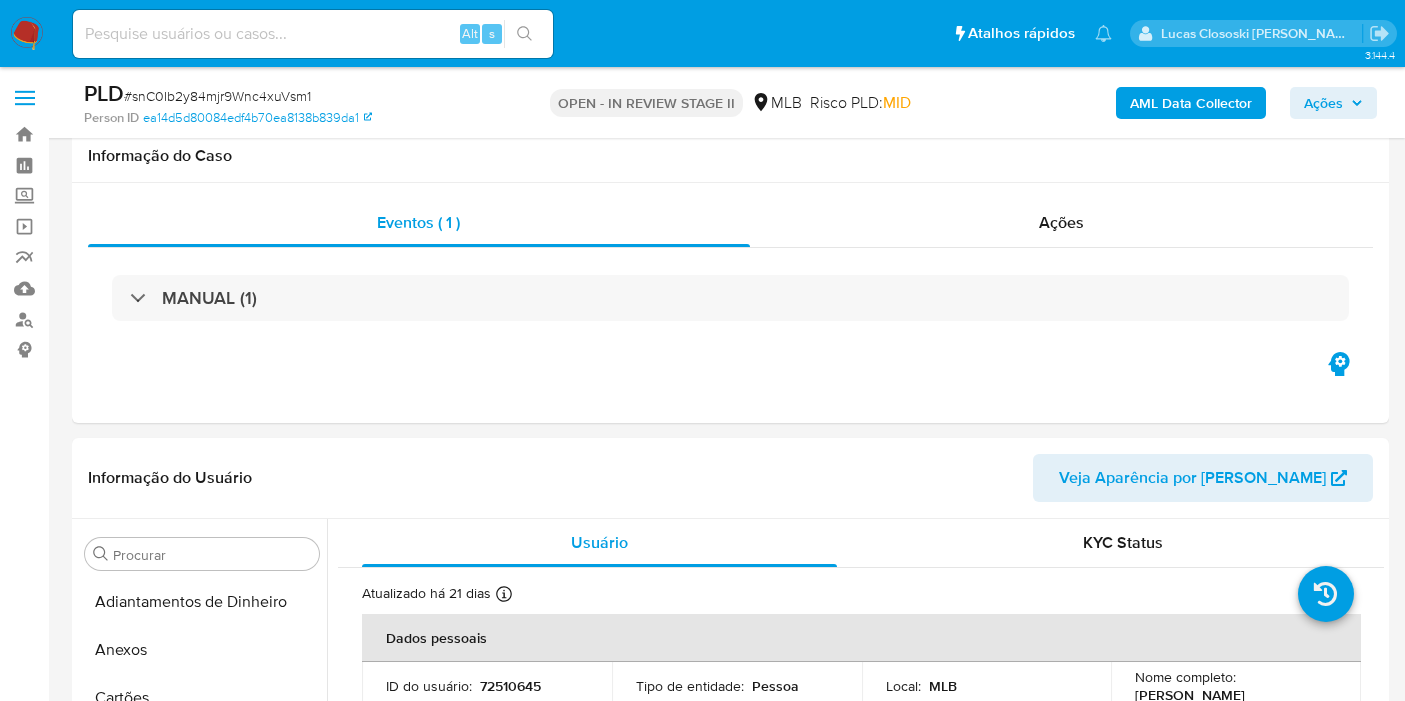 scroll, scrollTop: 2666, scrollLeft: 0, axis: vertical 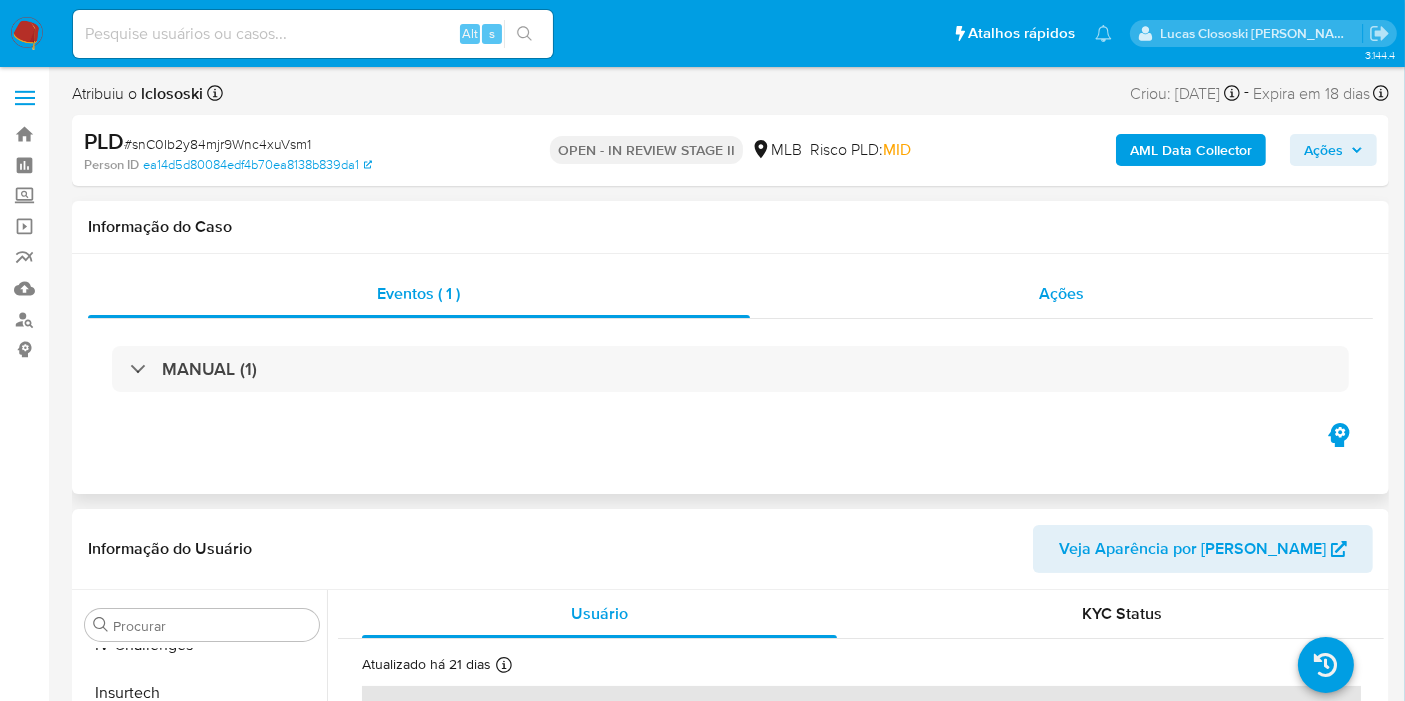 click on "Ações" at bounding box center (1062, 294) 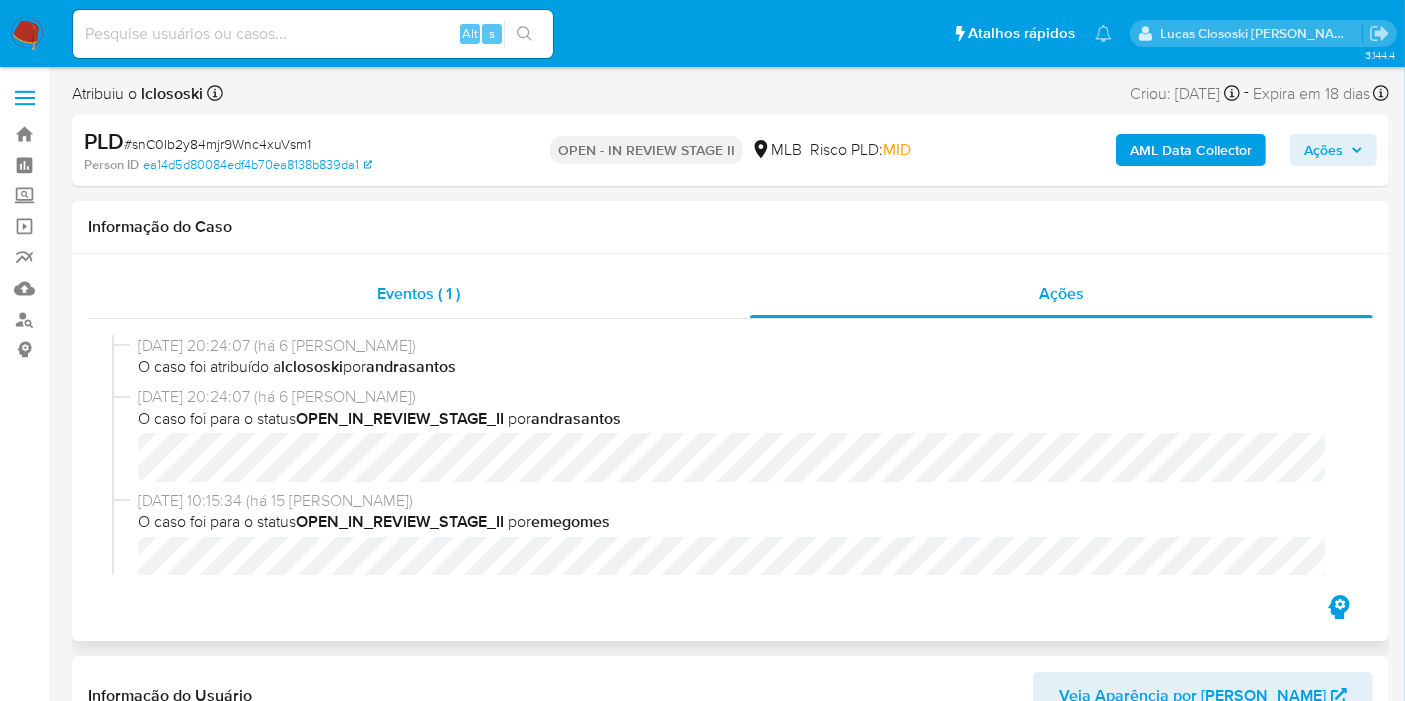 scroll, scrollTop: 333, scrollLeft: 0, axis: vertical 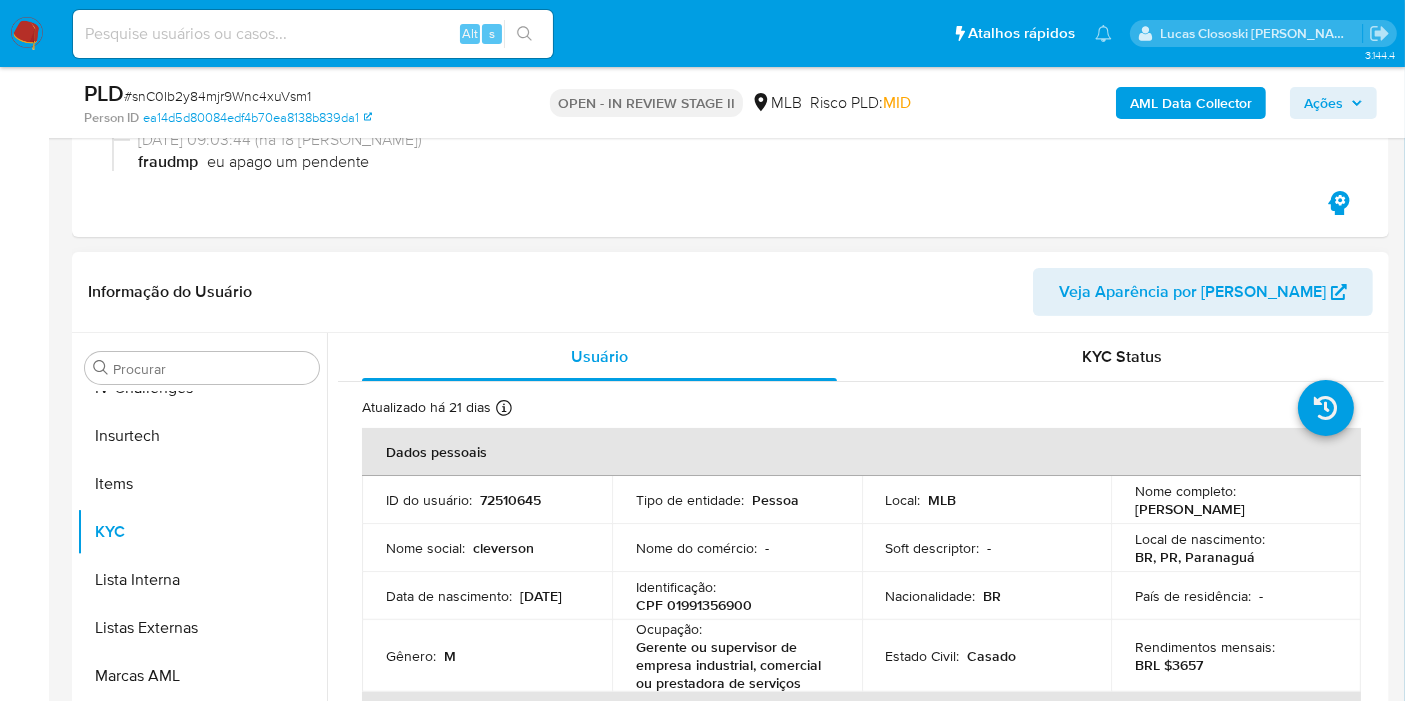 click on "CPF 01991356900" at bounding box center (694, 605) 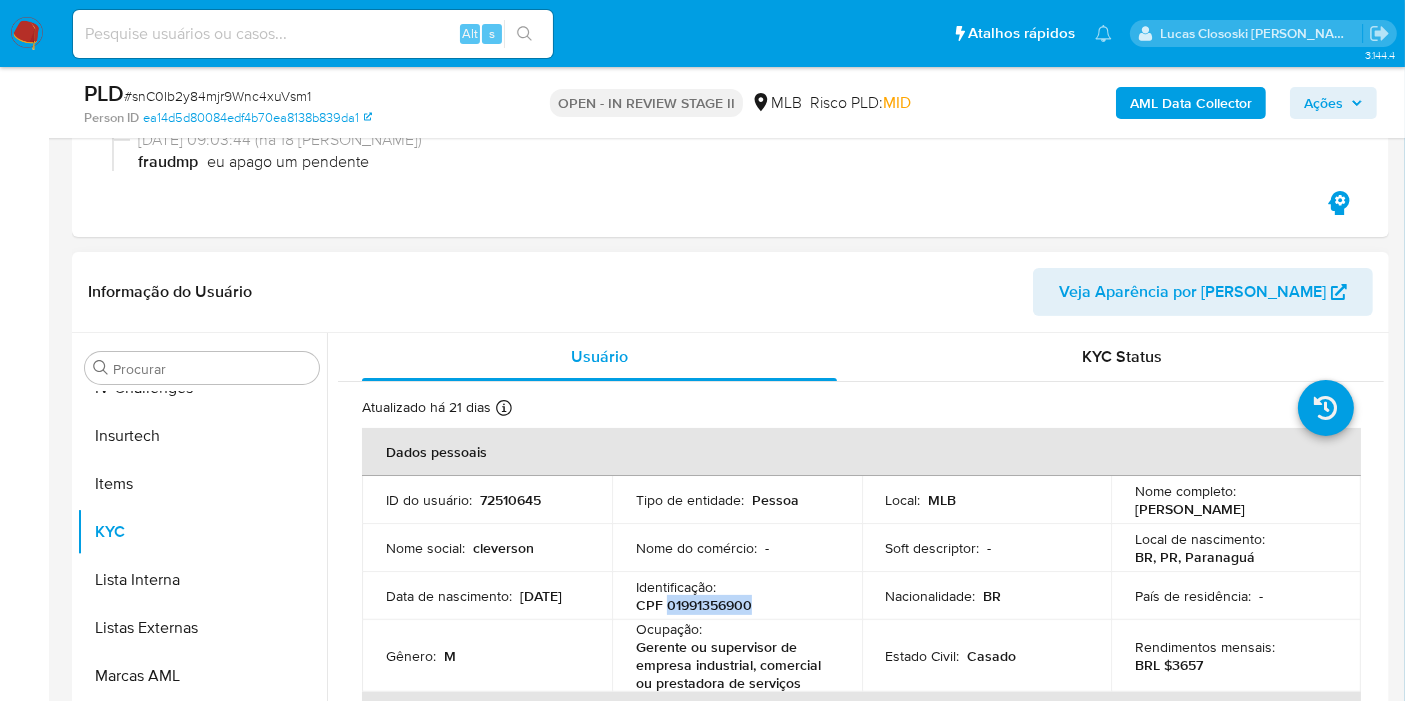 click on "CPF 01991356900" at bounding box center [694, 605] 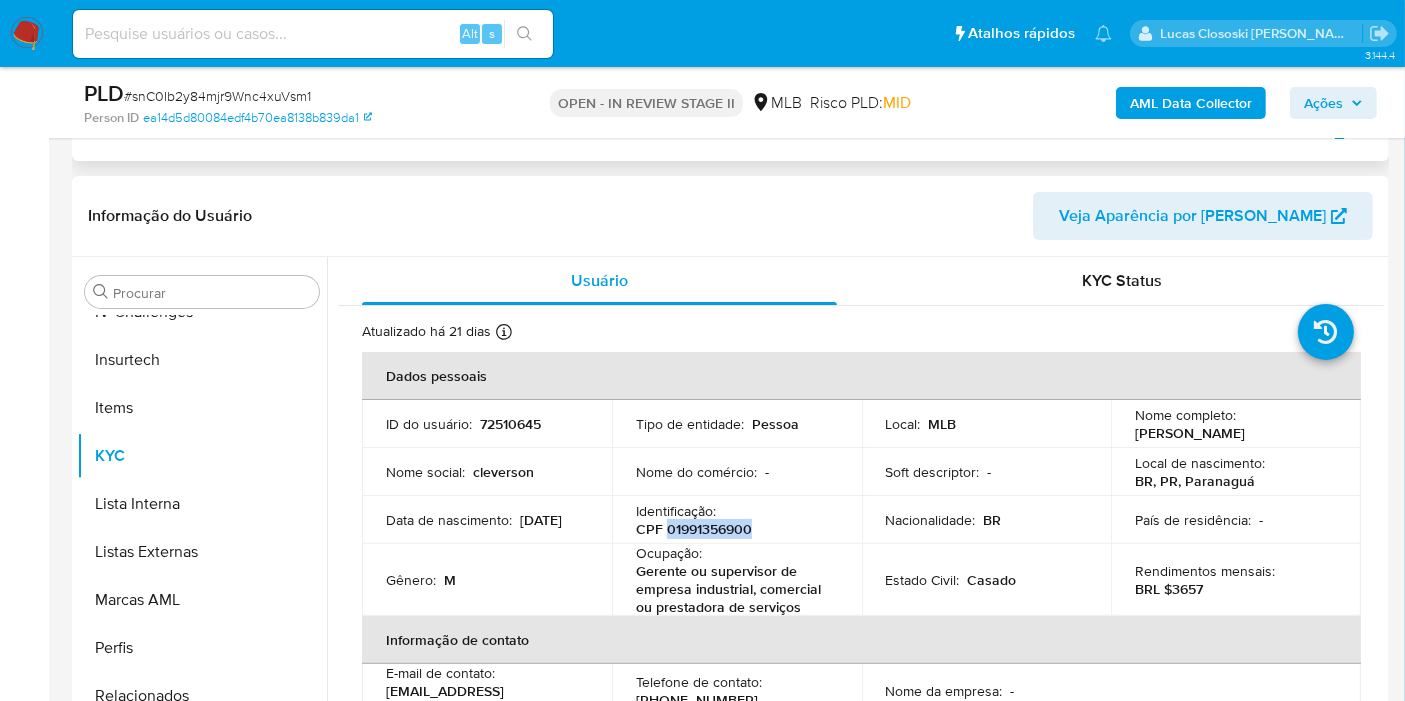 scroll, scrollTop: 444, scrollLeft: 0, axis: vertical 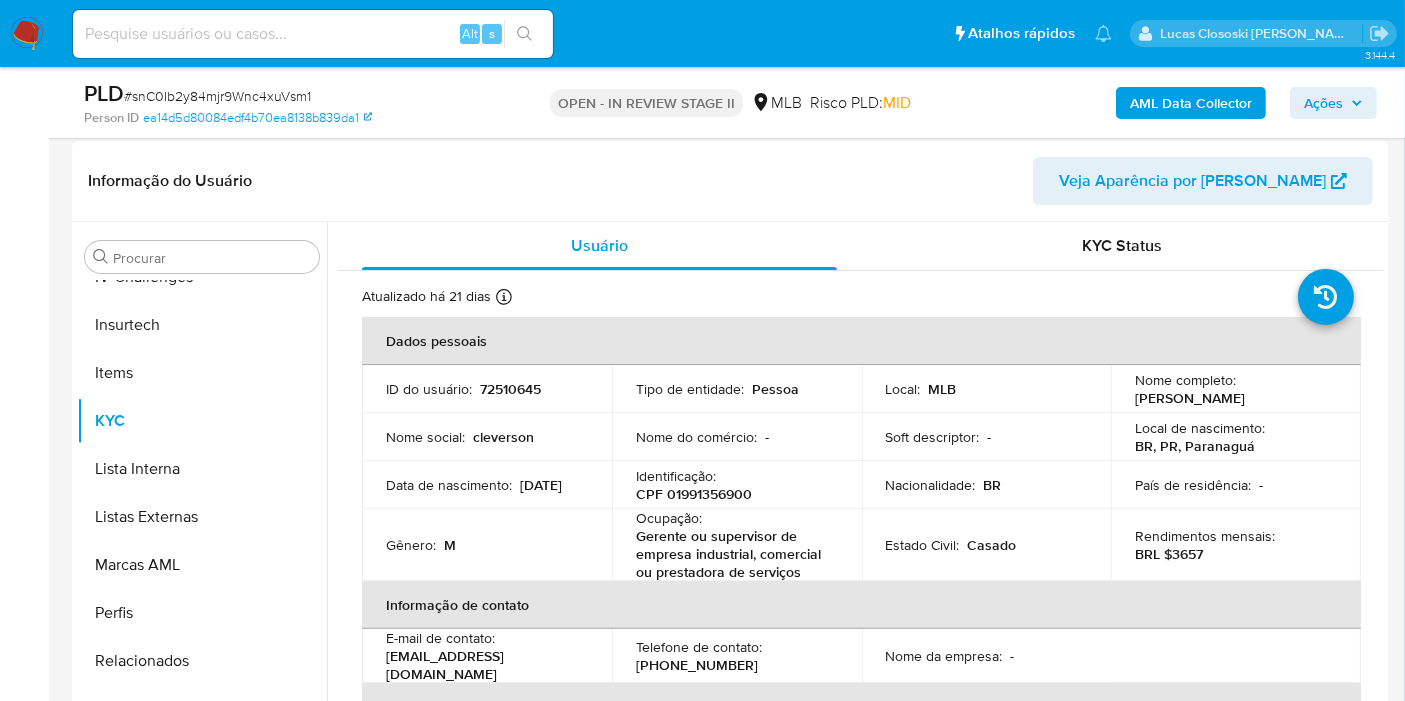 click on "Tipo de entidade :    Pessoa" at bounding box center (737, 389) 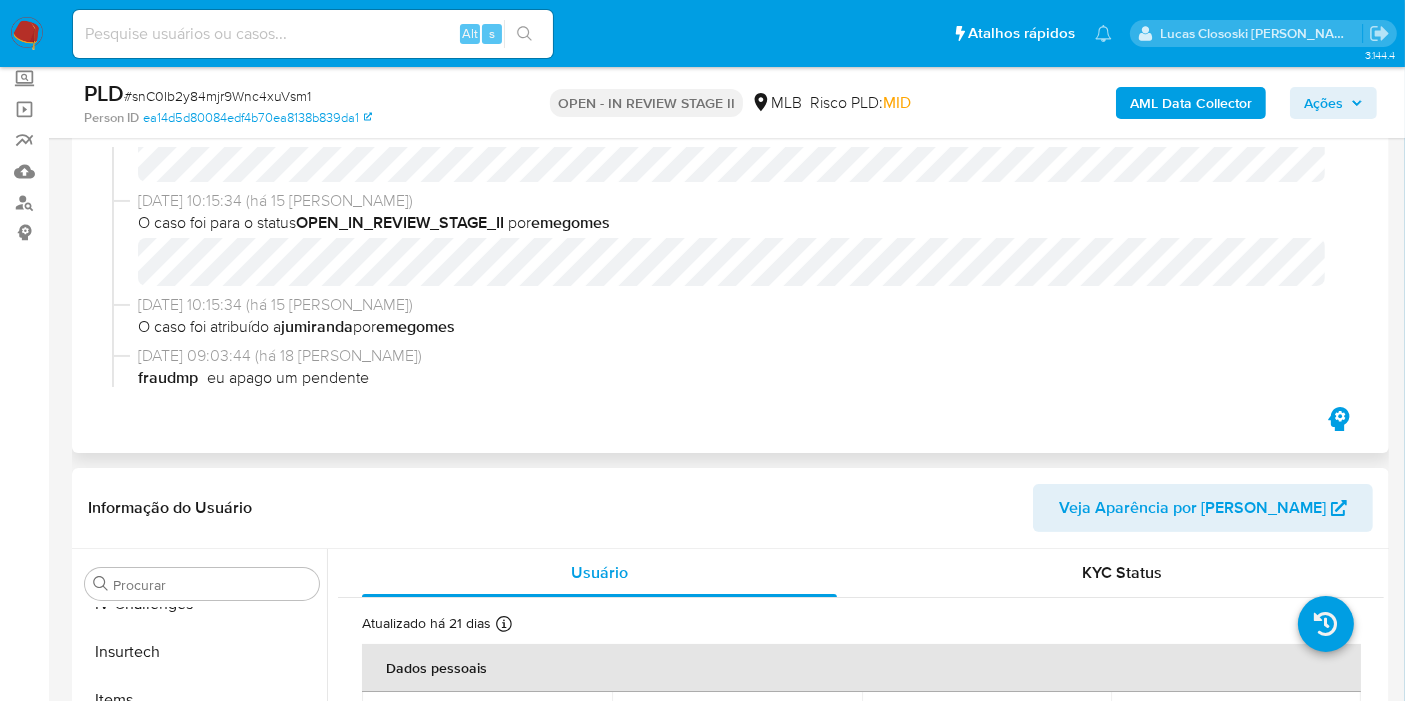 scroll, scrollTop: 0, scrollLeft: 0, axis: both 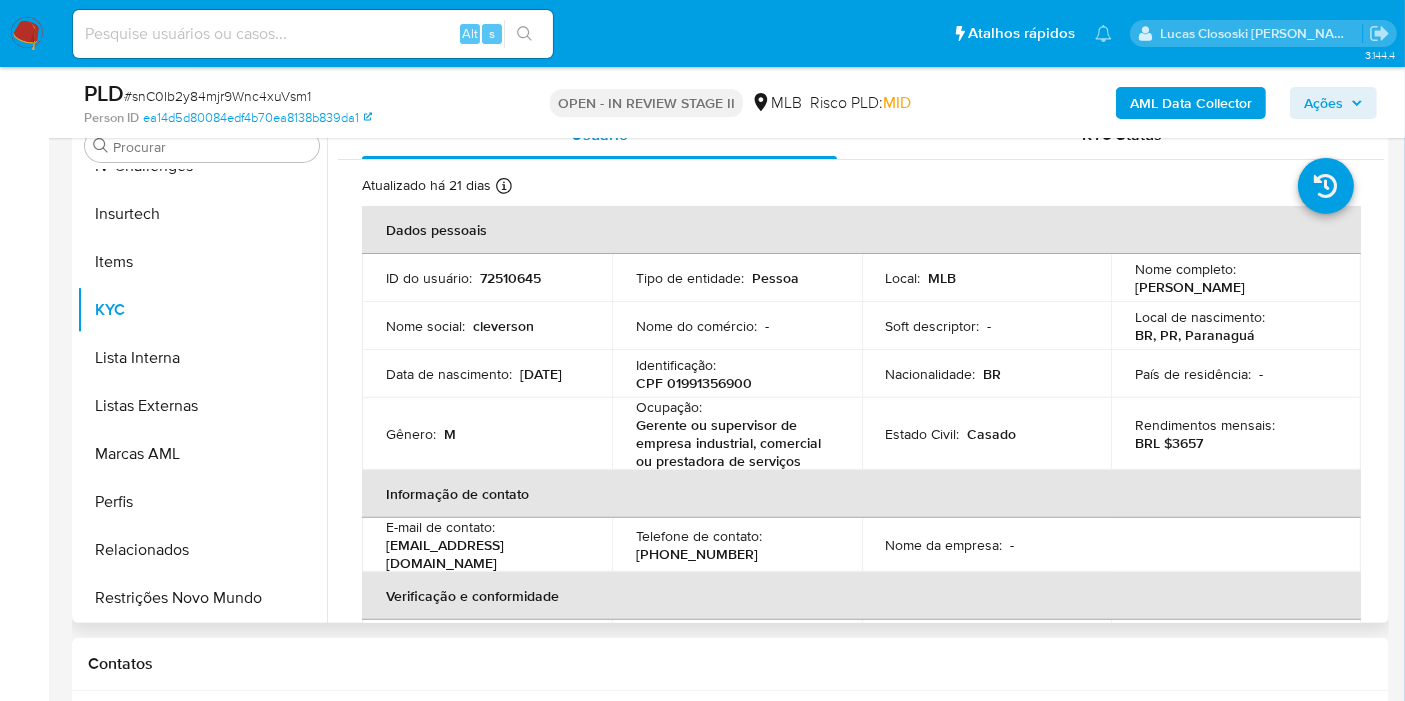 click on "CPF 01991356900" at bounding box center (694, 383) 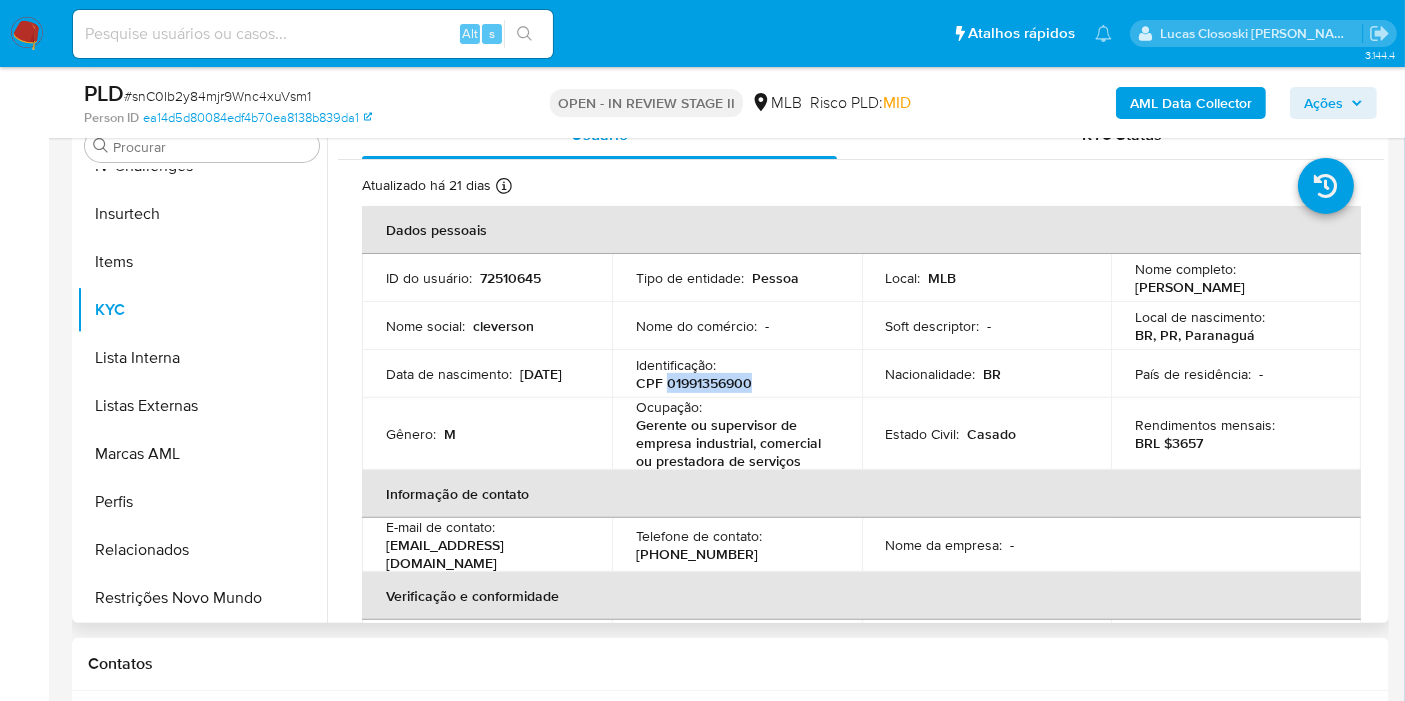 click on "CPF 01991356900" at bounding box center [694, 383] 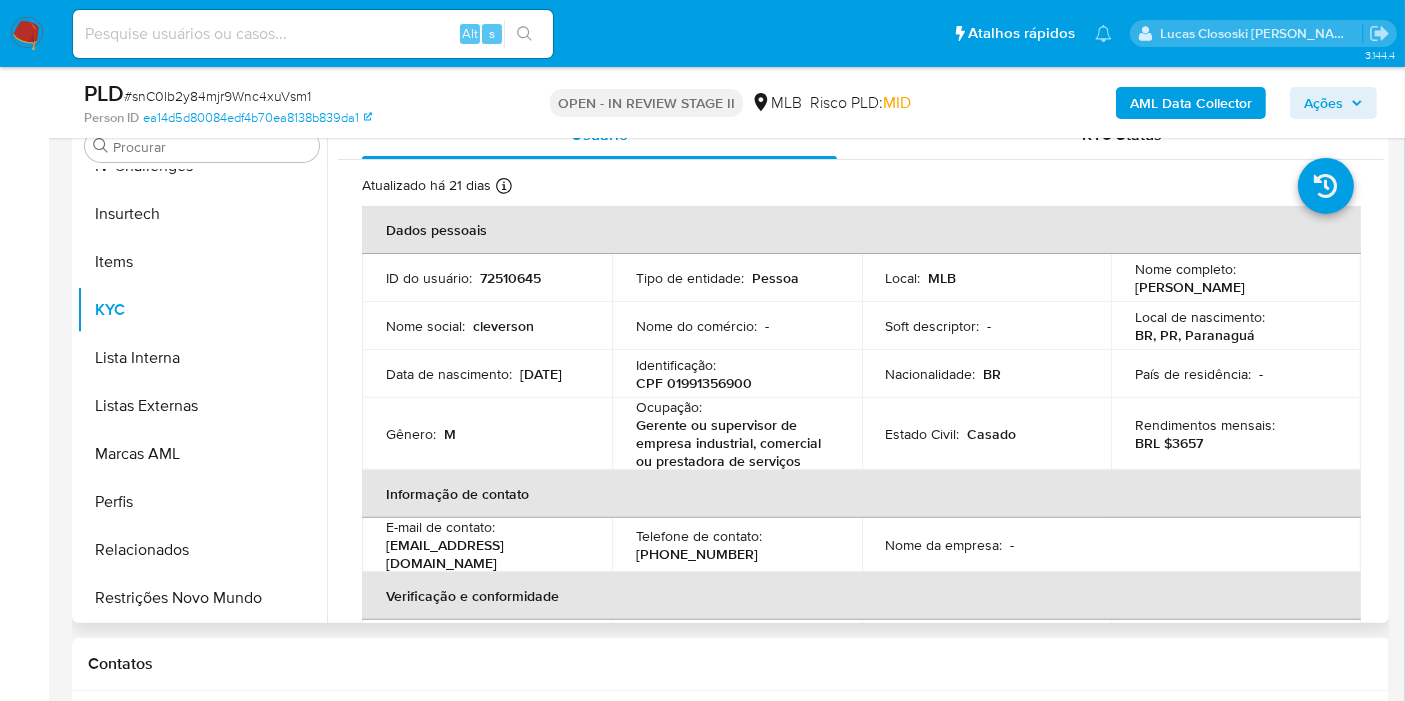 click on "Procurar Adiantamentos de Dinheiro Anexos Cartões Contas Bancárias Dados Modificados Detalhe da geolocalização Devices Geolocation Dispositivos Point Documentação Empréstimos Endereços Fecha Compliant Financiamento de Veículos Geral Histórico de Risco PLD Histórico de casos Histórico de conversas IV Challenges Insurtech Items KYC Lista Interna Listas Externas Marcas AML Perfis Relacionados Restrições Novo Mundo Usuário KYC Status Atualizado há 21 dias   Criado: 14/03/2020 14:18:27 Atualizado: 19/06/2025 16:34:39 Dados pessoais   ID do usuário :    72510645   Tipo de entidade :    Pessoa   Local :    MLB   Nome completo :    Cleverson da Silva   Nome social :    cleverson   Nome do comércio :    -   Soft descriptor :    -   Local de nascimento :    BR, PR, Paranaguá   Data de nascimento :    11/01/1978   Identificação :    CPF 01991356900   Nacionalidade :    BR   País de residência :    -   Gênero :    M   Ocupação :      Estado Civil :    Casado   Rendimentos mensais" at bounding box center (730, 367) 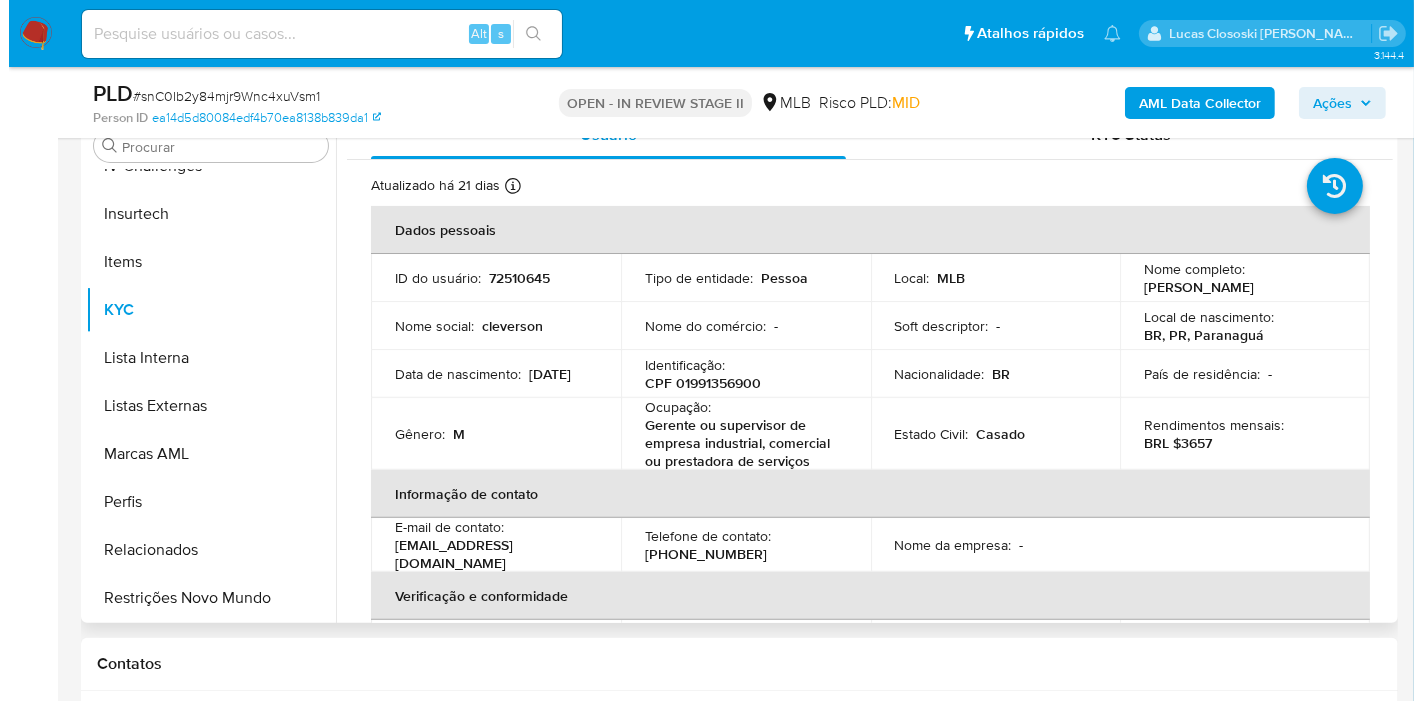 scroll, scrollTop: 0, scrollLeft: 0, axis: both 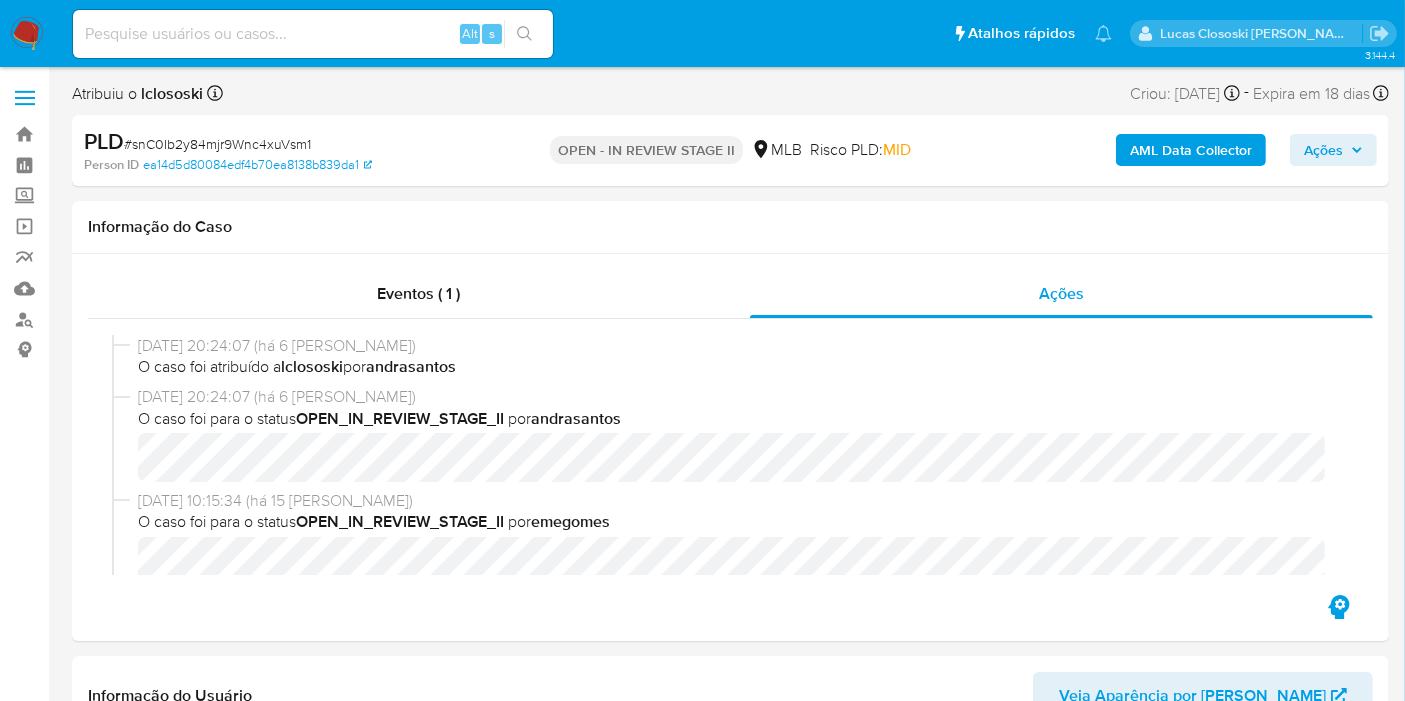 click on "AML Data Collector" at bounding box center [1191, 150] 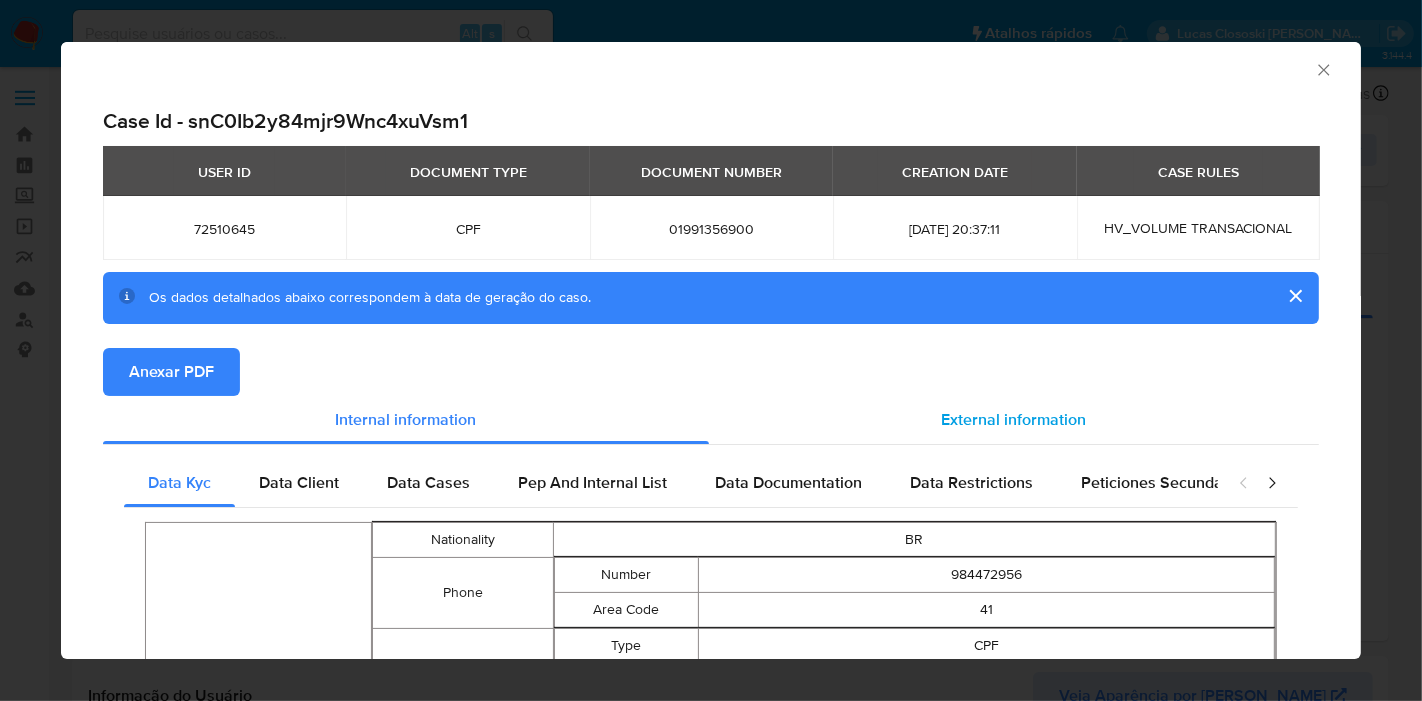 click on "External information" at bounding box center (1014, 420) 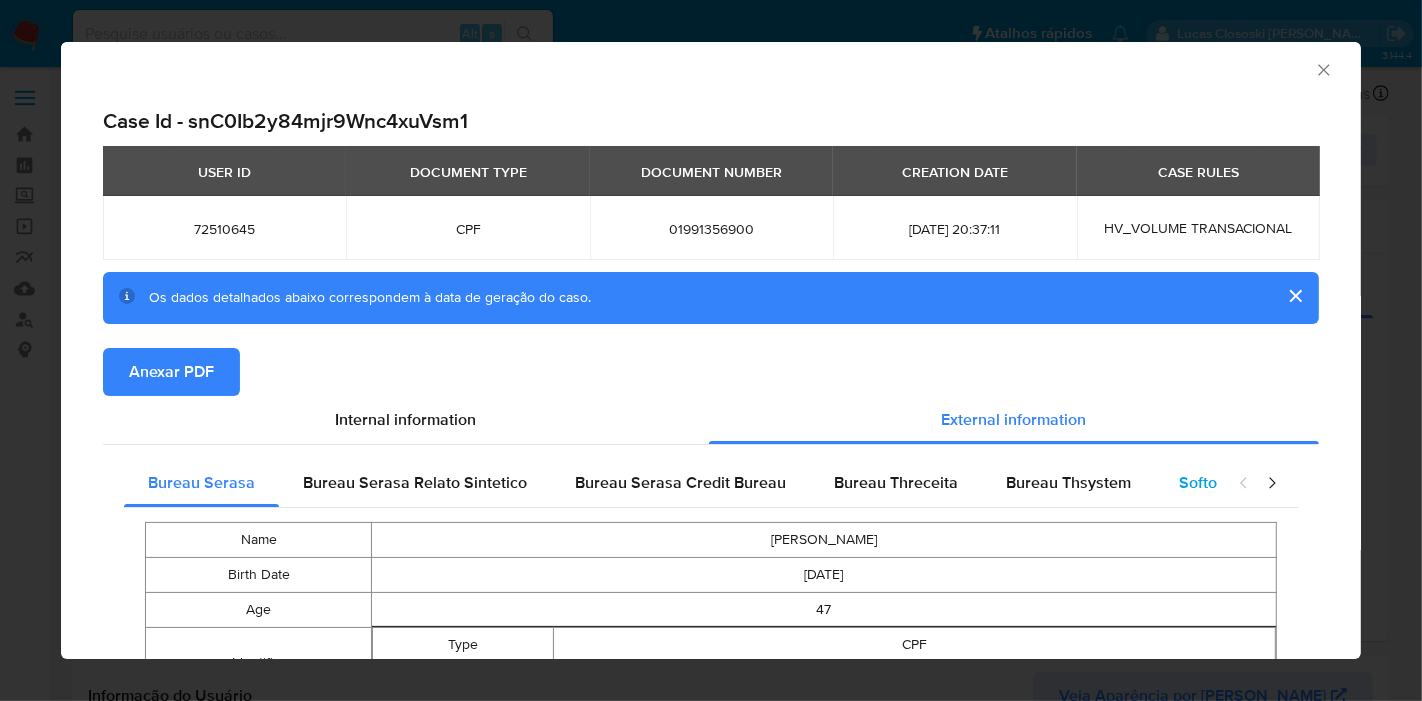 click on "Softon" at bounding box center (1202, 482) 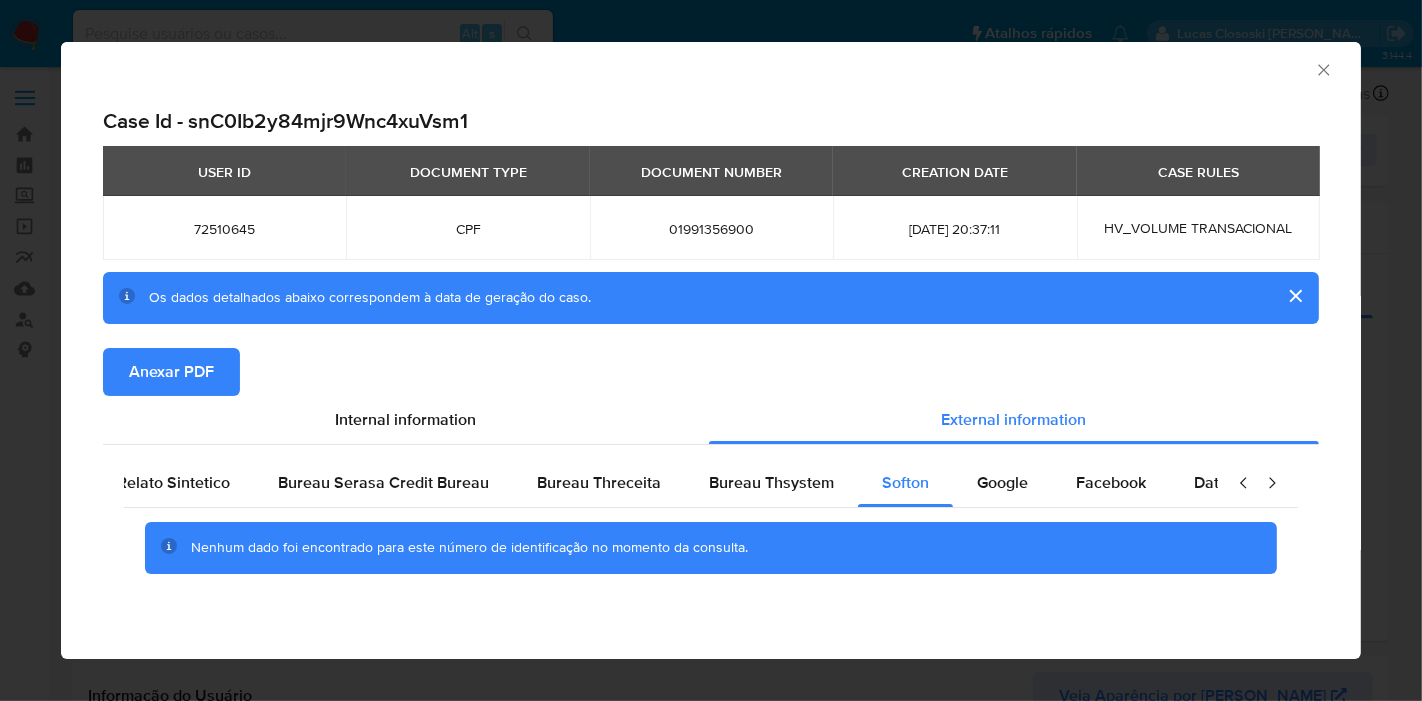 scroll, scrollTop: 0, scrollLeft: 453, axis: horizontal 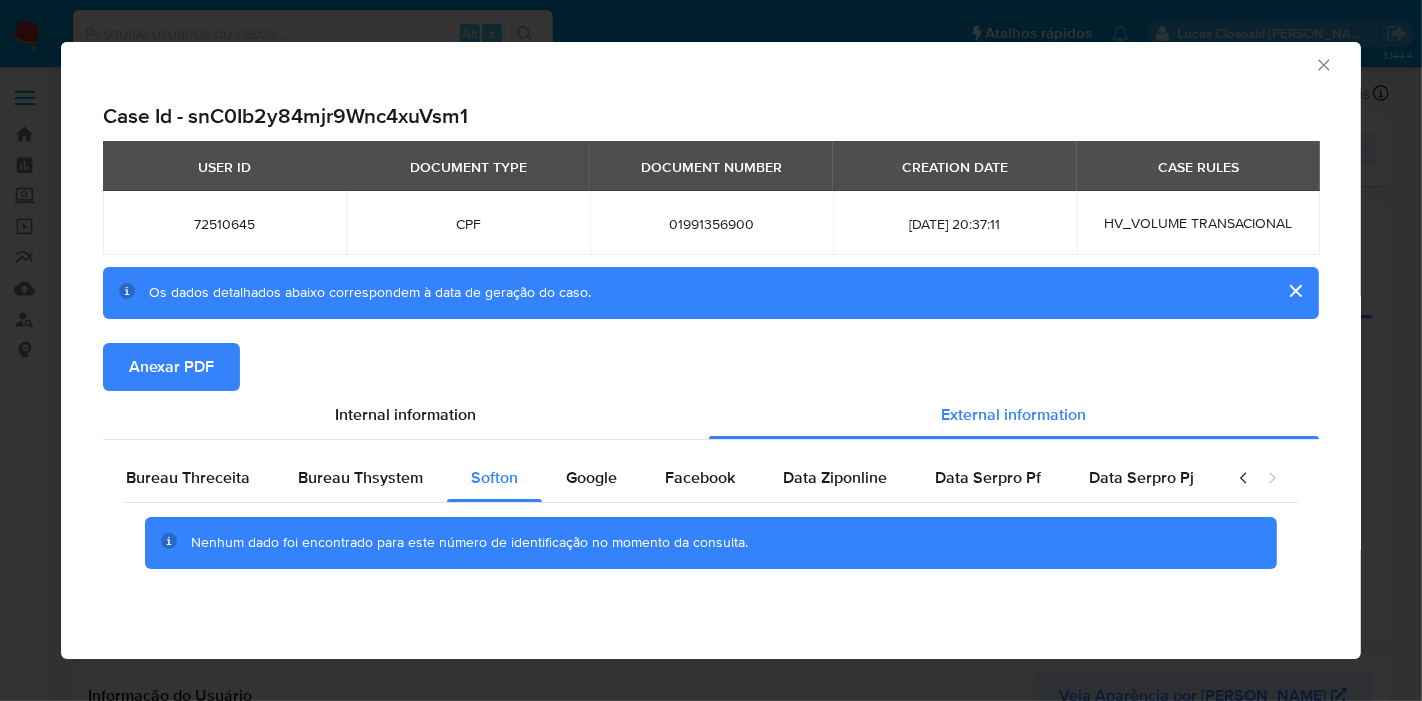 click 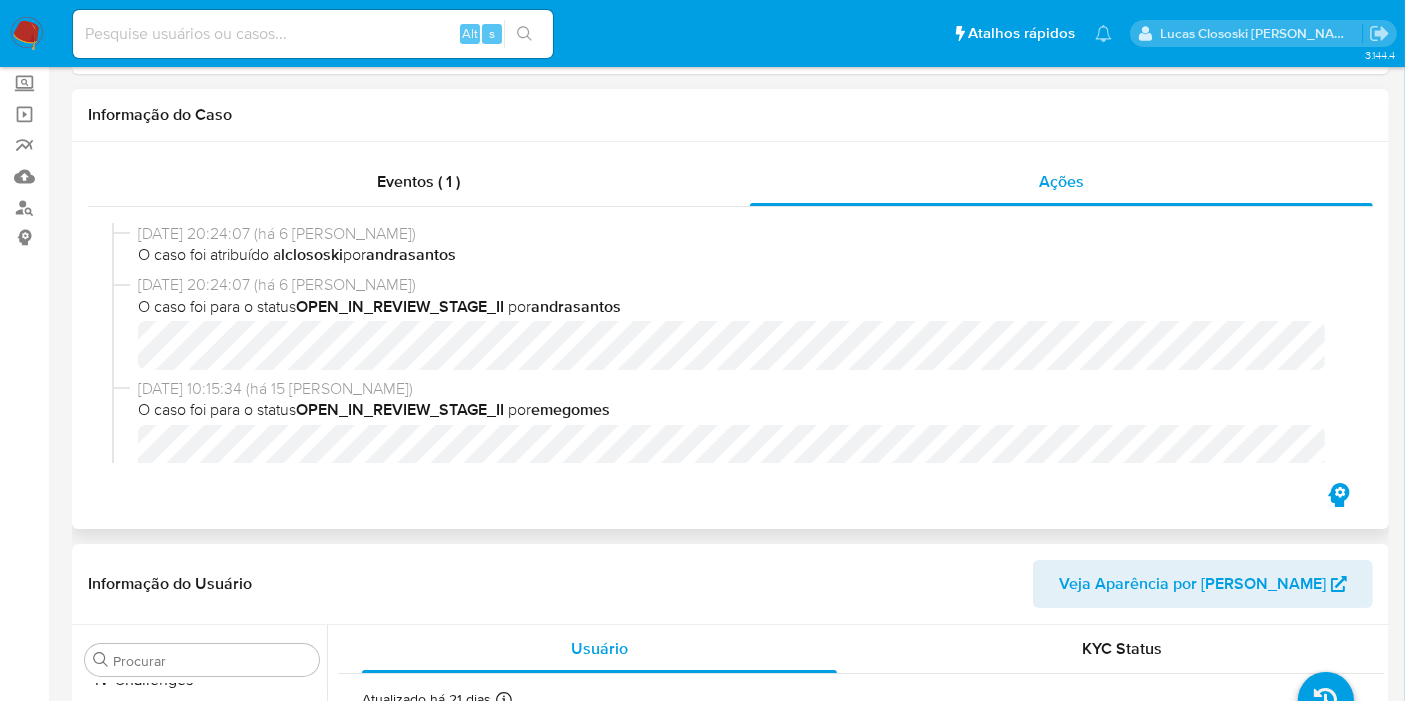 scroll, scrollTop: 222, scrollLeft: 0, axis: vertical 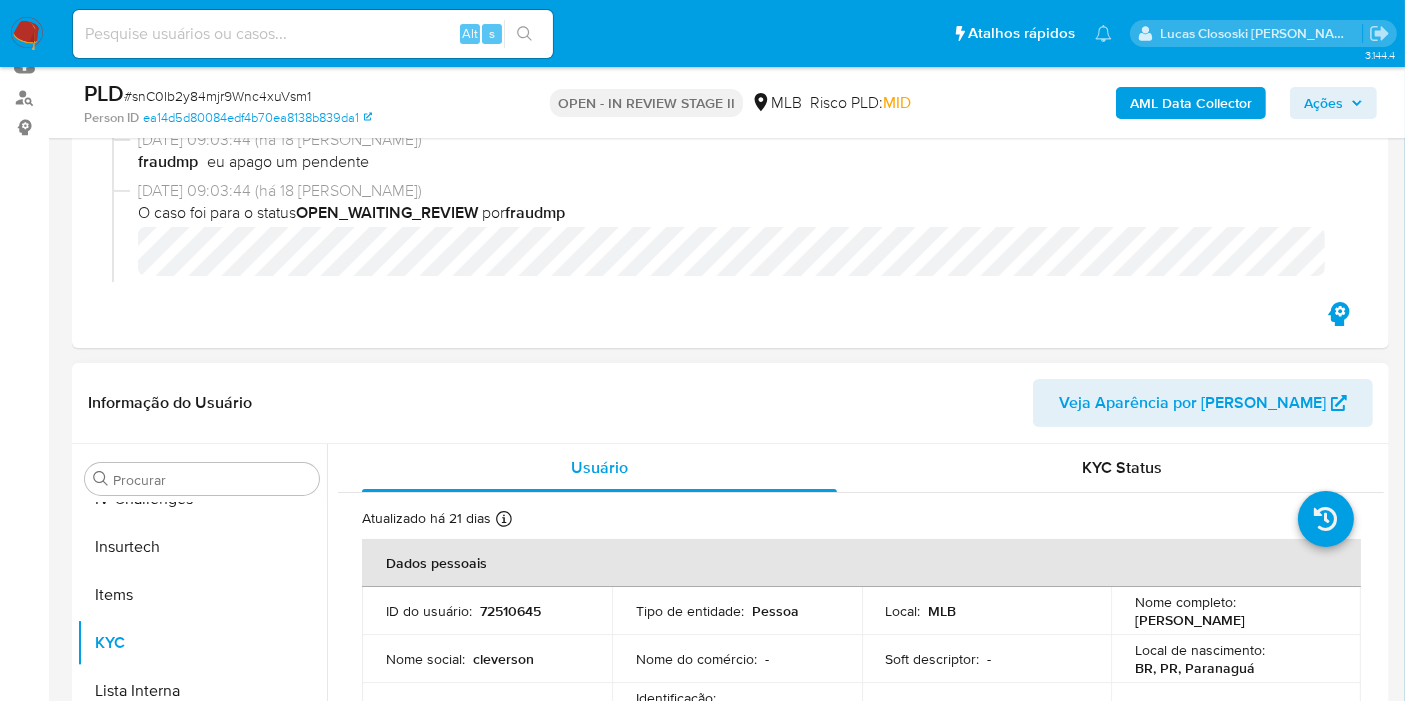 click on "Informação do Usuário Veja Aparência por Pessoa" at bounding box center [730, 403] 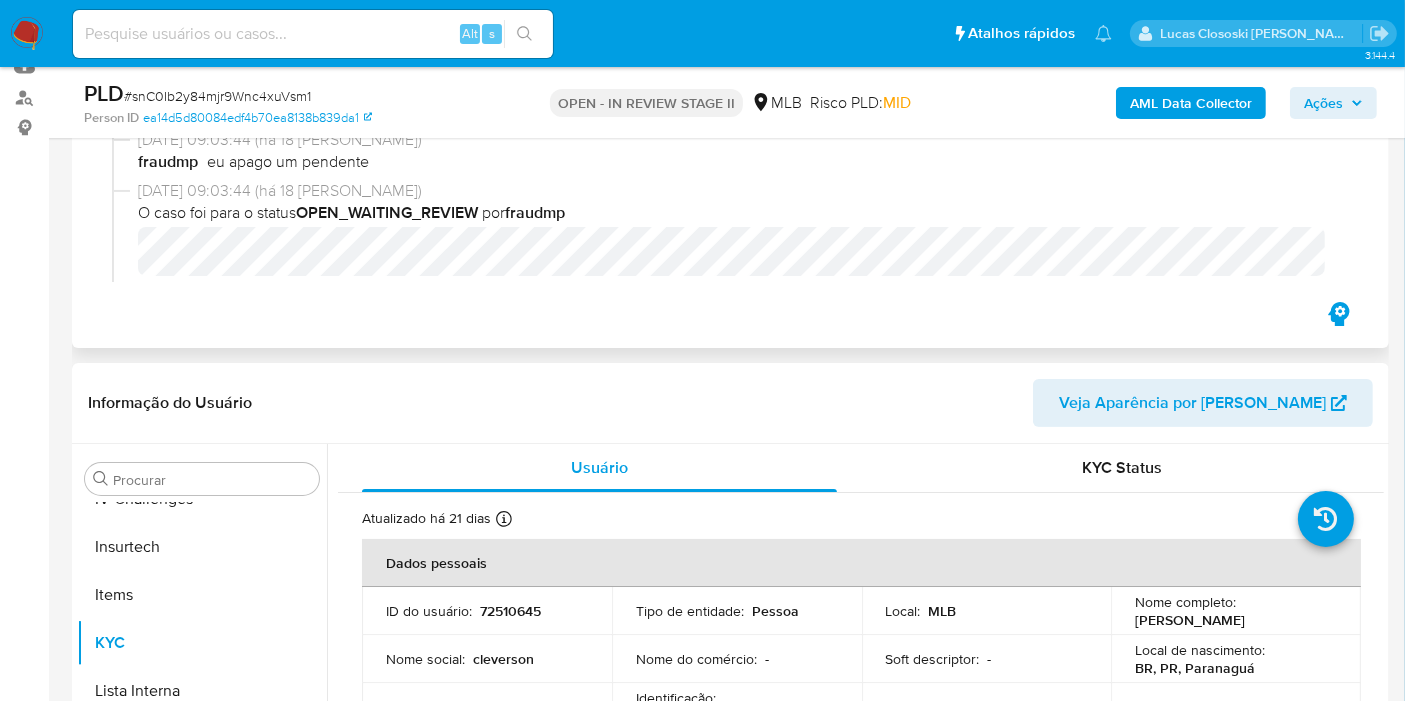 scroll, scrollTop: 0, scrollLeft: 0, axis: both 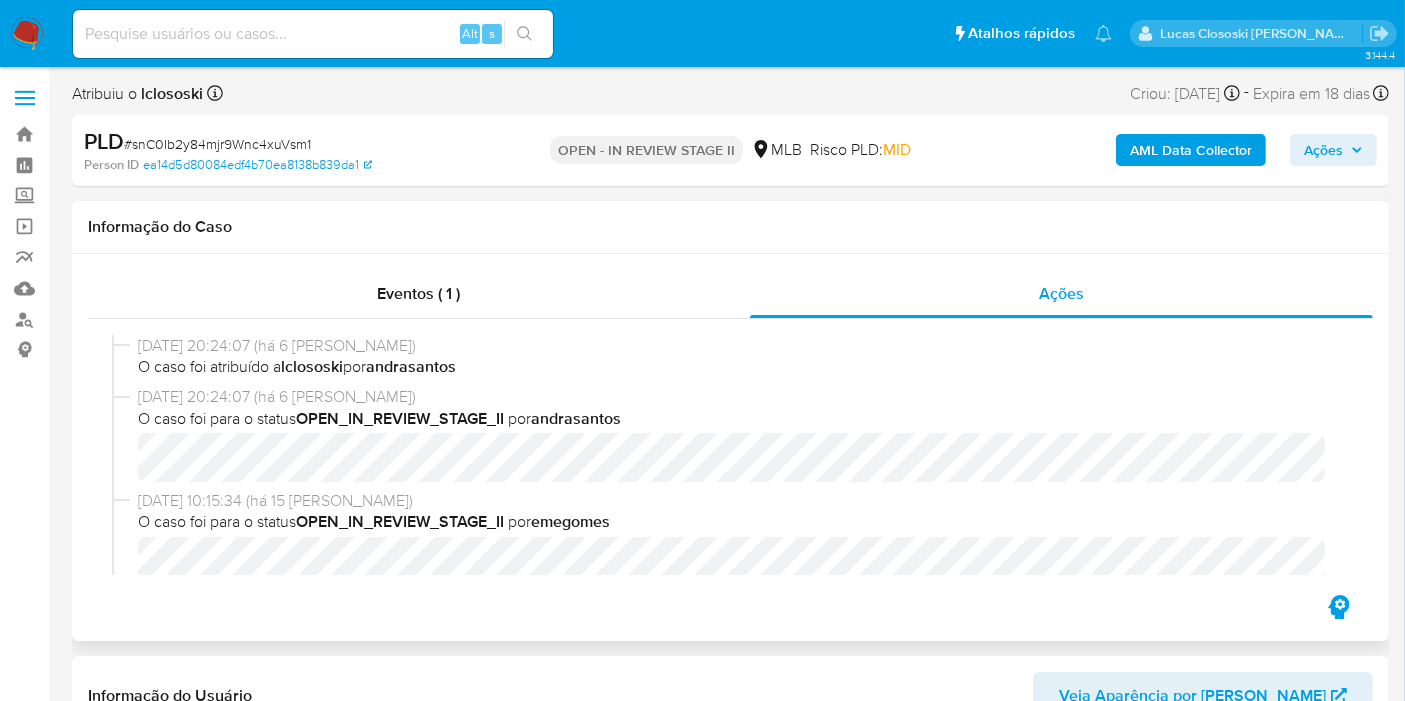 click on "Informação do Caso" at bounding box center [730, 227] 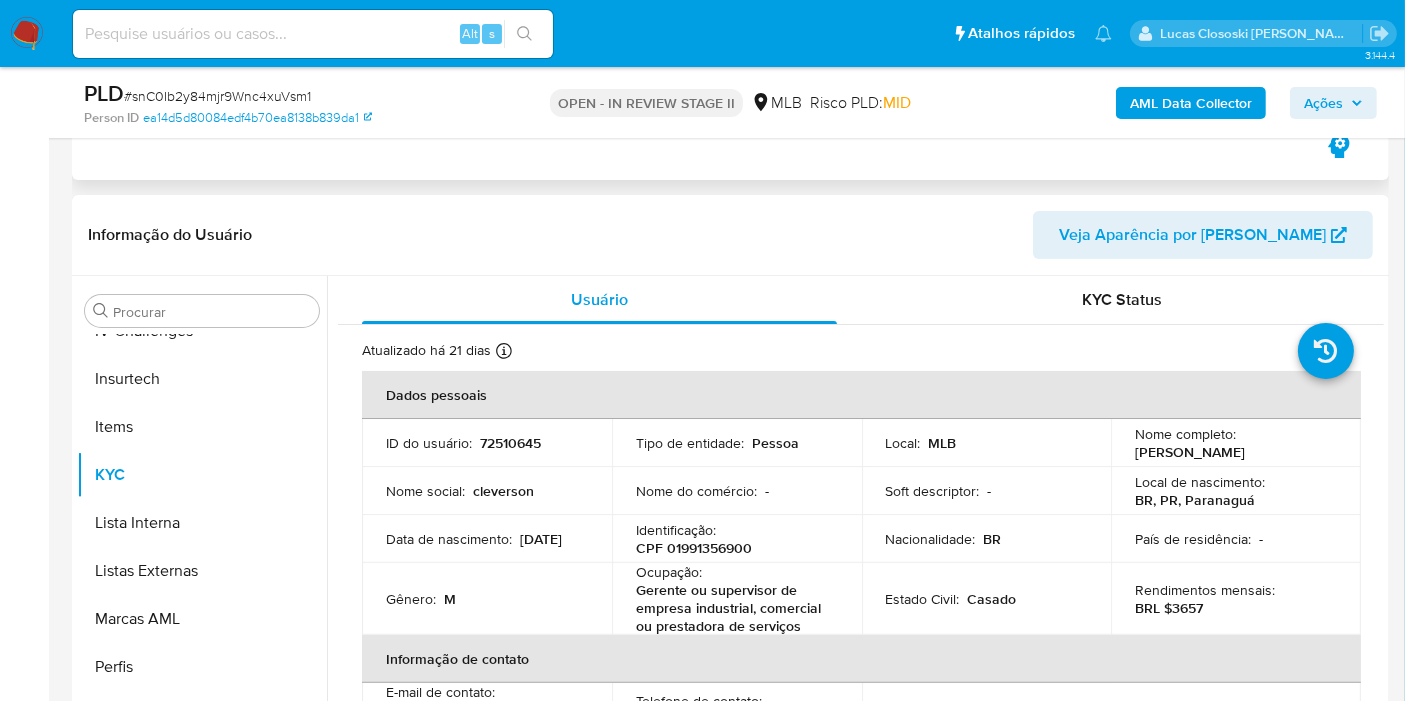 scroll, scrollTop: 555, scrollLeft: 0, axis: vertical 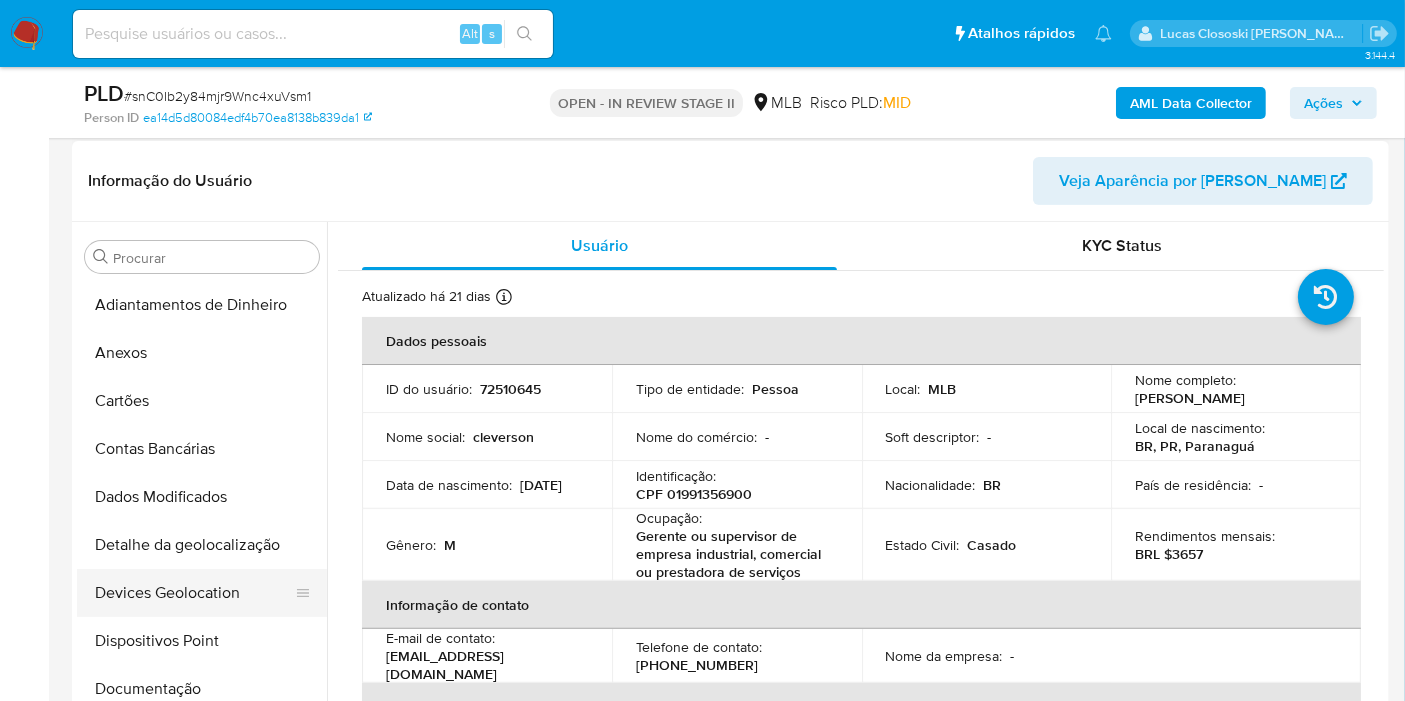 click on "Devices Geolocation" at bounding box center [194, 593] 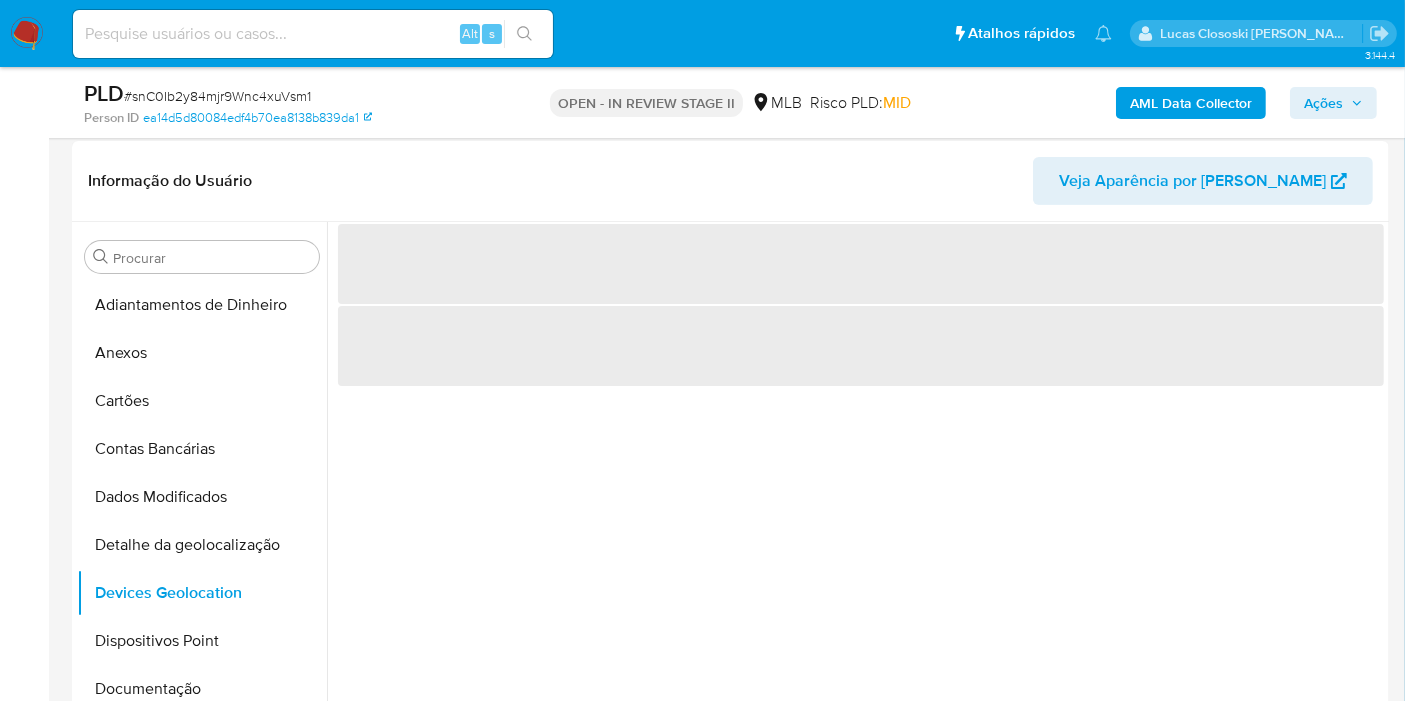scroll, scrollTop: 437, scrollLeft: 0, axis: vertical 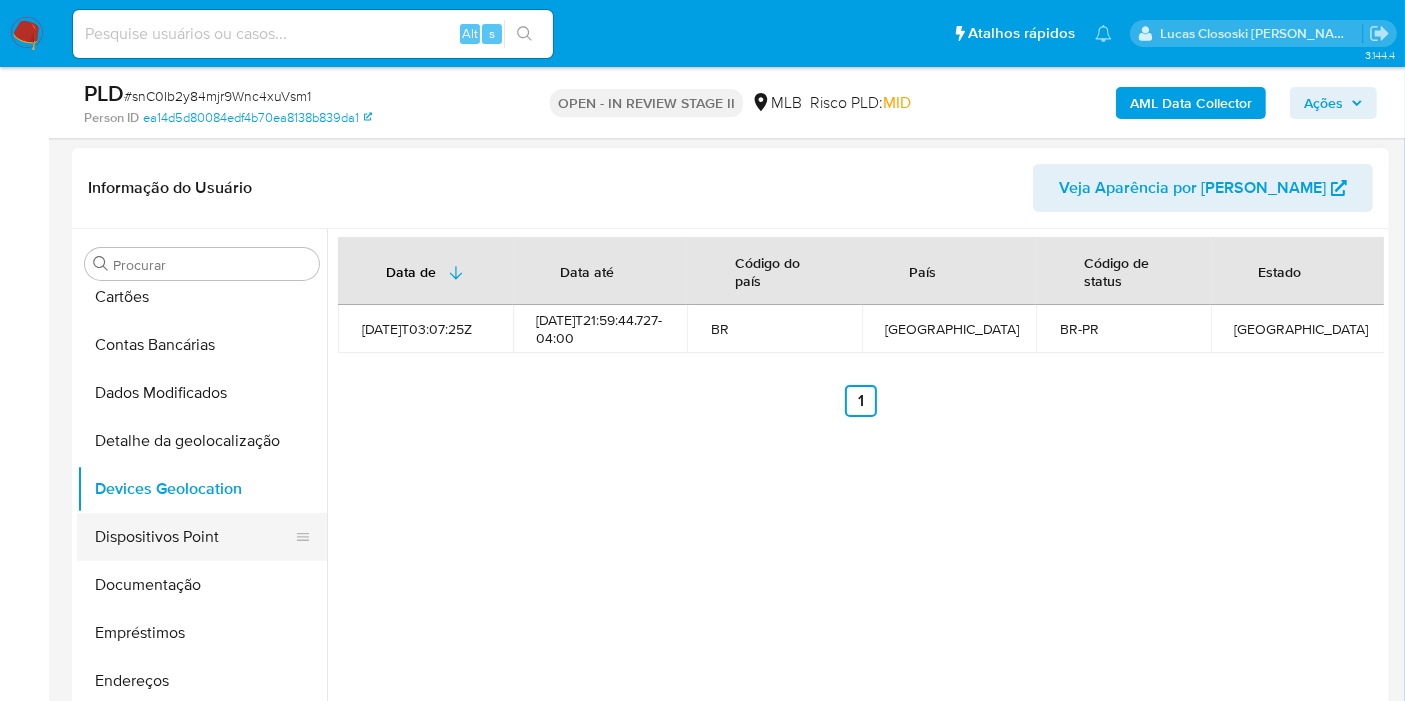 click on "Dispositivos Point" at bounding box center (194, 537) 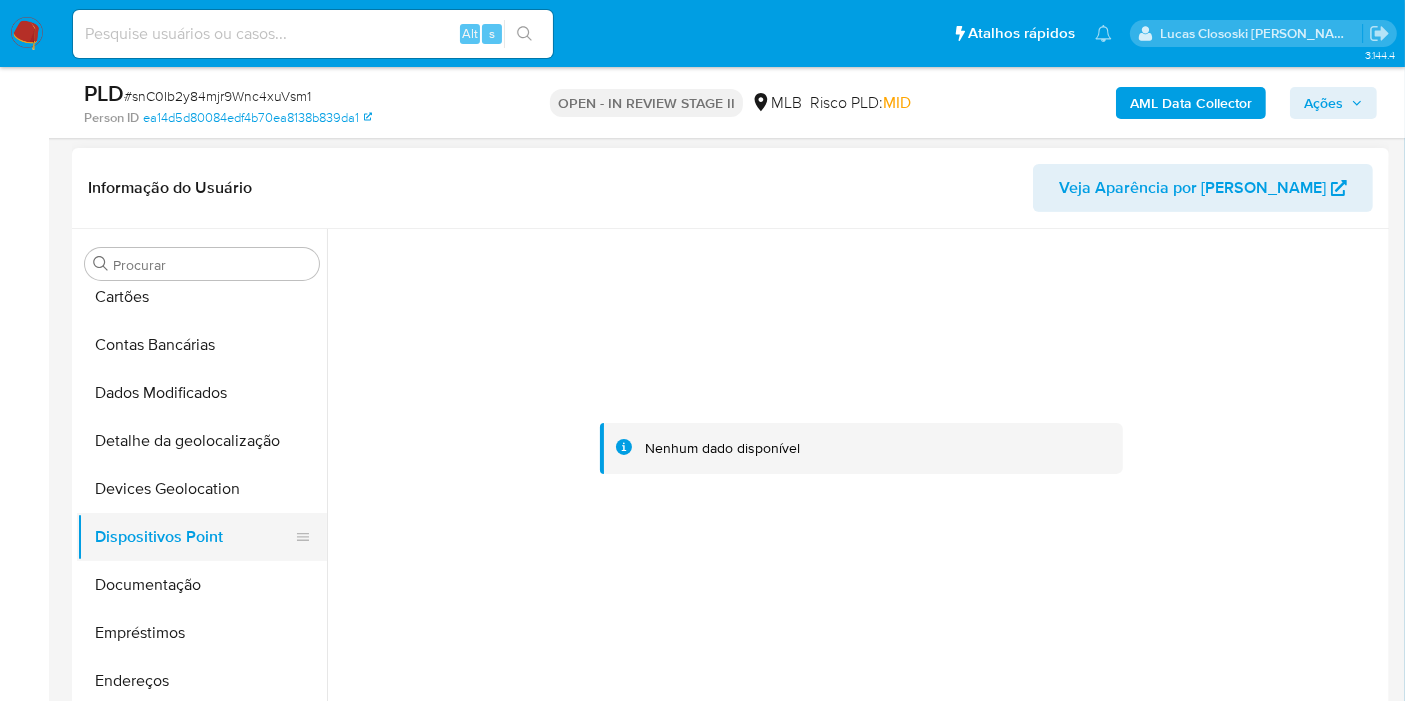 click on "Dispositivos Point" at bounding box center [194, 537] 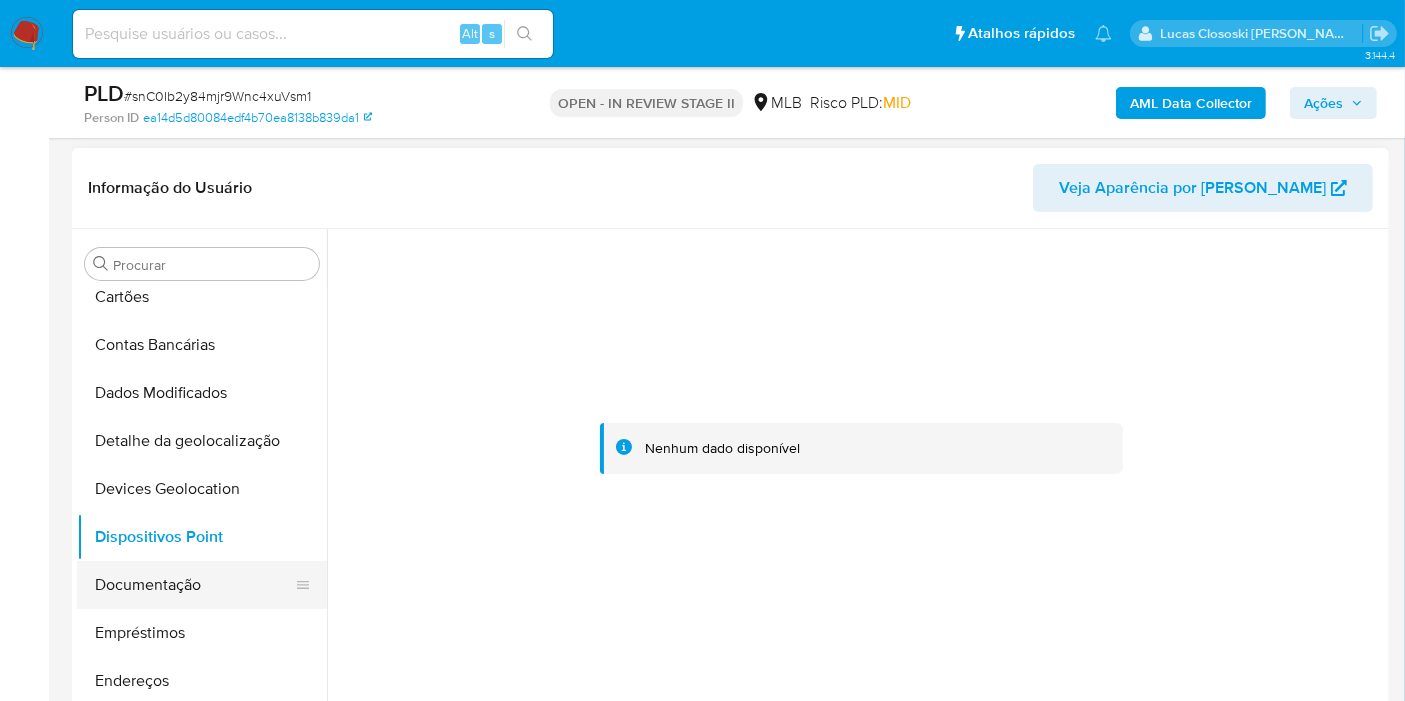 click on "Documentação" at bounding box center (194, 585) 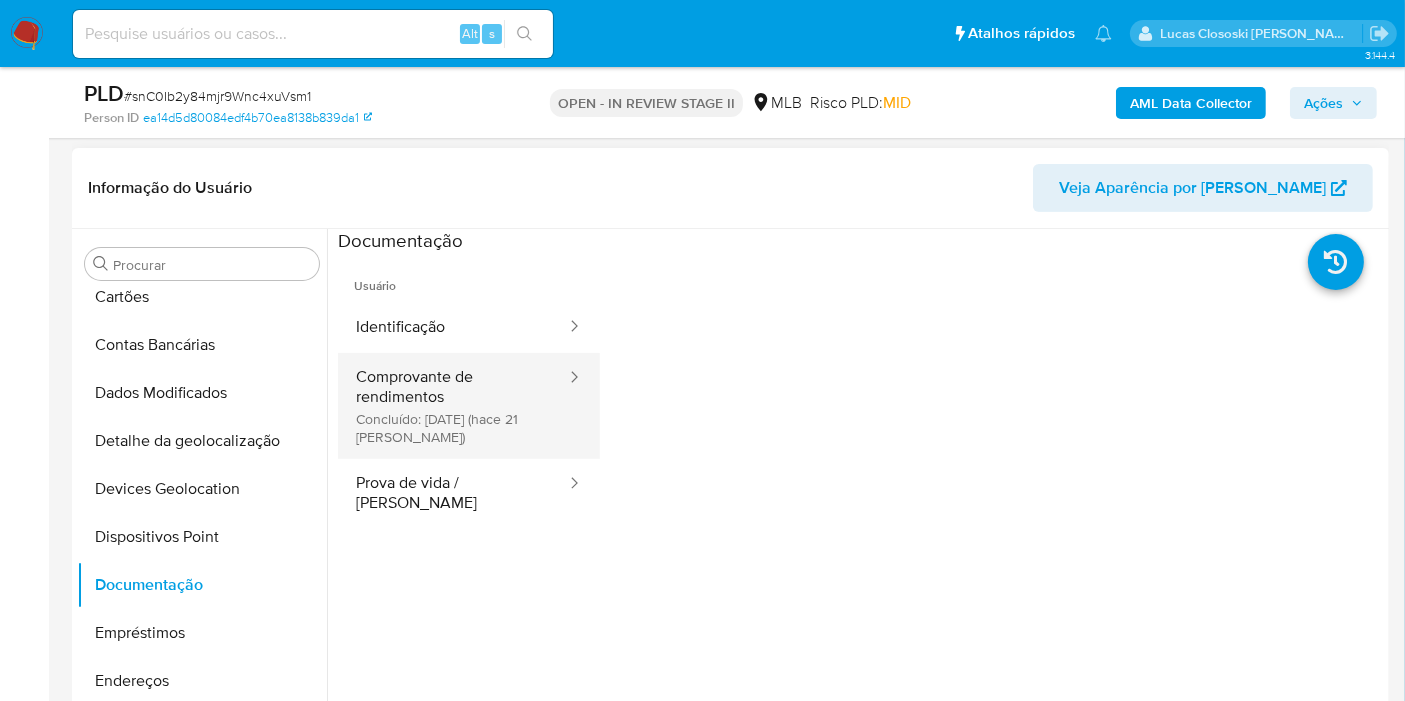 click on "Comprovante de rendimentos Concluído: 19/06/2025 (hace 21 días)" at bounding box center [453, 406] 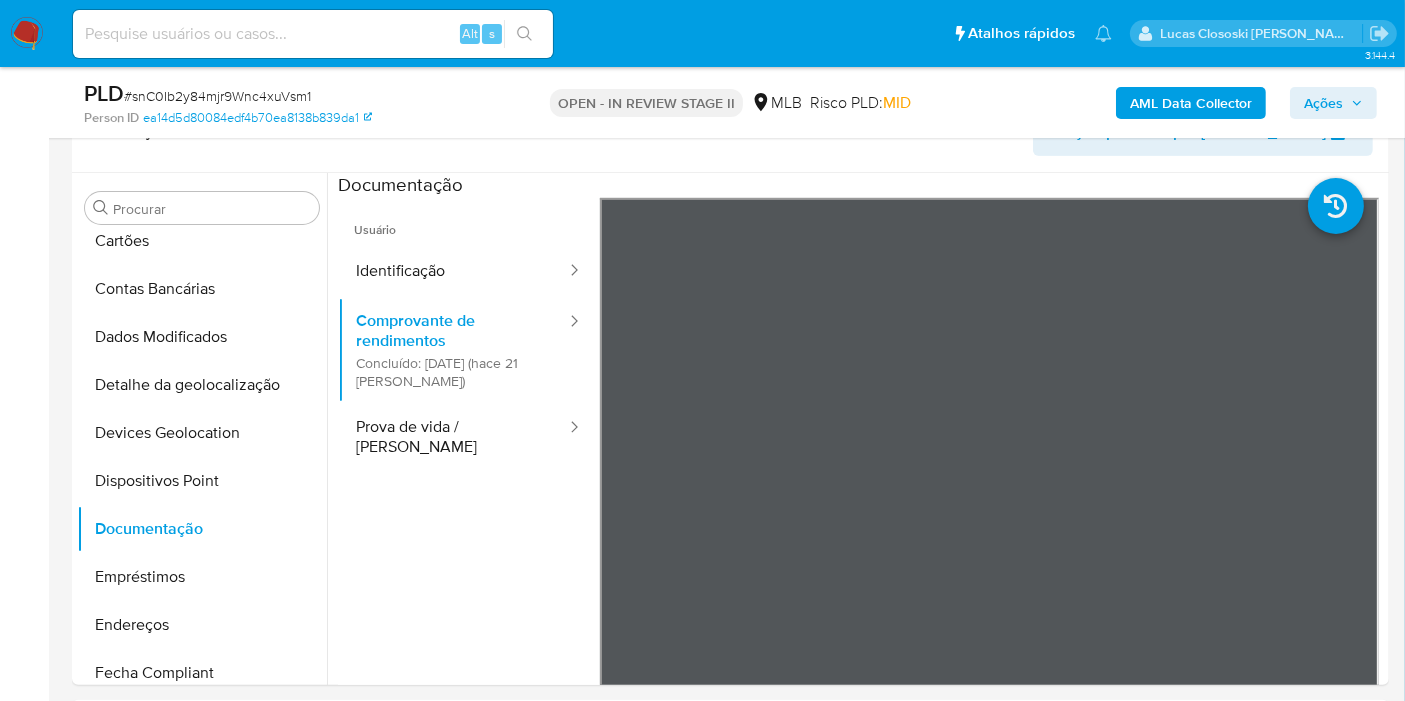 scroll, scrollTop: 508, scrollLeft: 0, axis: vertical 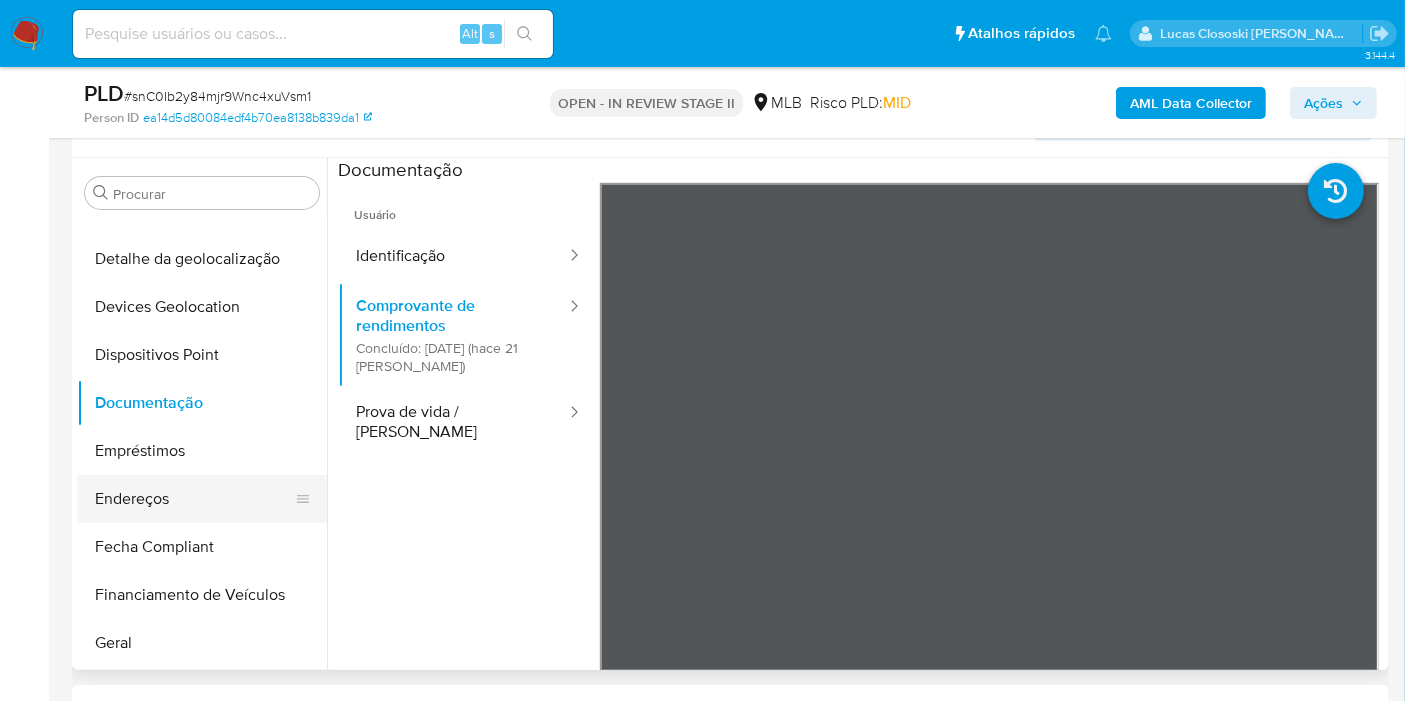 click on "Endereços" at bounding box center [194, 499] 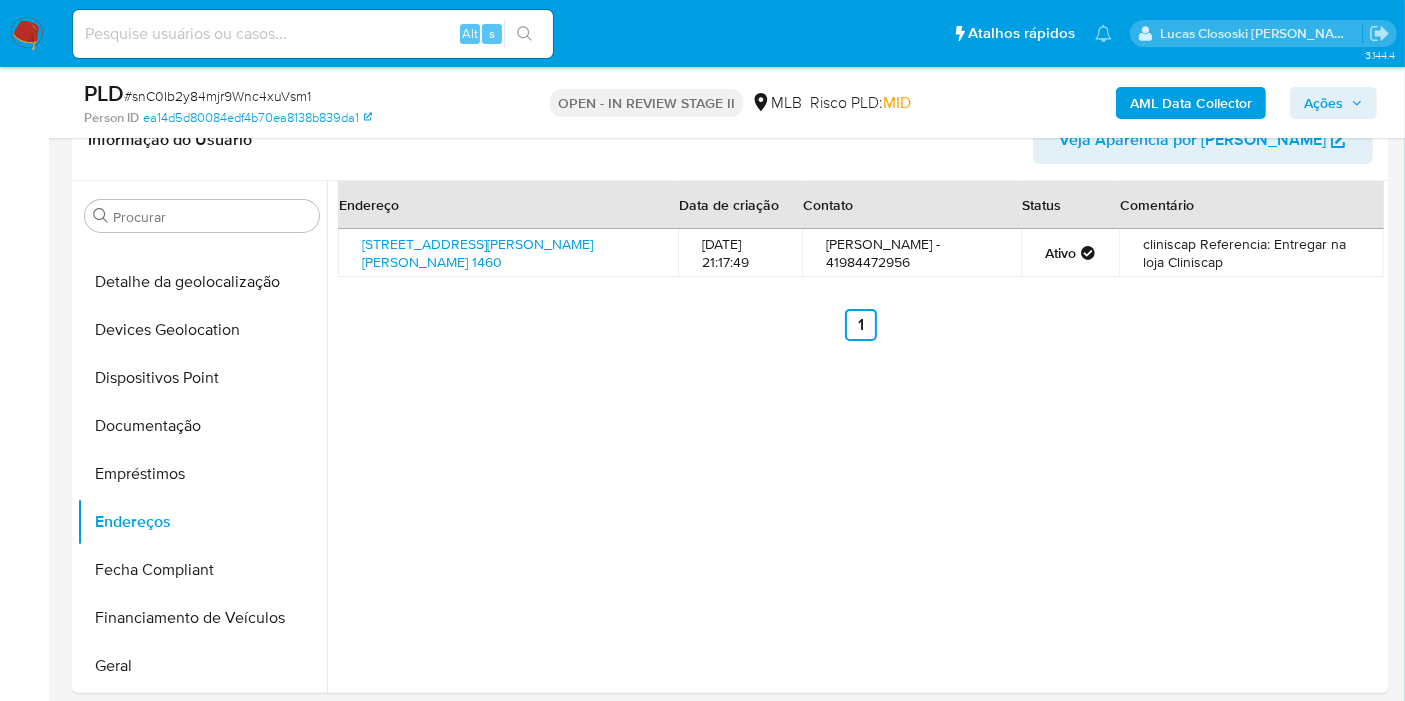 scroll, scrollTop: 510, scrollLeft: 0, axis: vertical 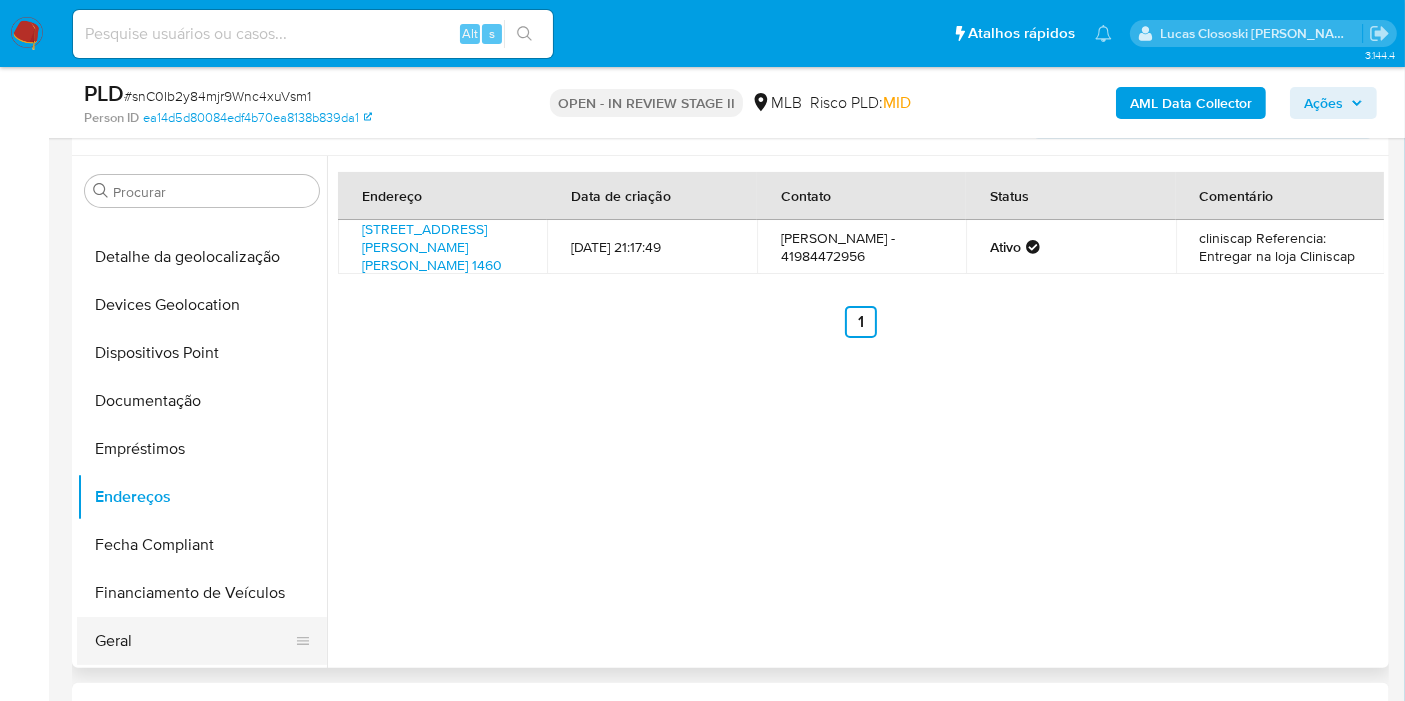 click on "Geral" at bounding box center [194, 641] 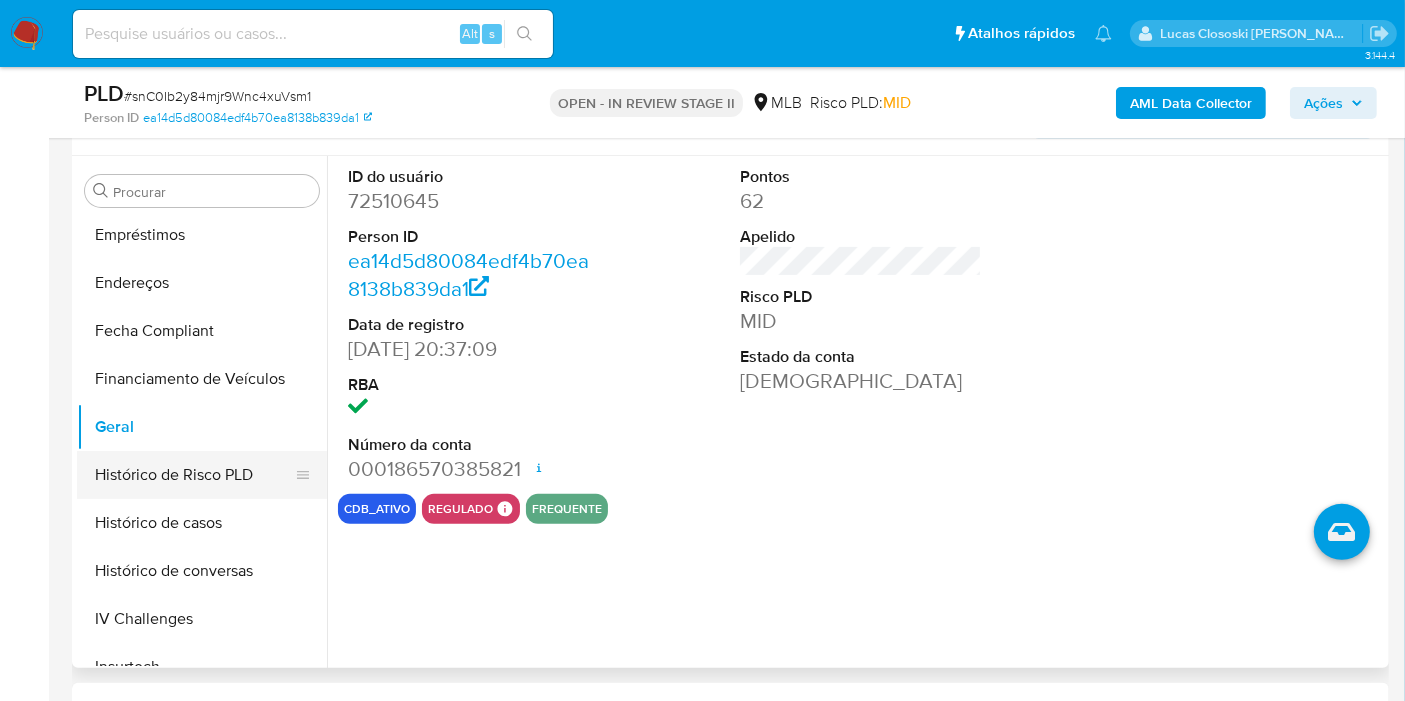 scroll, scrollTop: 444, scrollLeft: 0, axis: vertical 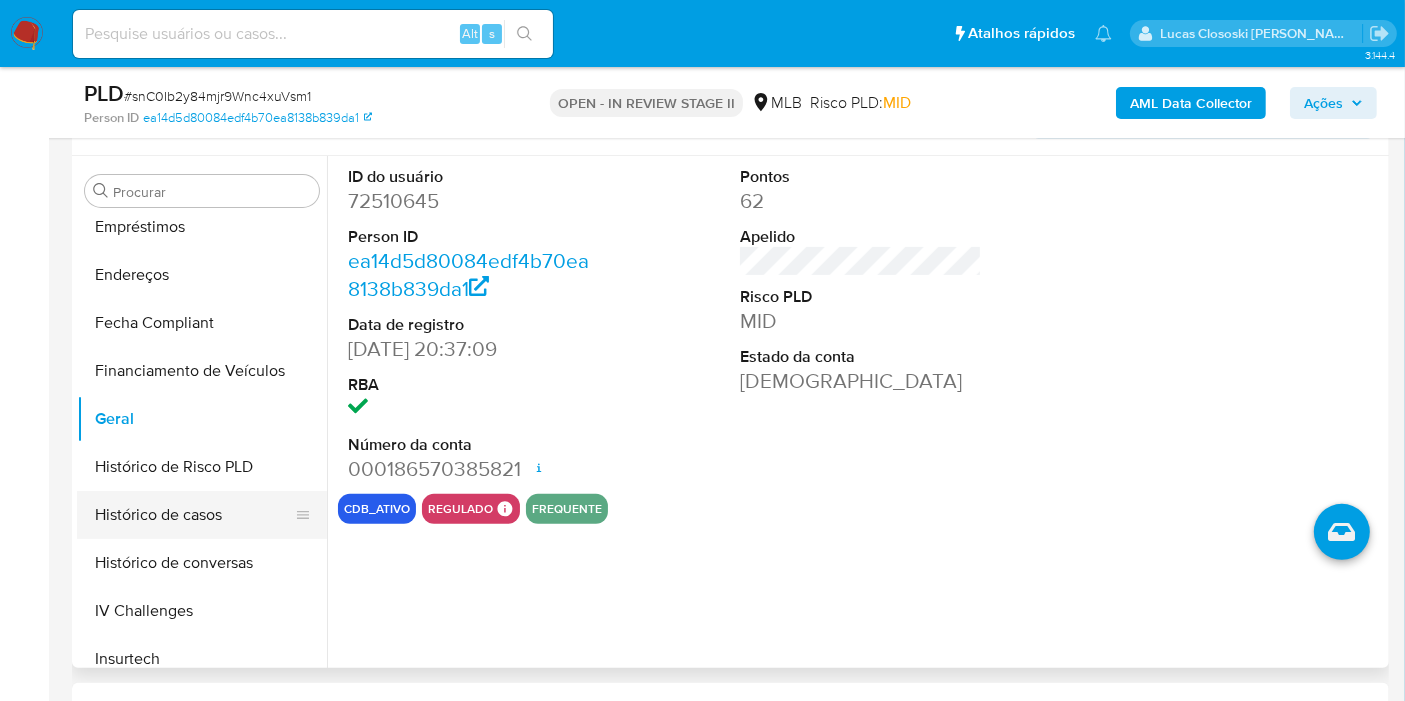 click on "Histórico de casos" at bounding box center [194, 515] 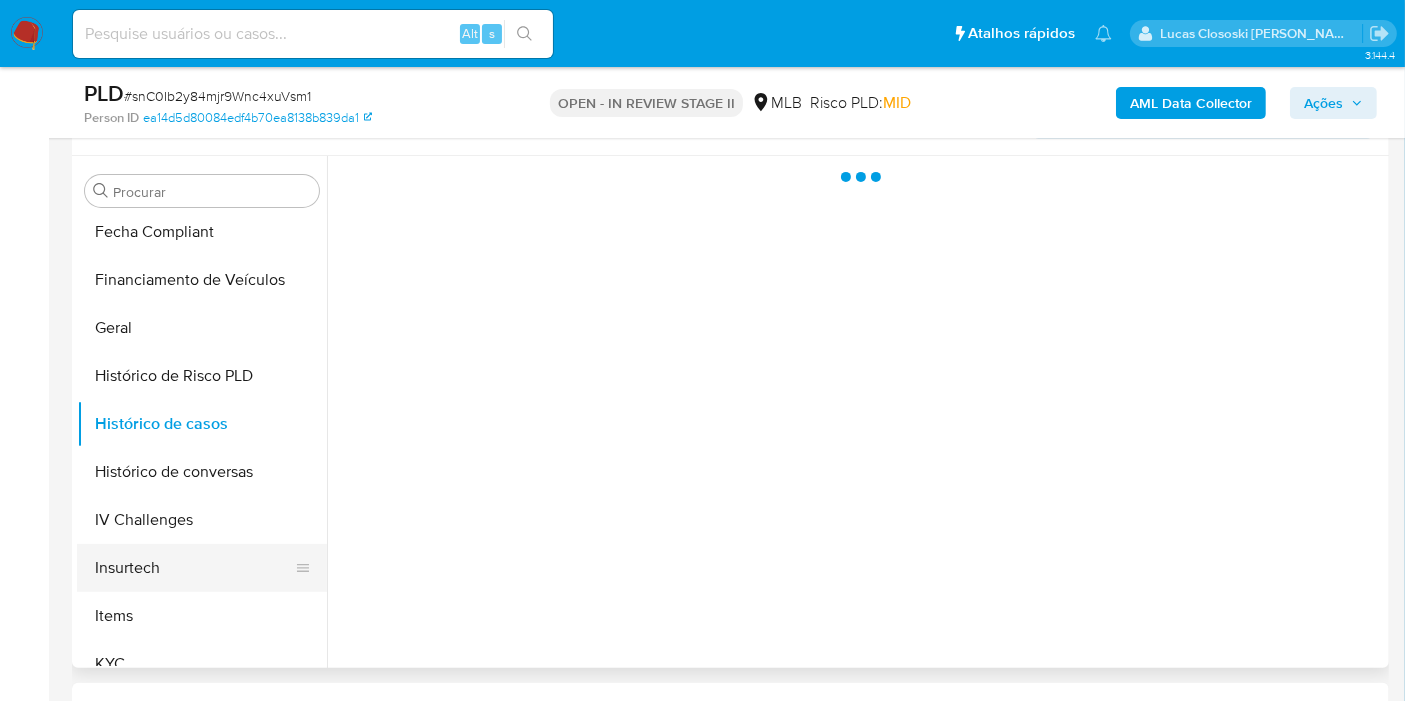 scroll, scrollTop: 555, scrollLeft: 0, axis: vertical 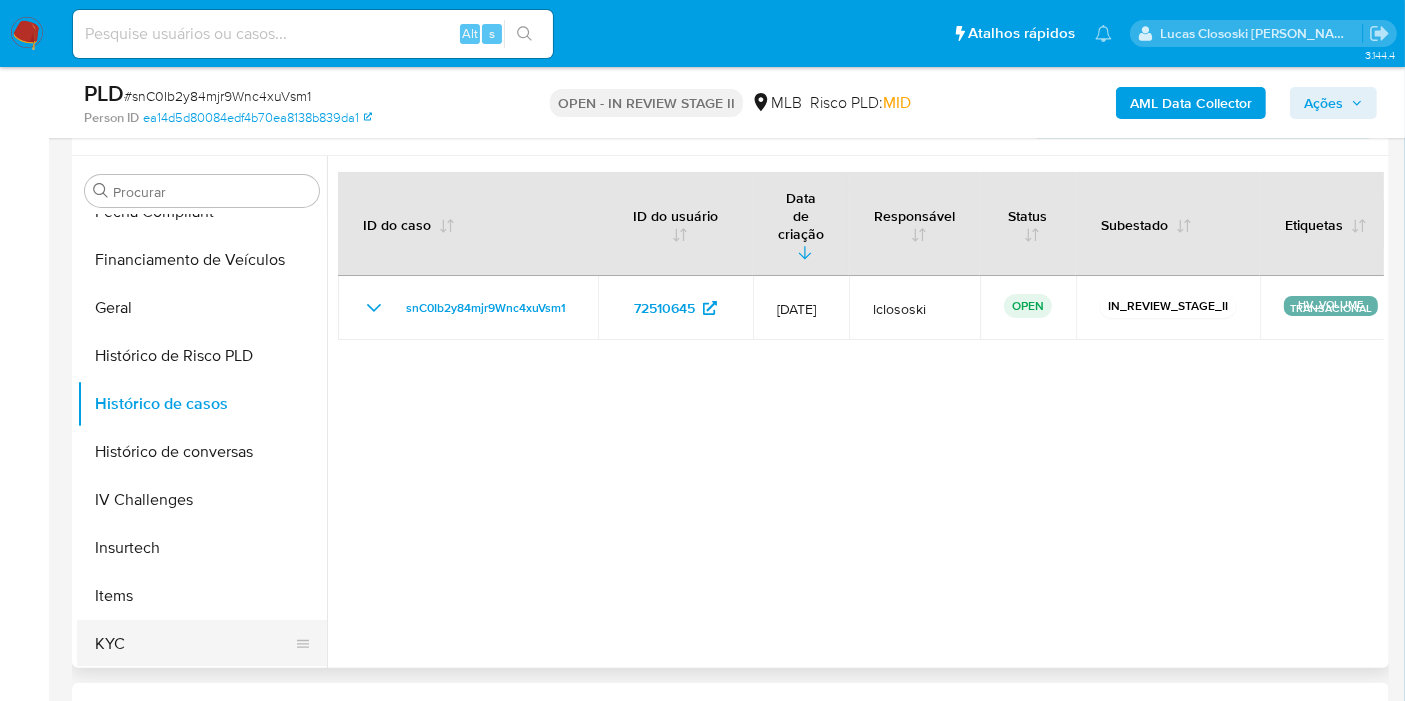 click on "KYC" at bounding box center [194, 644] 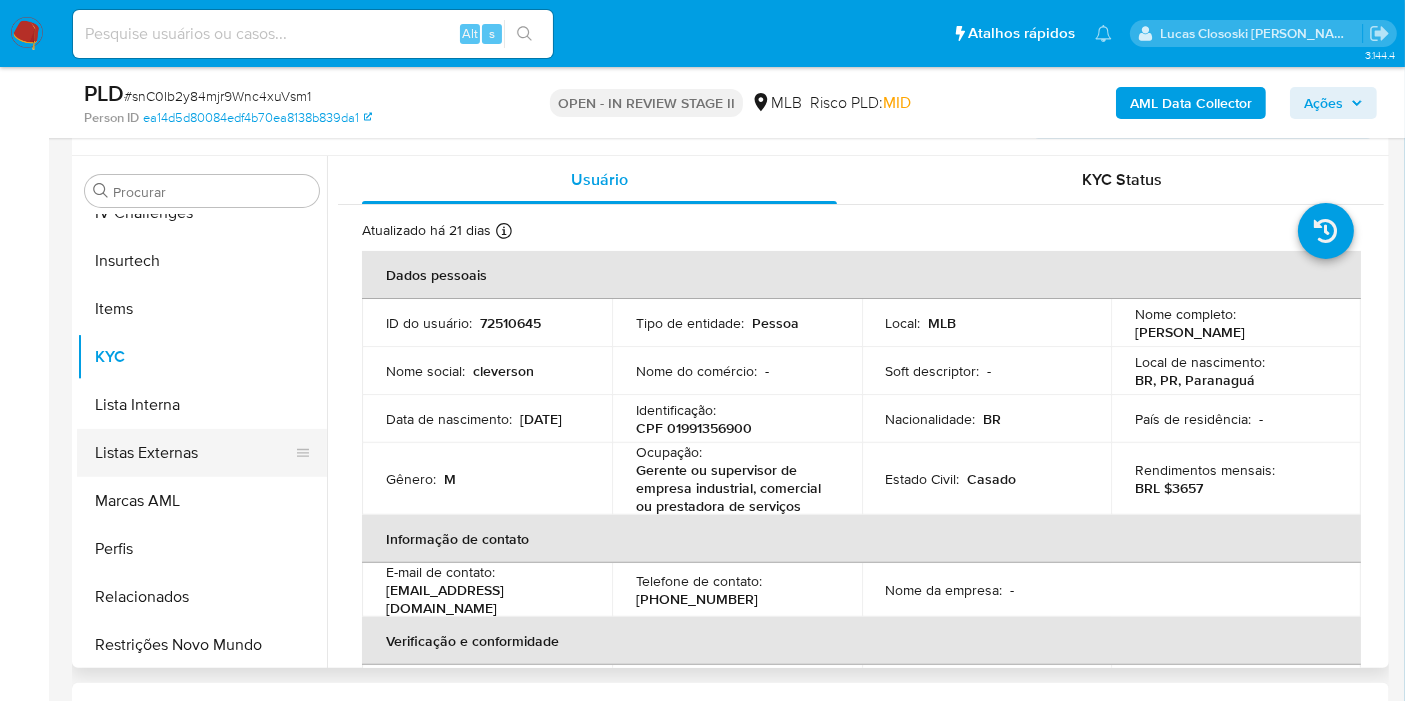 scroll, scrollTop: 844, scrollLeft: 0, axis: vertical 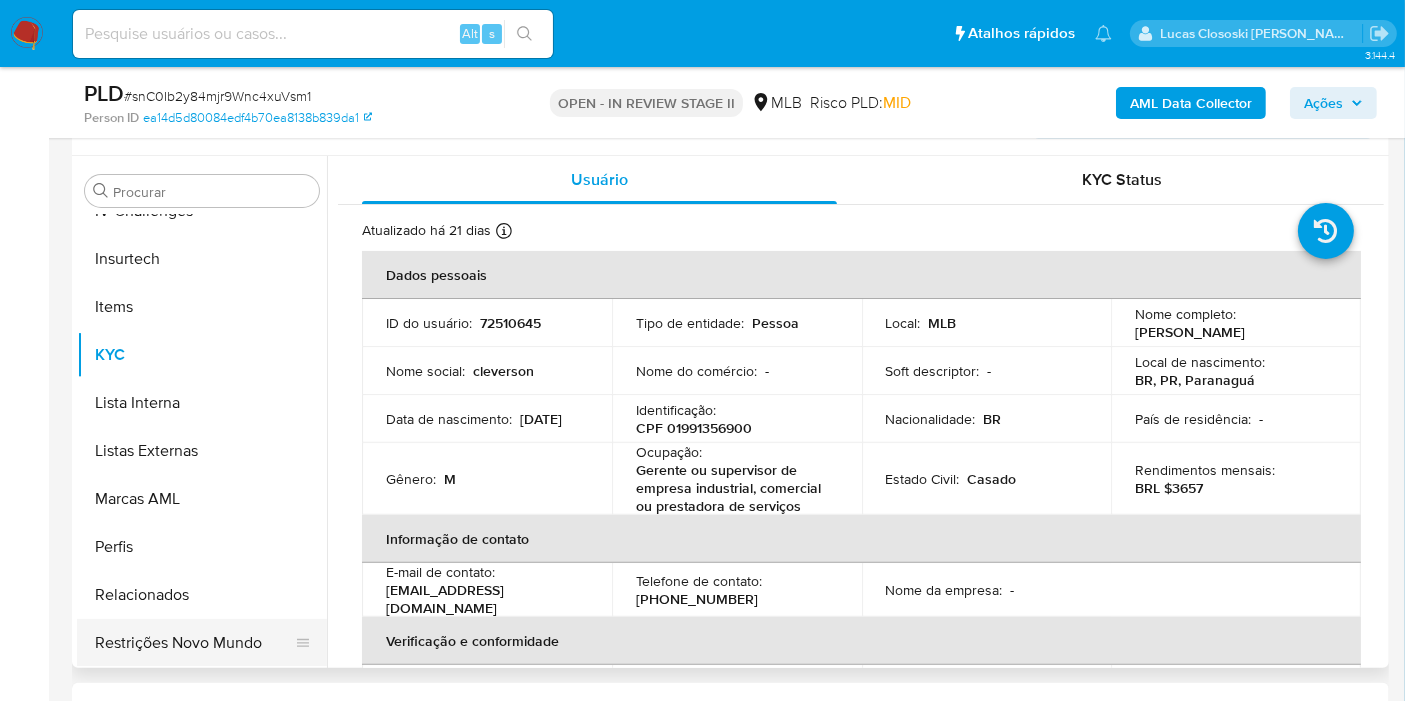 click on "Restrições Novo Mundo" at bounding box center (194, 643) 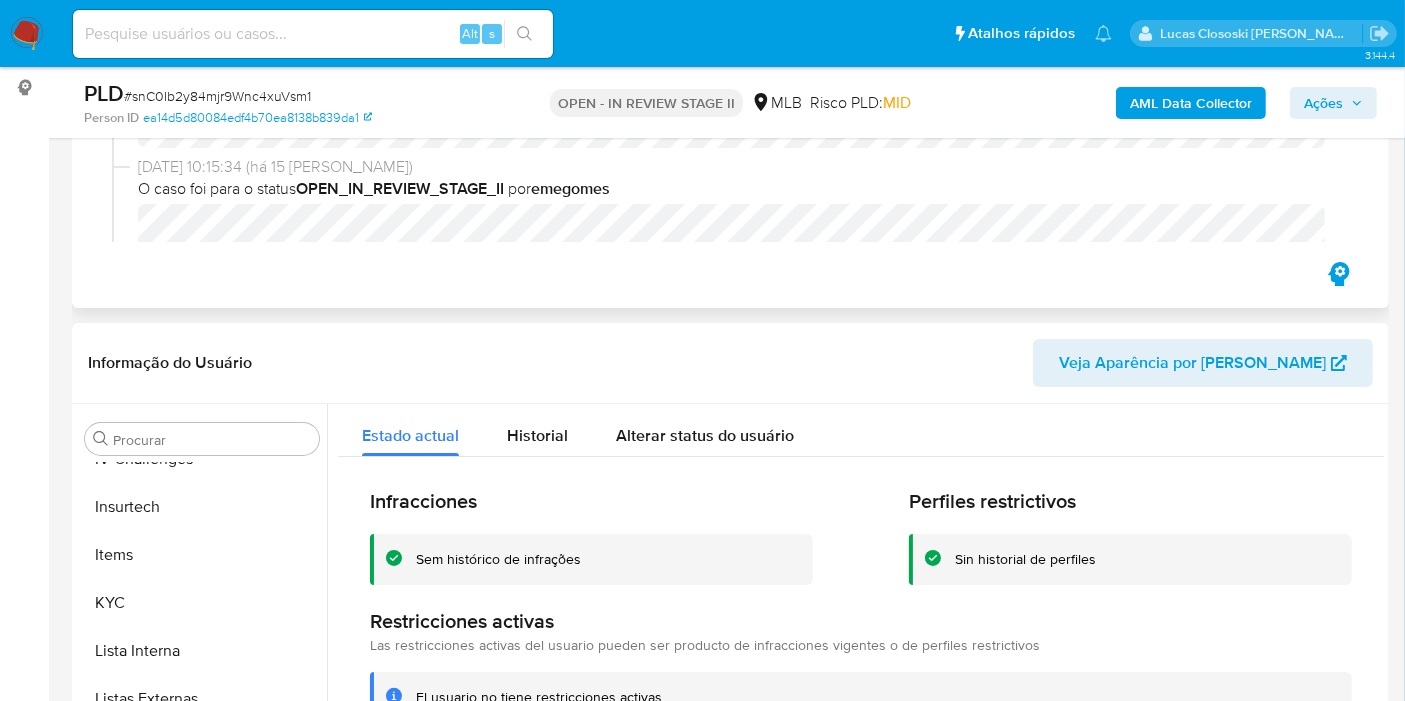 scroll, scrollTop: 65, scrollLeft: 0, axis: vertical 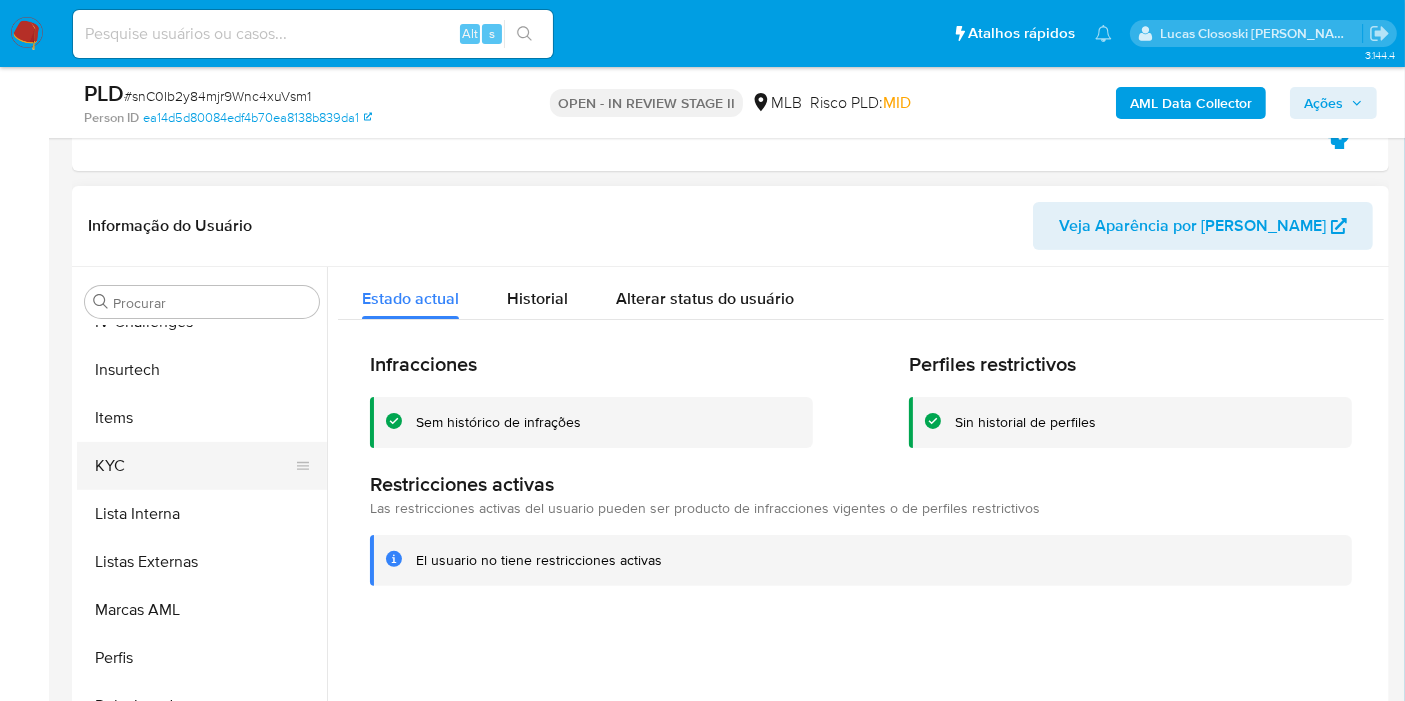 click on "KYC" at bounding box center [194, 466] 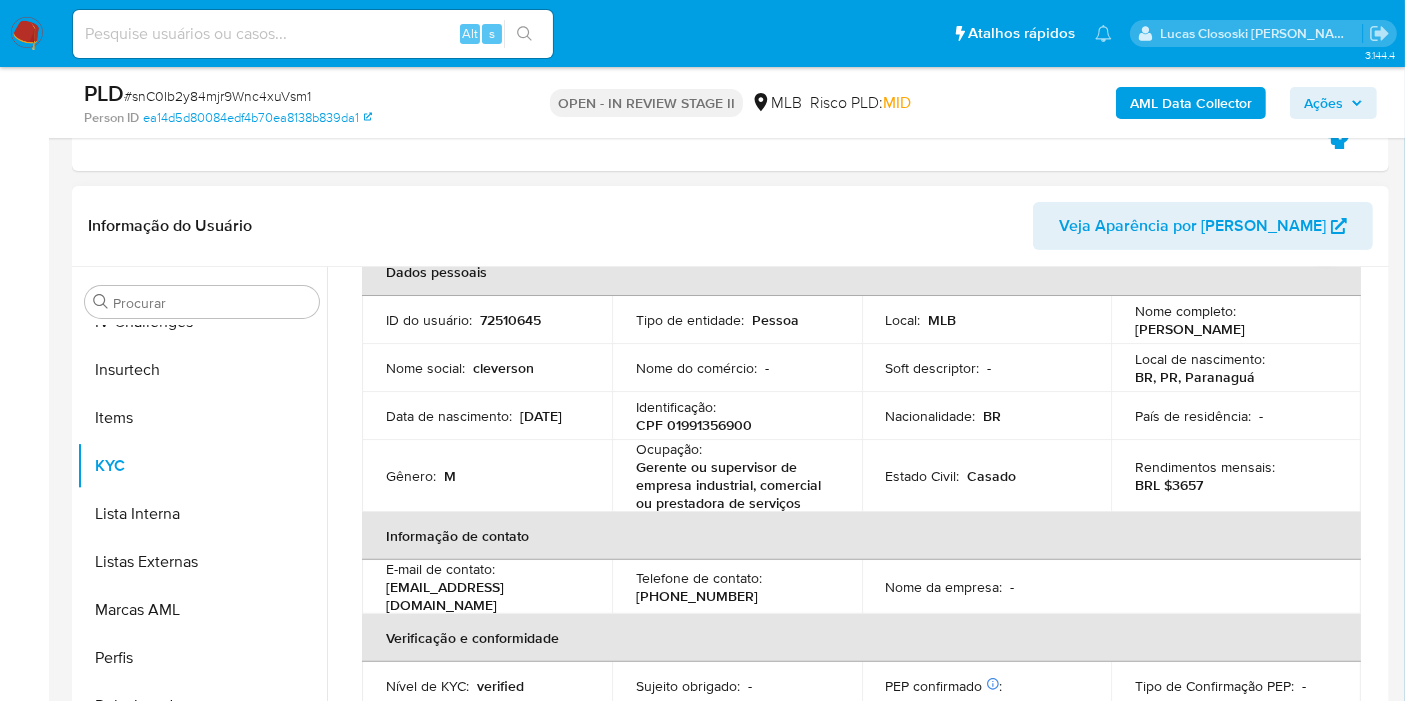 scroll, scrollTop: 111, scrollLeft: 0, axis: vertical 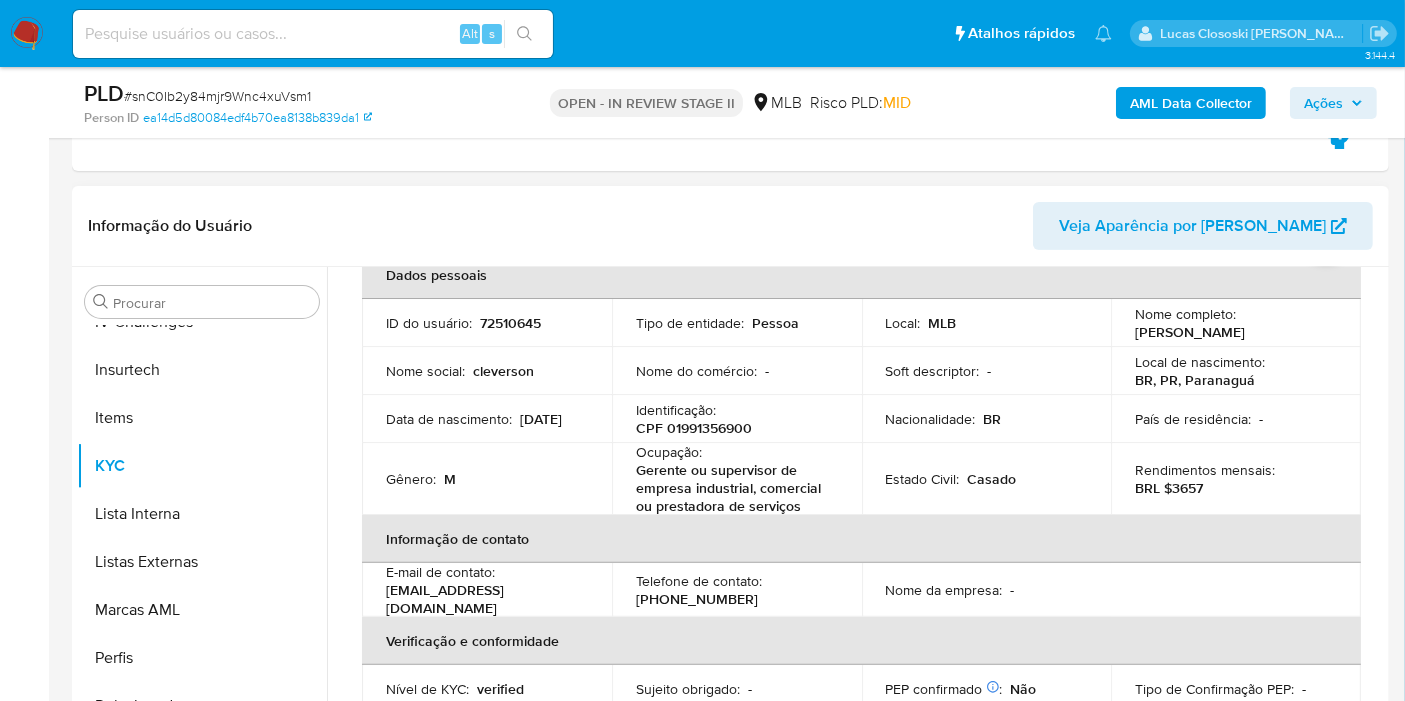 click on "CPF 01991356900" at bounding box center (694, 428) 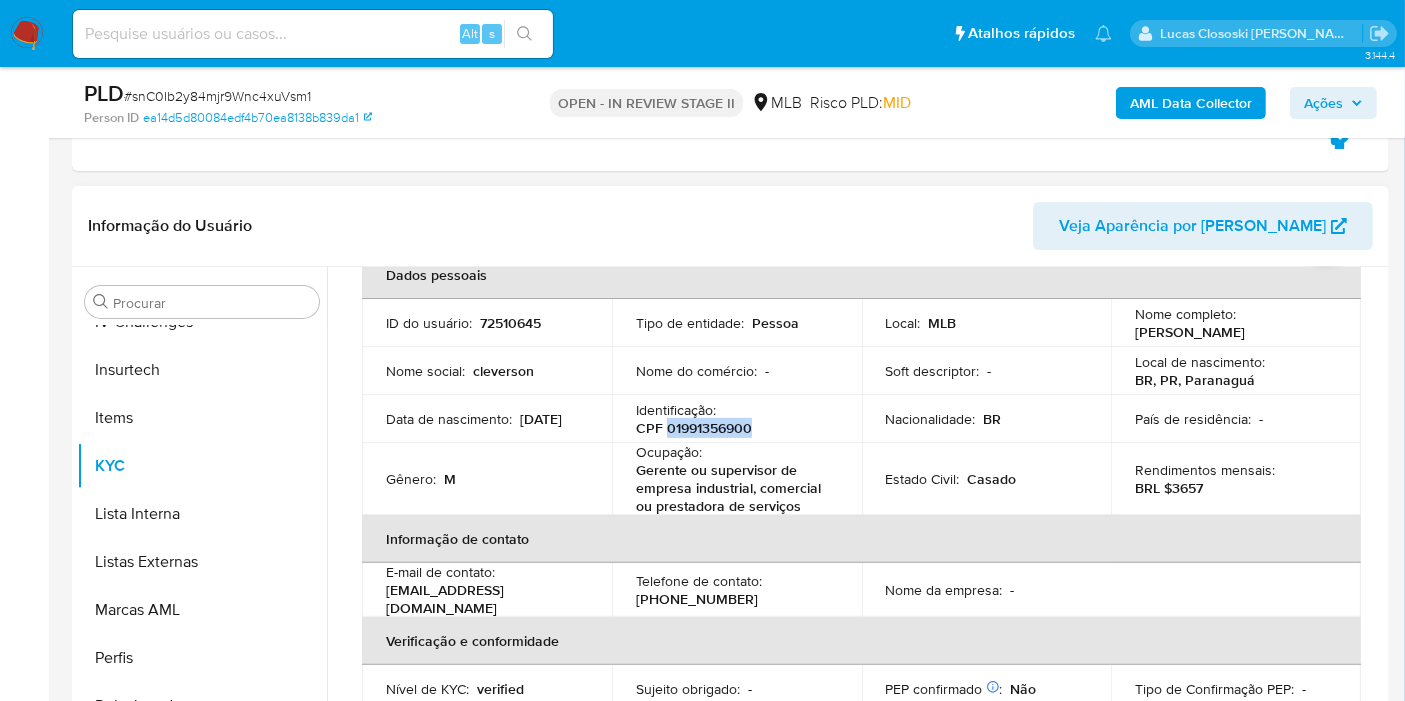 click on "CPF 01991356900" at bounding box center (694, 428) 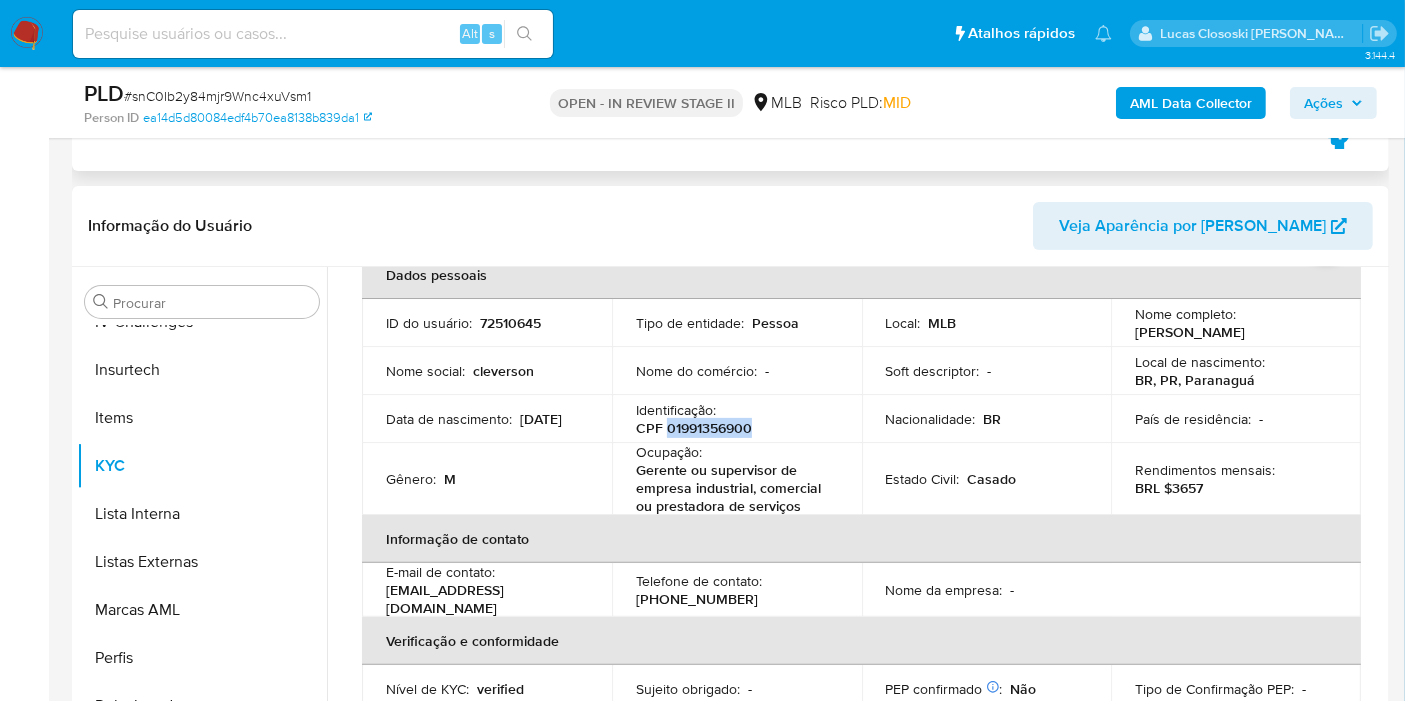 copy on "01991356900" 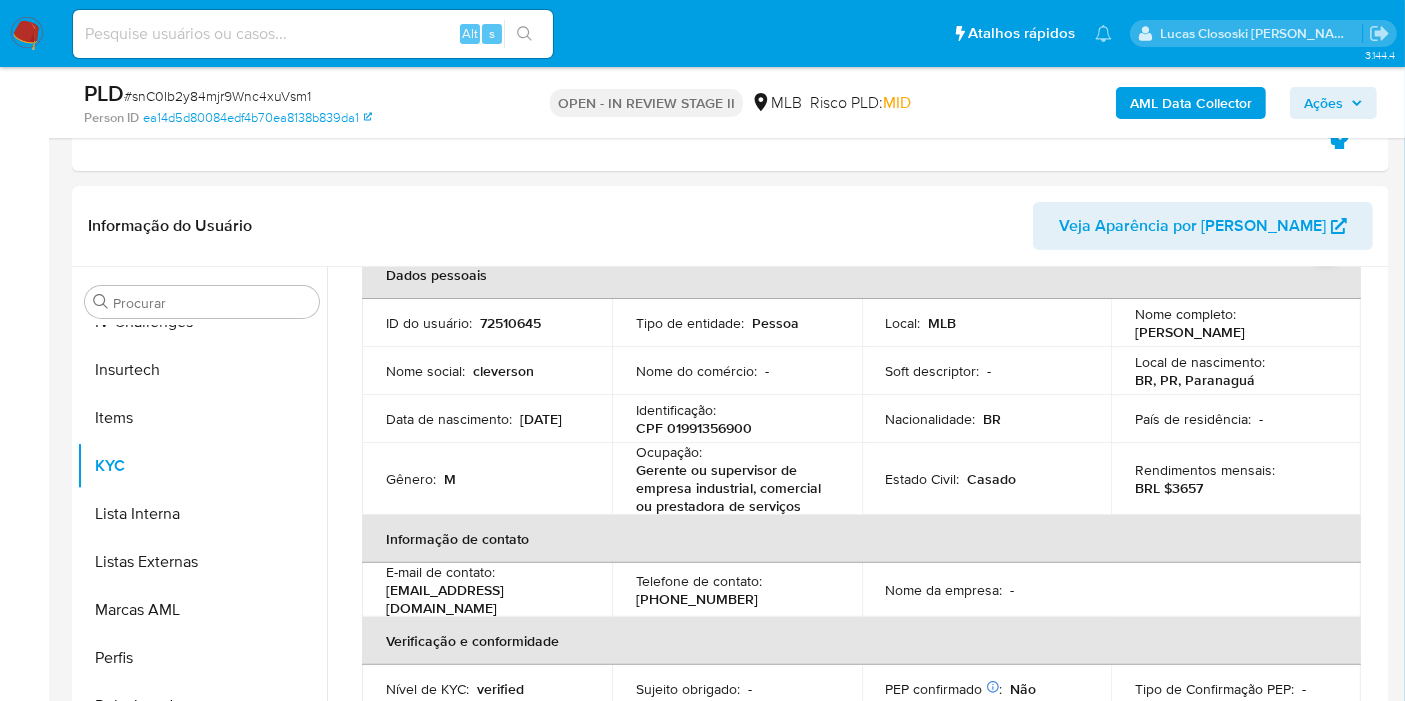 click on "# snC0Ib2y84mjr9Wnc4xuVsm1" at bounding box center [217, 96] 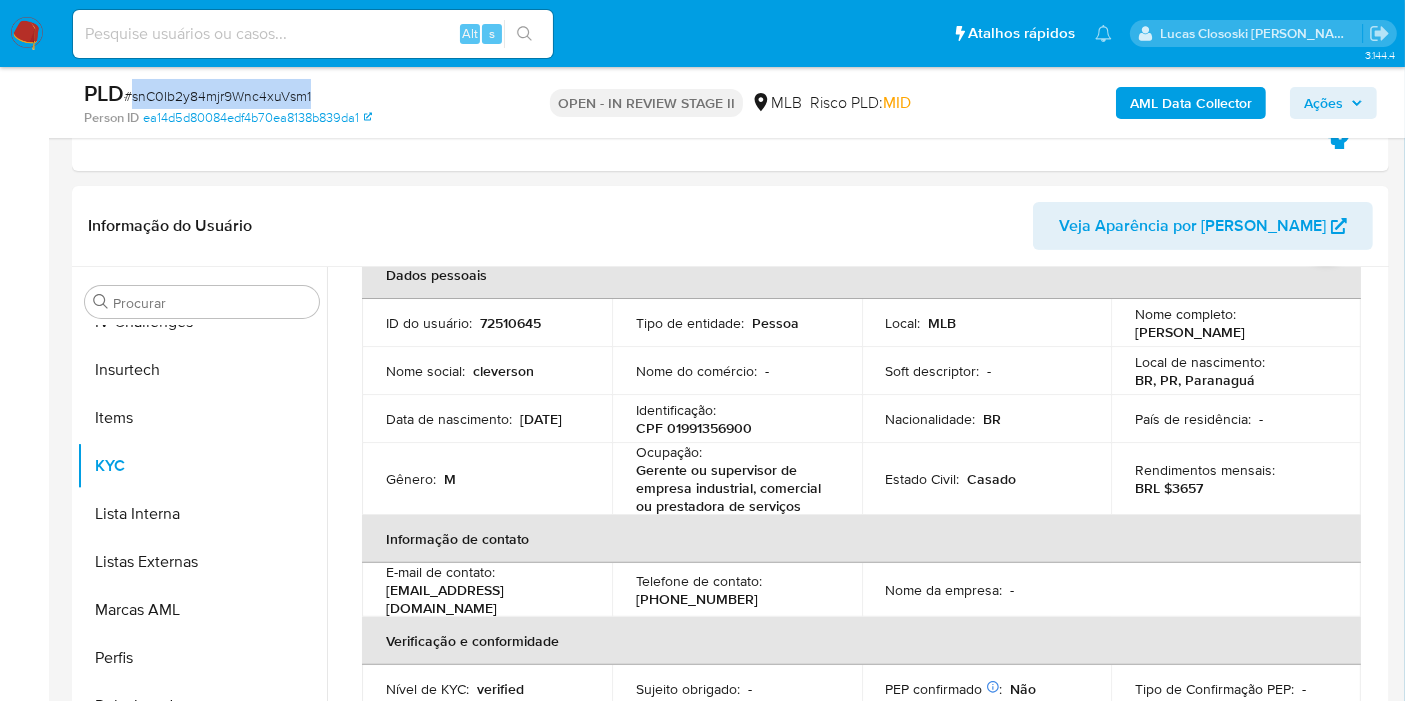 click on "# snC0Ib2y84mjr9Wnc4xuVsm1" at bounding box center (217, 96) 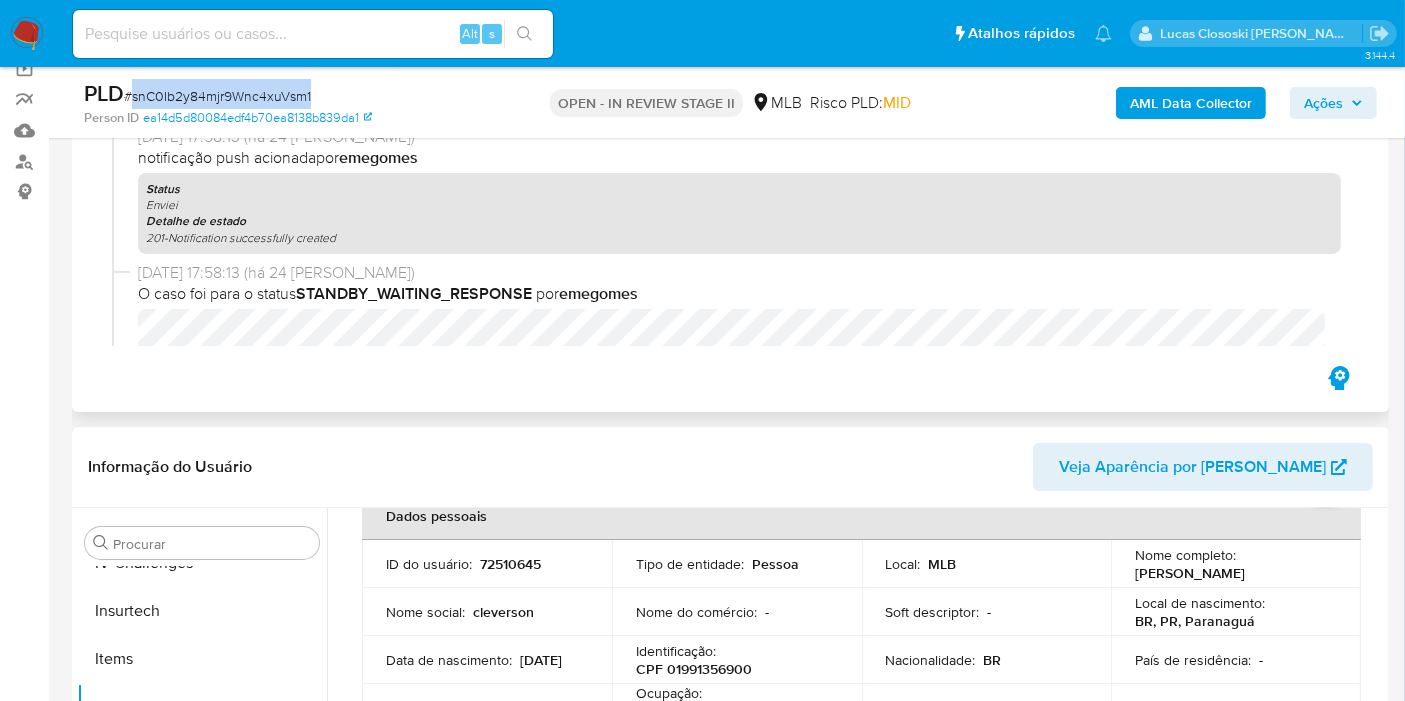 scroll, scrollTop: 65, scrollLeft: 0, axis: vertical 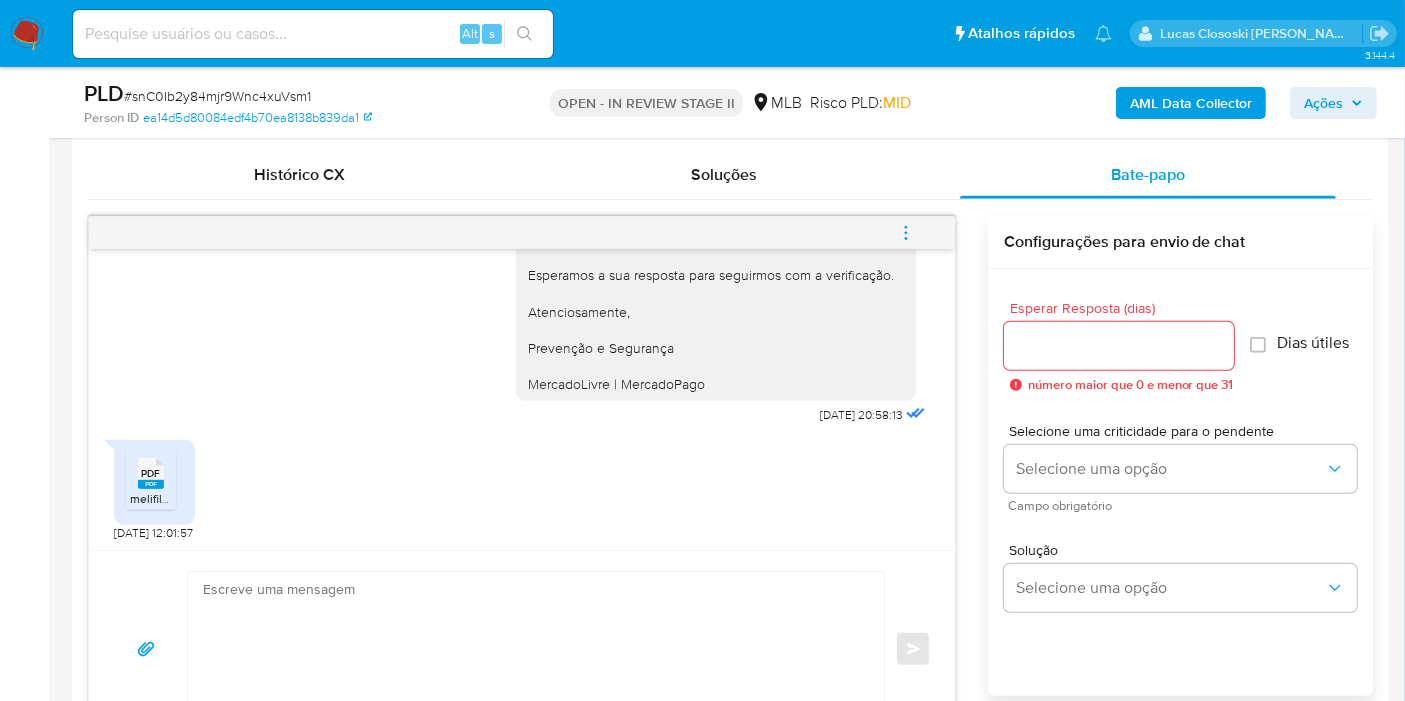 click on "PDF PDF" at bounding box center (151, 471) 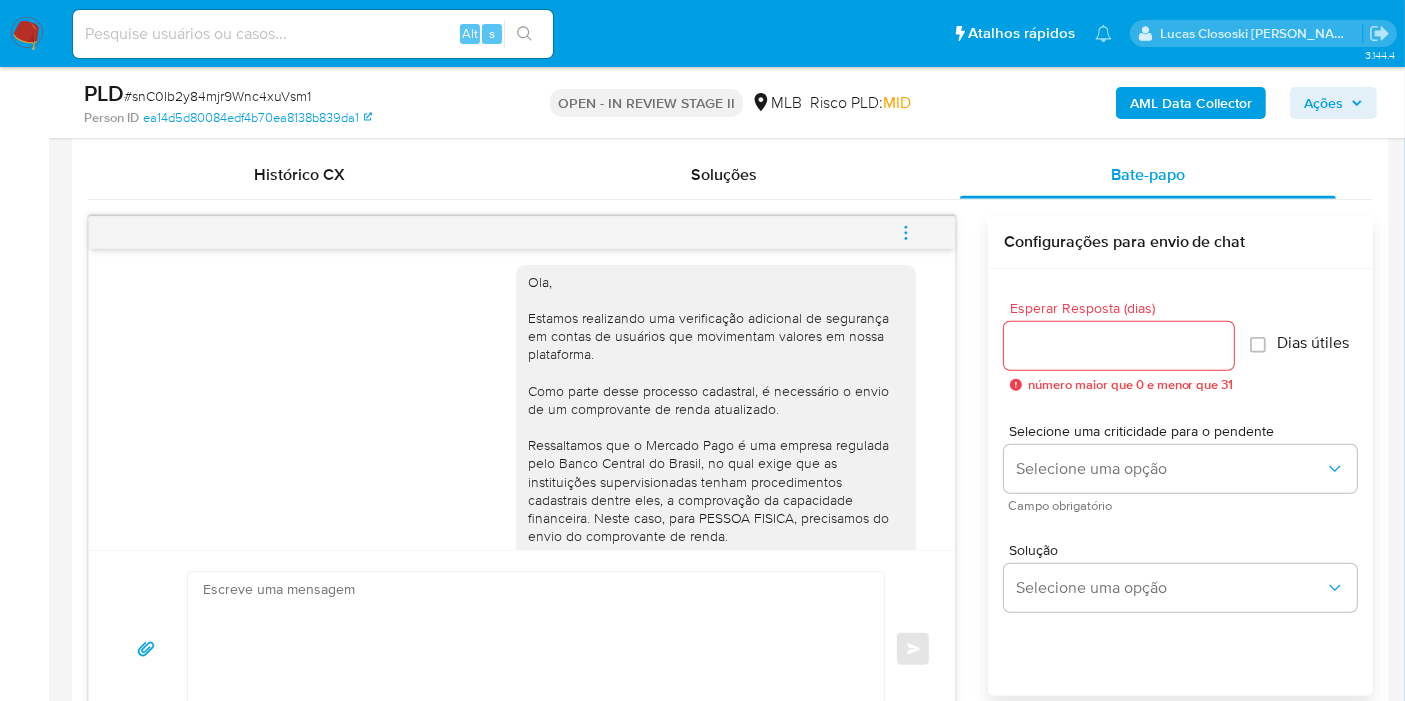 scroll, scrollTop: 0, scrollLeft: 0, axis: both 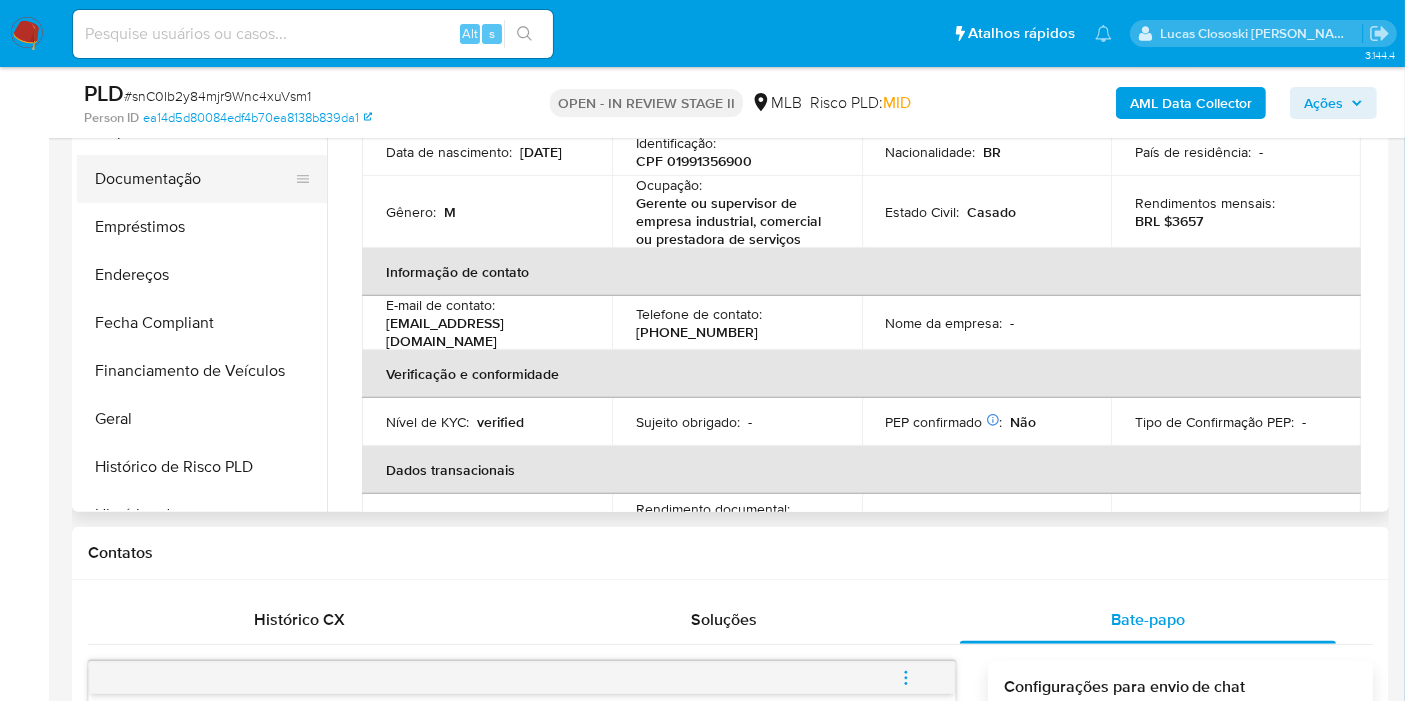 click on "Documentação" at bounding box center (194, 179) 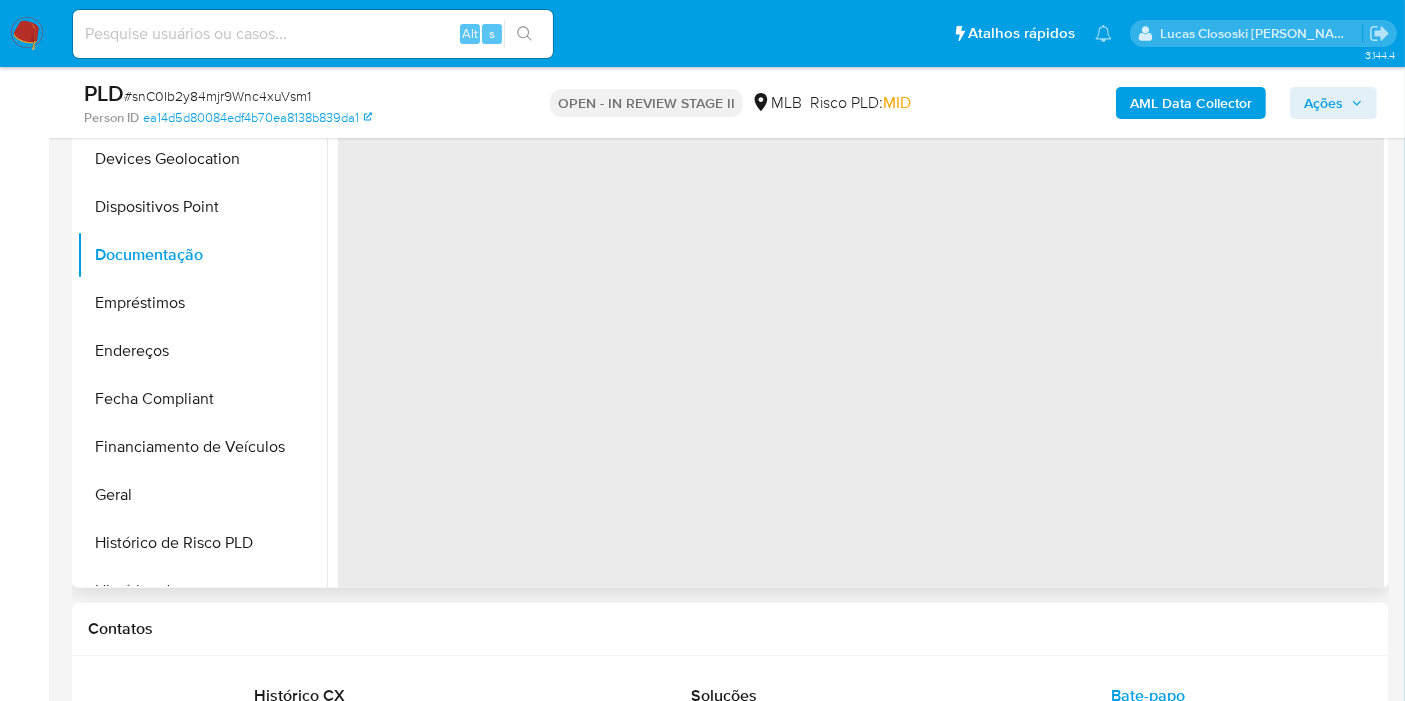 scroll, scrollTop: 555, scrollLeft: 0, axis: vertical 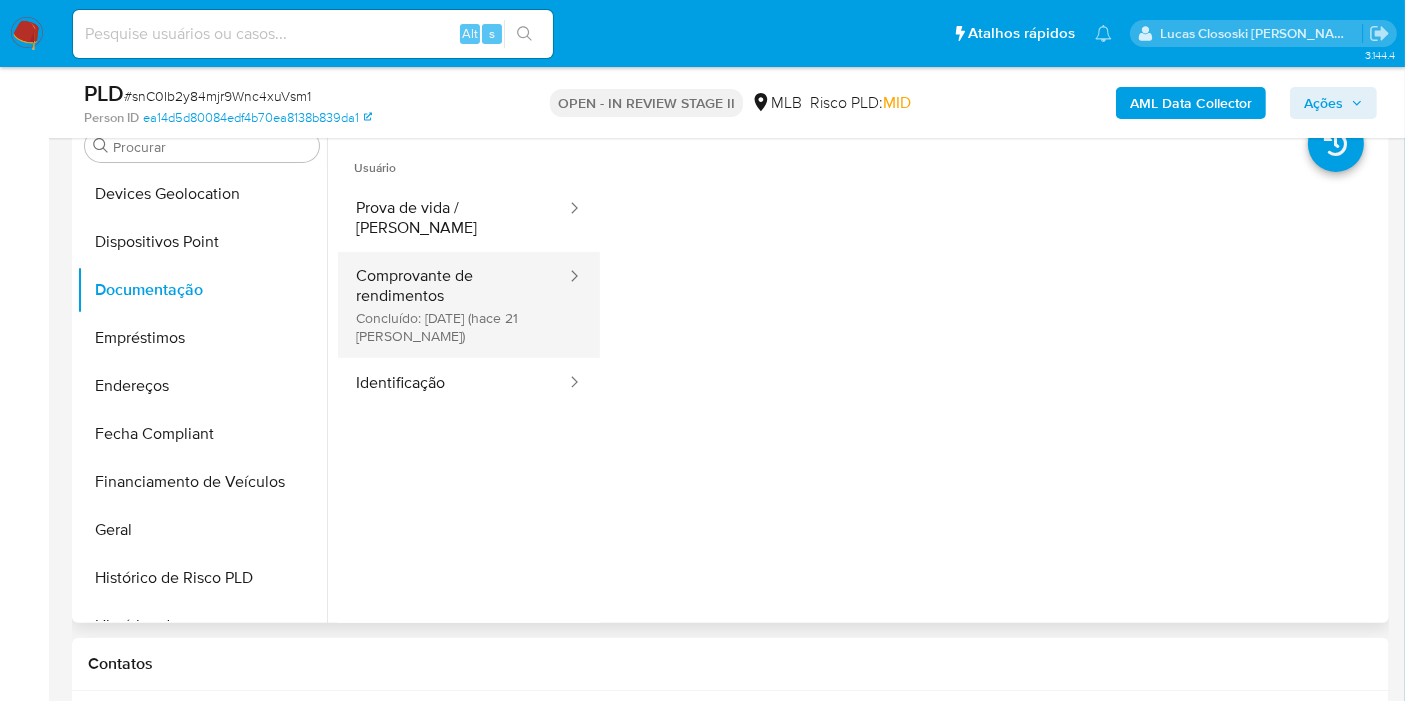 click on "Comprovante de rendimentos Concluído: 19/06/2025 (hace 21 días)" at bounding box center (453, 305) 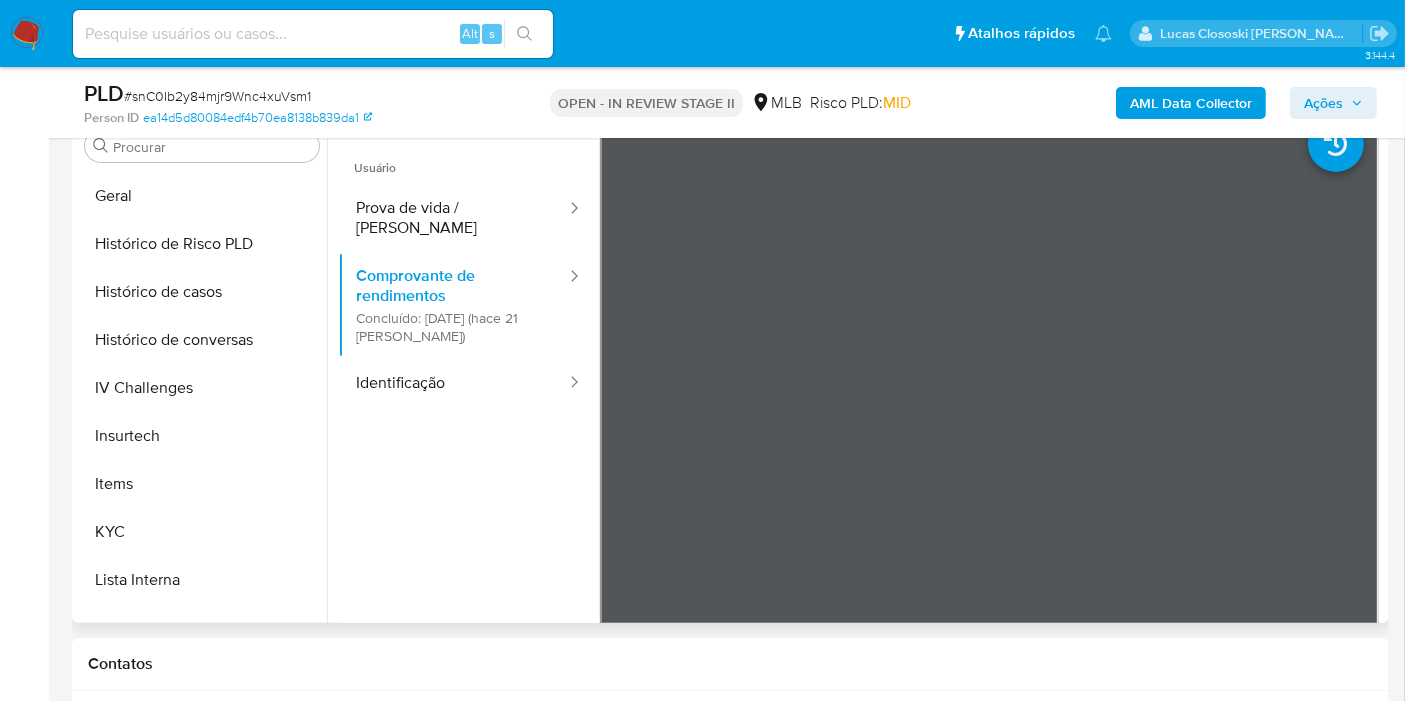 scroll, scrollTop: 844, scrollLeft: 0, axis: vertical 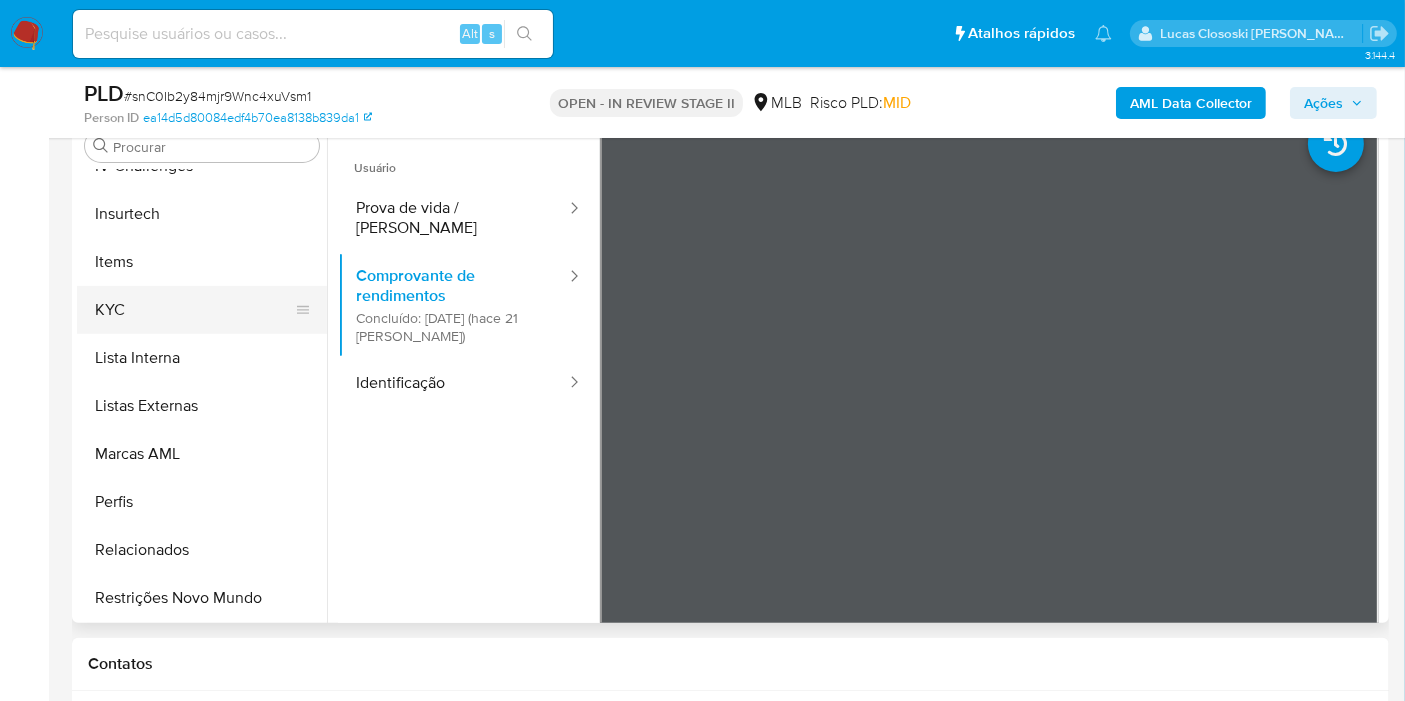 click on "KYC" at bounding box center [194, 310] 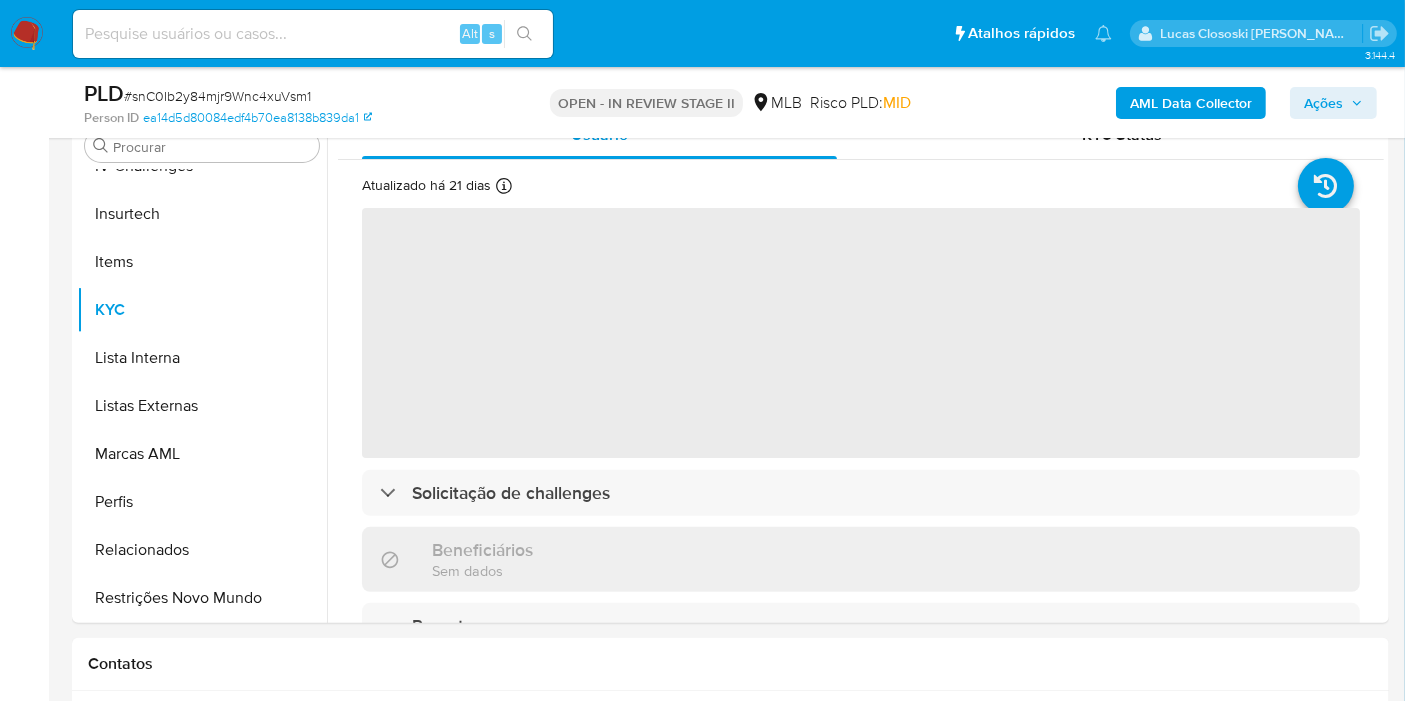 click on "# snC0Ib2y84mjr9Wnc4xuVsm1" at bounding box center (217, 96) 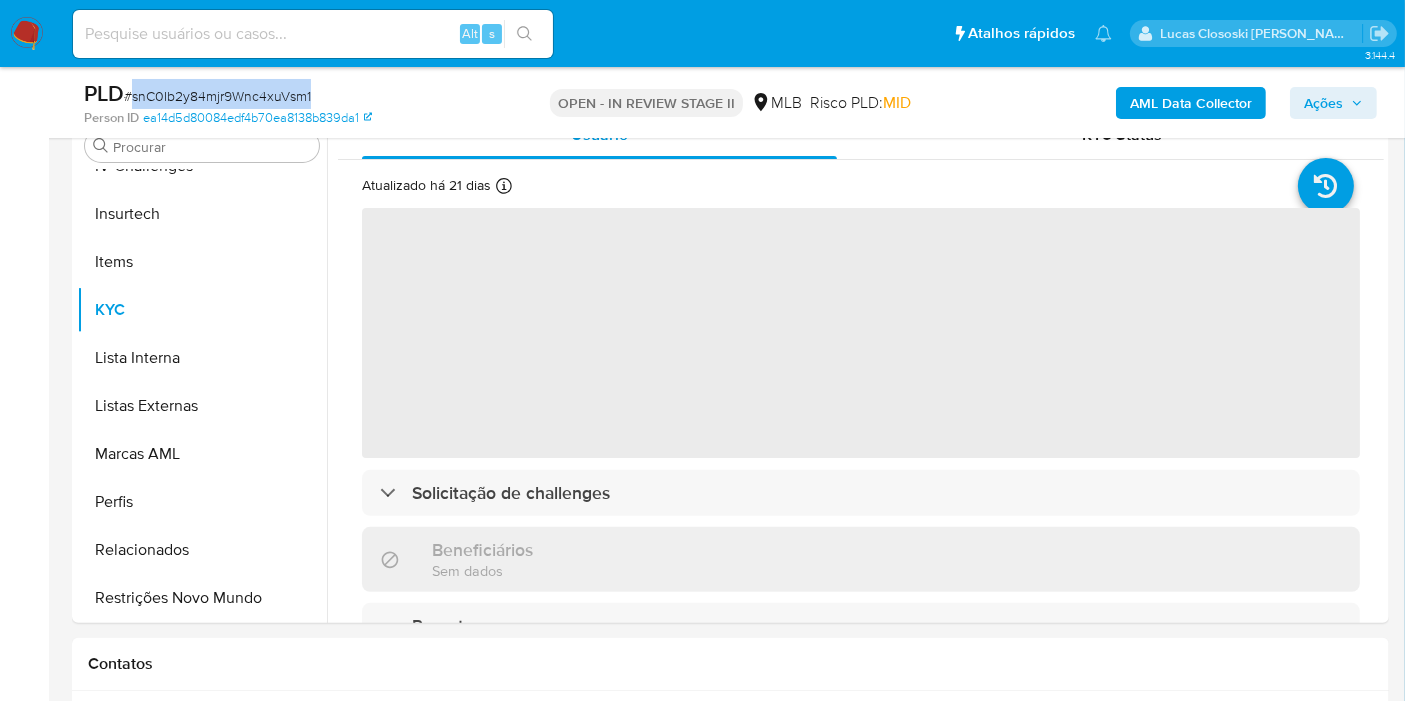 copy on "snC0Ib2y84mjr9Wnc4xuVsm1" 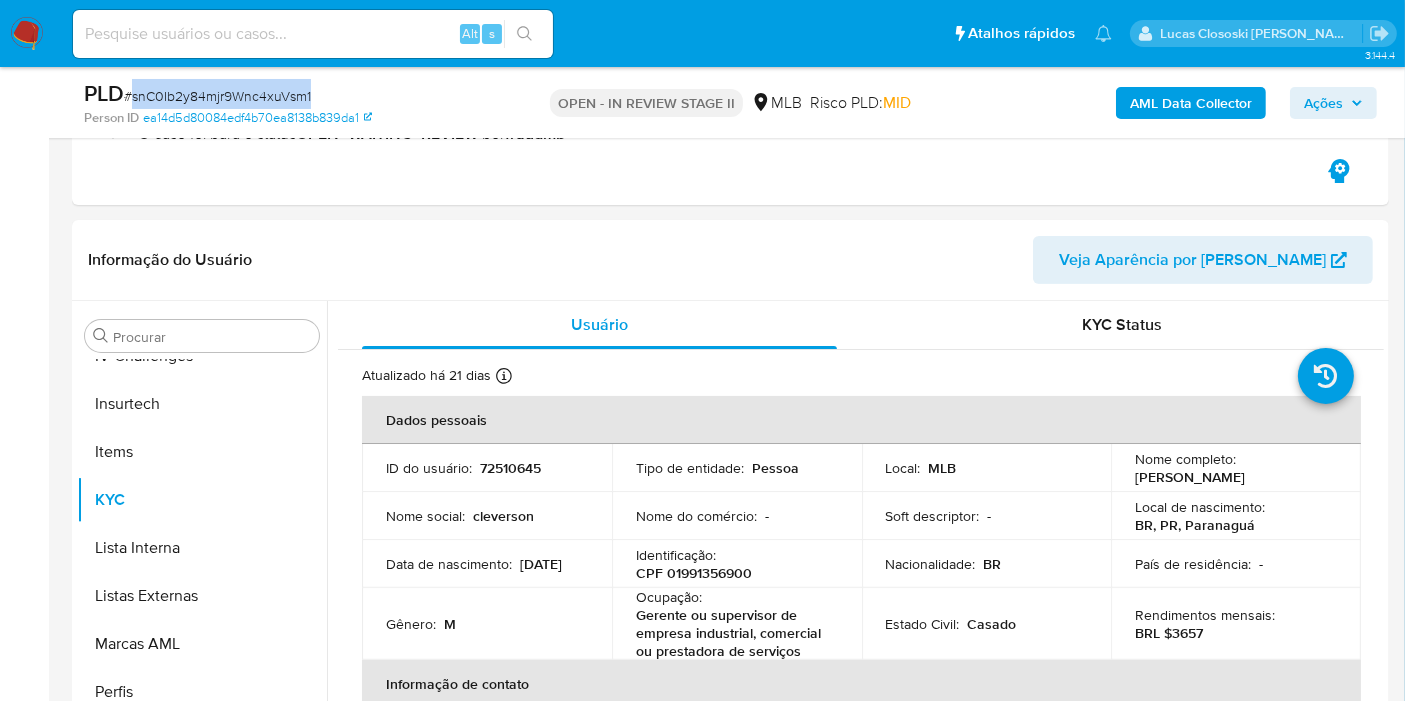 scroll, scrollTop: 444, scrollLeft: 0, axis: vertical 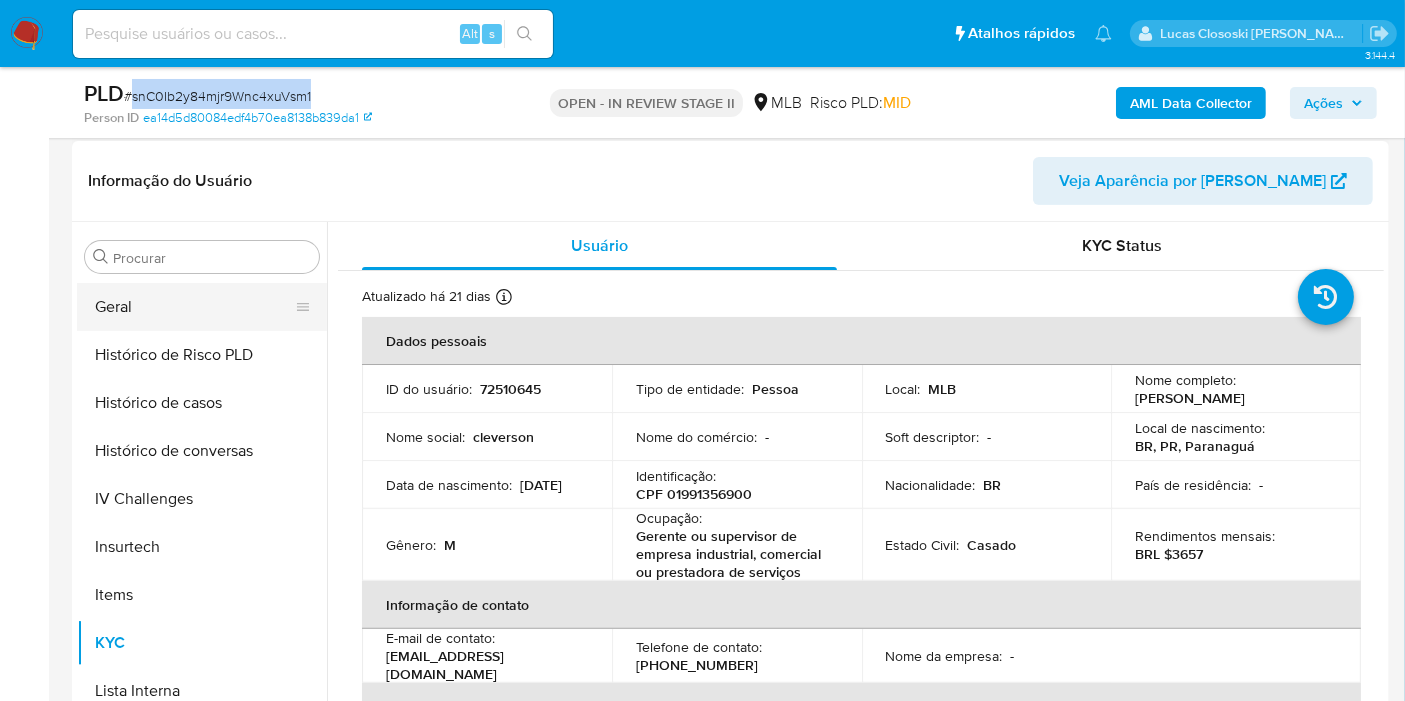 click on "Geral" at bounding box center (194, 307) 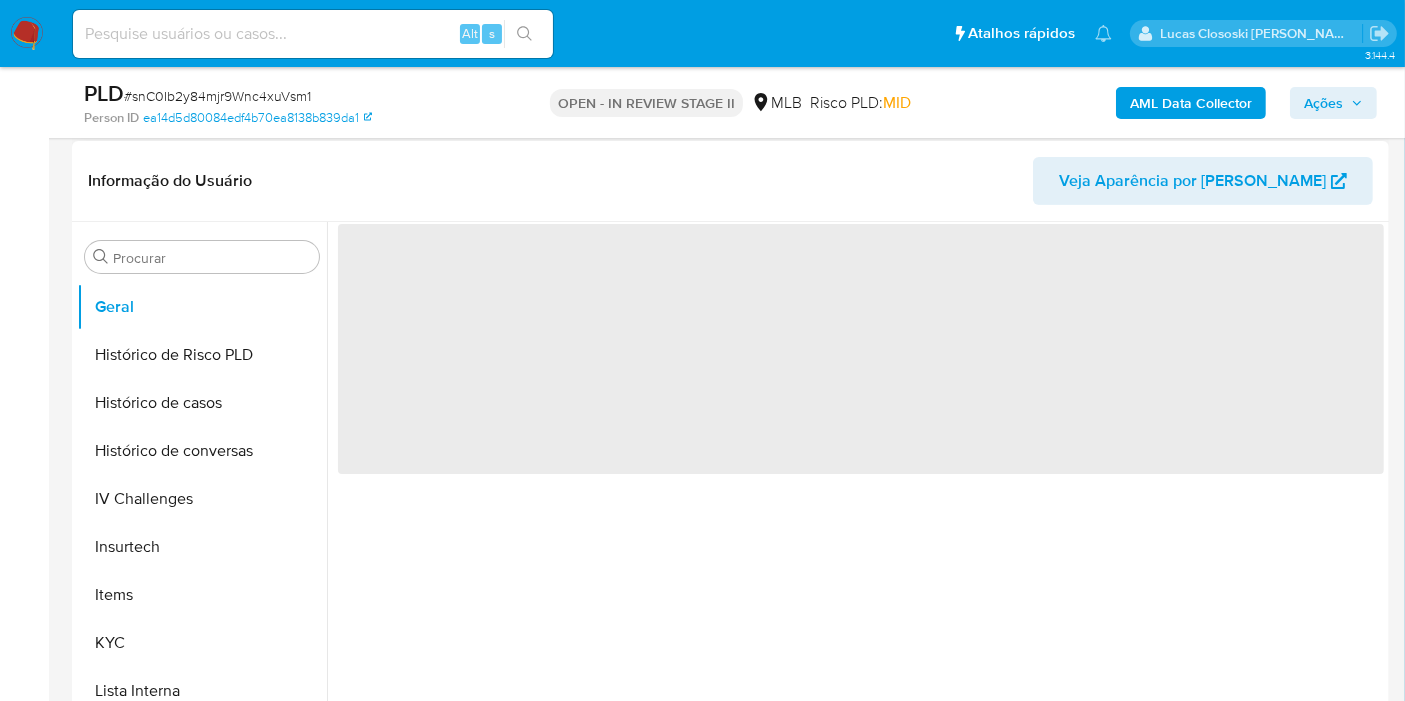 click on "Informação do Usuário Veja Aparência por Pessoa" at bounding box center [730, 181] 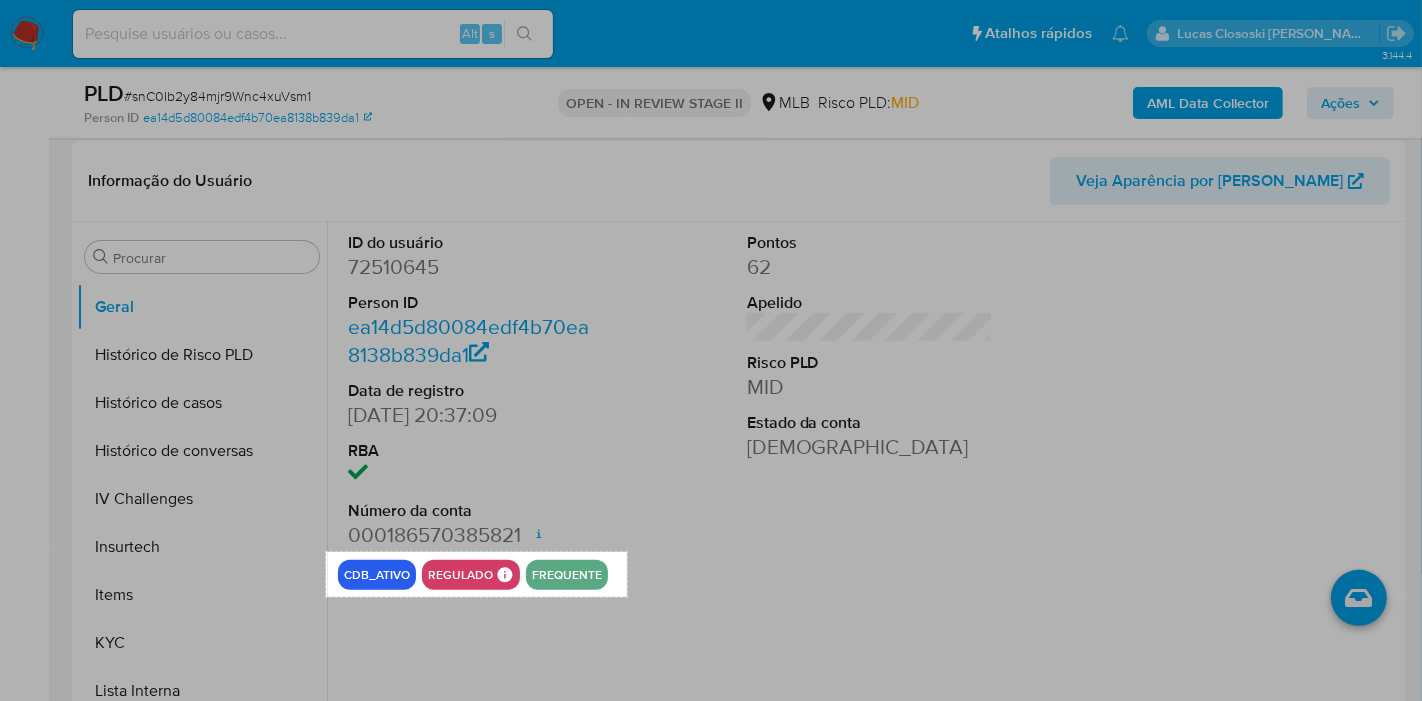 drag, startPoint x: 327, startPoint y: 552, endPoint x: 627, endPoint y: 596, distance: 303.2095 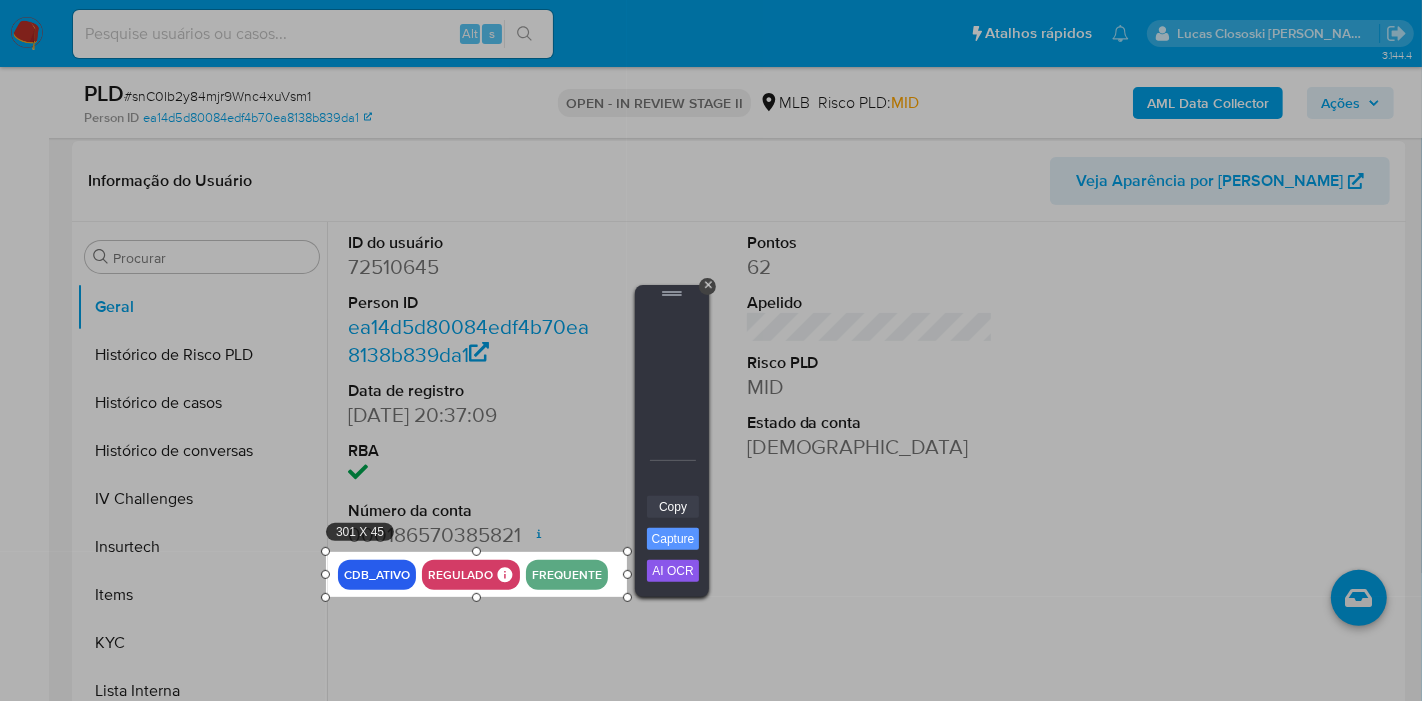 click on "Copy" at bounding box center (673, 507) 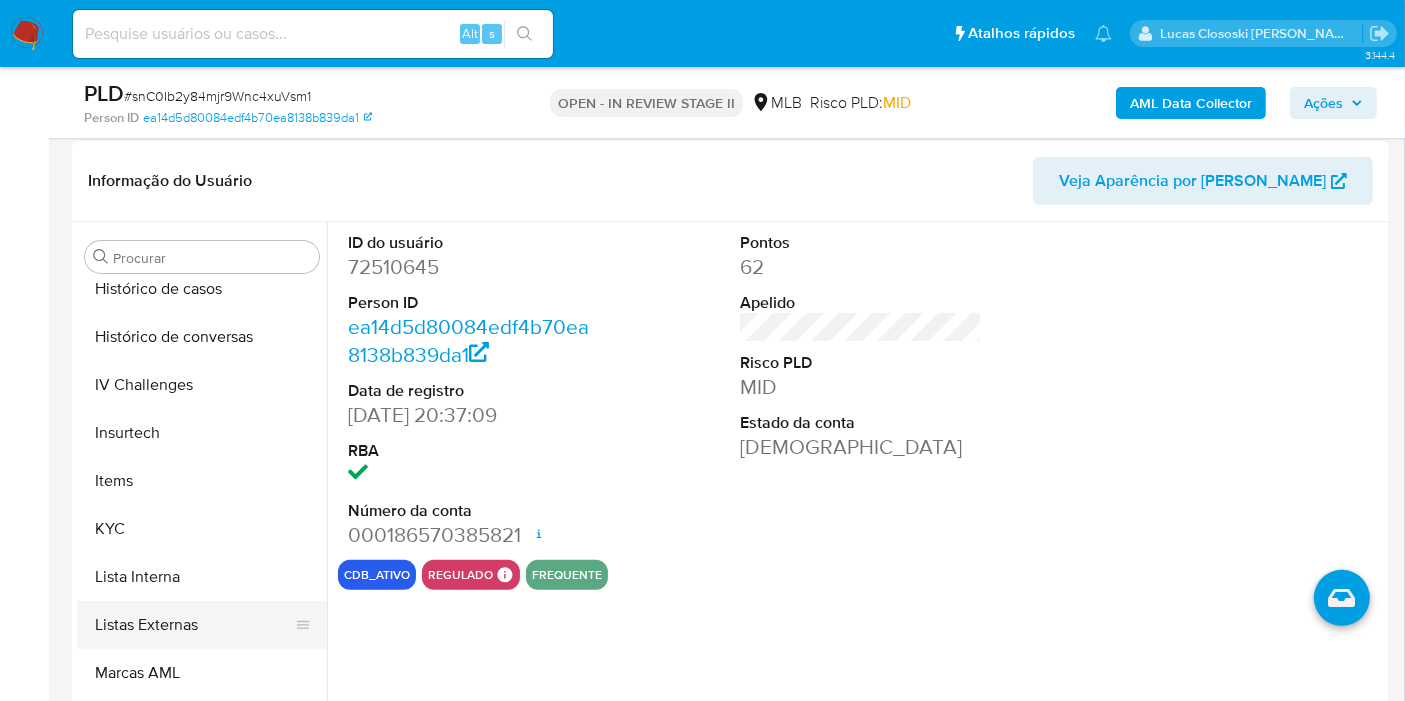 scroll, scrollTop: 844, scrollLeft: 0, axis: vertical 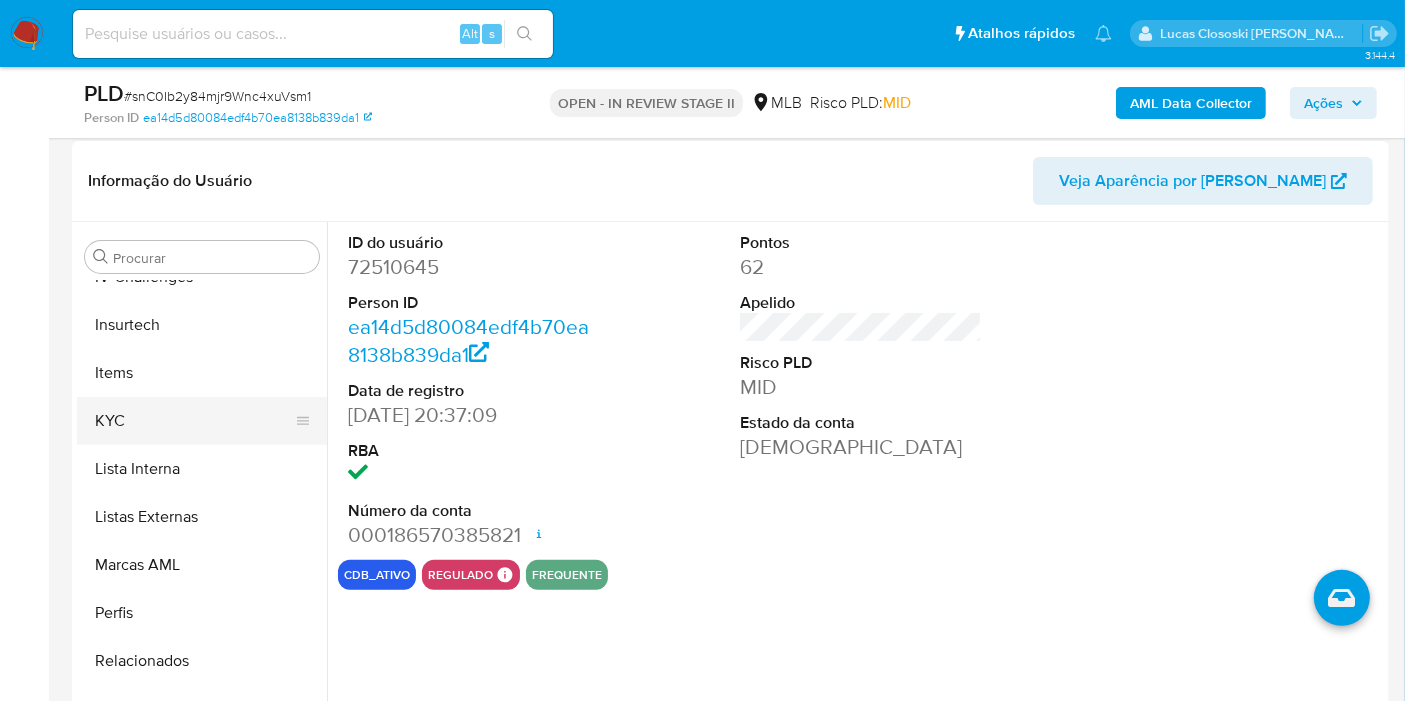click on "KYC" at bounding box center [194, 421] 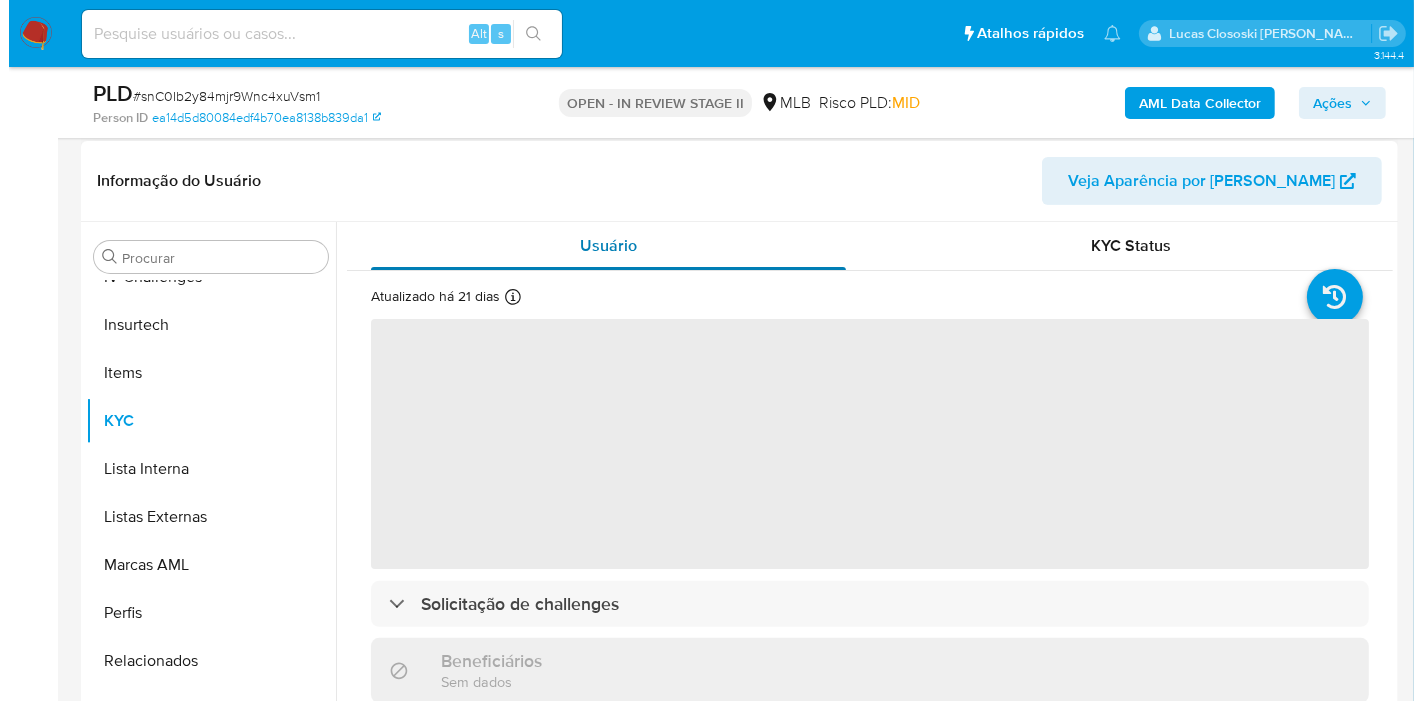 scroll, scrollTop: 555, scrollLeft: 0, axis: vertical 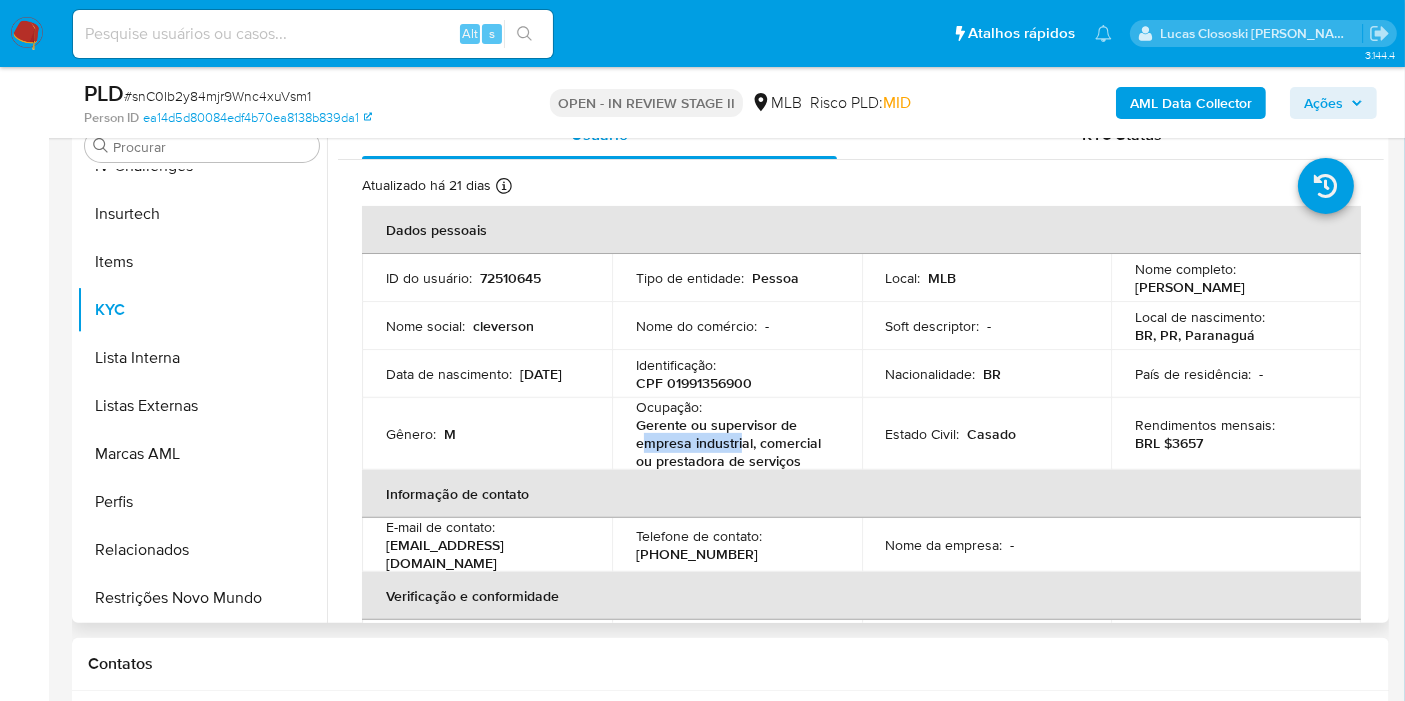 drag, startPoint x: 642, startPoint y: 435, endPoint x: 744, endPoint y: 449, distance: 102.9563 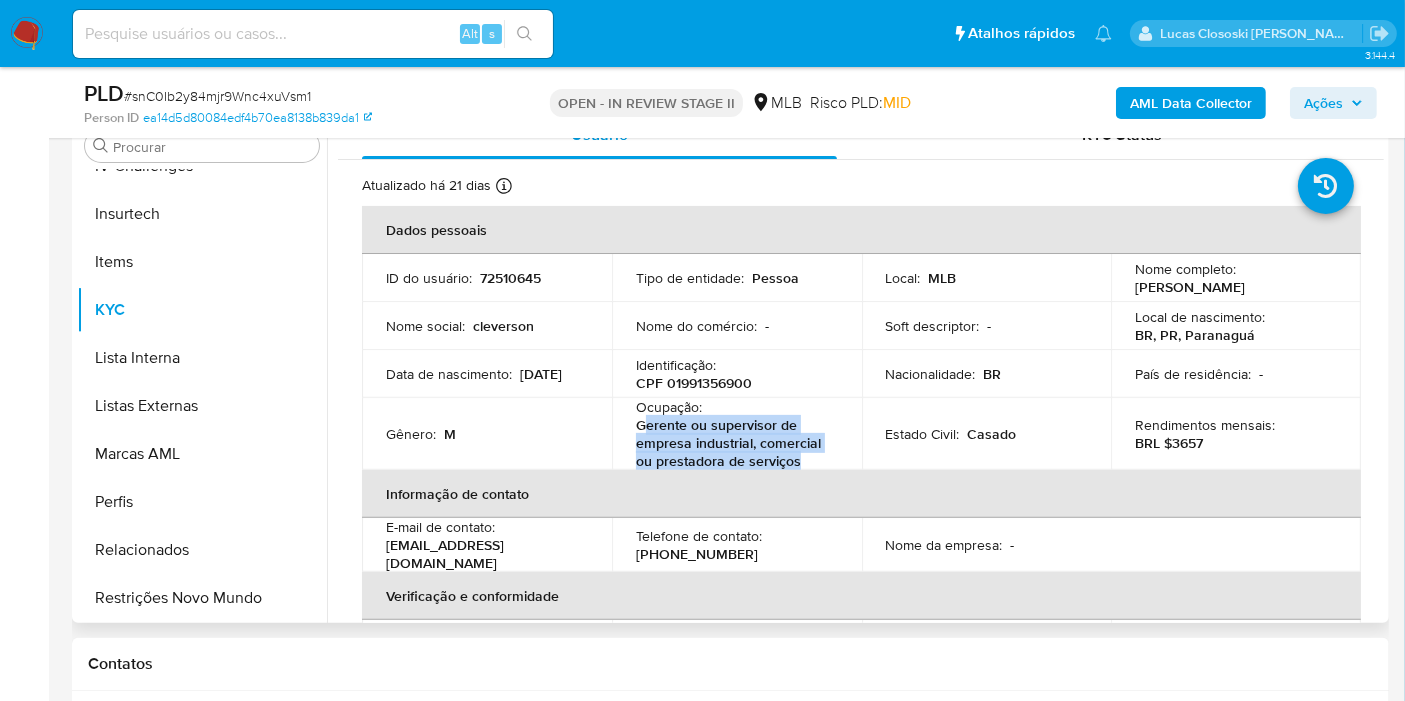 drag, startPoint x: 804, startPoint y: 455, endPoint x: 644, endPoint y: 421, distance: 163.57262 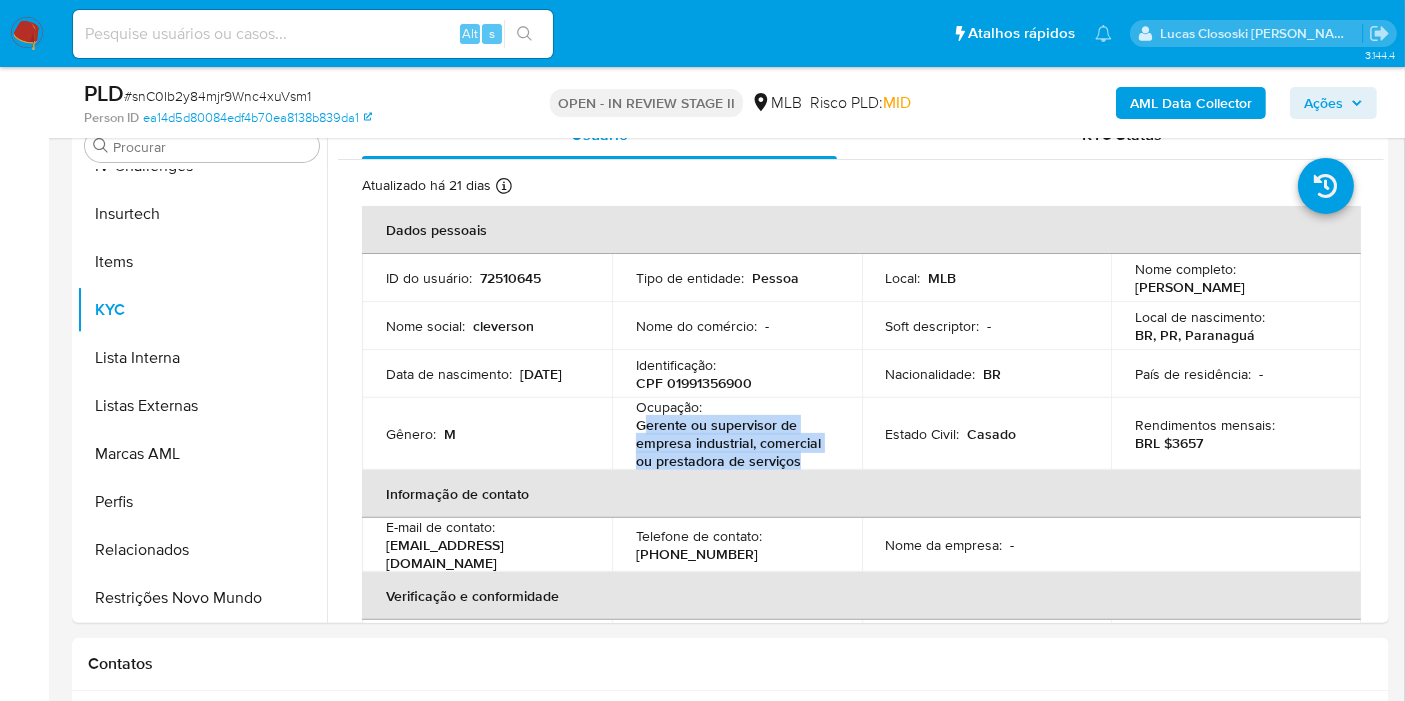 copy on "erente ou supervisor de empresa industrial, comercial ou prestadora de serviços" 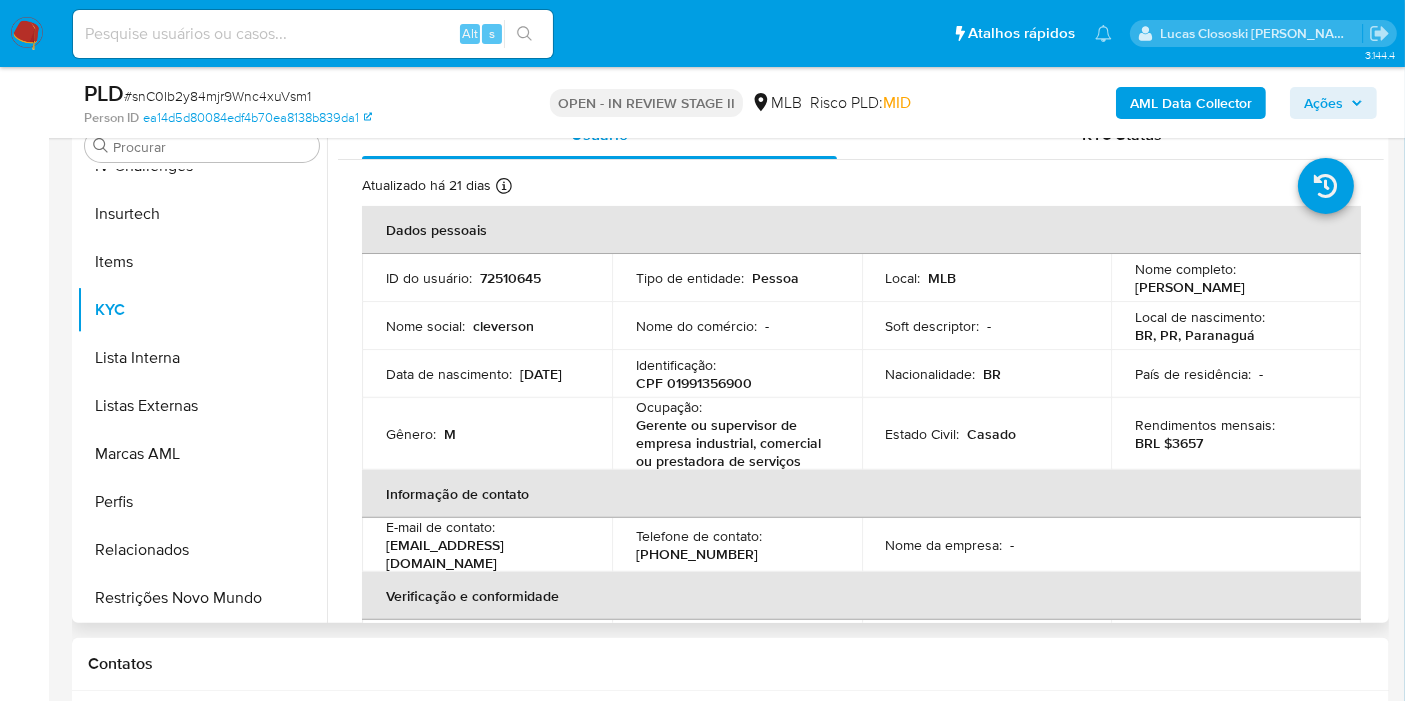 click on "Identificação :" at bounding box center [676, 365] 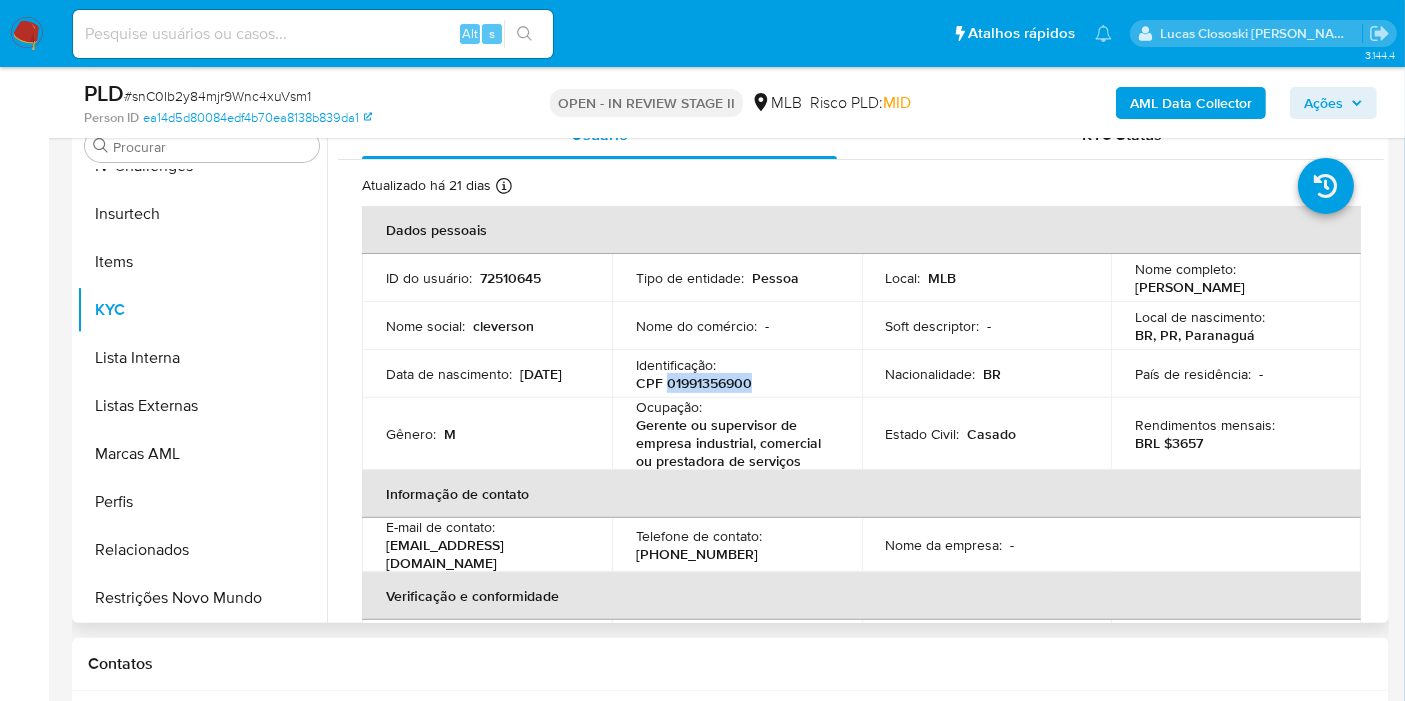 click on "CPF 01991356900" at bounding box center (694, 383) 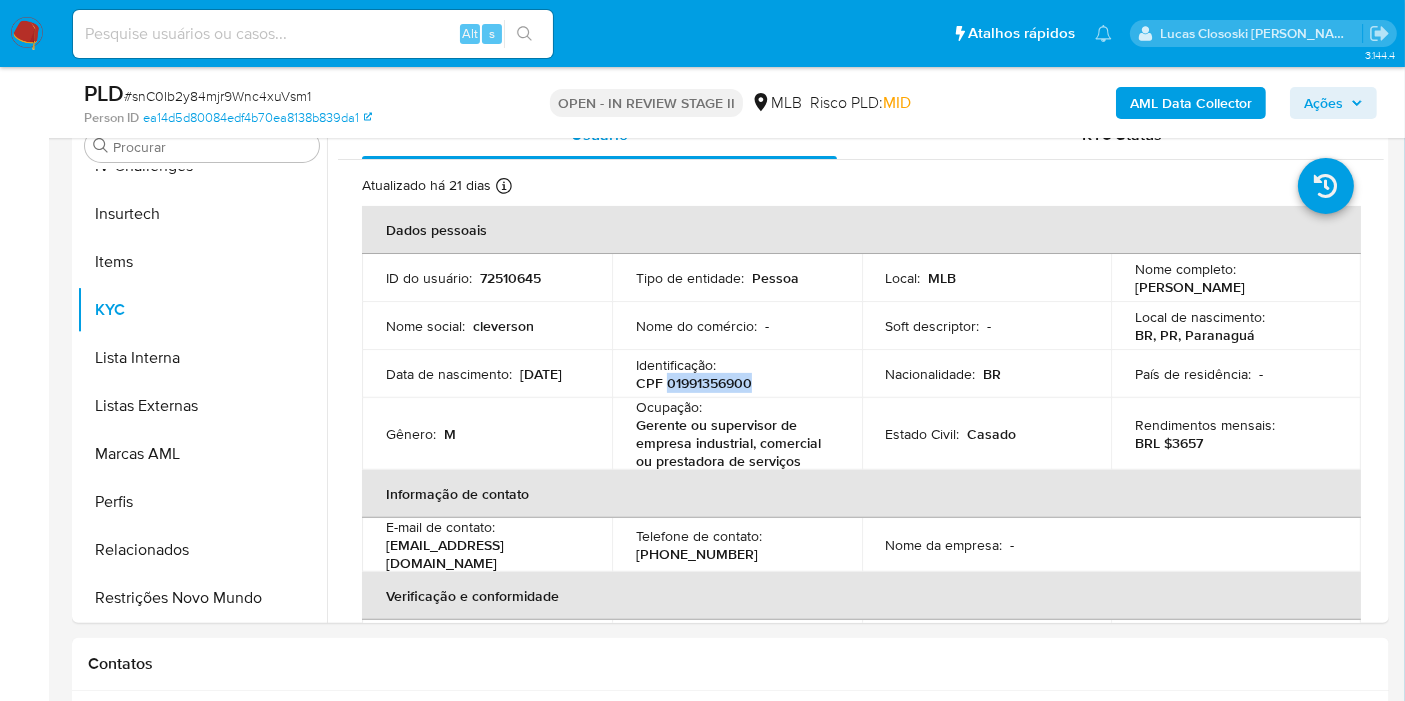 click on "AML Data Collector" at bounding box center (1191, 103) 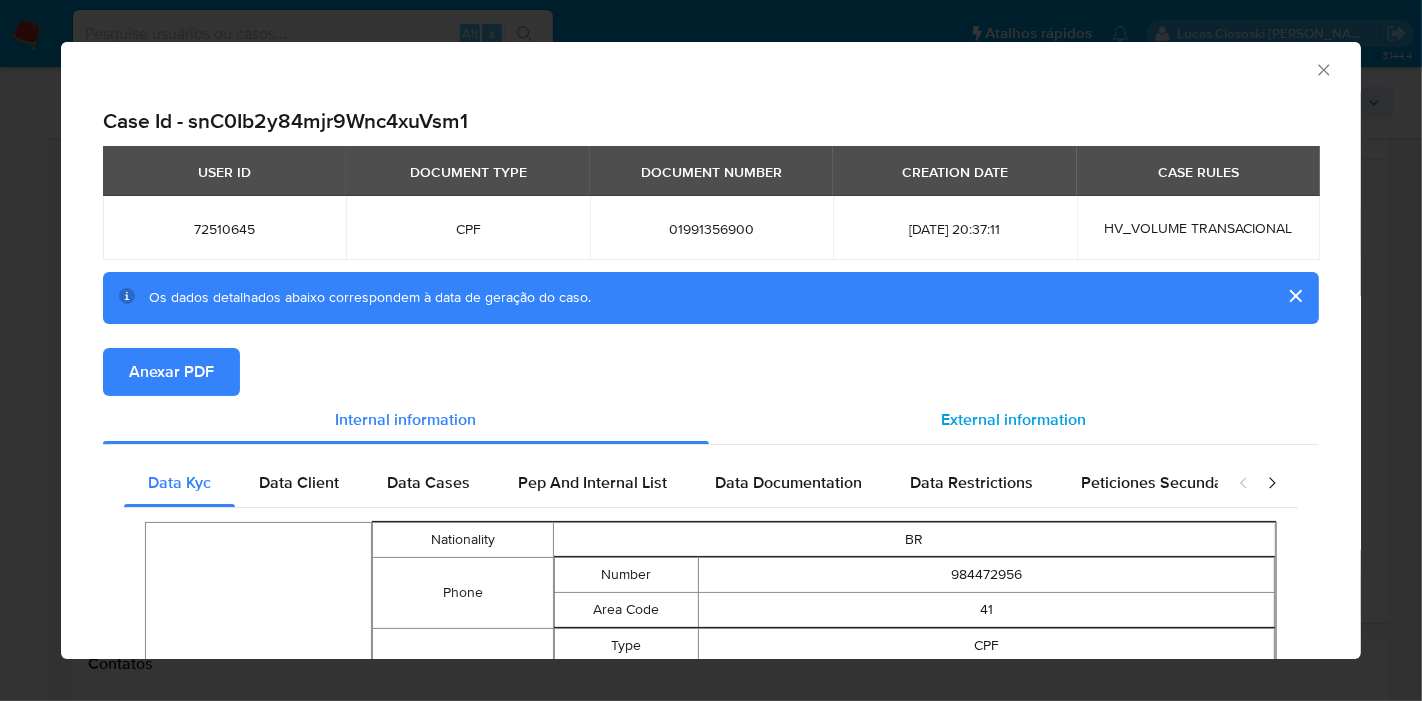 click on "External information" at bounding box center (1014, 420) 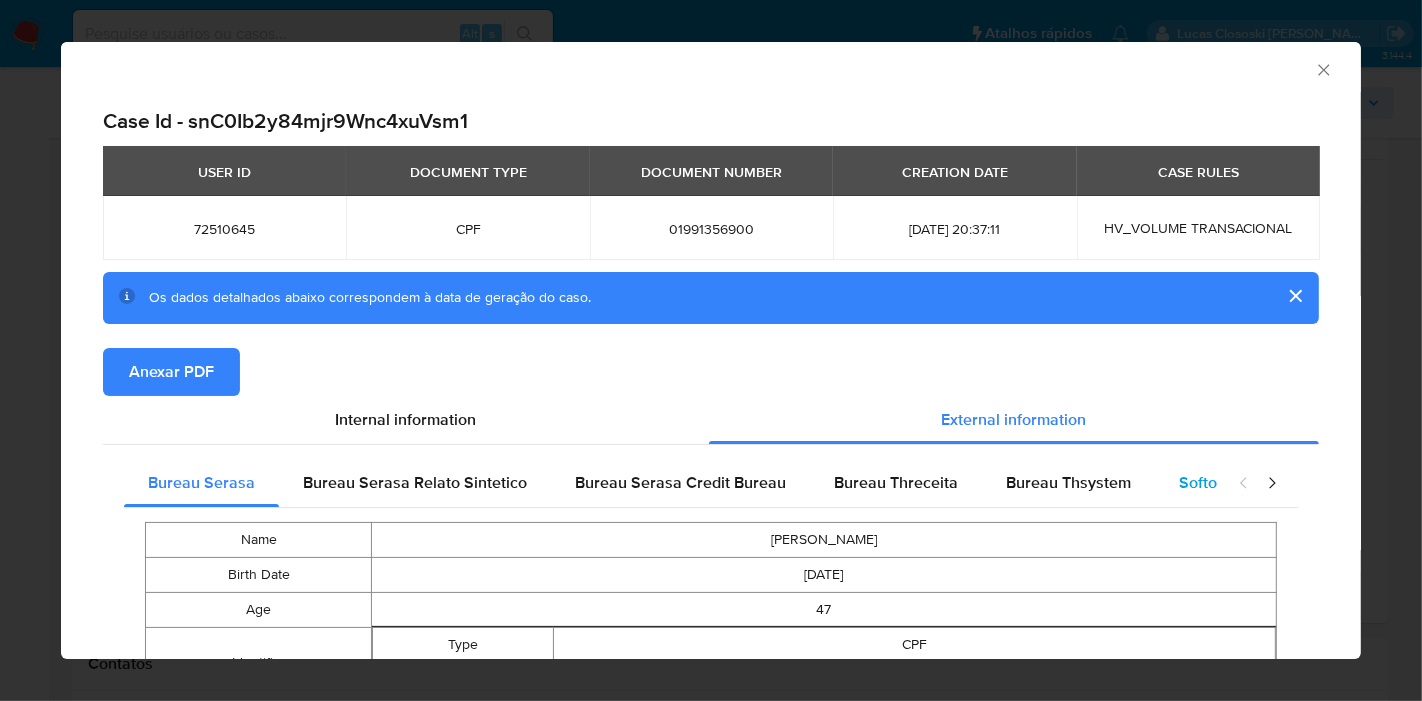 click on "Softon" at bounding box center (1202, 482) 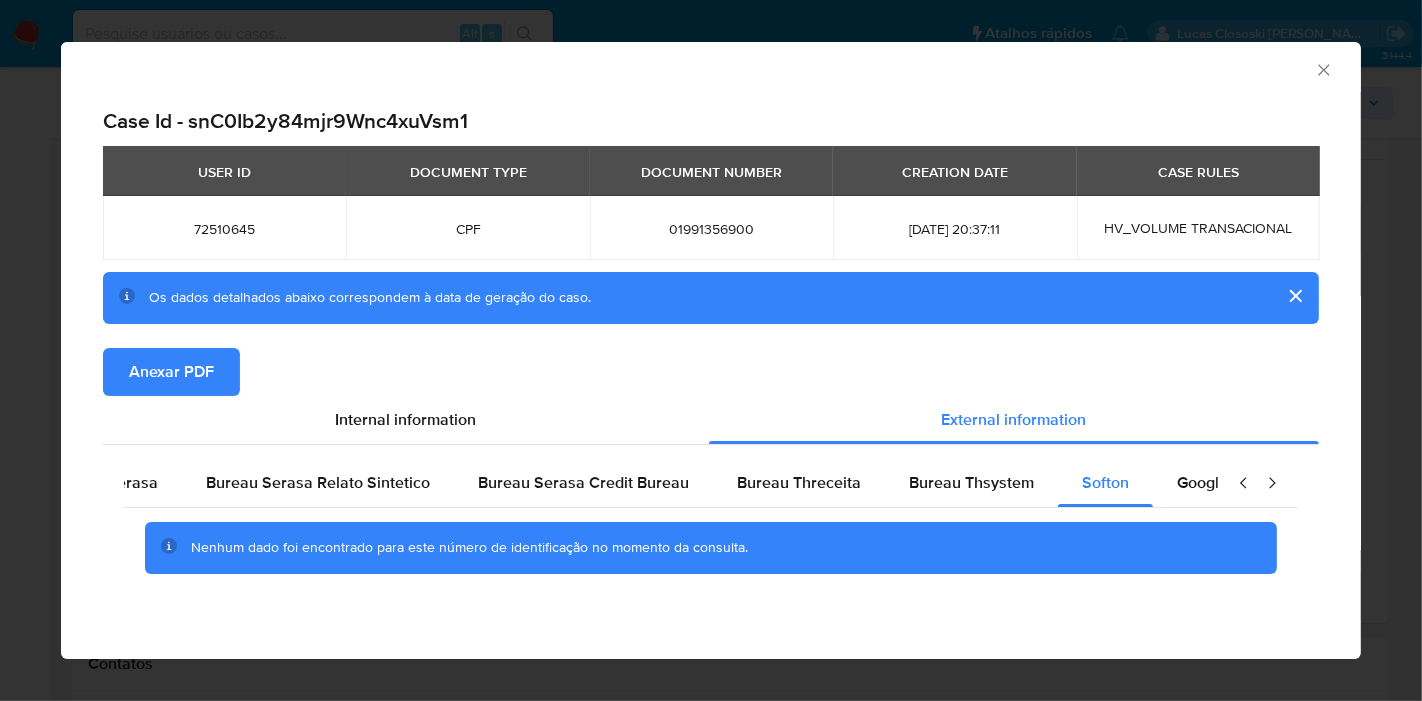 scroll, scrollTop: 0, scrollLeft: 636, axis: horizontal 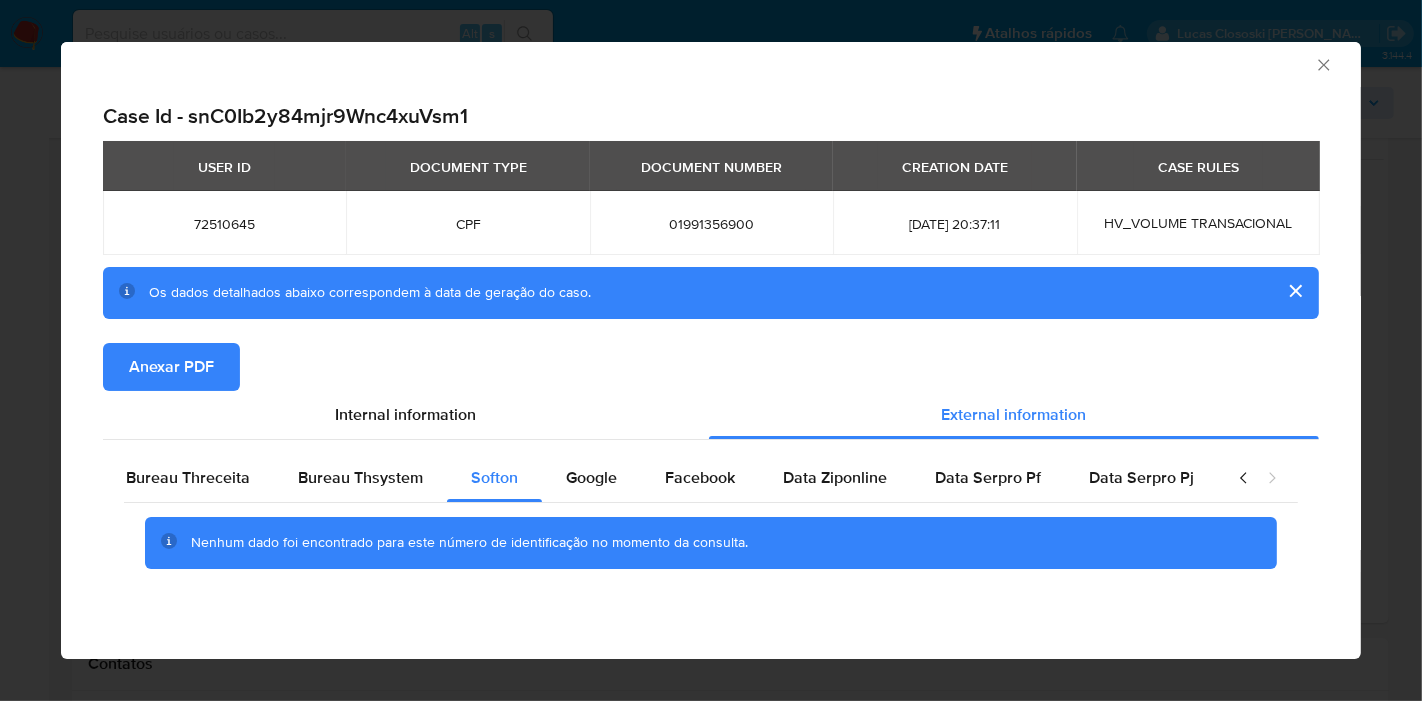click 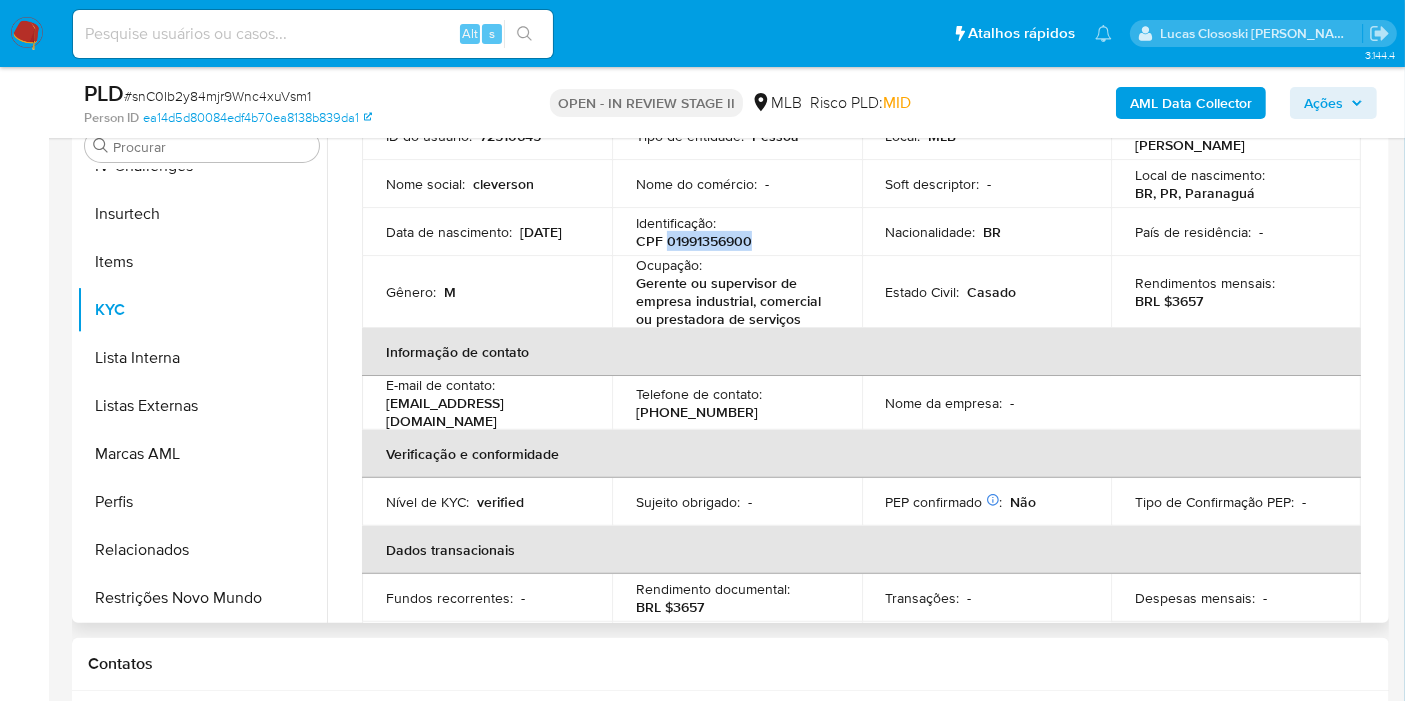 scroll, scrollTop: 222, scrollLeft: 0, axis: vertical 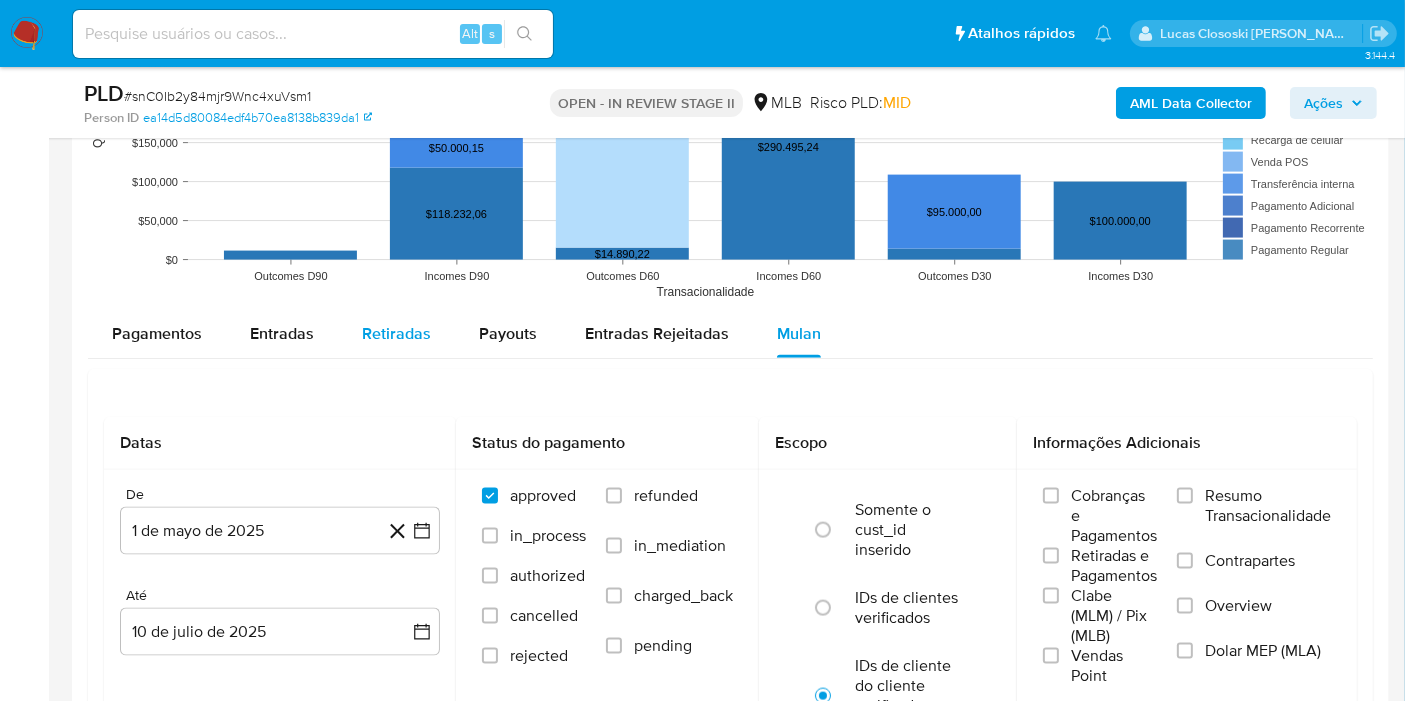 click on "Retiradas" at bounding box center [396, 333] 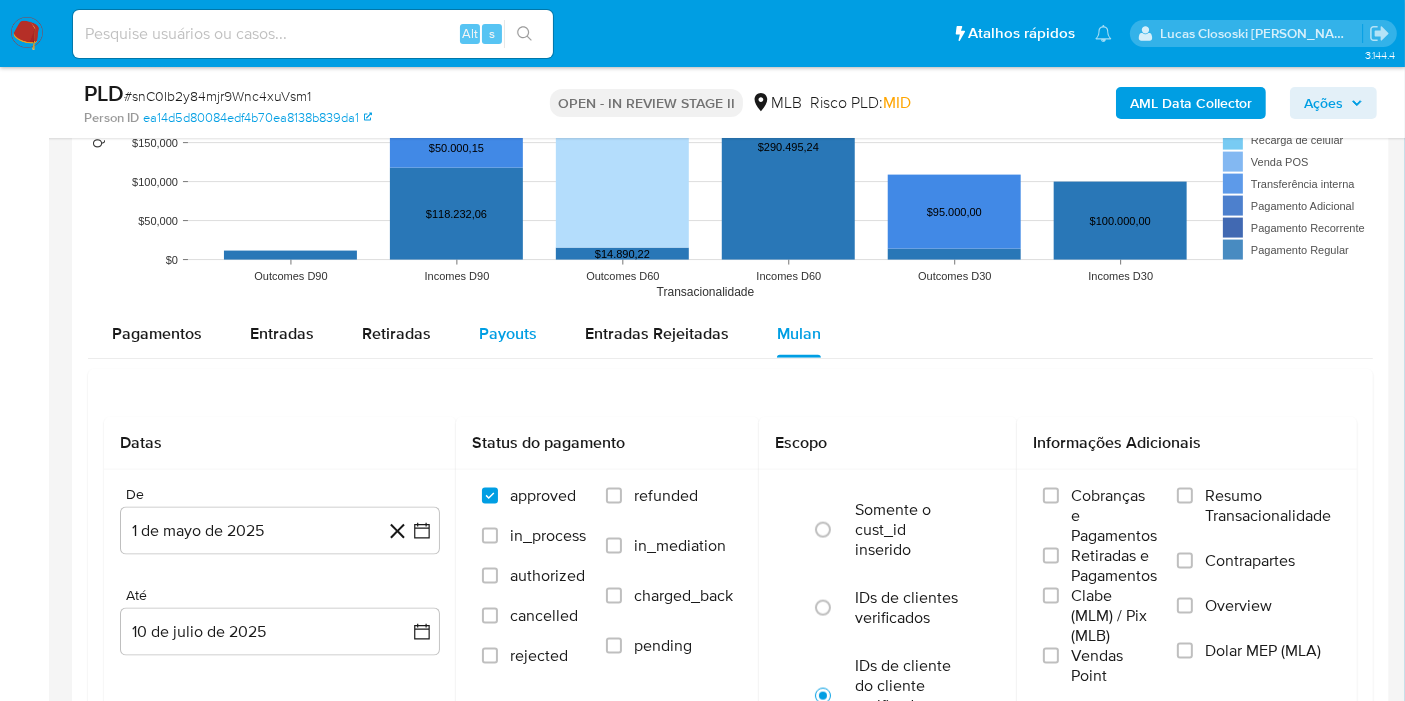 select on "10" 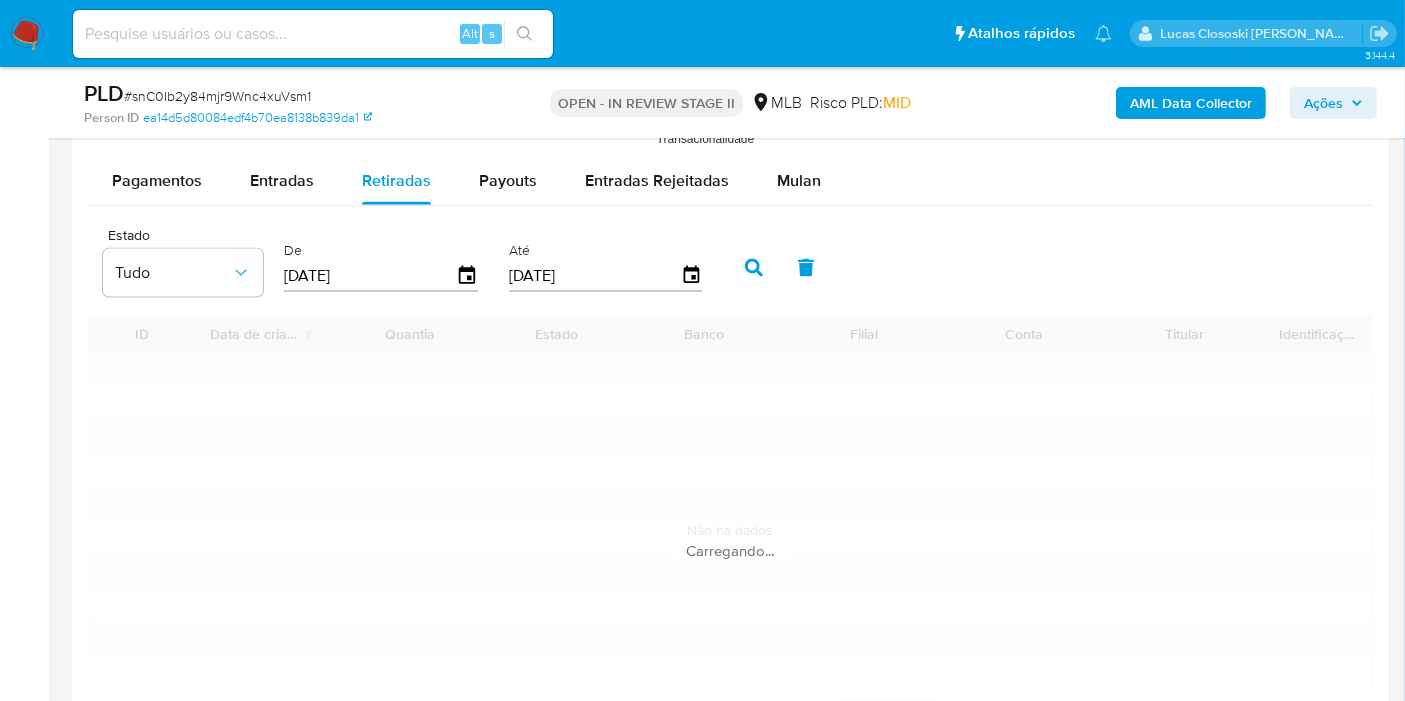 scroll, scrollTop: 2666, scrollLeft: 0, axis: vertical 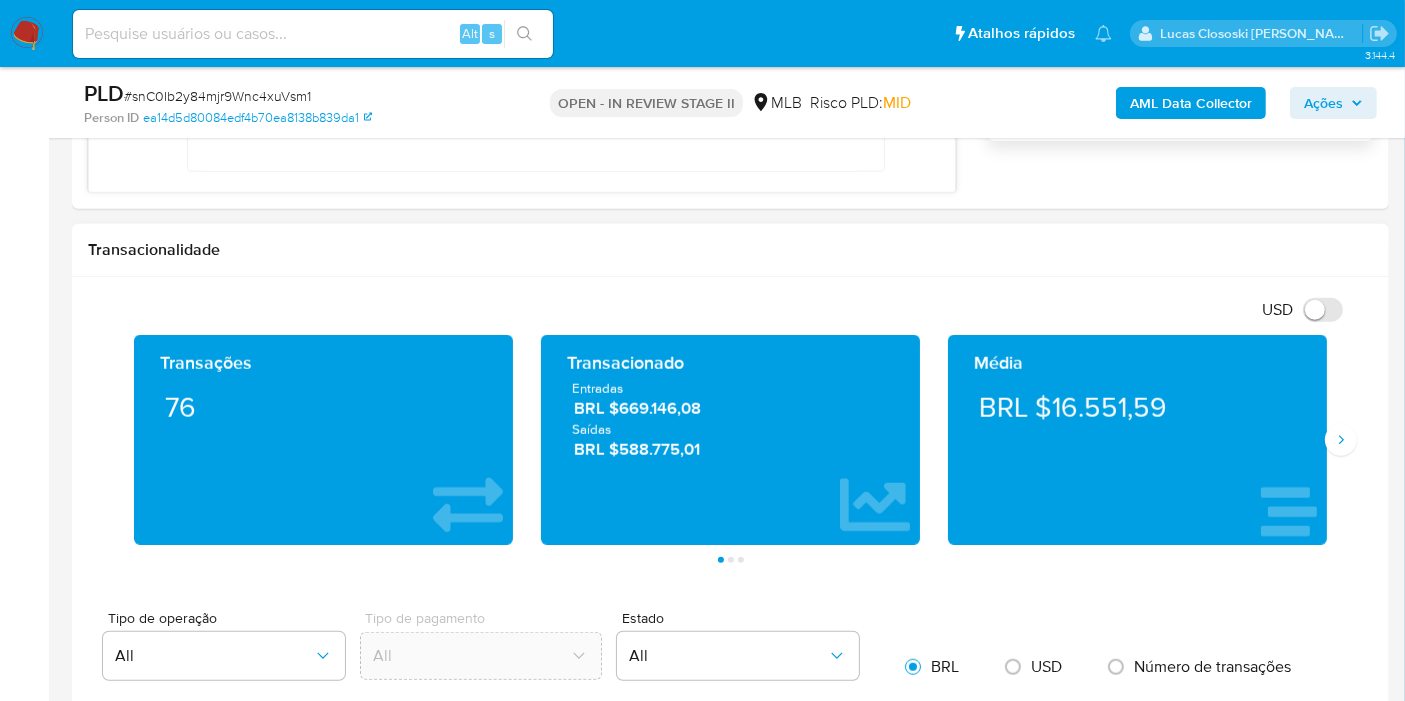 click on "Transações 76 Transacionado Entradas BRL $669.146,08 Saídas BRL $588.775,01 Média BRL $16.551,59 Saldo MP Total BRL $196.096,06 Disponível BRL $196.096,06 Não disponível BRL $0,00 Saldo cripto MUSD Total BRL $46,55 Disponível BRL $45,98 Não disponível BRL $0,57 Saldo investimentos Nenhum saldo investimentos encontrado no balance do usuário Saldo reserva Nenhum saldo reserva encontrado no balance do usuário Página 1 Página 2 Página 3" at bounding box center (730, 449) 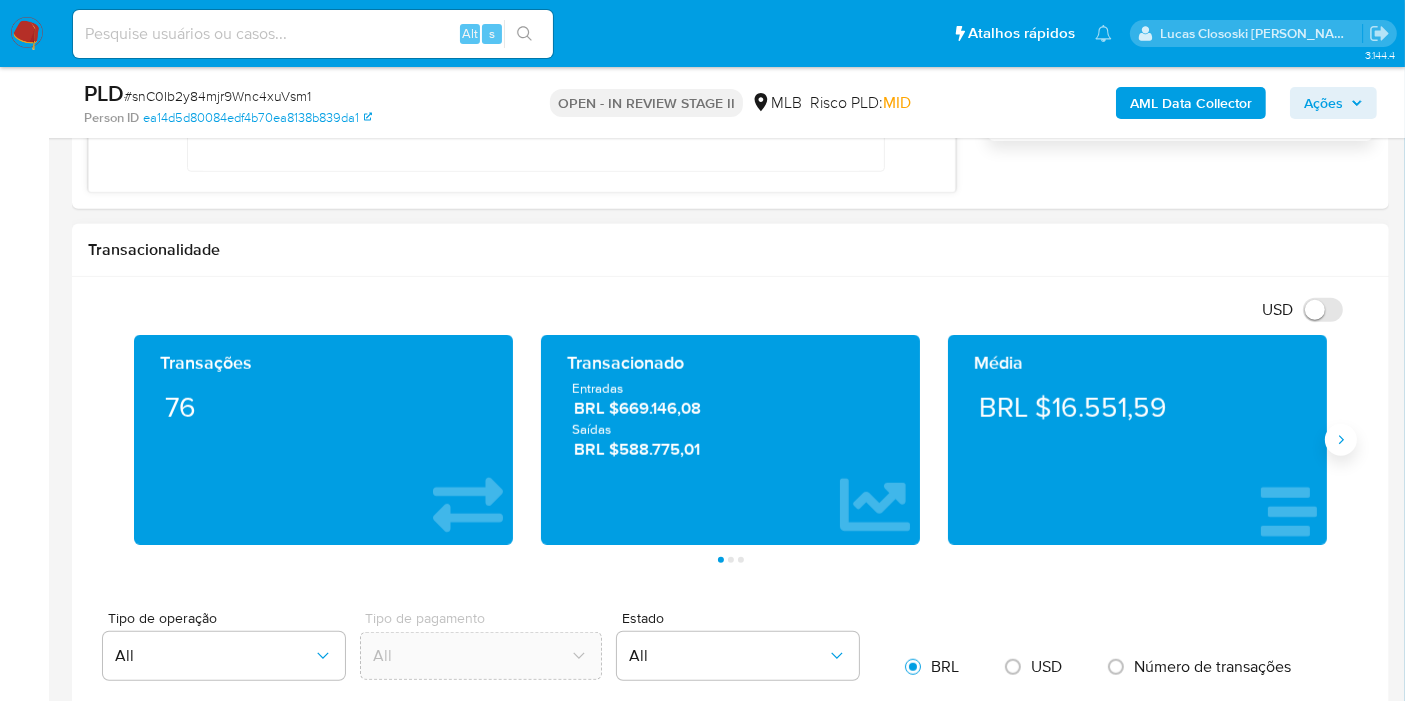 click 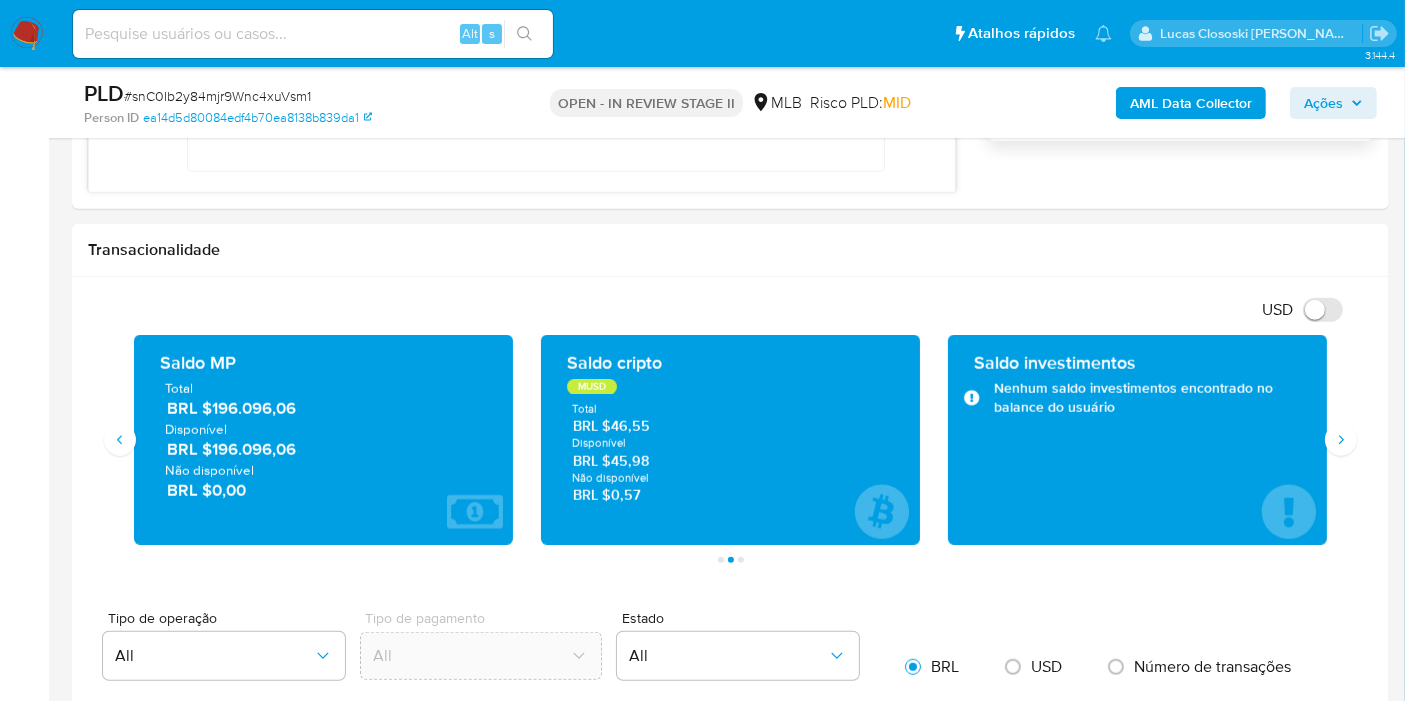 click on "Ações" at bounding box center [1323, 103] 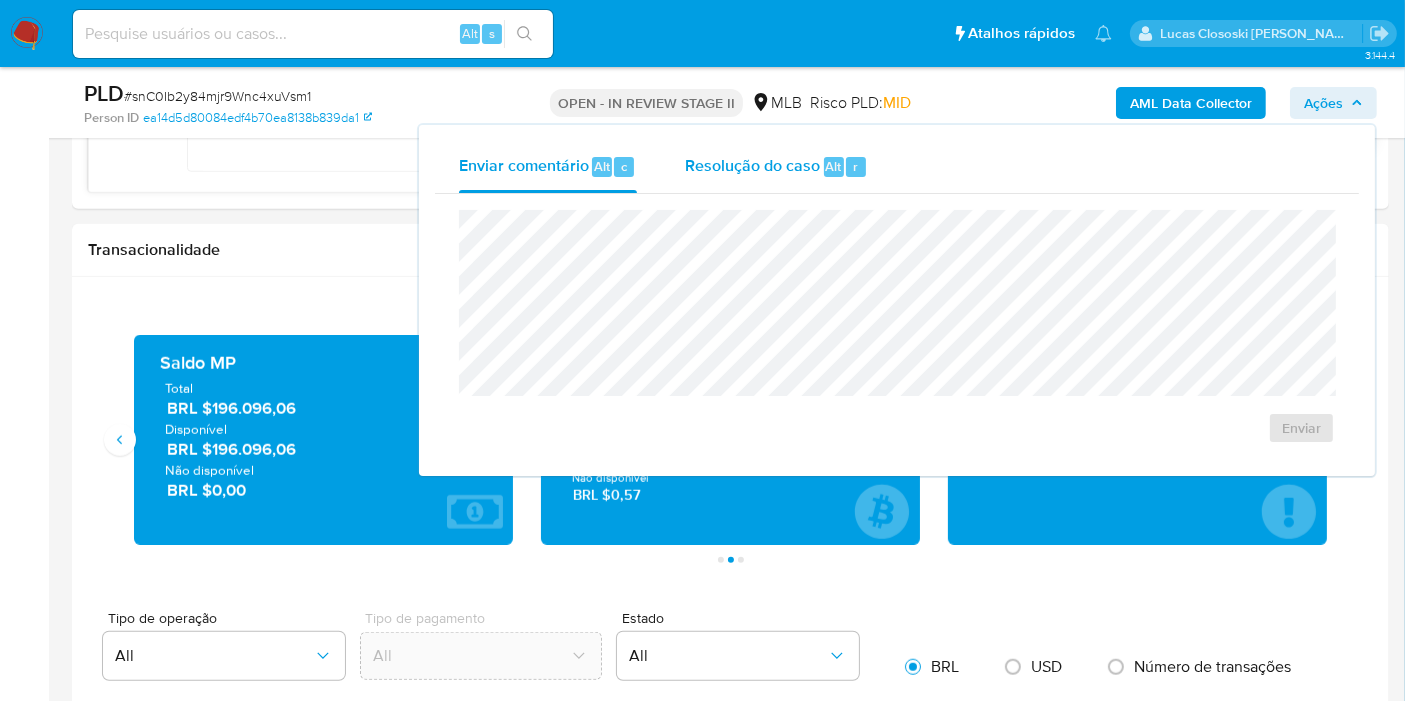 click on "Resolução do caso" at bounding box center [752, 165] 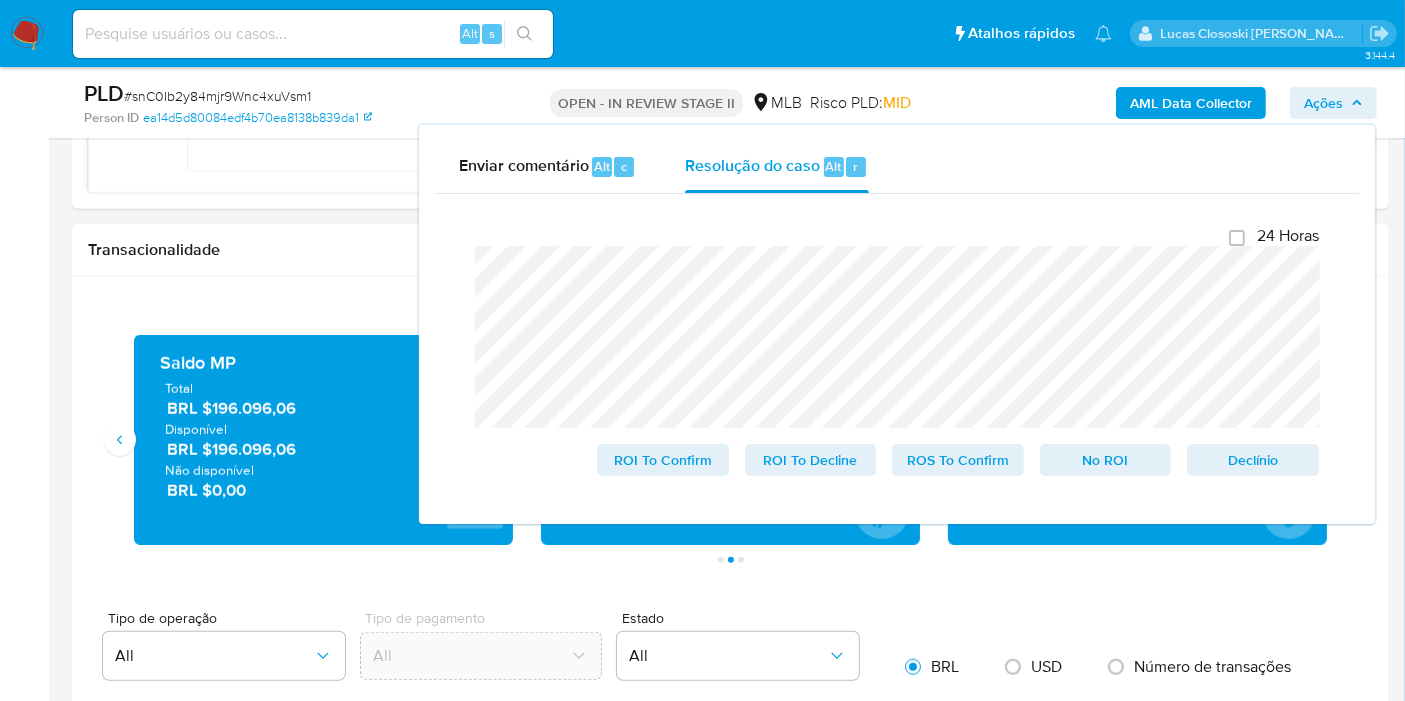 click on "Ações" at bounding box center (1323, 103) 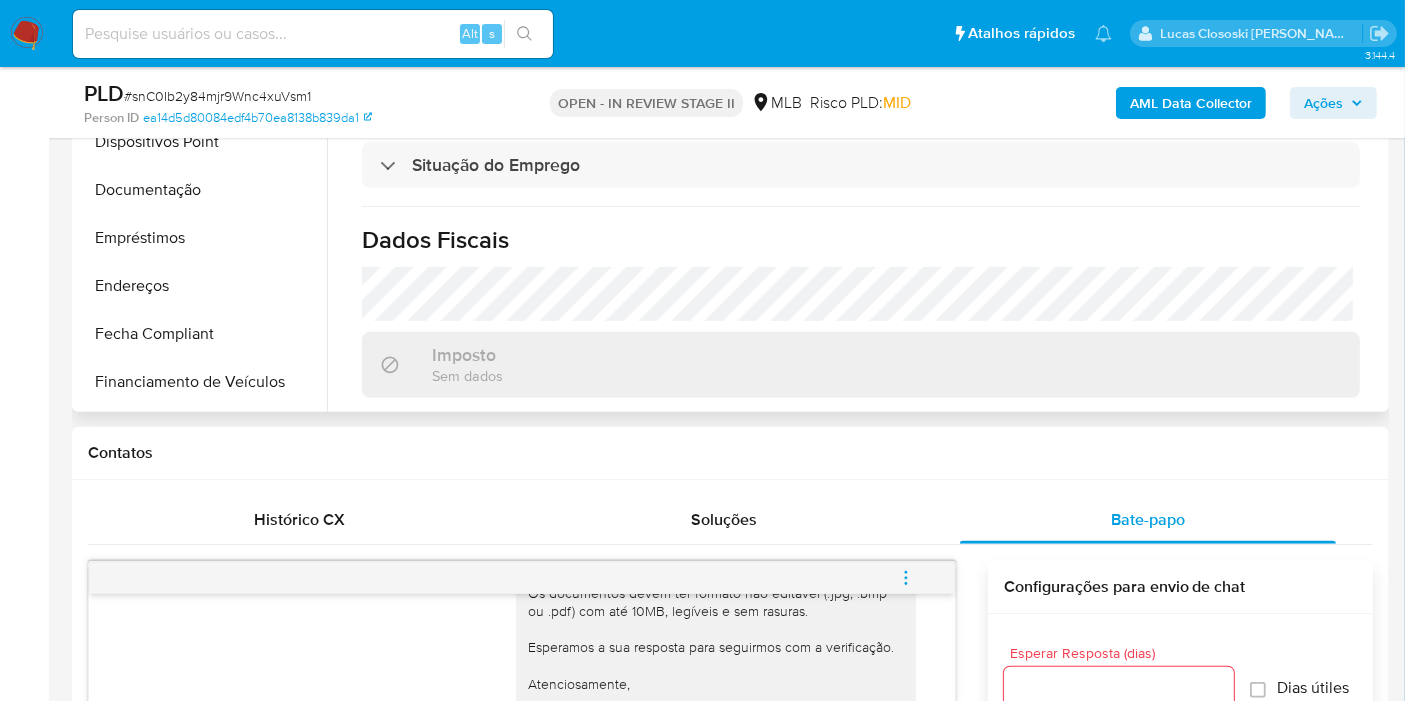scroll, scrollTop: 666, scrollLeft: 0, axis: vertical 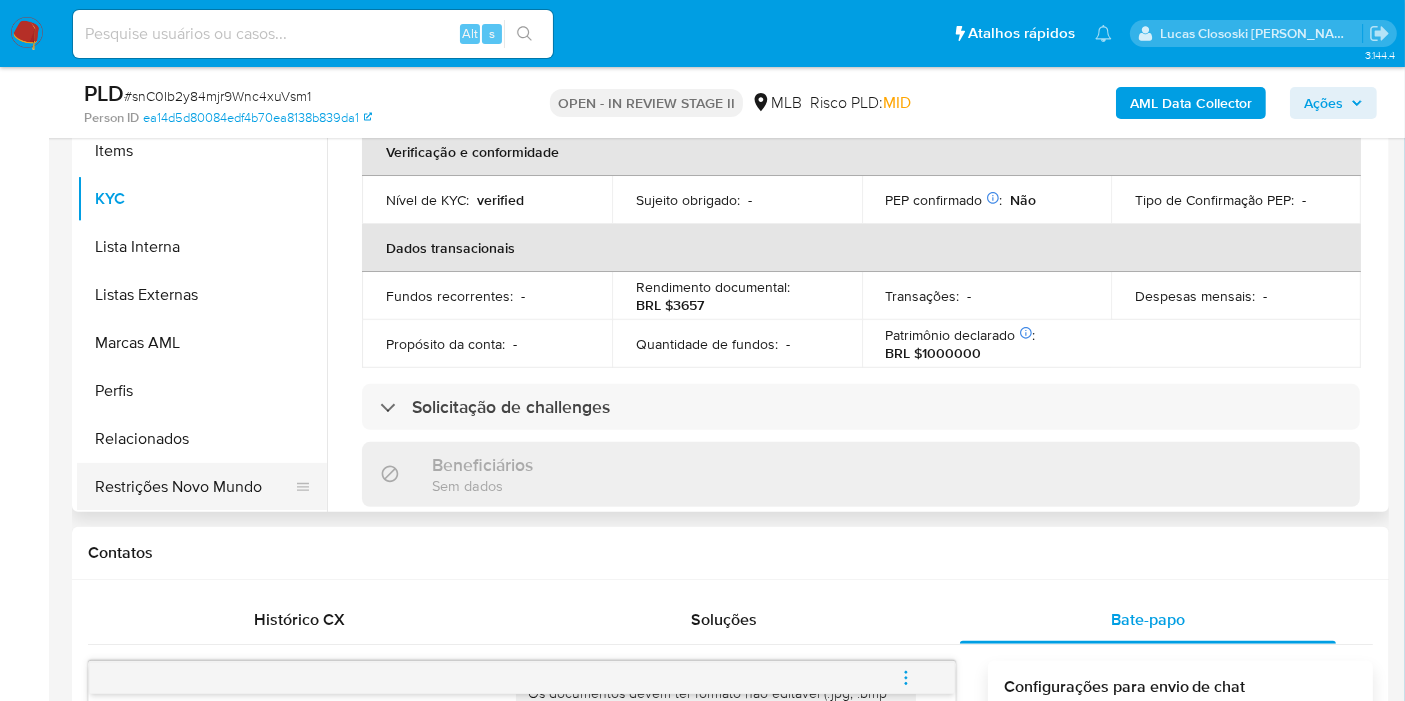 click on "Restrições Novo Mundo" at bounding box center [194, 487] 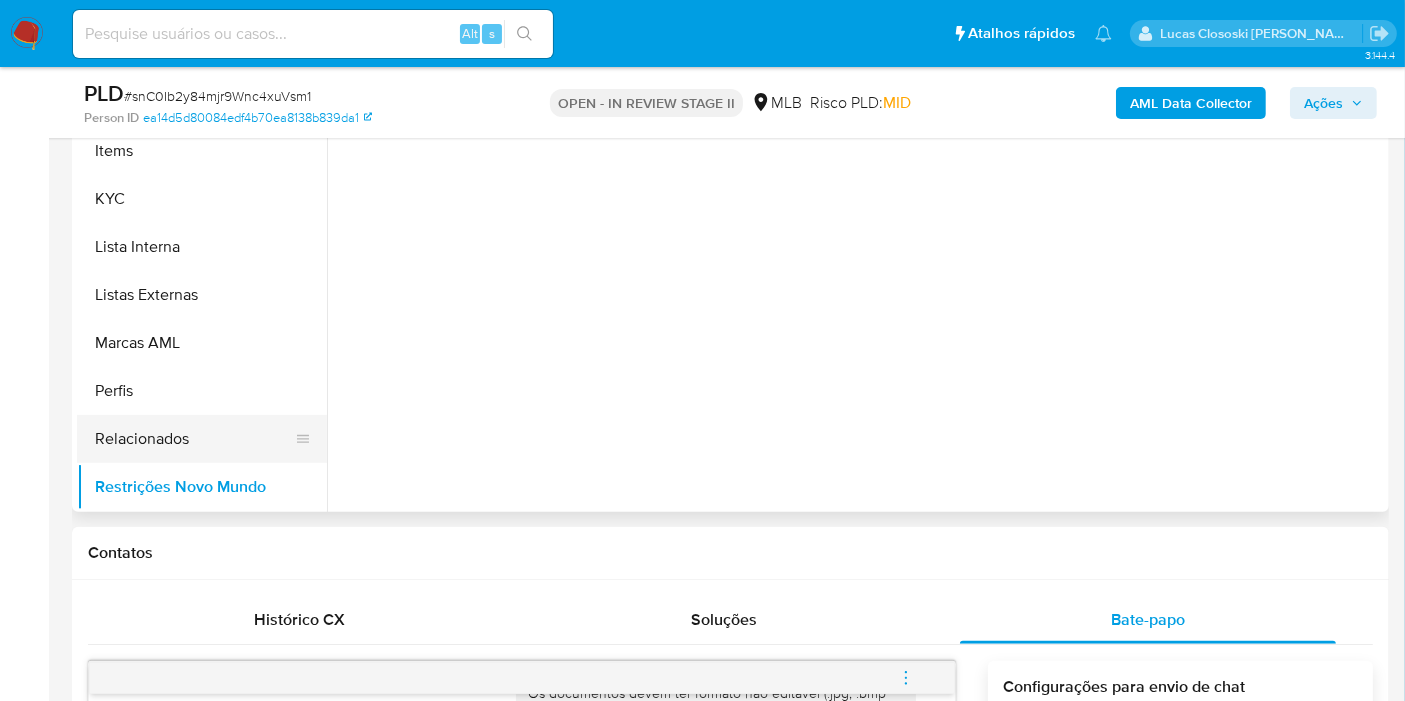 scroll, scrollTop: 0, scrollLeft: 0, axis: both 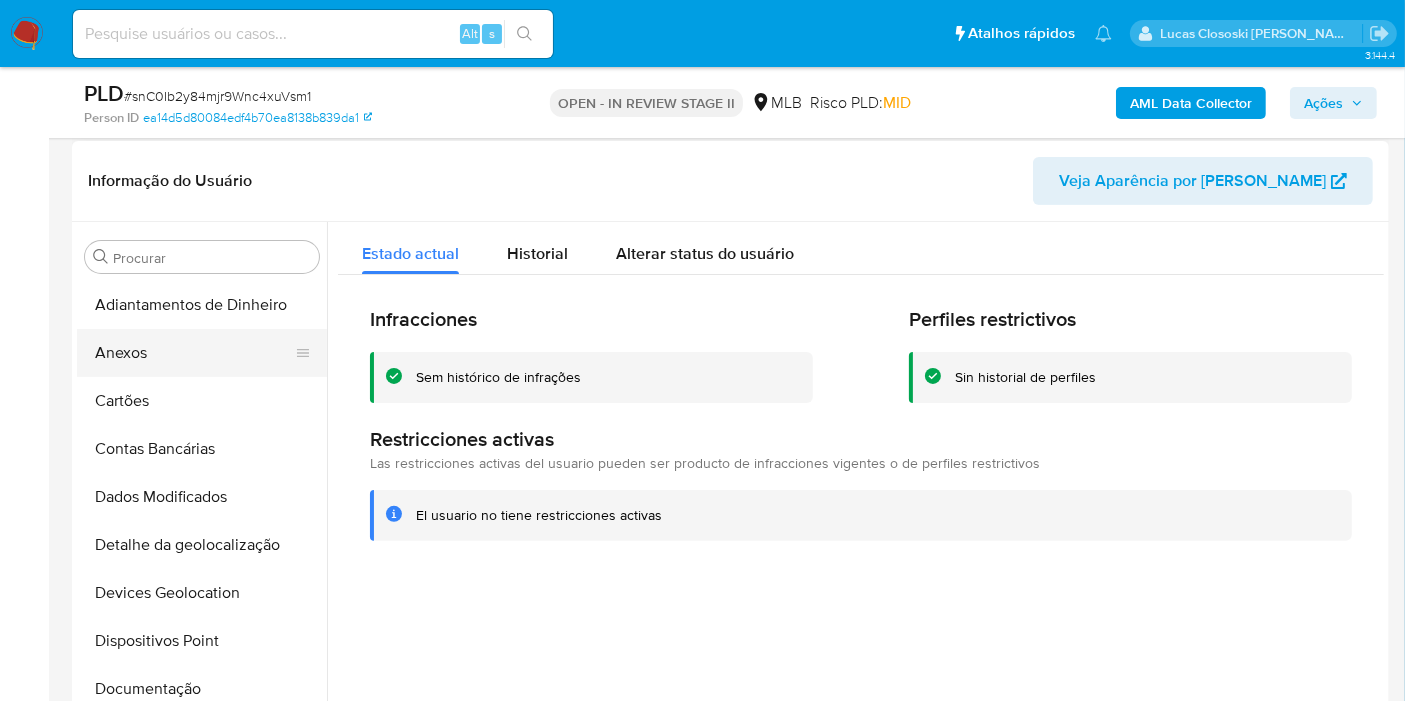 click on "Anexos" at bounding box center [194, 353] 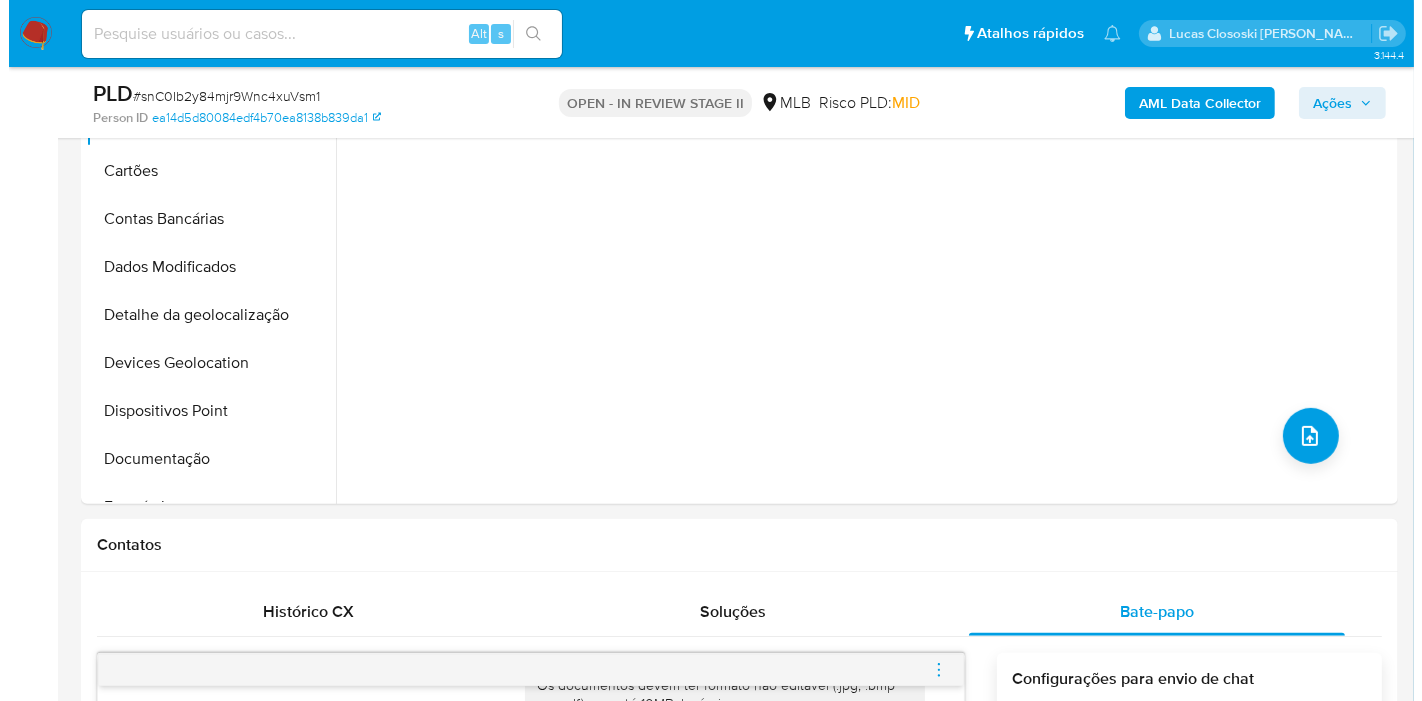 scroll, scrollTop: 530, scrollLeft: 0, axis: vertical 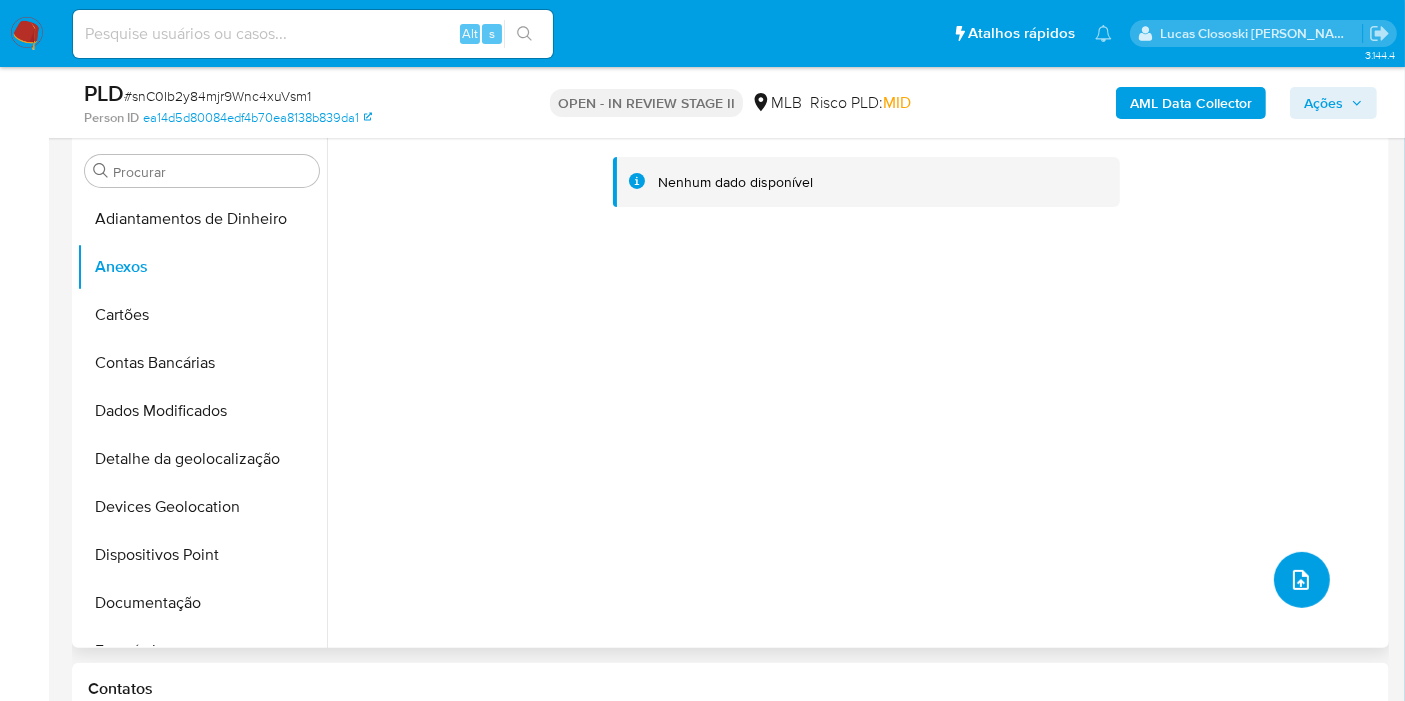 click at bounding box center (1302, 580) 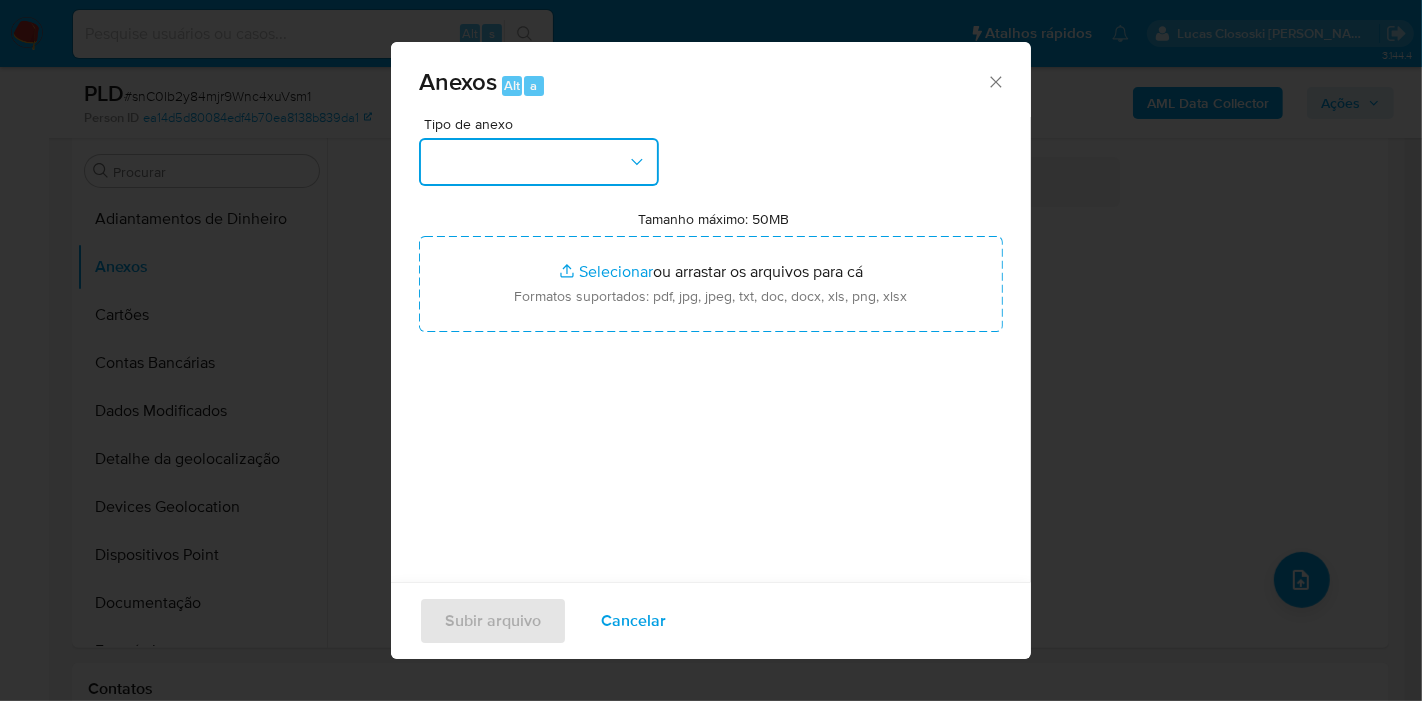click at bounding box center [539, 162] 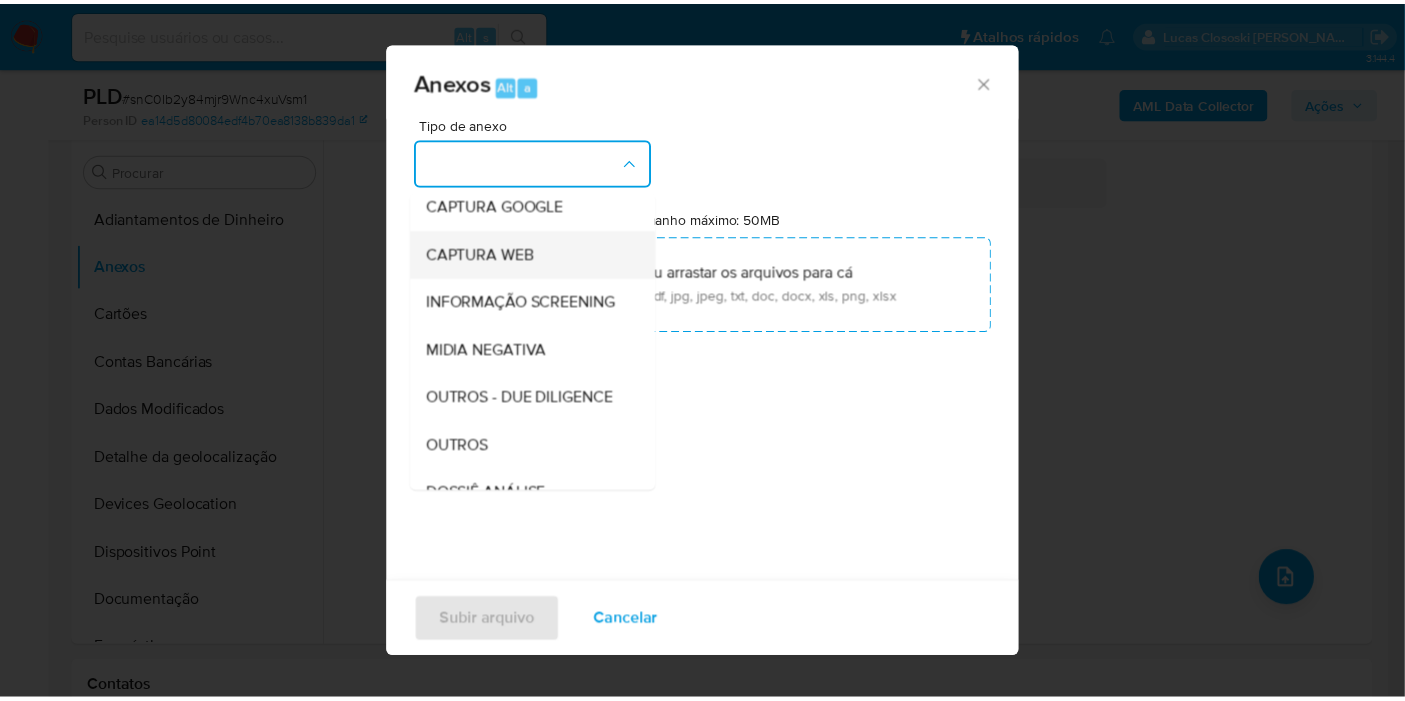 scroll, scrollTop: 222, scrollLeft: 0, axis: vertical 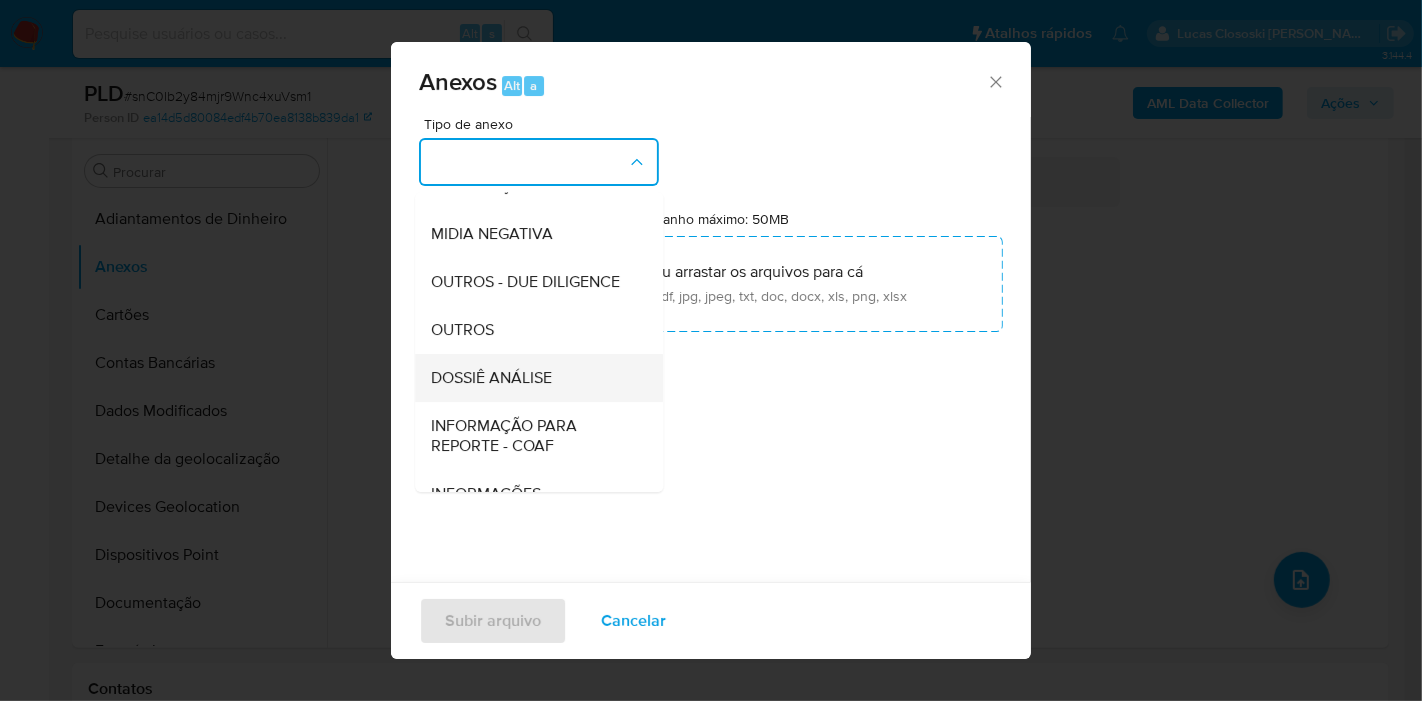 click on "DOSSIÊ ANÁLISE" at bounding box center (533, 378) 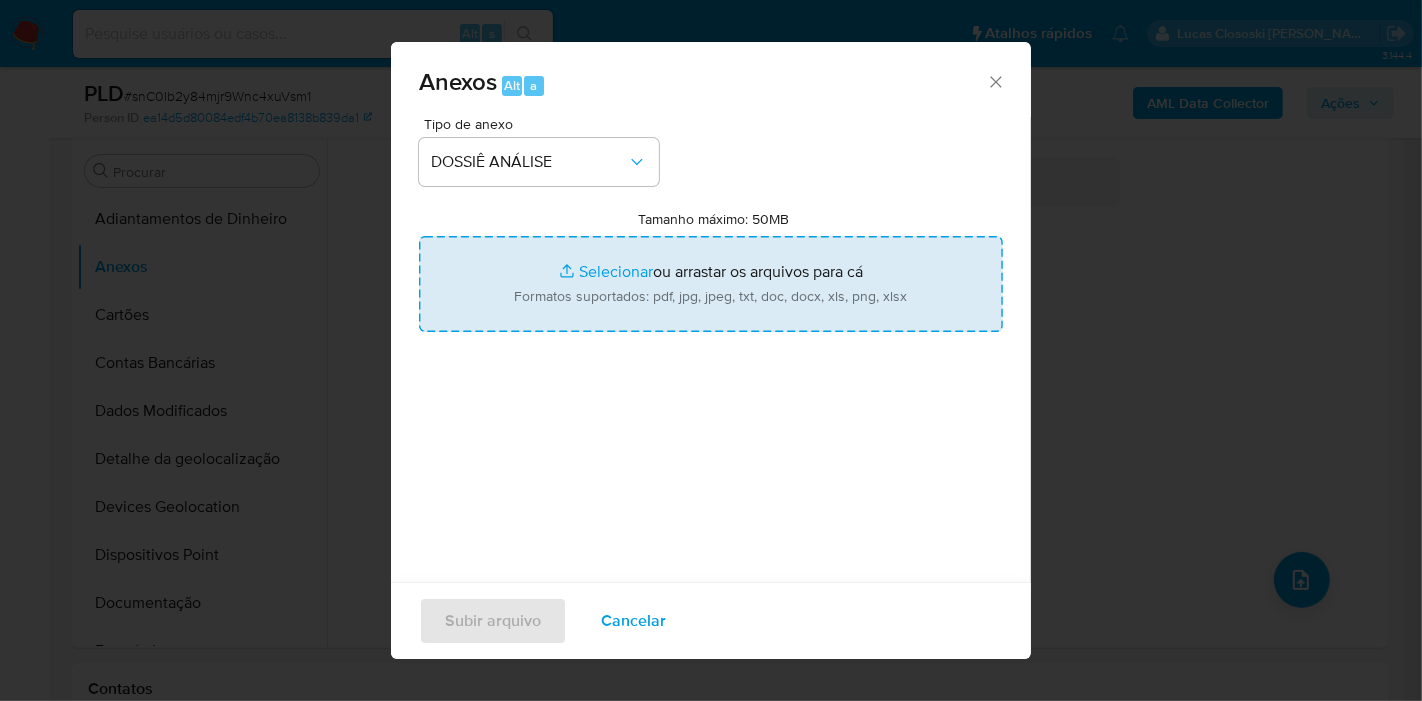 click on "Tamanho máximo: 50MB Selecionar arquivos" at bounding box center (711, 284) 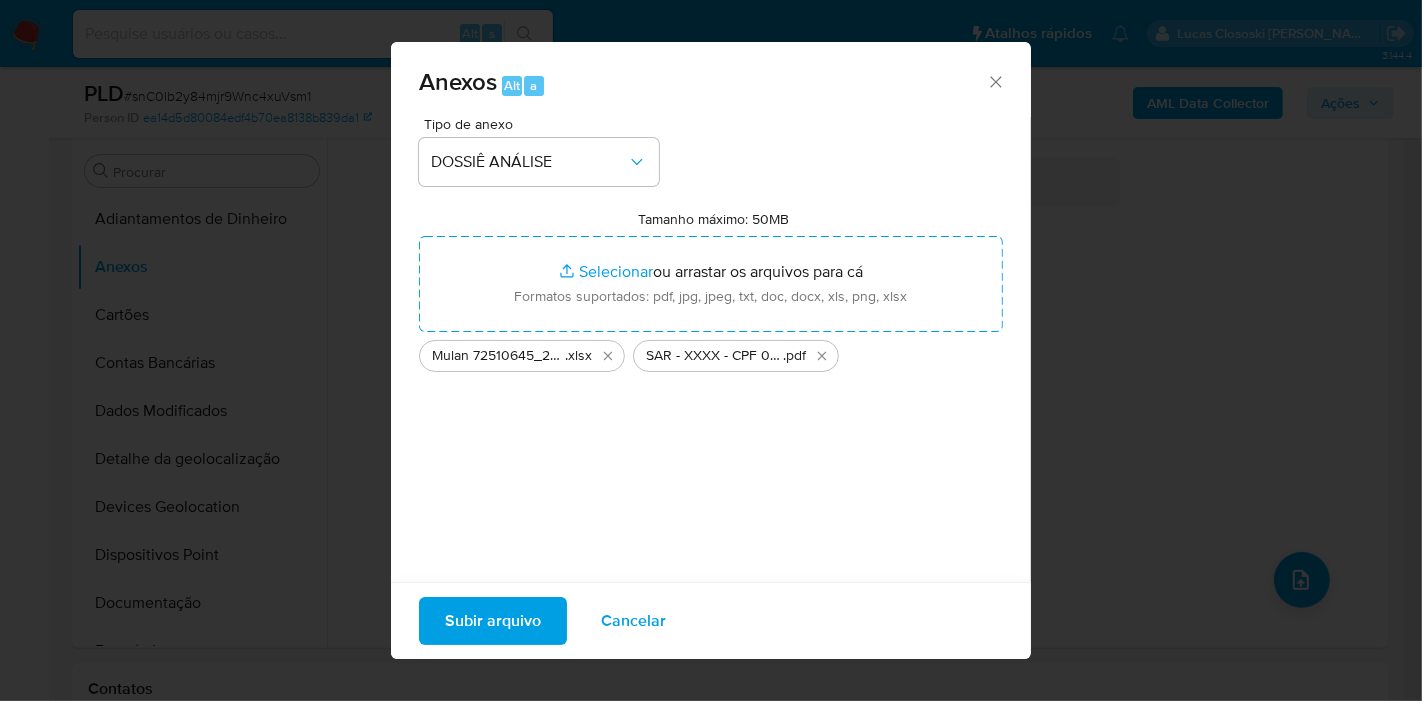click on "Subir arquivo" at bounding box center (493, 621) 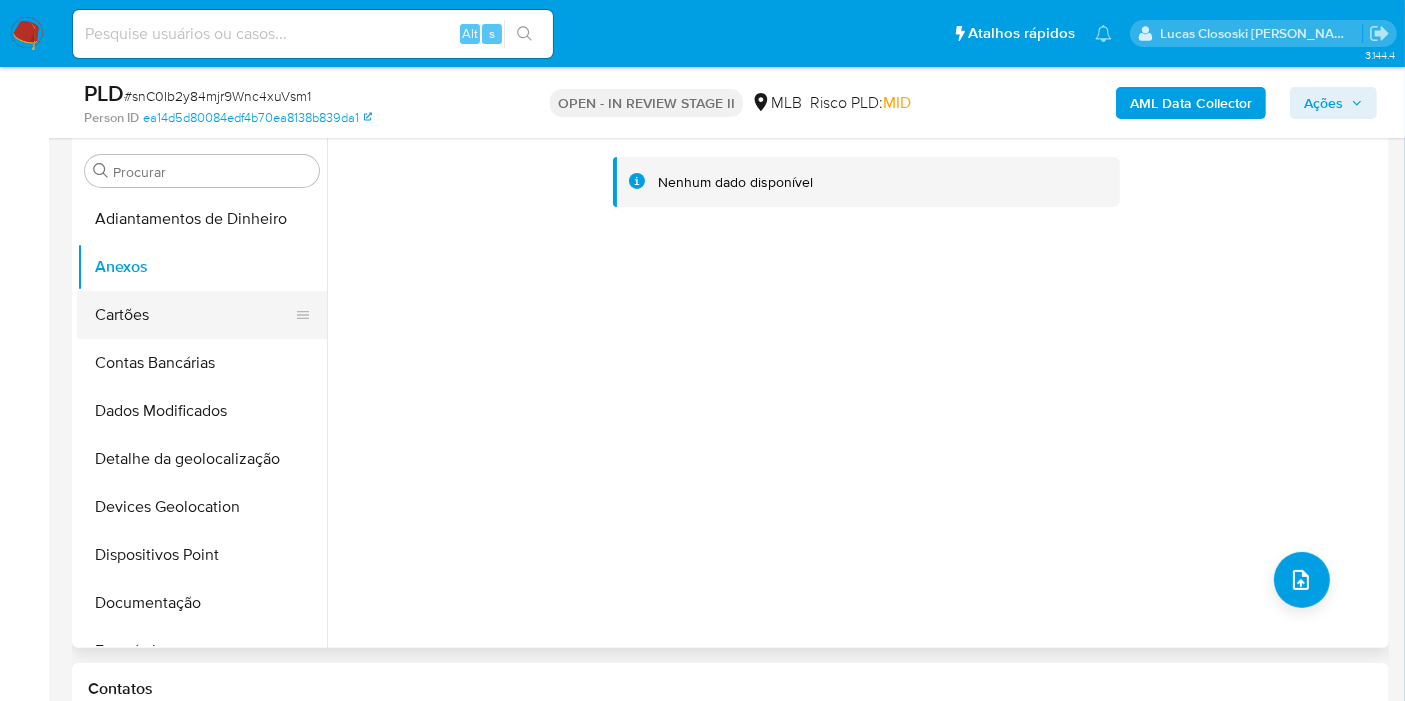 click on "Cartões" at bounding box center [194, 315] 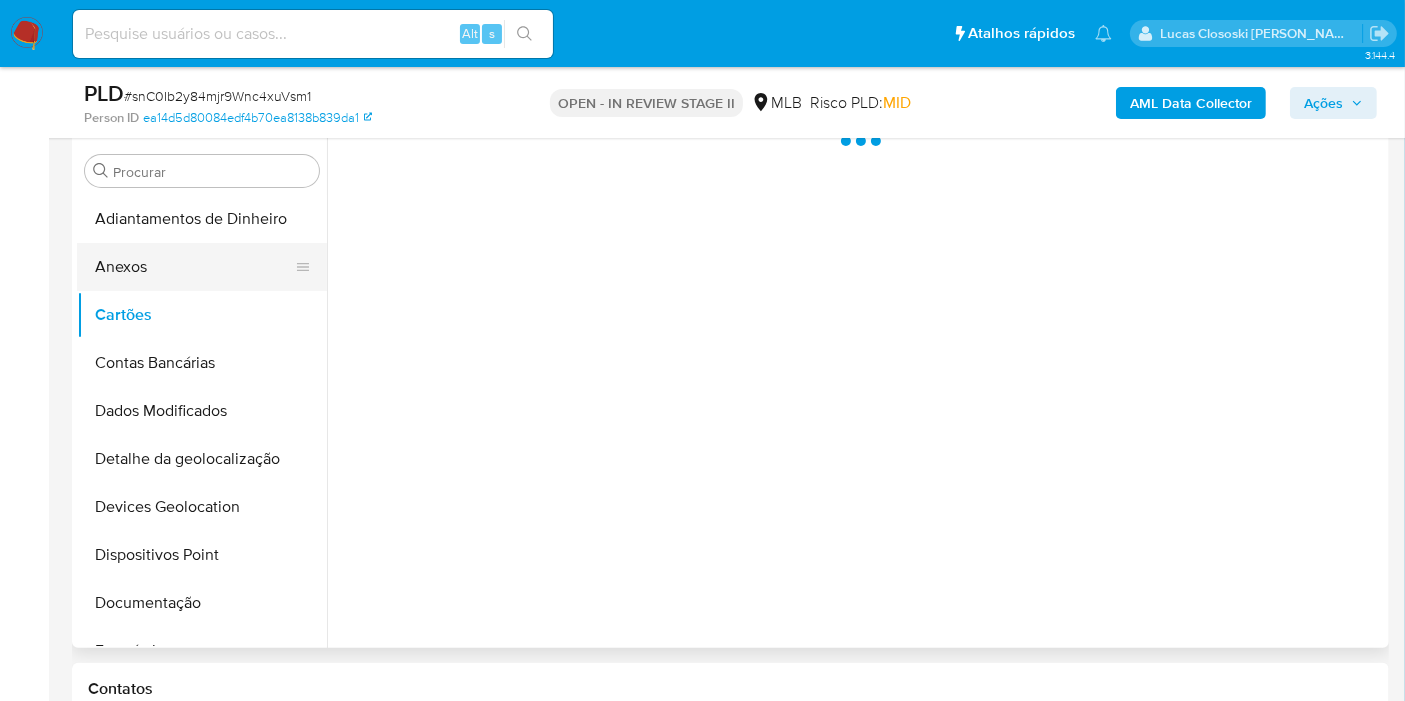 click on "Anexos" at bounding box center [194, 267] 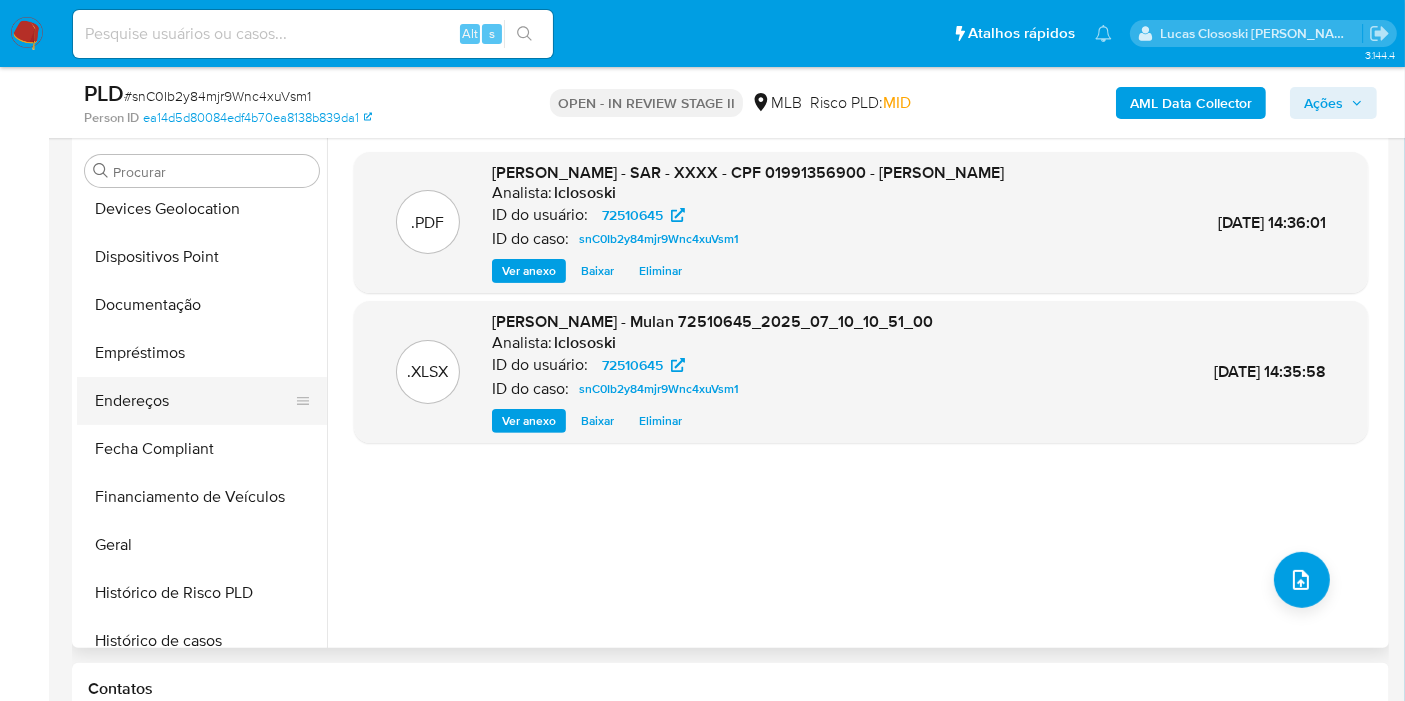 scroll, scrollTop: 333, scrollLeft: 0, axis: vertical 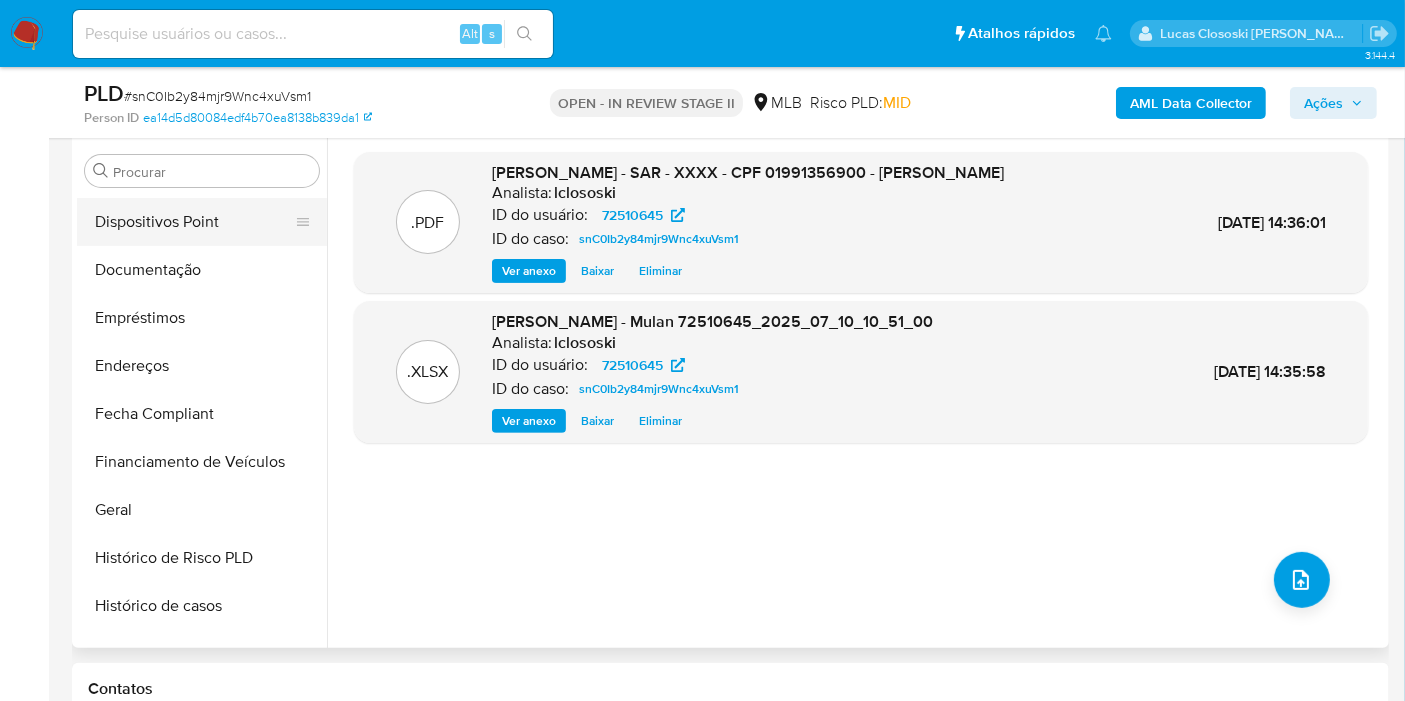 click on "Dispositivos Point" at bounding box center [194, 222] 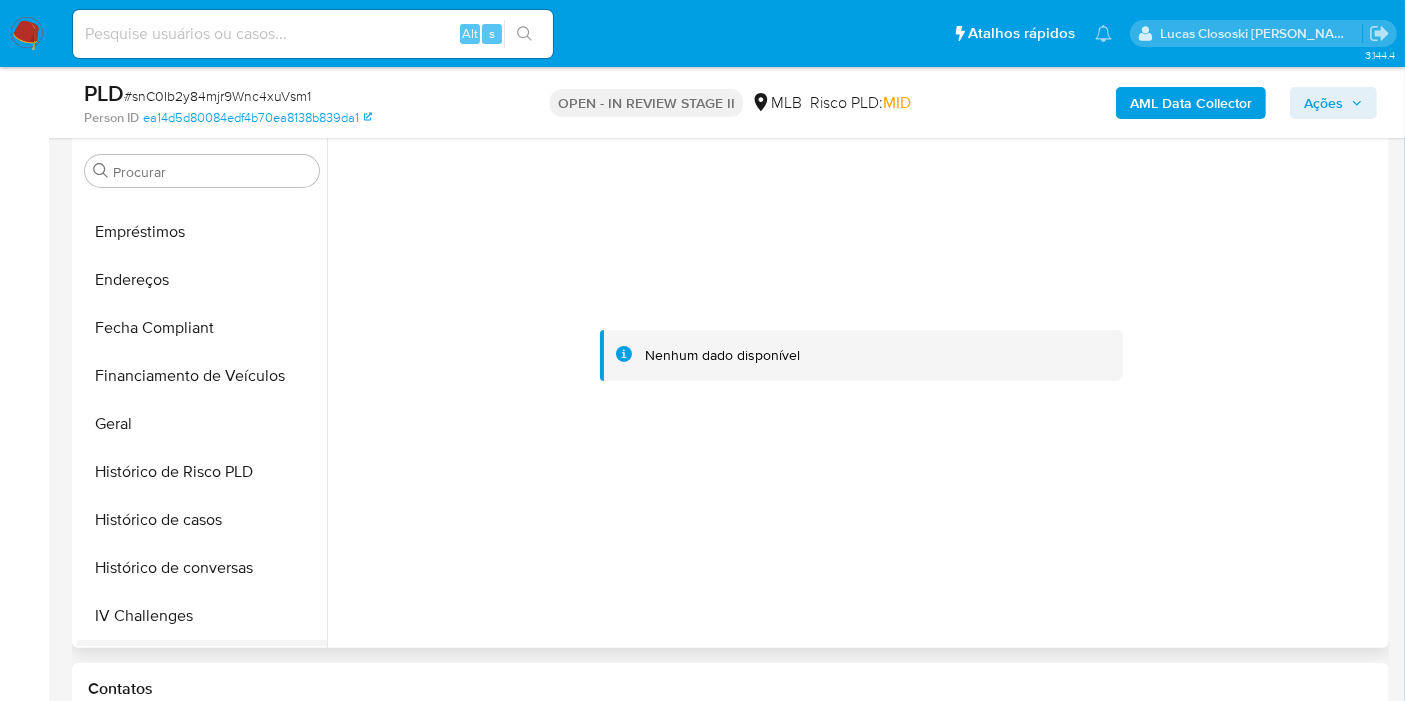 scroll, scrollTop: 555, scrollLeft: 0, axis: vertical 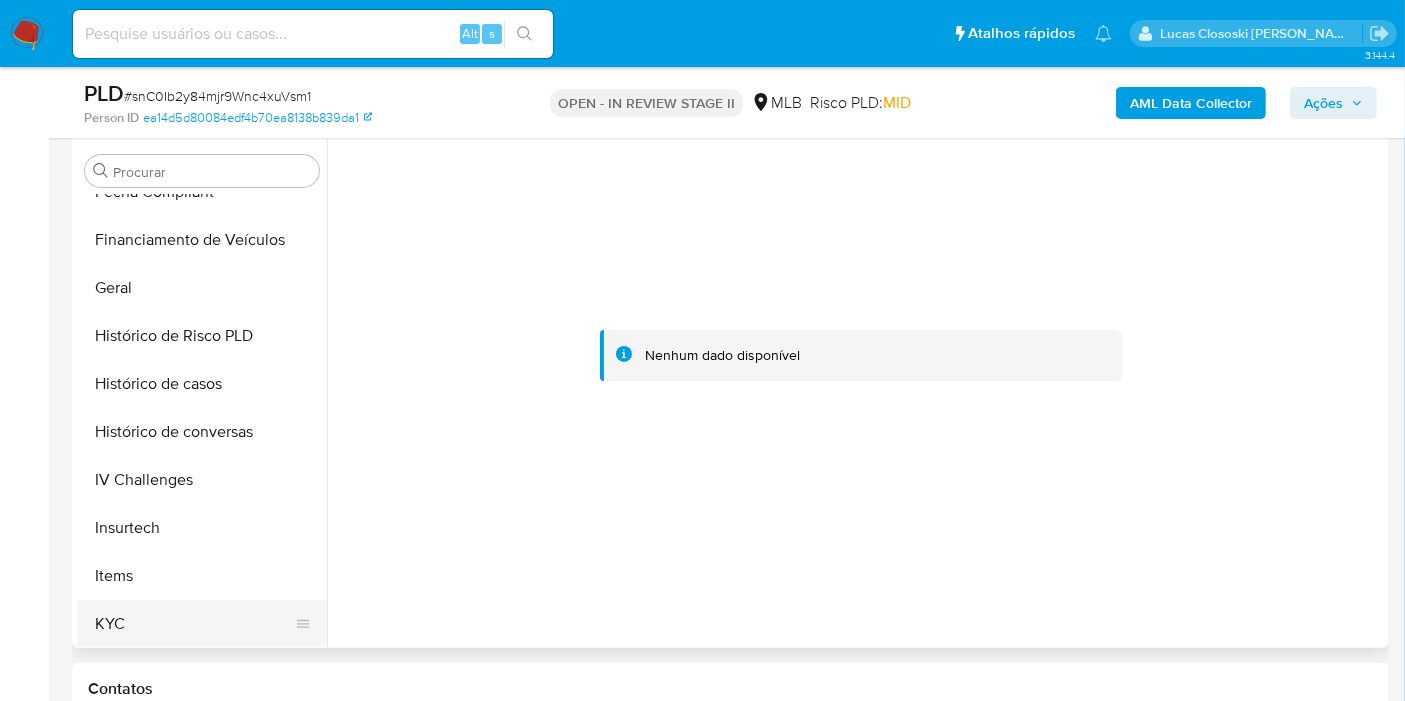 click on "KYC" at bounding box center (194, 624) 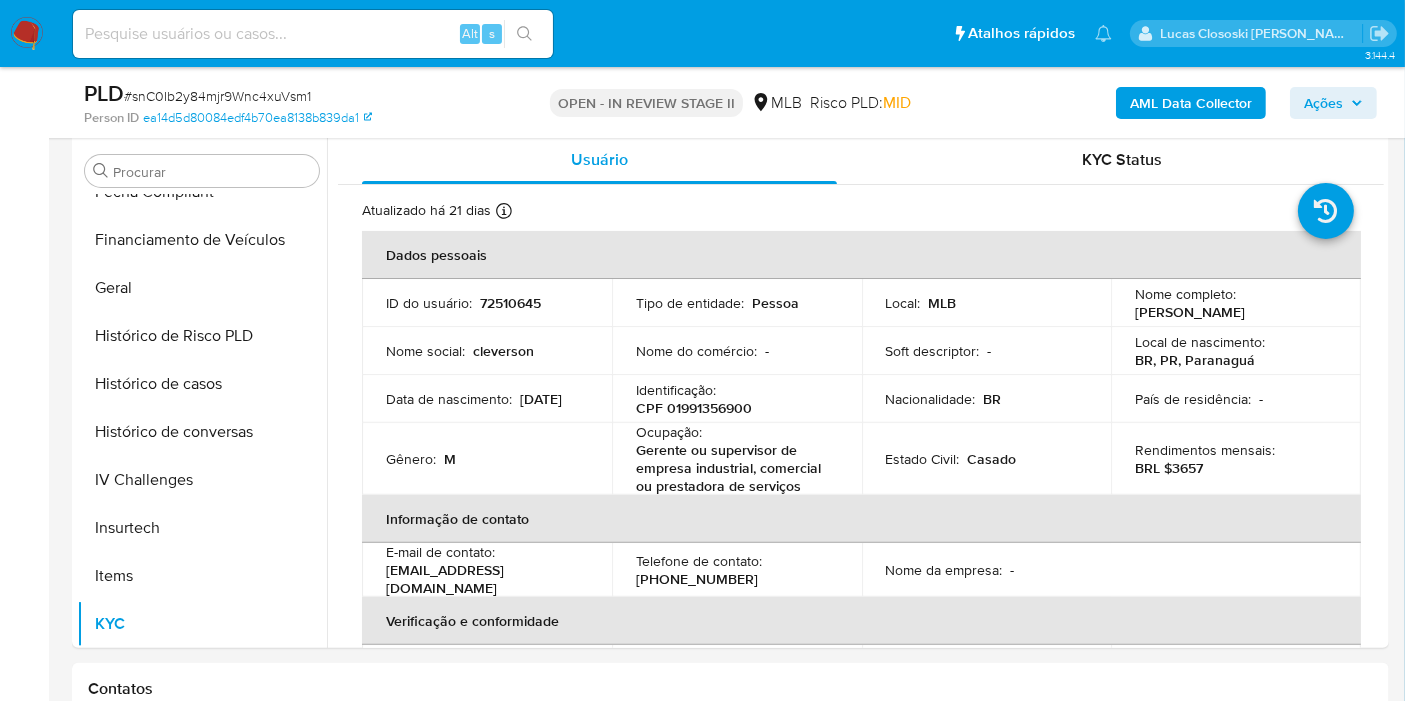 click on "Ações" at bounding box center [1323, 103] 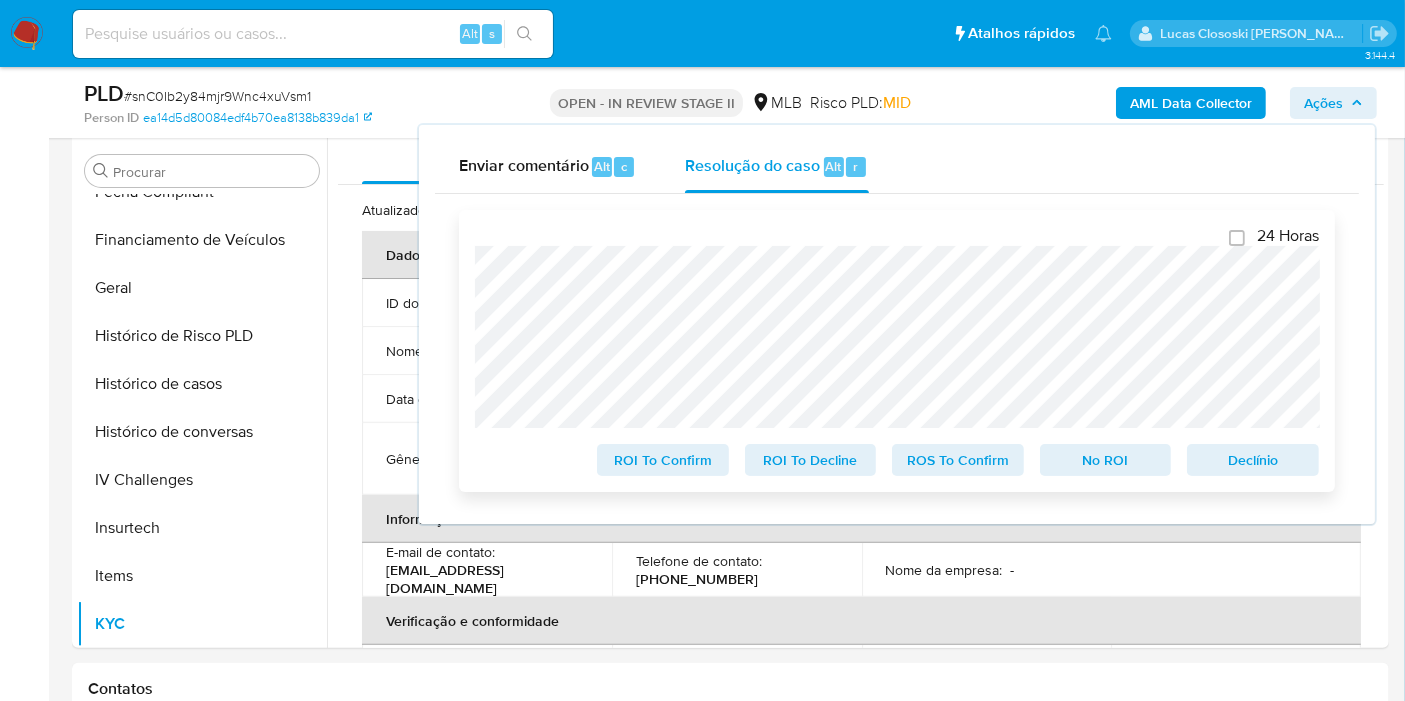 click on "ROS To Confirm" at bounding box center [958, 460] 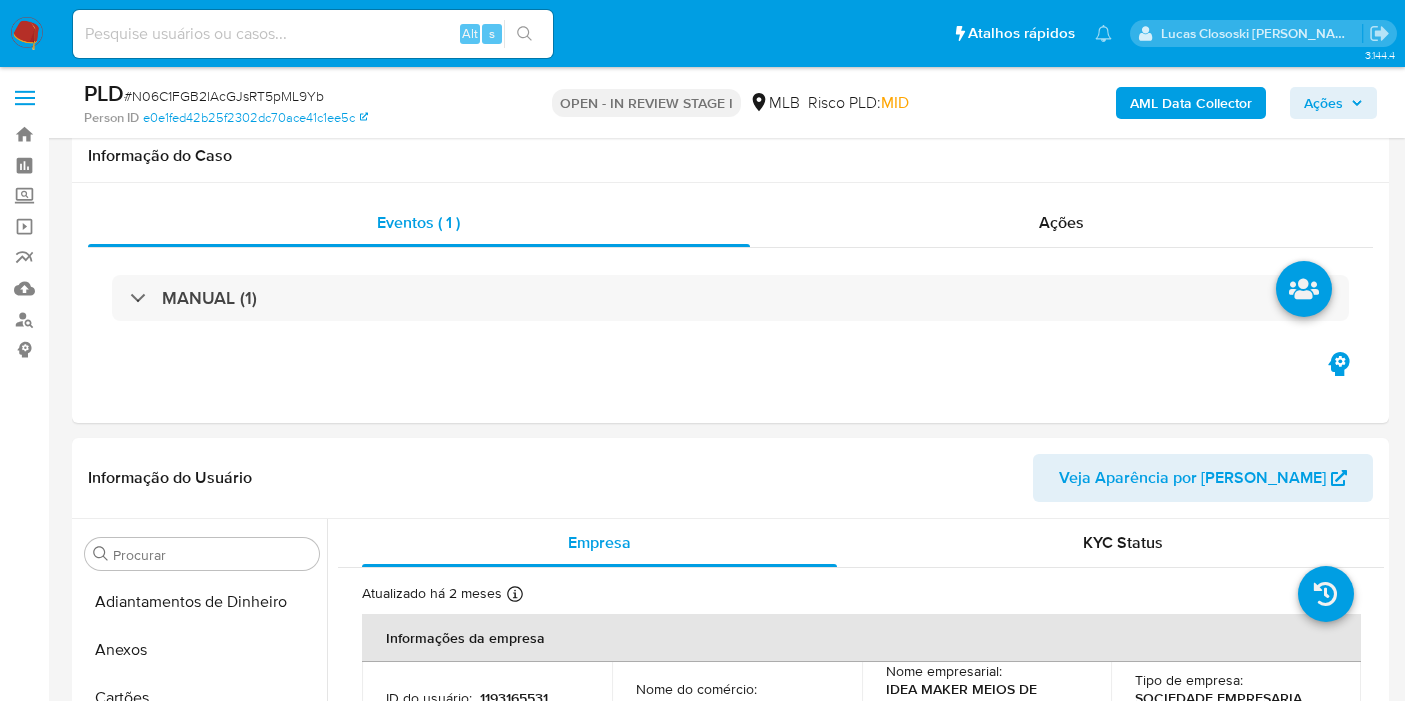 scroll, scrollTop: 333, scrollLeft: 0, axis: vertical 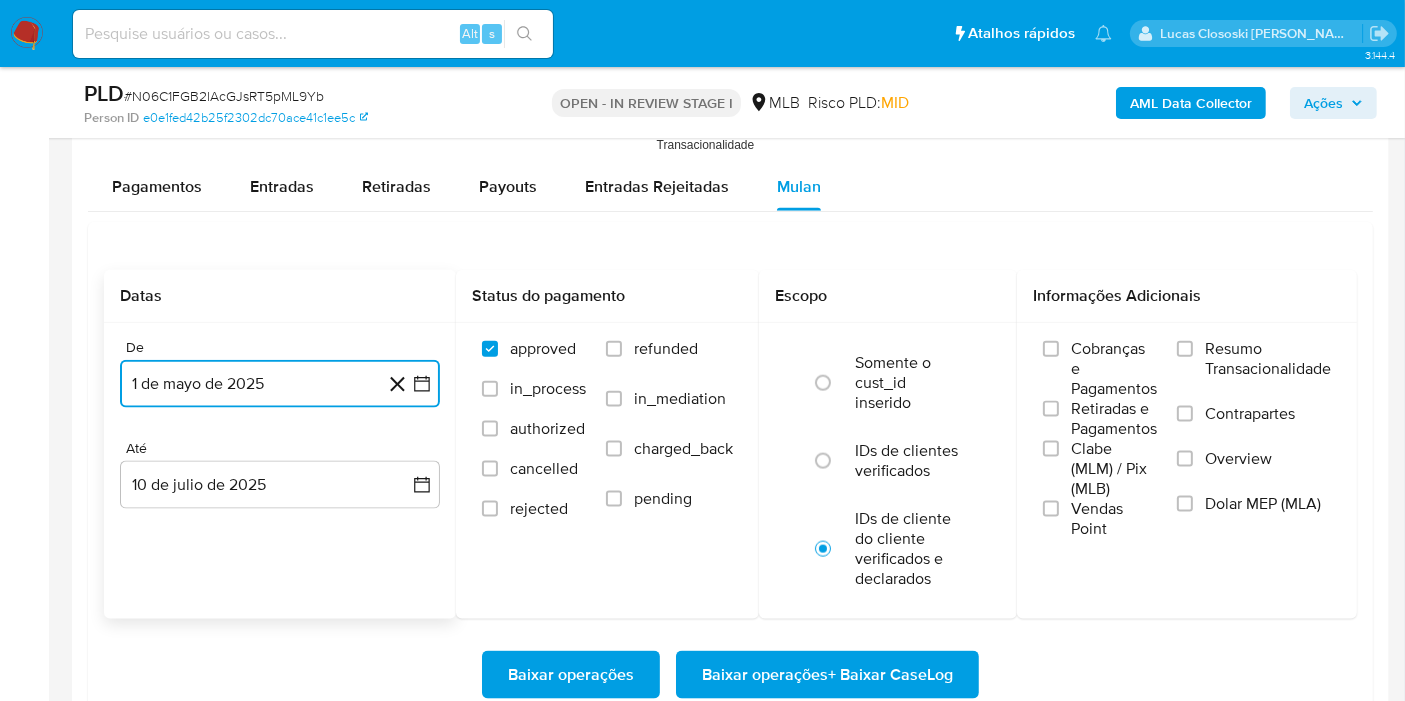 click 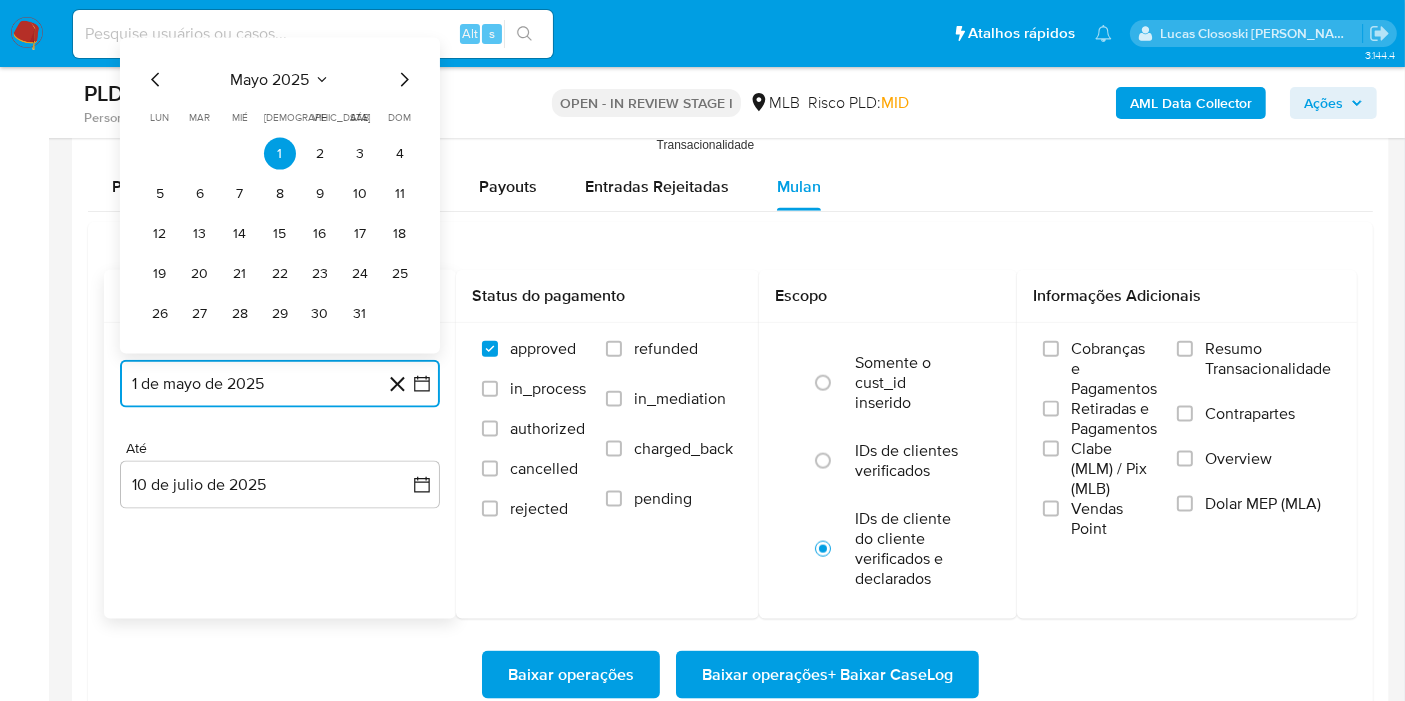click 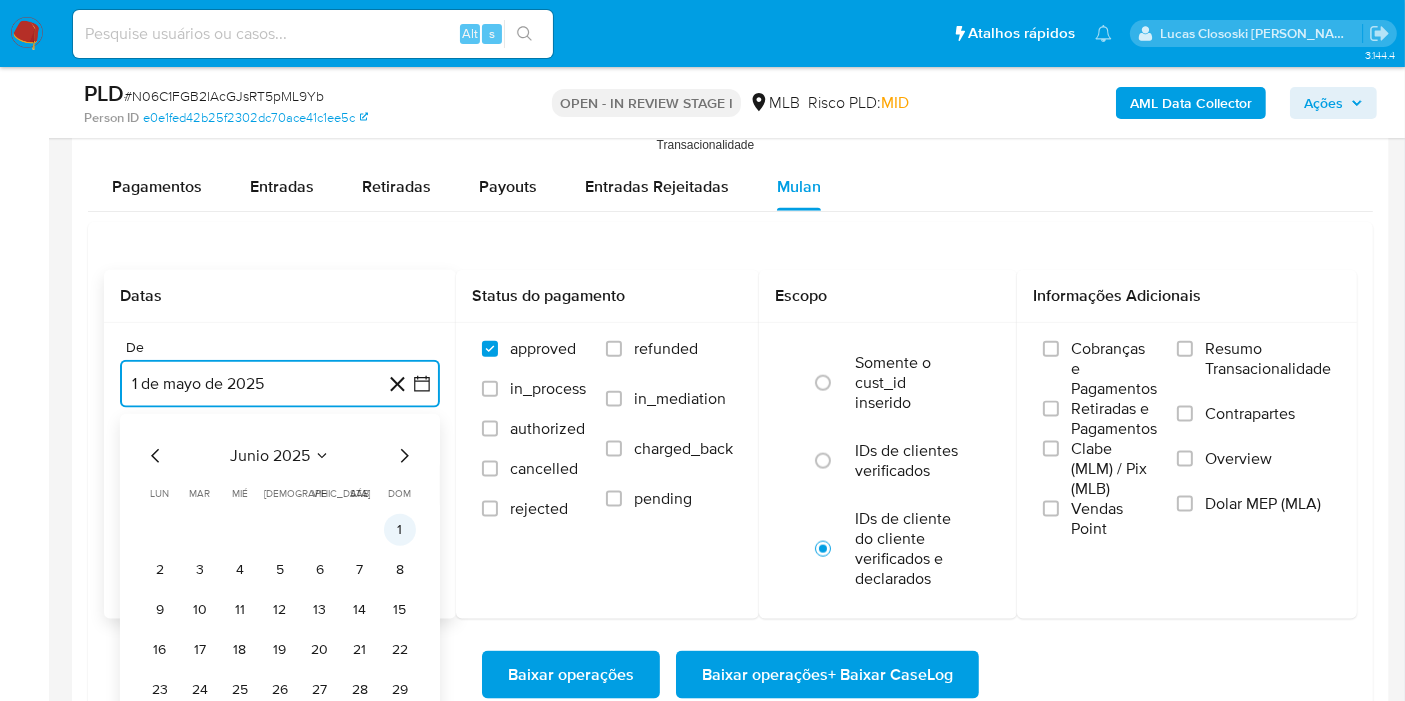 click on "1" at bounding box center (400, 530) 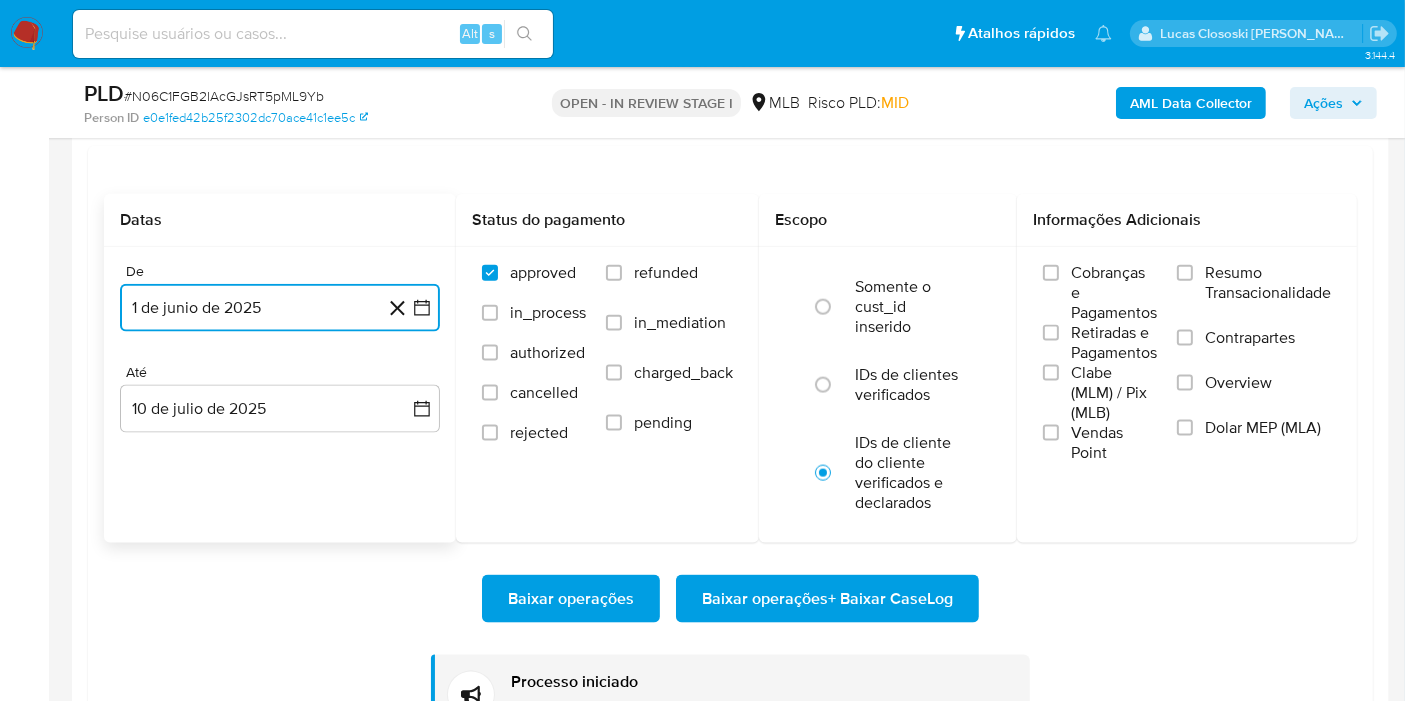 scroll, scrollTop: 2555, scrollLeft: 0, axis: vertical 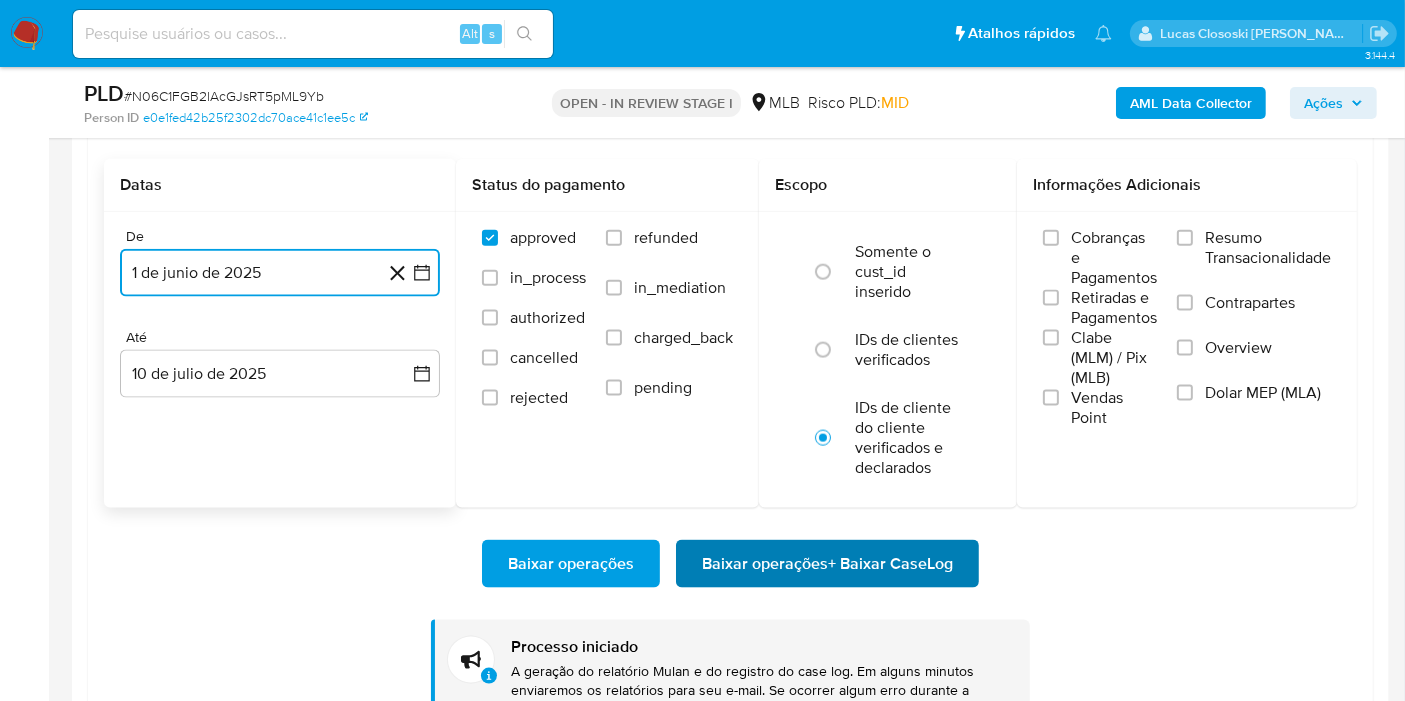 click on "Baixar operações  +   Baixar CaseLog" at bounding box center [827, 564] 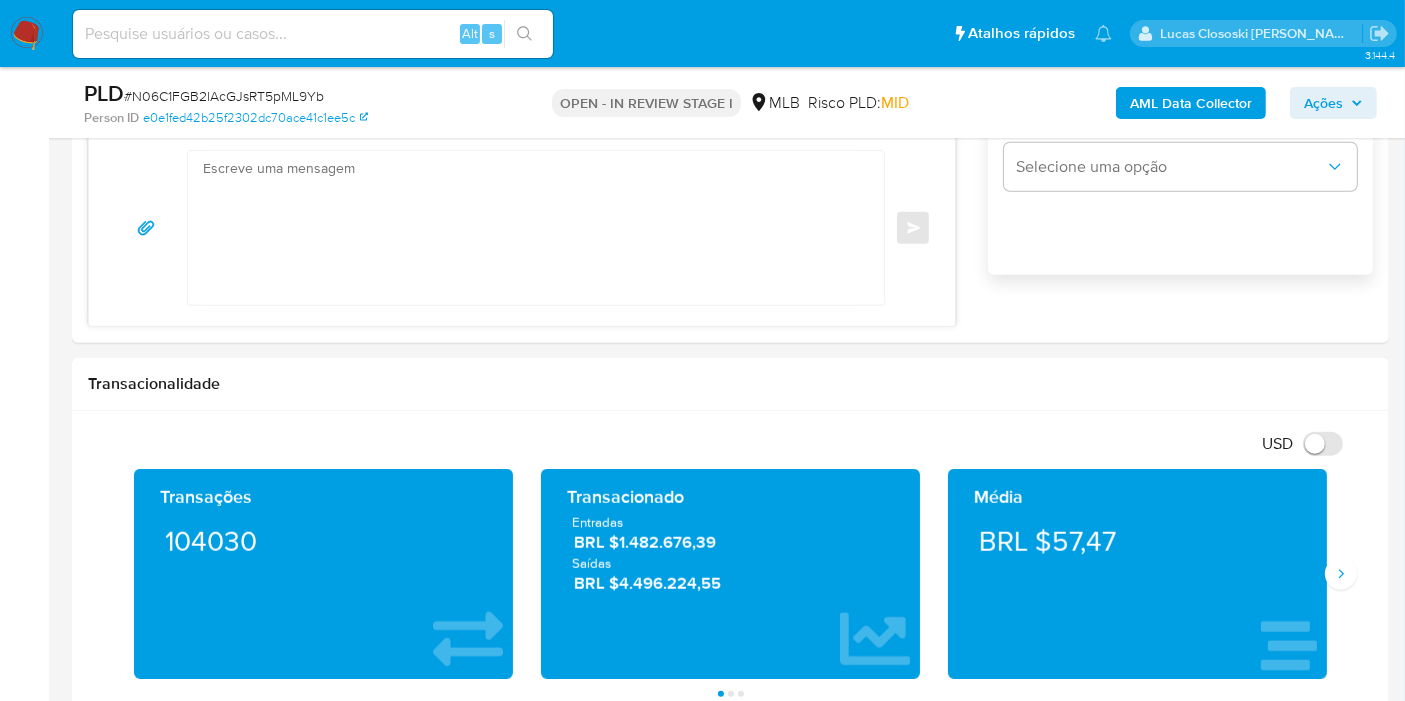 scroll, scrollTop: 1222, scrollLeft: 0, axis: vertical 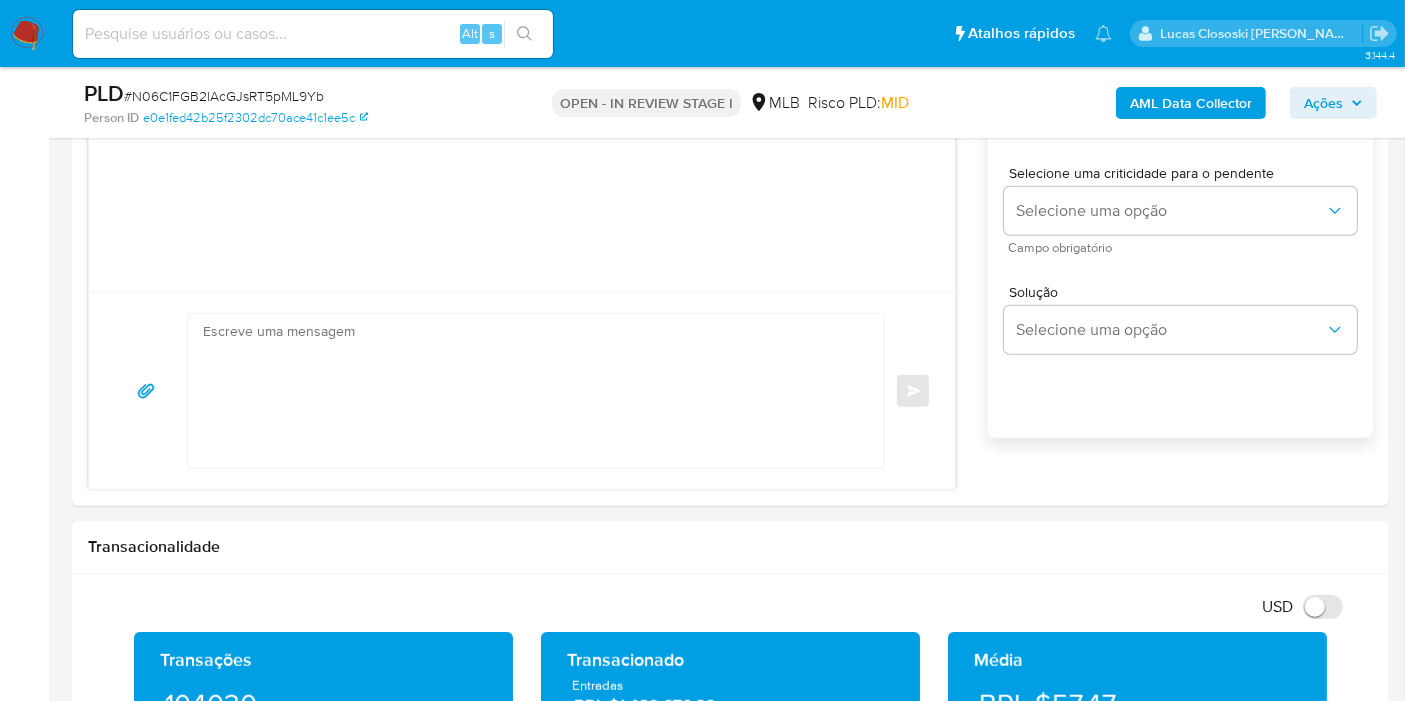 type 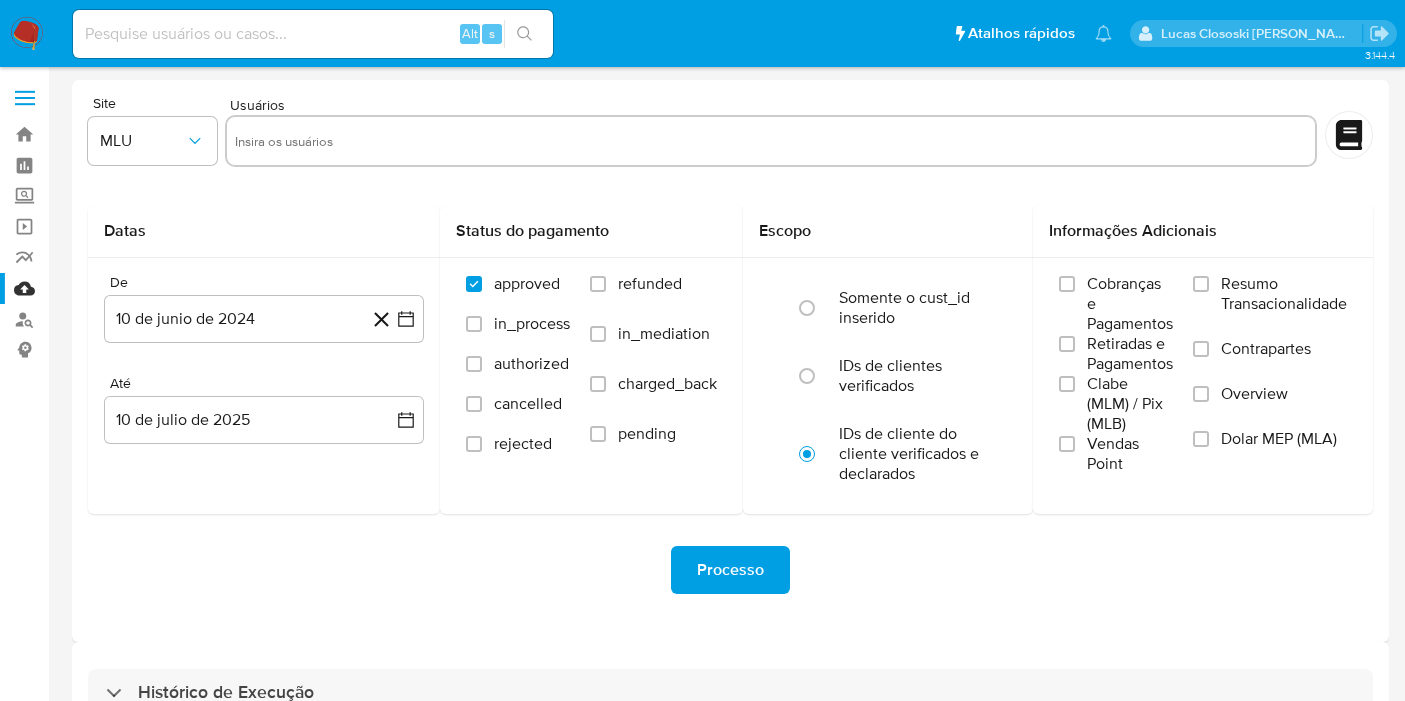scroll, scrollTop: 54, scrollLeft: 0, axis: vertical 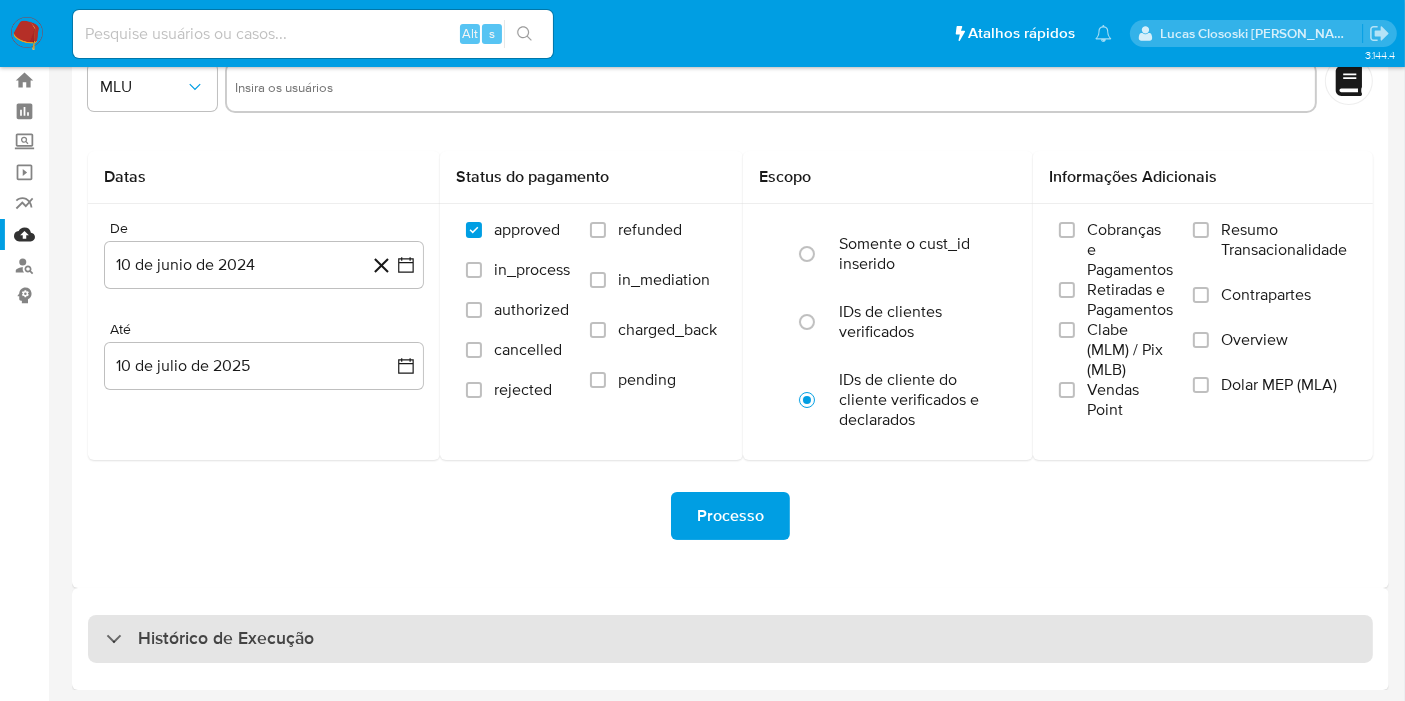 click on "Histórico de Execução" at bounding box center (730, 639) 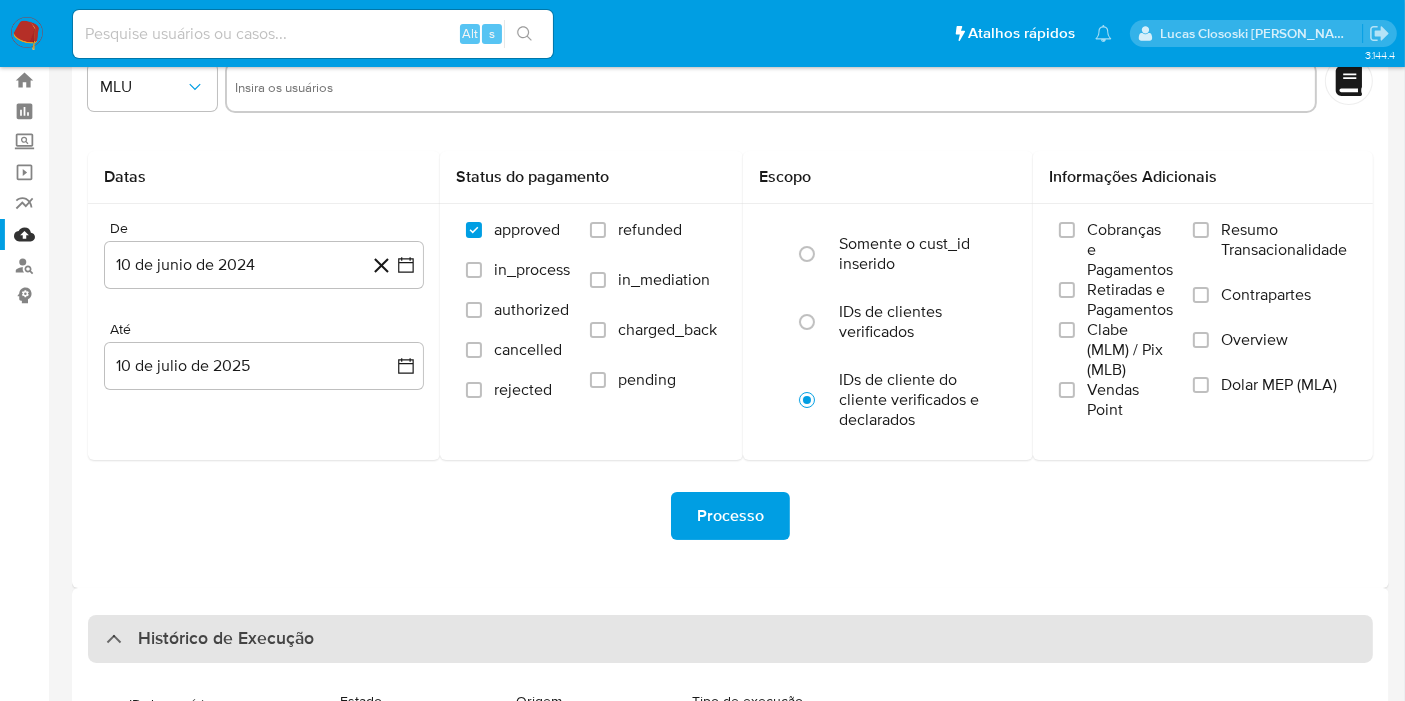 scroll, scrollTop: 617, scrollLeft: 0, axis: vertical 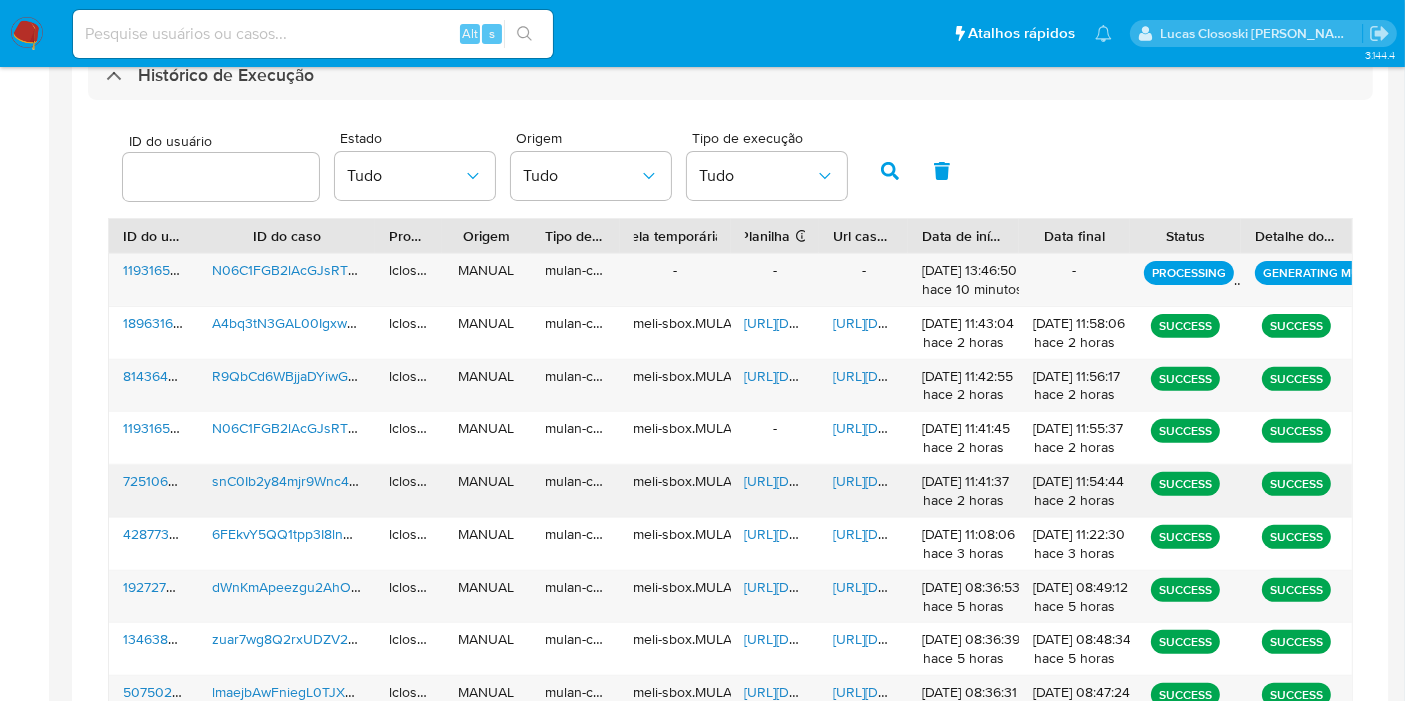 click on "https://docs.google.com/spreadsheets/d/143RtKaRSbDpwBkV_niWovqdB1-0onjOB507FhkQwFqM/edit" at bounding box center (814, 481) 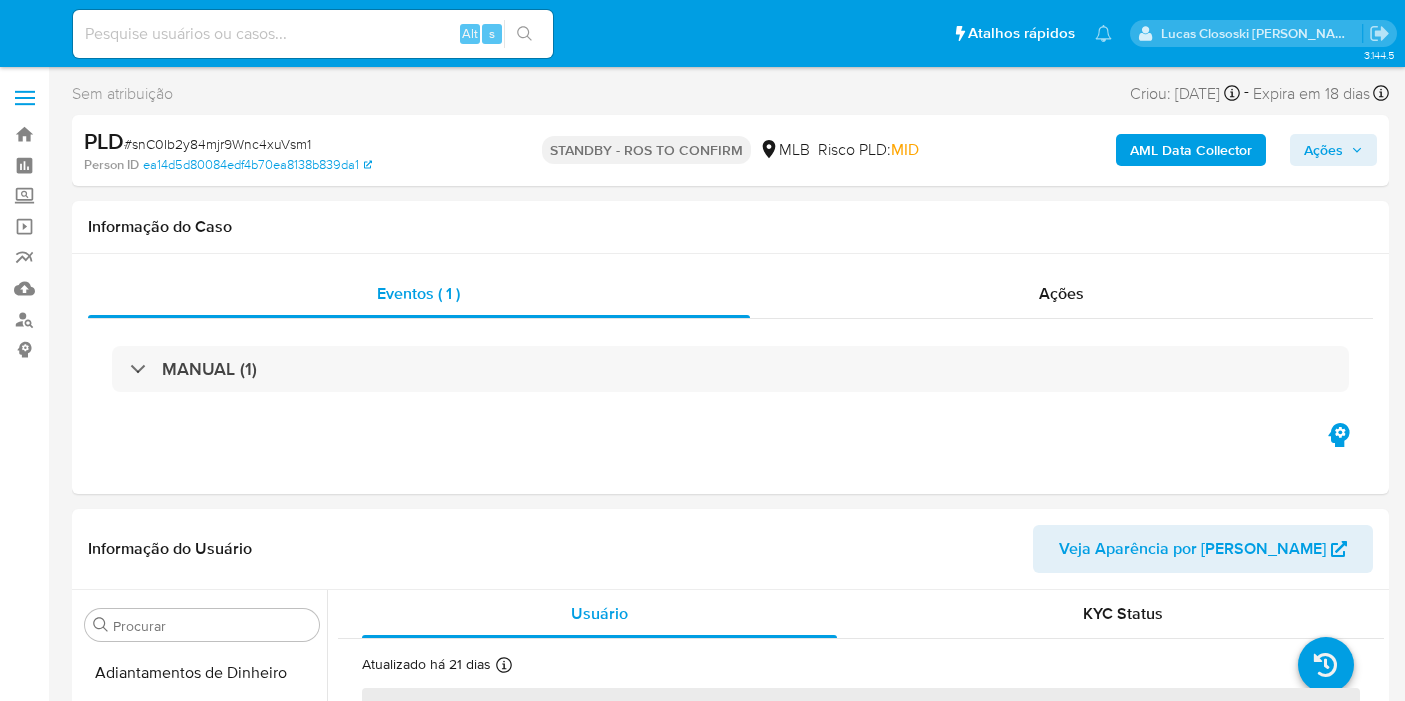 select on "10" 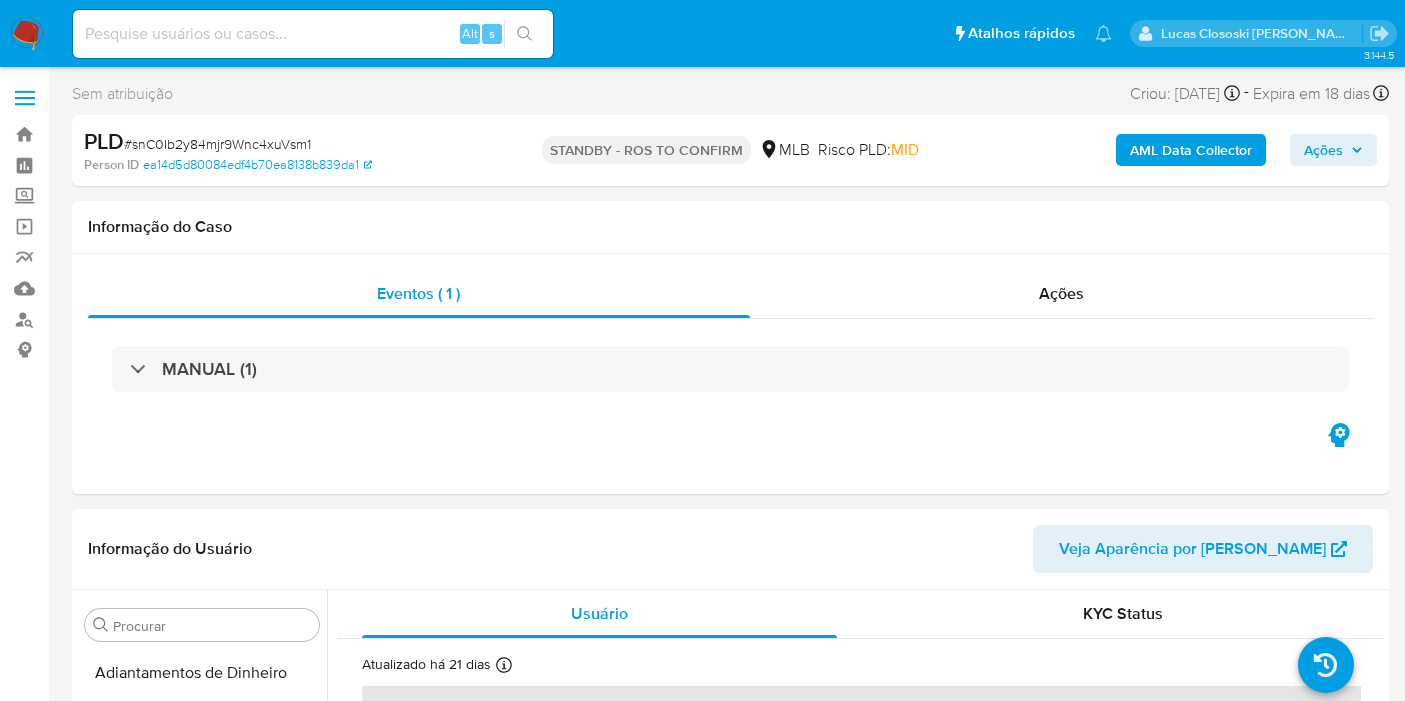 scroll, scrollTop: 0, scrollLeft: 0, axis: both 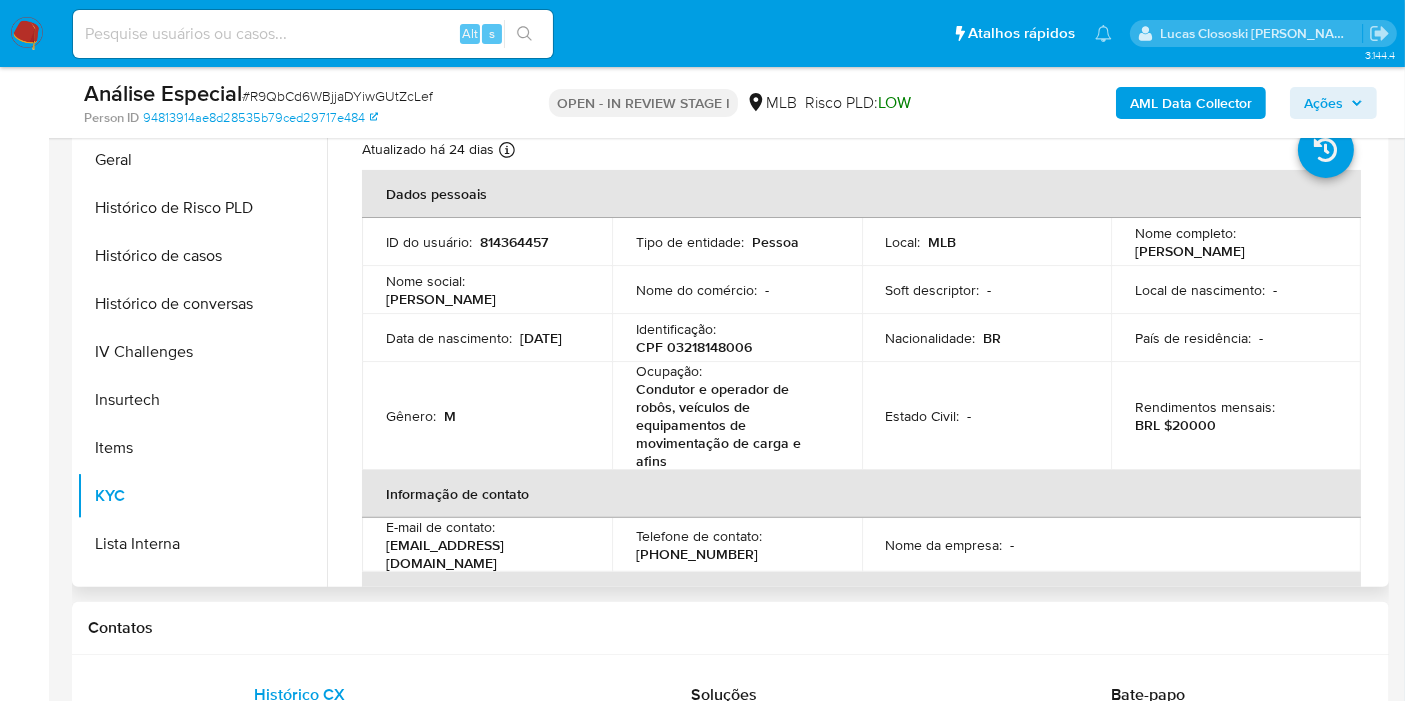 click on "CPF 03218148006" at bounding box center [694, 347] 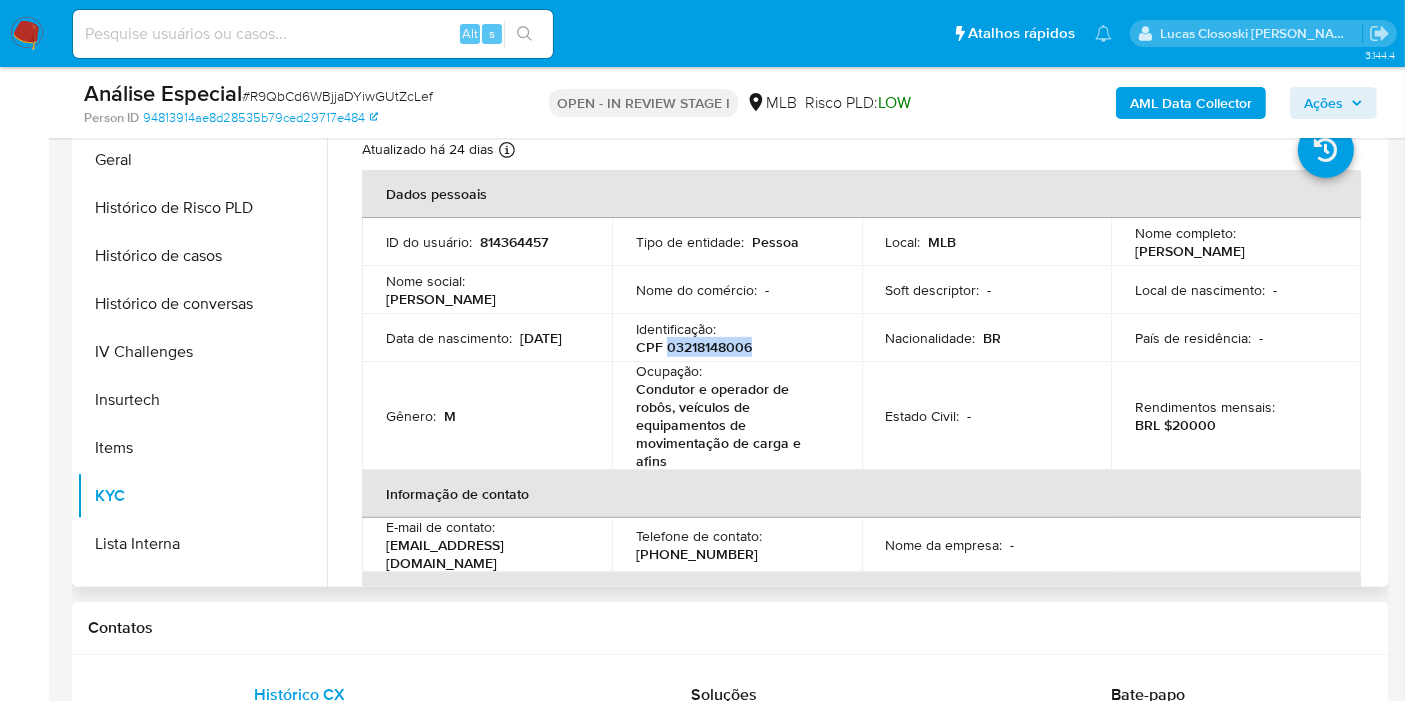 click on "CPF 03218148006" at bounding box center [694, 347] 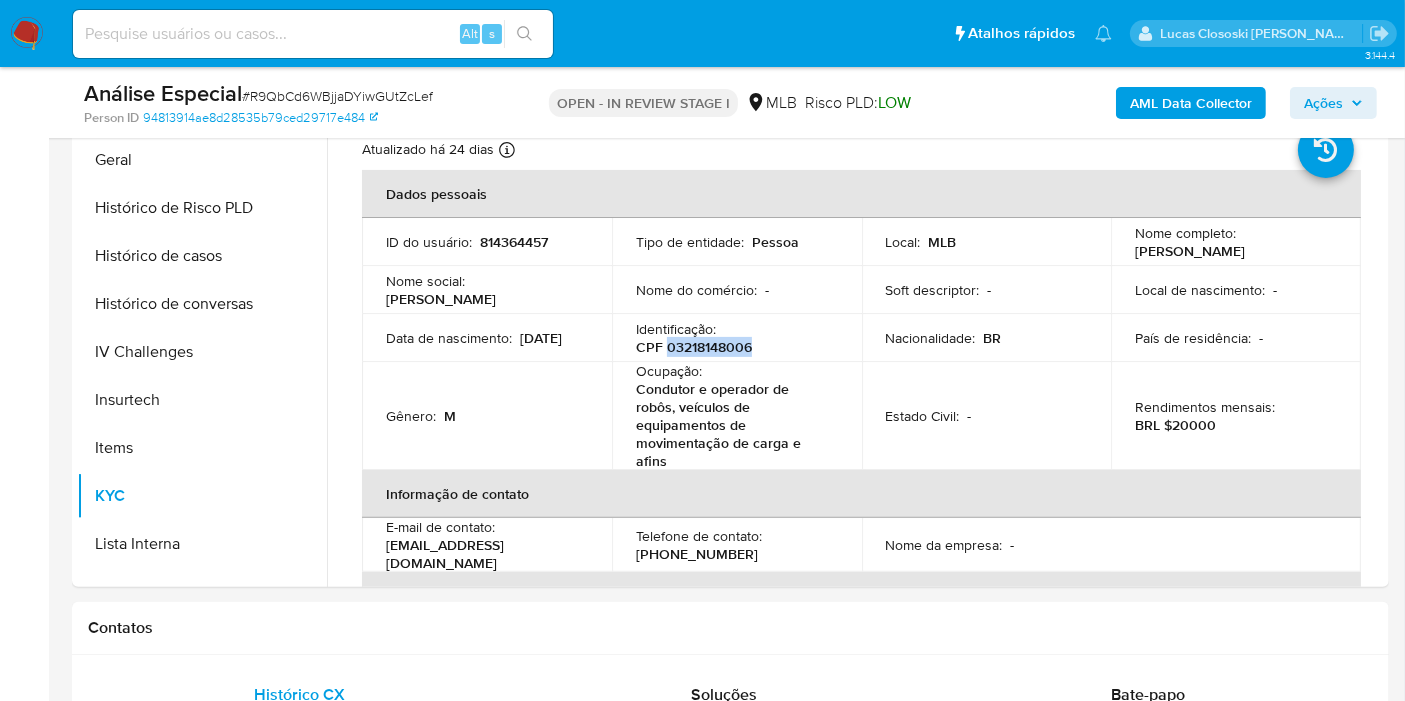 scroll, scrollTop: 0, scrollLeft: 0, axis: both 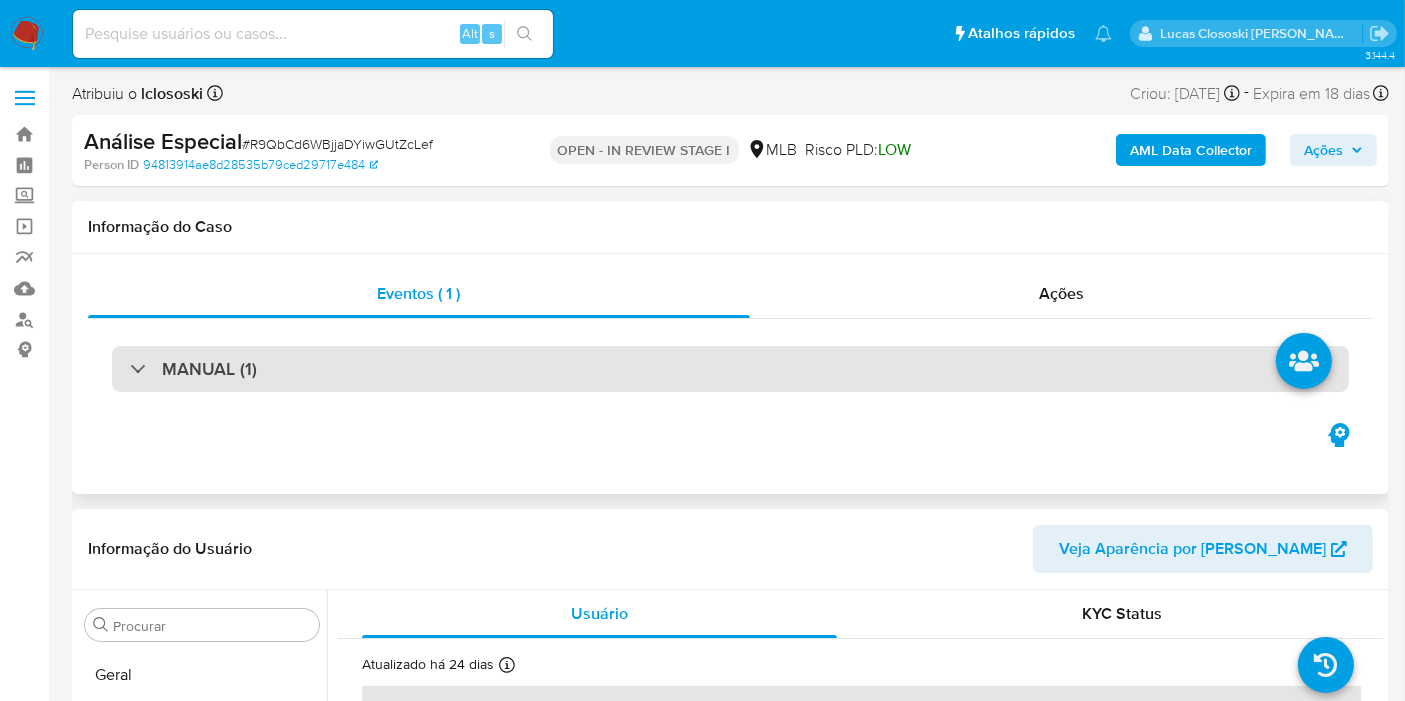 click on "MANUAL (1)" at bounding box center [730, 369] 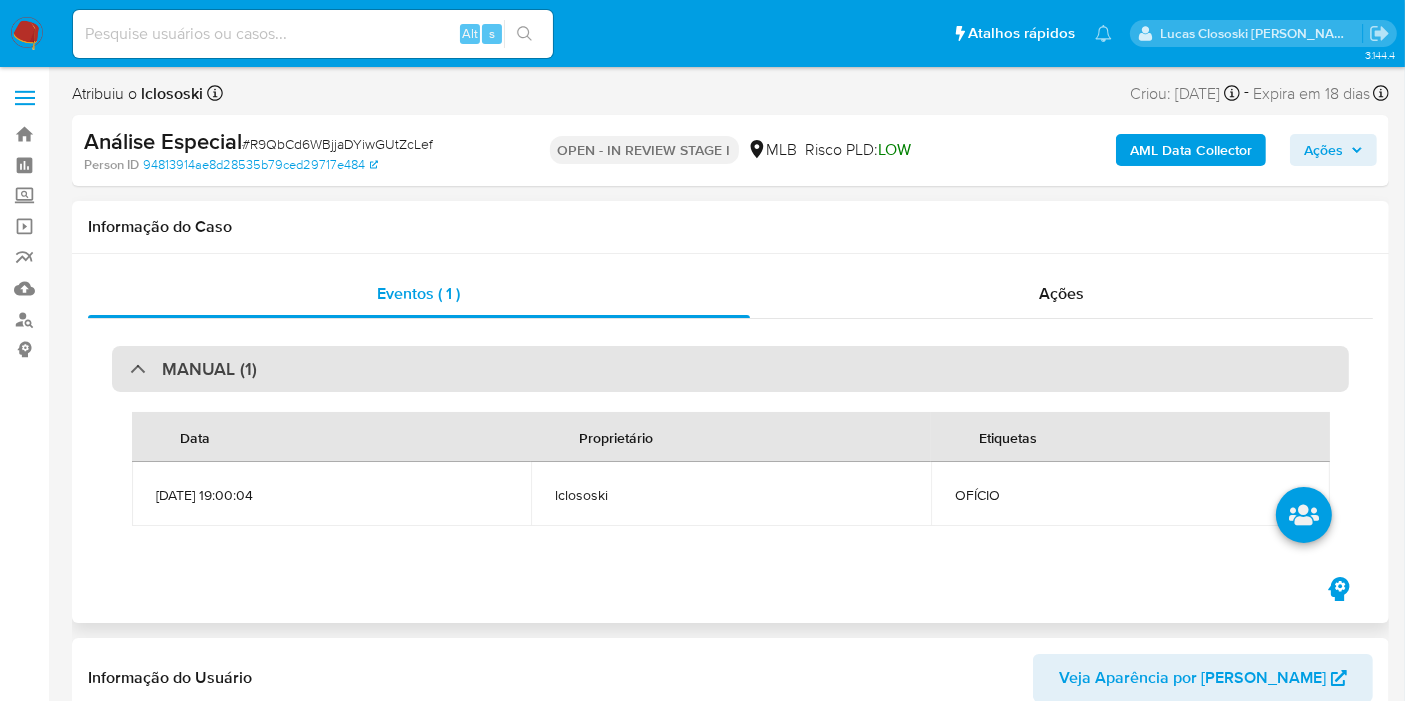 click on "MANUAL (1)" at bounding box center [730, 369] 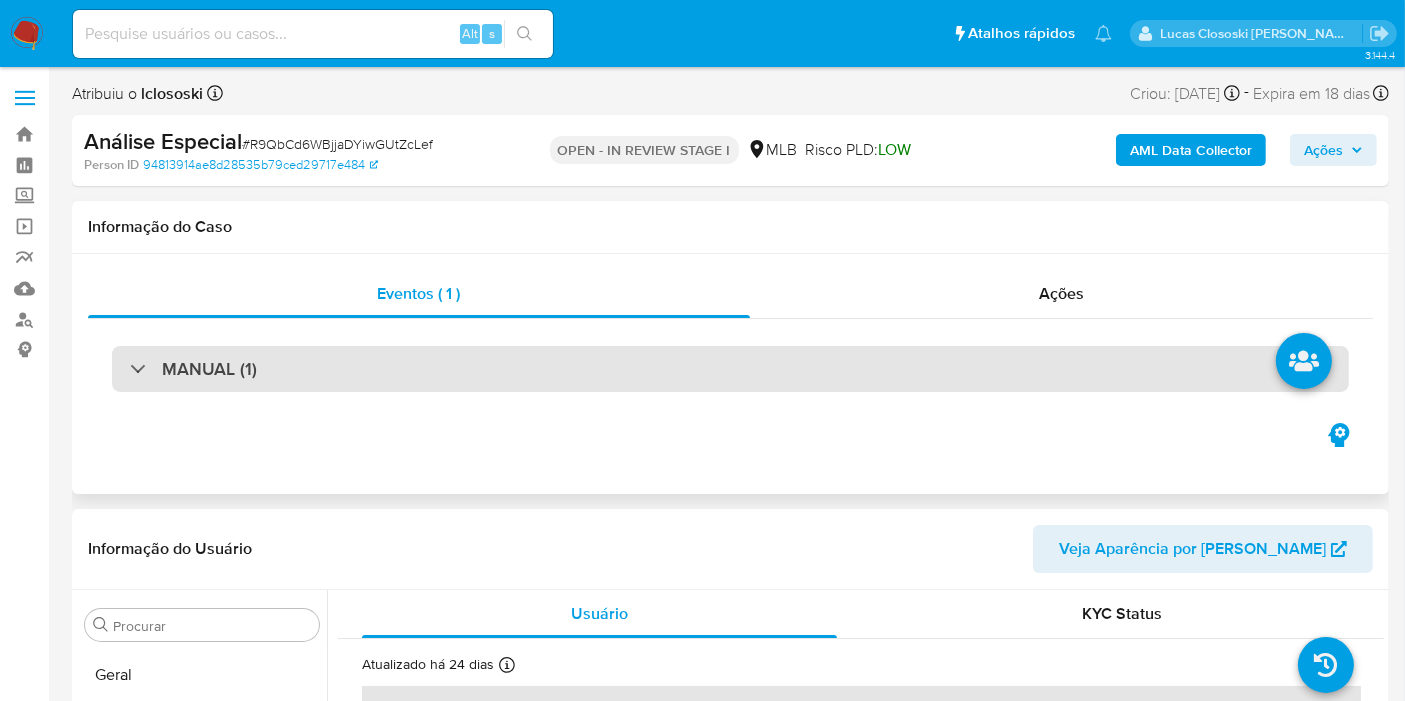 click on "MANUAL (1)" at bounding box center (730, 369) 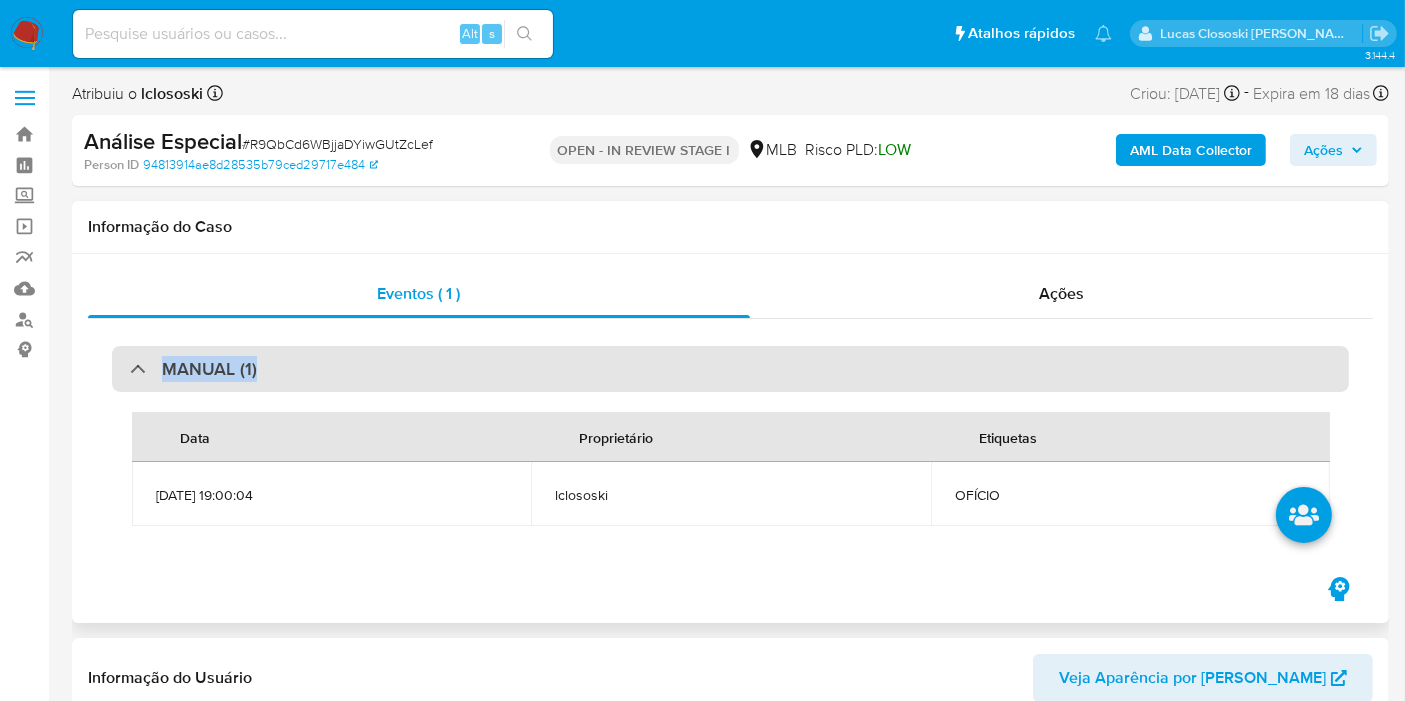 click on "MANUAL (1)" at bounding box center [730, 369] 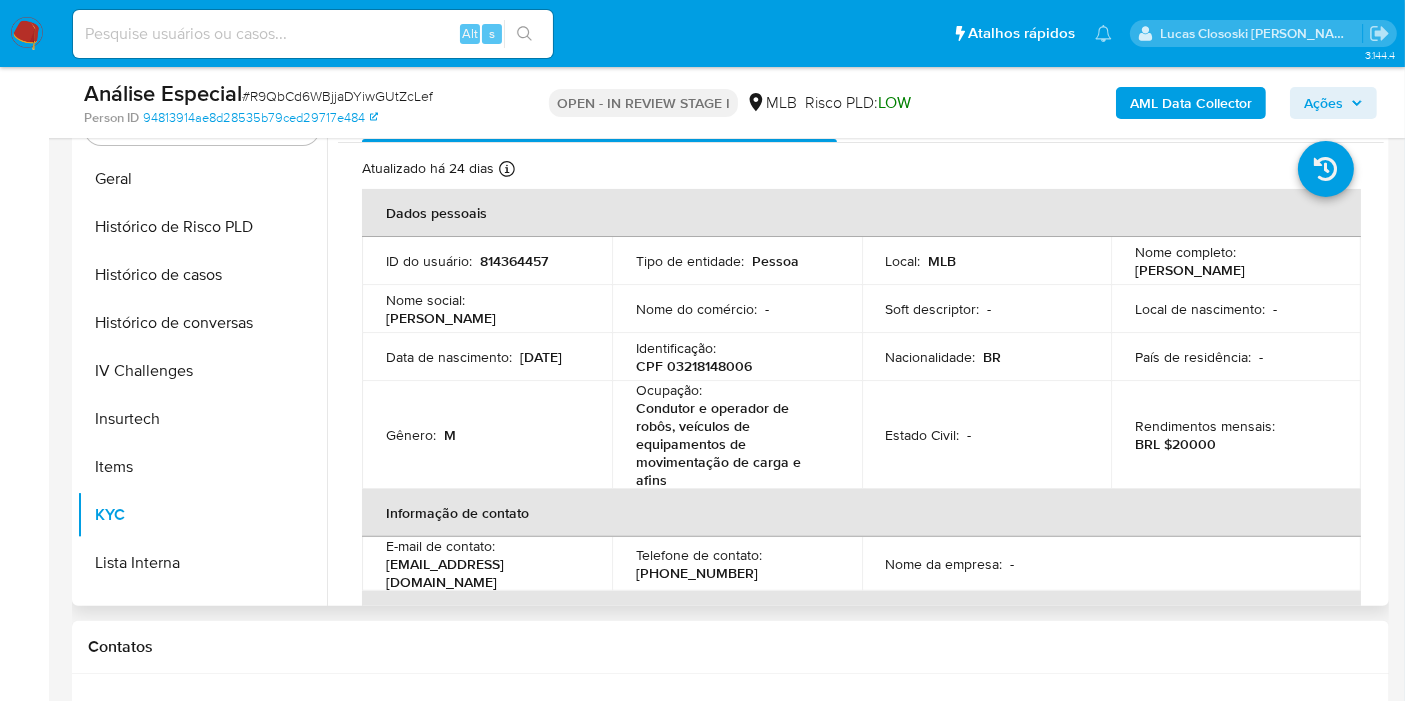 scroll, scrollTop: 444, scrollLeft: 0, axis: vertical 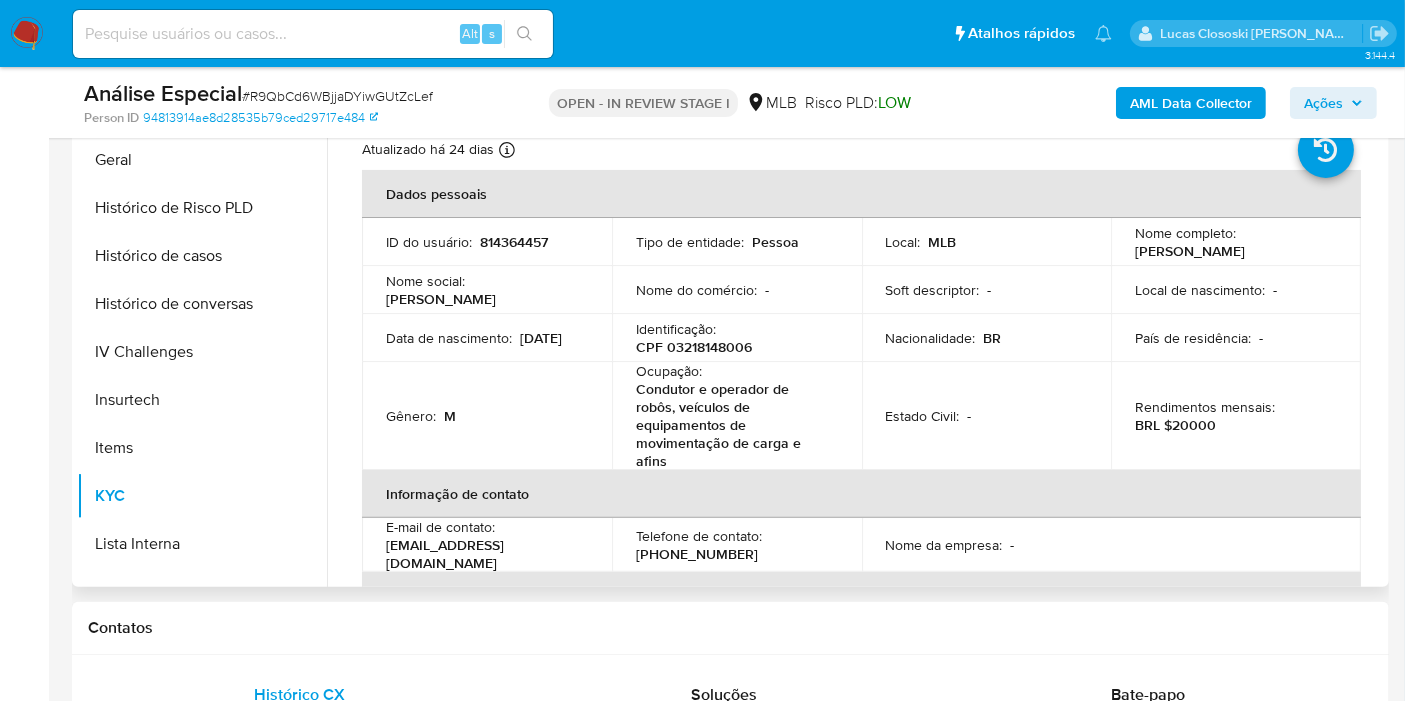 click on "CPF 03218148006" at bounding box center (694, 347) 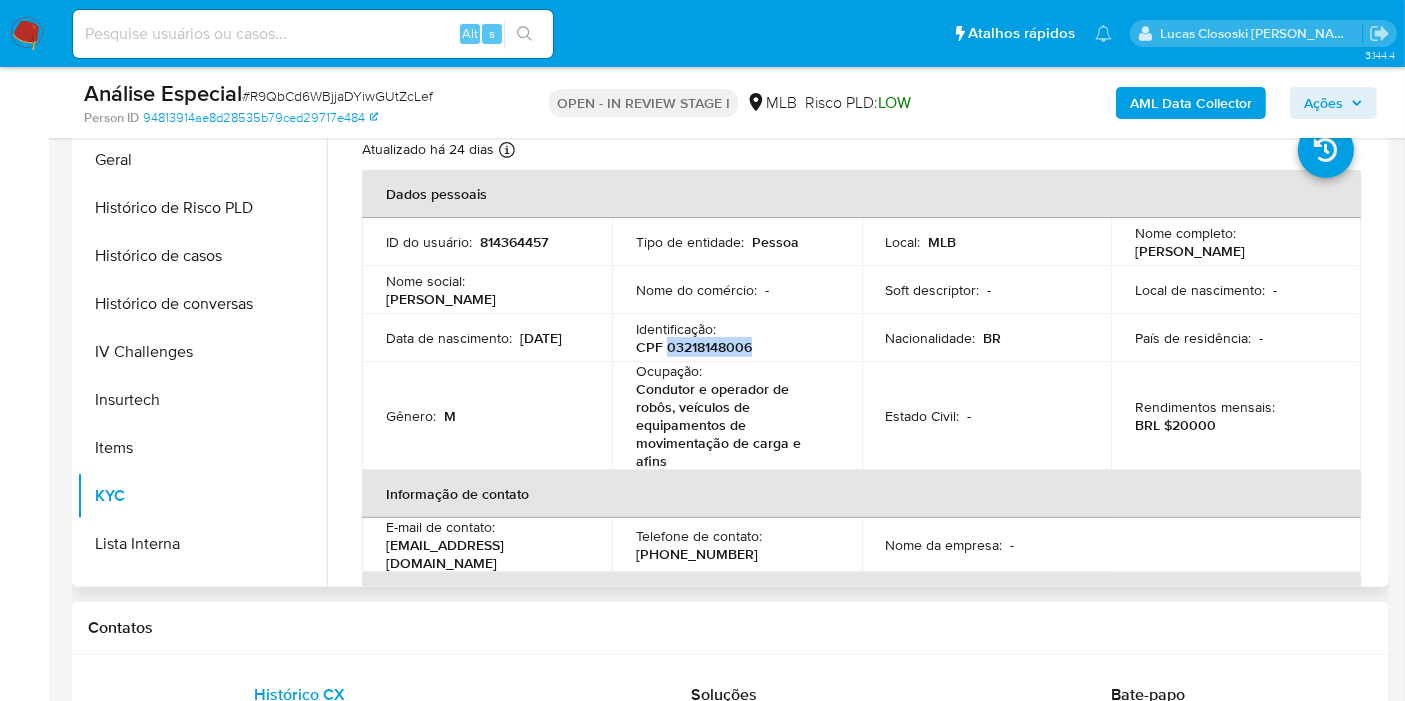 click on "CPF 03218148006" at bounding box center [694, 347] 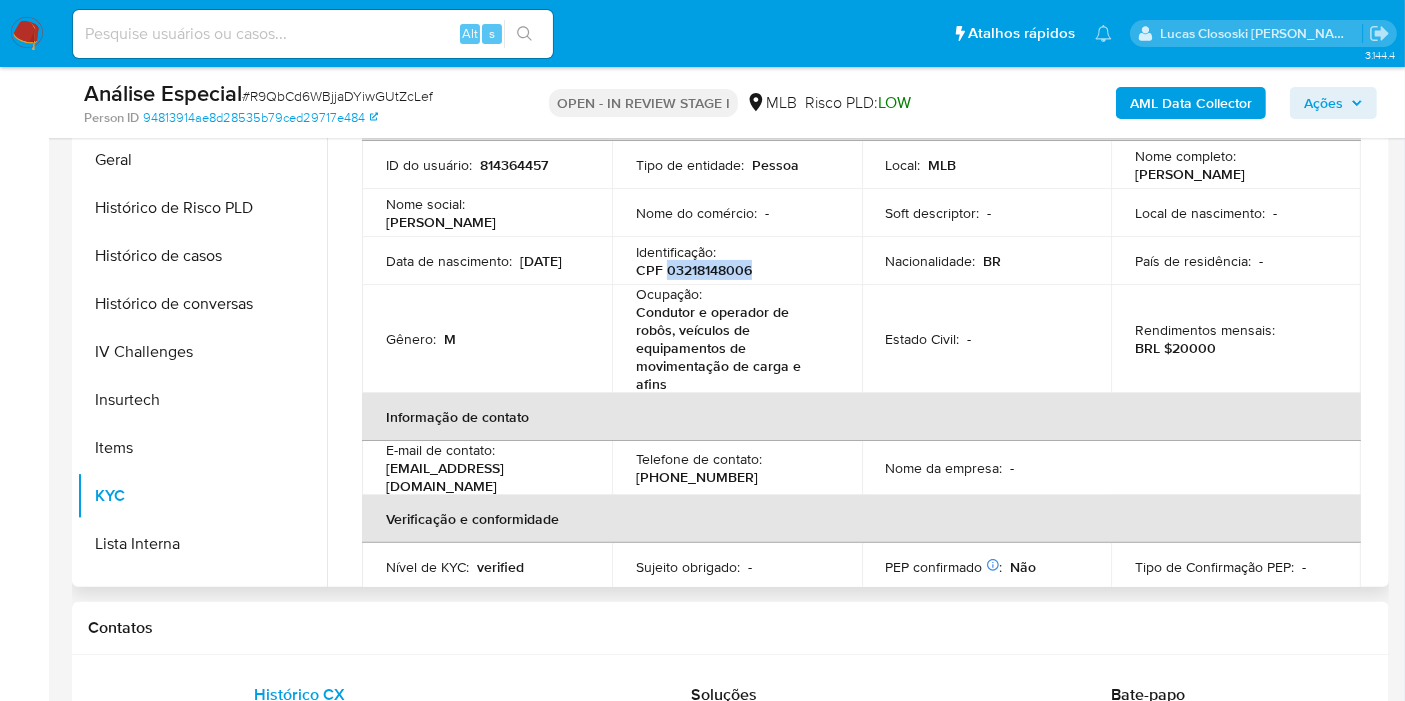scroll, scrollTop: 0, scrollLeft: 0, axis: both 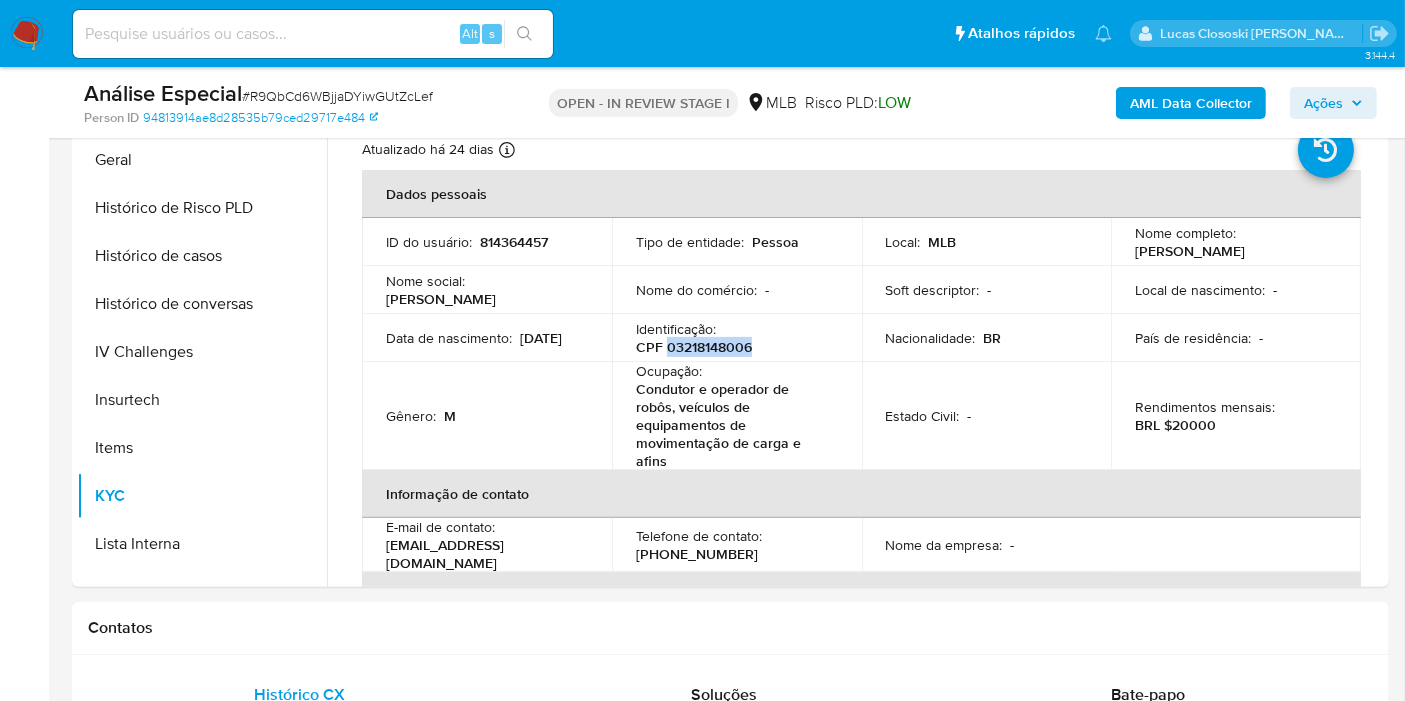 copy on "03218148006" 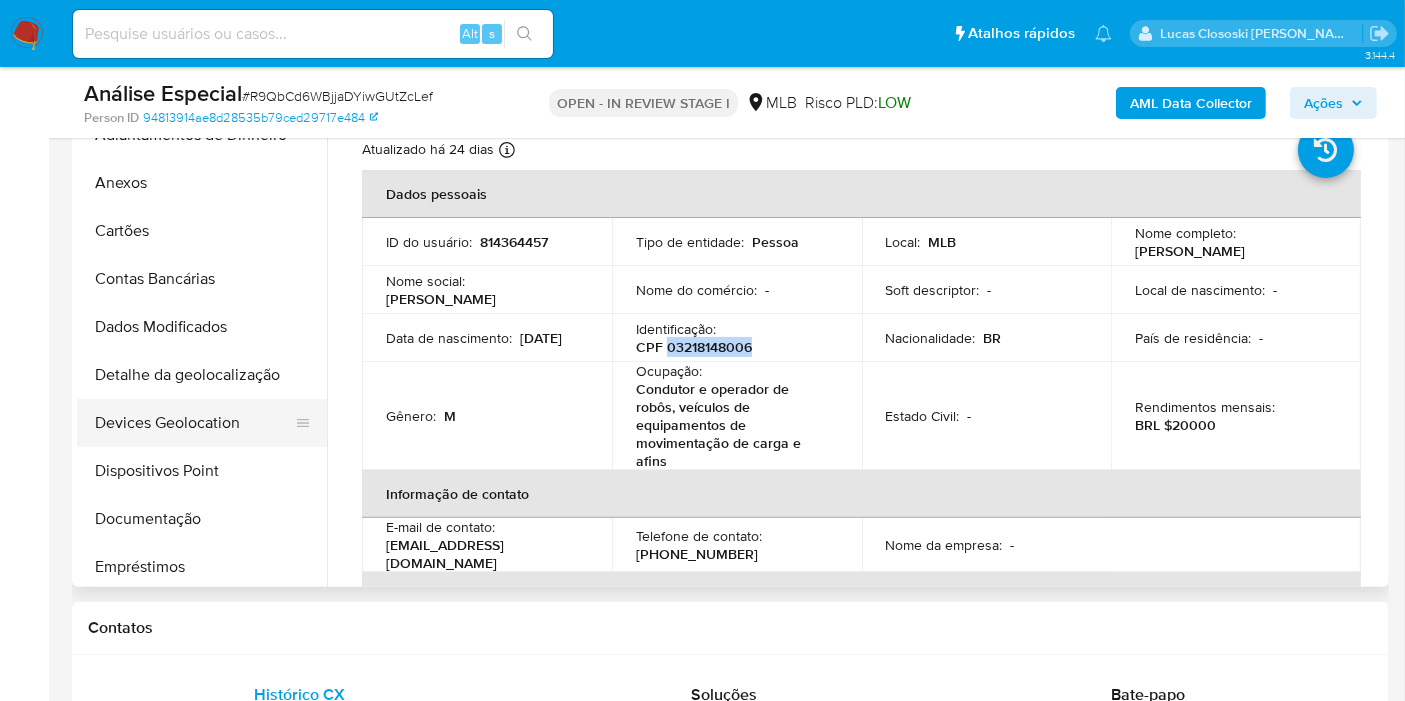 scroll, scrollTop: 0, scrollLeft: 0, axis: both 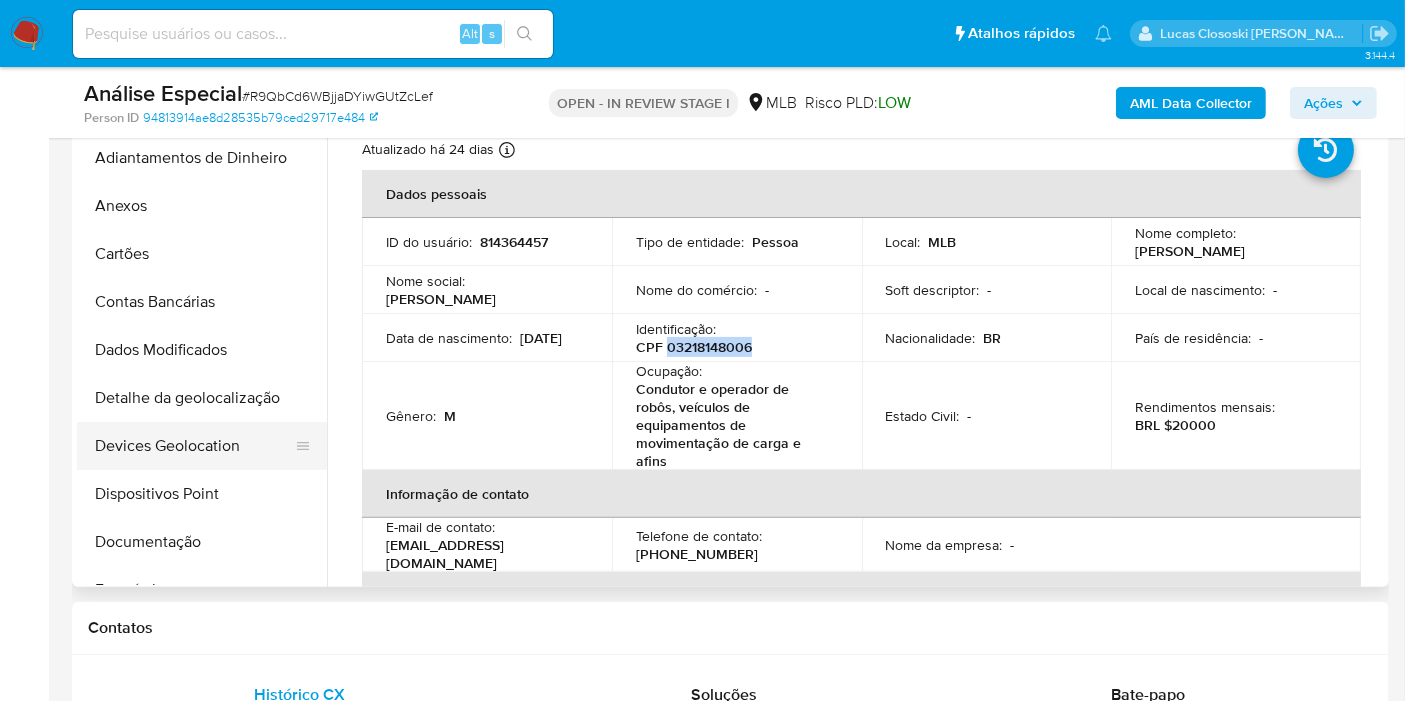 click on "Devices Geolocation" at bounding box center [194, 446] 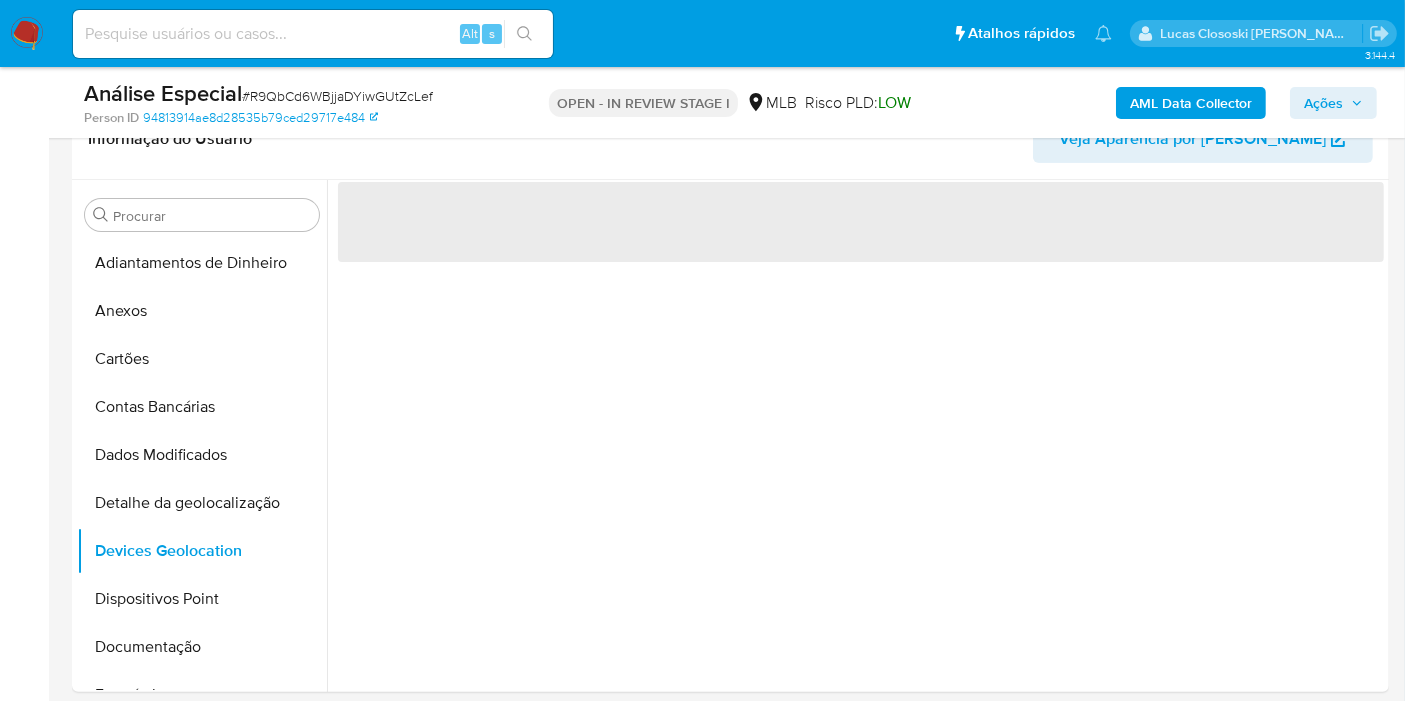 scroll, scrollTop: 348, scrollLeft: 0, axis: vertical 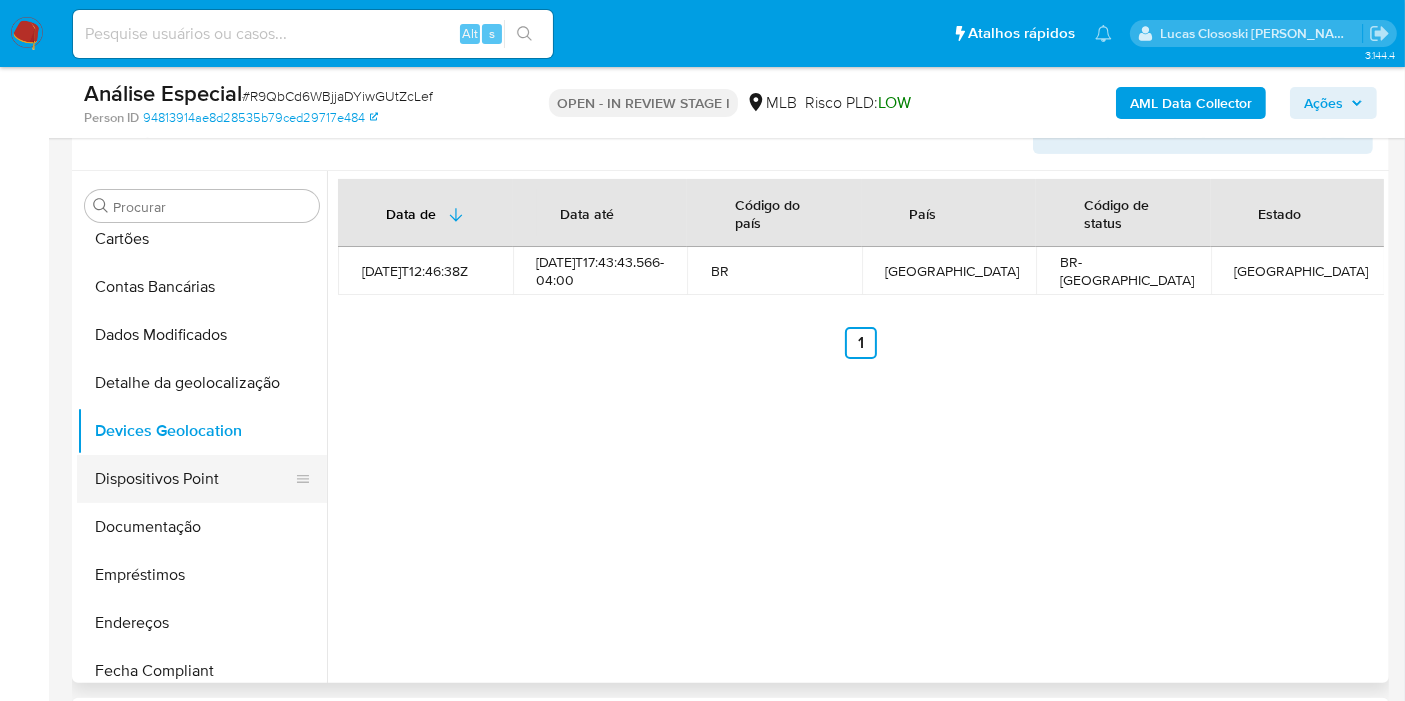click on "Dispositivos Point" at bounding box center [194, 479] 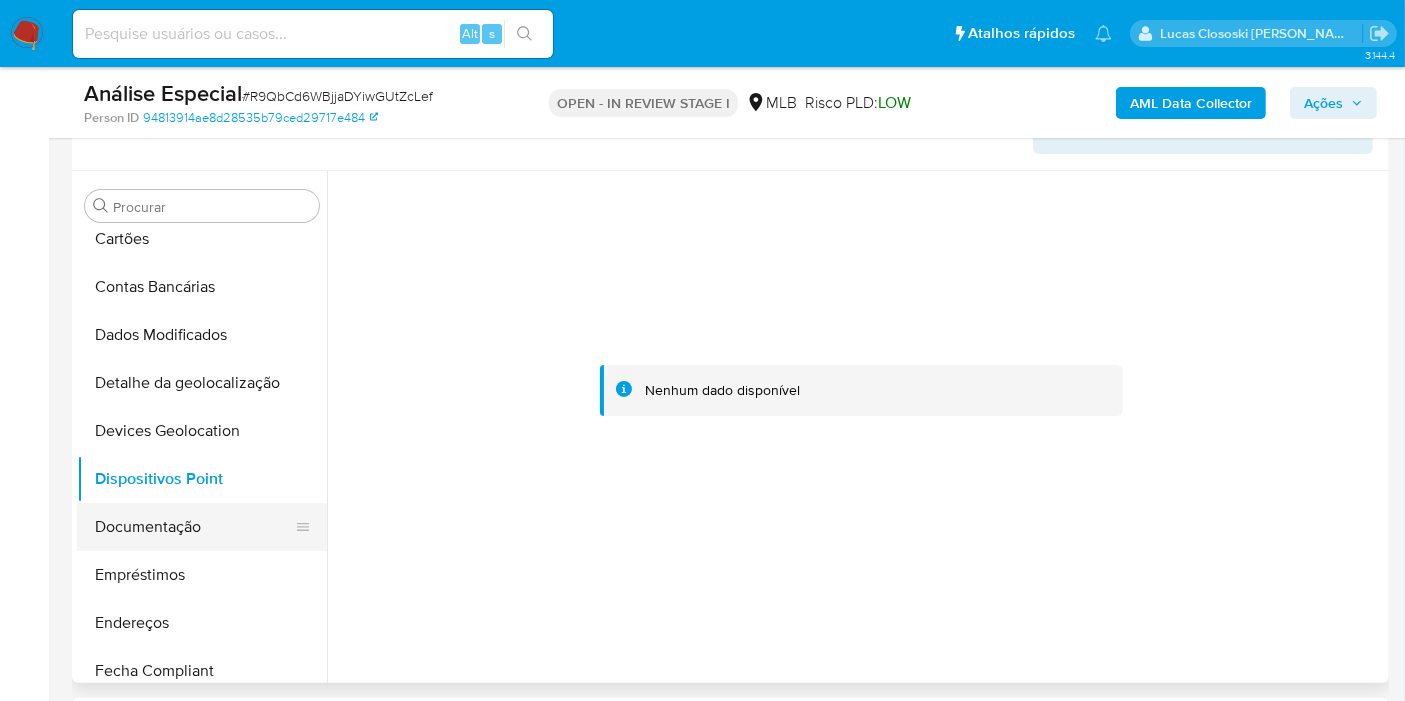 click on "Documentação" at bounding box center [194, 527] 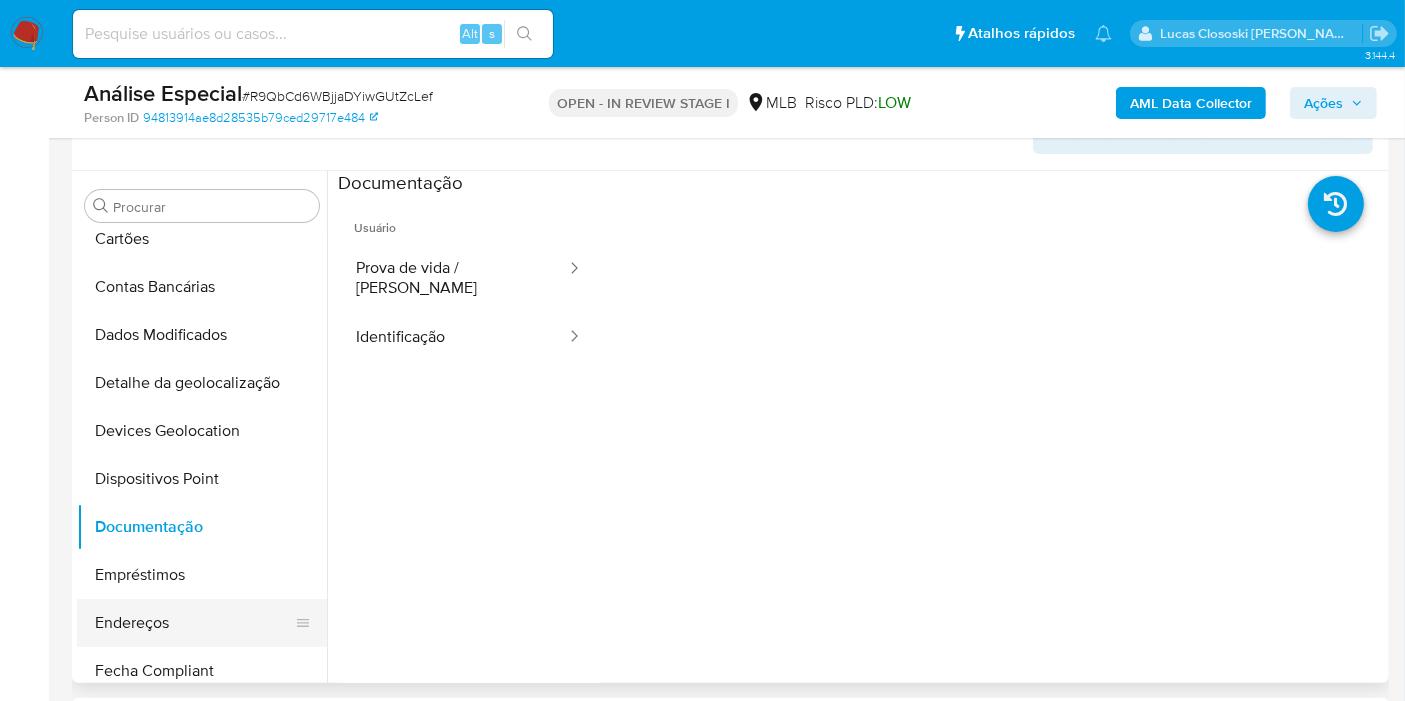 click on "Endereços" at bounding box center (194, 623) 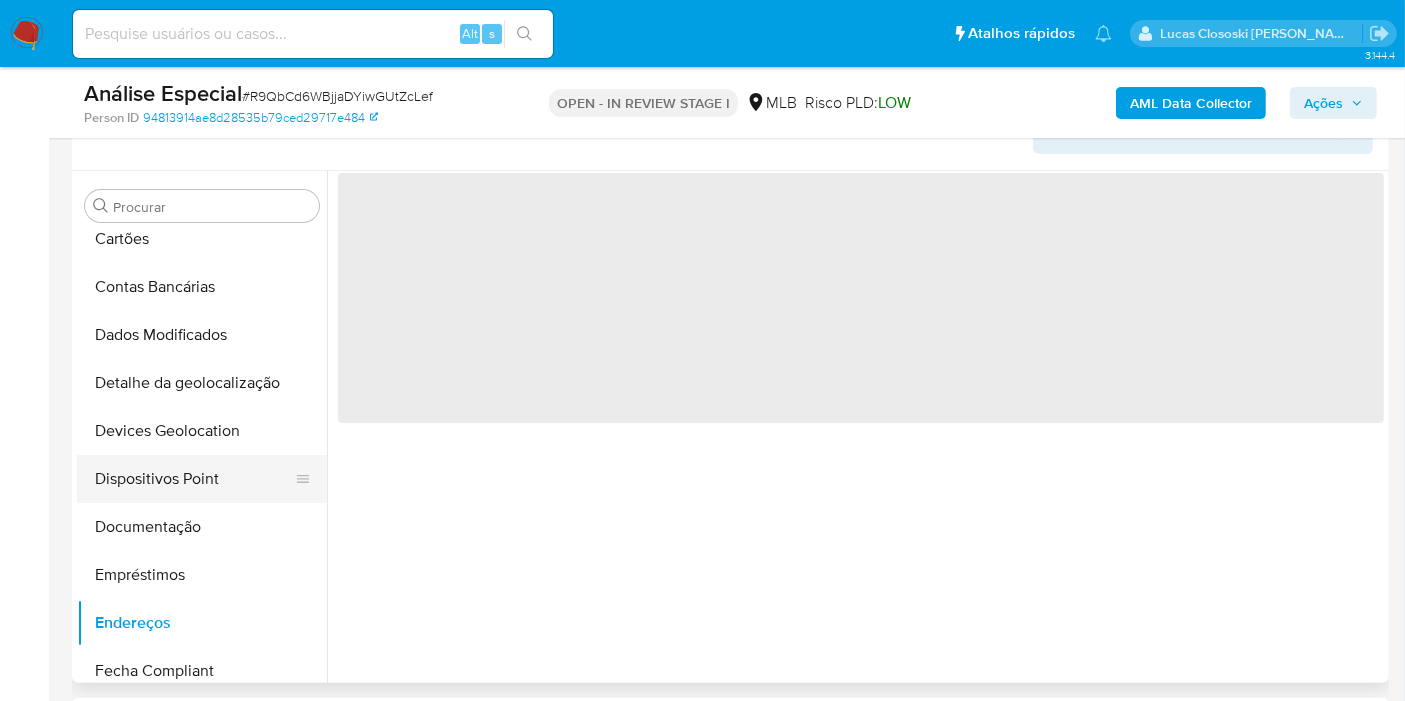 click on "Dispositivos Point" at bounding box center [194, 479] 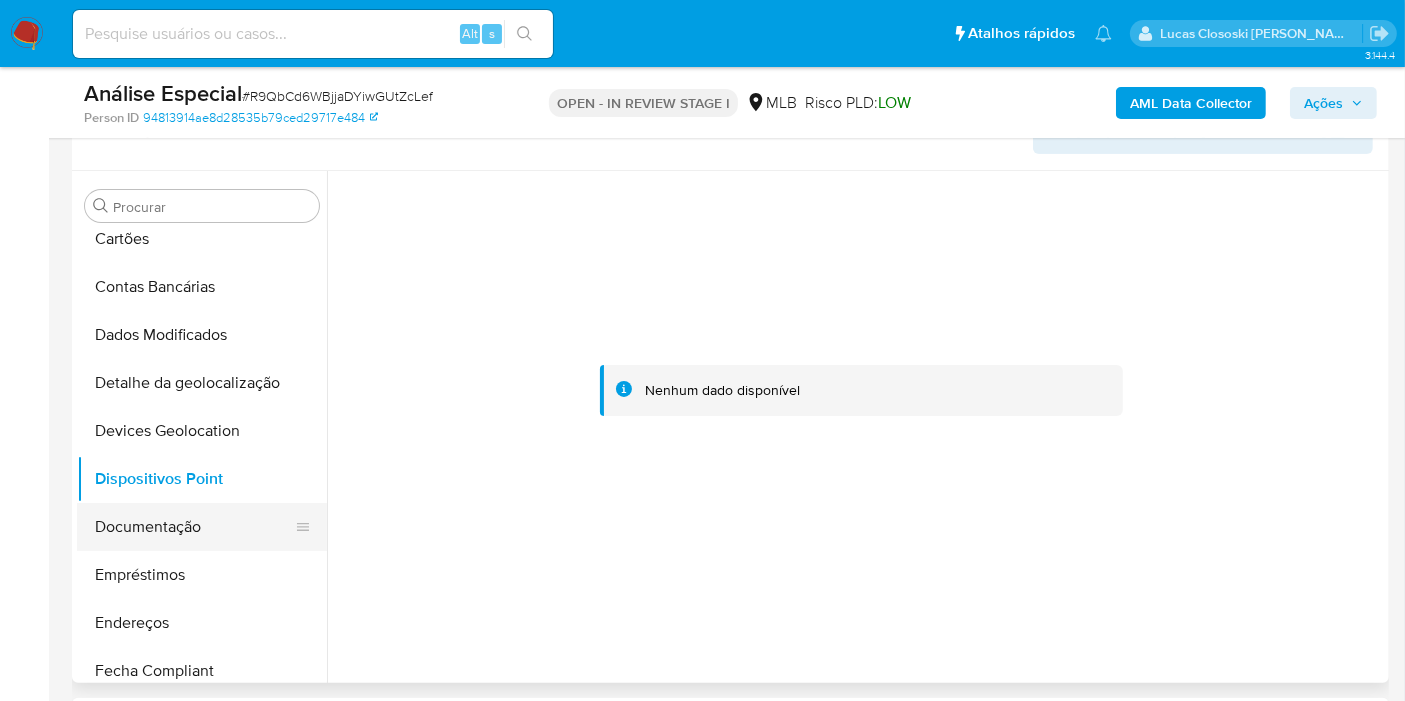 click on "Documentação" at bounding box center [194, 527] 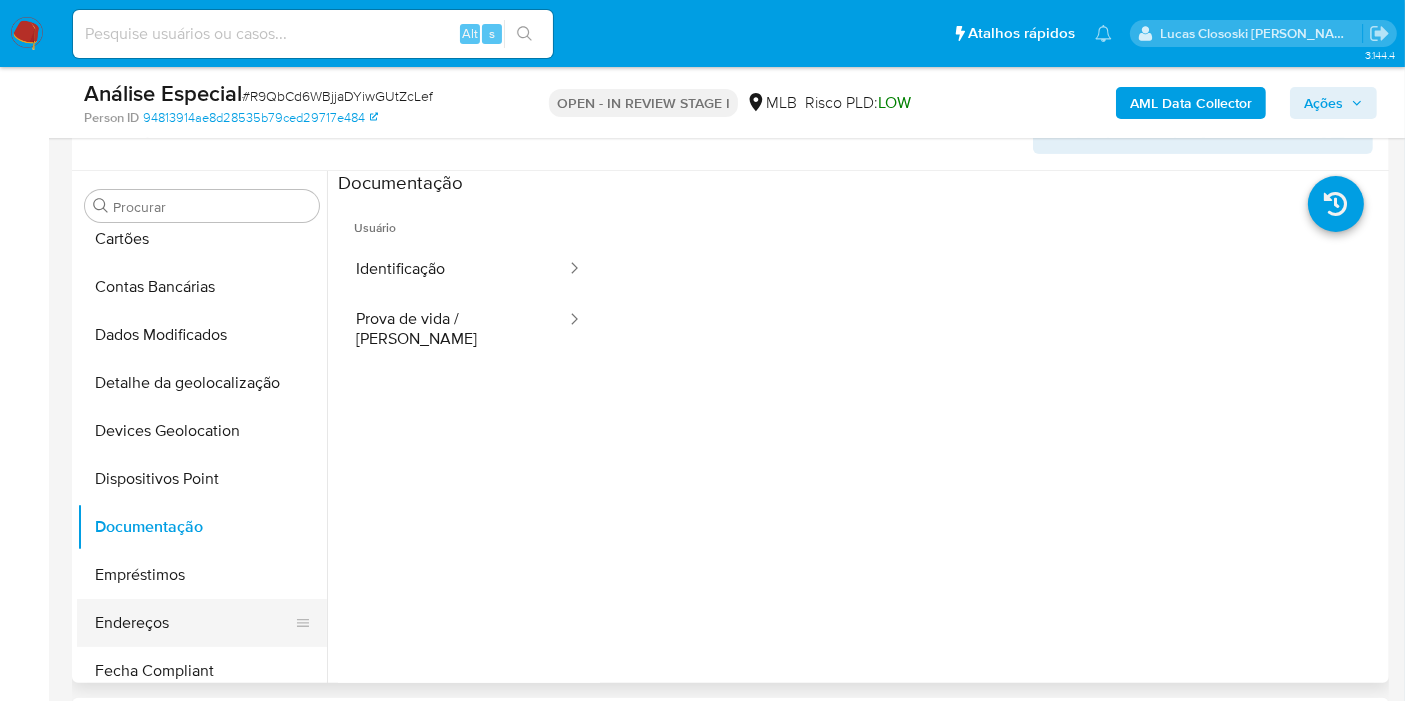 click on "Endereços" at bounding box center [194, 623] 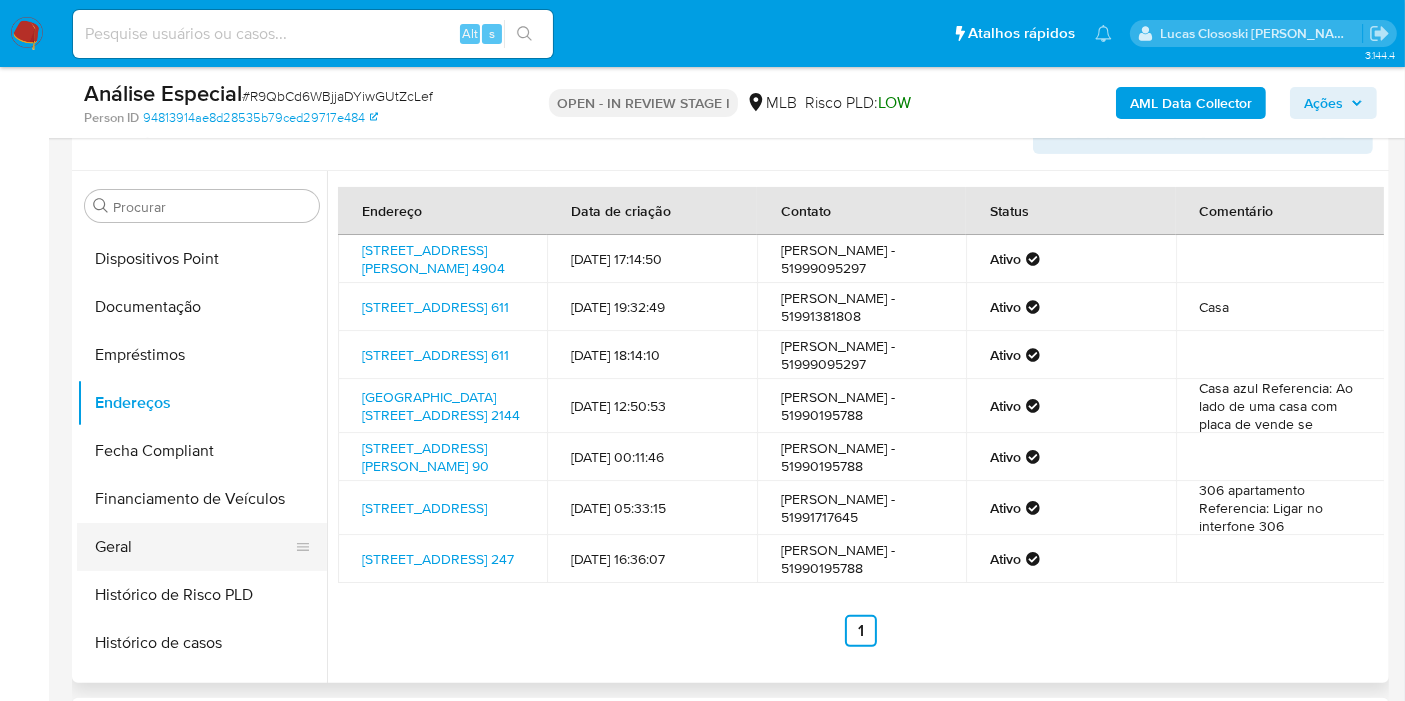 scroll, scrollTop: 333, scrollLeft: 0, axis: vertical 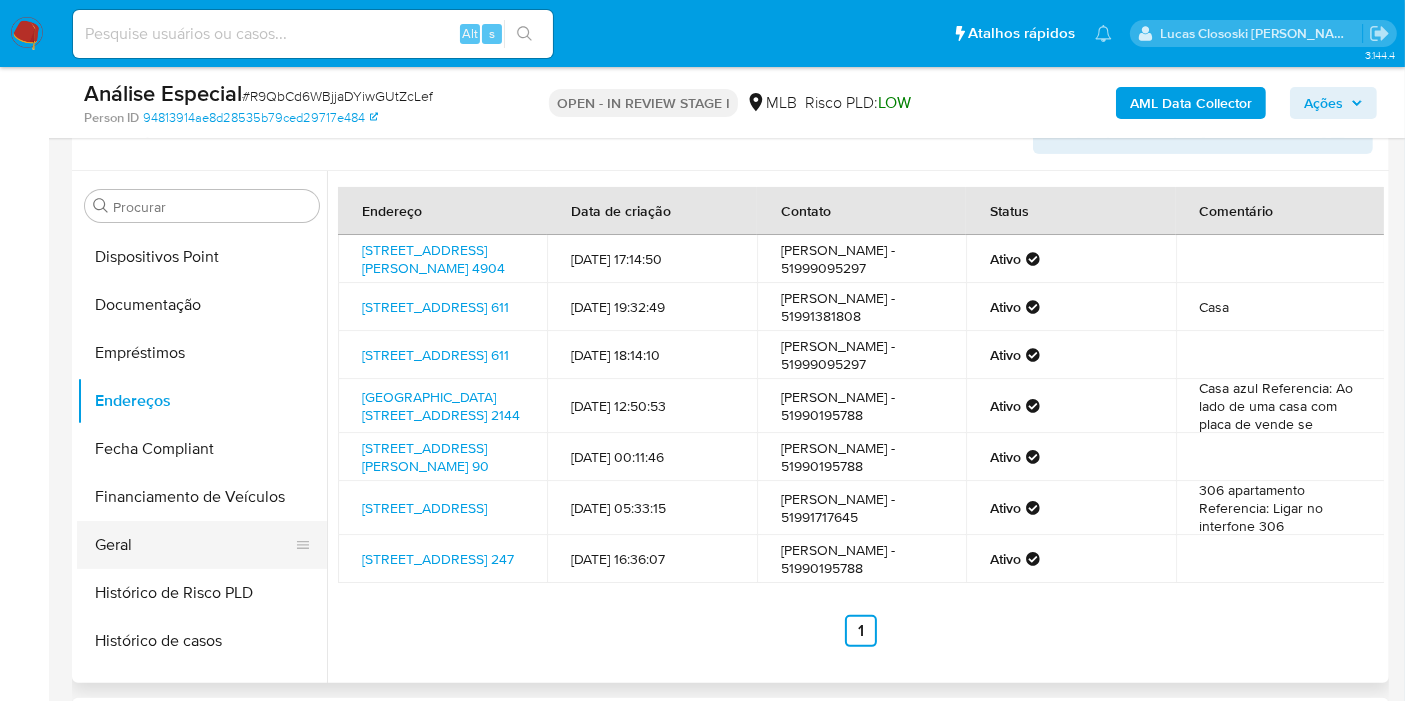 click on "Geral" at bounding box center [194, 545] 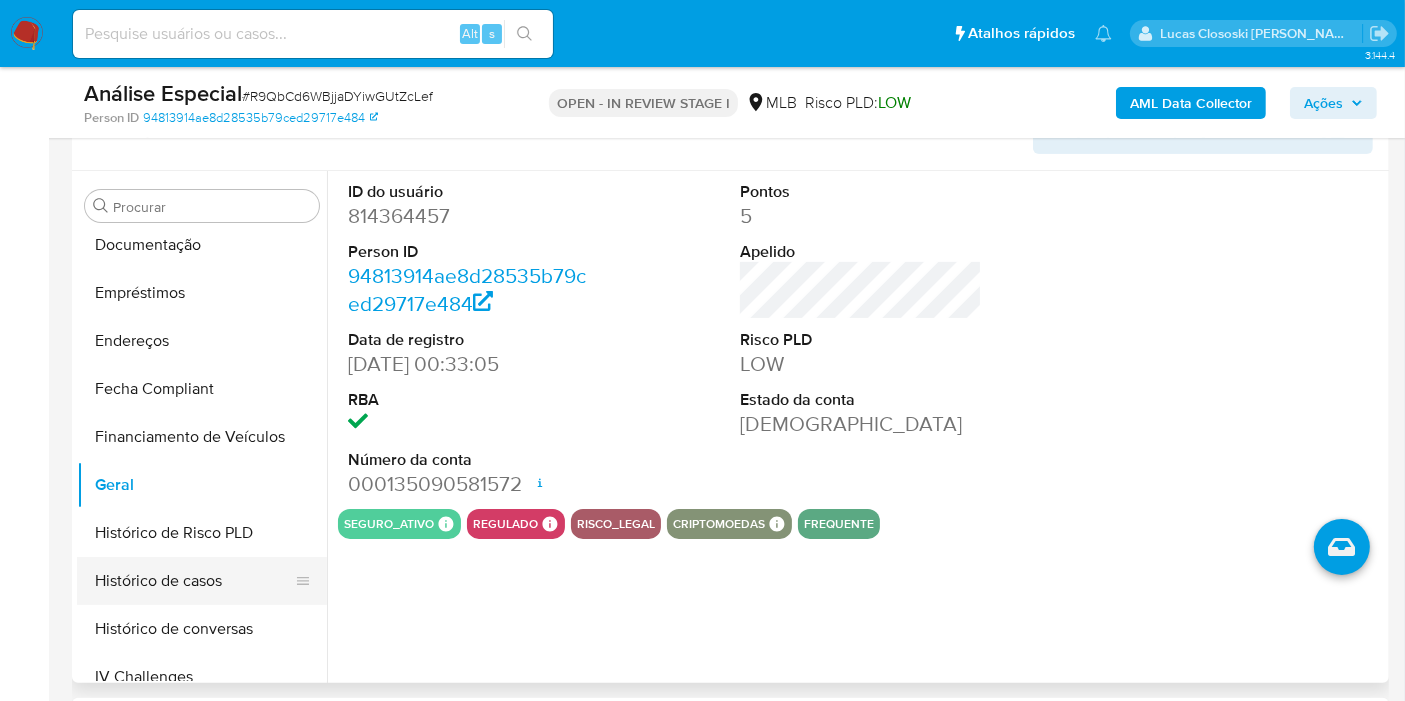 scroll, scrollTop: 444, scrollLeft: 0, axis: vertical 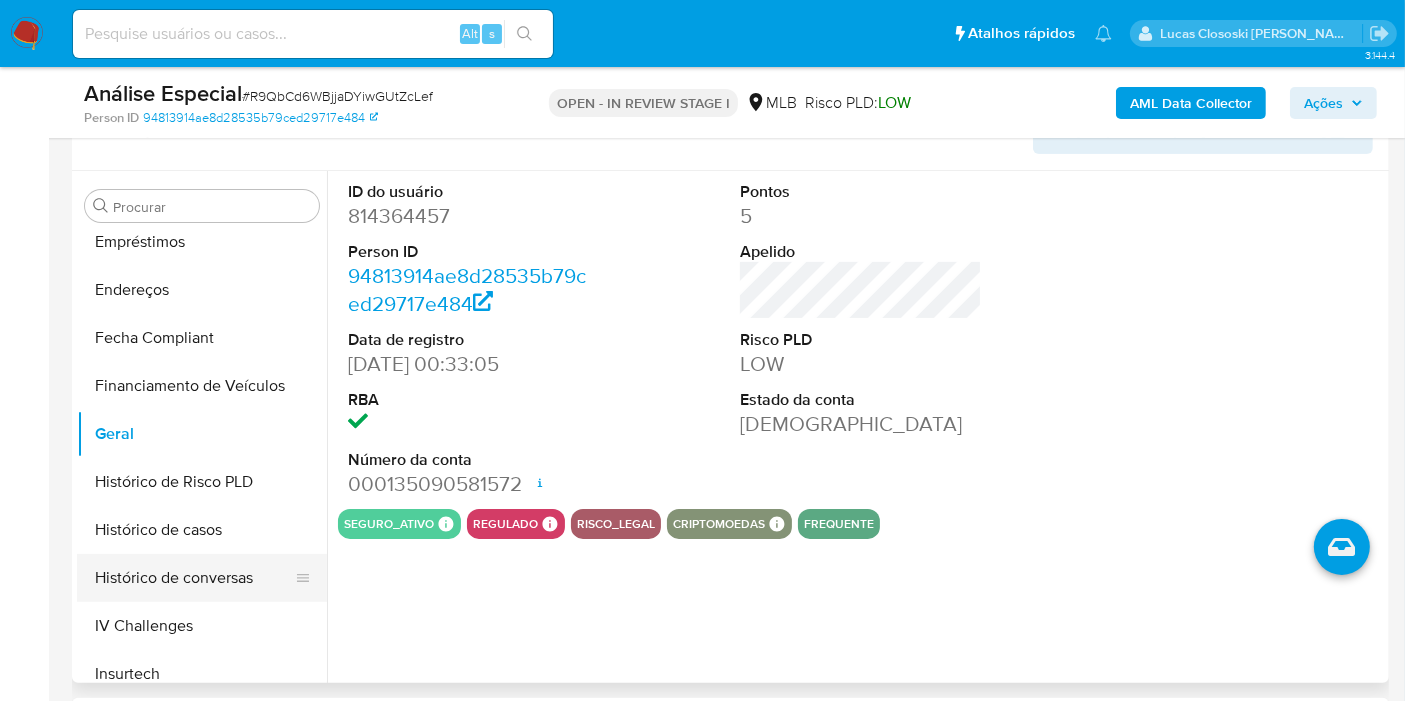 click on "Histórico de conversas" at bounding box center [194, 578] 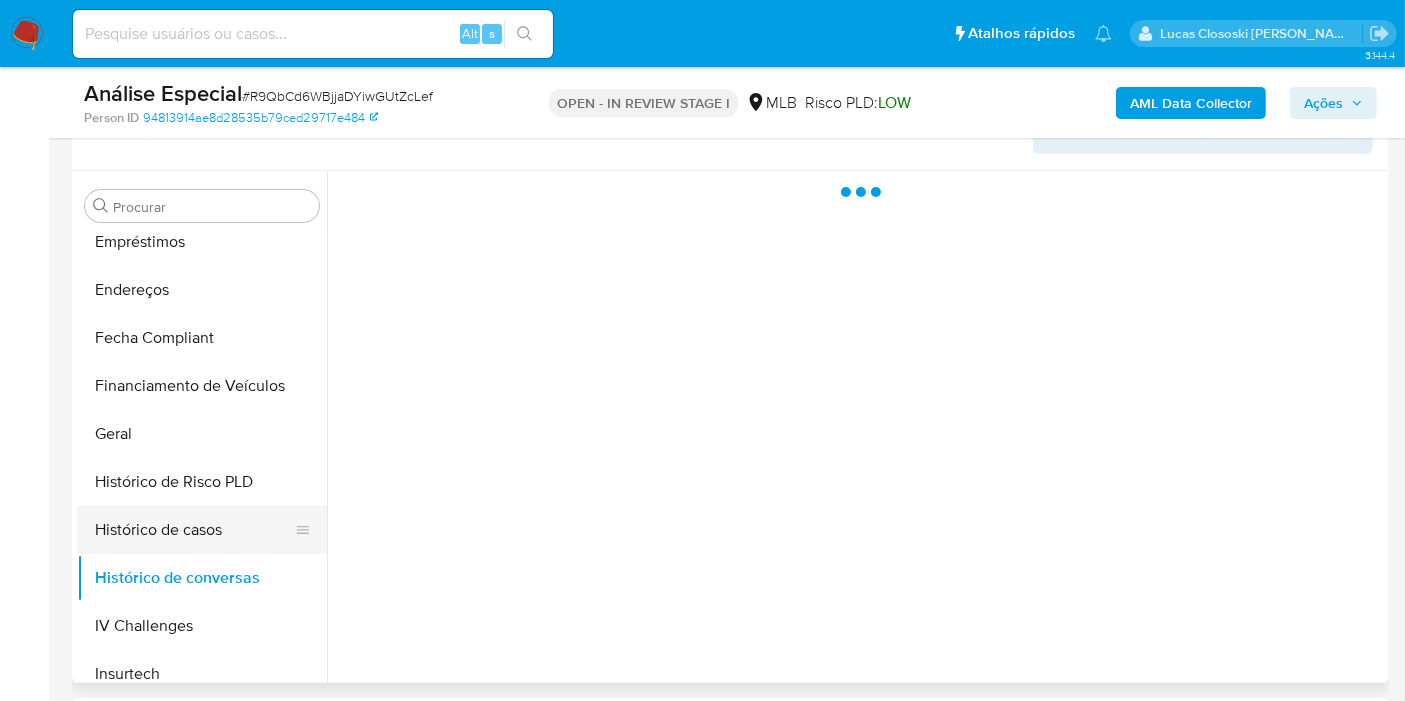 click on "Histórico de casos" at bounding box center [194, 530] 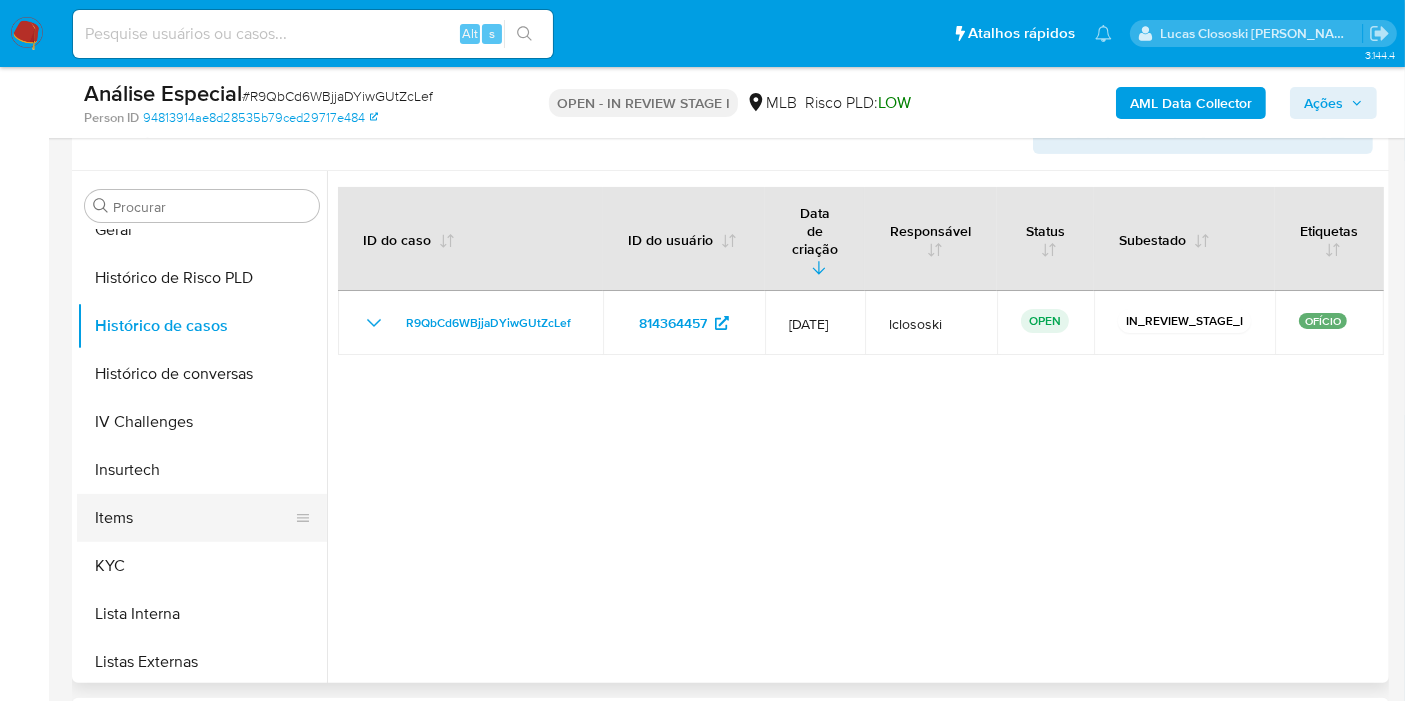 scroll, scrollTop: 666, scrollLeft: 0, axis: vertical 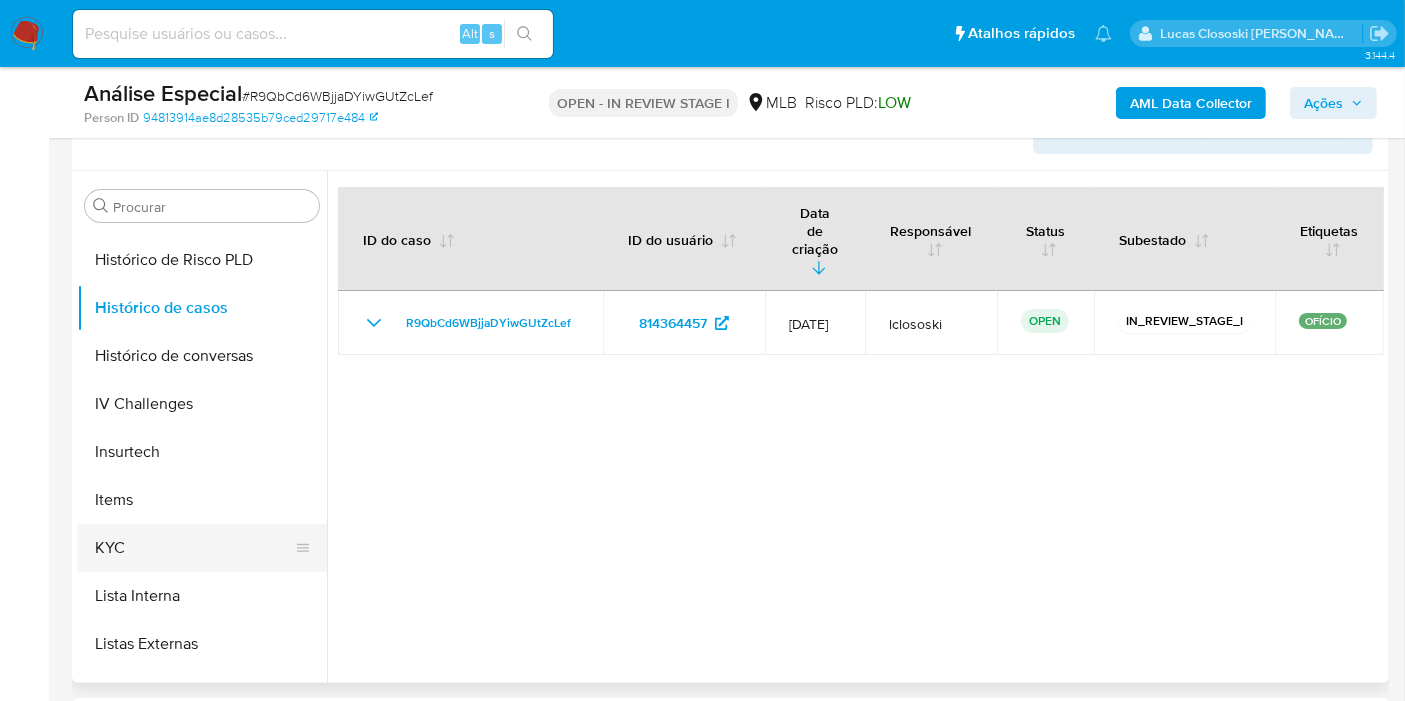 click on "KYC" at bounding box center (194, 548) 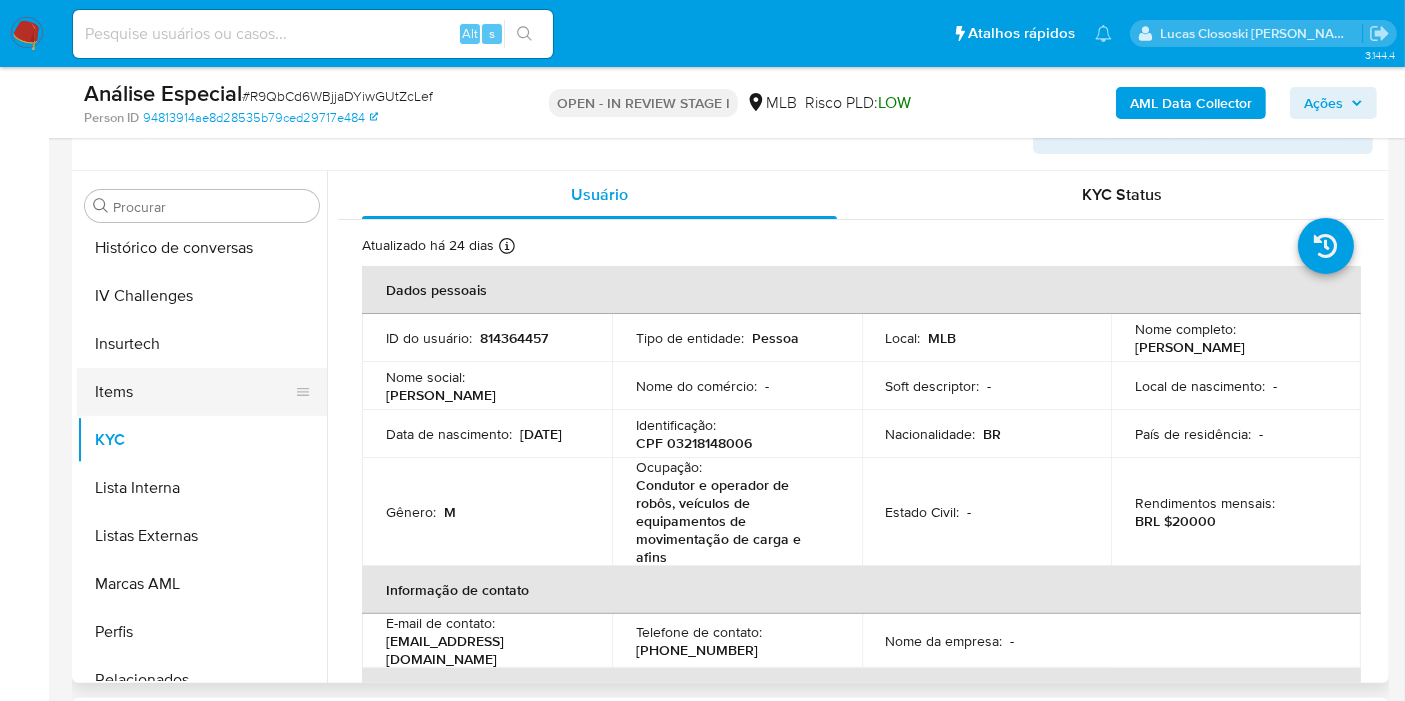 scroll, scrollTop: 844, scrollLeft: 0, axis: vertical 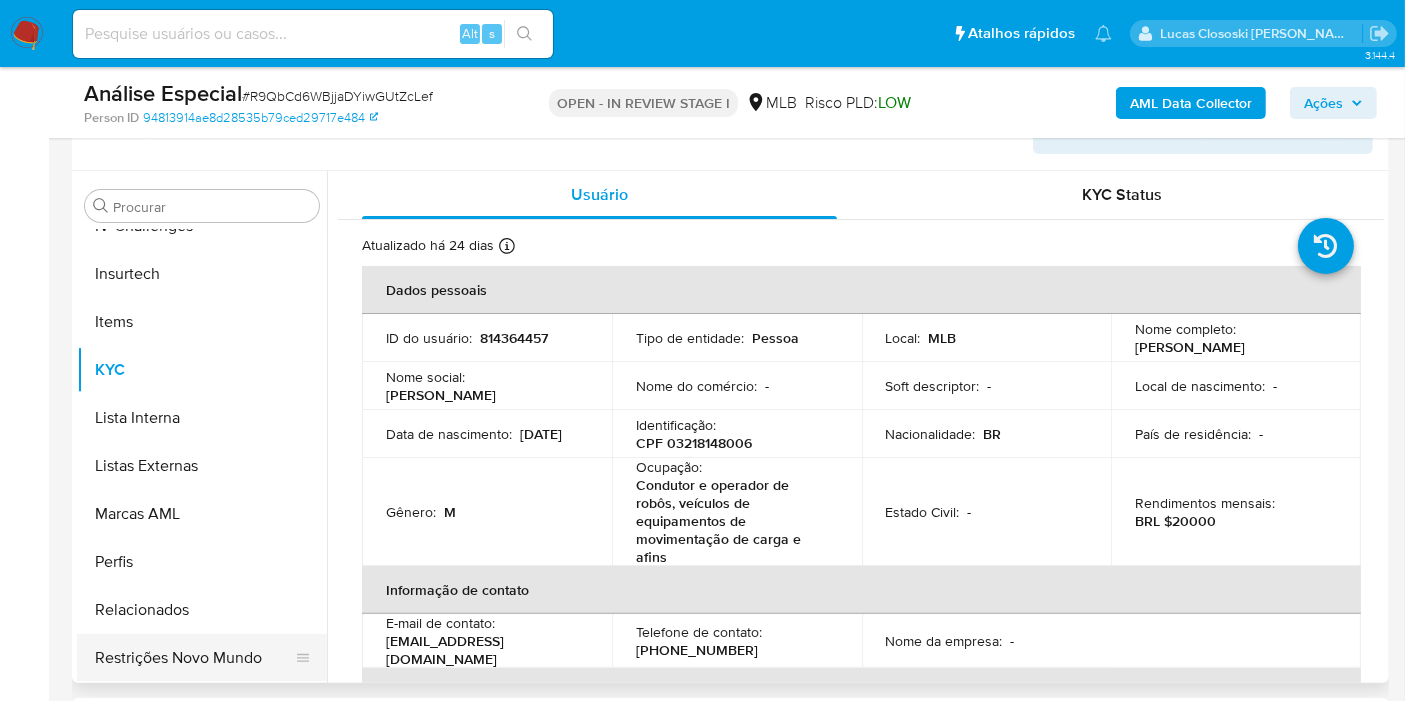 click on "Restrições Novo Mundo" at bounding box center (194, 658) 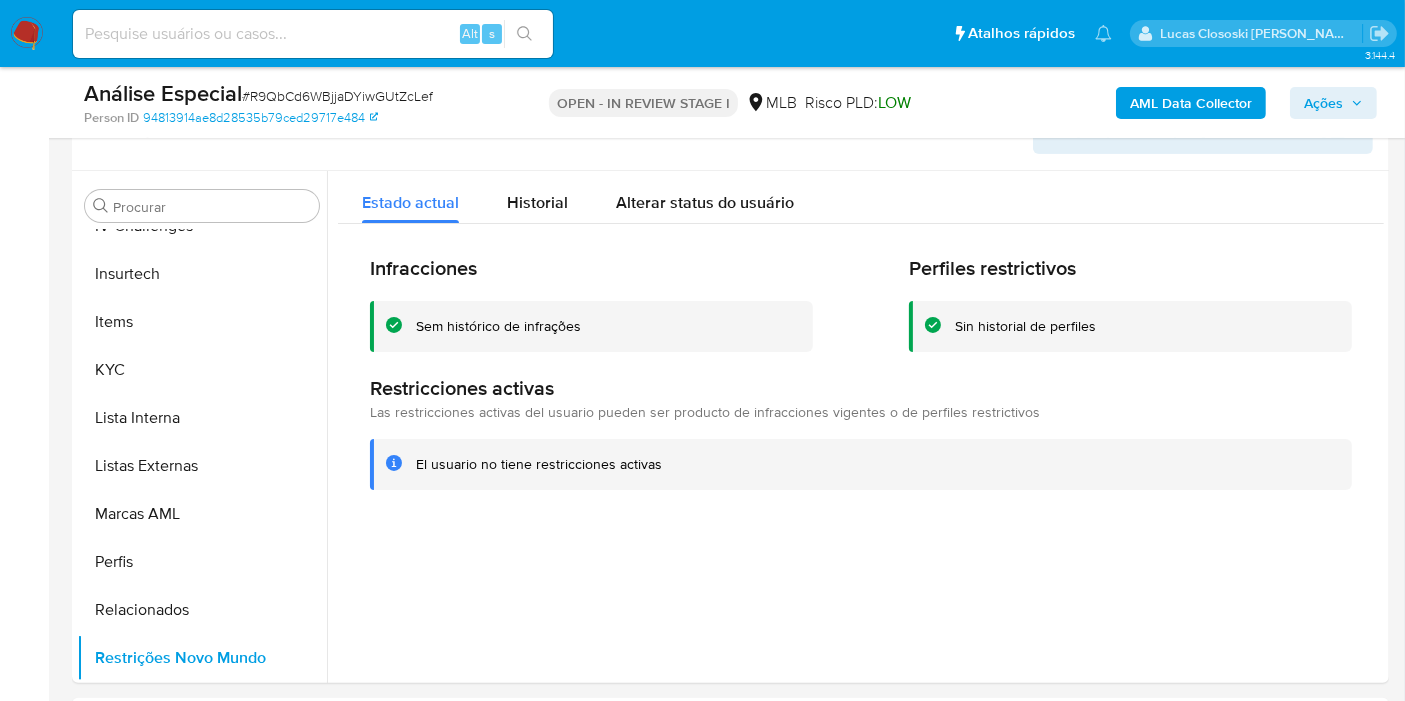 click on "# R9QbCd6WBjjaDYiwGUtZcLef" at bounding box center (337, 96) 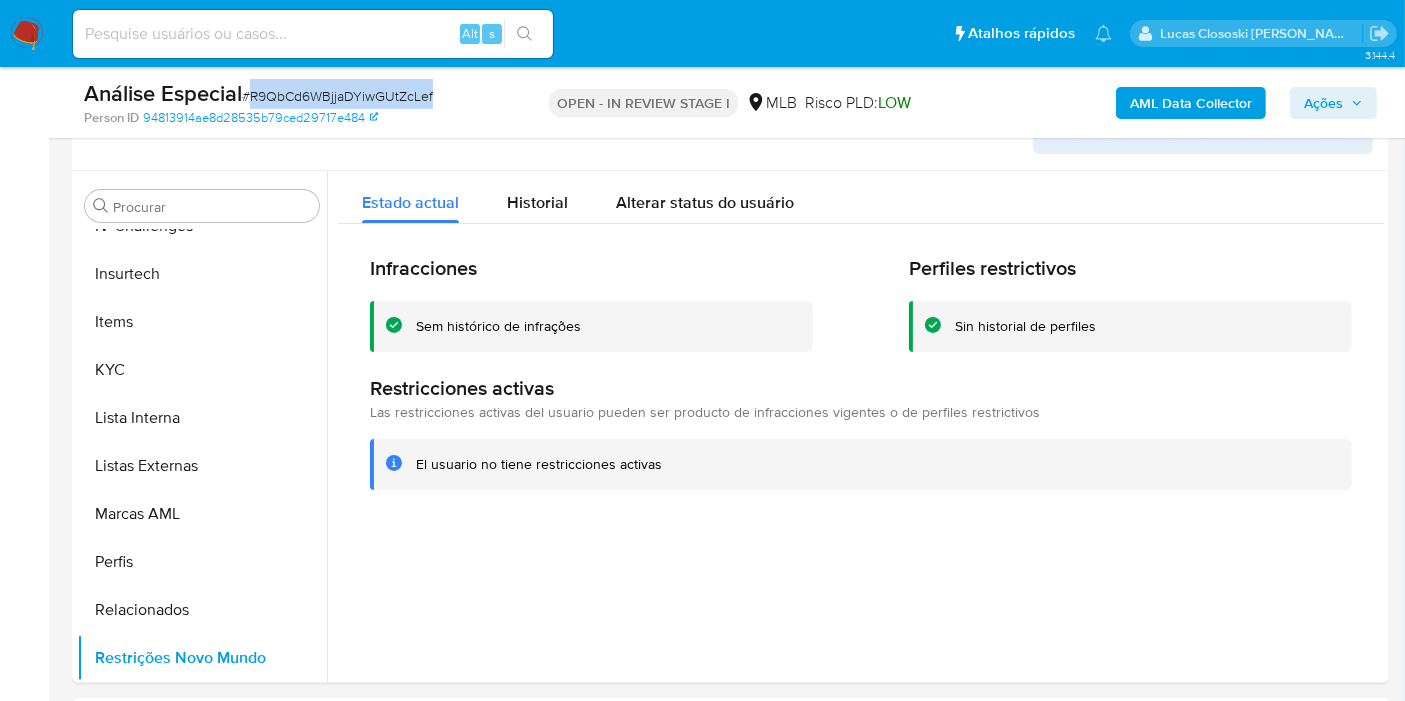 click on "# R9QbCd6WBjjaDYiwGUtZcLef" at bounding box center (337, 96) 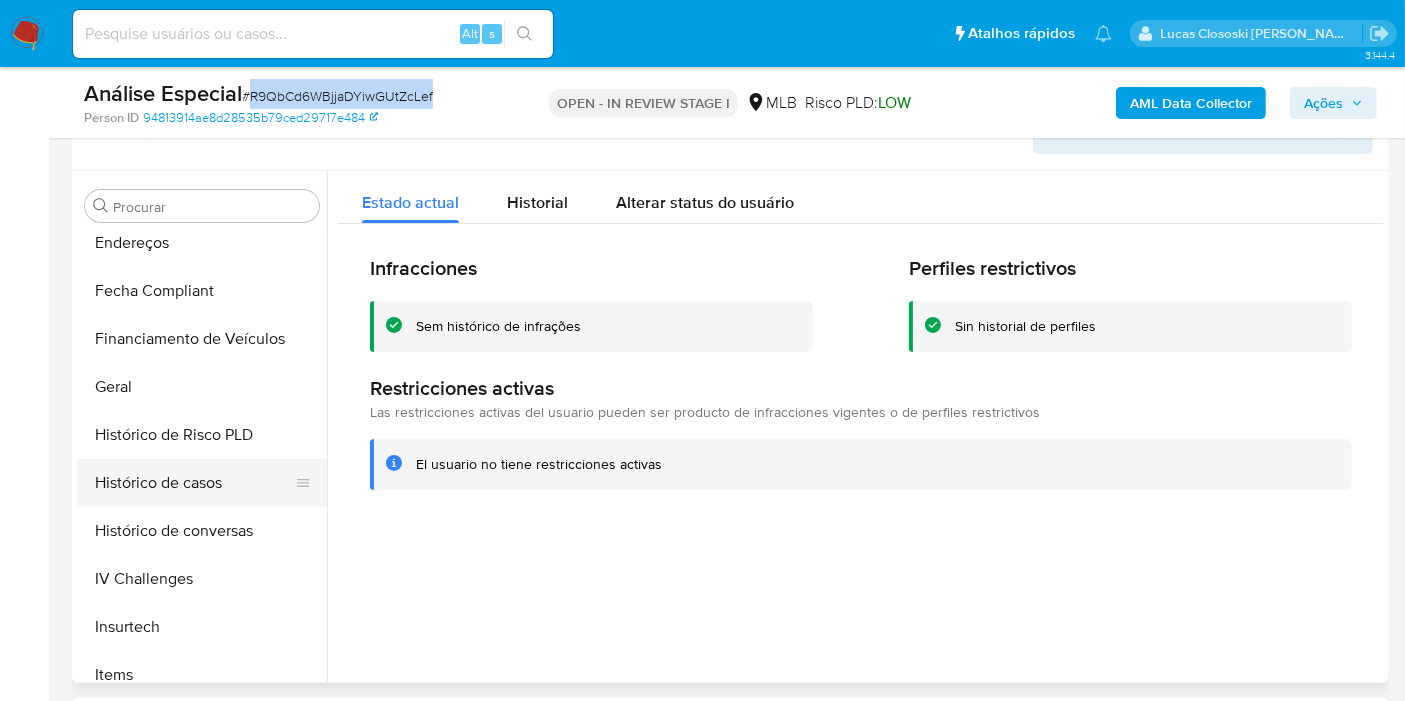 scroll, scrollTop: 400, scrollLeft: 0, axis: vertical 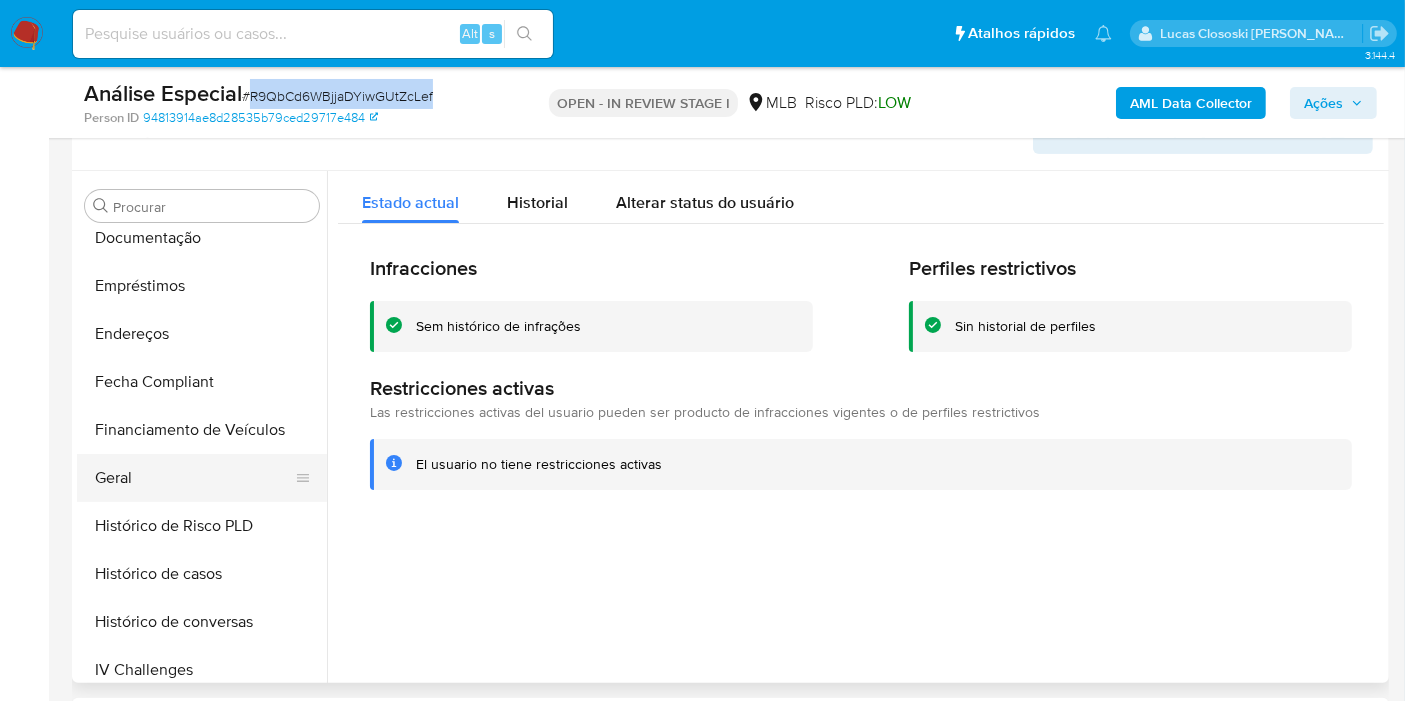 click on "Geral" at bounding box center [194, 478] 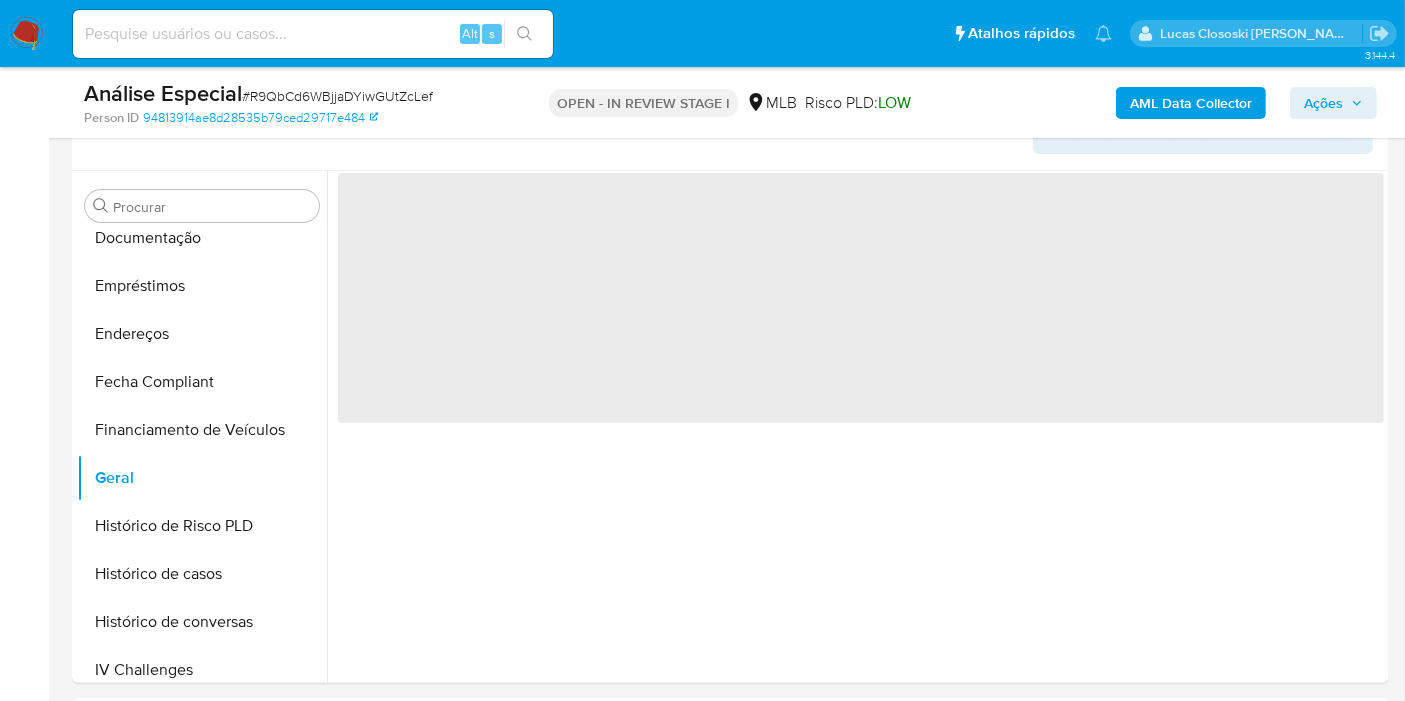 click on "Person ID 94813914ae8d28535b79ced29717e484" at bounding box center [297, 118] 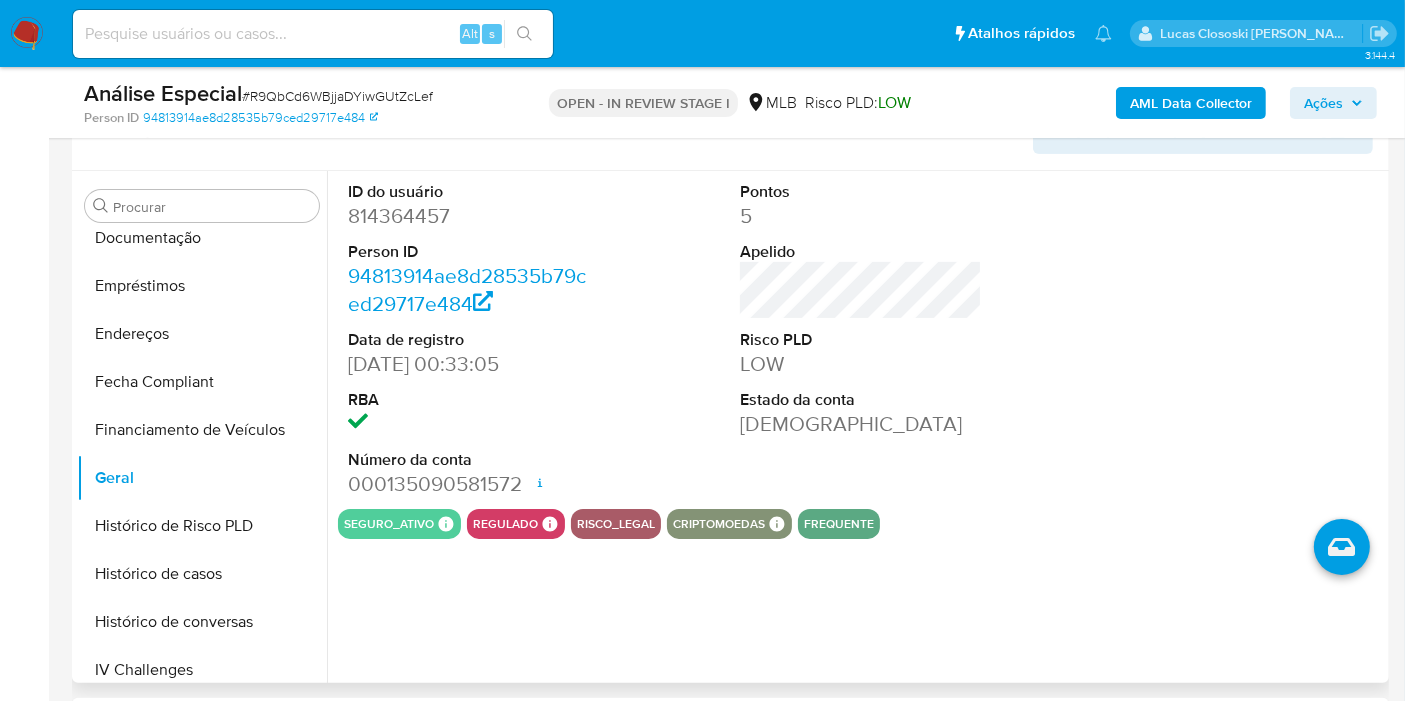 click on "814364457" at bounding box center [469, 216] 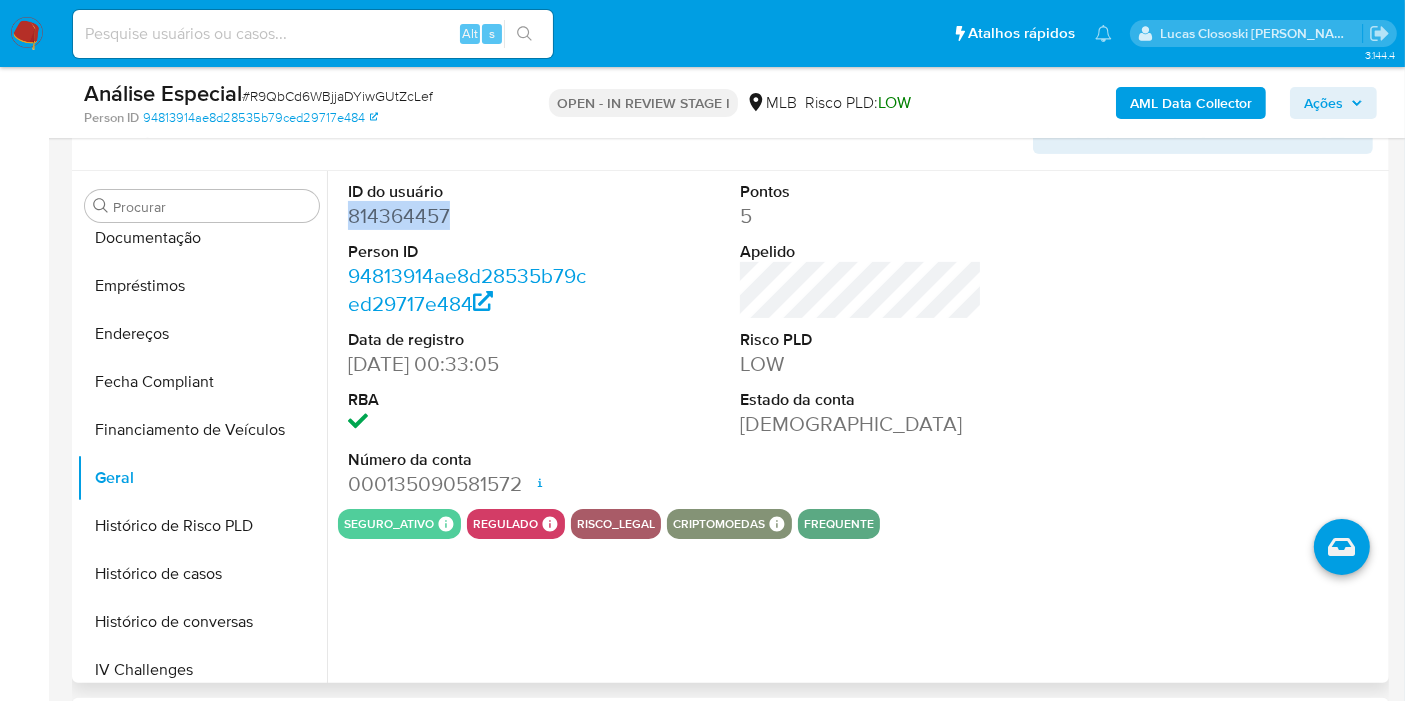 click on "814364457" at bounding box center (469, 216) 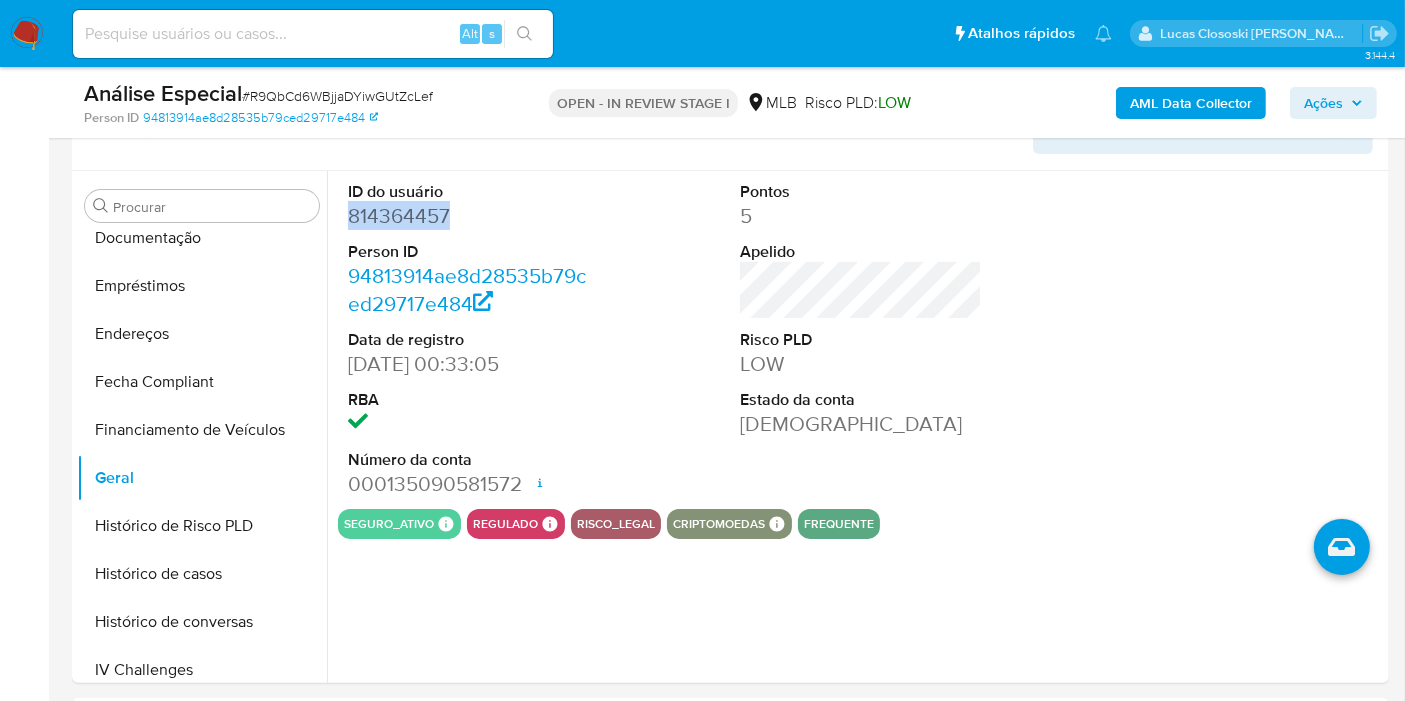copy on "814364457" 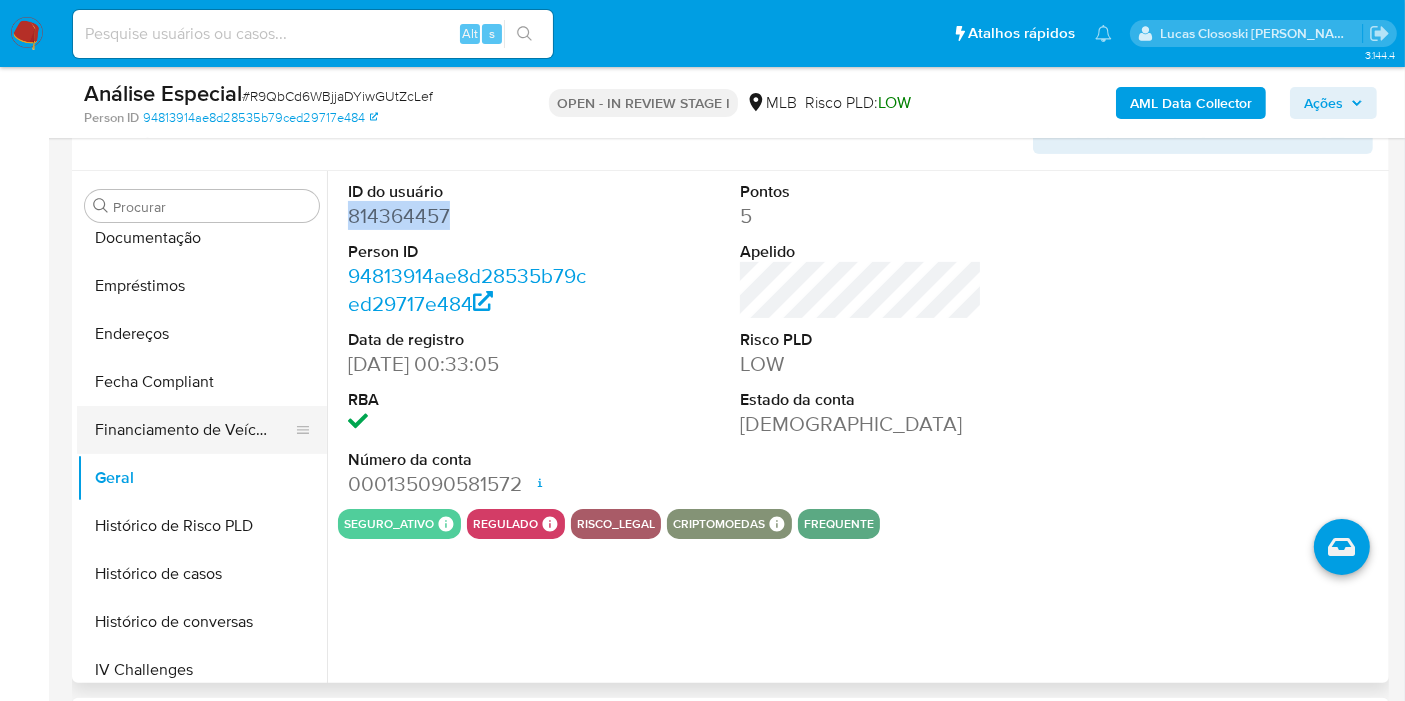 scroll, scrollTop: 844, scrollLeft: 0, axis: vertical 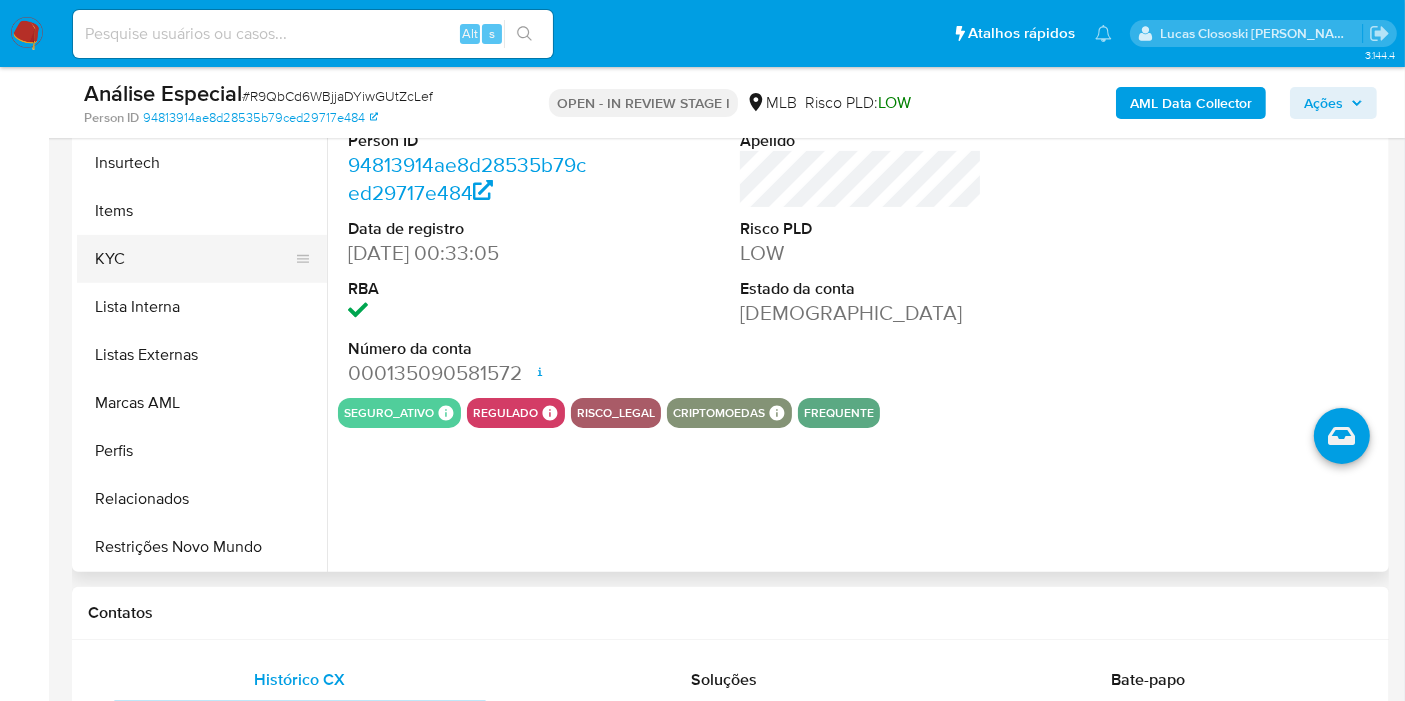 click on "KYC" at bounding box center [194, 259] 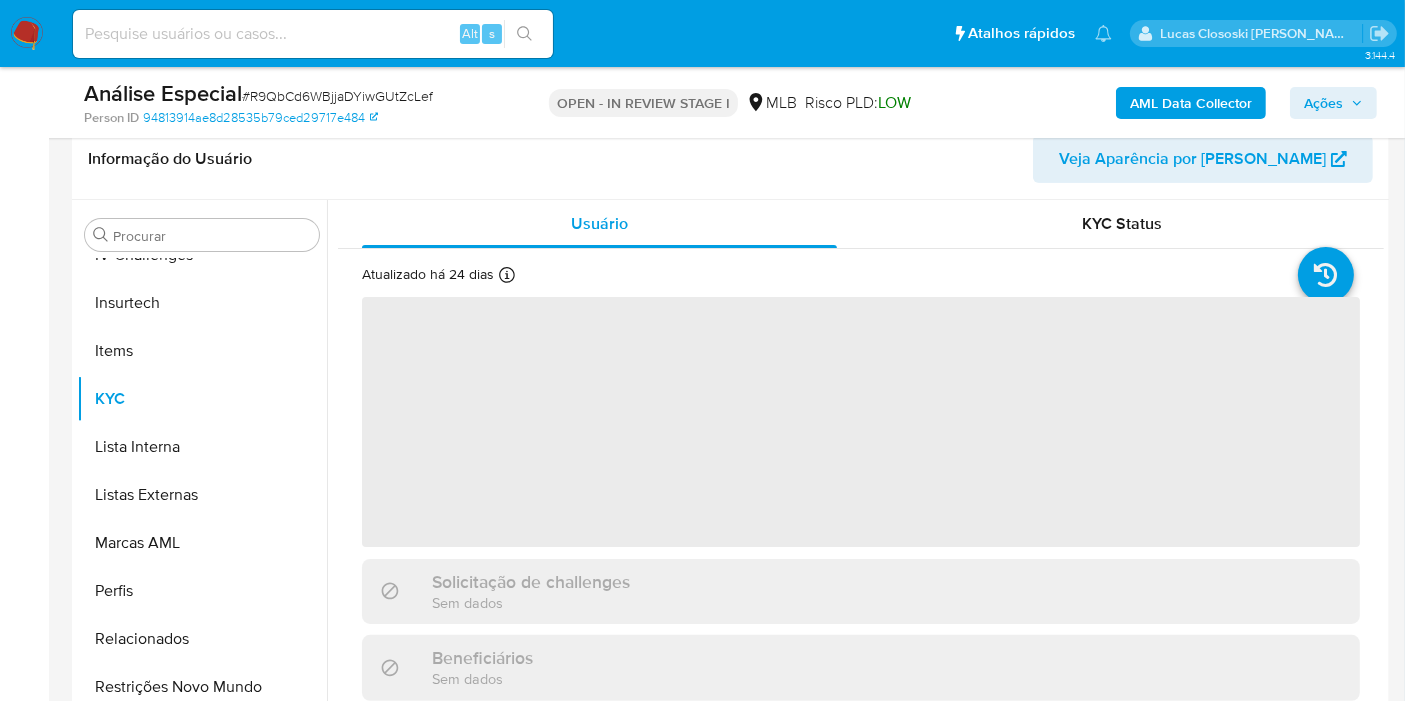 scroll, scrollTop: 348, scrollLeft: 0, axis: vertical 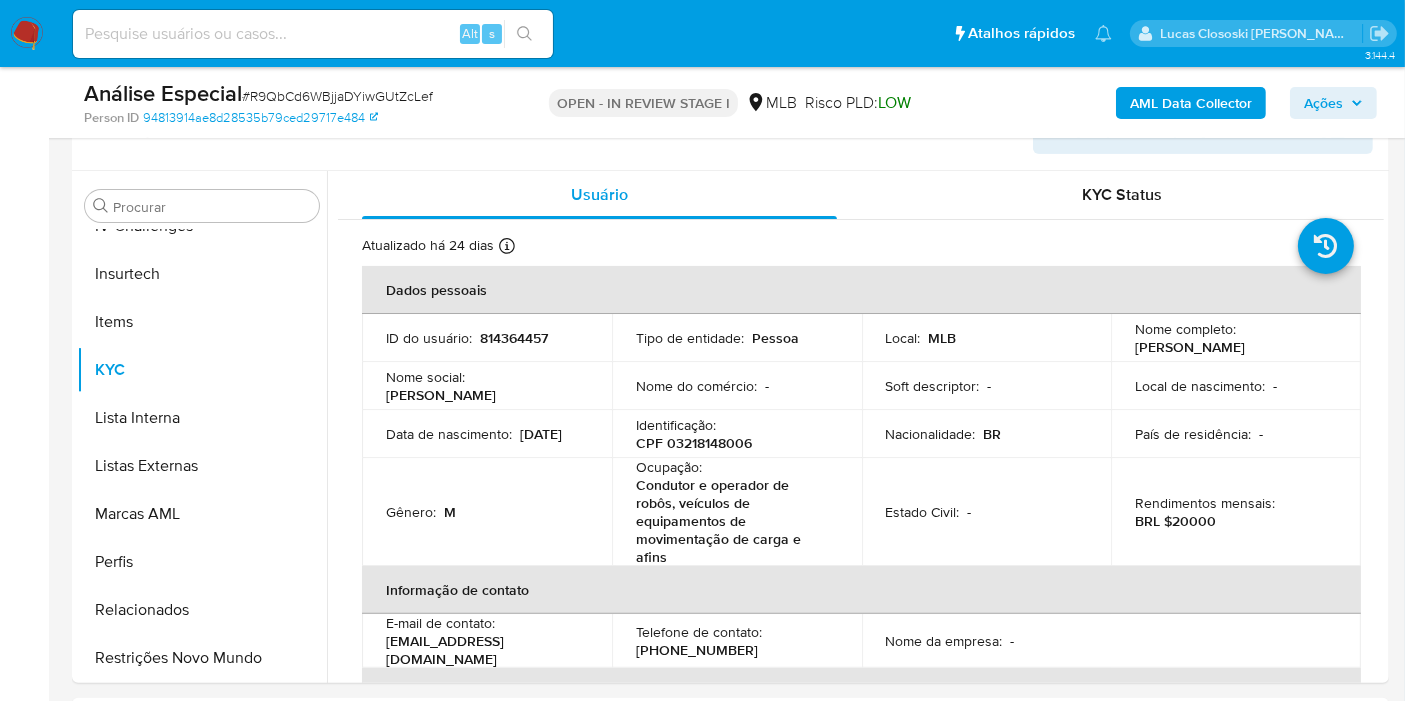 click on "ID do usuário :    814364457" at bounding box center [487, 338] 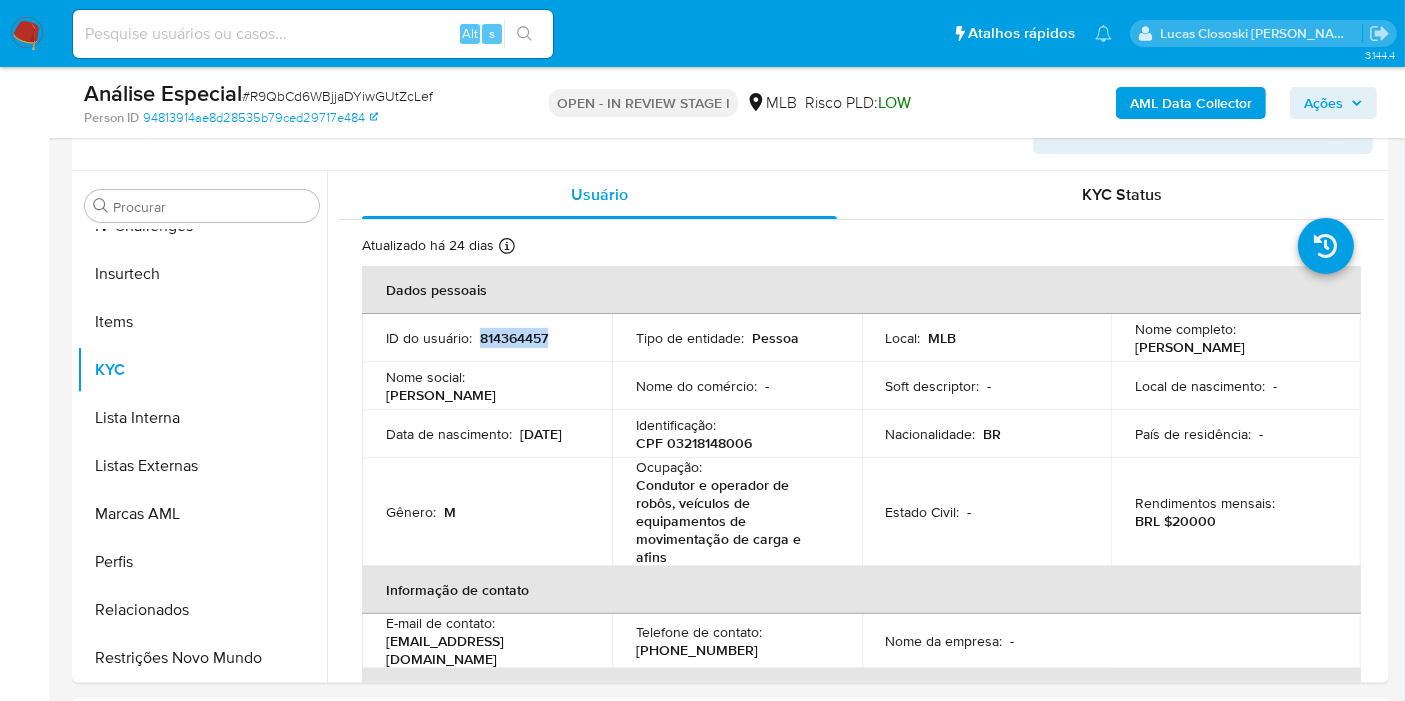 click on "814364457" at bounding box center (514, 338) 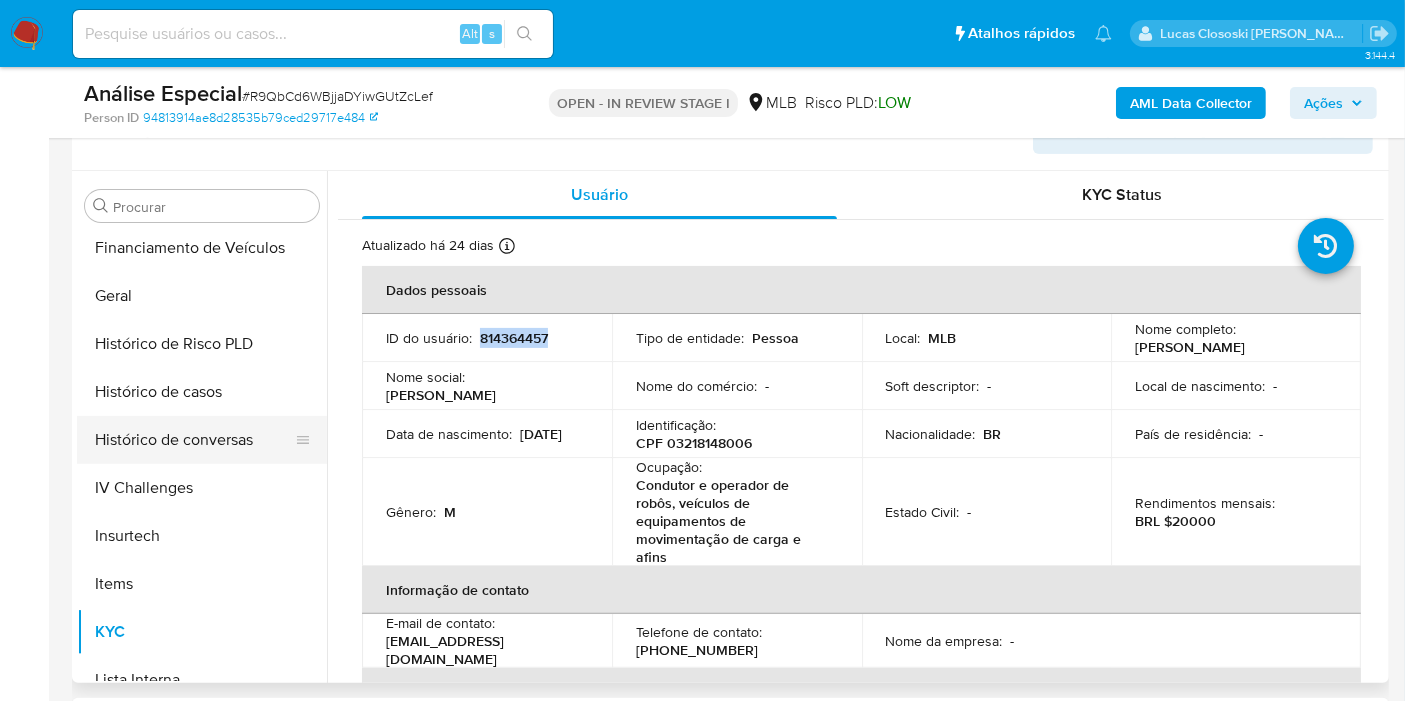 scroll, scrollTop: 511, scrollLeft: 0, axis: vertical 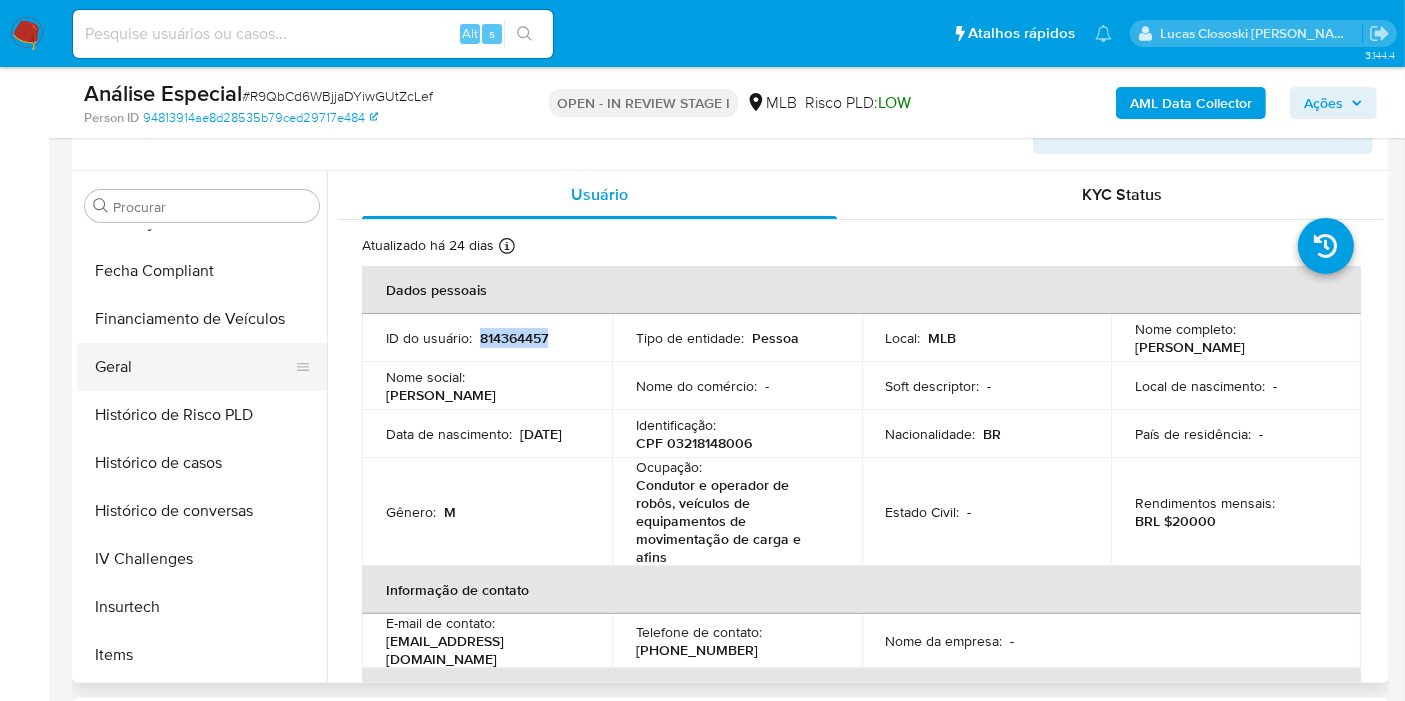 click on "Geral" at bounding box center (194, 367) 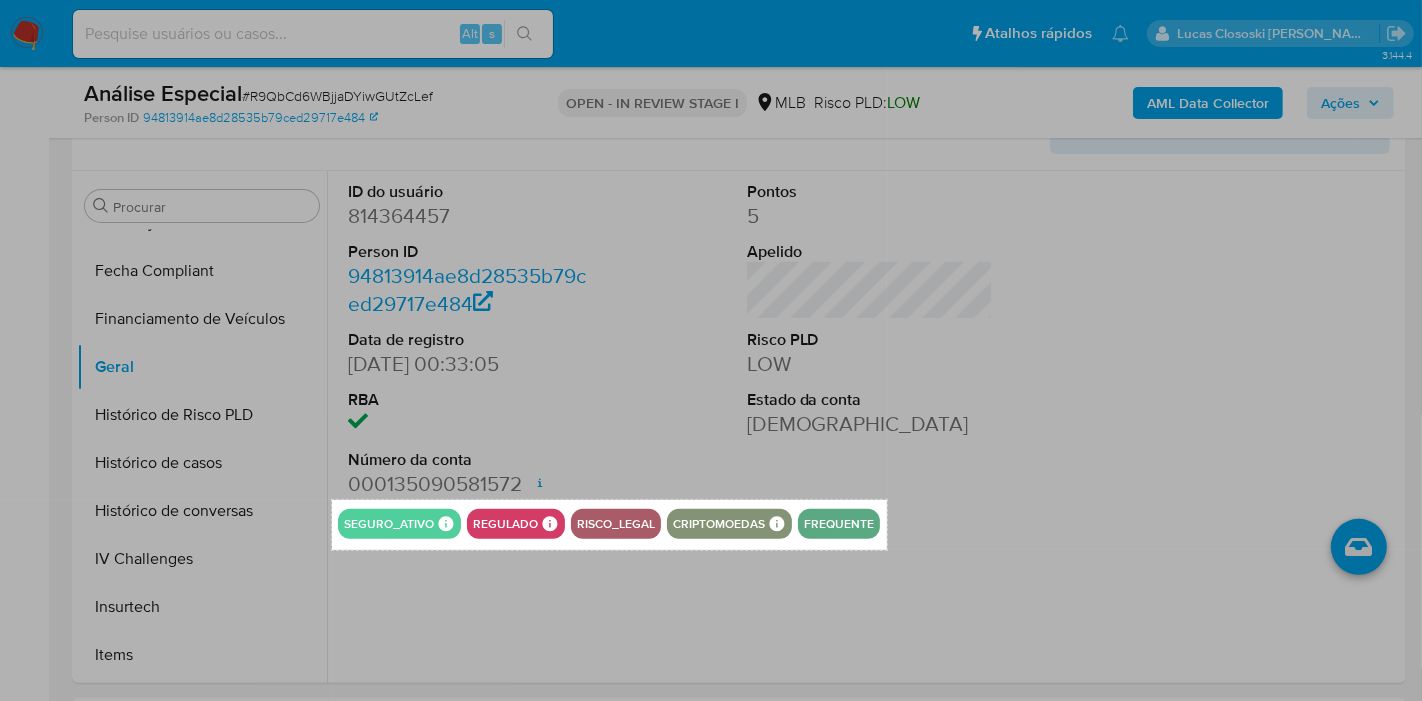 drag, startPoint x: 332, startPoint y: 500, endPoint x: 887, endPoint y: 550, distance: 557.2477 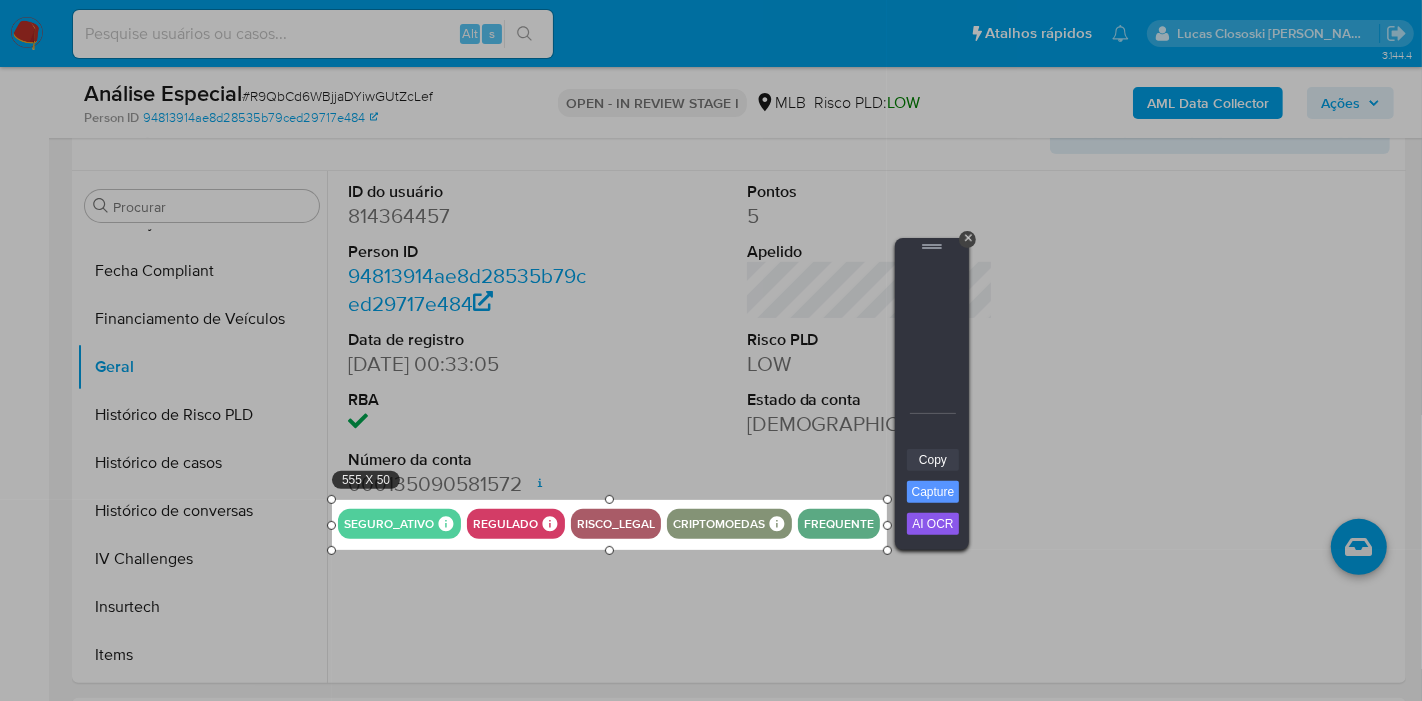 click on "Copy" at bounding box center [933, 460] 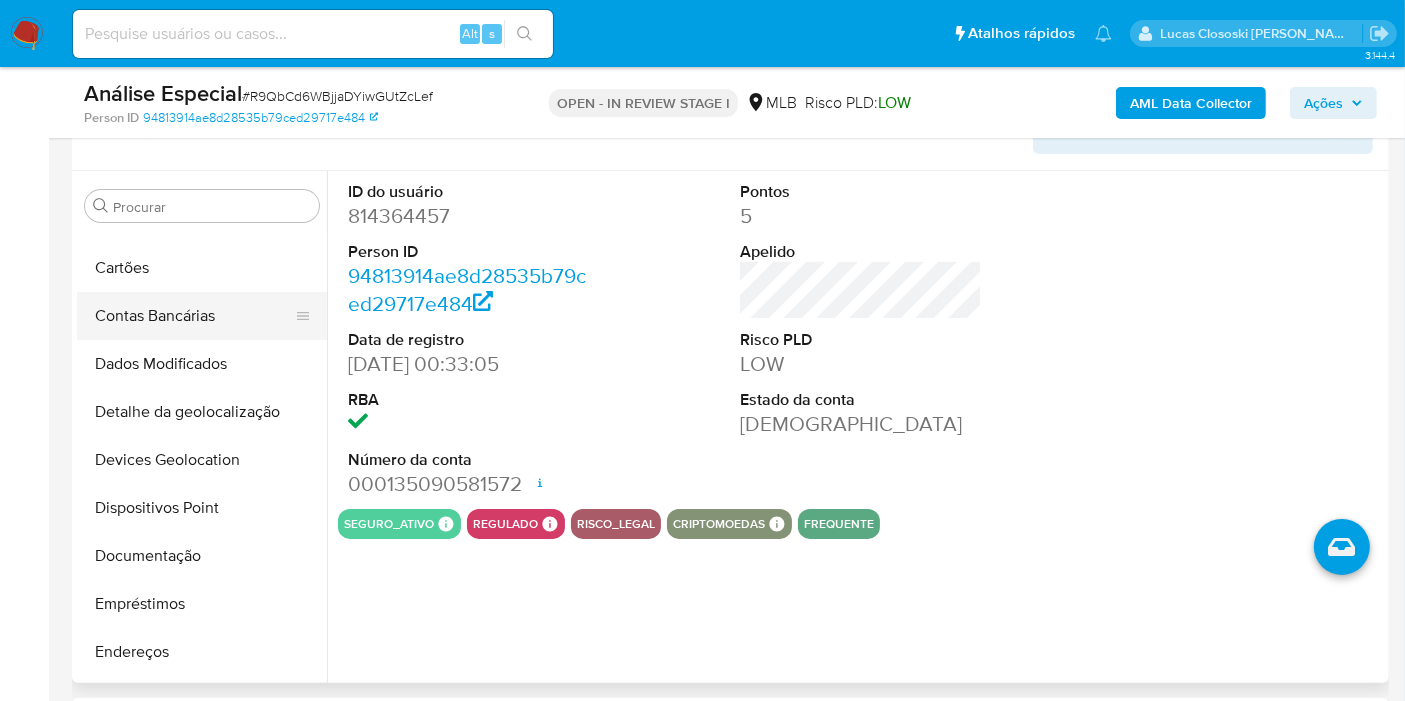 scroll, scrollTop: 0, scrollLeft: 0, axis: both 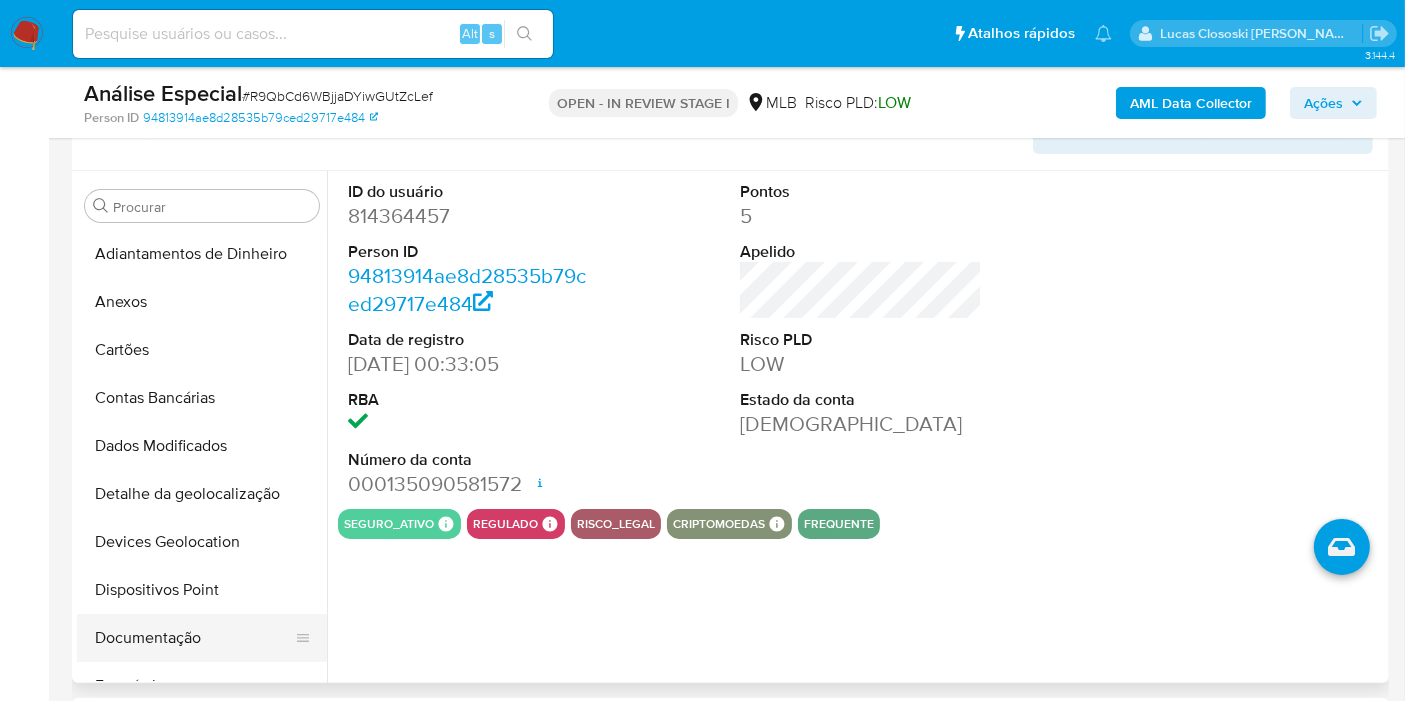 click on "Documentação" at bounding box center [194, 638] 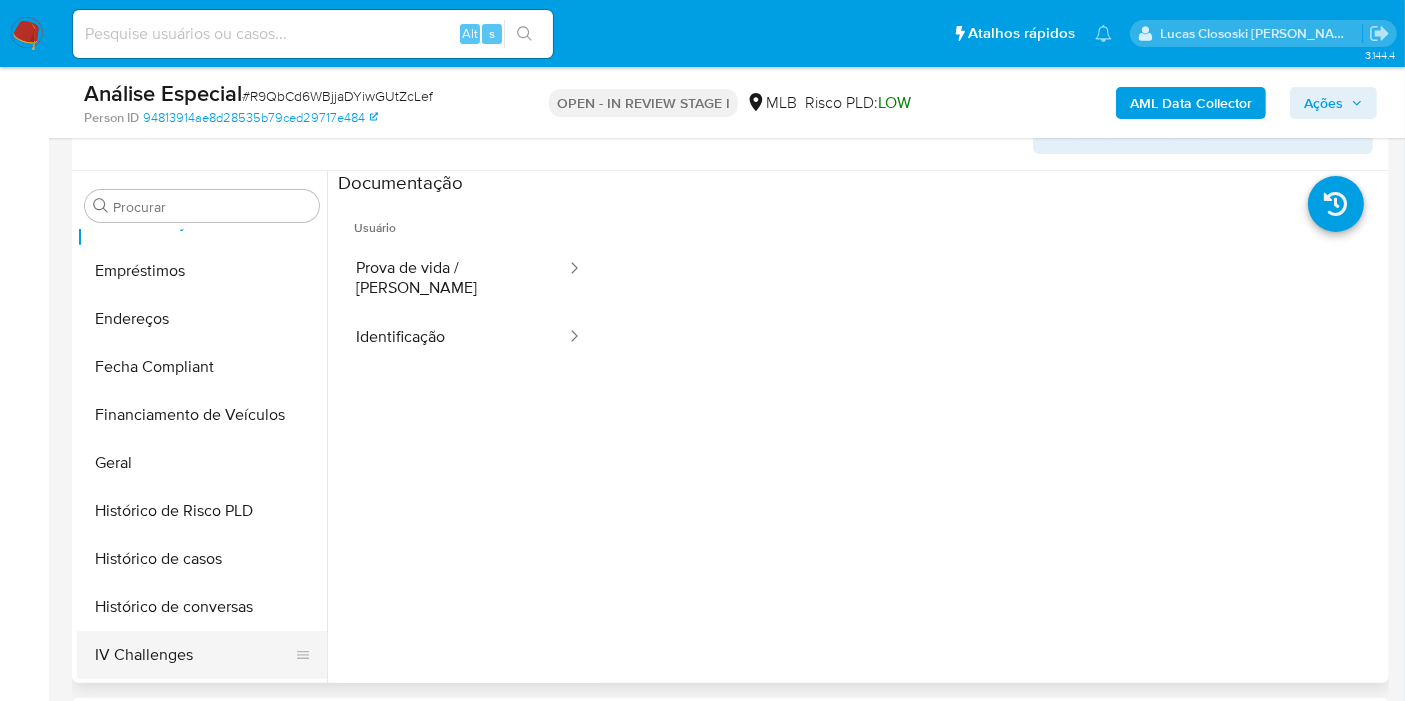 scroll, scrollTop: 555, scrollLeft: 0, axis: vertical 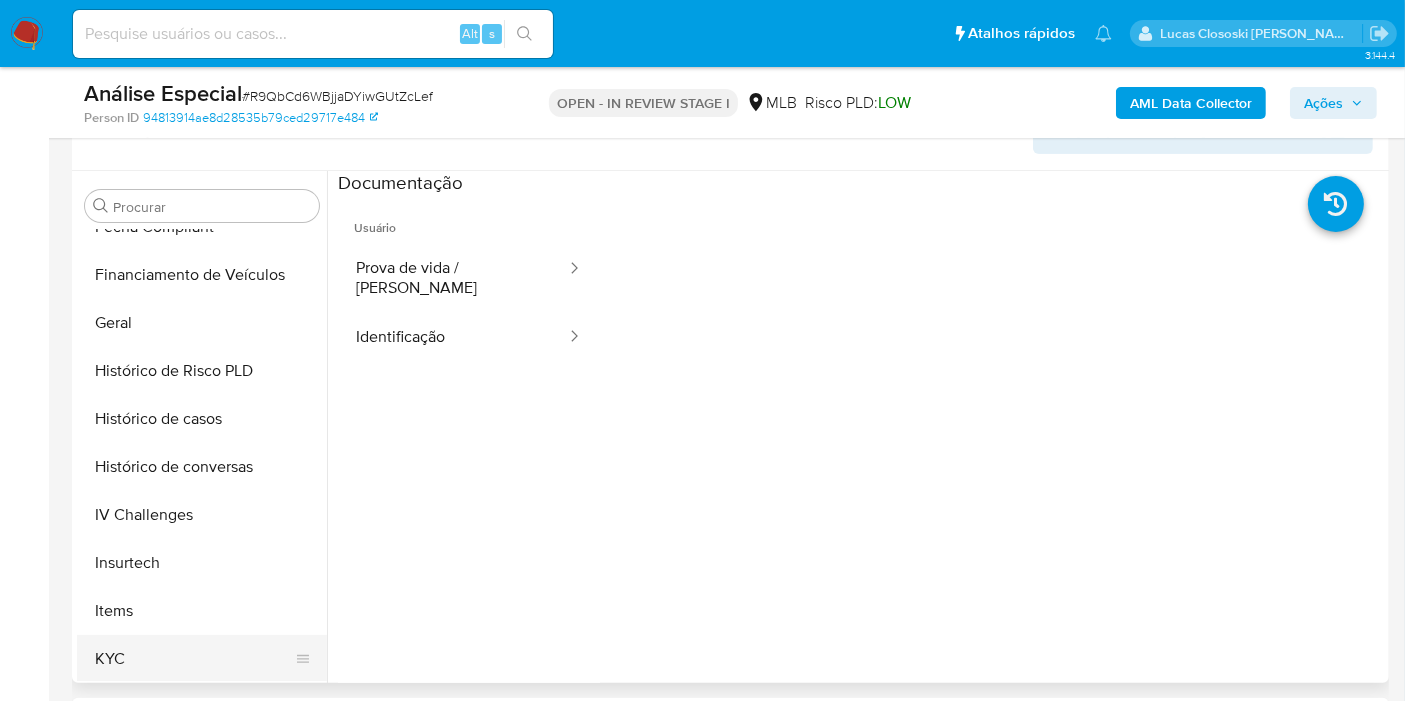 click on "KYC" at bounding box center (194, 659) 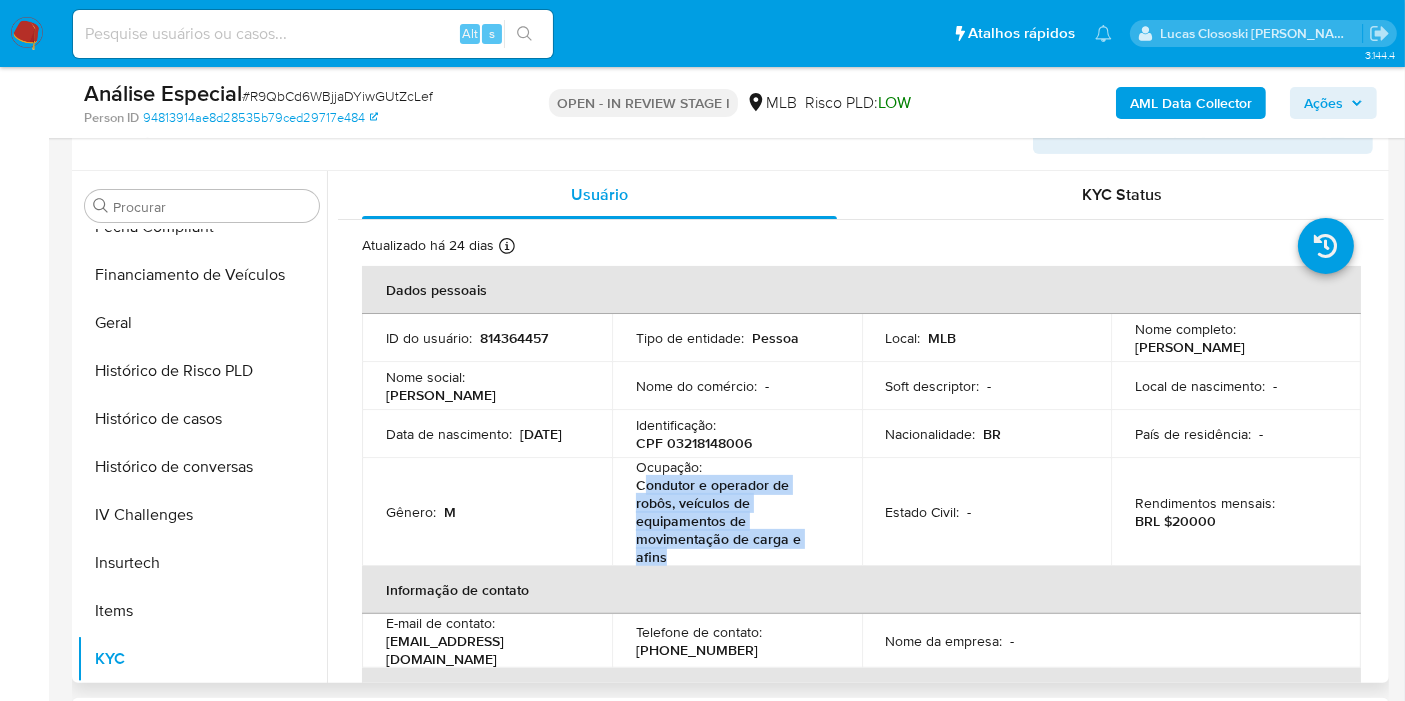 drag, startPoint x: 642, startPoint y: 488, endPoint x: 673, endPoint y: 563, distance: 81.154175 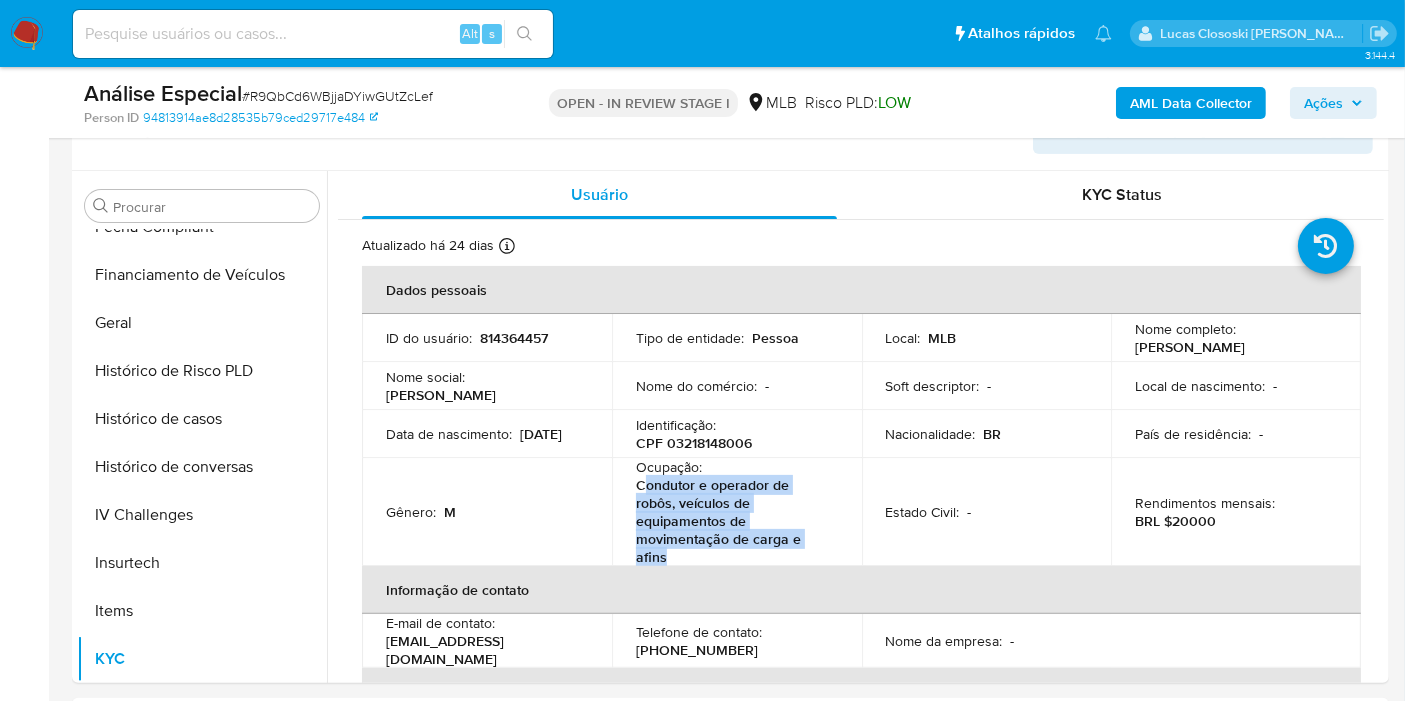 click on "Ações" at bounding box center [1333, 103] 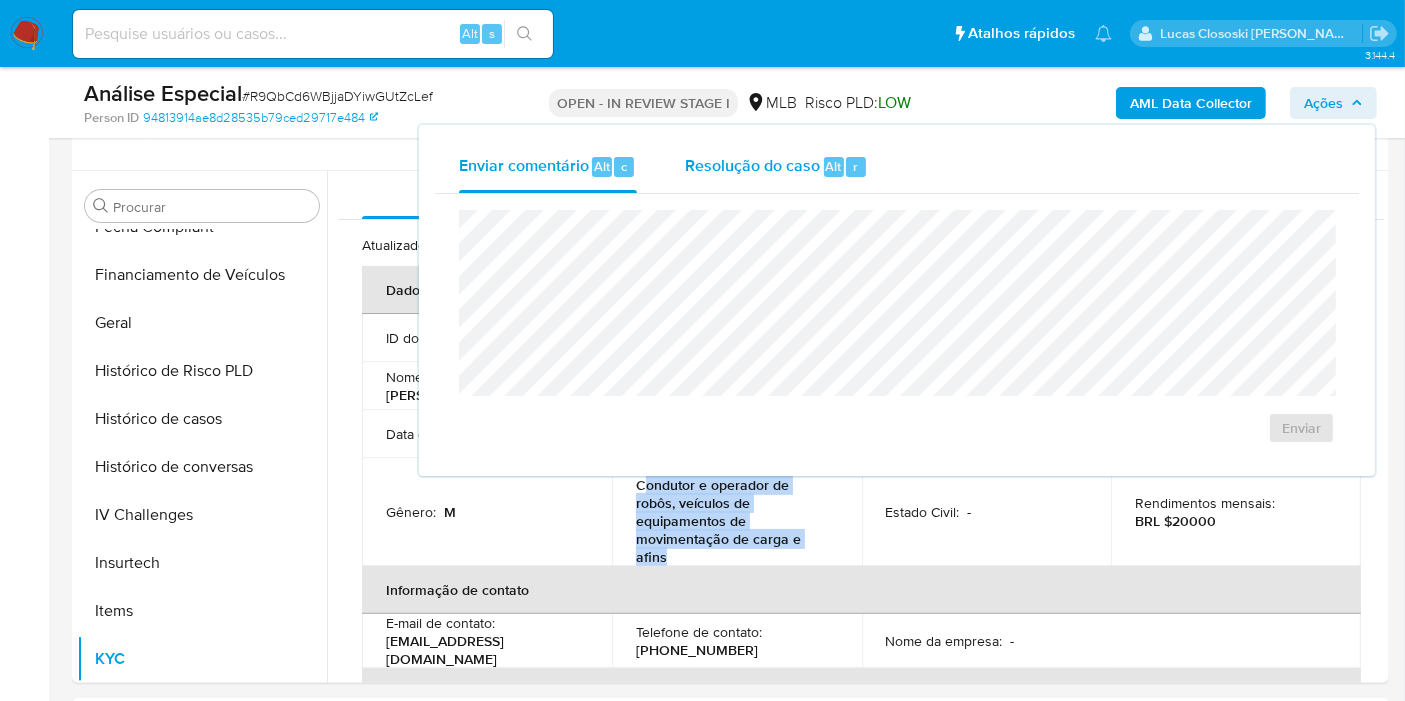 click on "Resolução do caso" at bounding box center (752, 165) 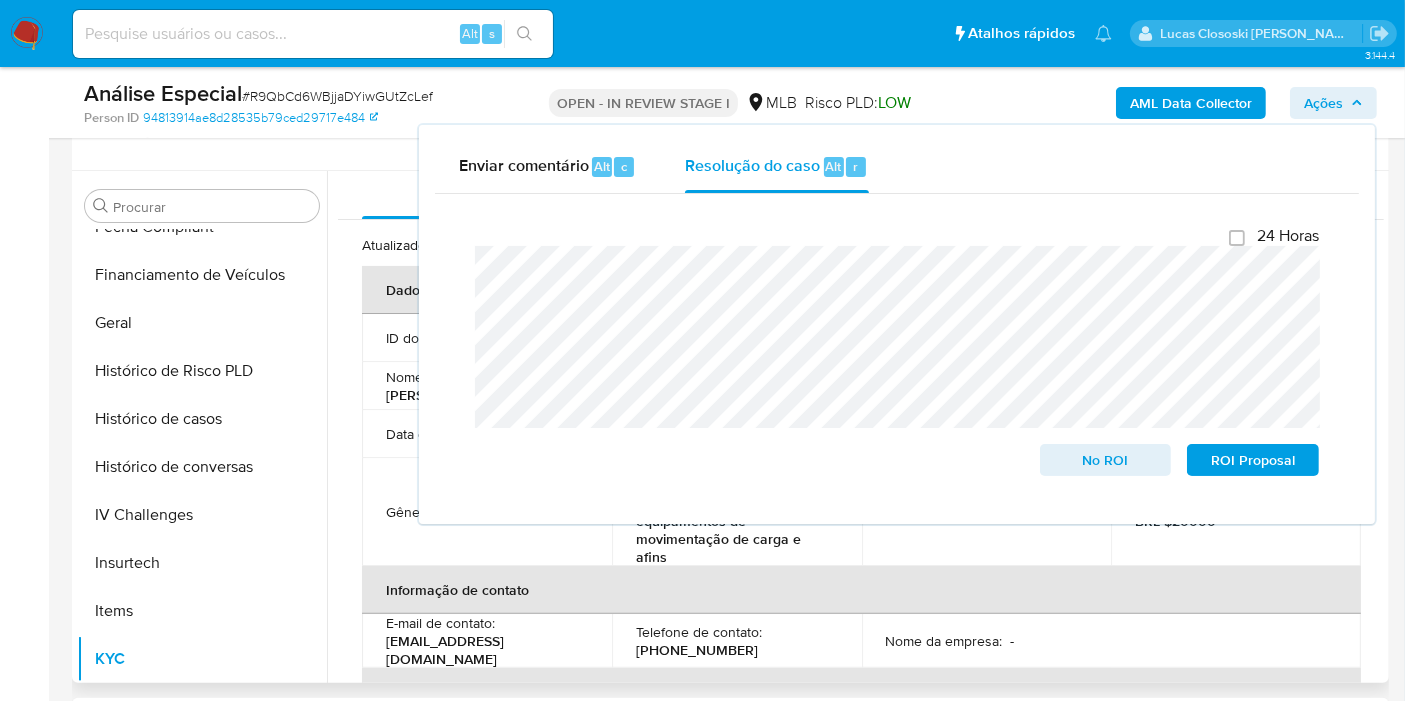 drag, startPoint x: 1329, startPoint y: 92, endPoint x: 720, endPoint y: 247, distance: 628.41547 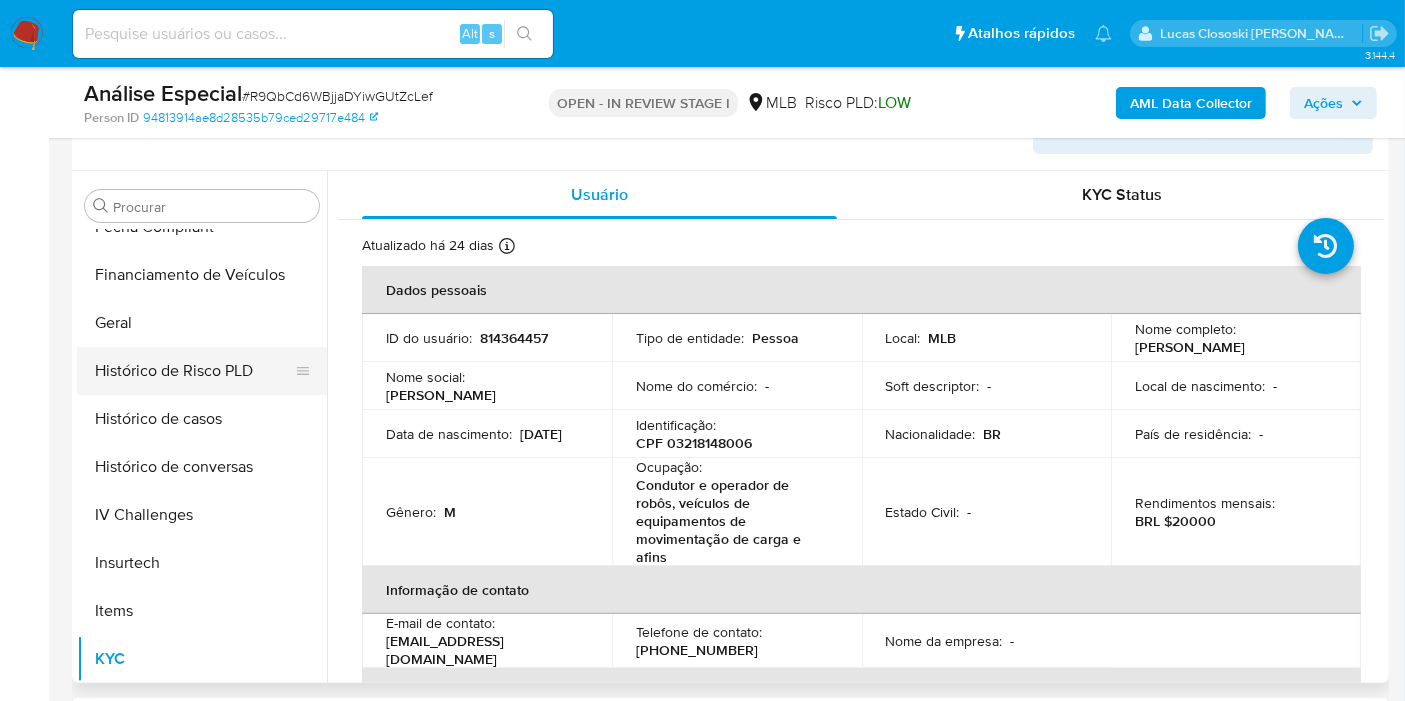 scroll, scrollTop: 0, scrollLeft: 0, axis: both 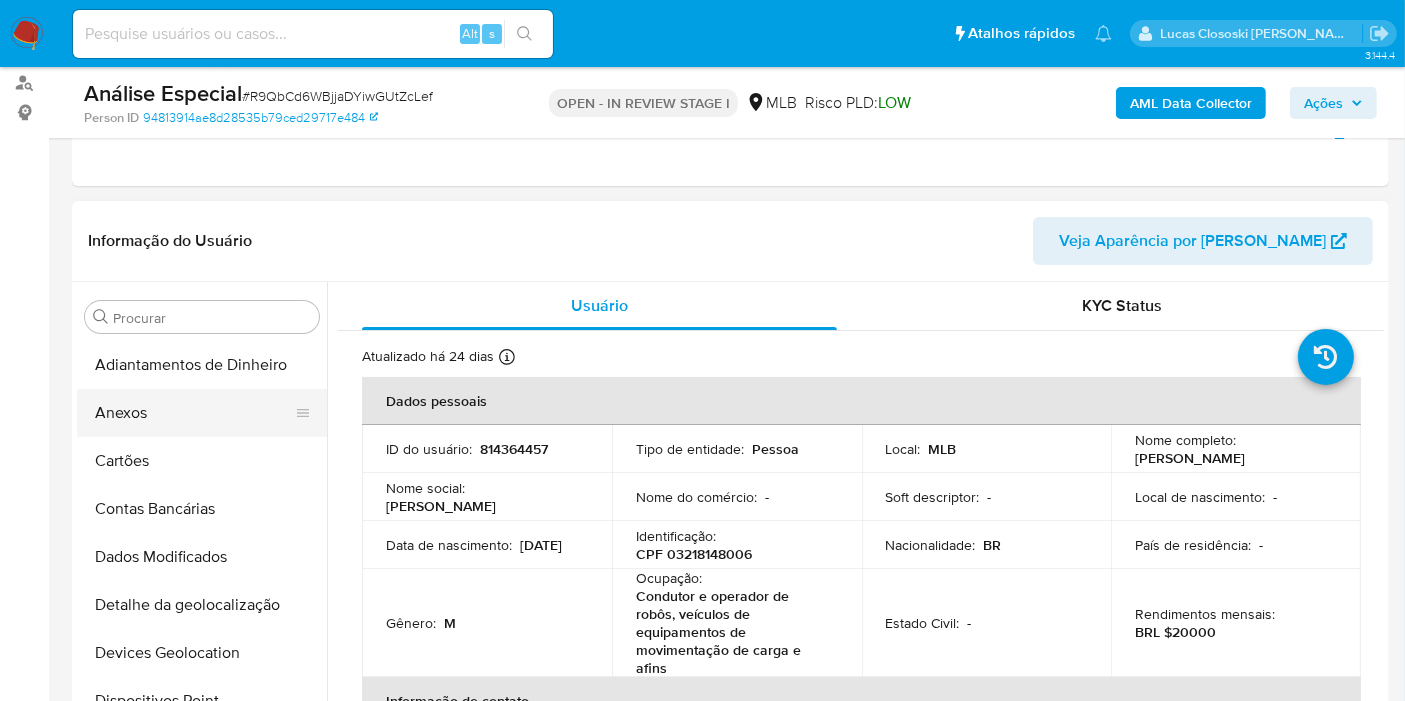 click on "Anexos" at bounding box center [194, 413] 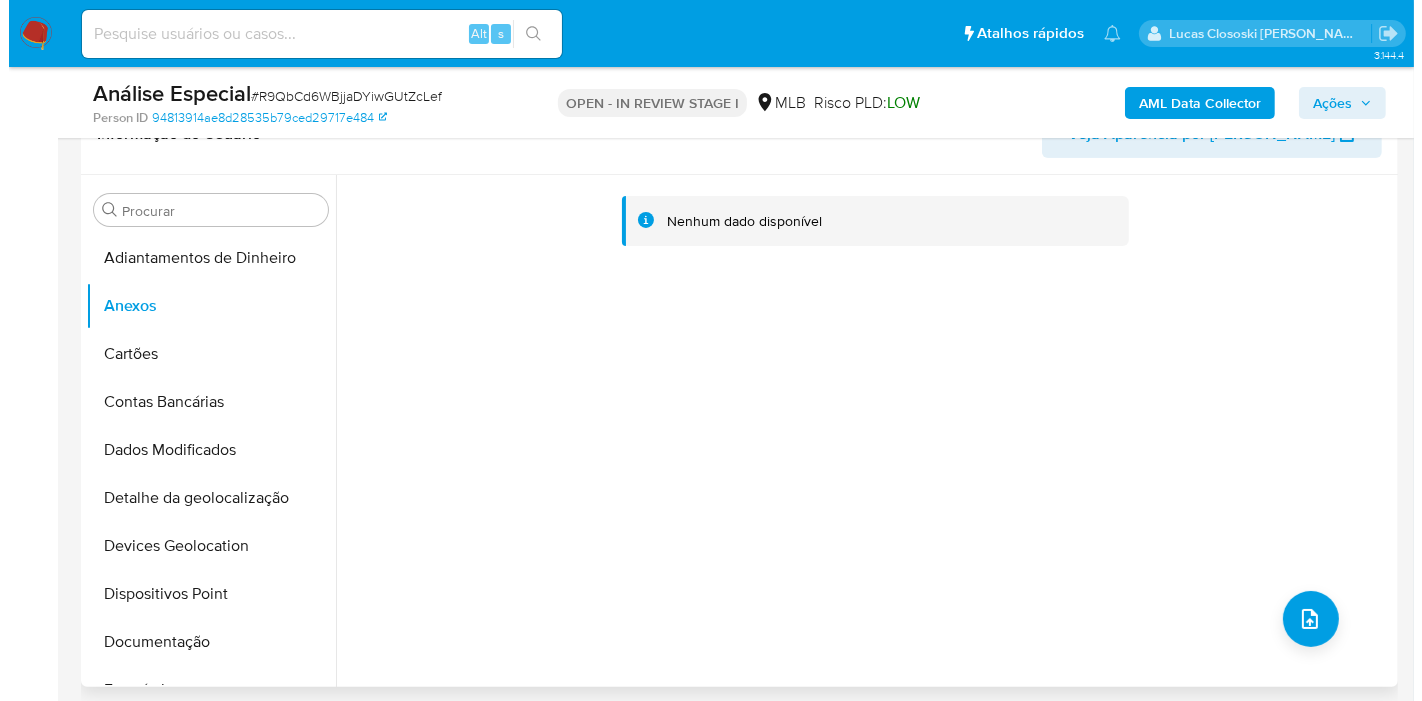 scroll, scrollTop: 348, scrollLeft: 0, axis: vertical 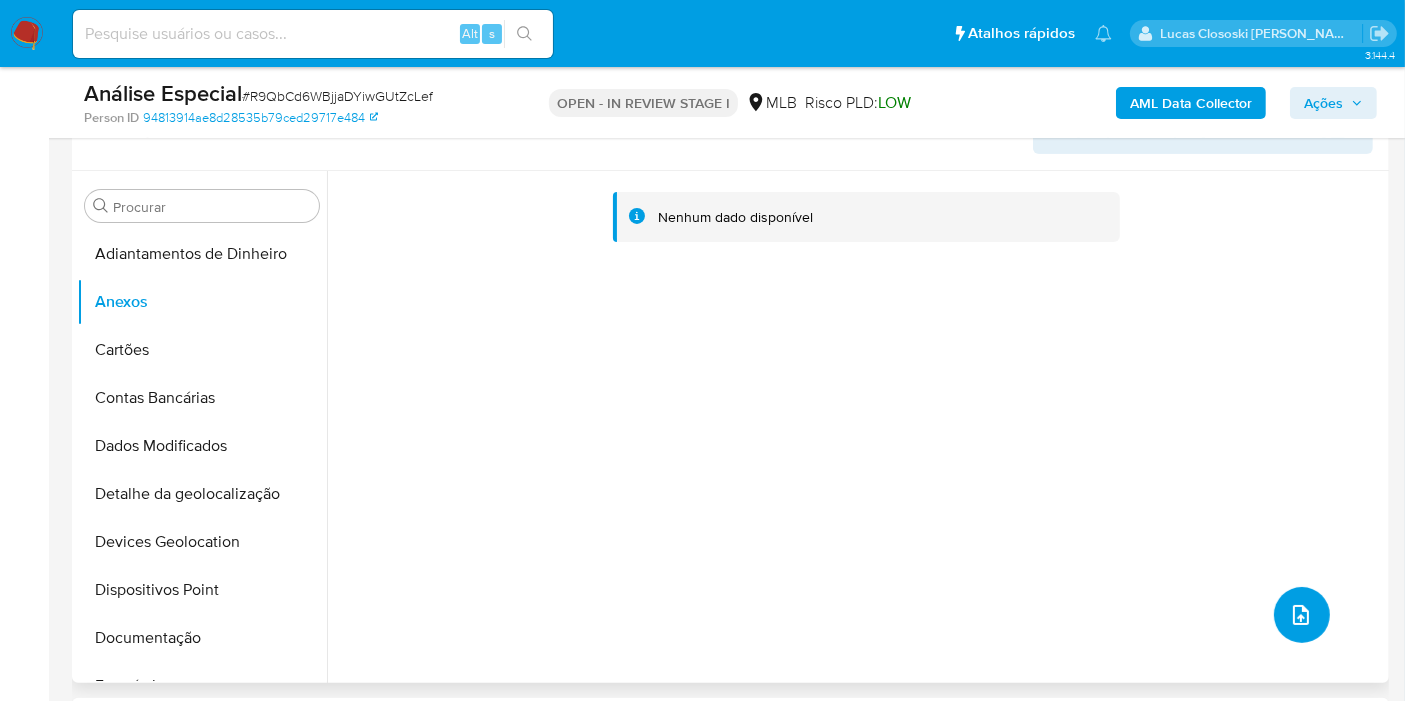click at bounding box center (1302, 615) 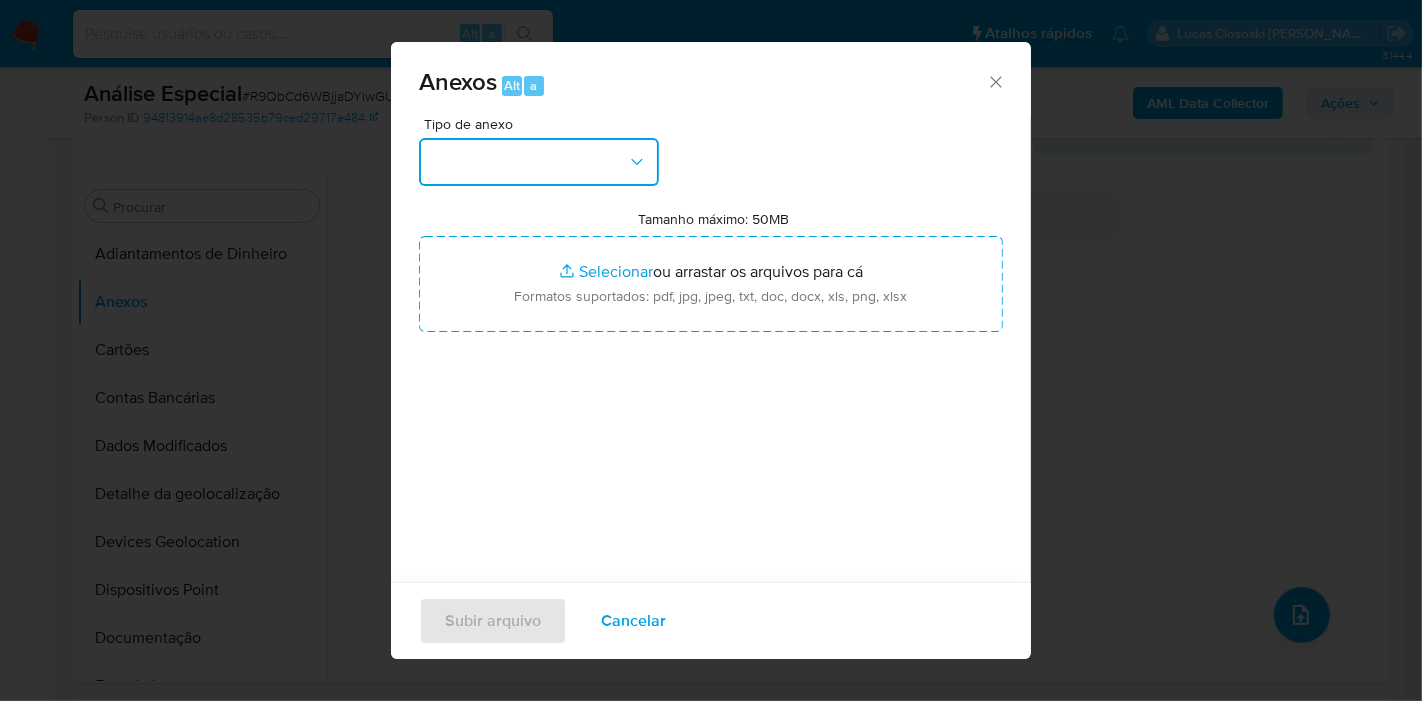 click at bounding box center [539, 162] 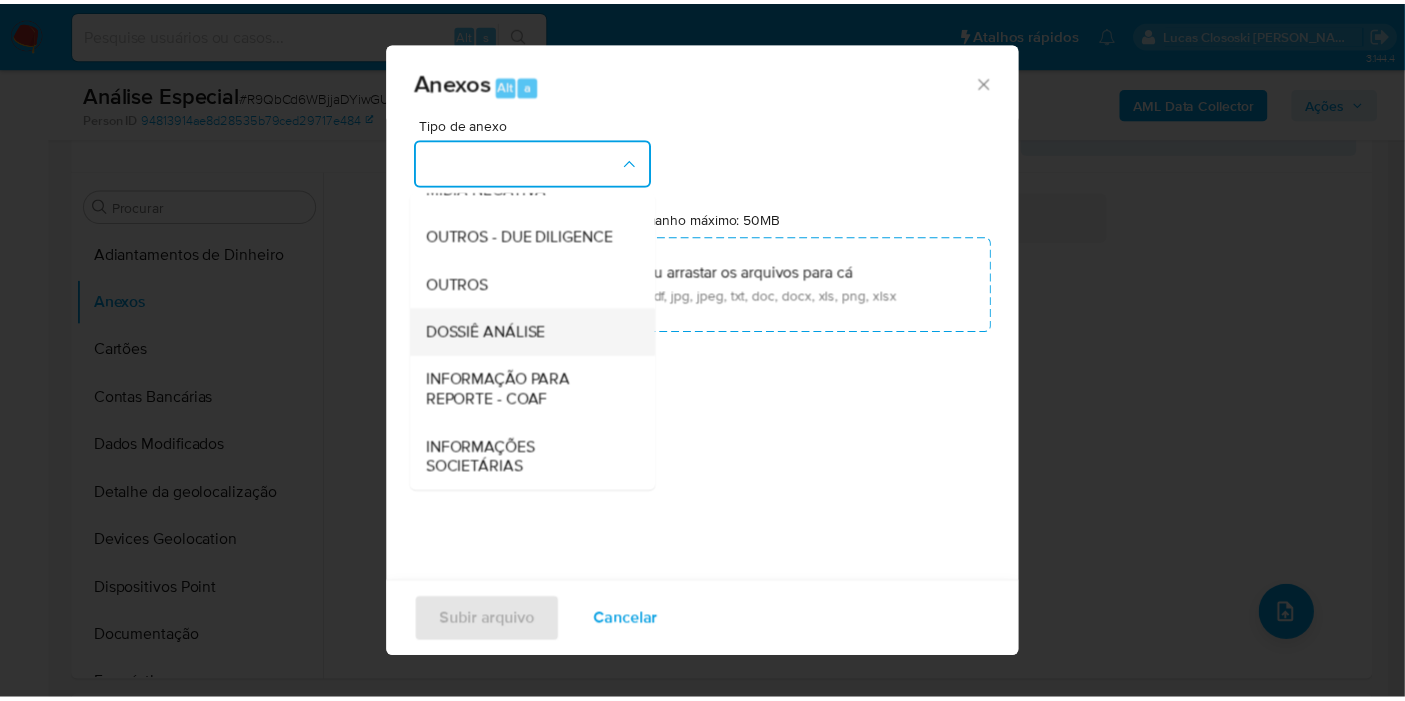 scroll, scrollTop: 307, scrollLeft: 0, axis: vertical 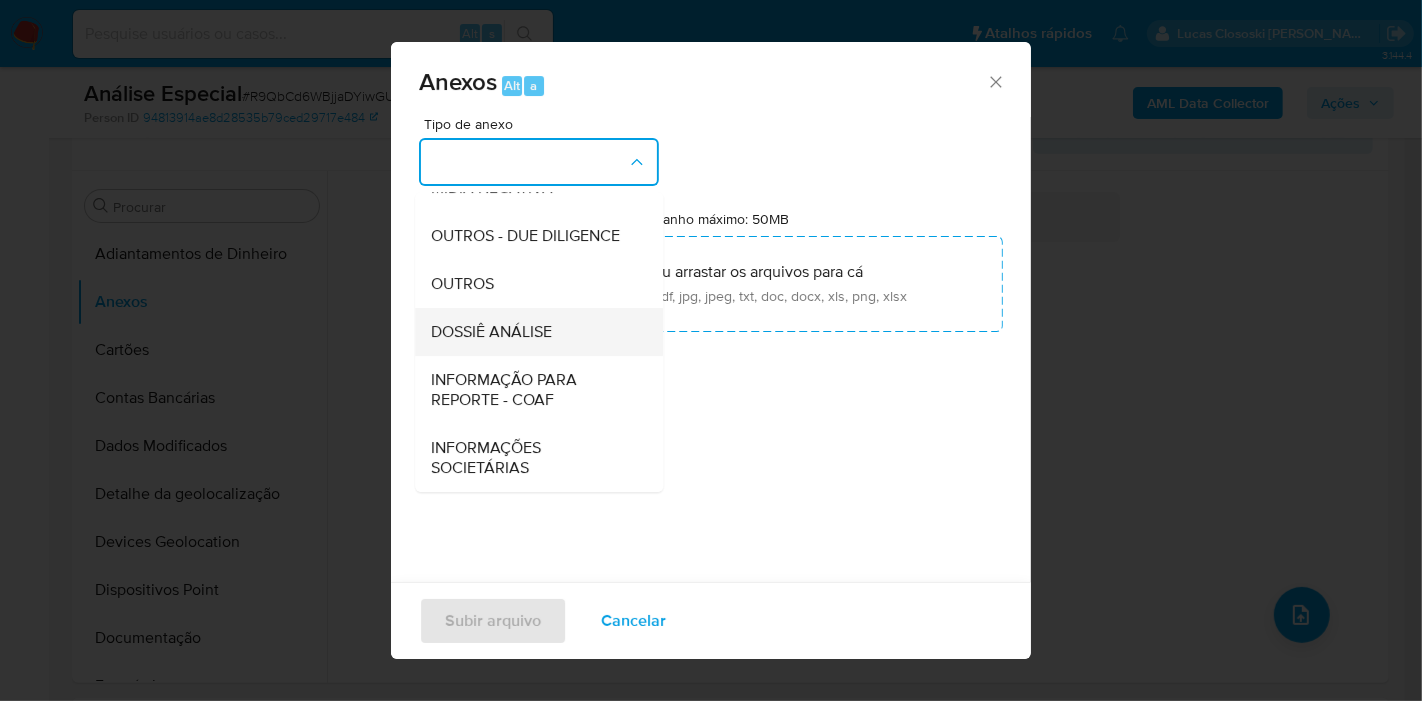 click on "DOSSIÊ ANÁLISE" at bounding box center (491, 332) 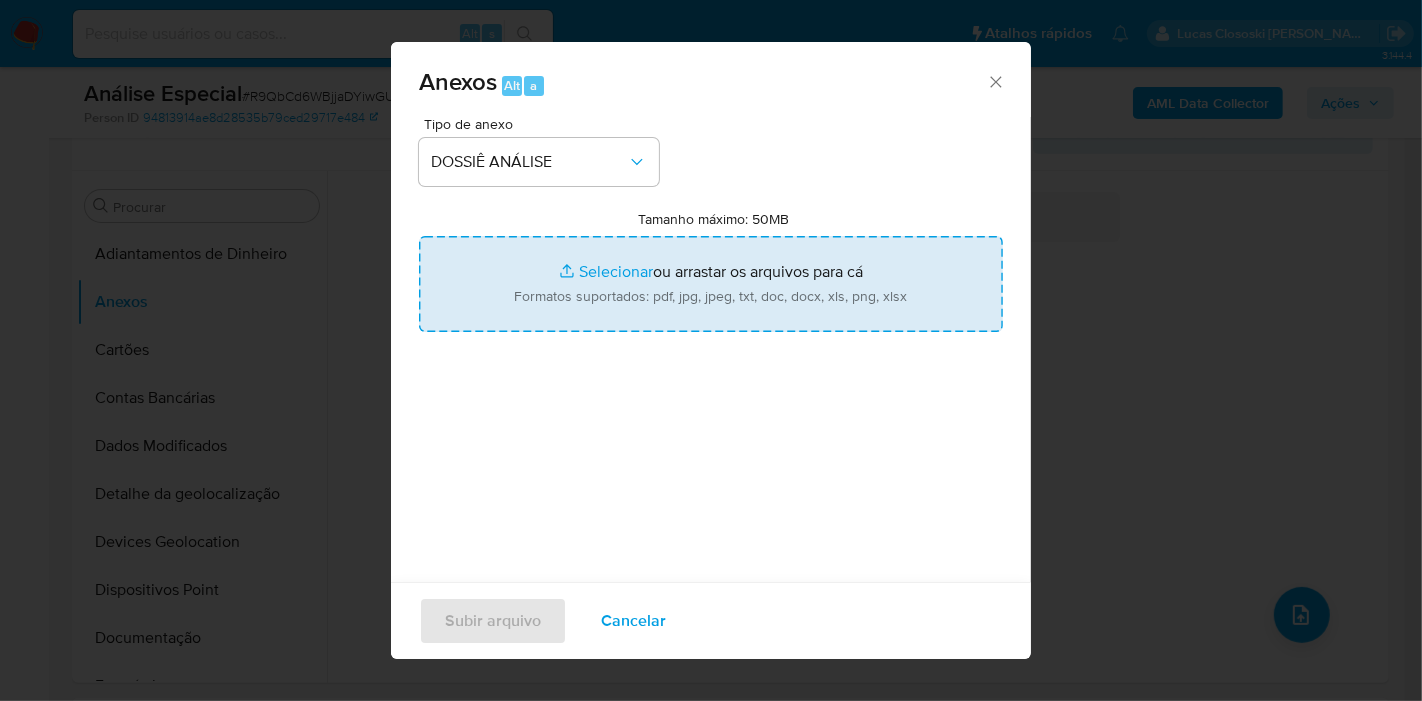 click on "Tamanho máximo: 50MB Selecionar arquivos" at bounding box center [711, 284] 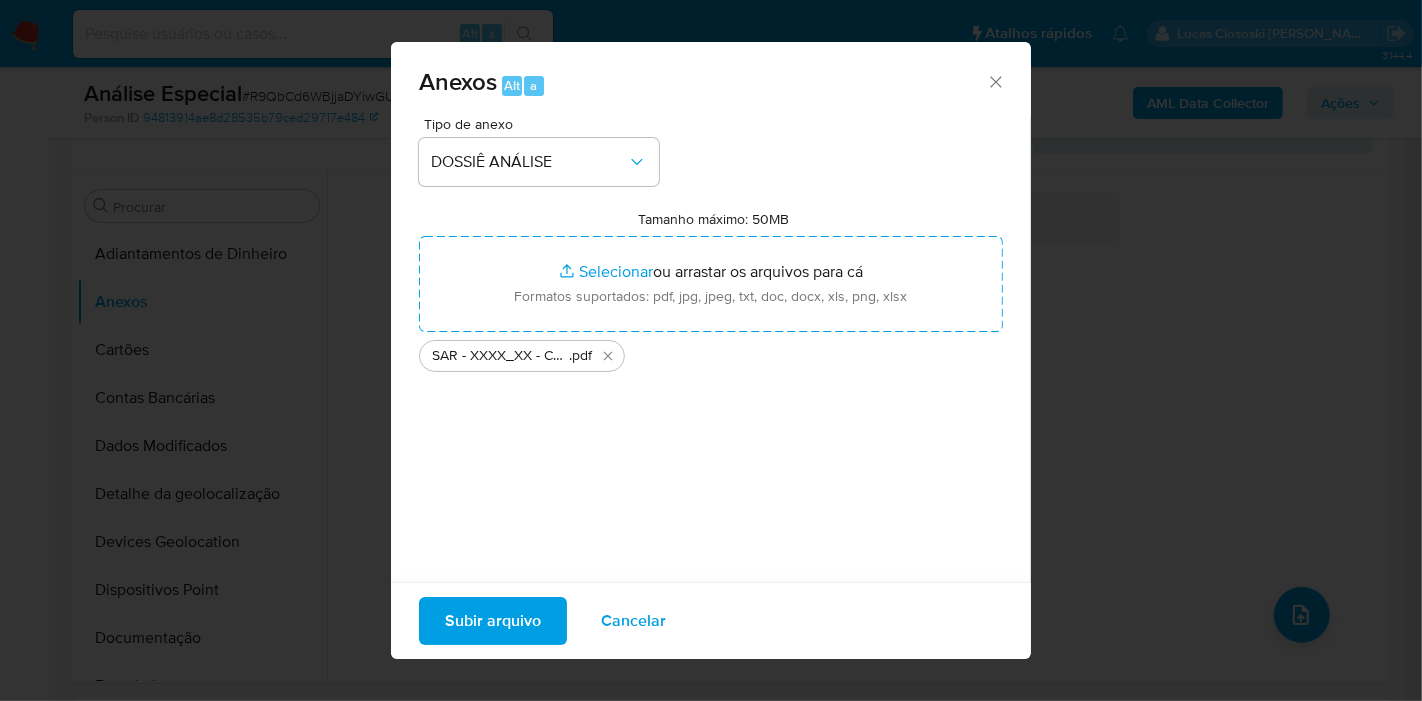 drag, startPoint x: 568, startPoint y: 305, endPoint x: 513, endPoint y: 622, distance: 321.73593 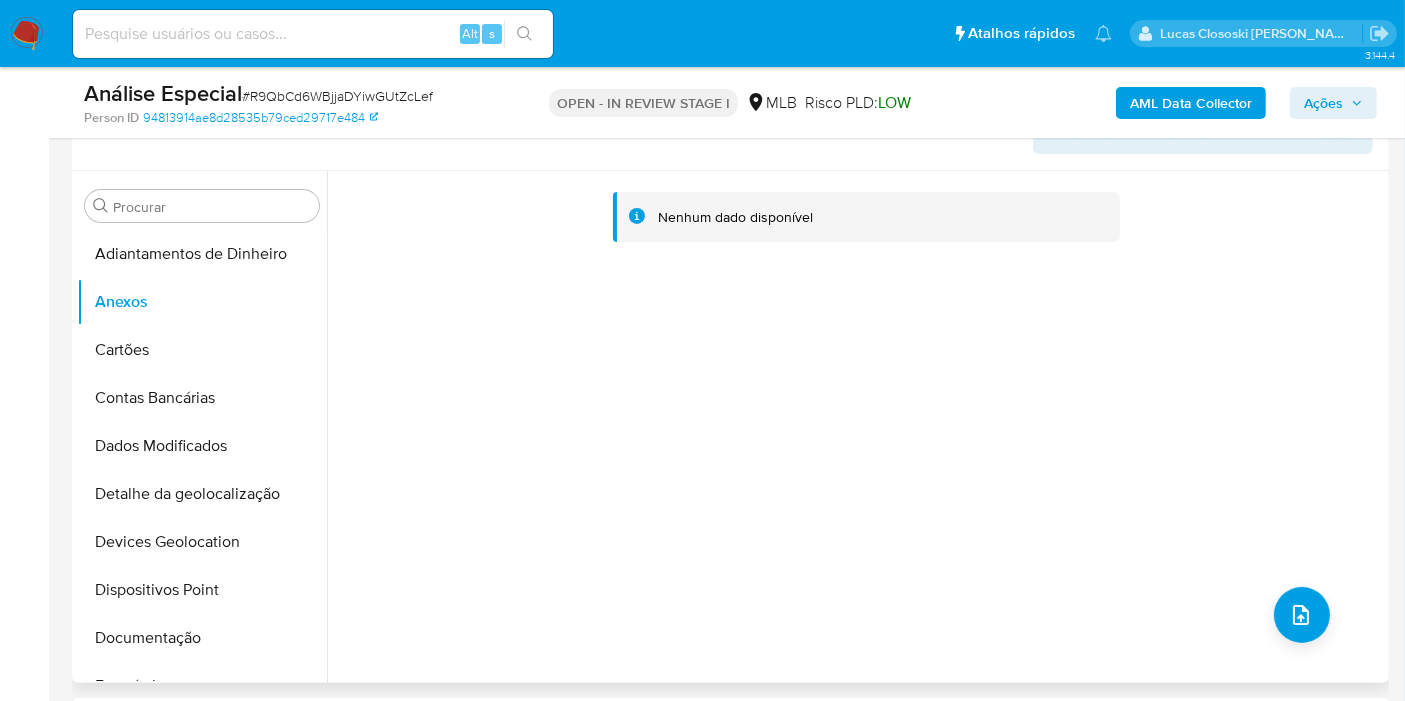 click on "Nenhum dado disponível" at bounding box center (855, 427) 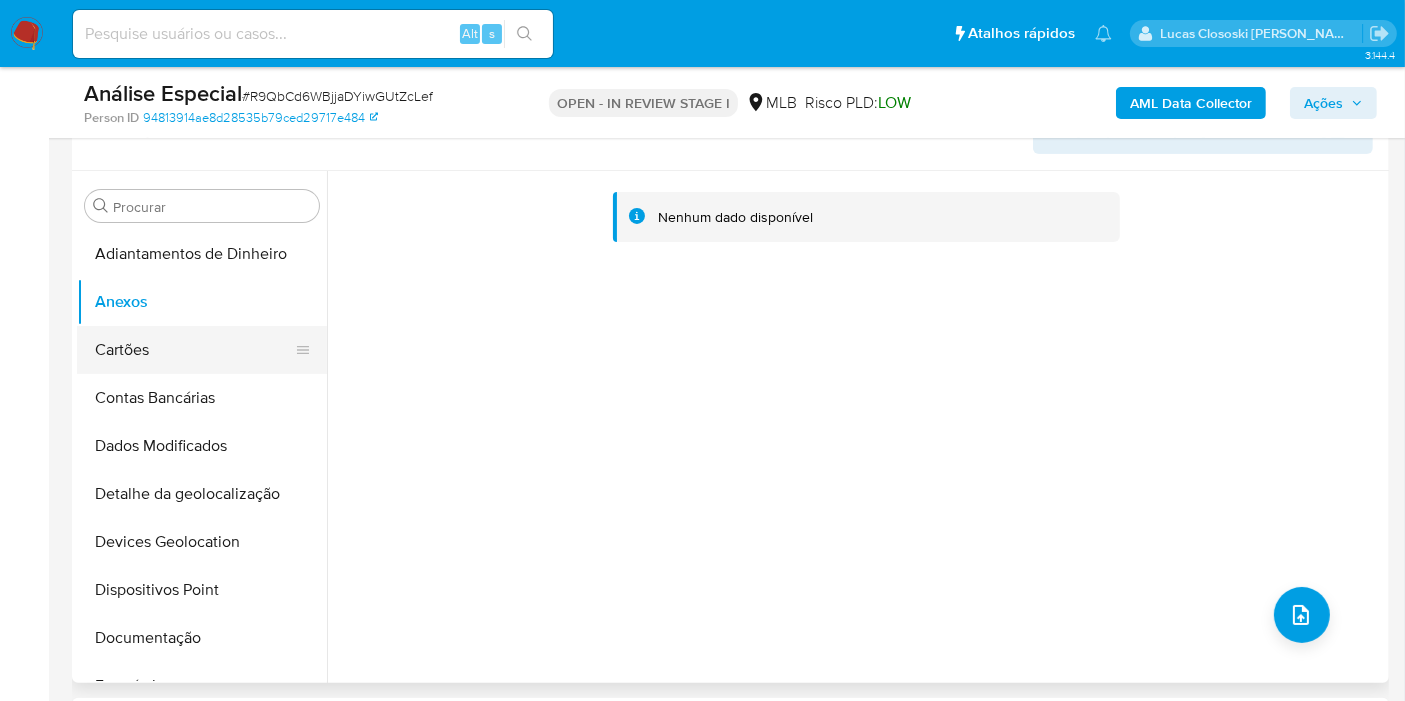 click on "Cartões" at bounding box center [194, 350] 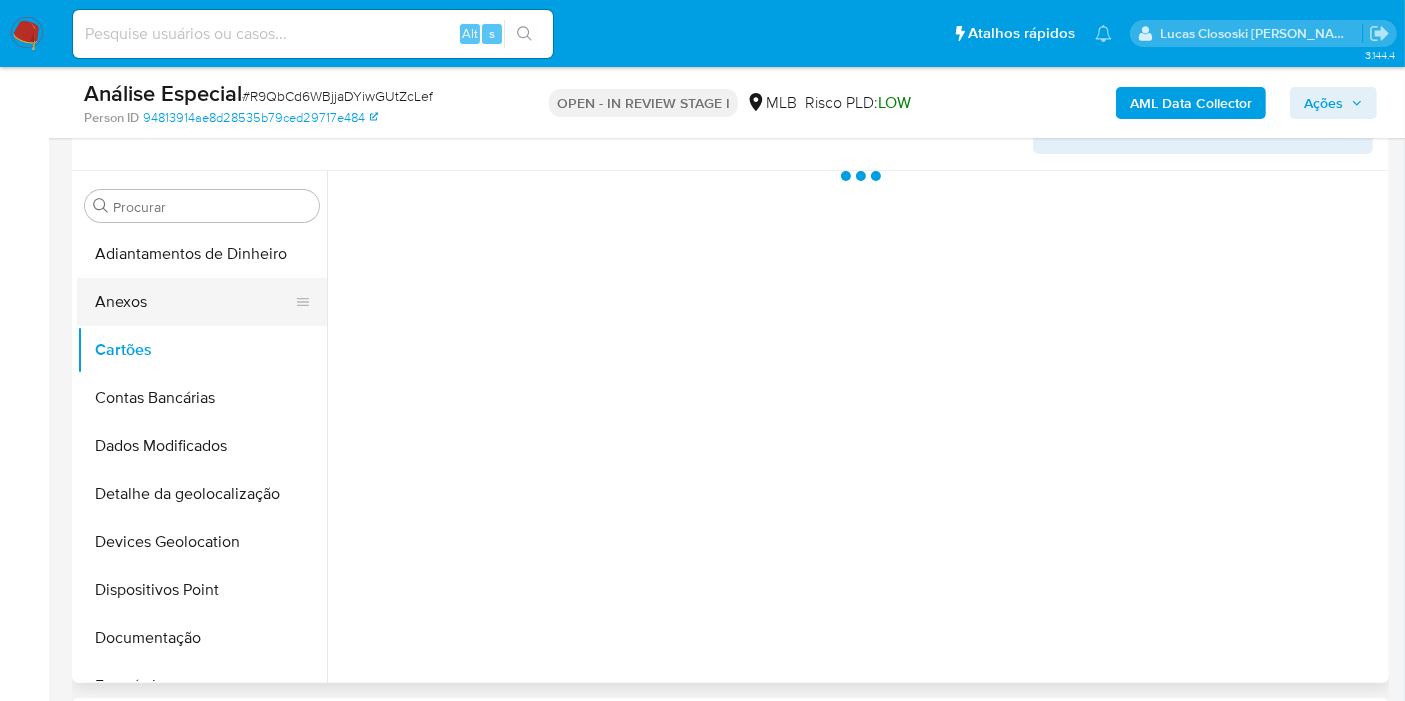 click on "Anexos" at bounding box center [194, 302] 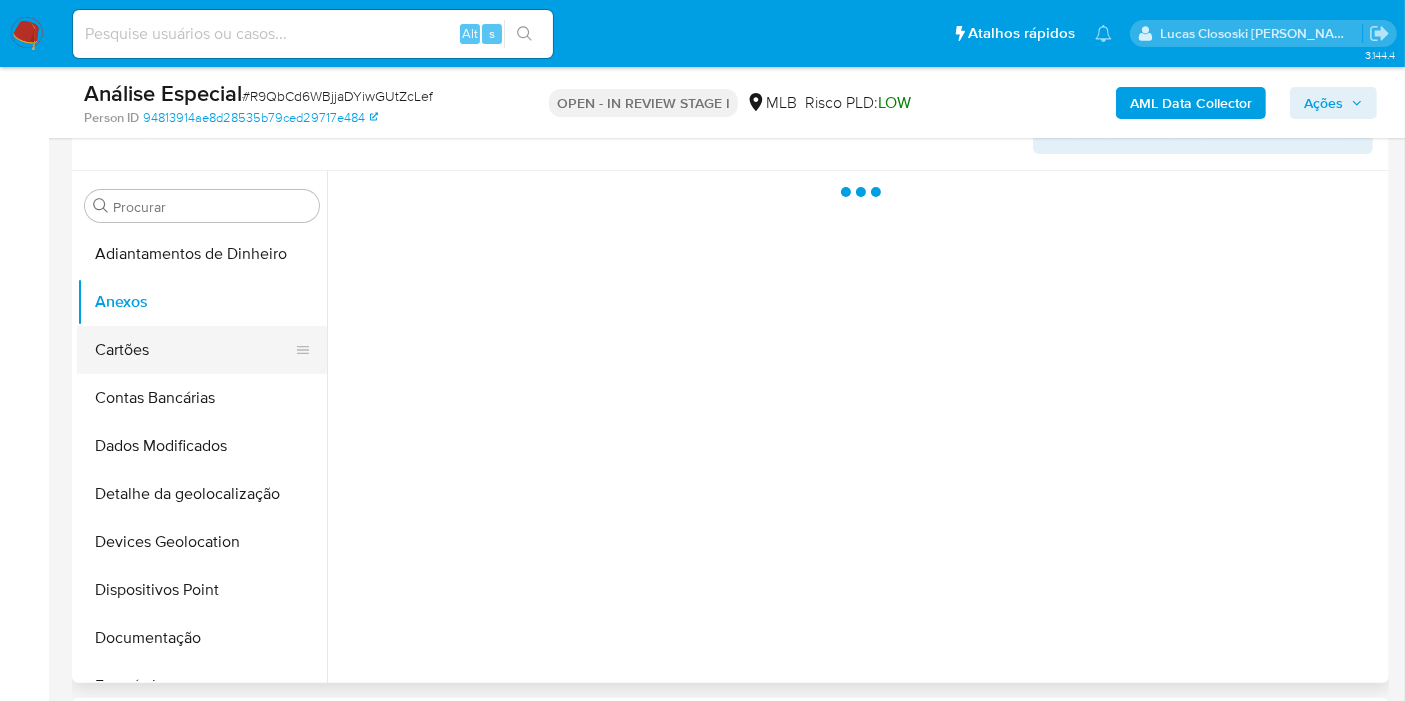 click on "Cartões" at bounding box center (194, 350) 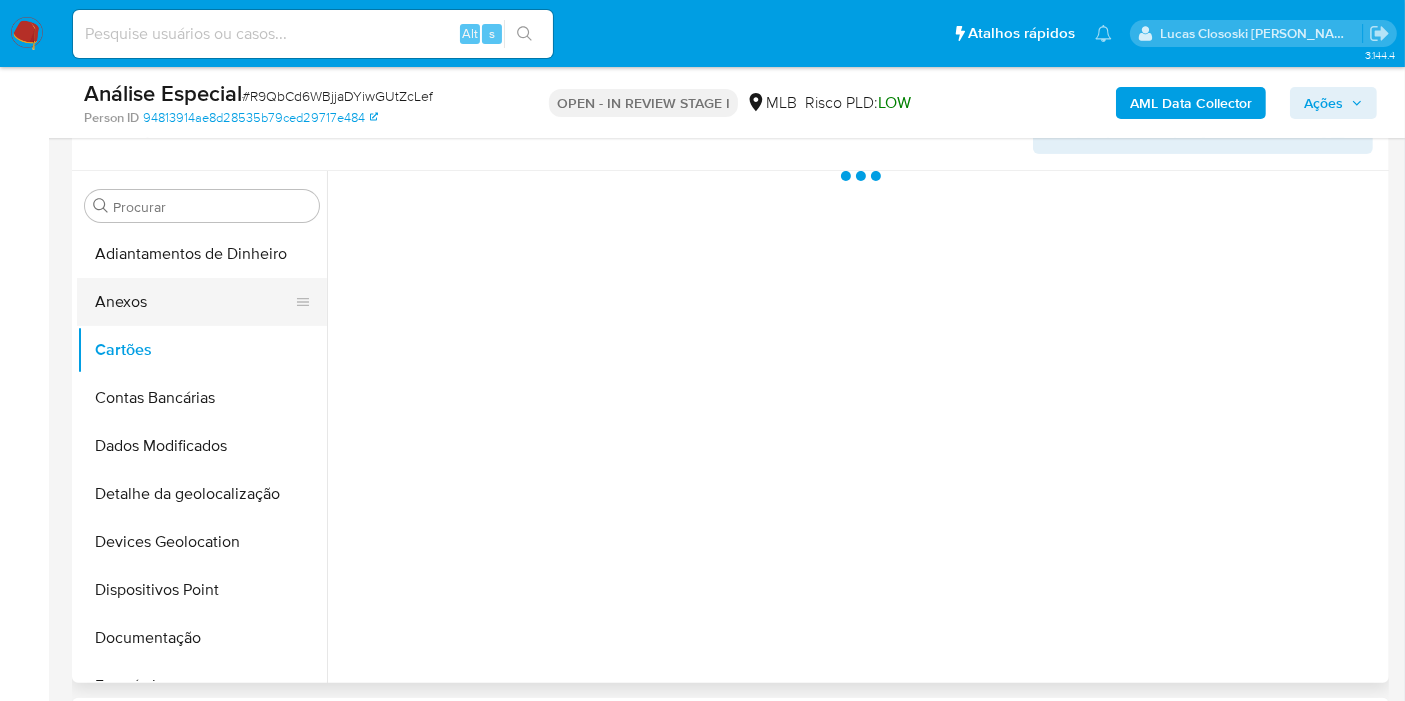 click on "Anexos" at bounding box center [194, 302] 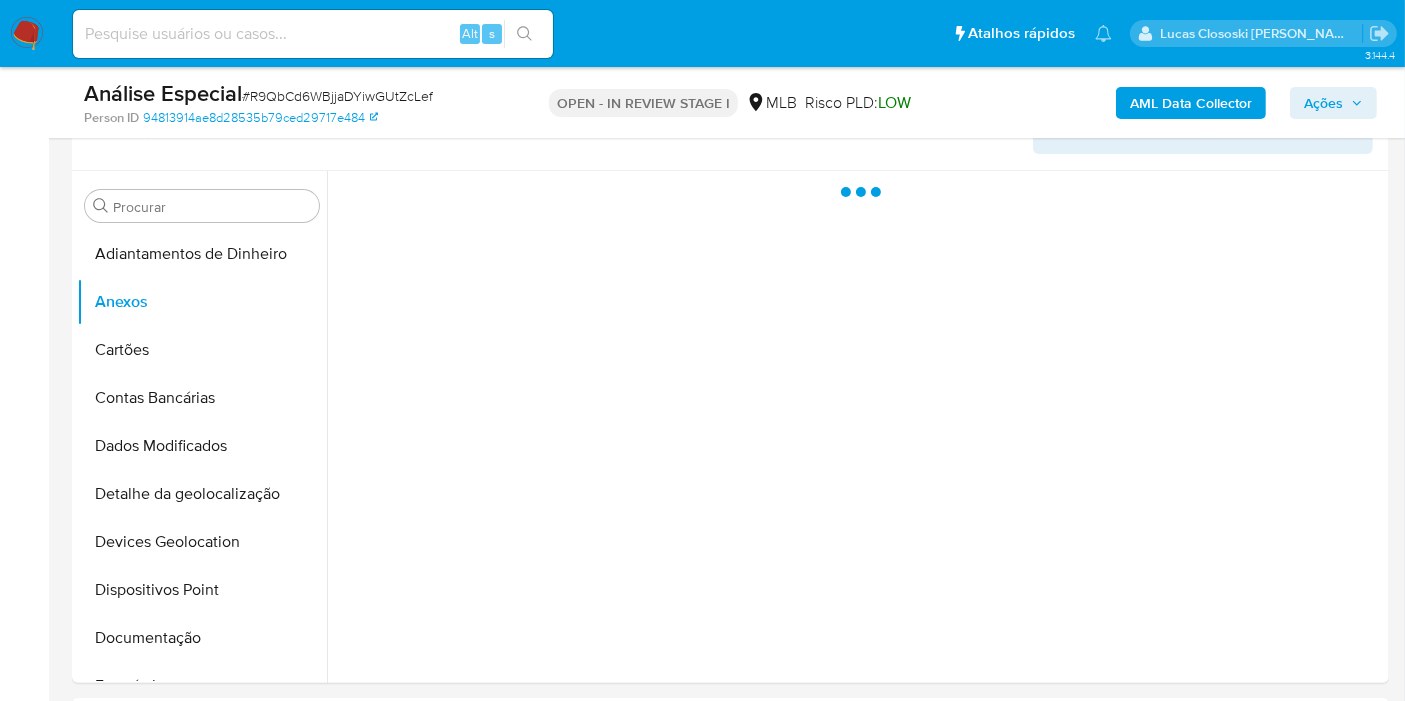 click on "Ações" at bounding box center [1323, 103] 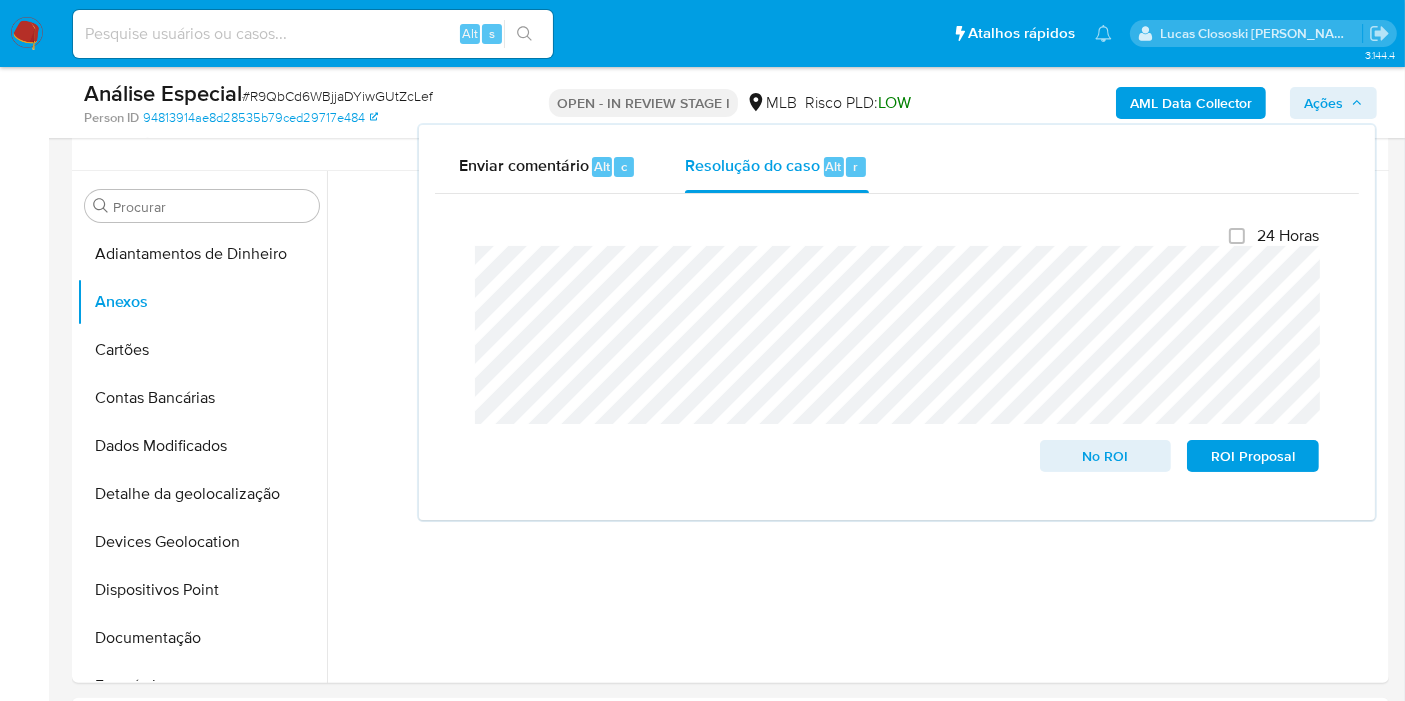 click on "Ações" at bounding box center [1323, 103] 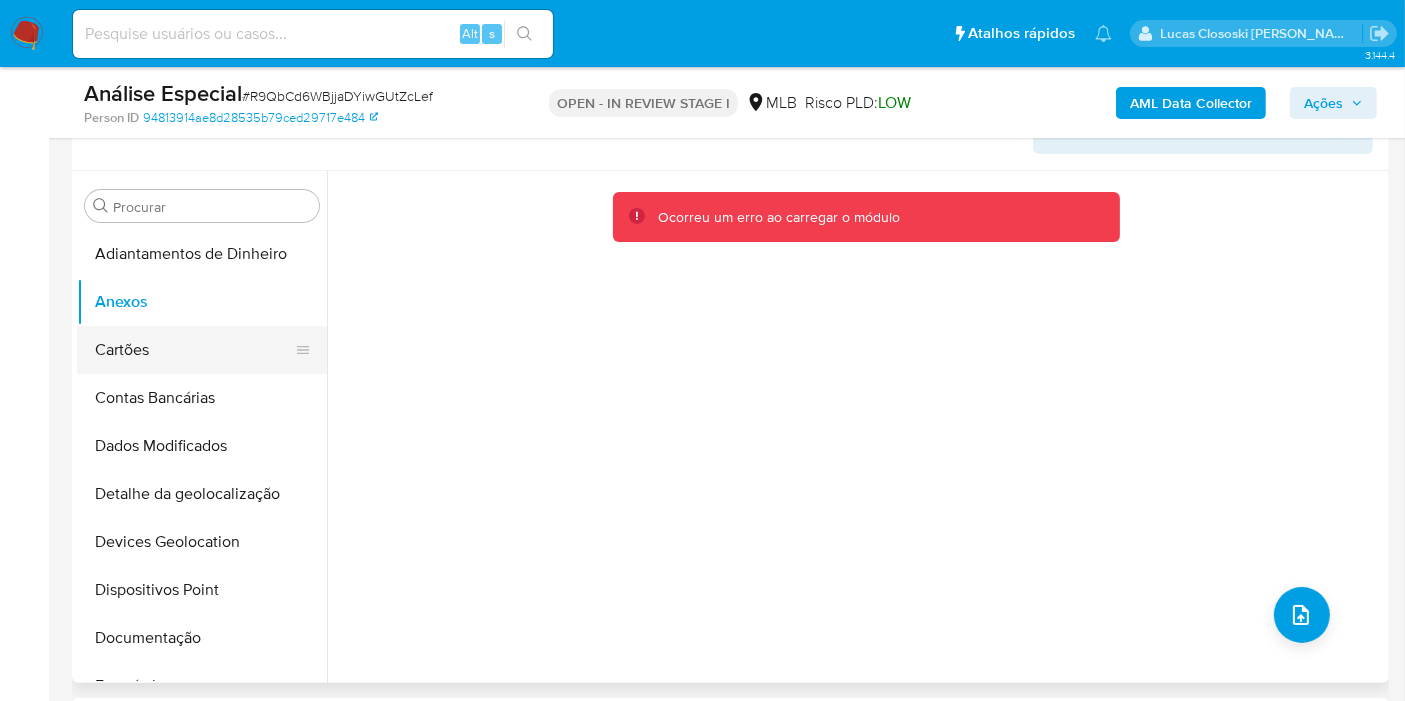 click on "Cartões" at bounding box center [194, 350] 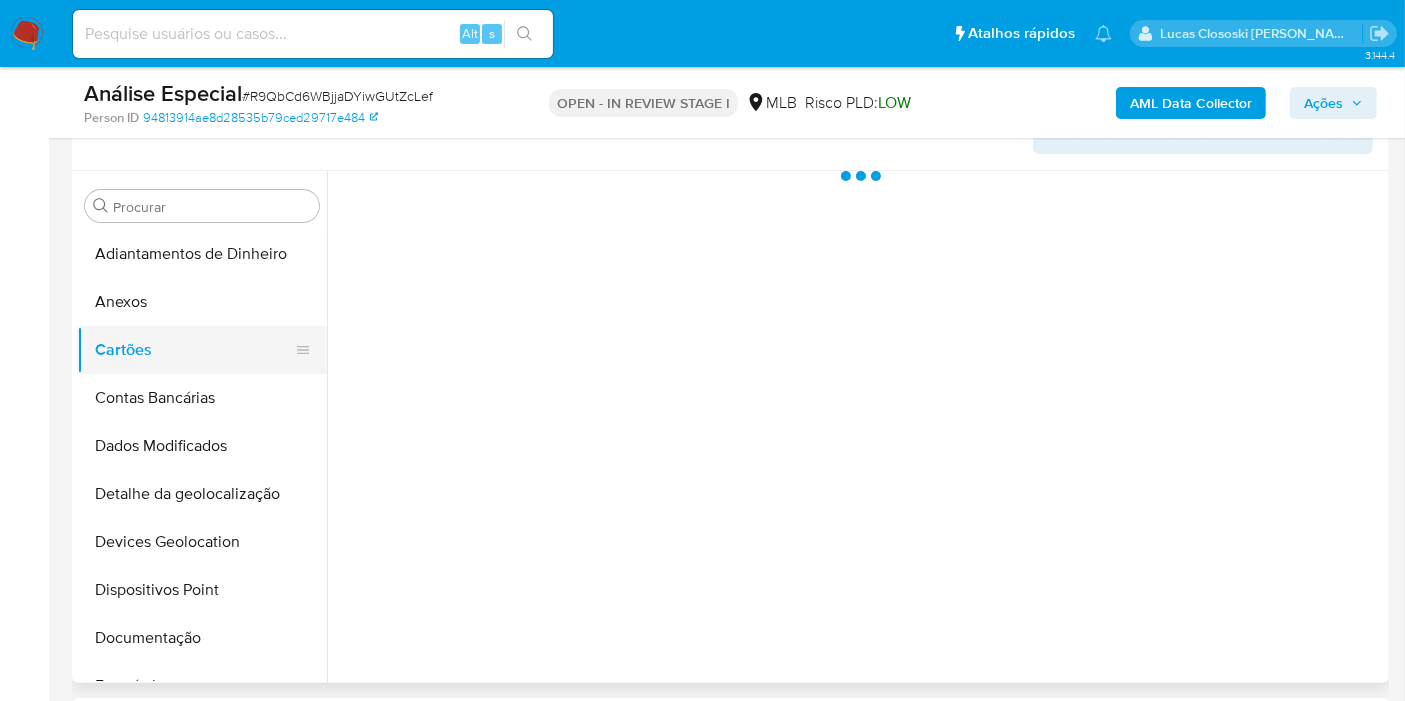 click on "Cartões" at bounding box center (194, 350) 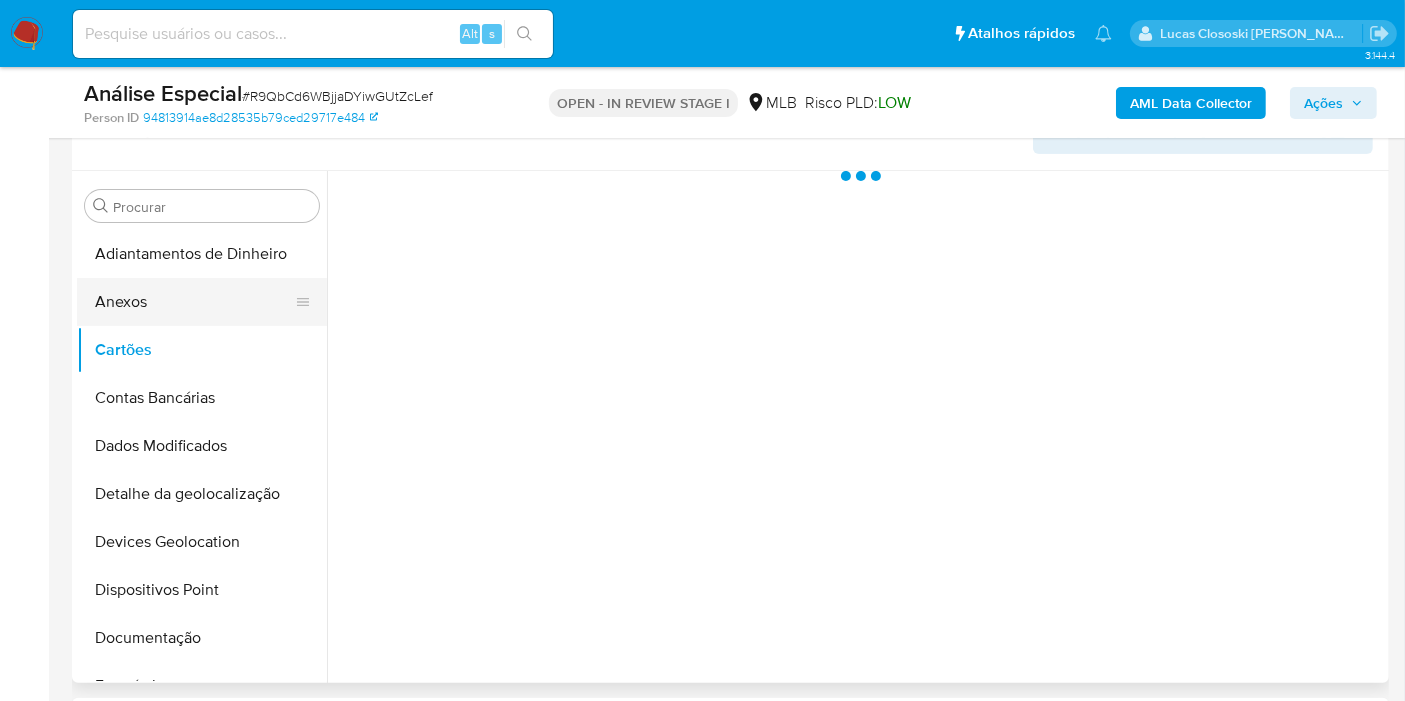 click on "Anexos" at bounding box center [194, 302] 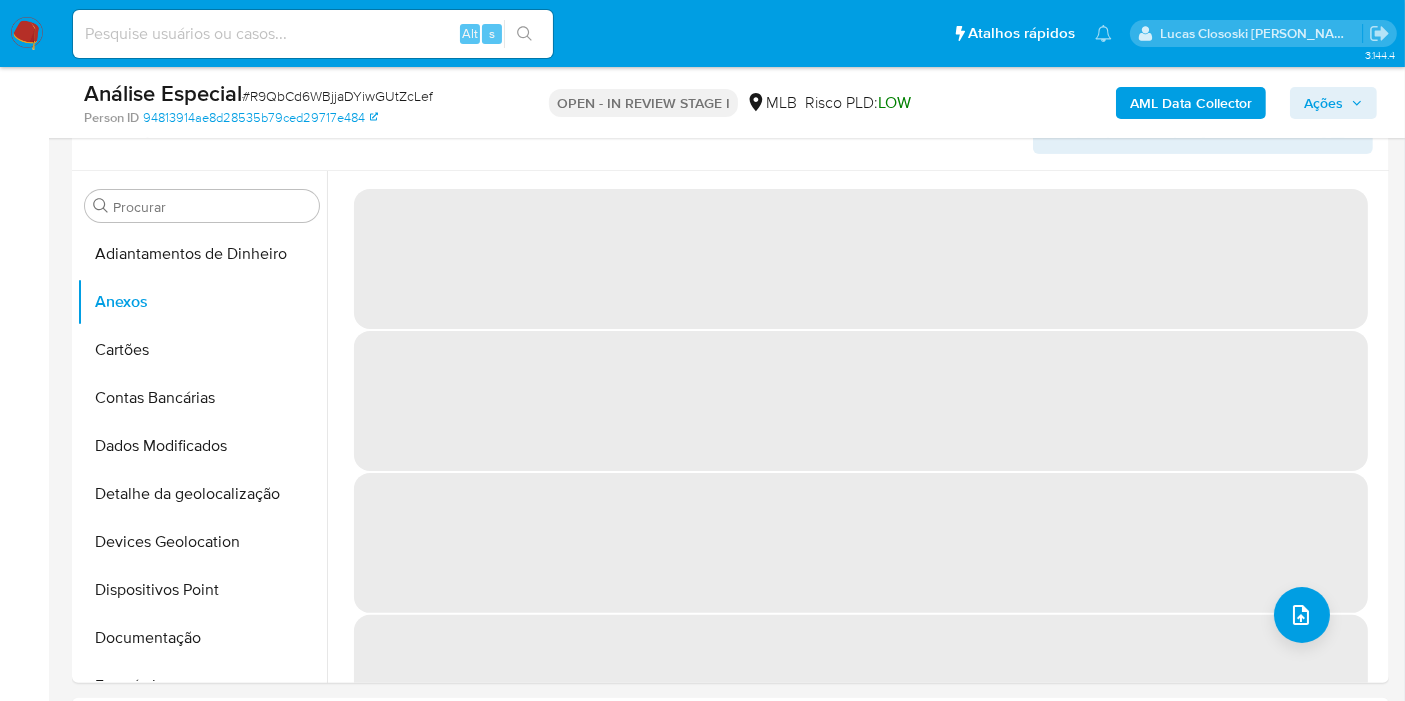 click on "Ações" at bounding box center [1323, 103] 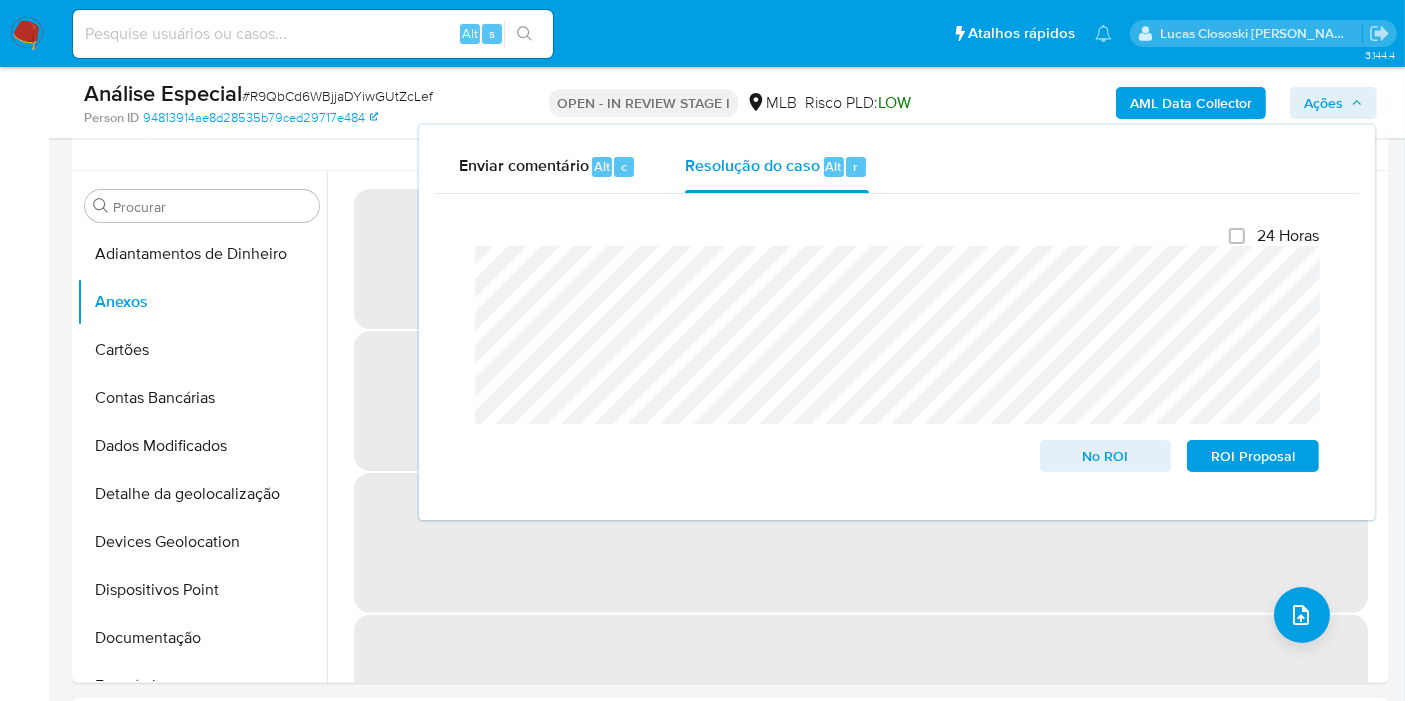 click on "Ações" at bounding box center [1323, 103] 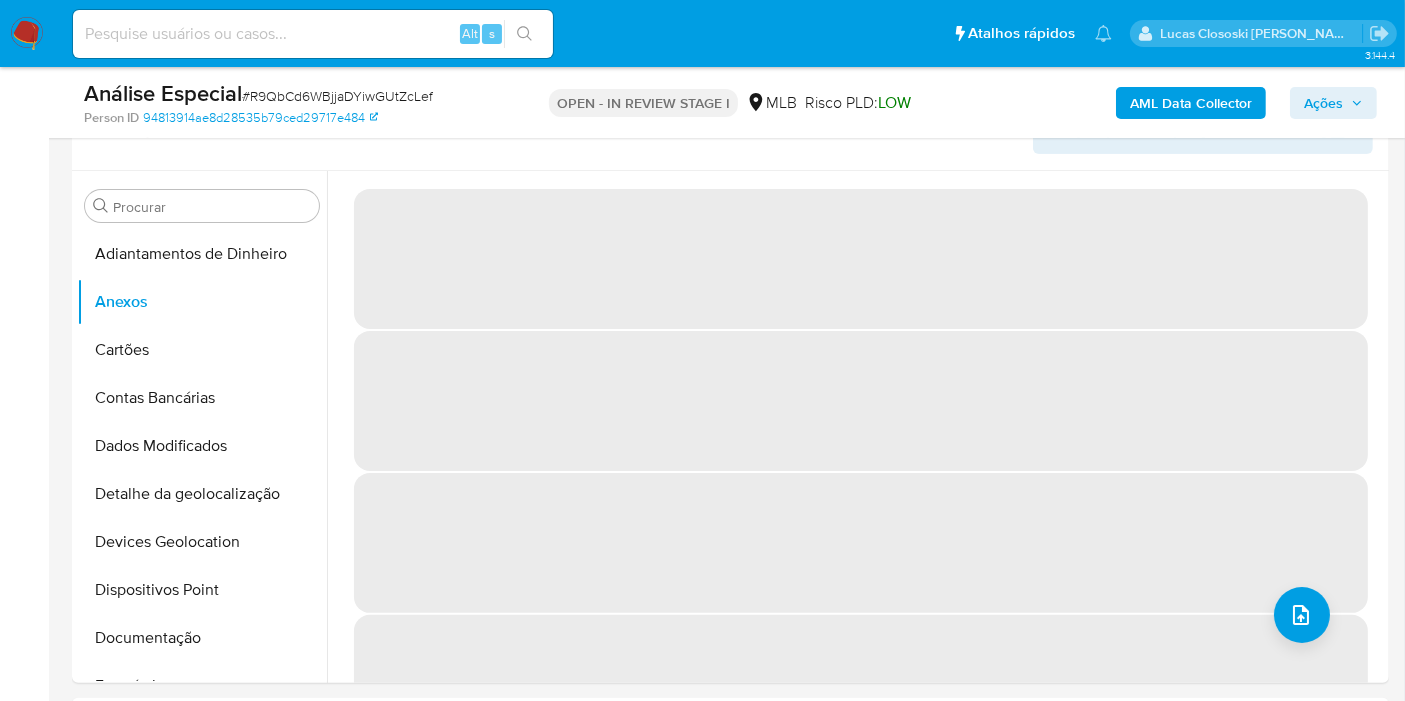 click on "Ações" at bounding box center (1323, 103) 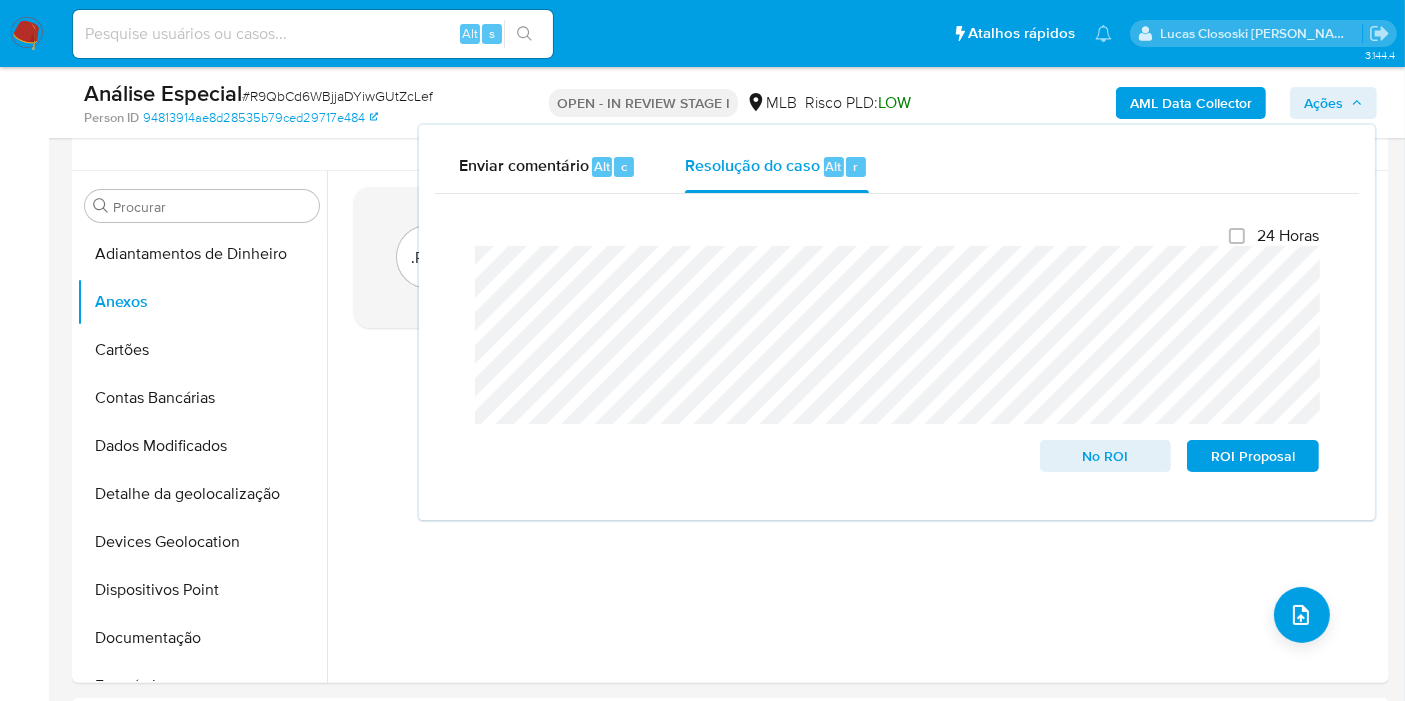click on "Ações" at bounding box center (1323, 103) 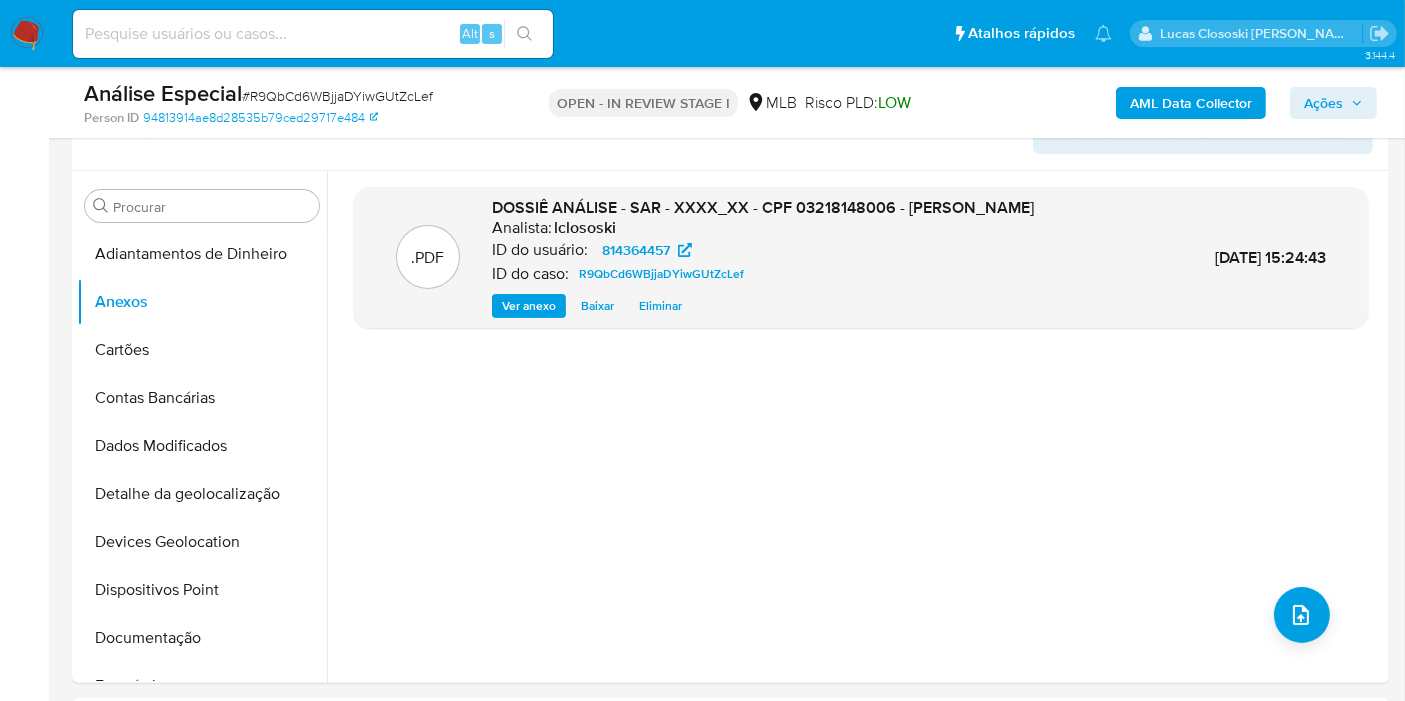 click on "Ações" at bounding box center (1323, 103) 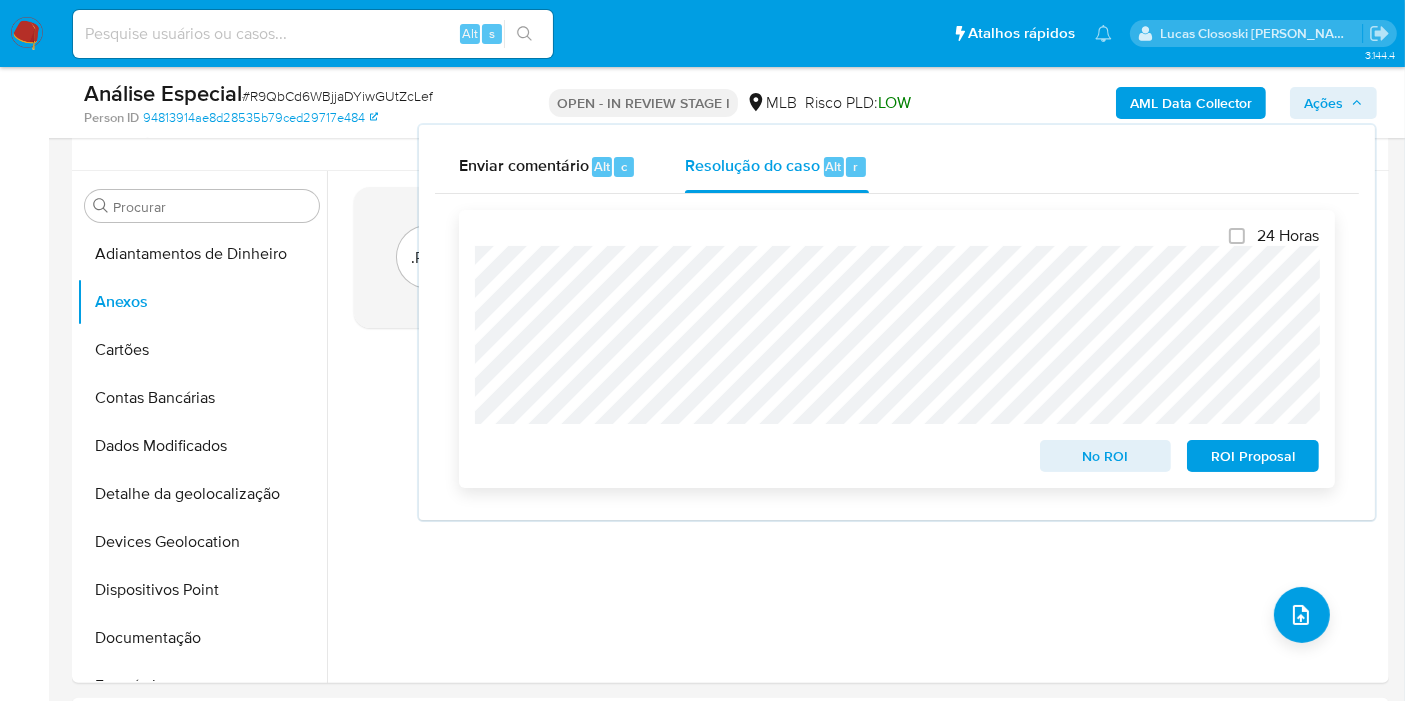 click on "ROI Proposal" at bounding box center [1253, 456] 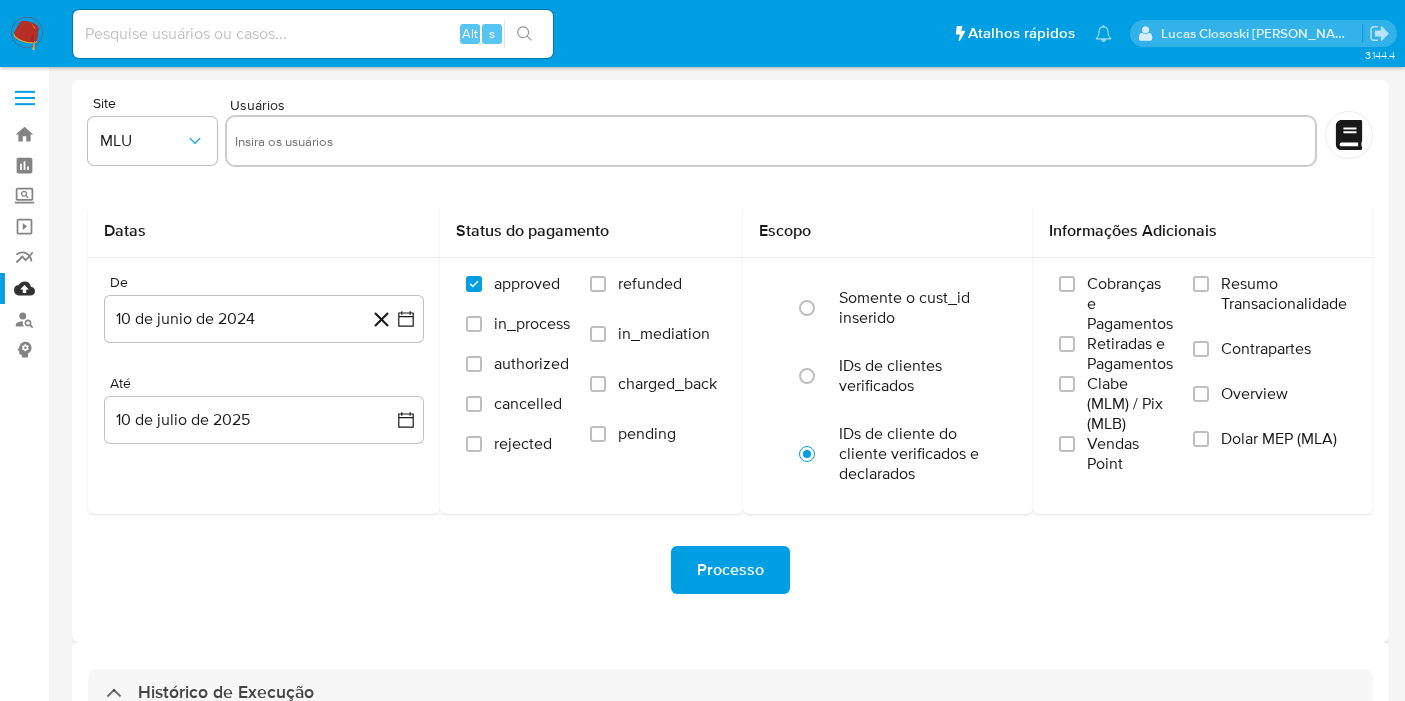 select on "10" 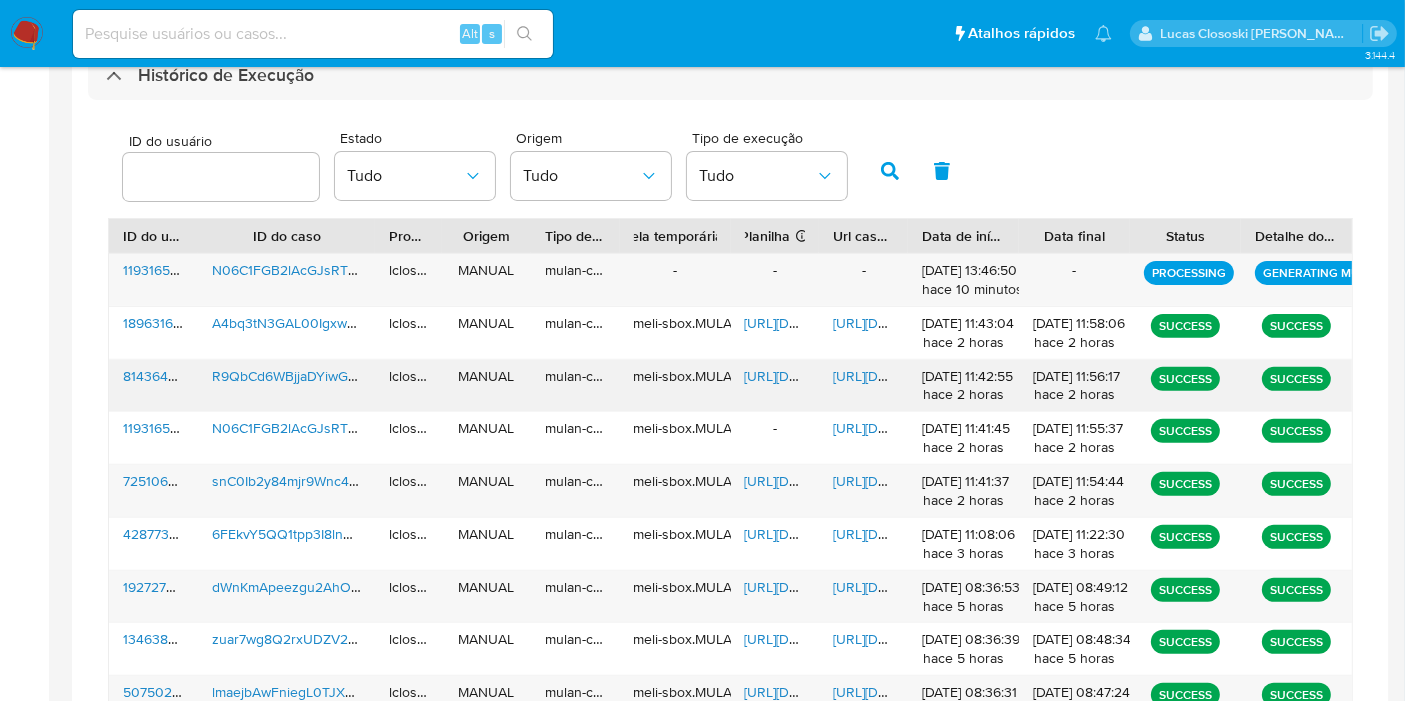 click on "[URL][DOMAIN_NAME]" at bounding box center (814, 376) 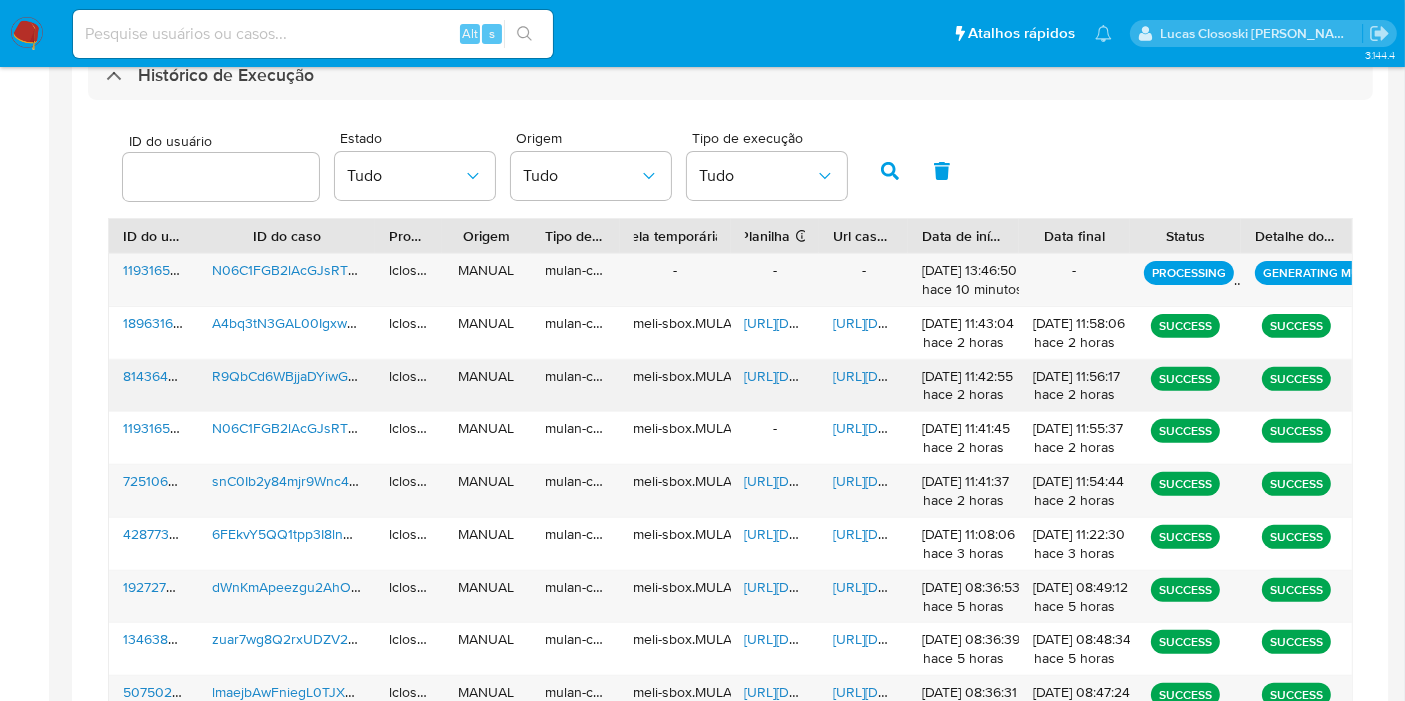 click on "[URL][DOMAIN_NAME]" at bounding box center [902, 376] 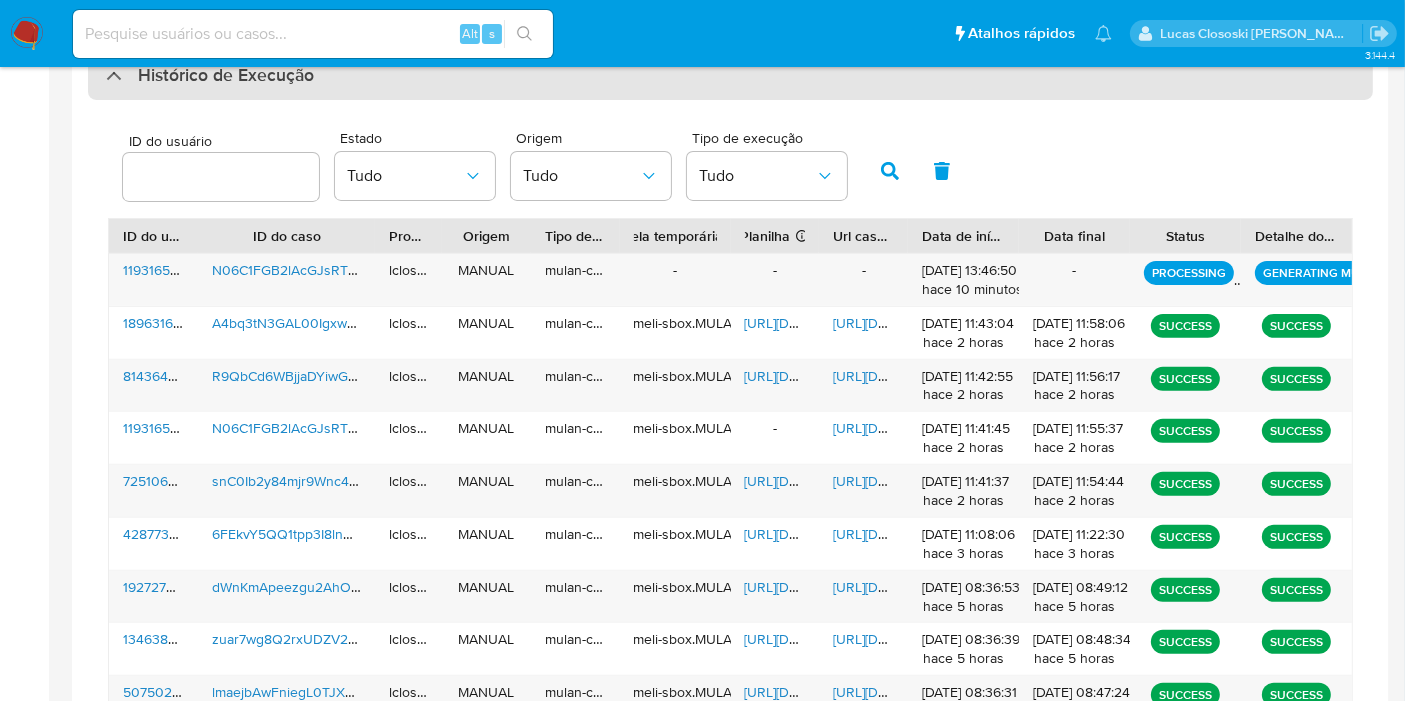 click on "Histórico de Execução" at bounding box center (730, 76) 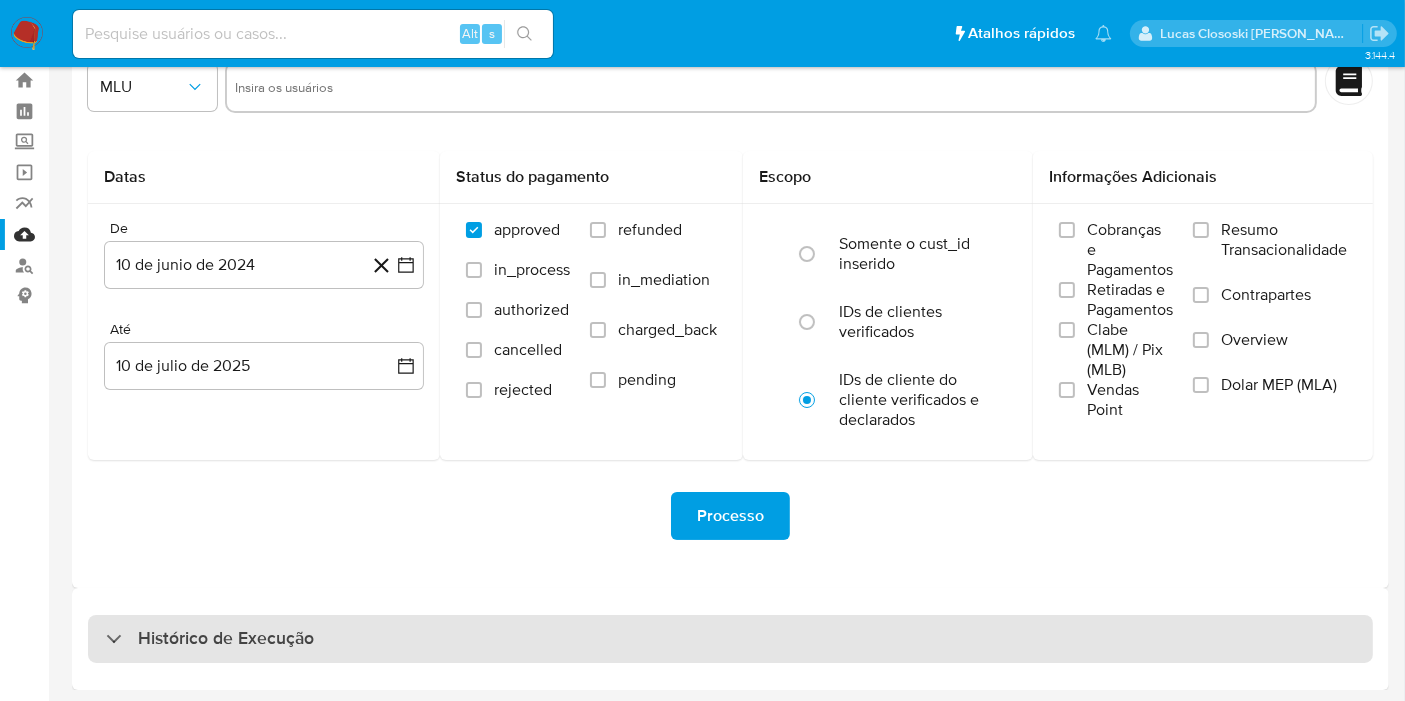 click on "Histórico de Execução" at bounding box center [730, 639] 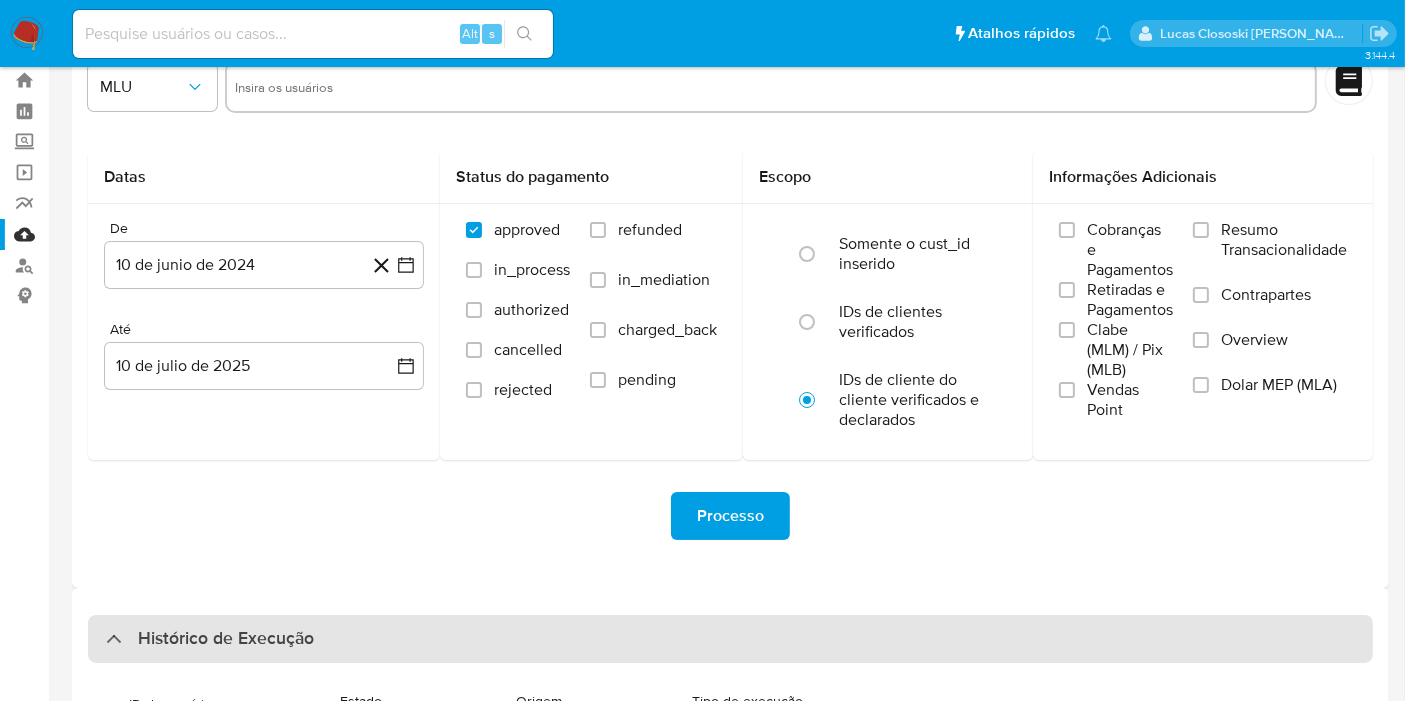 scroll, scrollTop: 617, scrollLeft: 0, axis: vertical 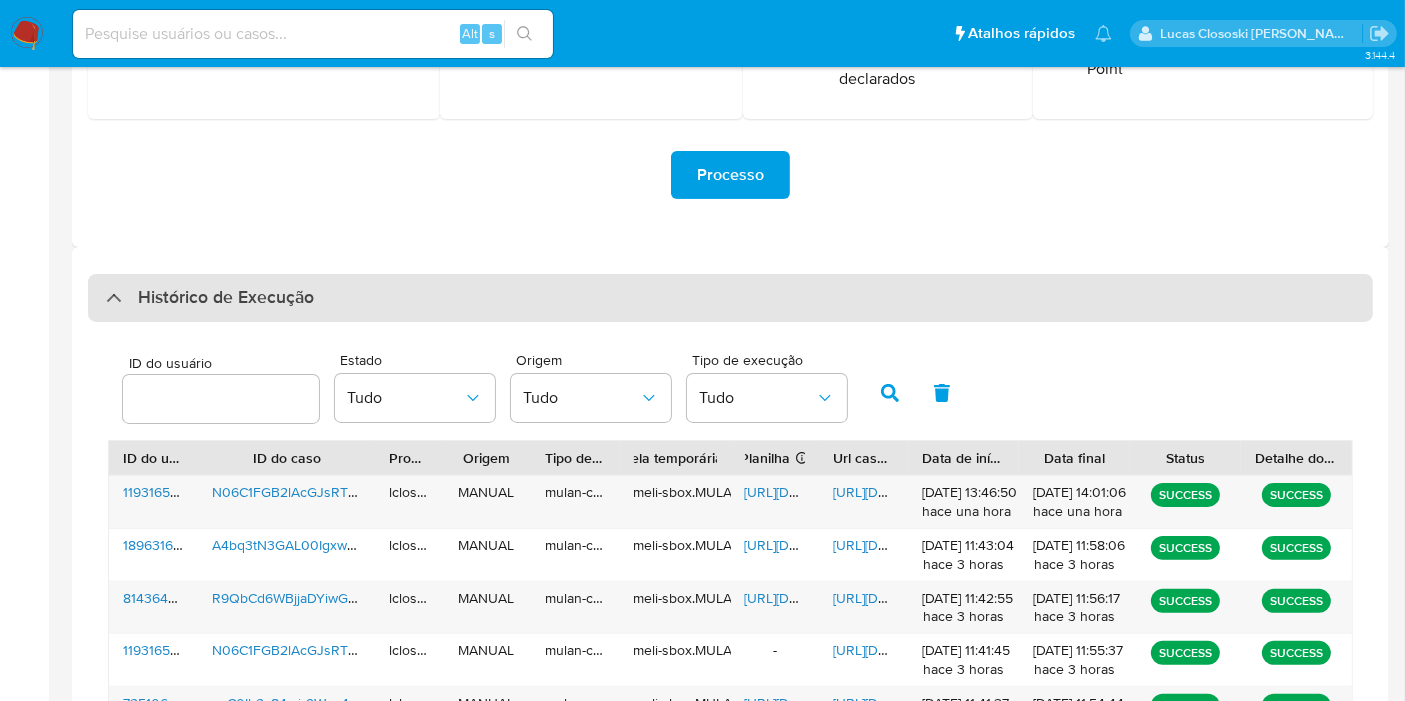 click on "Histórico de Execução" at bounding box center (730, 298) 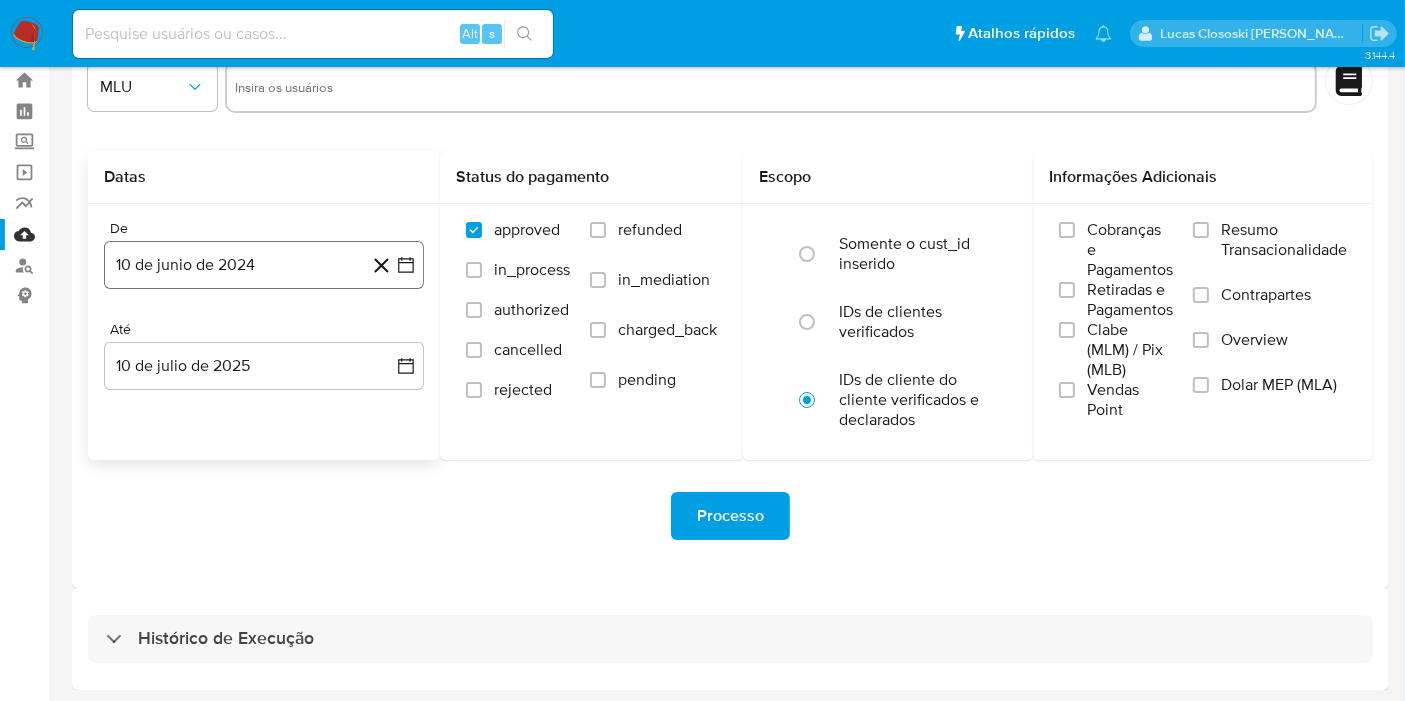 scroll, scrollTop: 0, scrollLeft: 0, axis: both 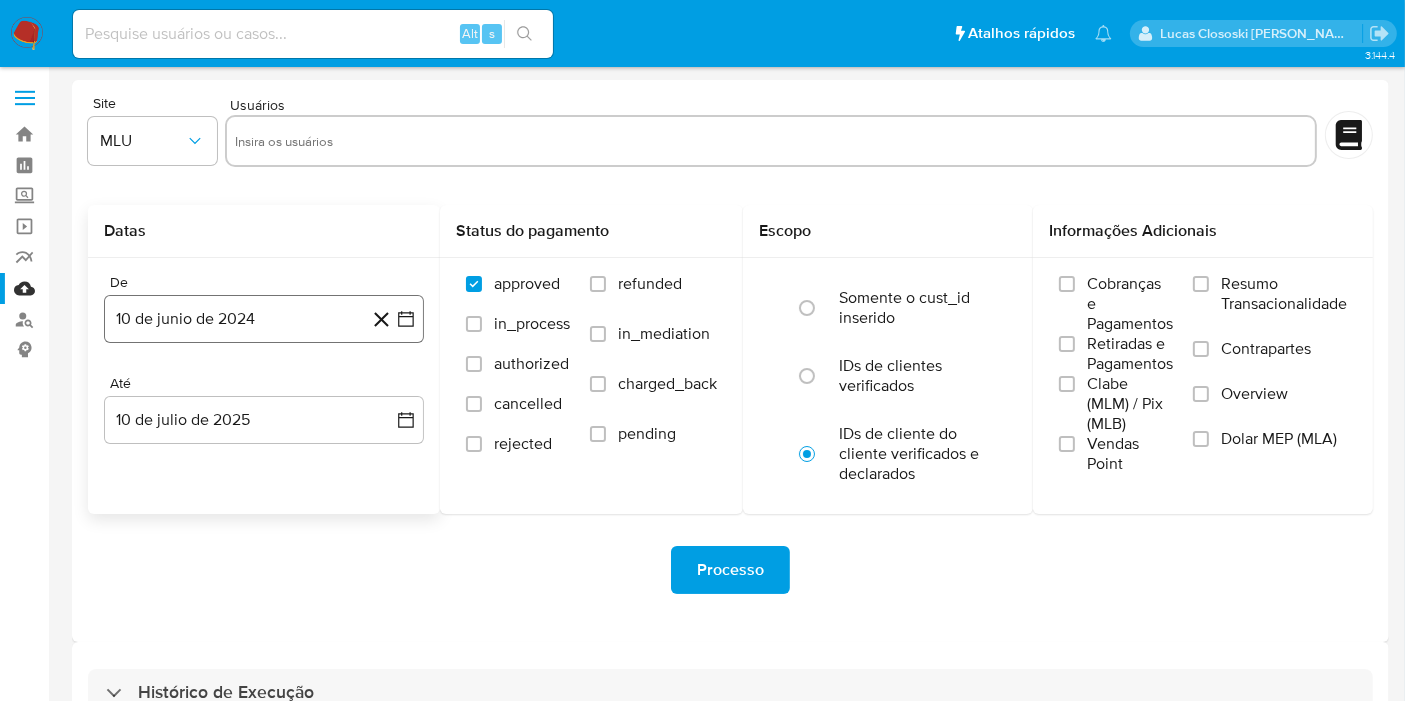 click on "10 de junio de 2024" at bounding box center (264, 319) 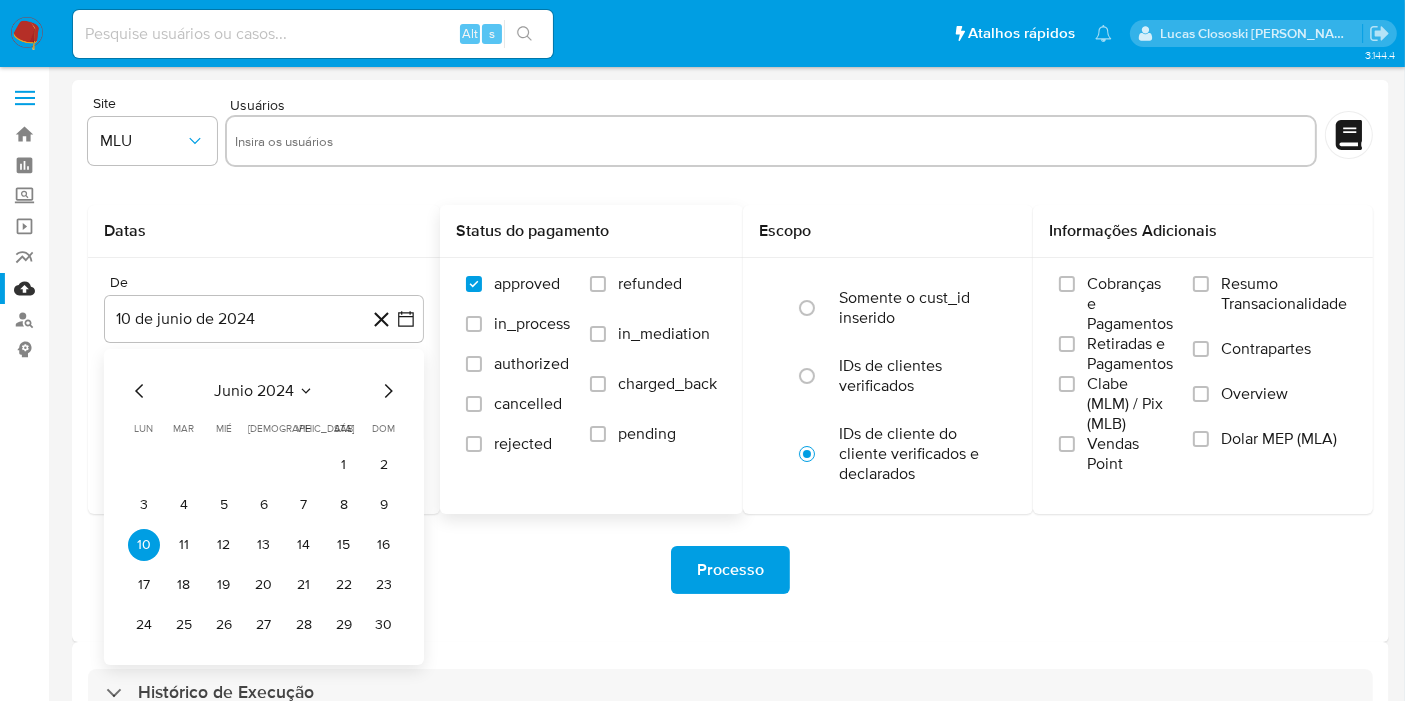 click on "rejected" at bounding box center (518, 454) 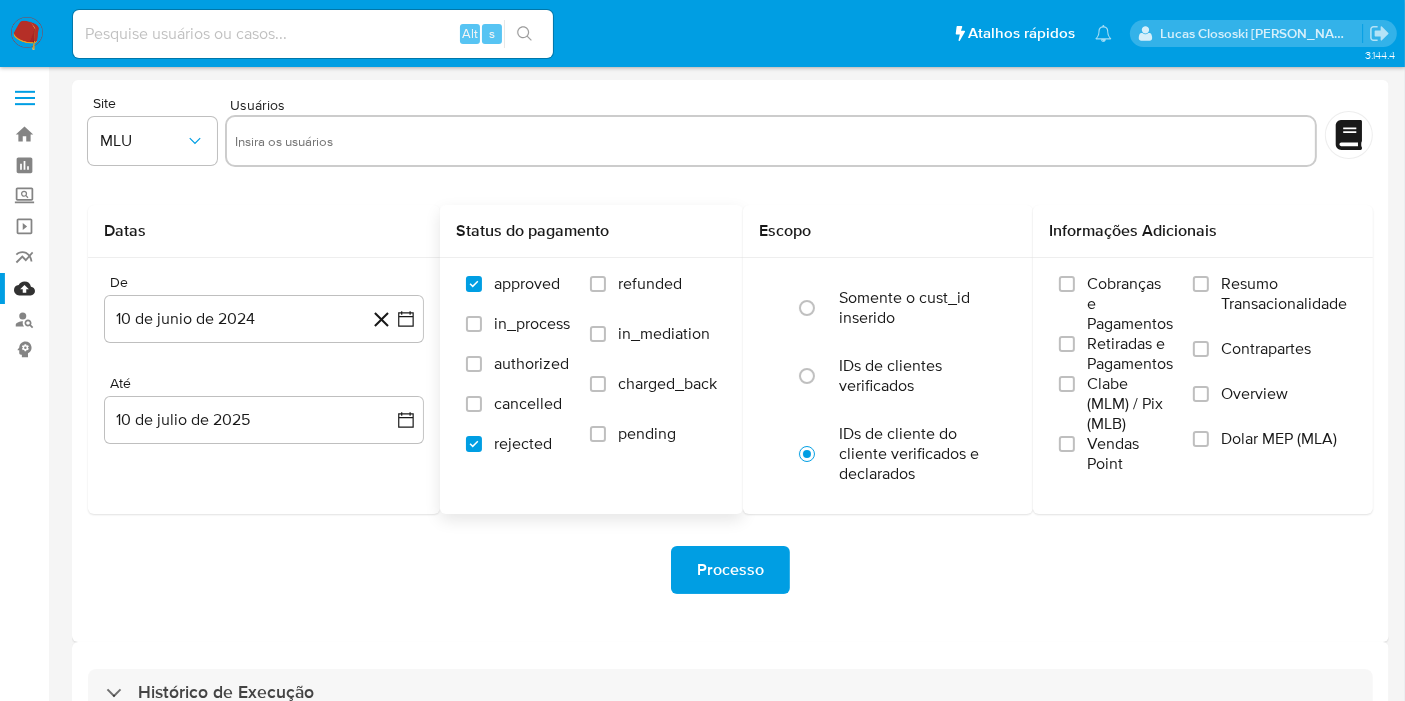 click on "rejected" at bounding box center [518, 454] 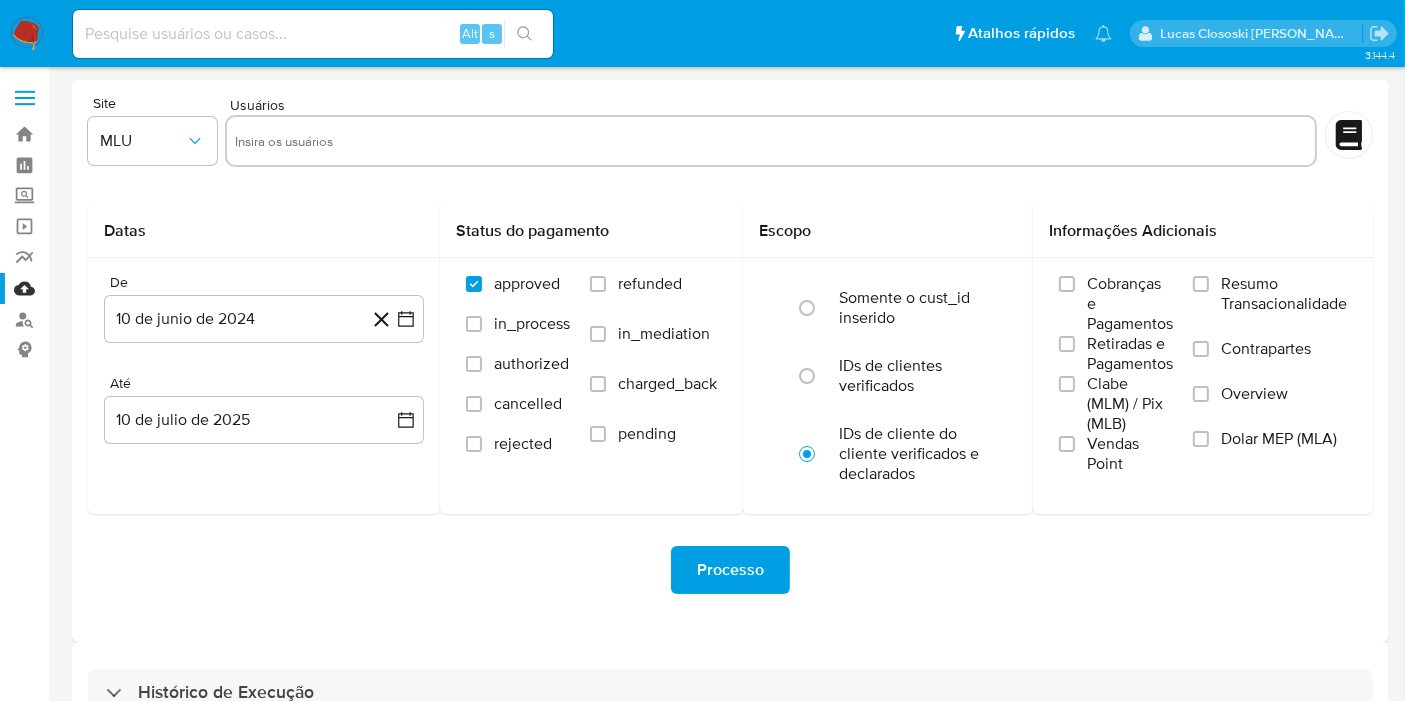 click on "Processo" at bounding box center [730, 570] 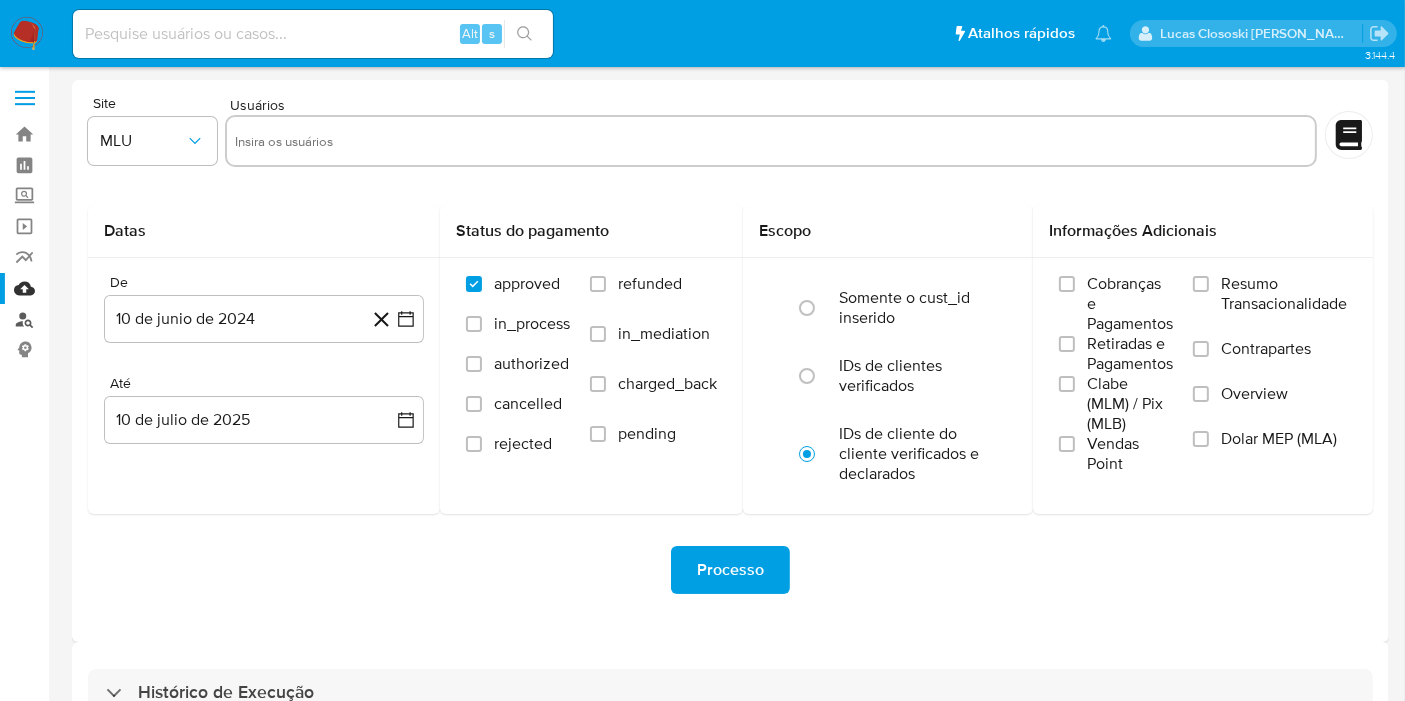 click on "Localizador de pessoas" at bounding box center (119, 319) 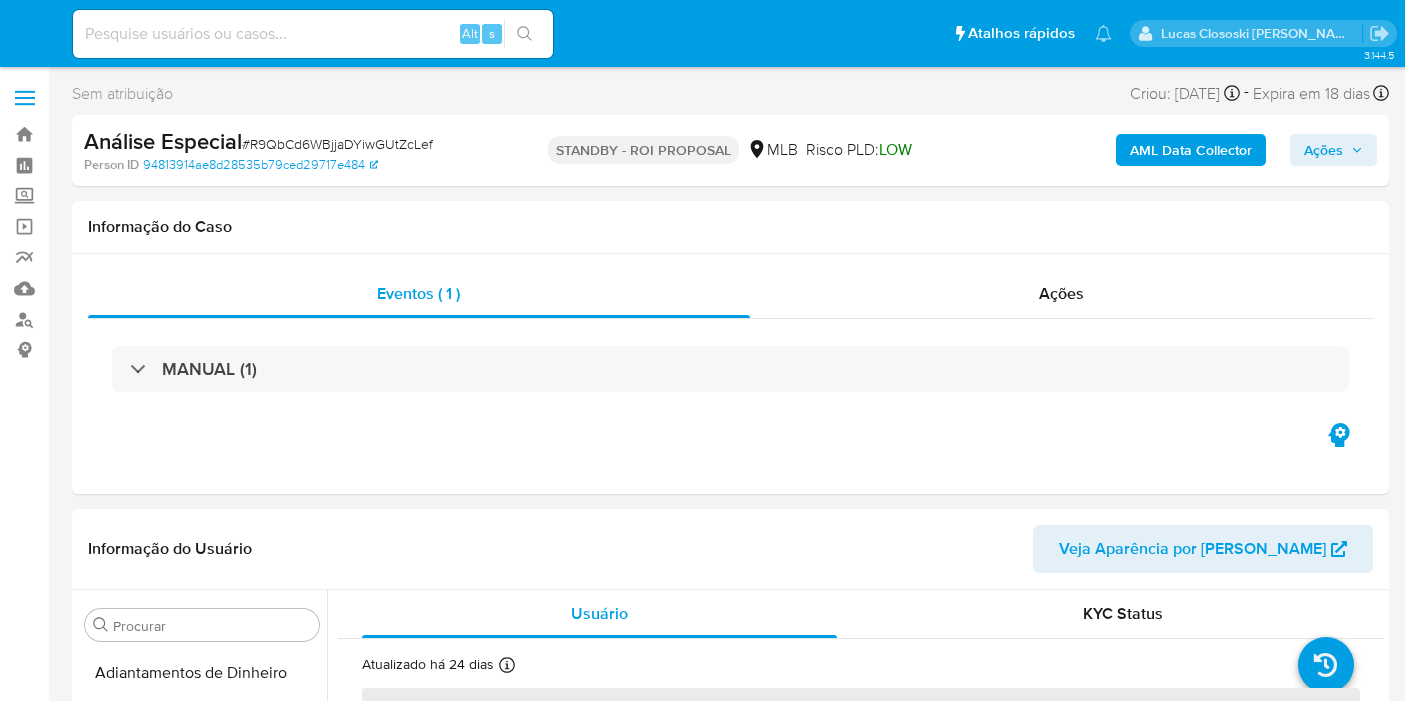 select on "10" 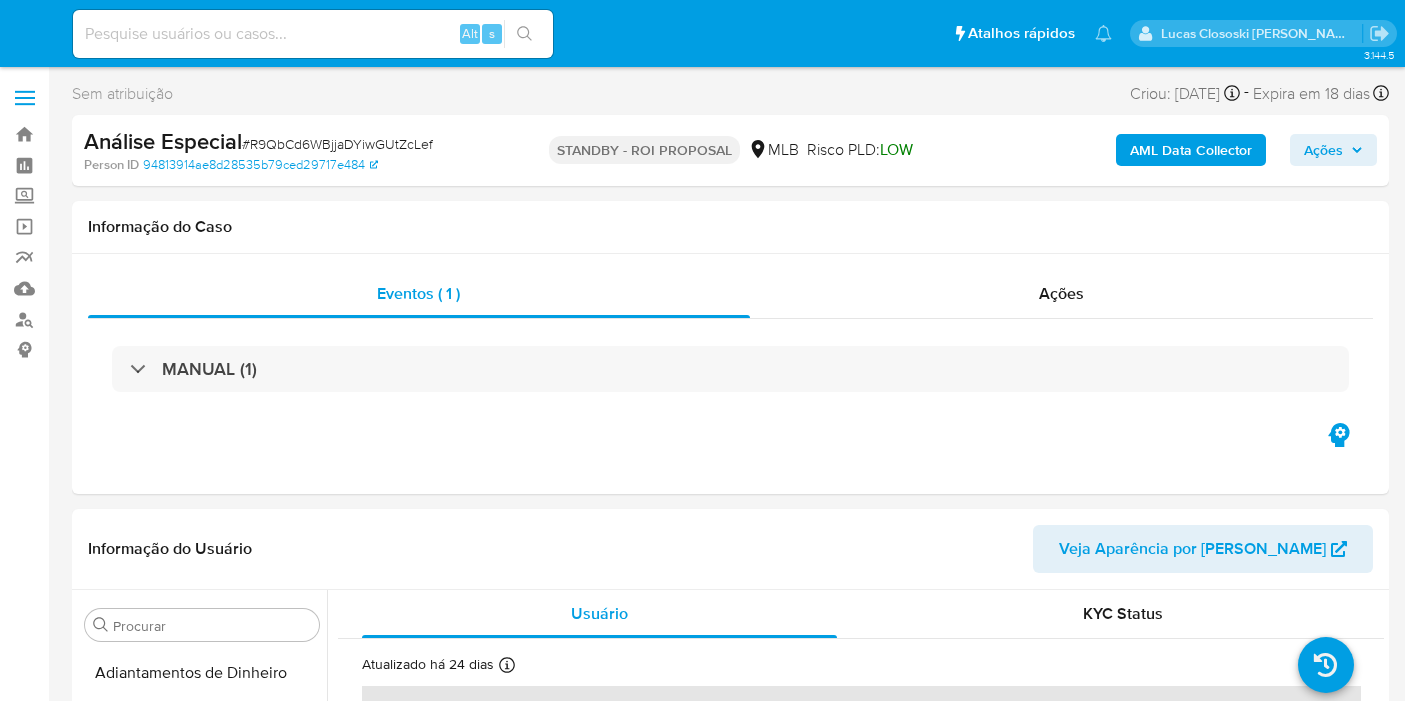 scroll, scrollTop: 0, scrollLeft: 0, axis: both 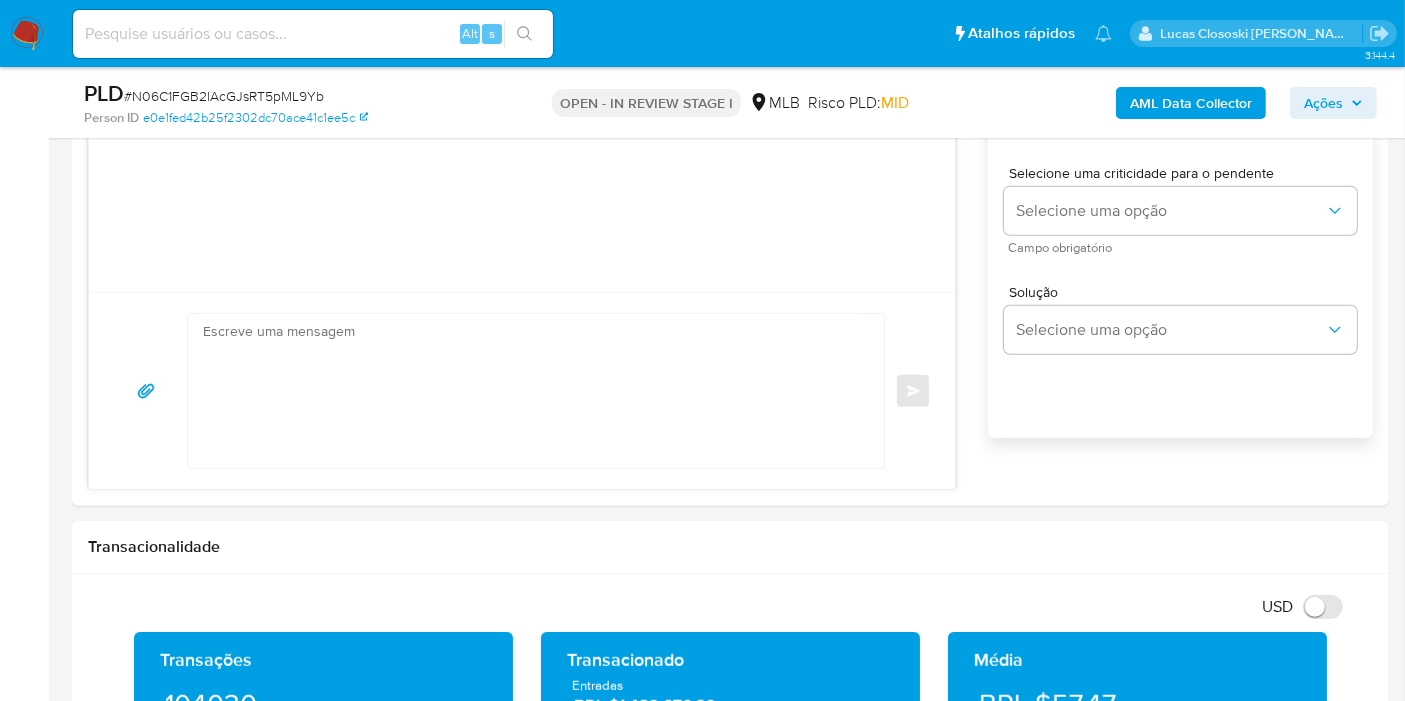 type 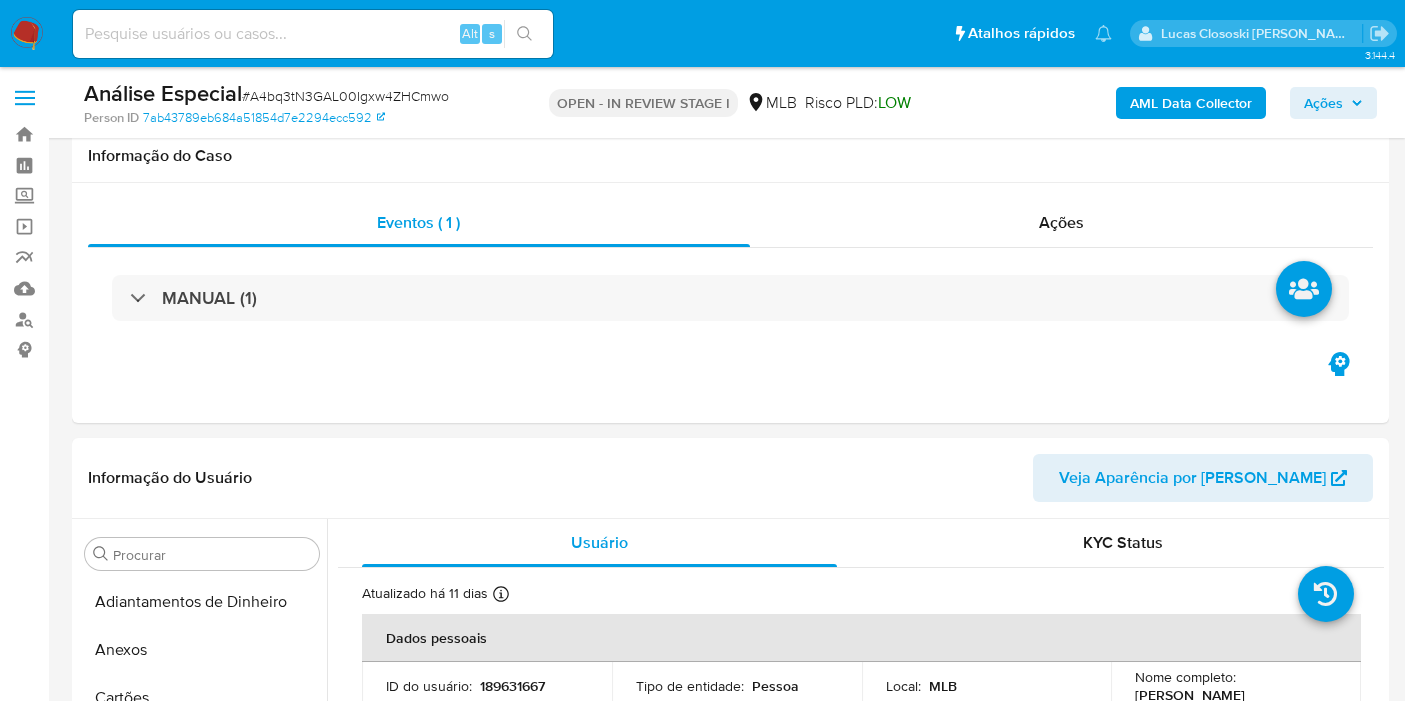 scroll, scrollTop: 1222, scrollLeft: 0, axis: vertical 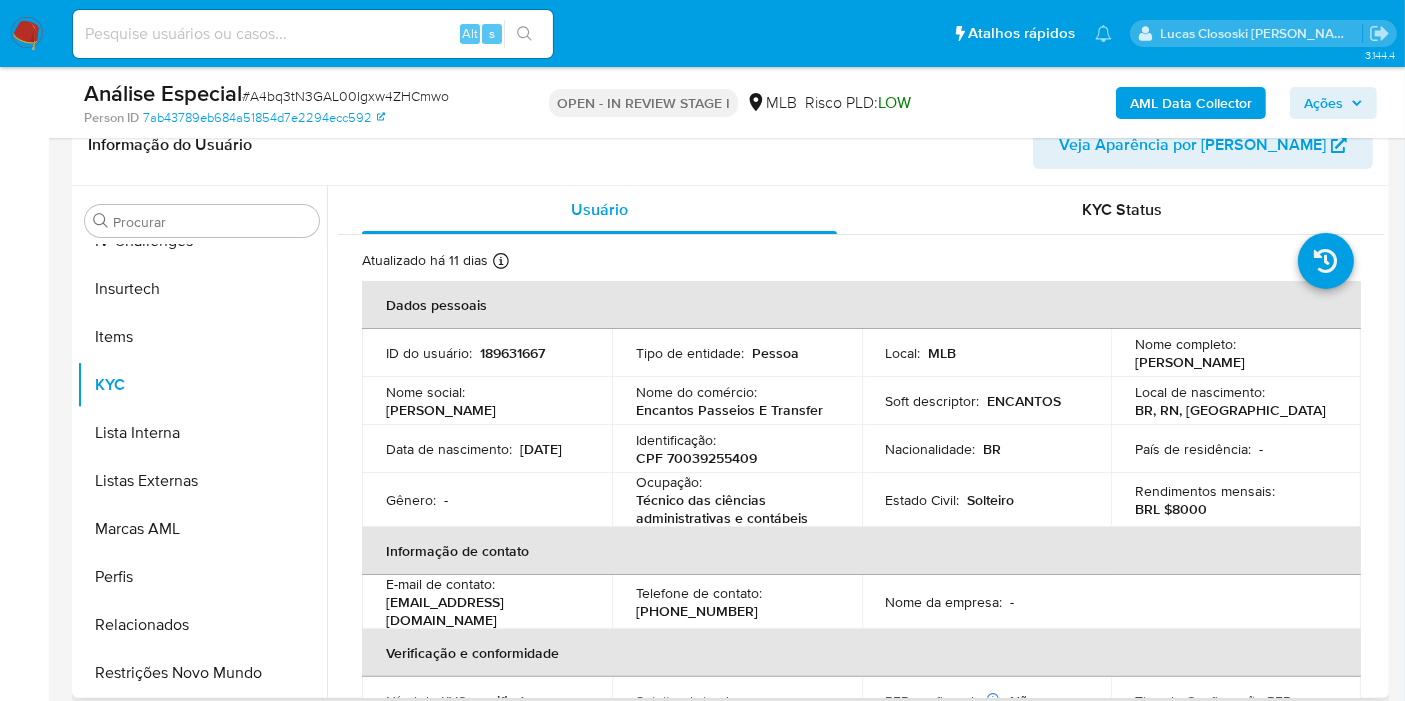 click on "CPF 70039255409" at bounding box center (696, 458) 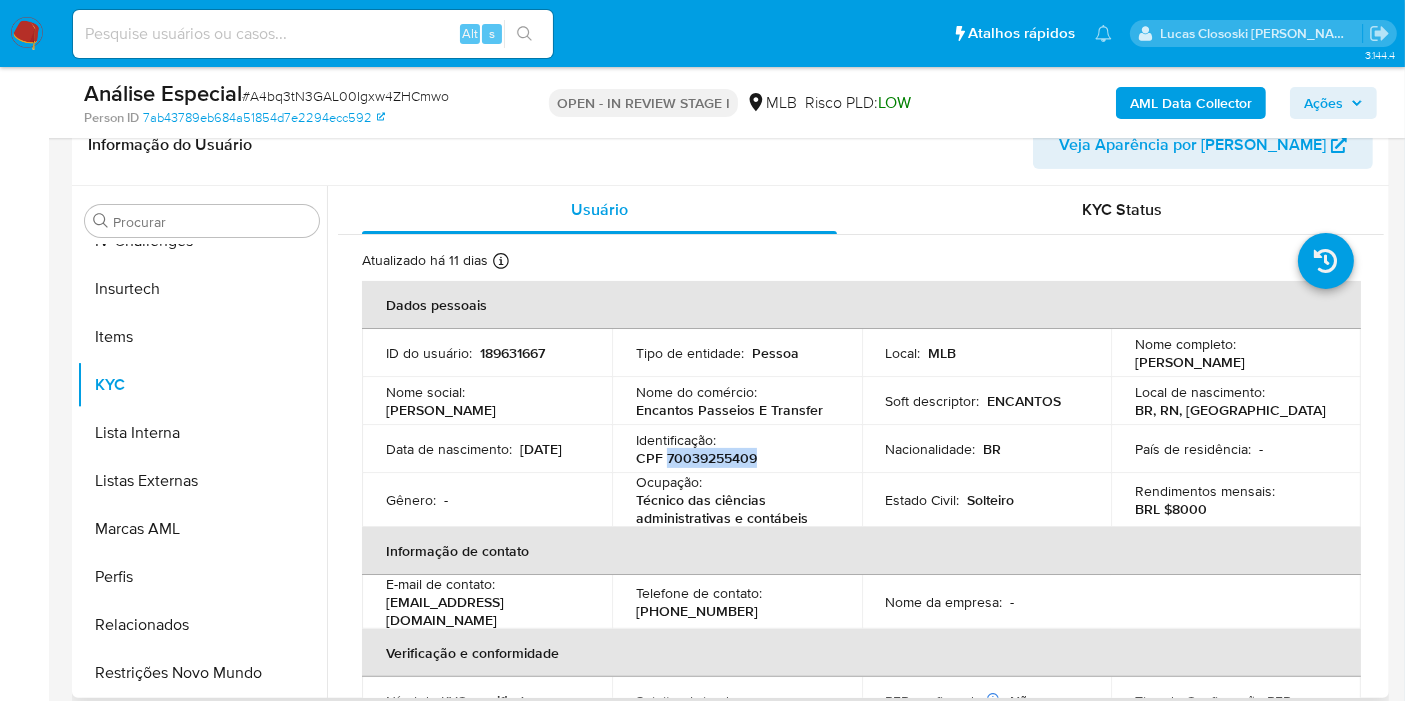 click on "CPF 70039255409" at bounding box center [696, 458] 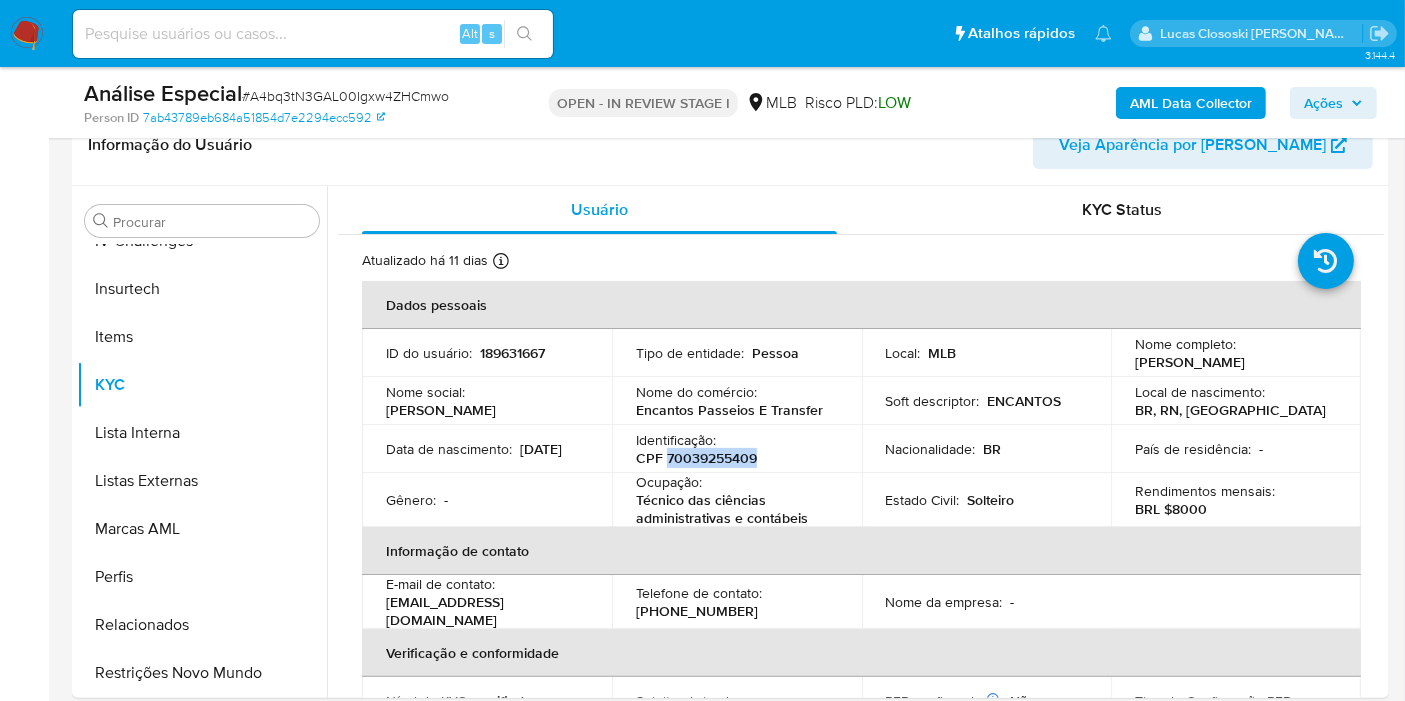 copy on "70039255409" 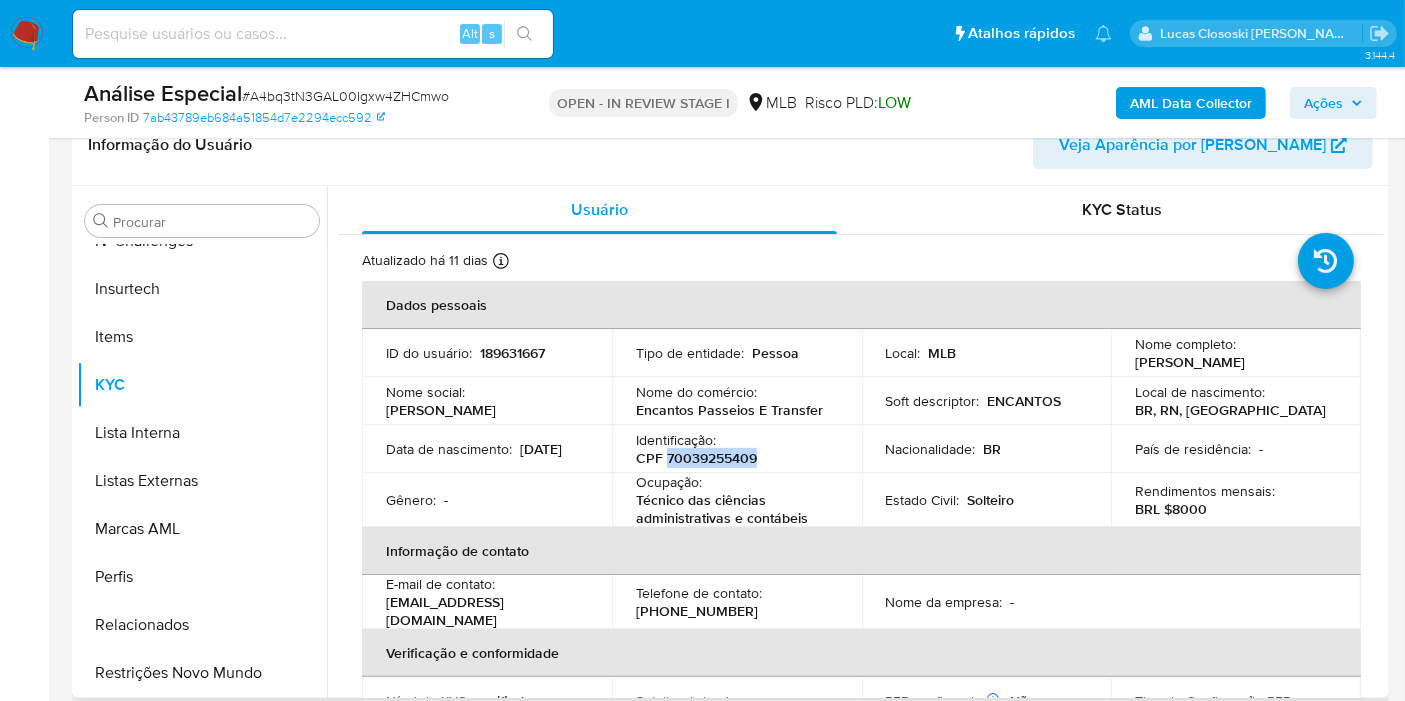 copy on "70039255409" 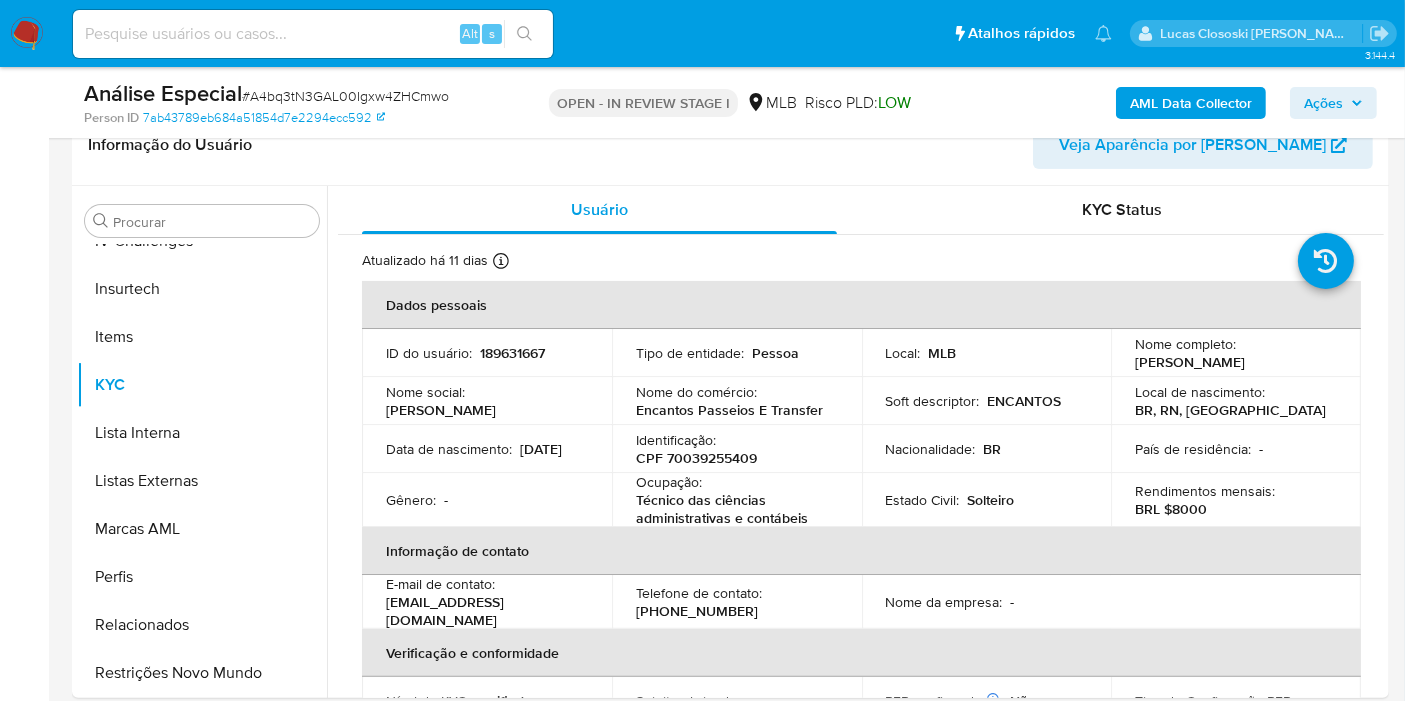 click on "# A4bq3tN3GAL00Igxw4ZHCmwo" at bounding box center [345, 96] 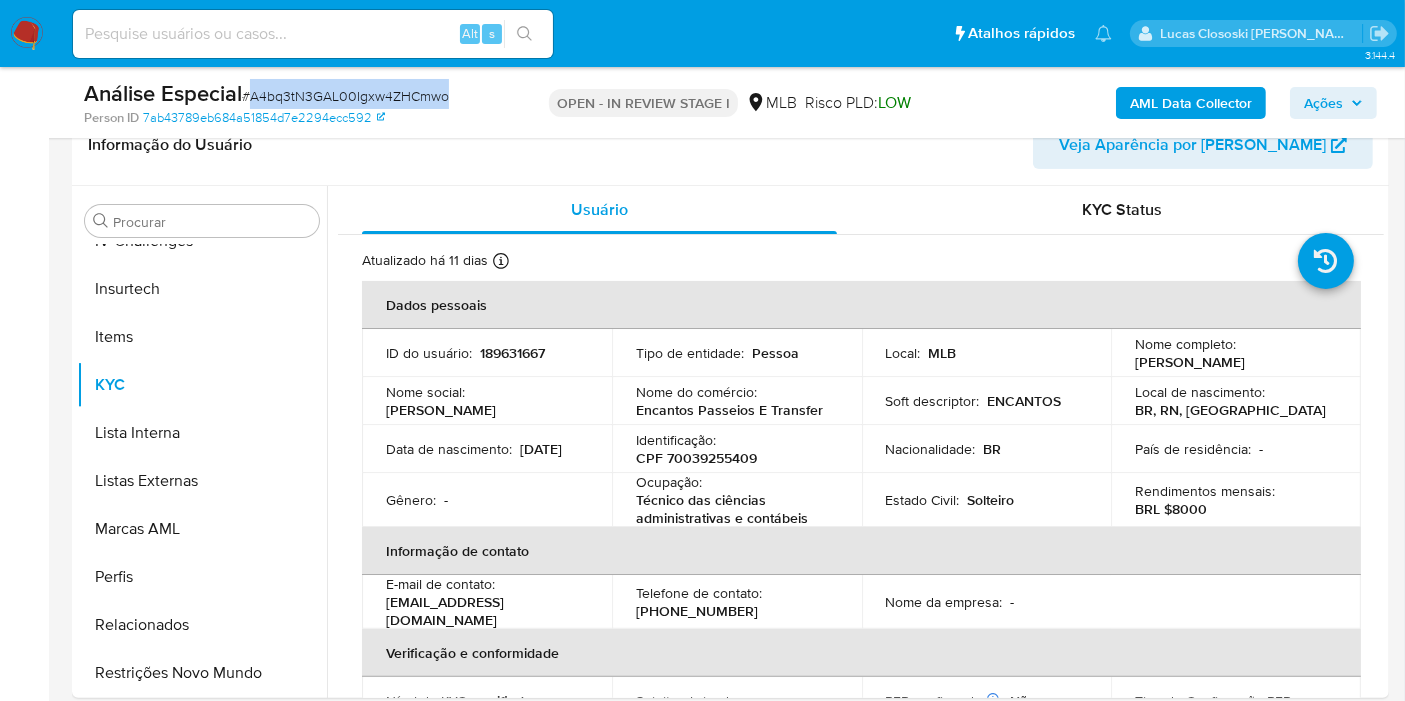 click on "# A4bq3tN3GAL00Igxw4ZHCmwo" at bounding box center (345, 96) 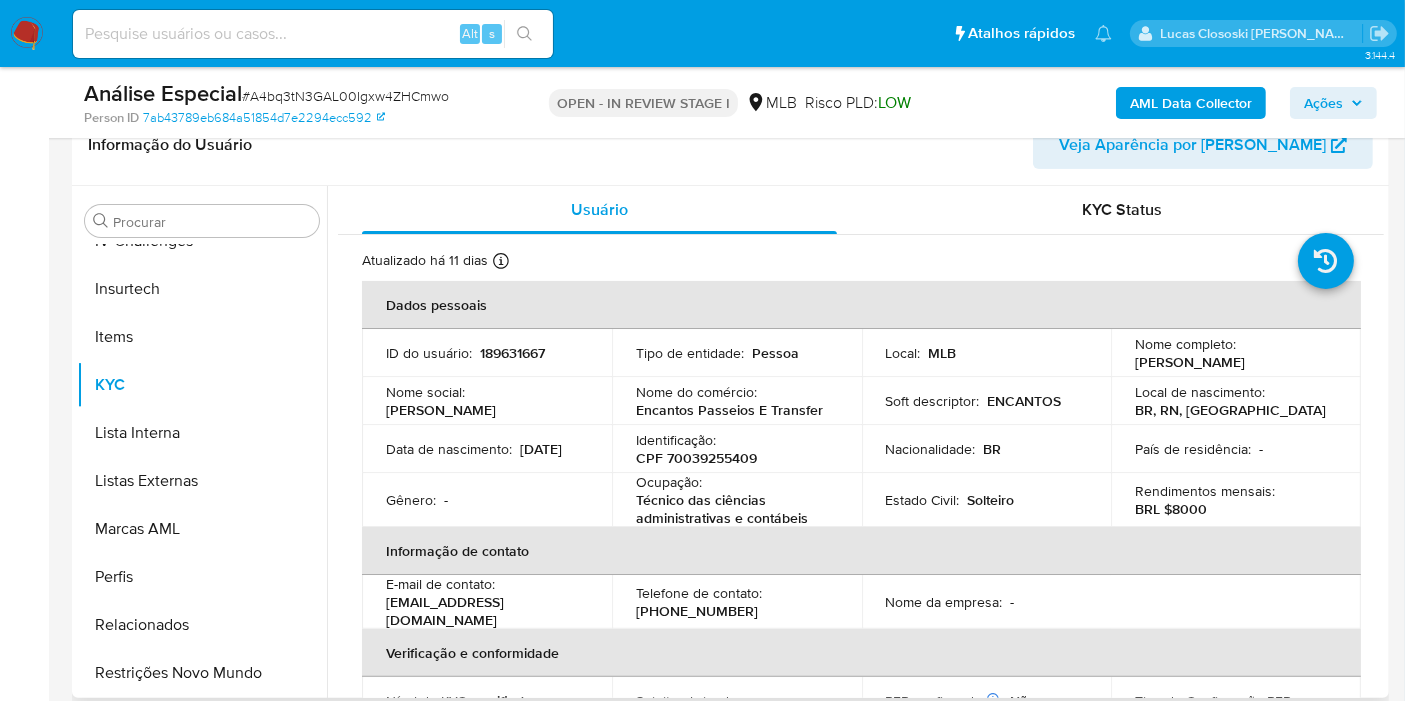 click on "CPF 70039255409" at bounding box center [696, 458] 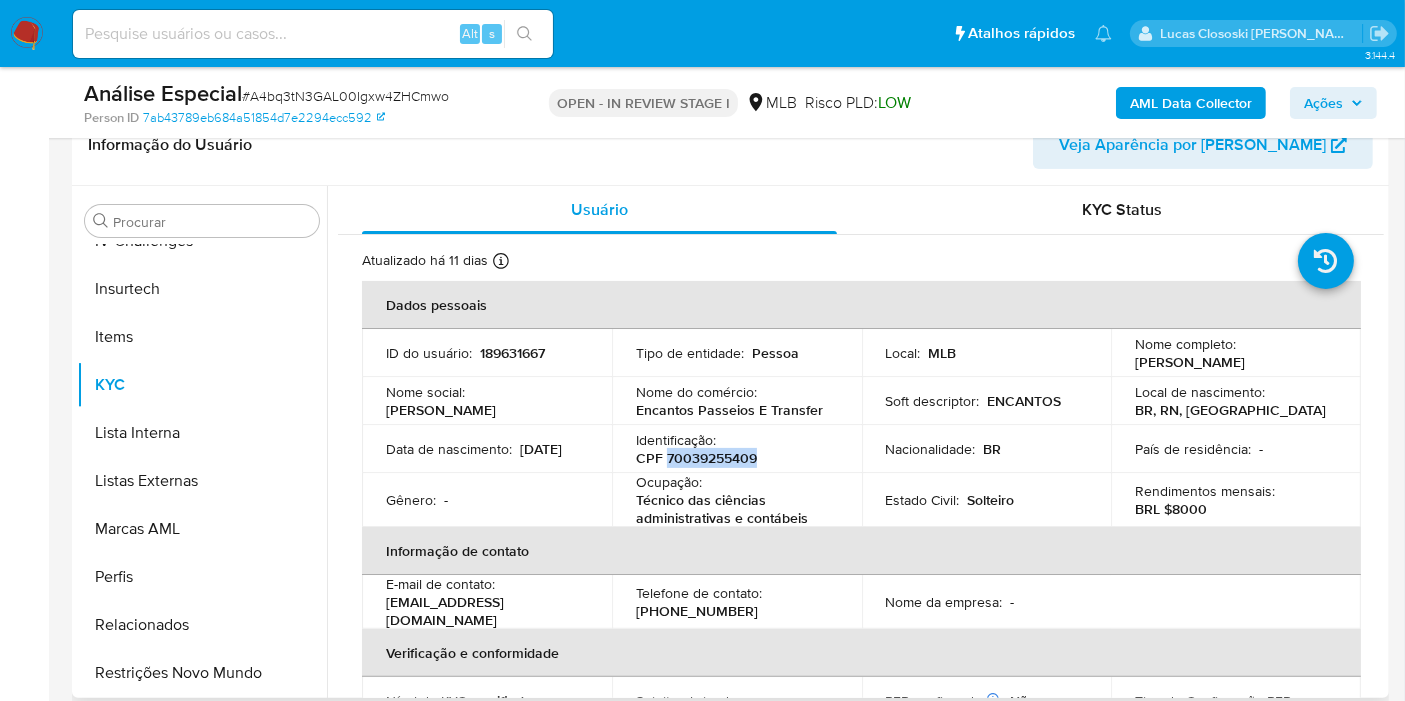 click on "CPF 70039255409" at bounding box center (696, 458) 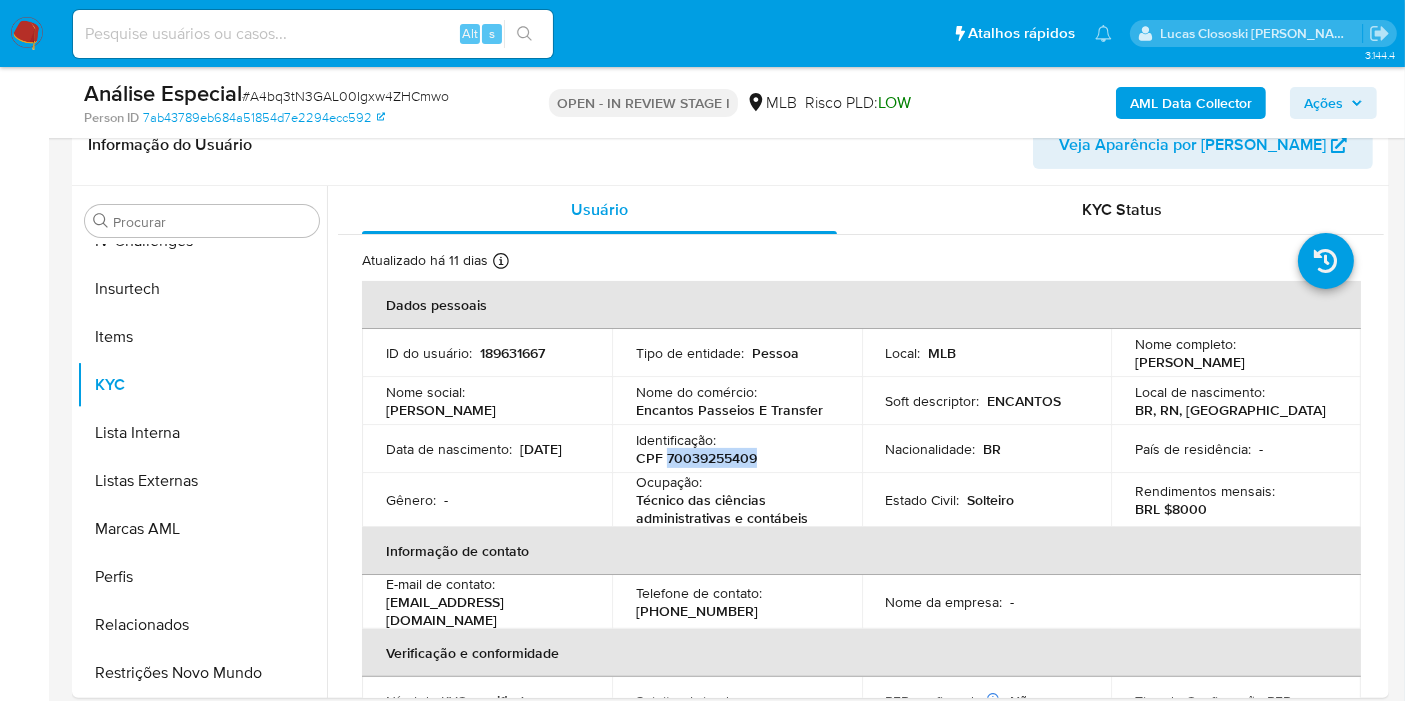 copy on "70039255409" 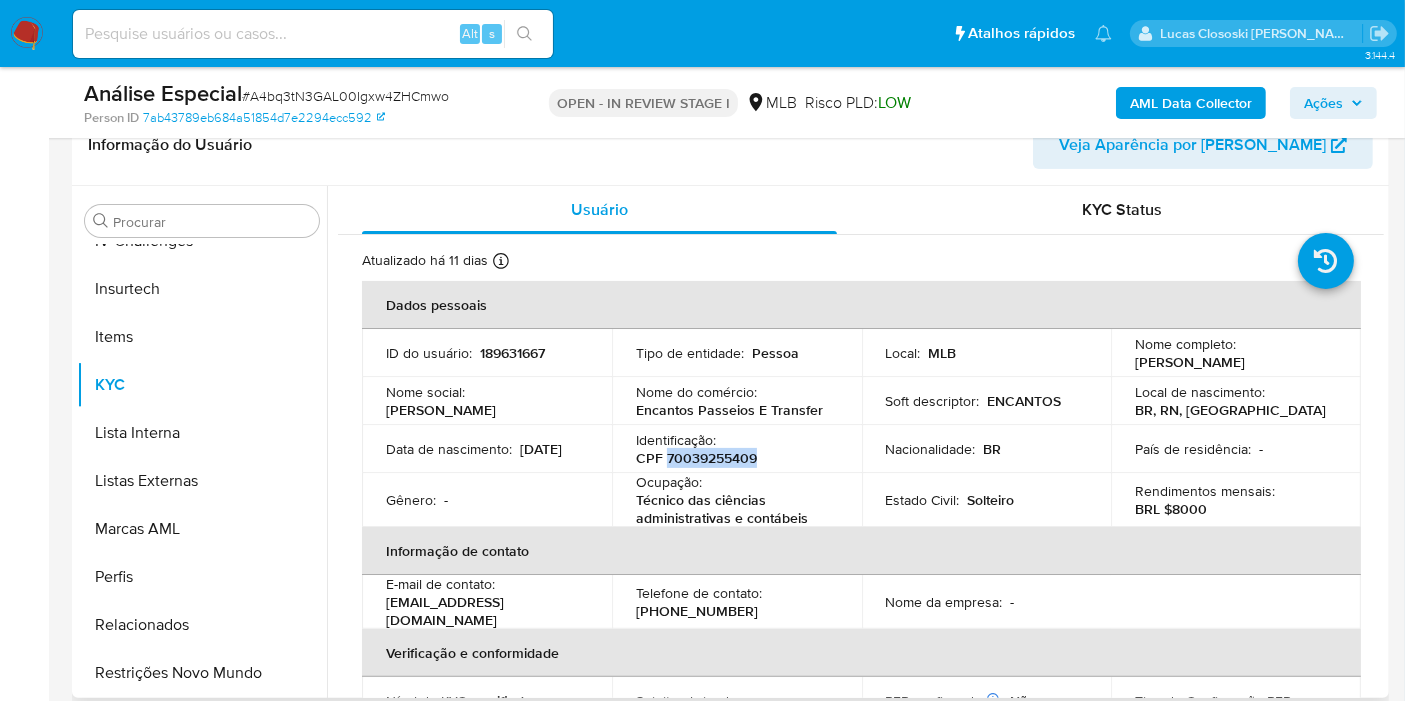 copy on "70039255409" 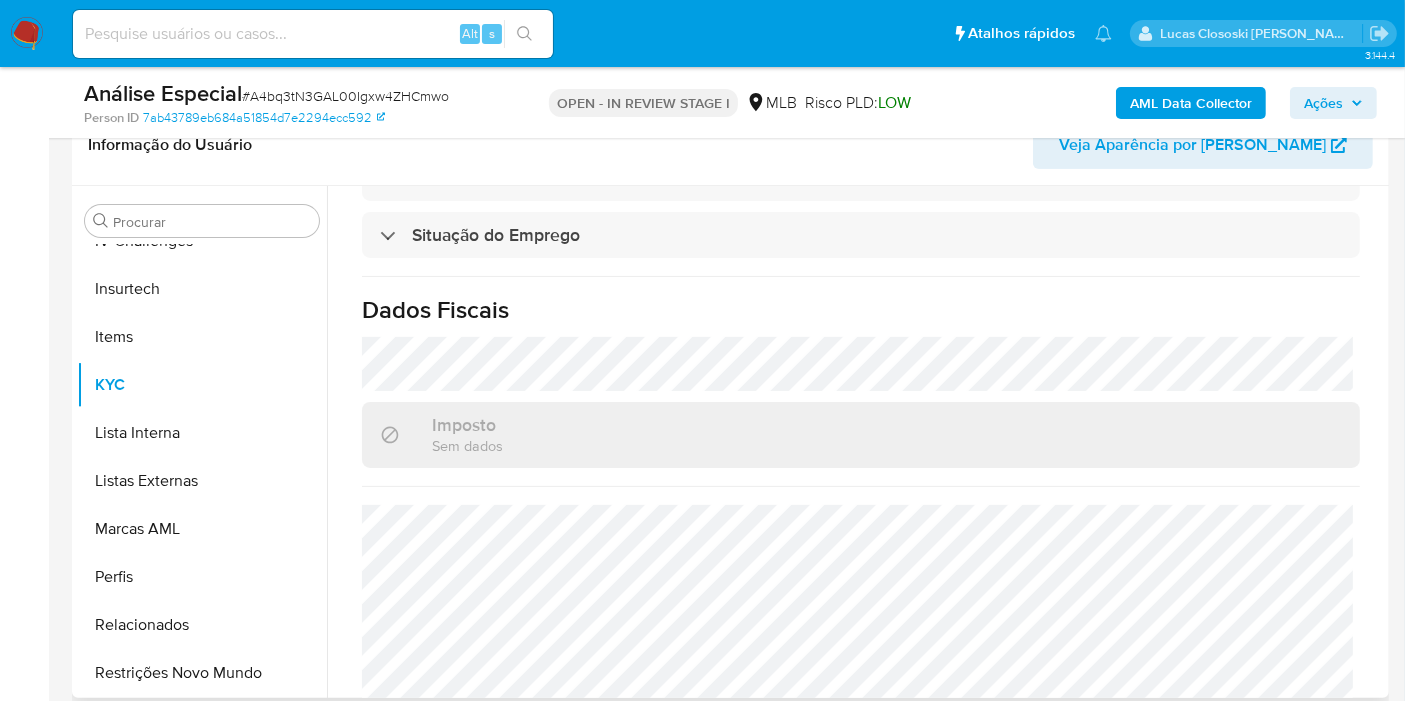 scroll, scrollTop: 920, scrollLeft: 0, axis: vertical 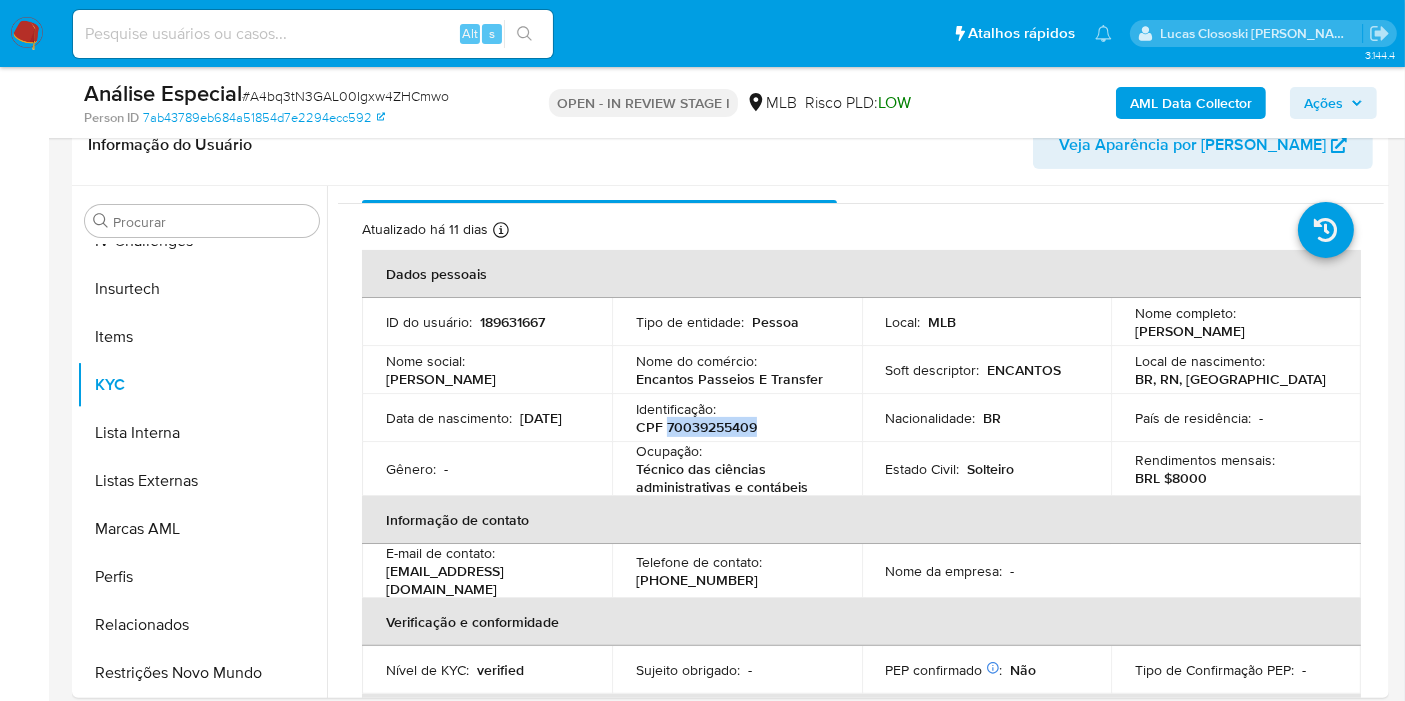copy on "70039255409" 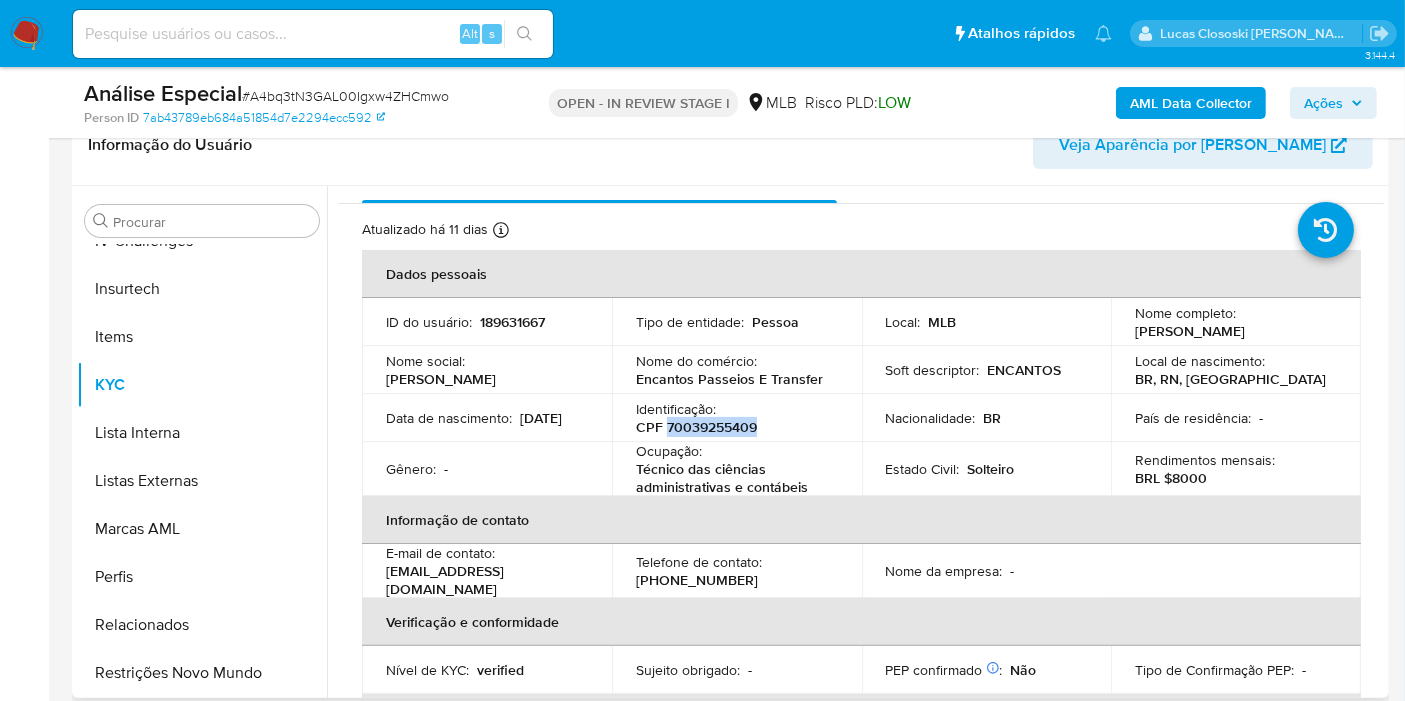 scroll, scrollTop: 0, scrollLeft: 0, axis: both 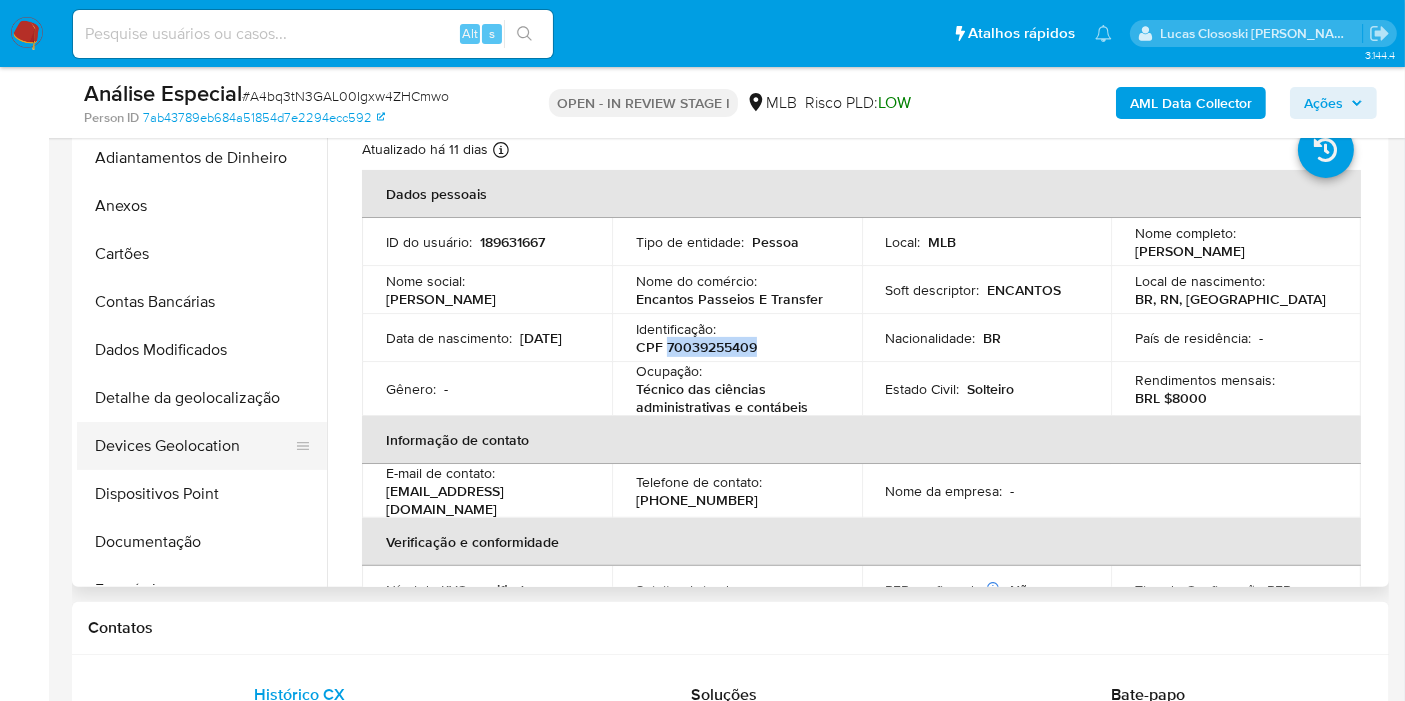 click on "Devices Geolocation" at bounding box center [194, 446] 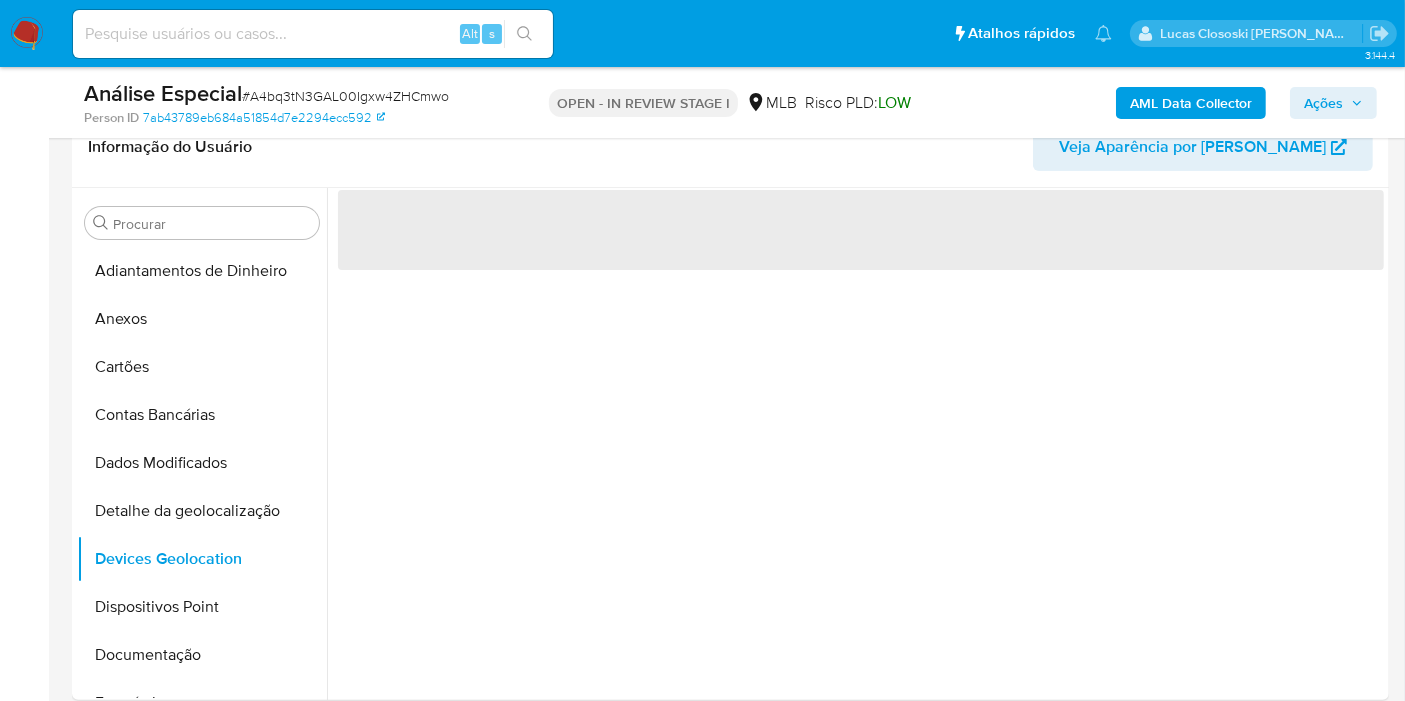 scroll, scrollTop: 353, scrollLeft: 0, axis: vertical 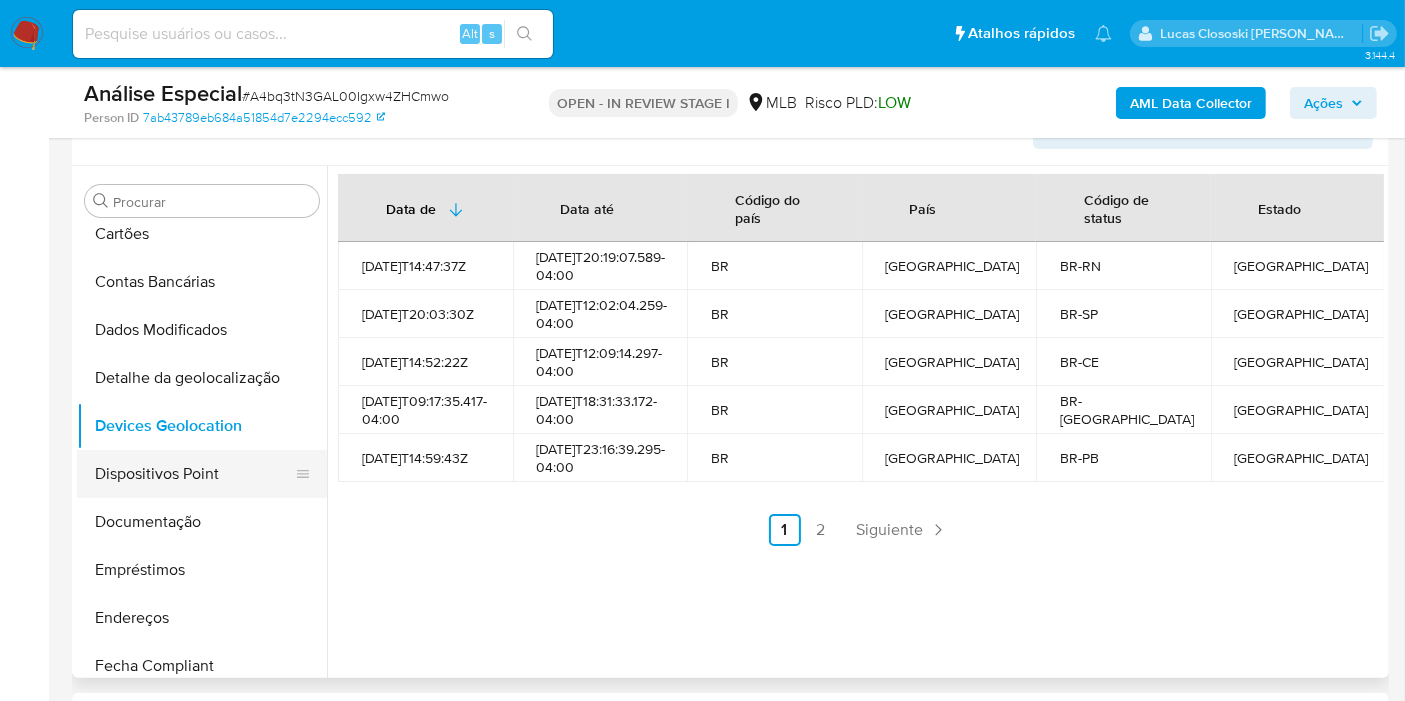 click on "Dispositivos Point" at bounding box center [194, 474] 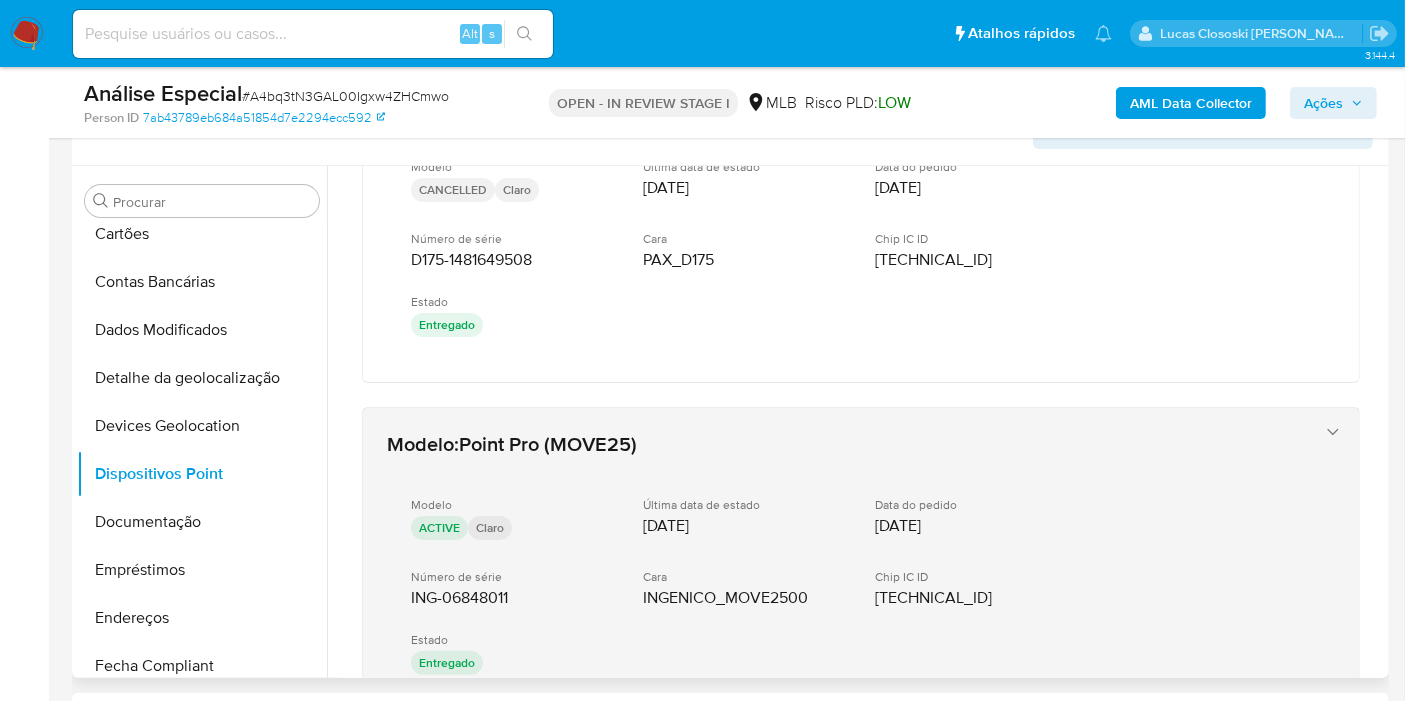 scroll, scrollTop: 171, scrollLeft: 0, axis: vertical 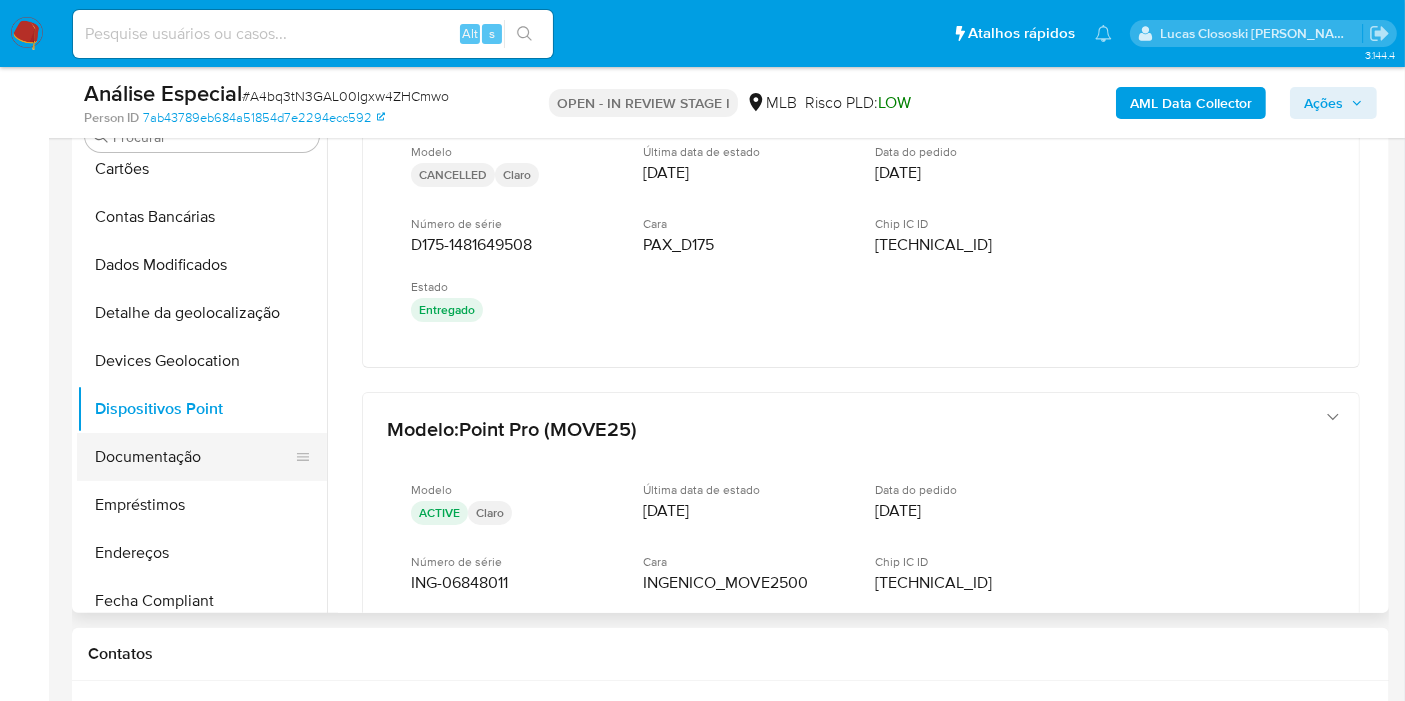 click on "Documentação" at bounding box center (194, 457) 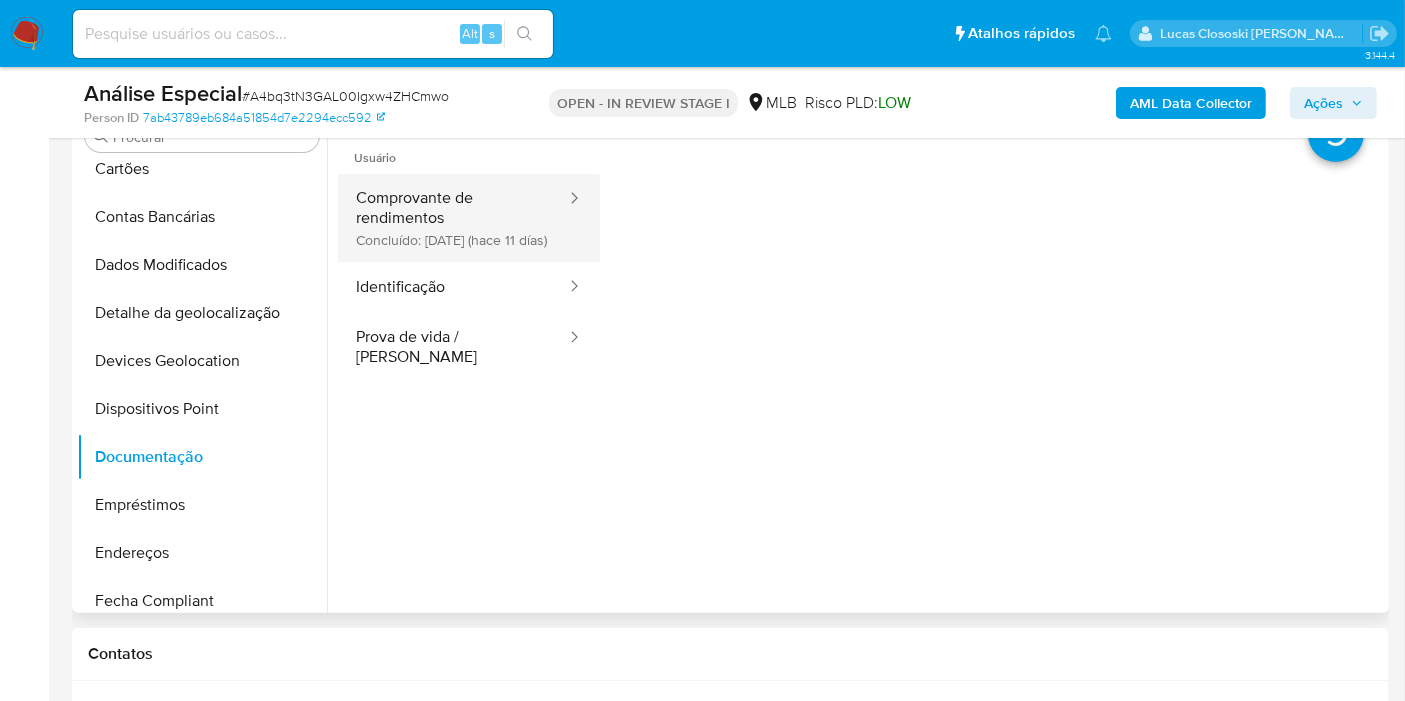 click on "Comprovante de rendimentos Concluído: 29/06/2025 (hace 11 días)" at bounding box center (453, 218) 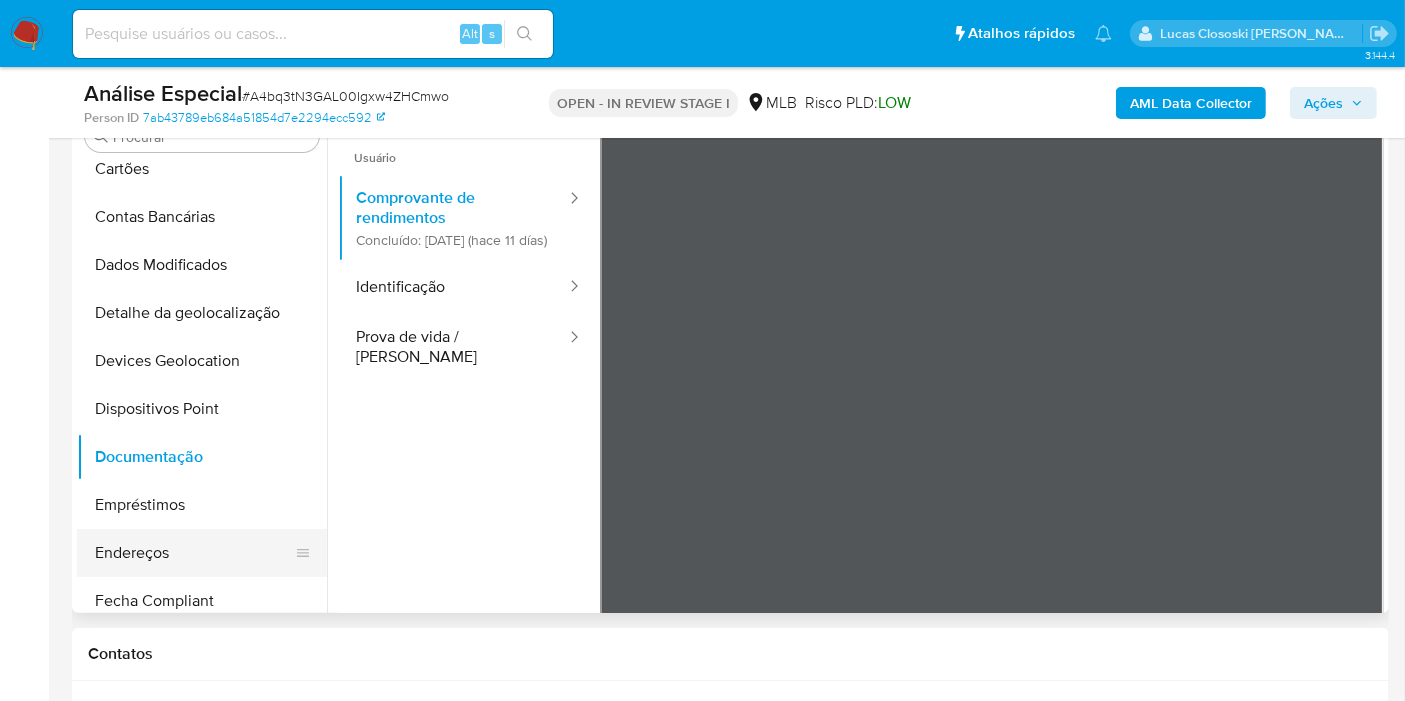 click on "Endereços" at bounding box center (194, 553) 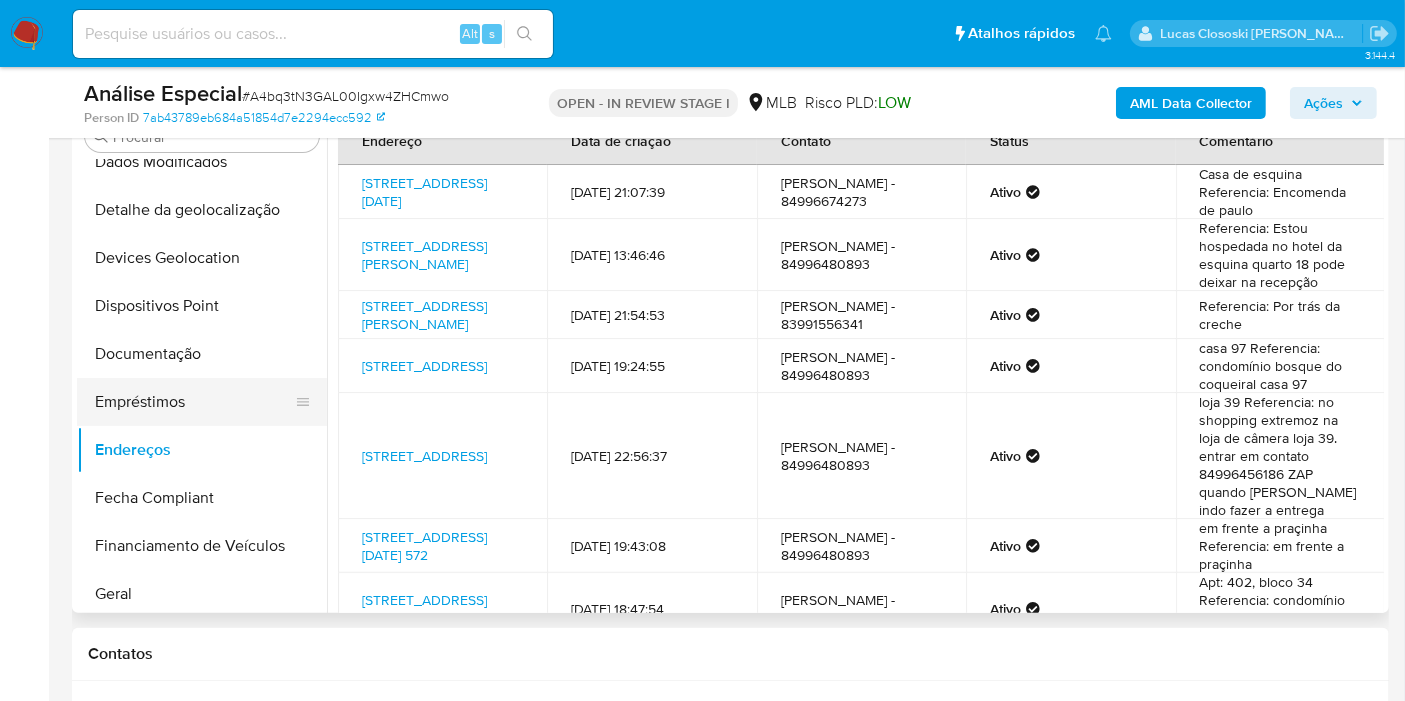 scroll, scrollTop: 333, scrollLeft: 0, axis: vertical 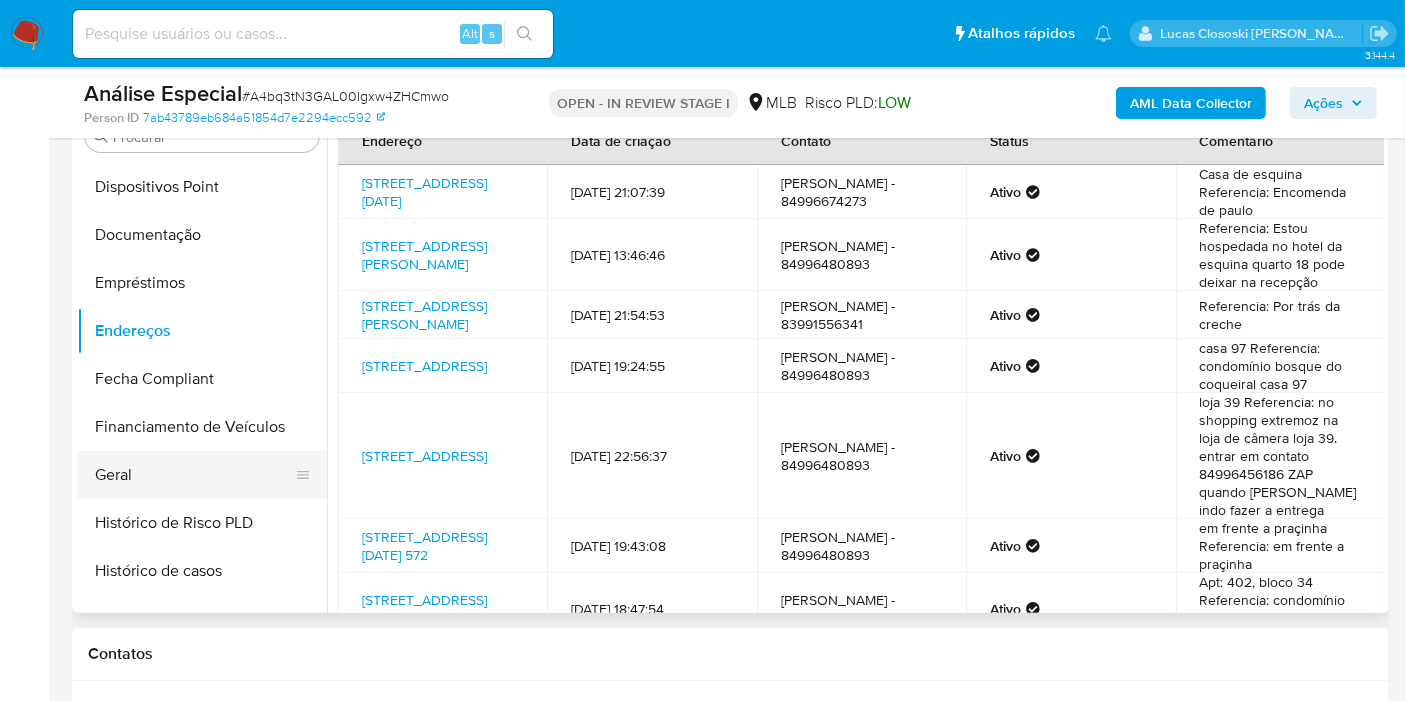click on "Geral" at bounding box center [194, 475] 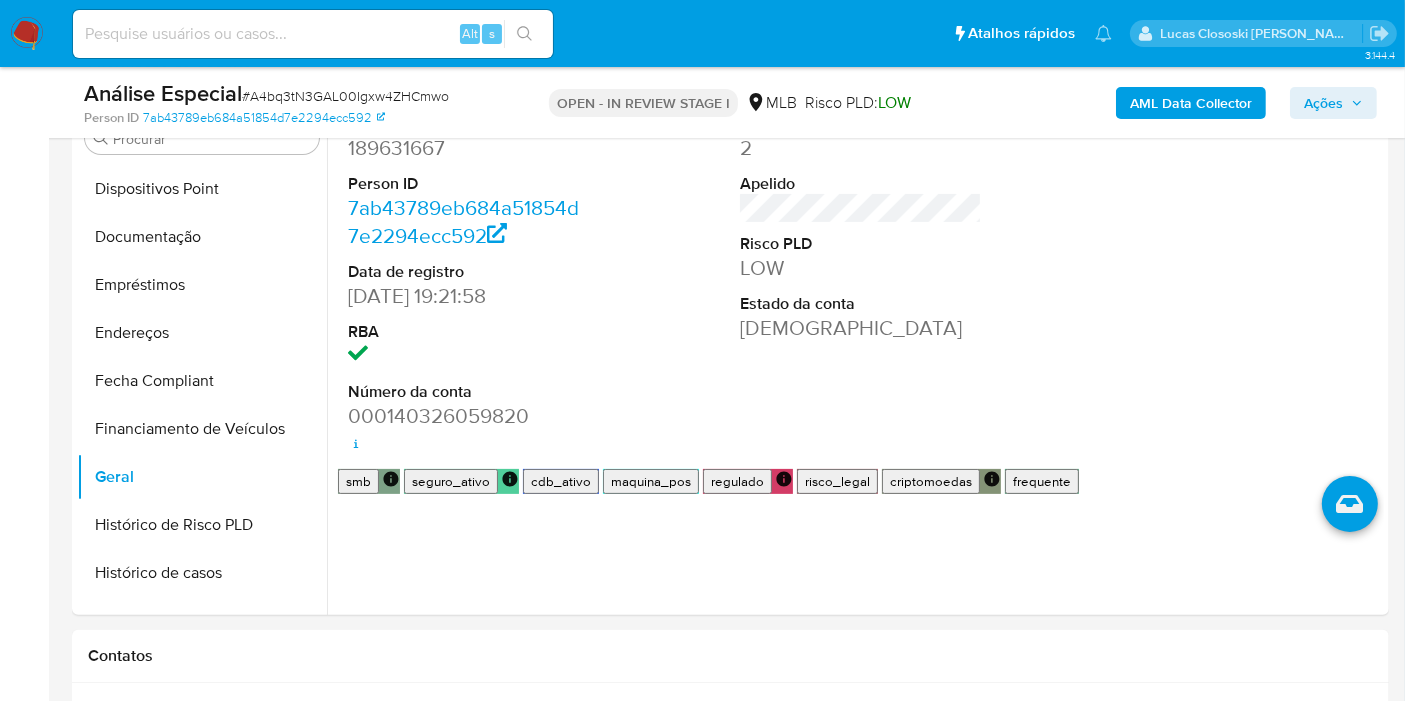 scroll, scrollTop: 362, scrollLeft: 0, axis: vertical 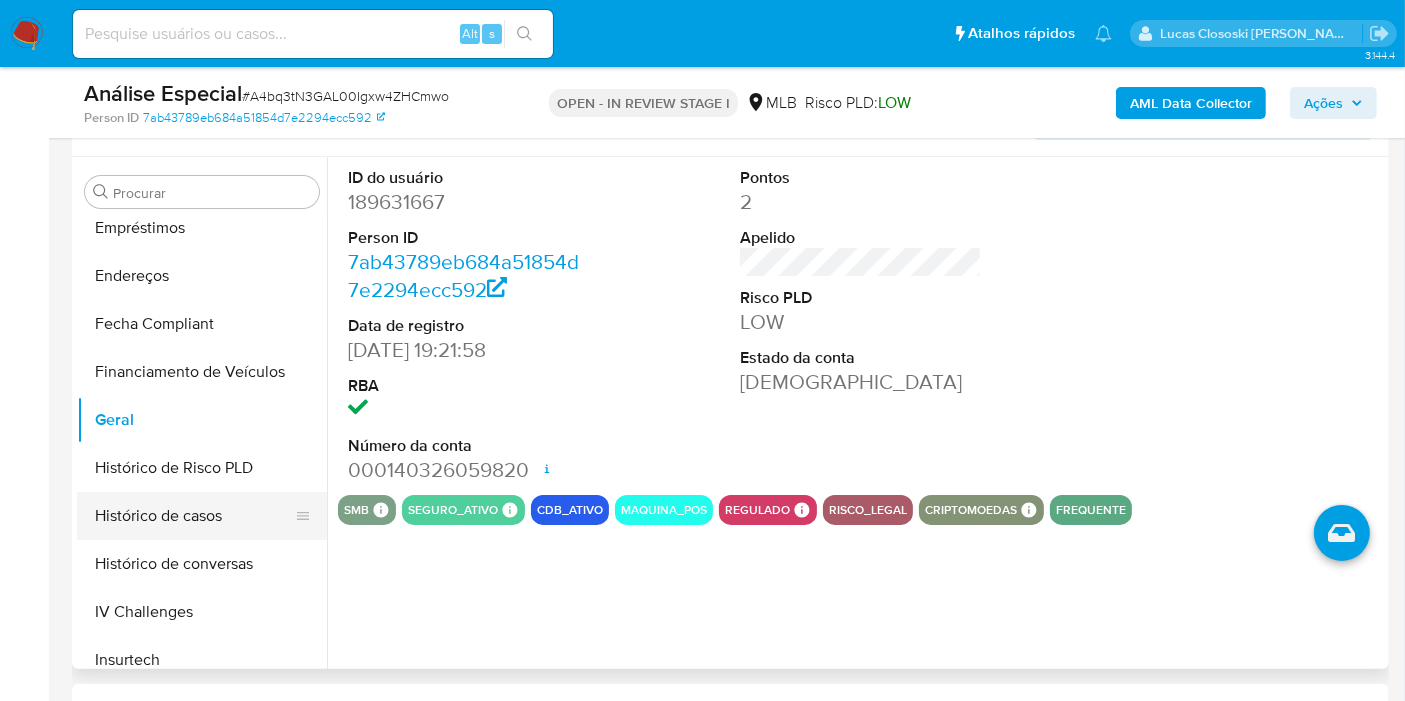 click on "Histórico de casos" at bounding box center (194, 516) 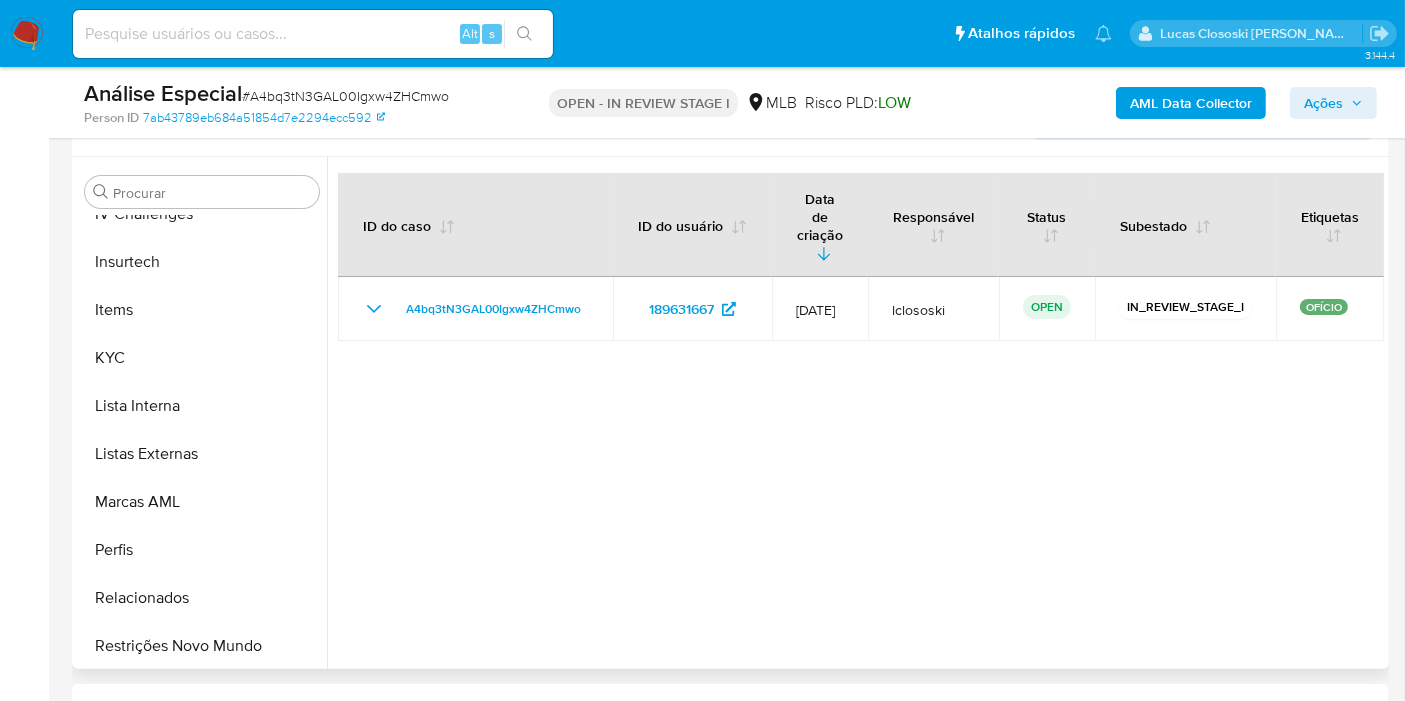 scroll, scrollTop: 844, scrollLeft: 0, axis: vertical 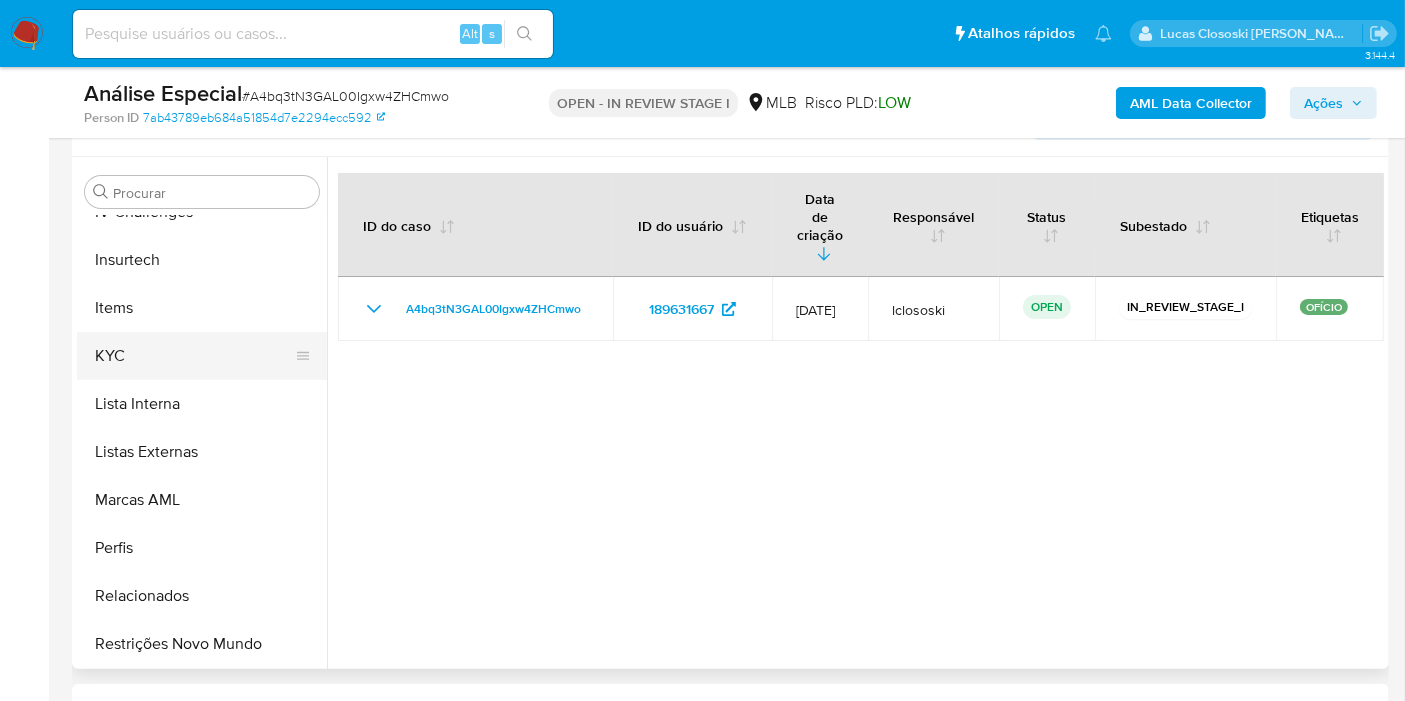 click on "KYC" at bounding box center (194, 356) 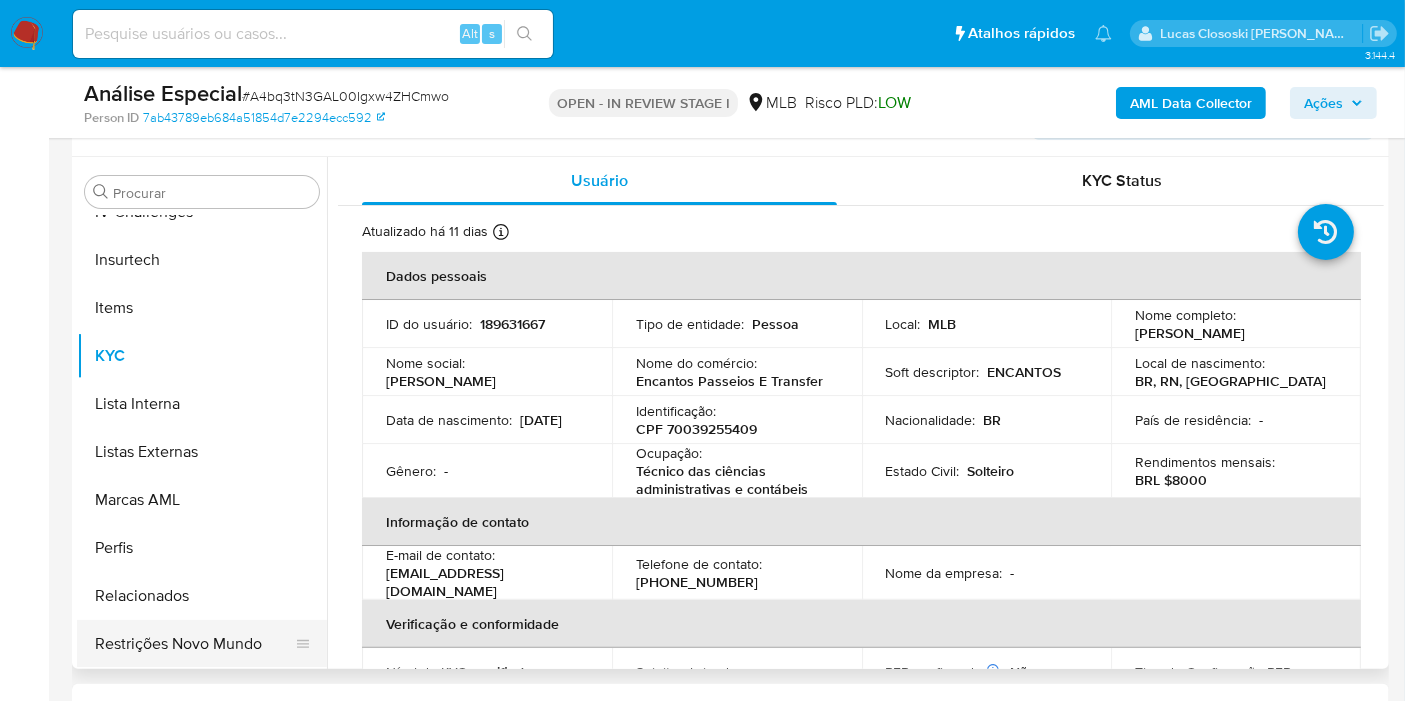 click on "Restrições Novo Mundo" at bounding box center [194, 644] 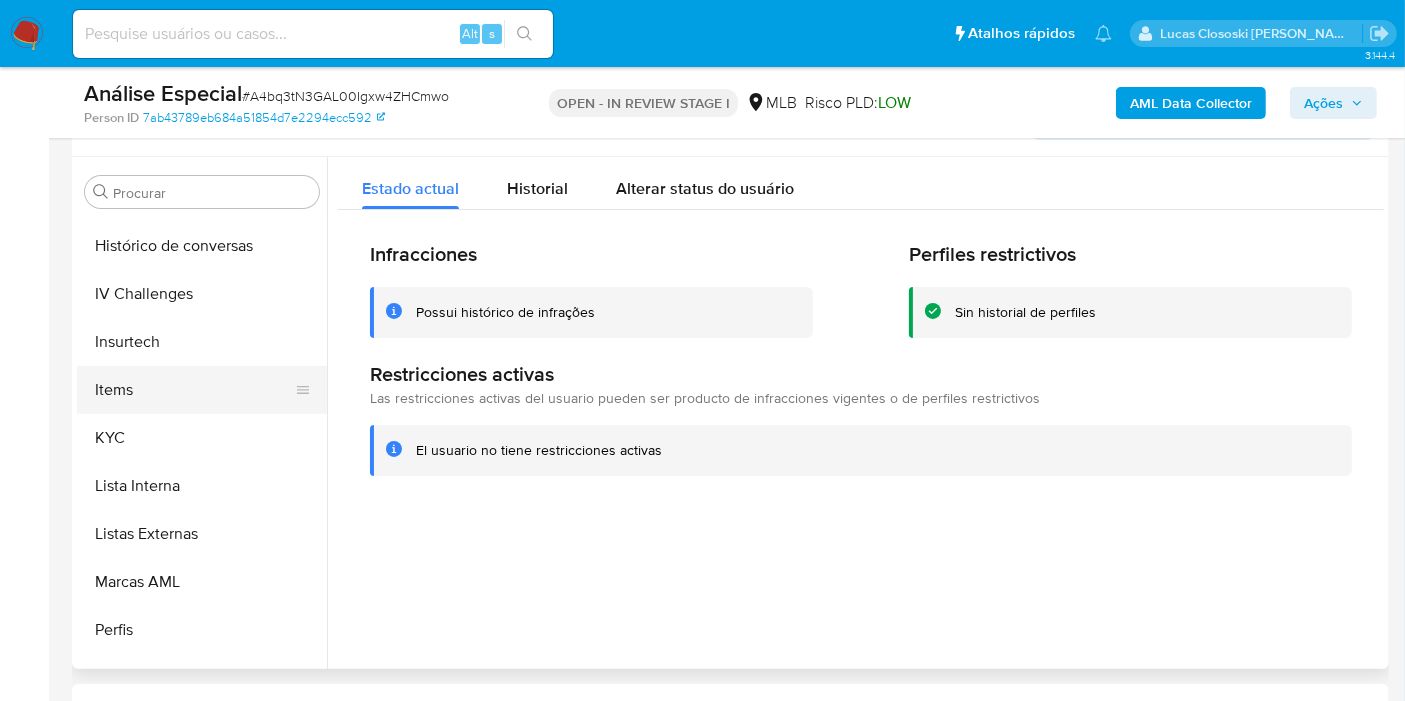 scroll, scrollTop: 733, scrollLeft: 0, axis: vertical 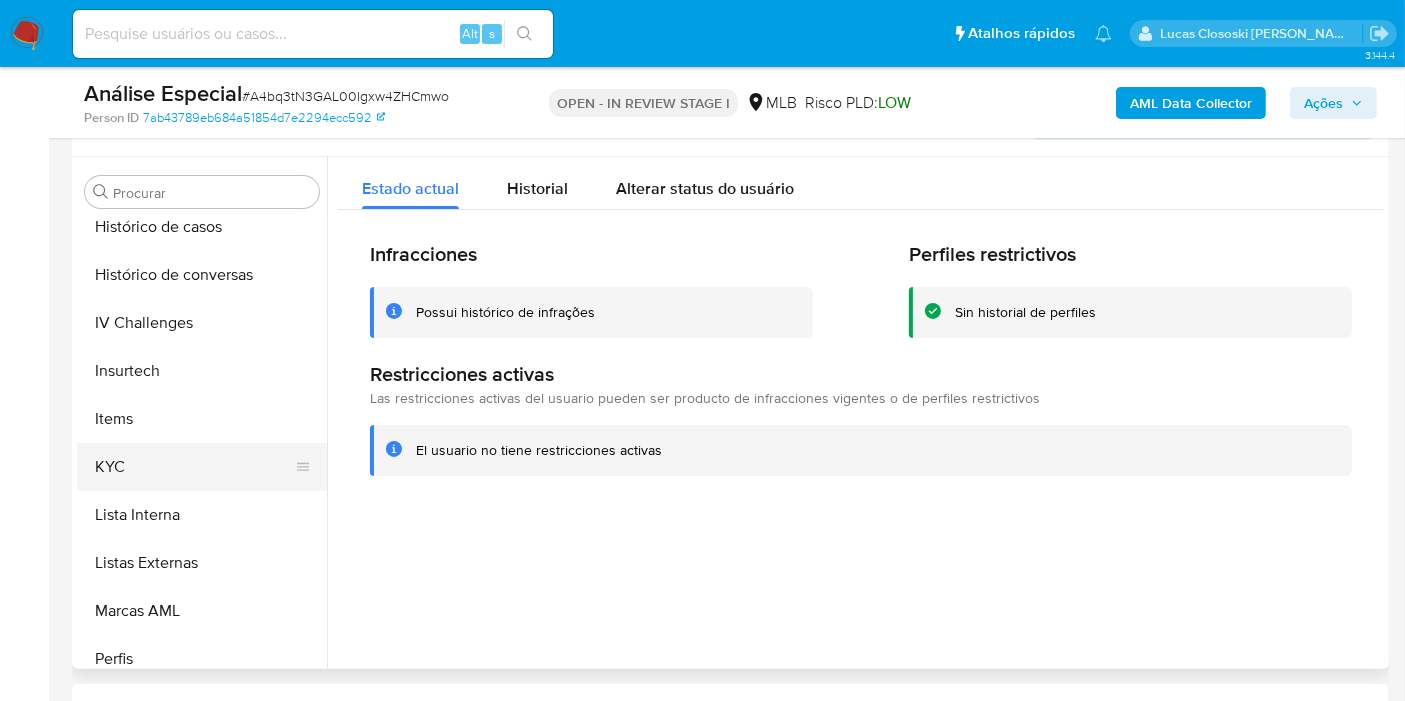 click on "KYC" at bounding box center [194, 467] 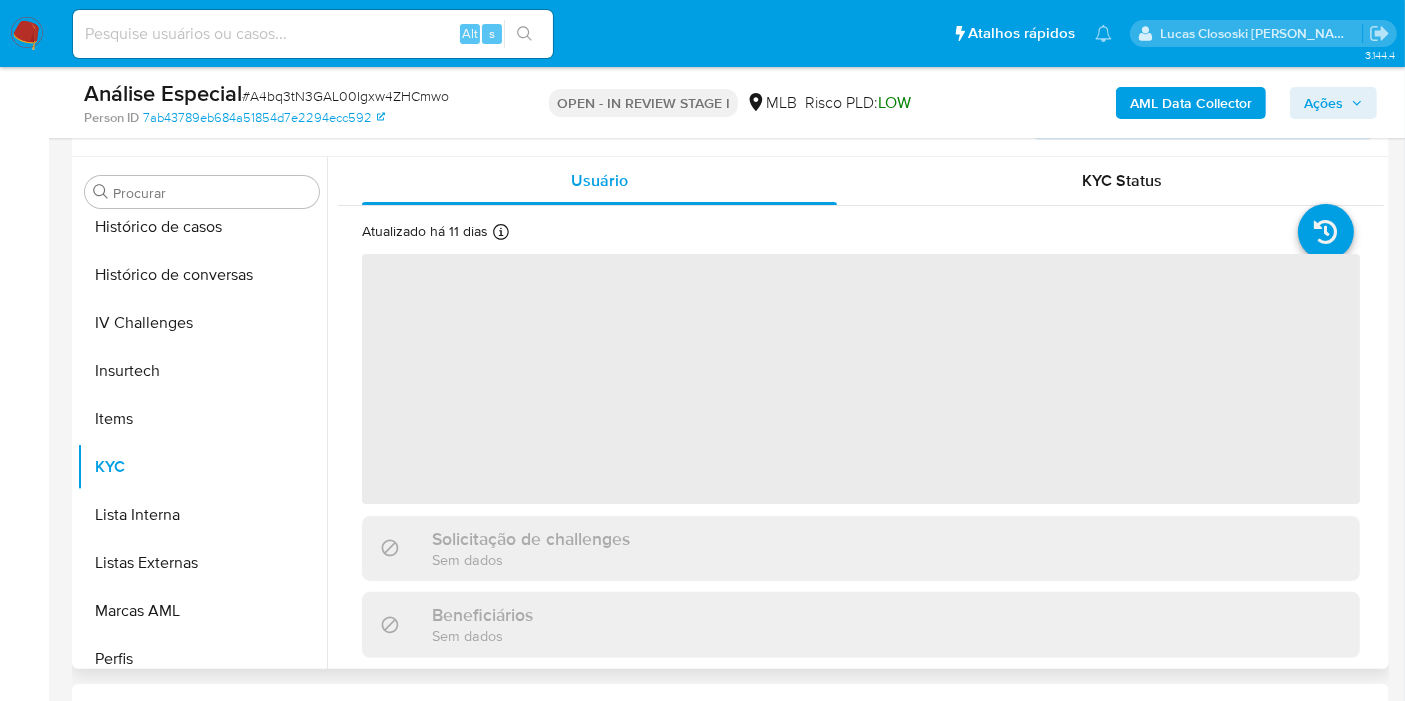 scroll, scrollTop: 251, scrollLeft: 0, axis: vertical 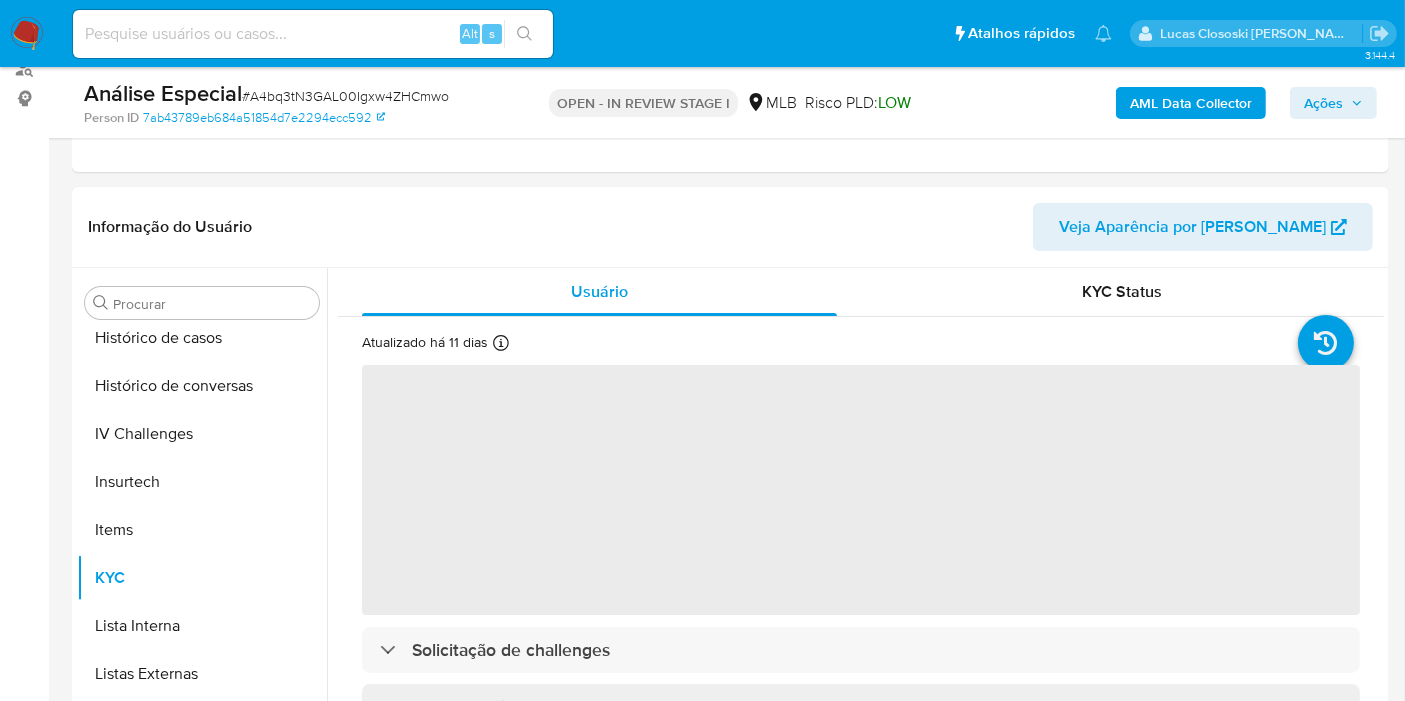 click on "# A4bq3tN3GAL00Igxw4ZHCmwo" at bounding box center [345, 96] 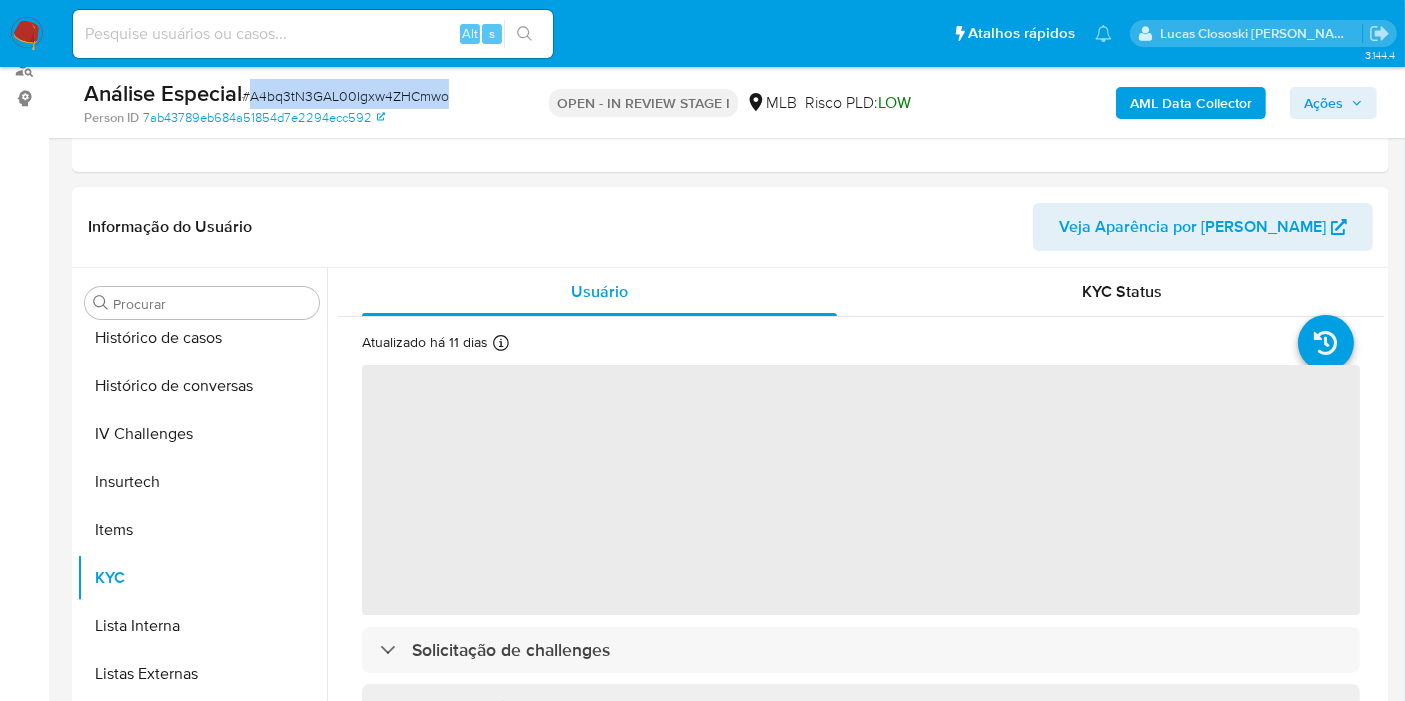 click on "# A4bq3tN3GAL00Igxw4ZHCmwo" at bounding box center [345, 96] 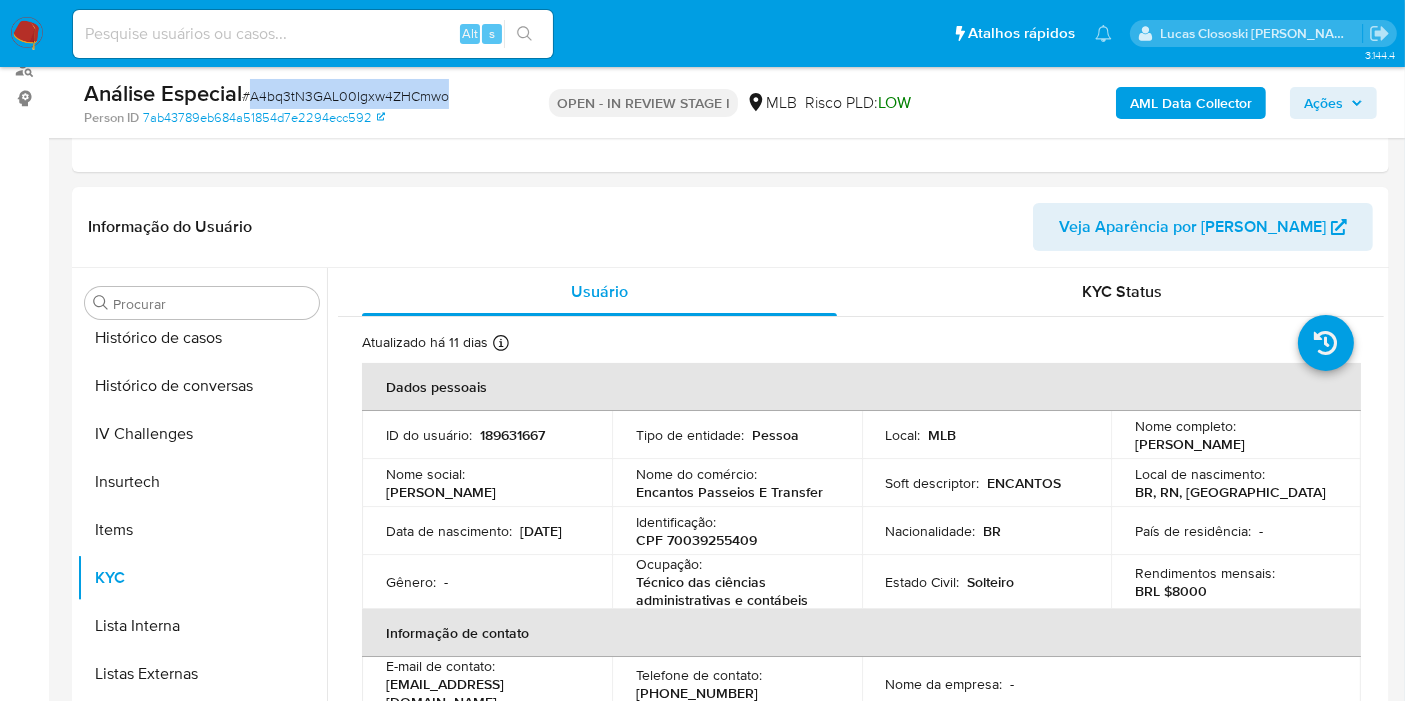 copy on "A4bq3tN3GAL00Igxw4ZHCmwo" 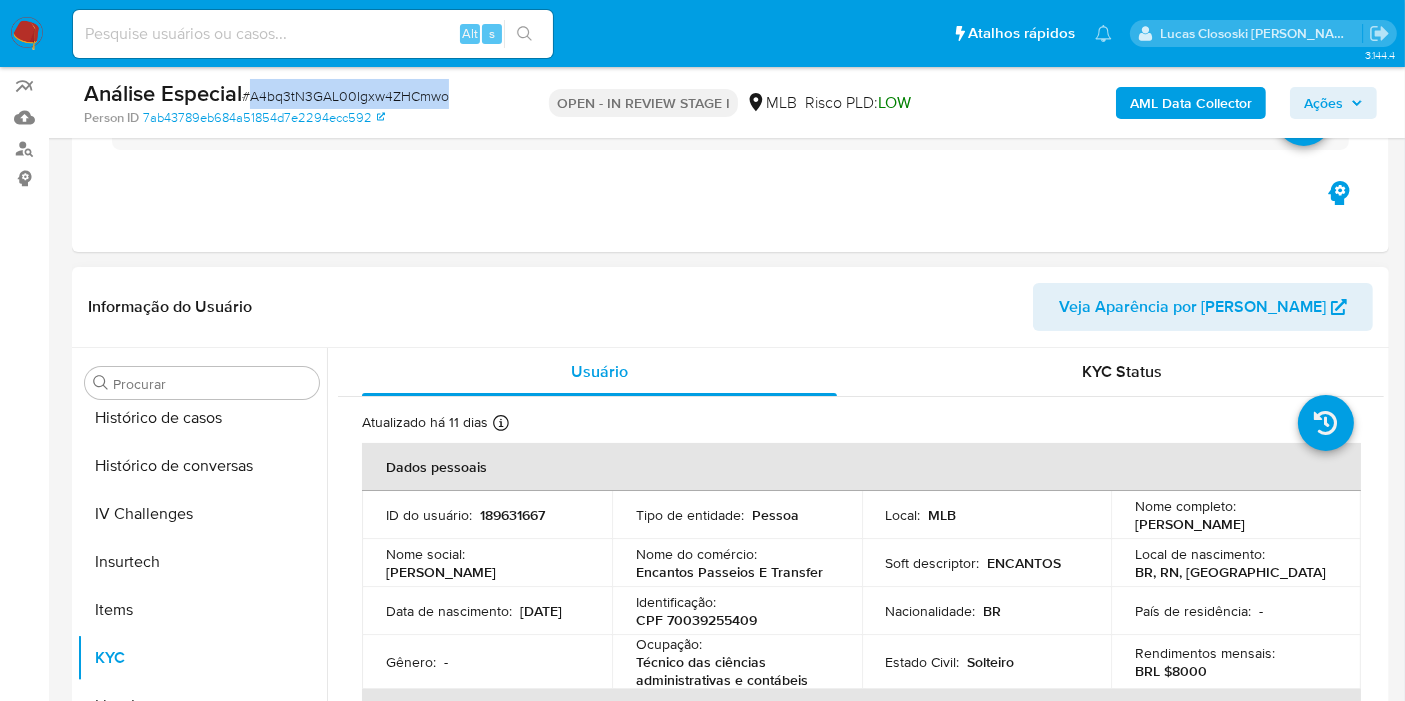 scroll, scrollTop: 140, scrollLeft: 0, axis: vertical 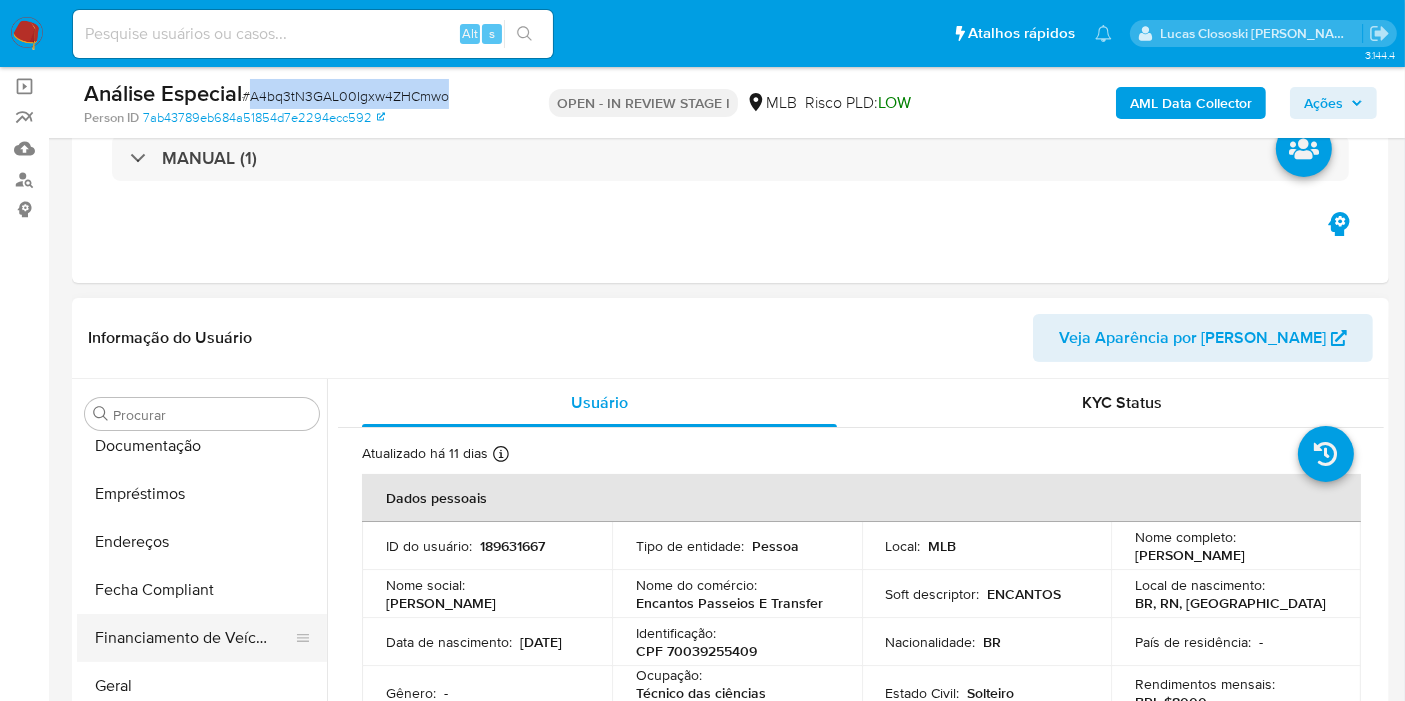 click on "Financiamento de Veículos" at bounding box center (194, 638) 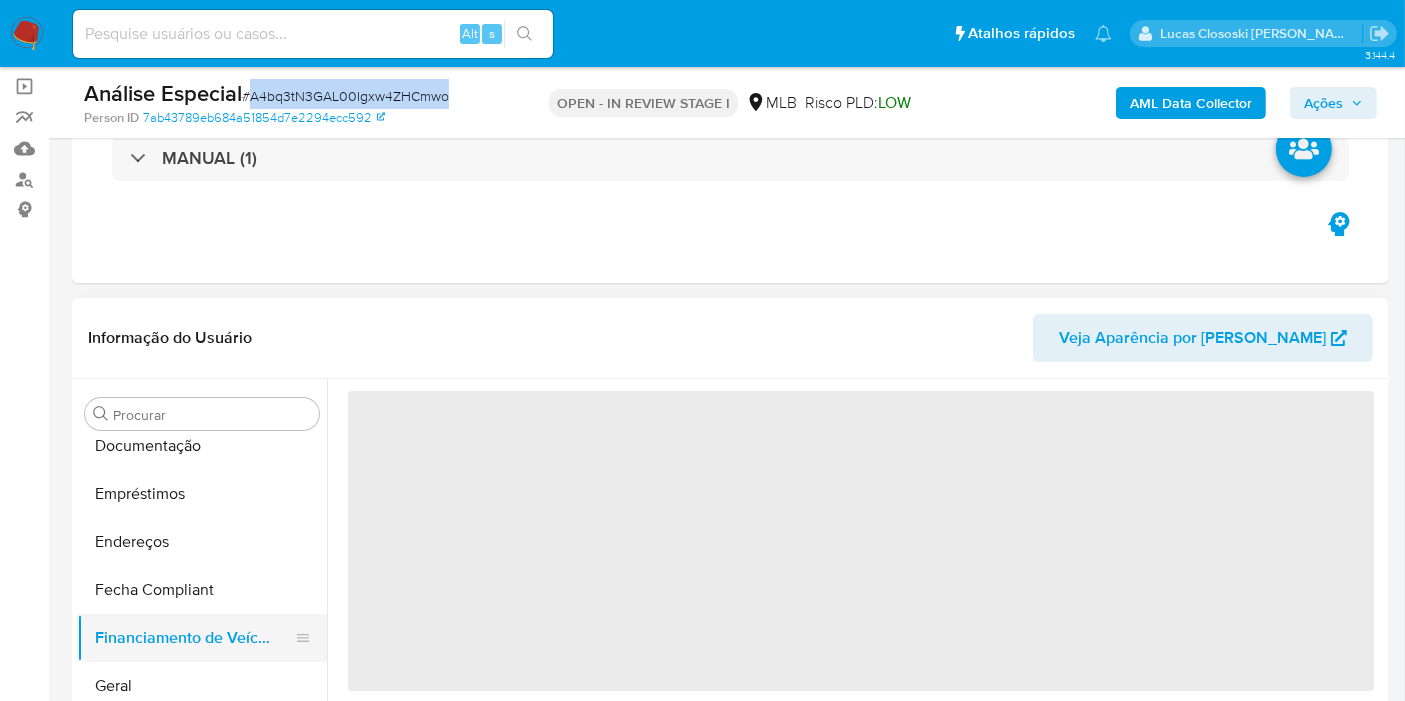 click on "Financiamento de Veículos" at bounding box center (194, 638) 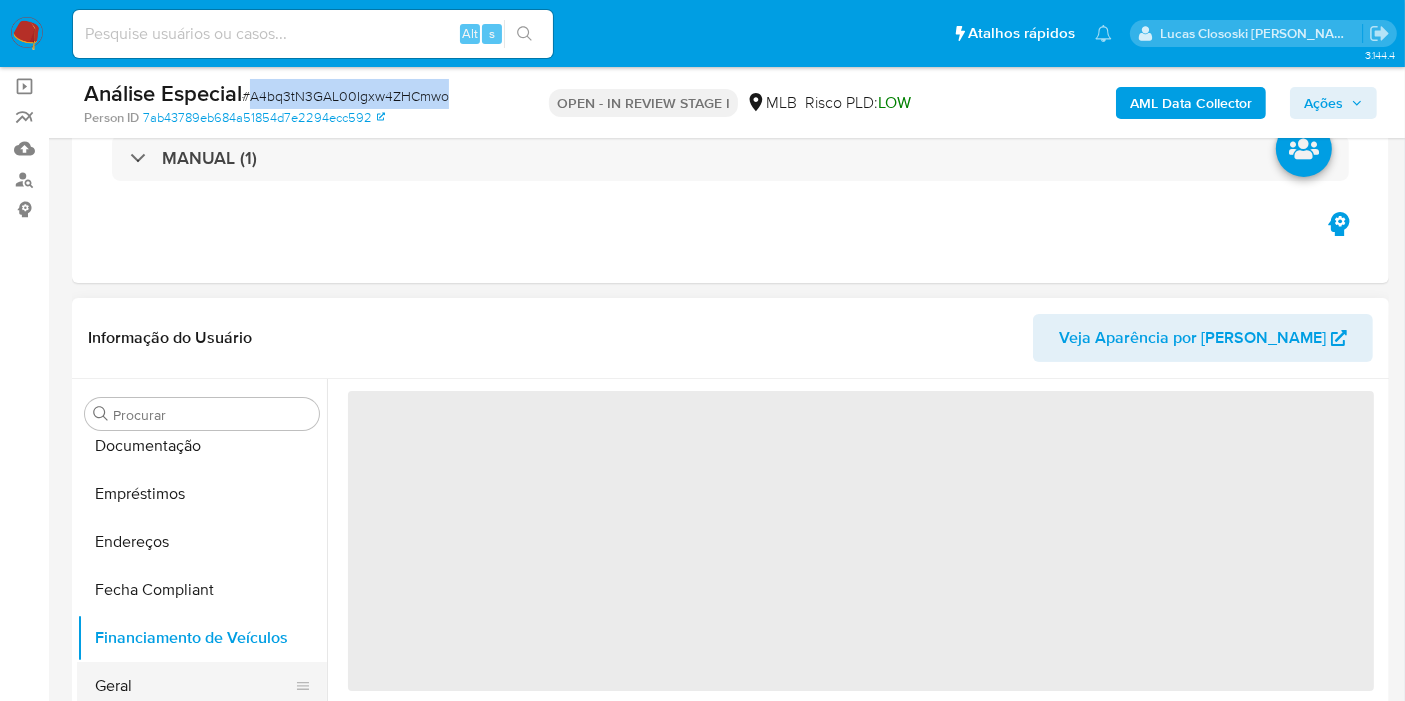 click on "Geral" at bounding box center (194, 686) 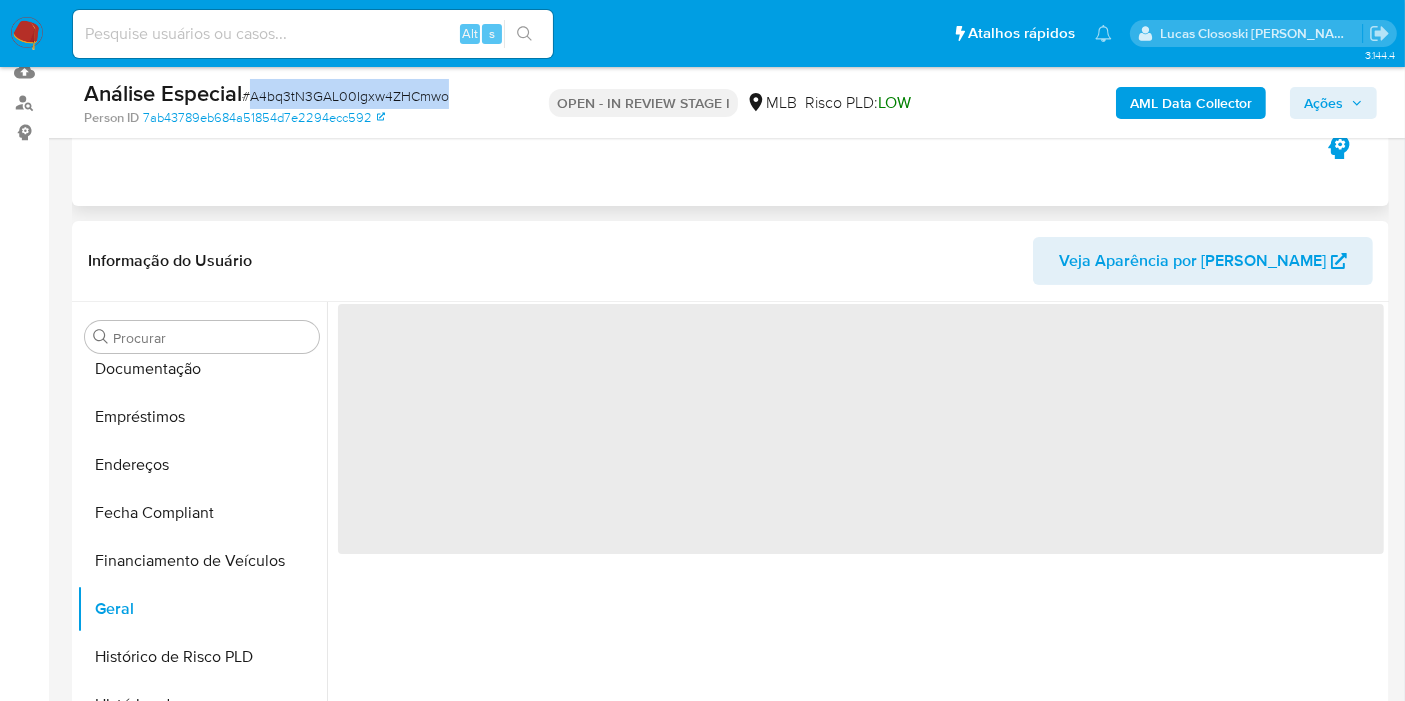 scroll, scrollTop: 251, scrollLeft: 0, axis: vertical 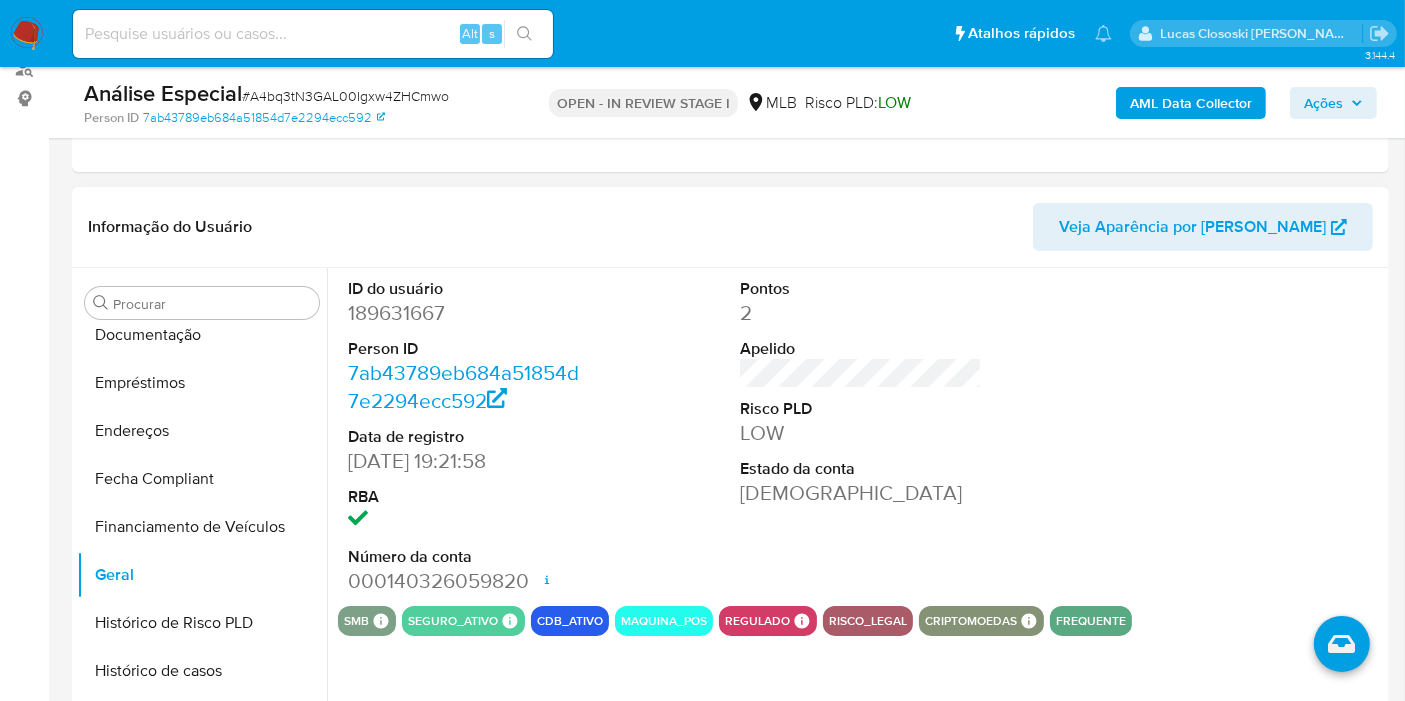 click on "189631667" at bounding box center (469, 313) 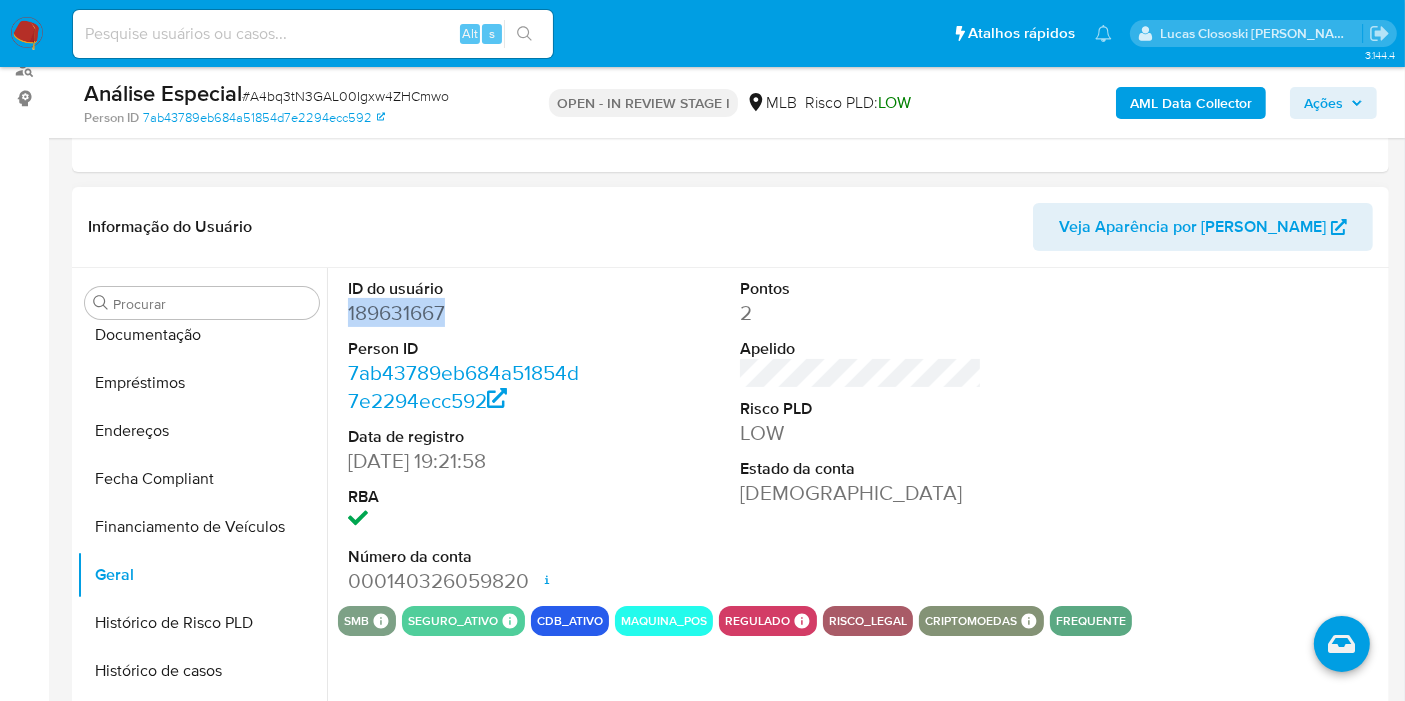 click on "189631667" at bounding box center (469, 313) 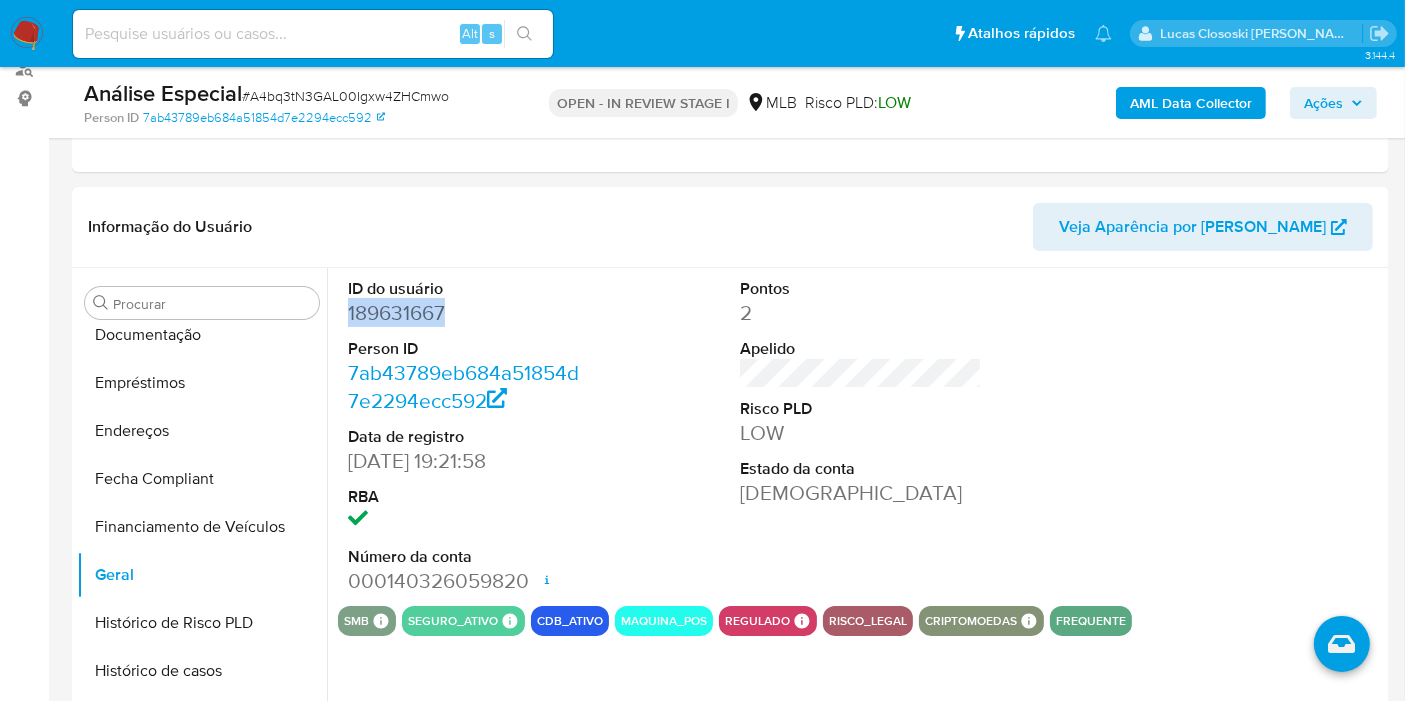 copy on "189631667" 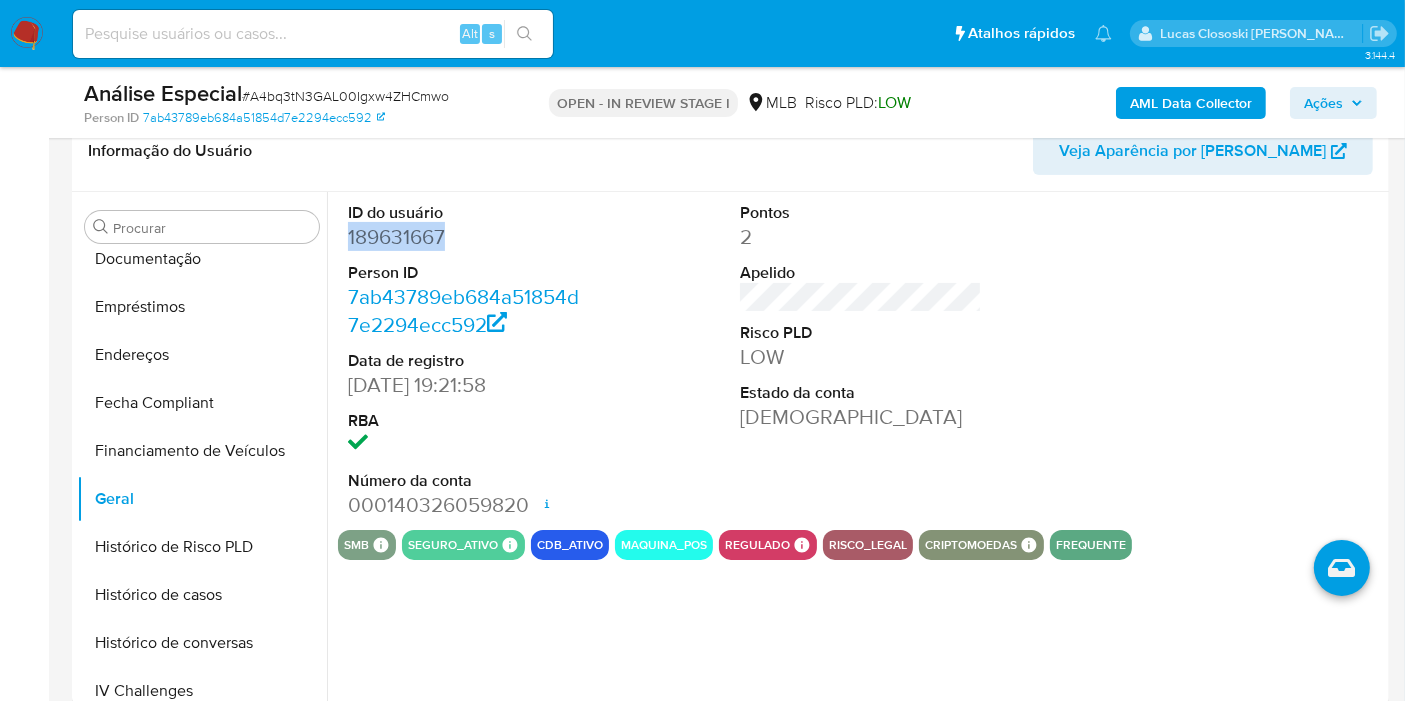 scroll, scrollTop: 362, scrollLeft: 0, axis: vertical 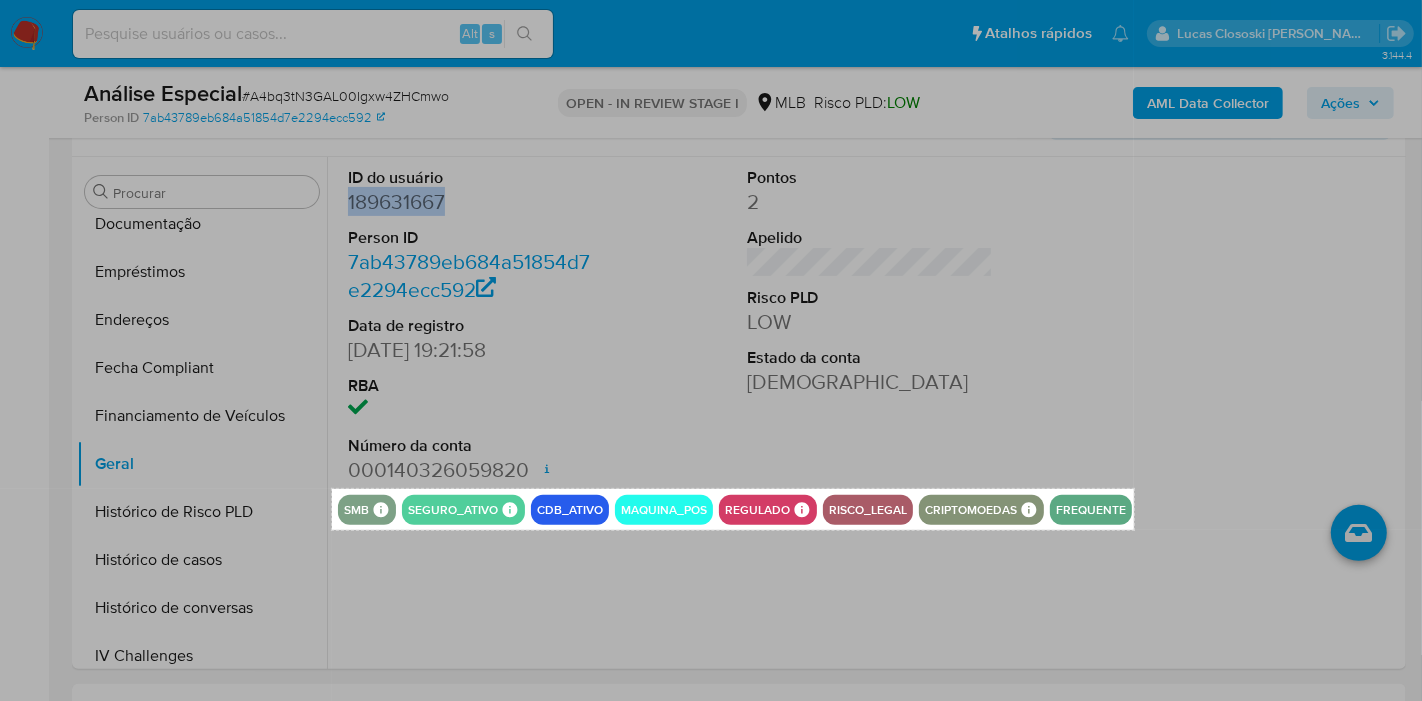 drag, startPoint x: 332, startPoint y: 489, endPoint x: 1134, endPoint y: 530, distance: 803.0473 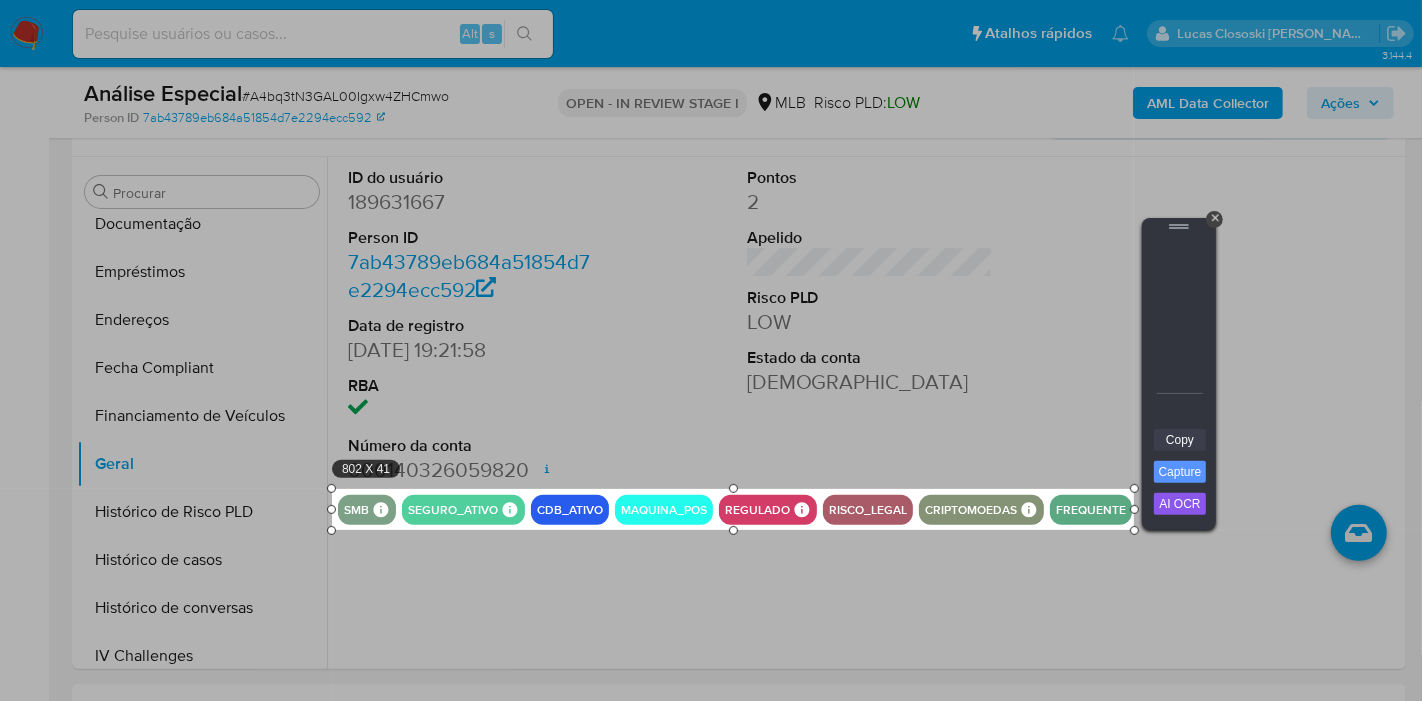 click on "Copy" at bounding box center [1180, 440] 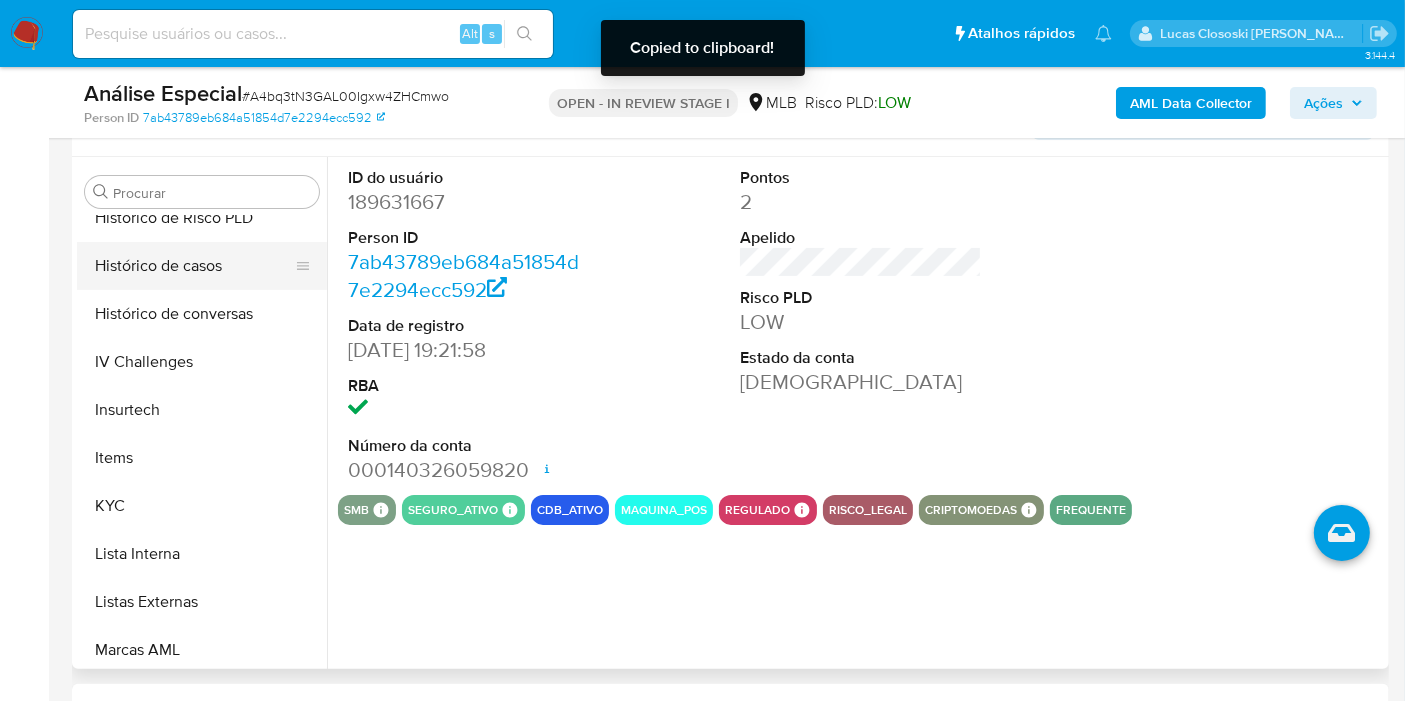scroll, scrollTop: 844, scrollLeft: 0, axis: vertical 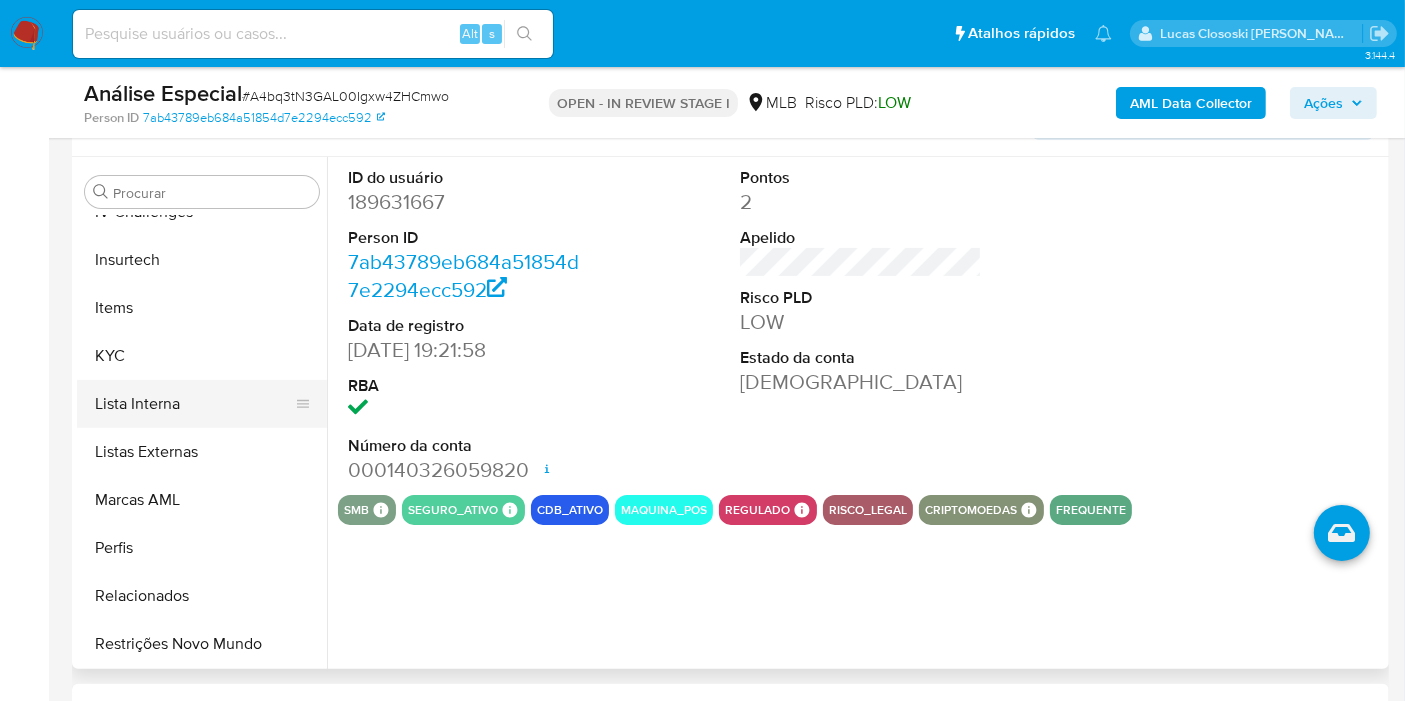 click on "Lista Interna" at bounding box center (194, 404) 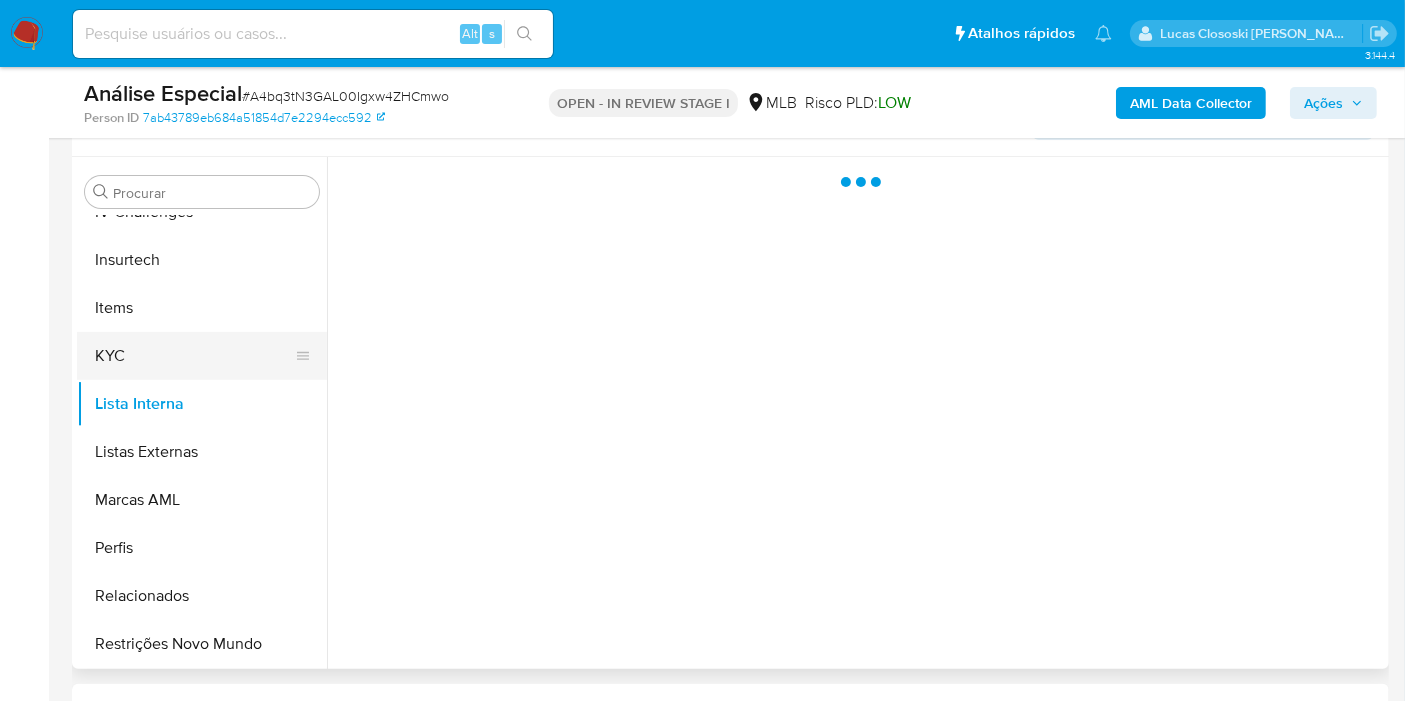 click on "KYC" at bounding box center [194, 356] 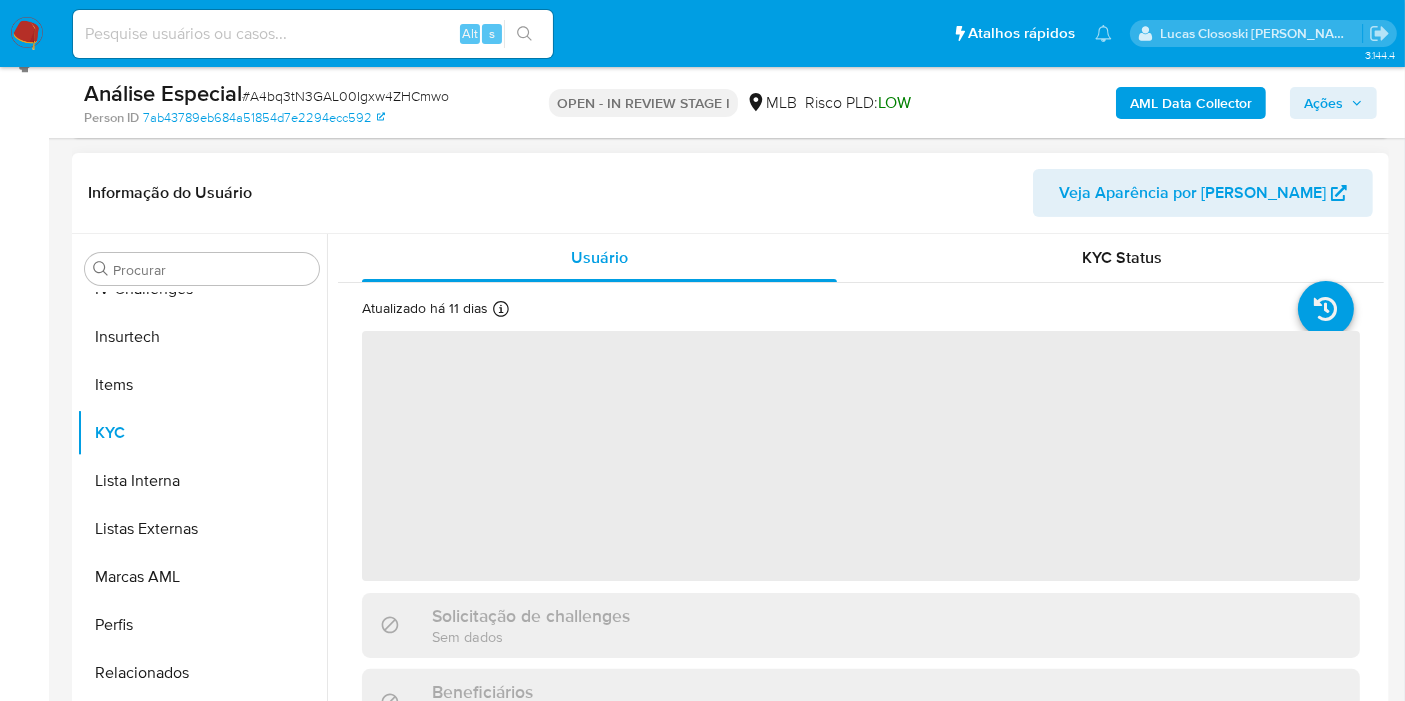 scroll, scrollTop: 251, scrollLeft: 0, axis: vertical 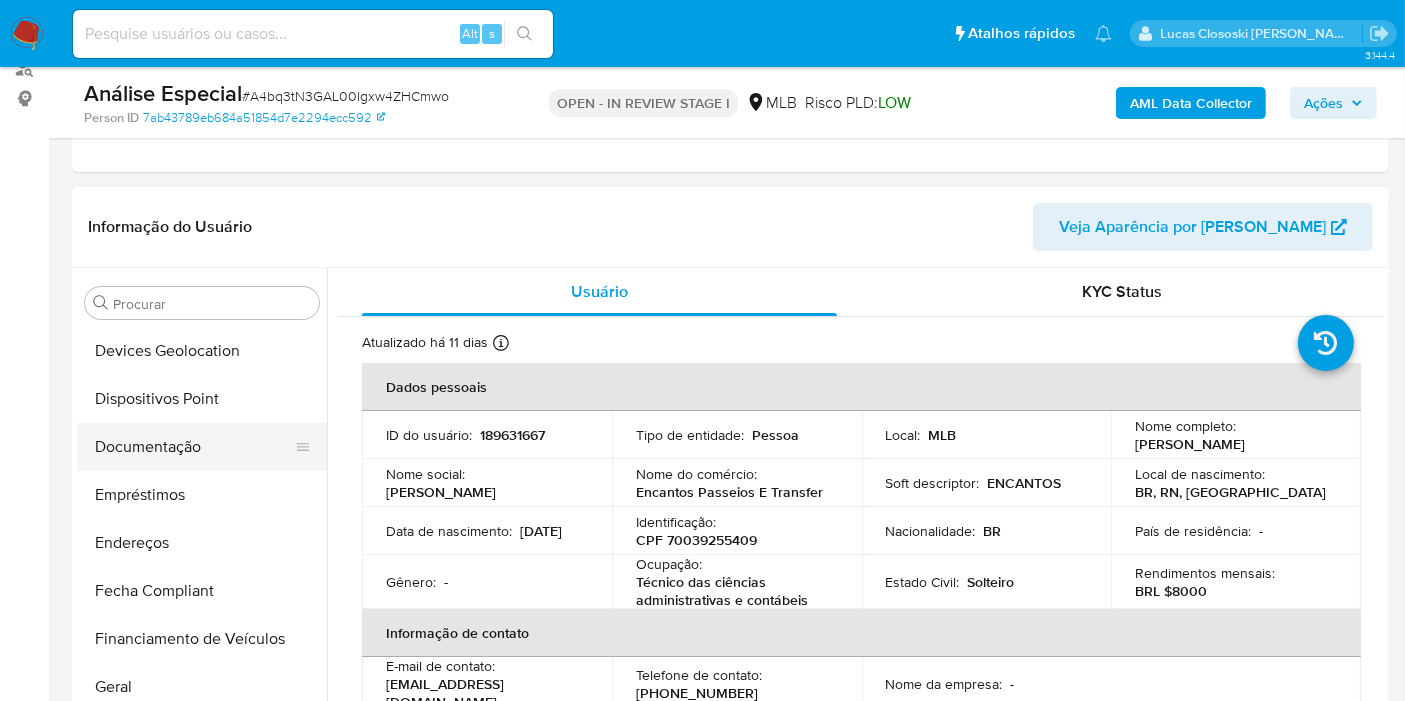 click on "Documentação" at bounding box center (194, 447) 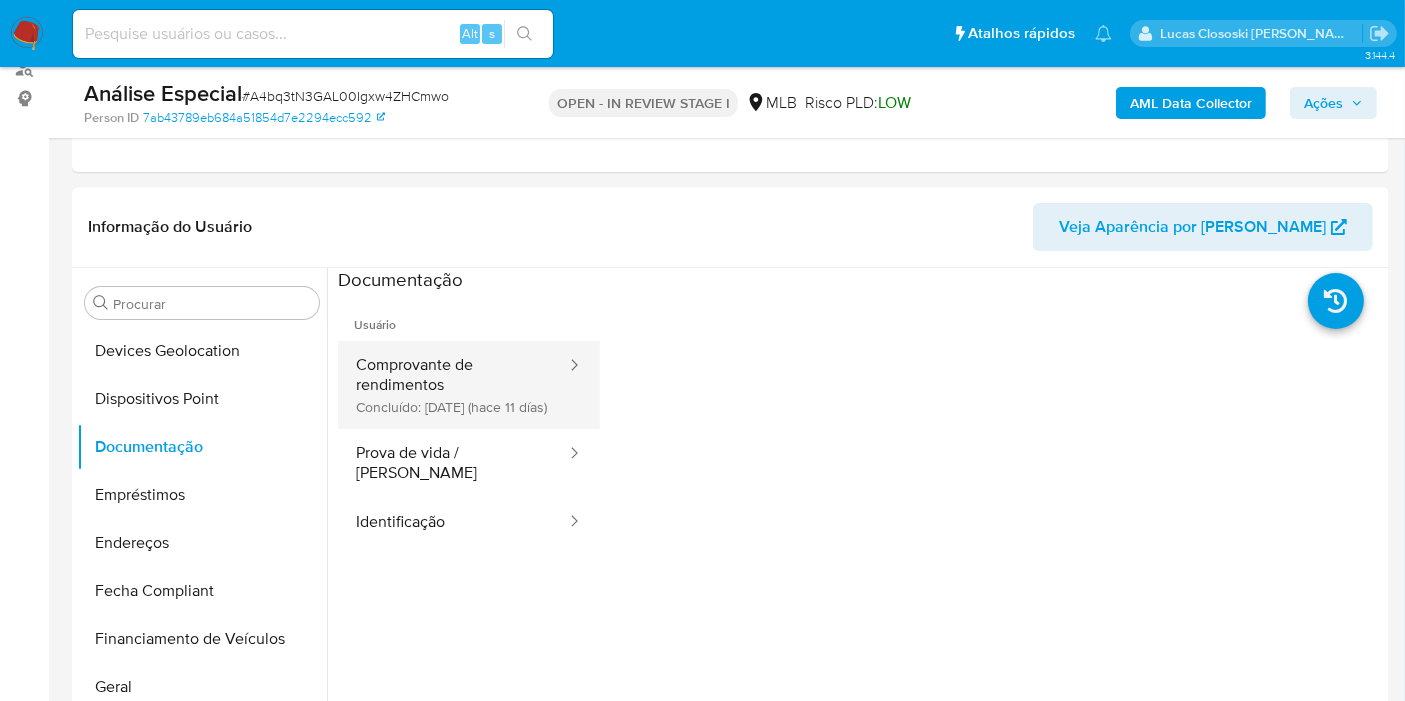click on "Comprovante de rendimentos Concluído: 29/06/2025 (hace 11 días)" at bounding box center (453, 385) 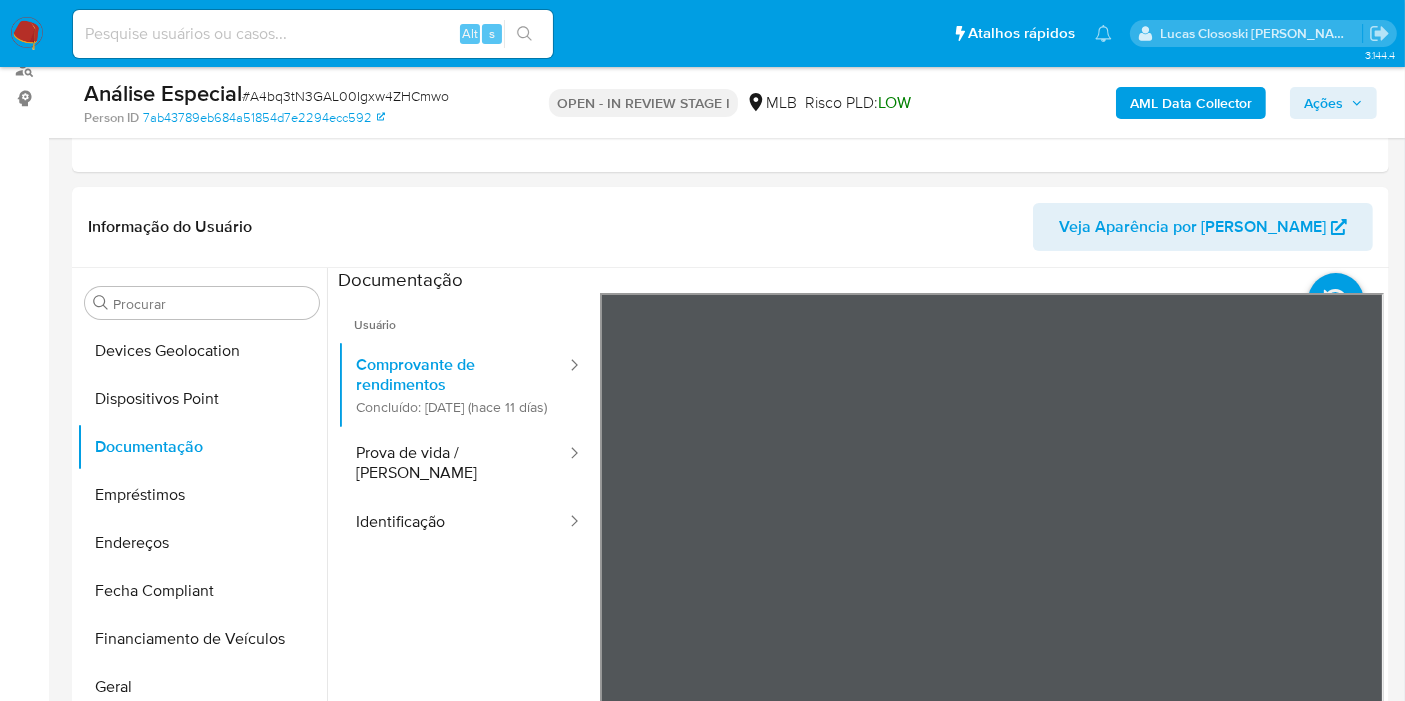 click on "Ações" at bounding box center (1323, 103) 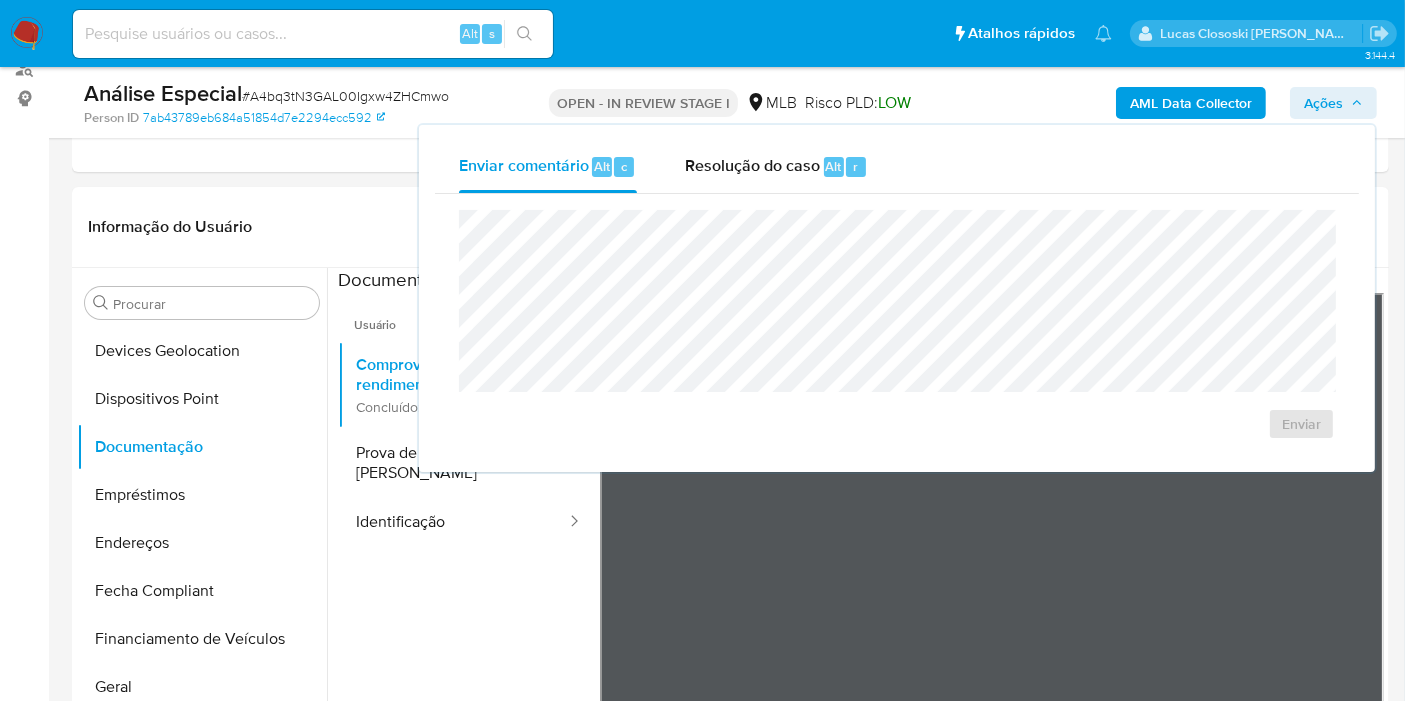 click on "Enviar comentário Alt c Resolução do caso Alt r Enviar" at bounding box center [897, 298] 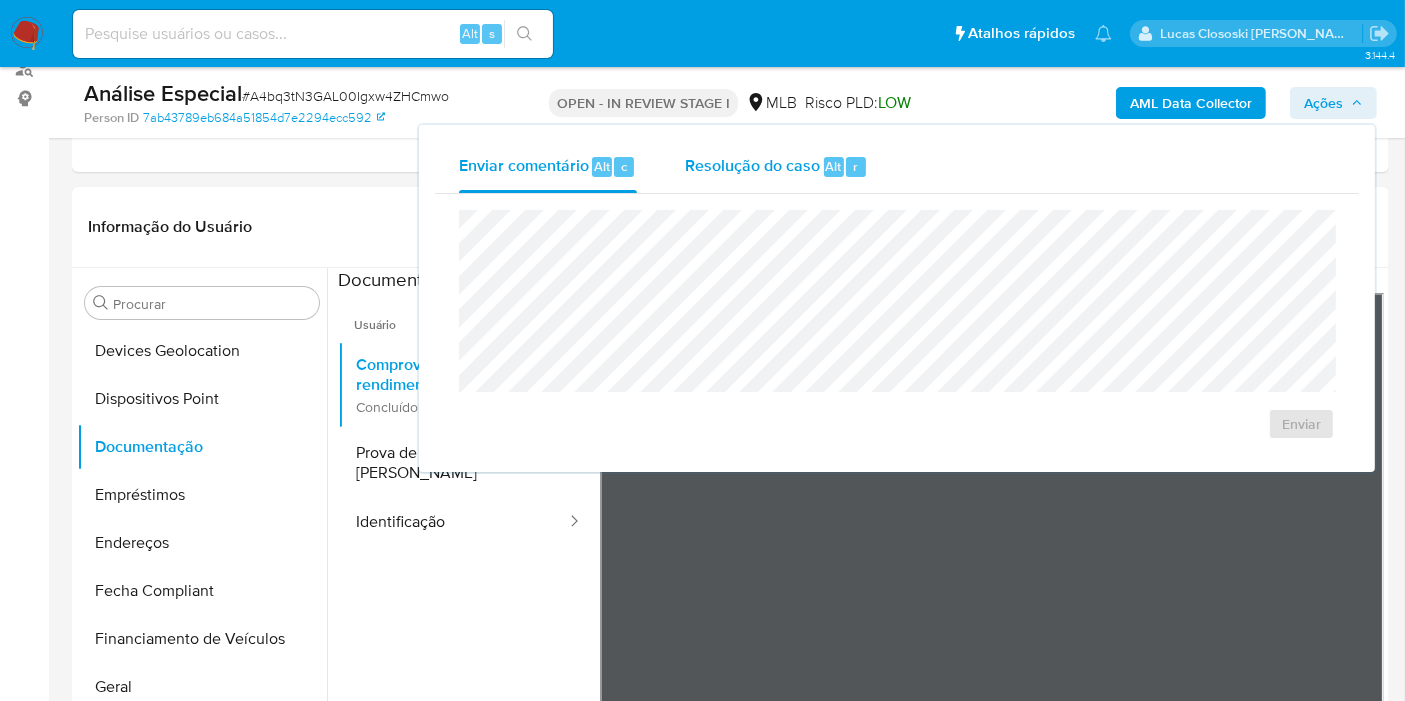 drag, startPoint x: 770, startPoint y: 164, endPoint x: 771, endPoint y: 196, distance: 32.01562 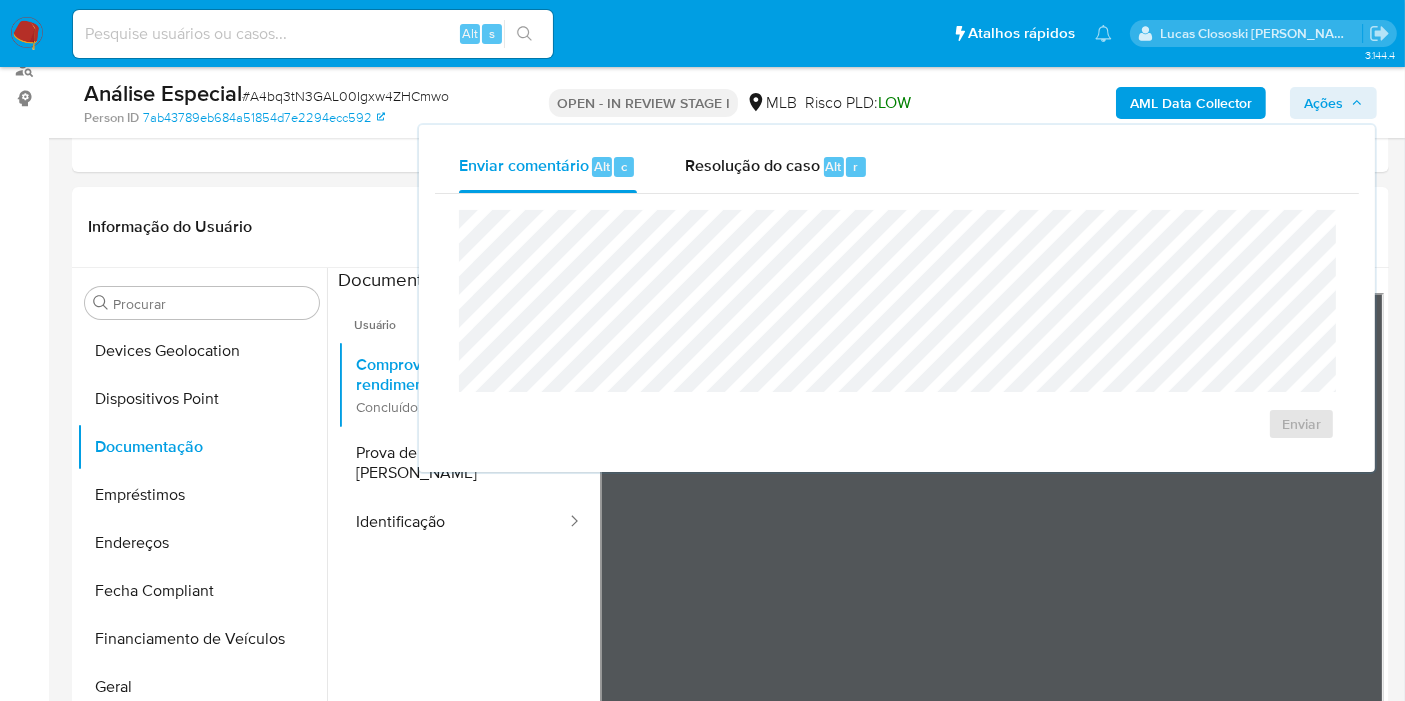 click on "Resolução do caso" at bounding box center [752, 165] 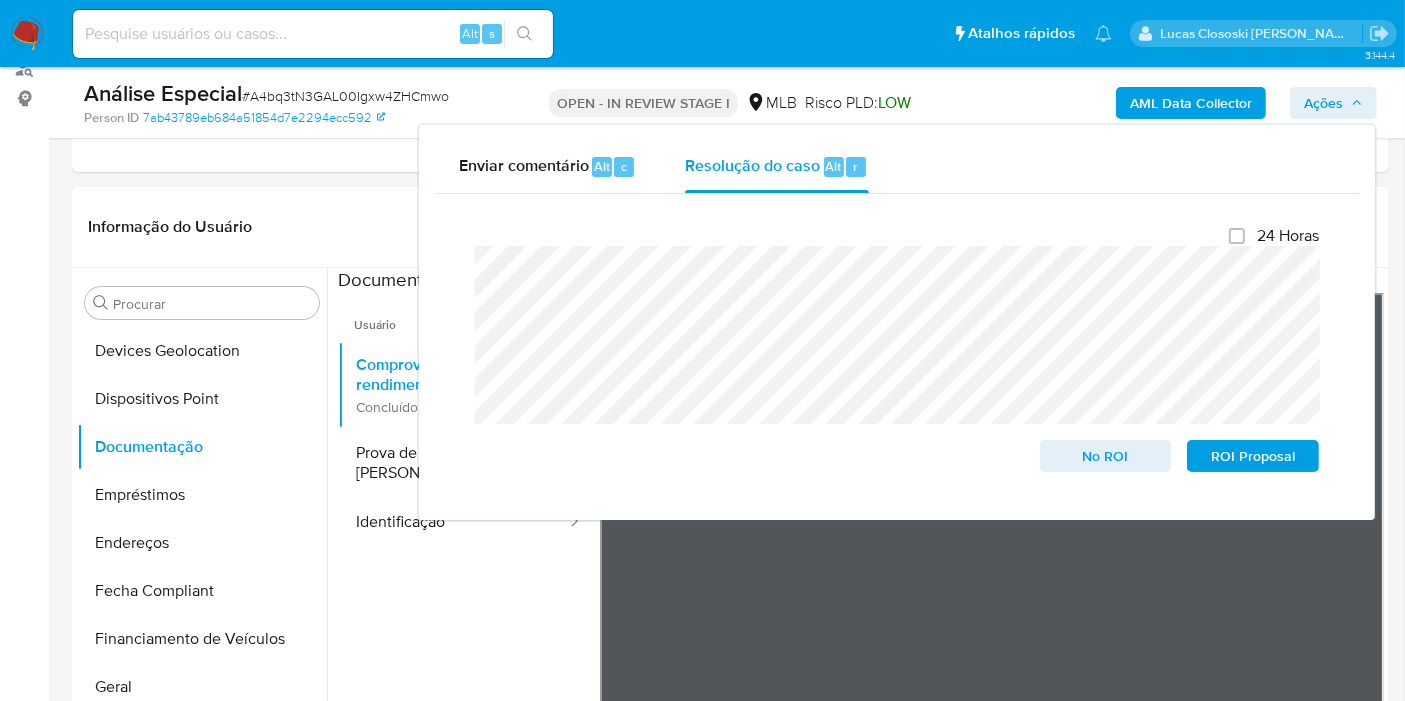 click on "Ações" at bounding box center [1323, 103] 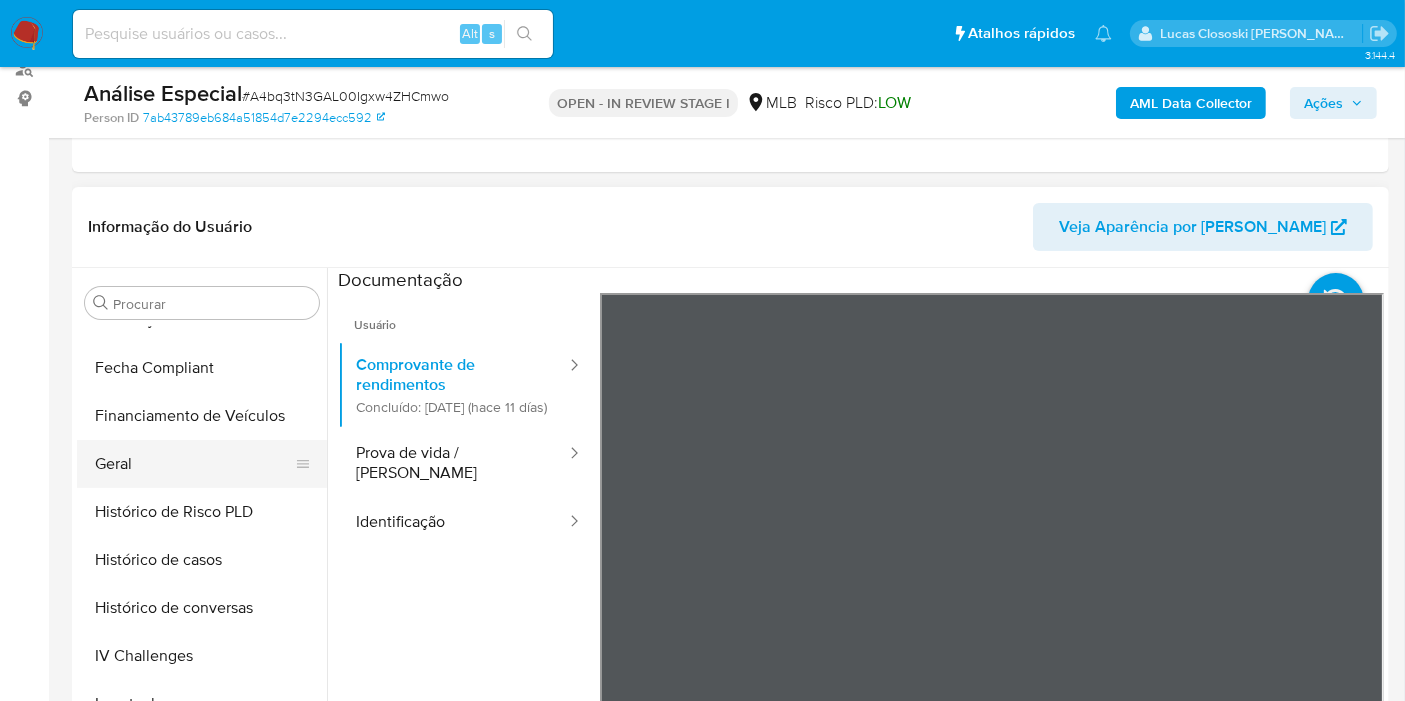scroll, scrollTop: 622, scrollLeft: 0, axis: vertical 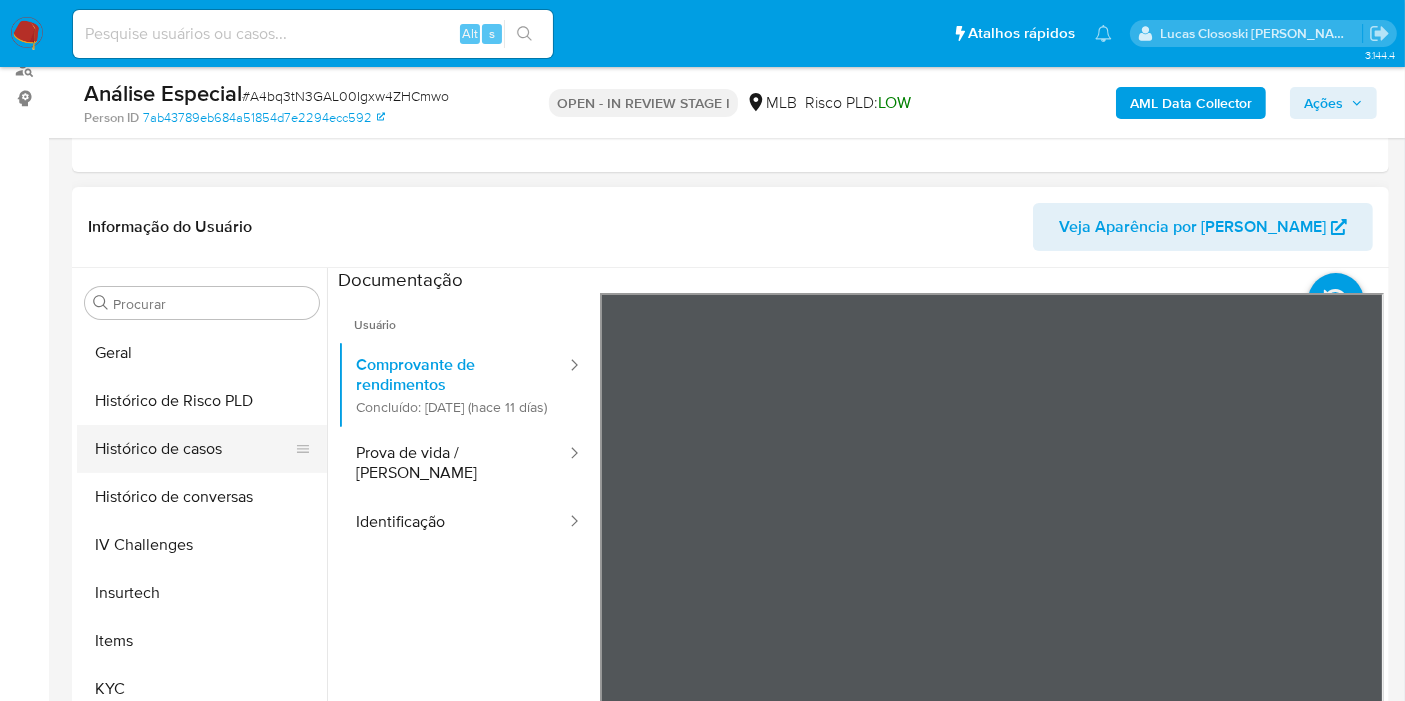 click on "Histórico de casos" at bounding box center [194, 449] 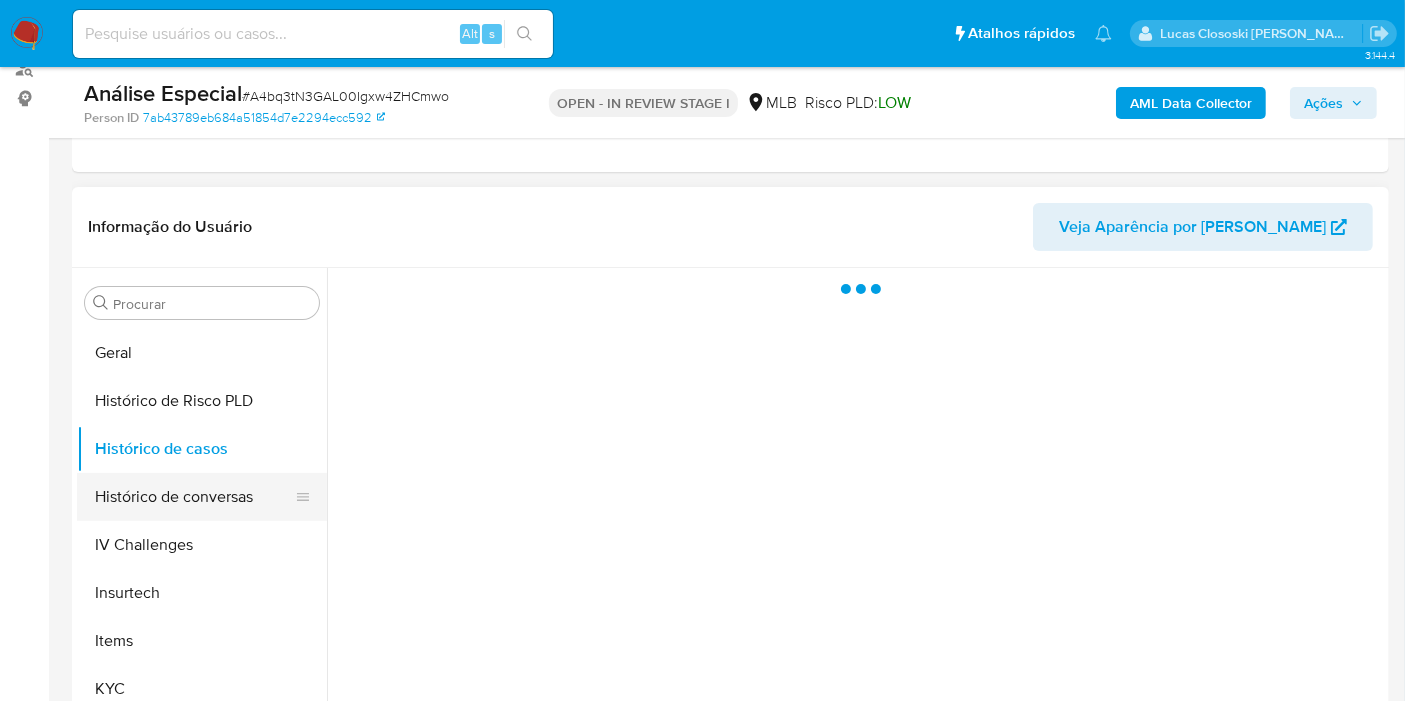 scroll, scrollTop: 733, scrollLeft: 0, axis: vertical 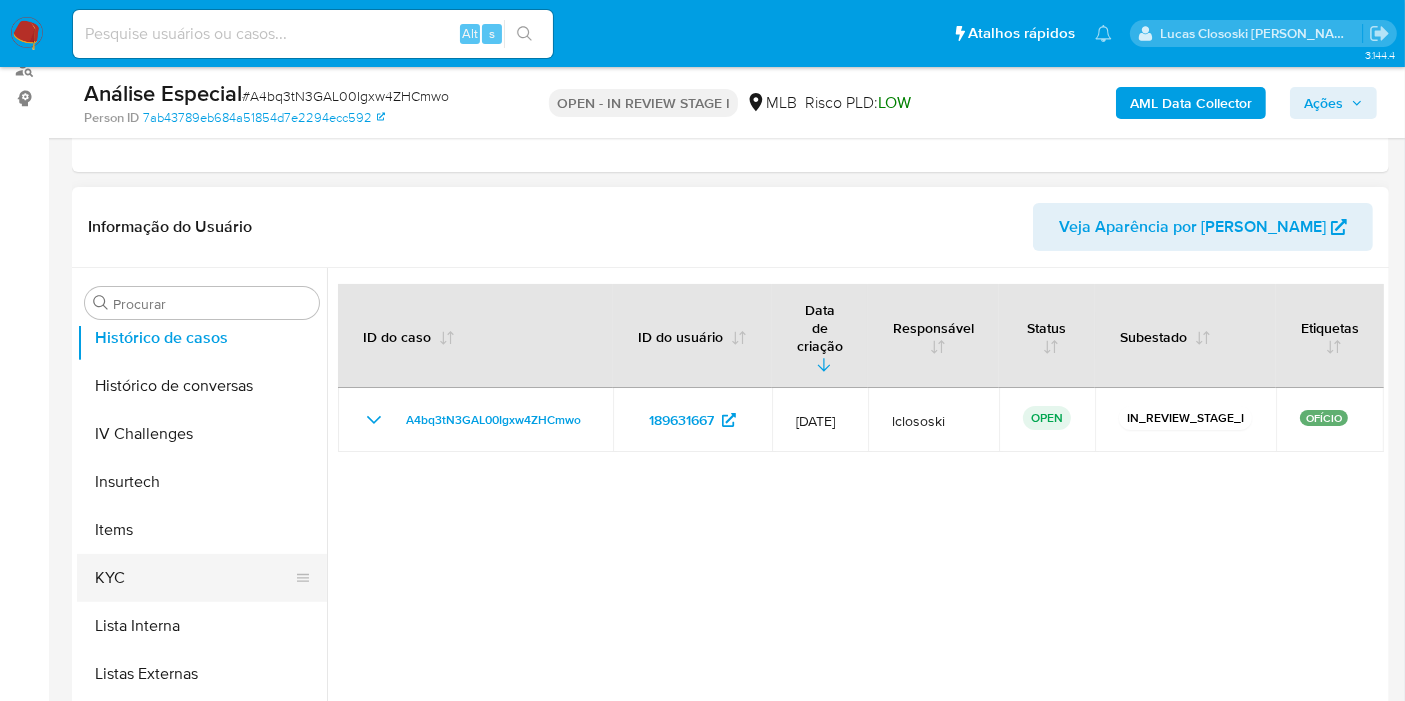 click on "KYC" at bounding box center [194, 578] 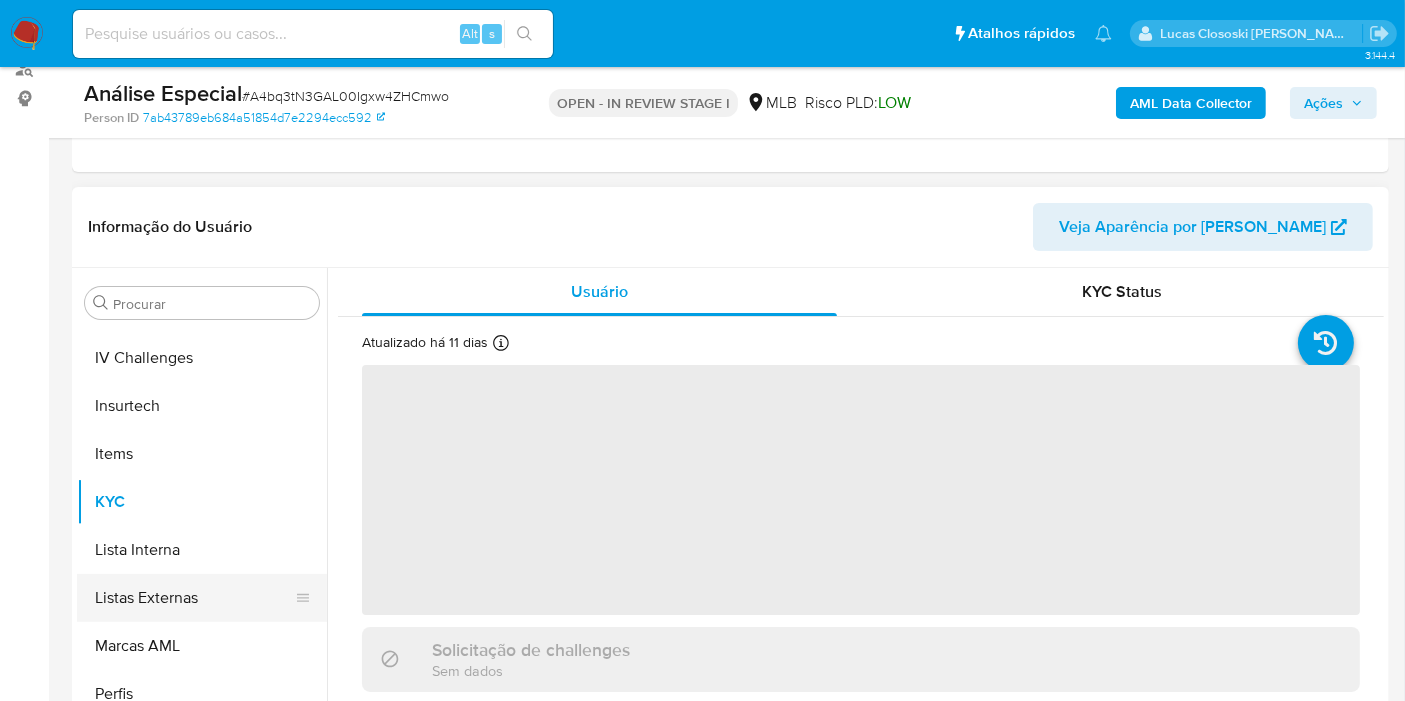 scroll, scrollTop: 844, scrollLeft: 0, axis: vertical 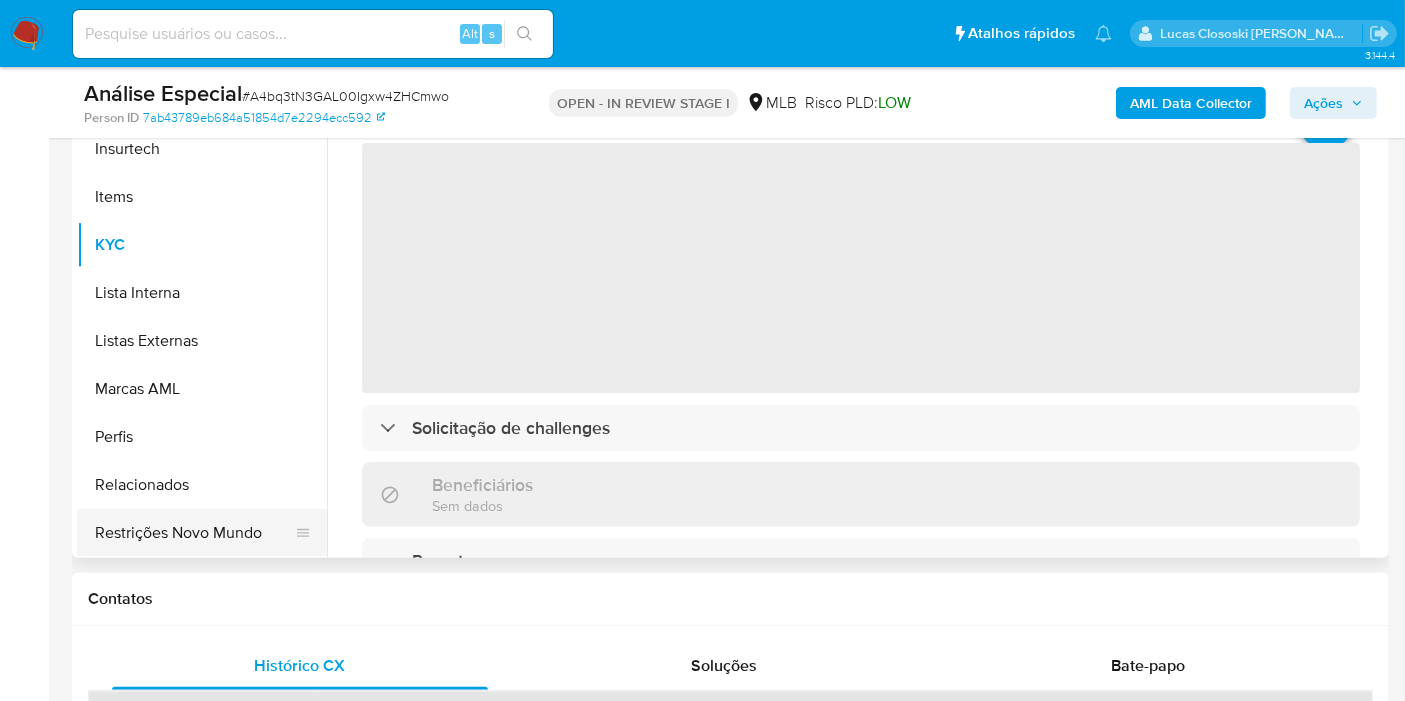 click on "Restrições Novo Mundo" at bounding box center (194, 533) 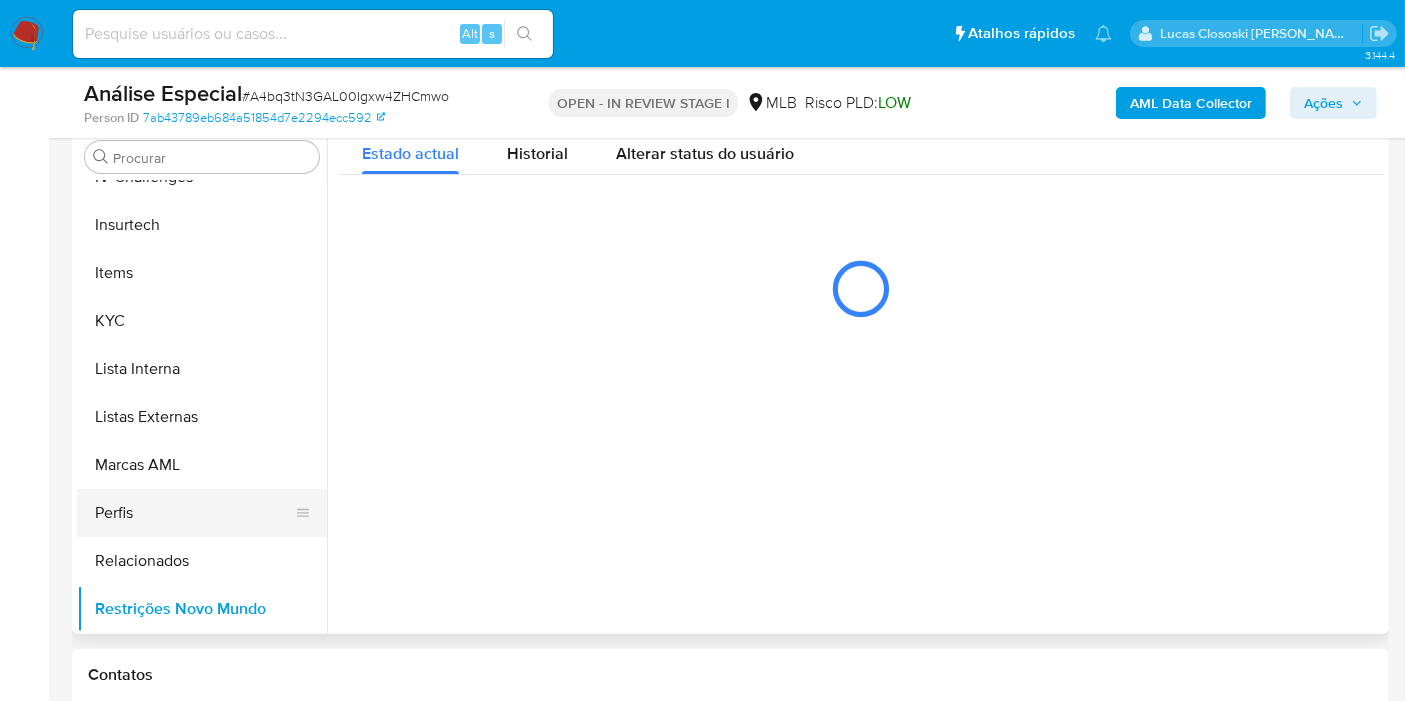 scroll, scrollTop: 362, scrollLeft: 0, axis: vertical 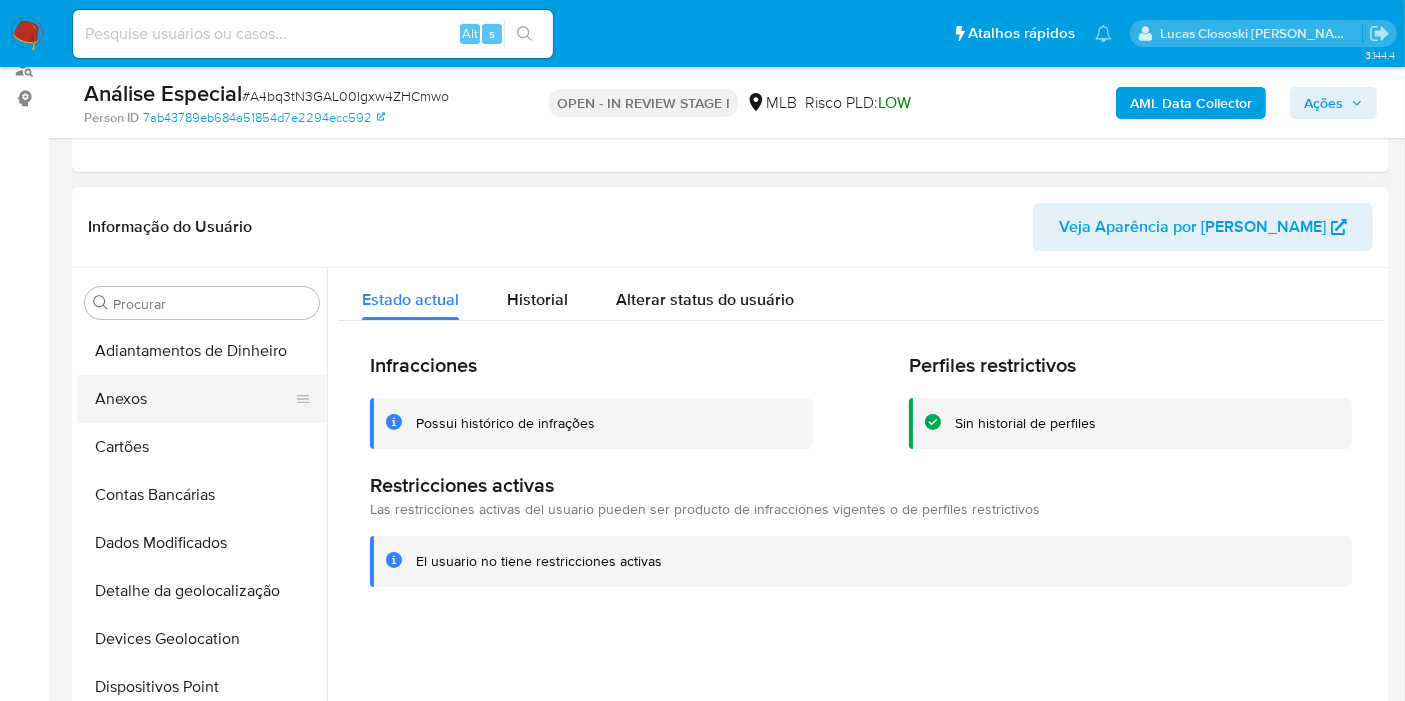click on "Anexos" at bounding box center [194, 399] 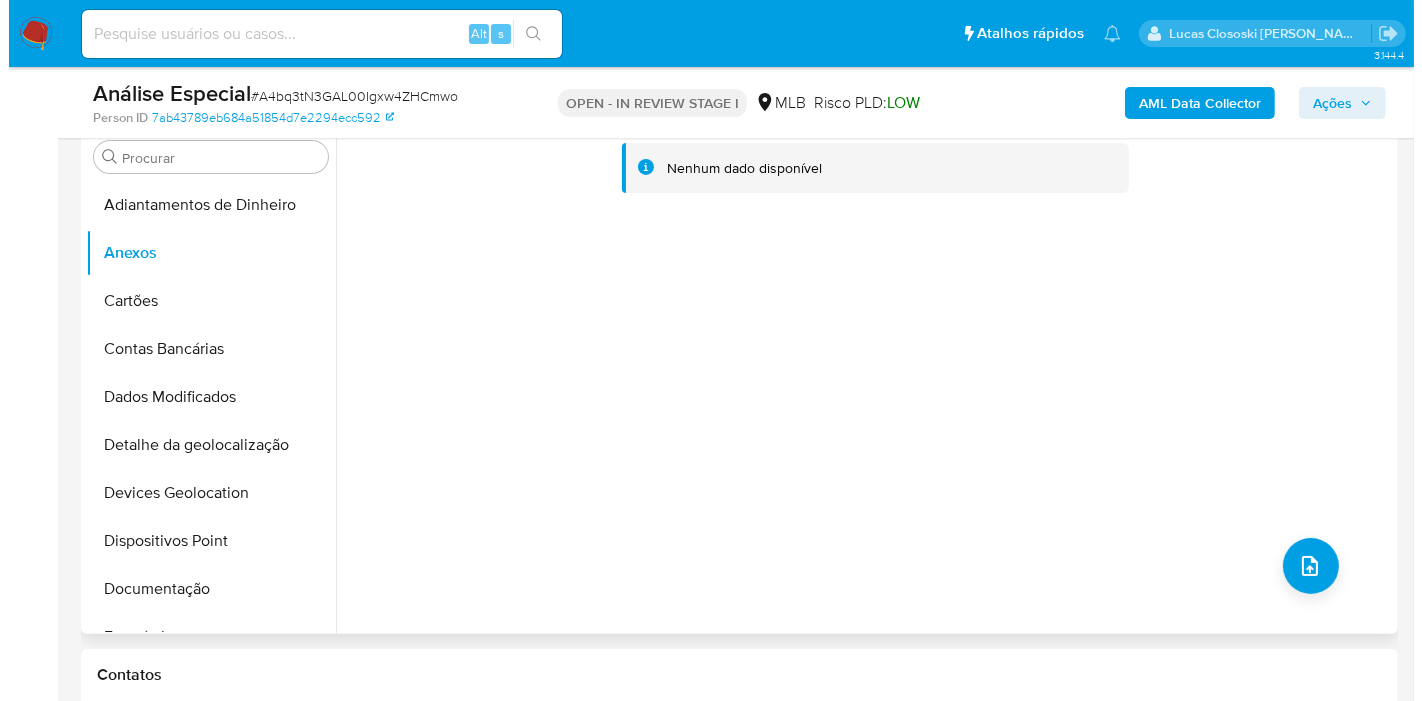scroll, scrollTop: 362, scrollLeft: 0, axis: vertical 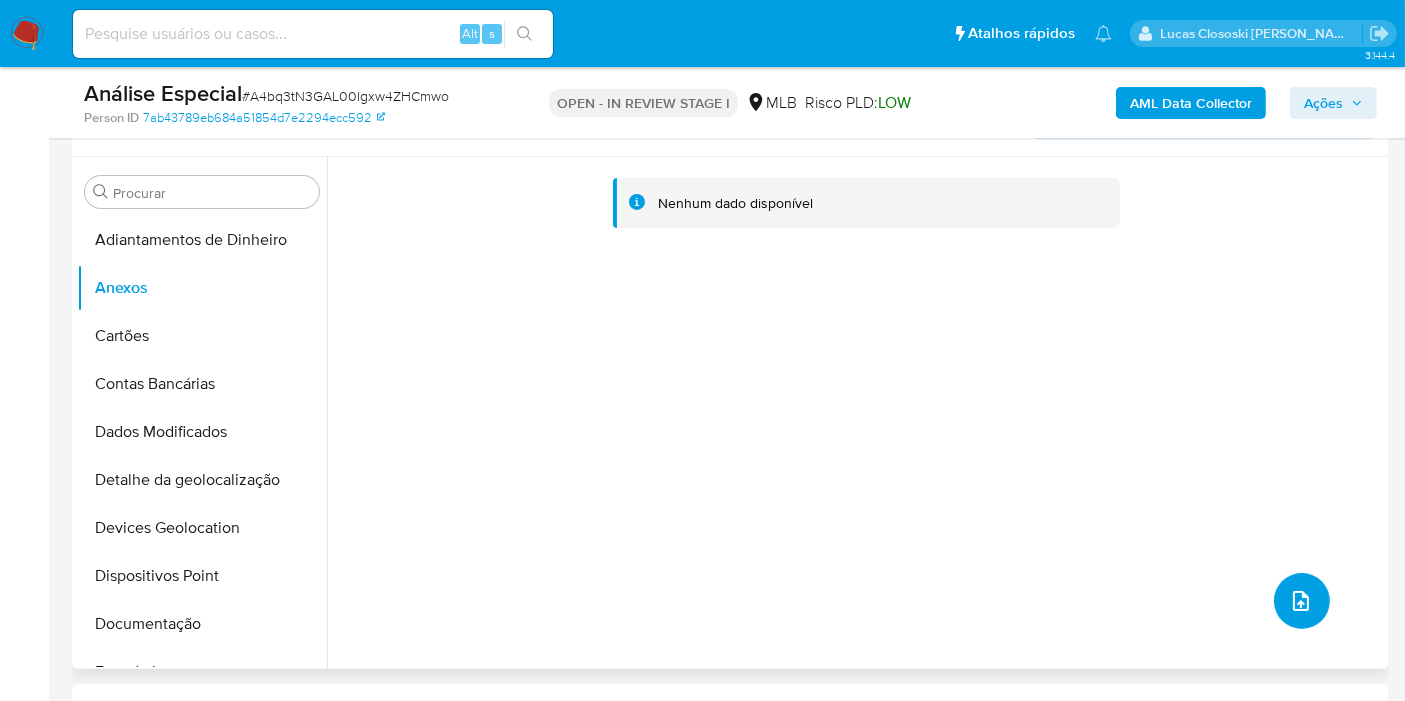 click at bounding box center [1302, 601] 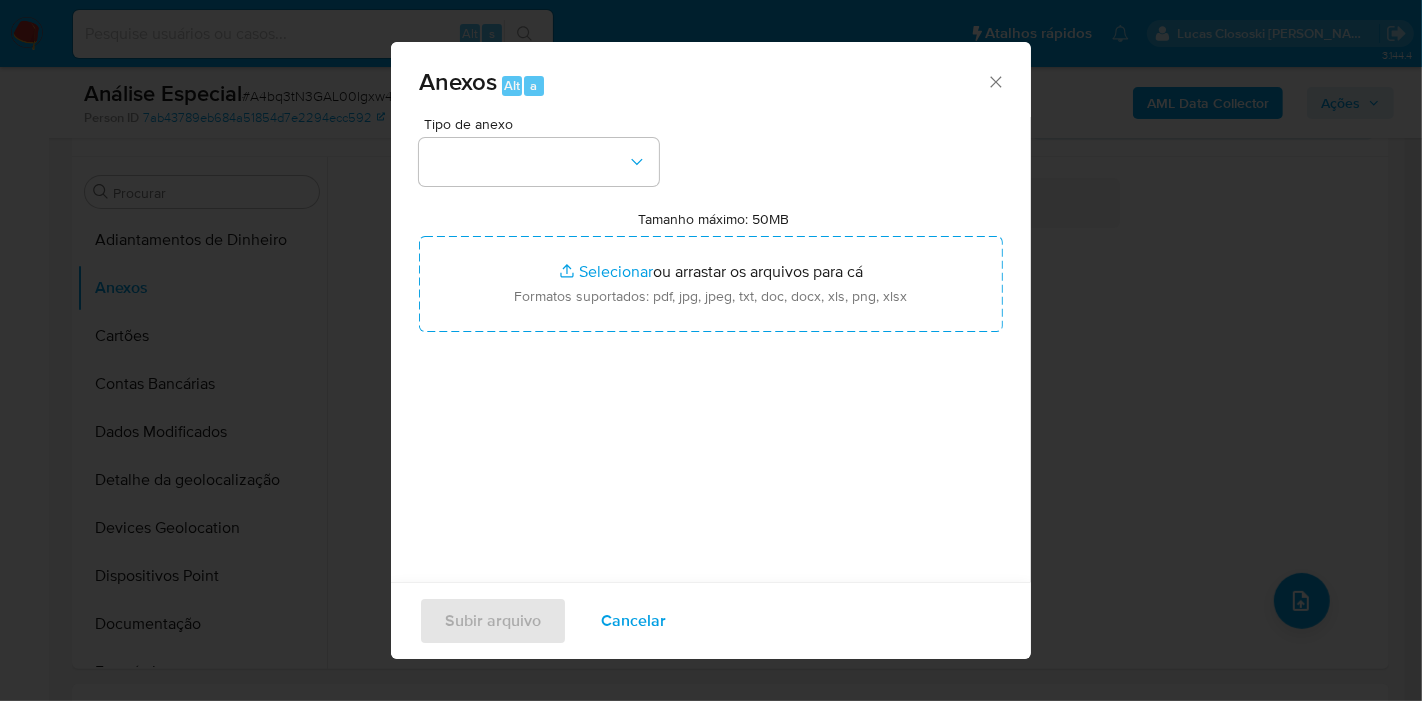 click at bounding box center (539, 162) 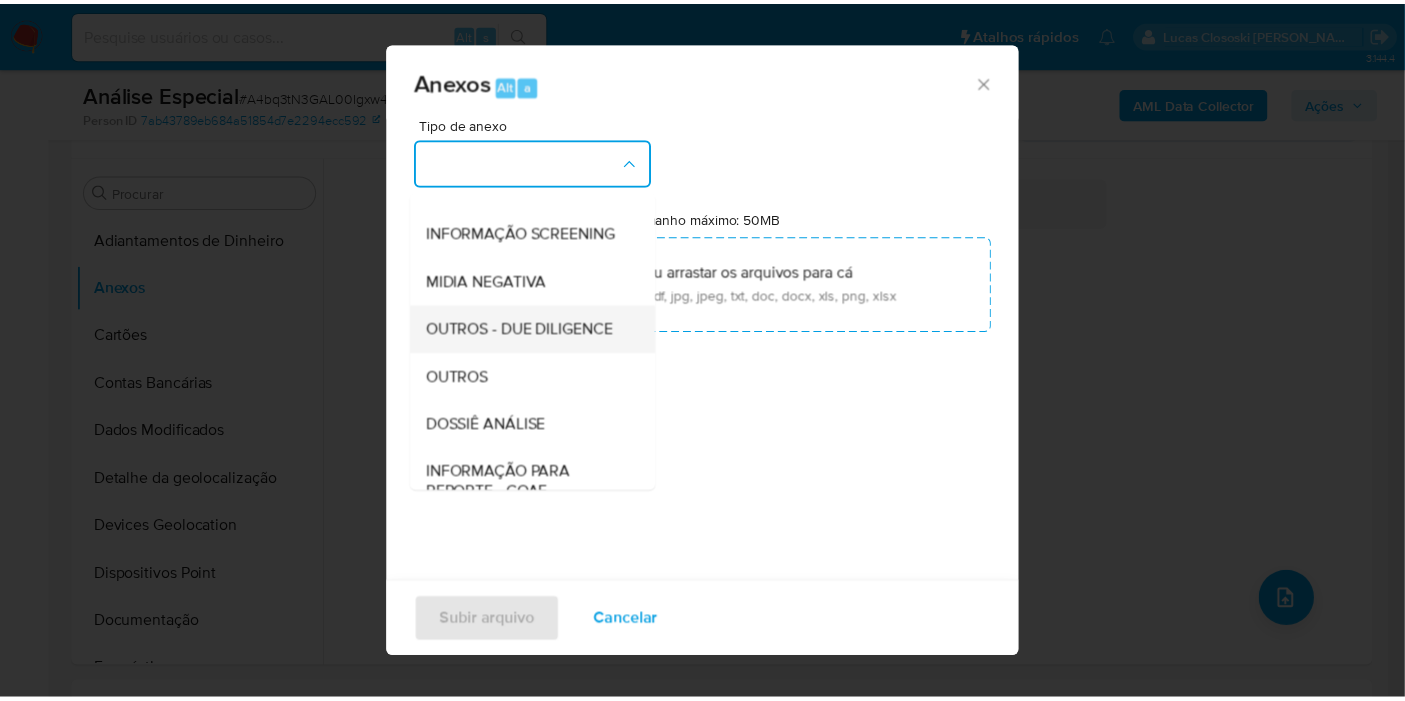 scroll, scrollTop: 222, scrollLeft: 0, axis: vertical 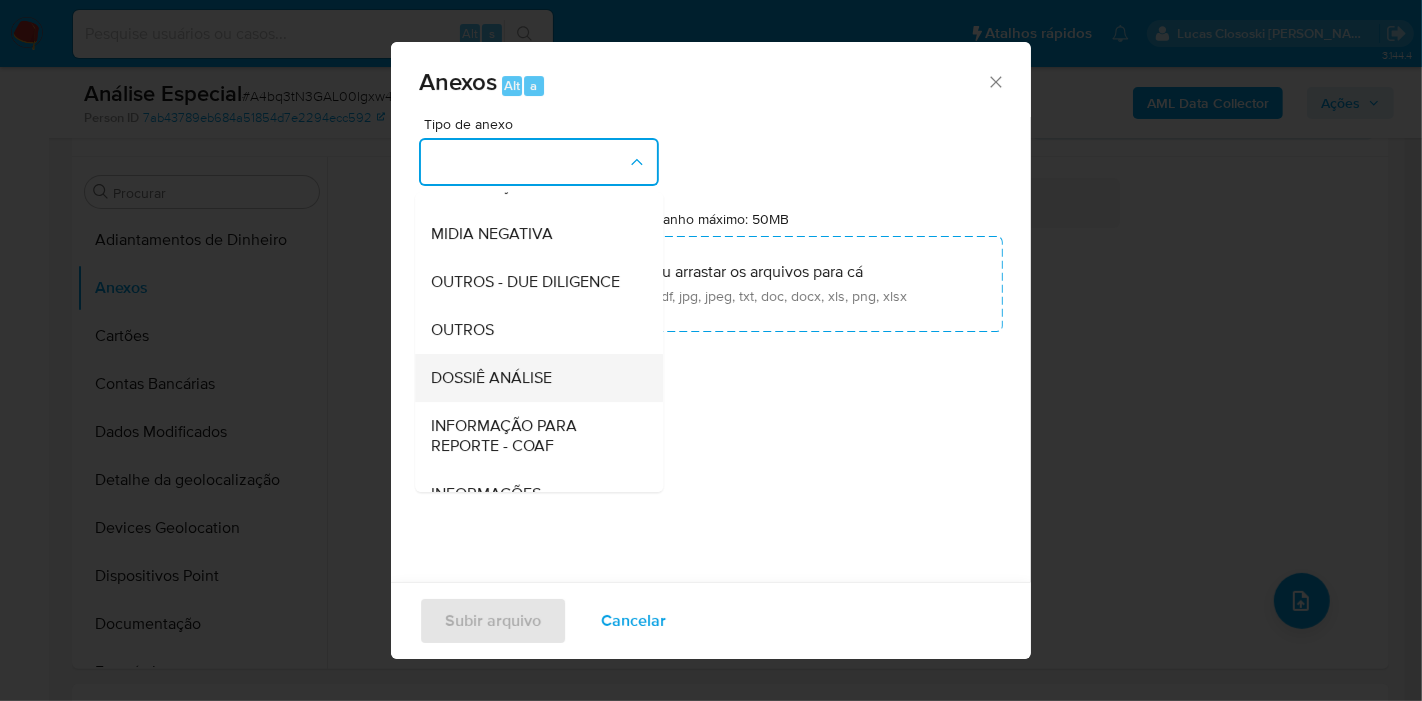 click on "DOSSIÊ ANÁLISE" at bounding box center (491, 378) 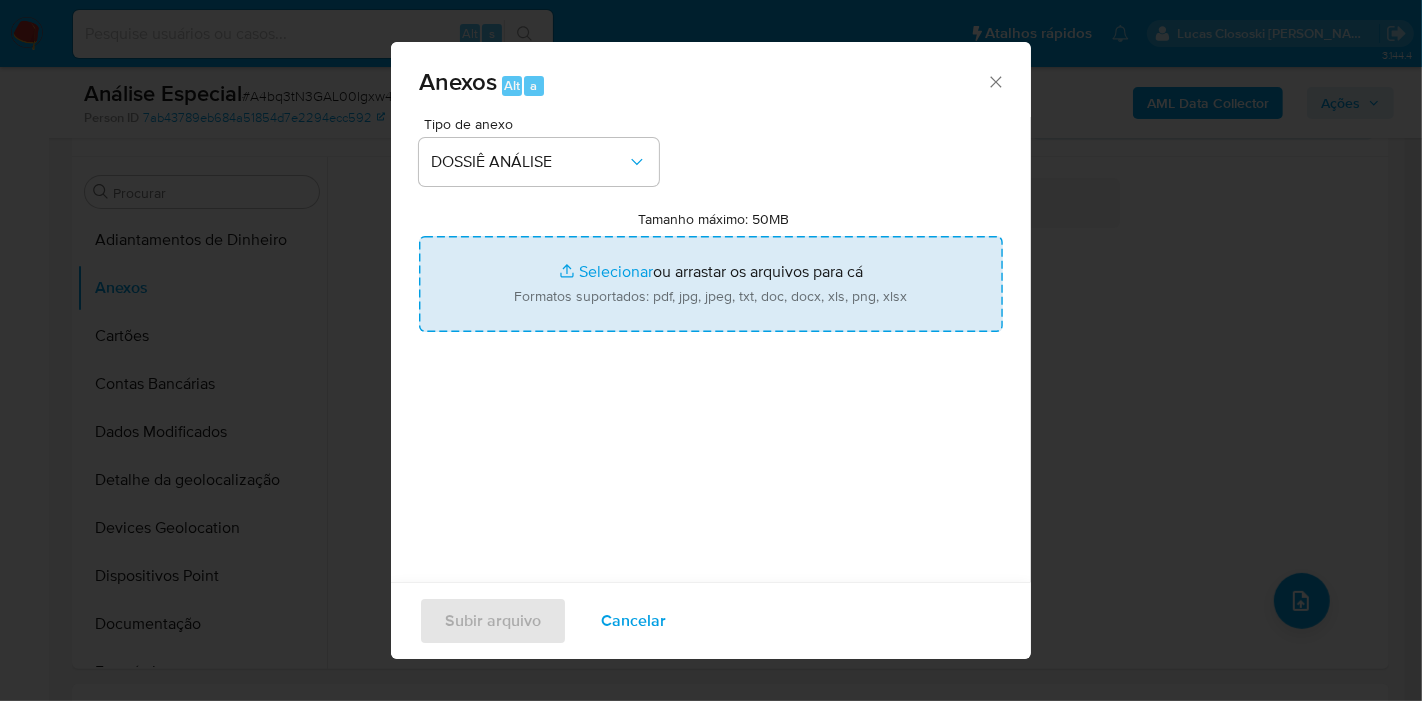 click on "Tamanho máximo: 50MB Selecionar arquivos" at bounding box center [711, 284] 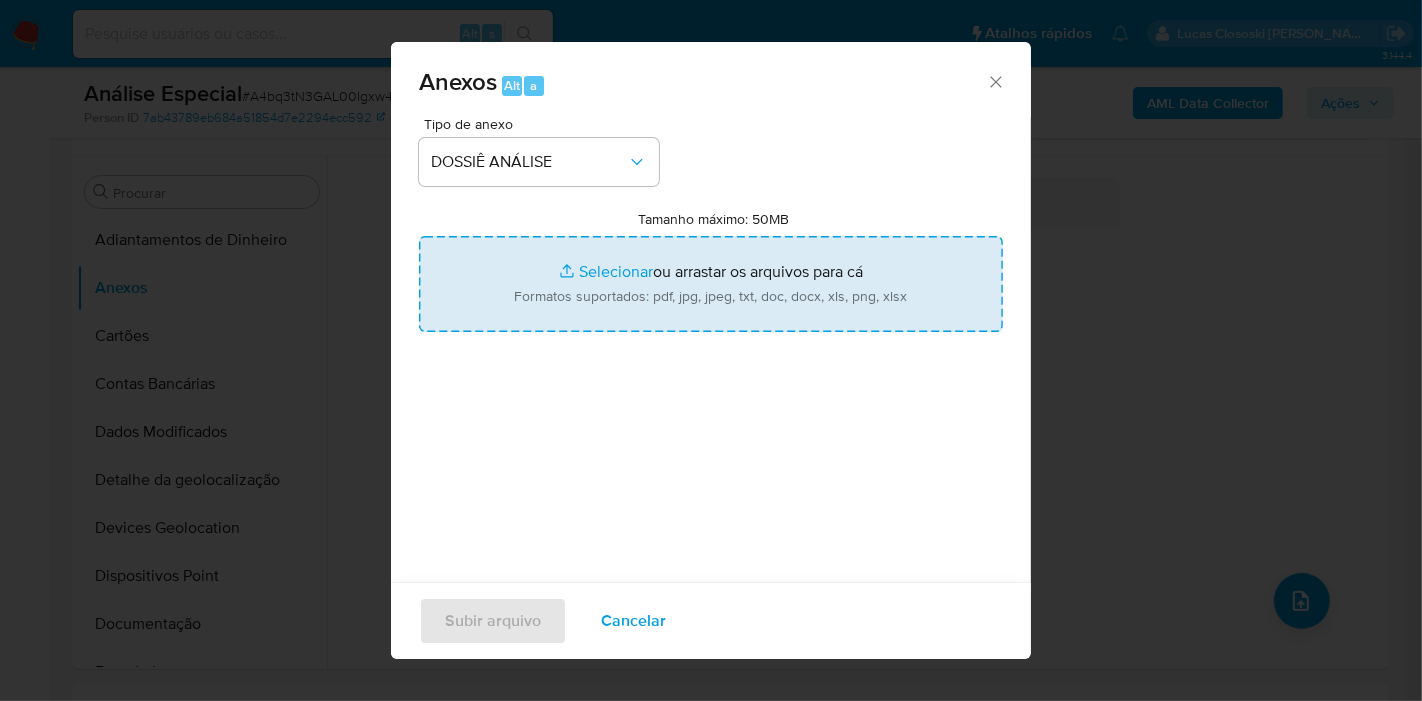 click on "Tamanho máximo: 50MB Selecionar arquivos" at bounding box center (711, 284) 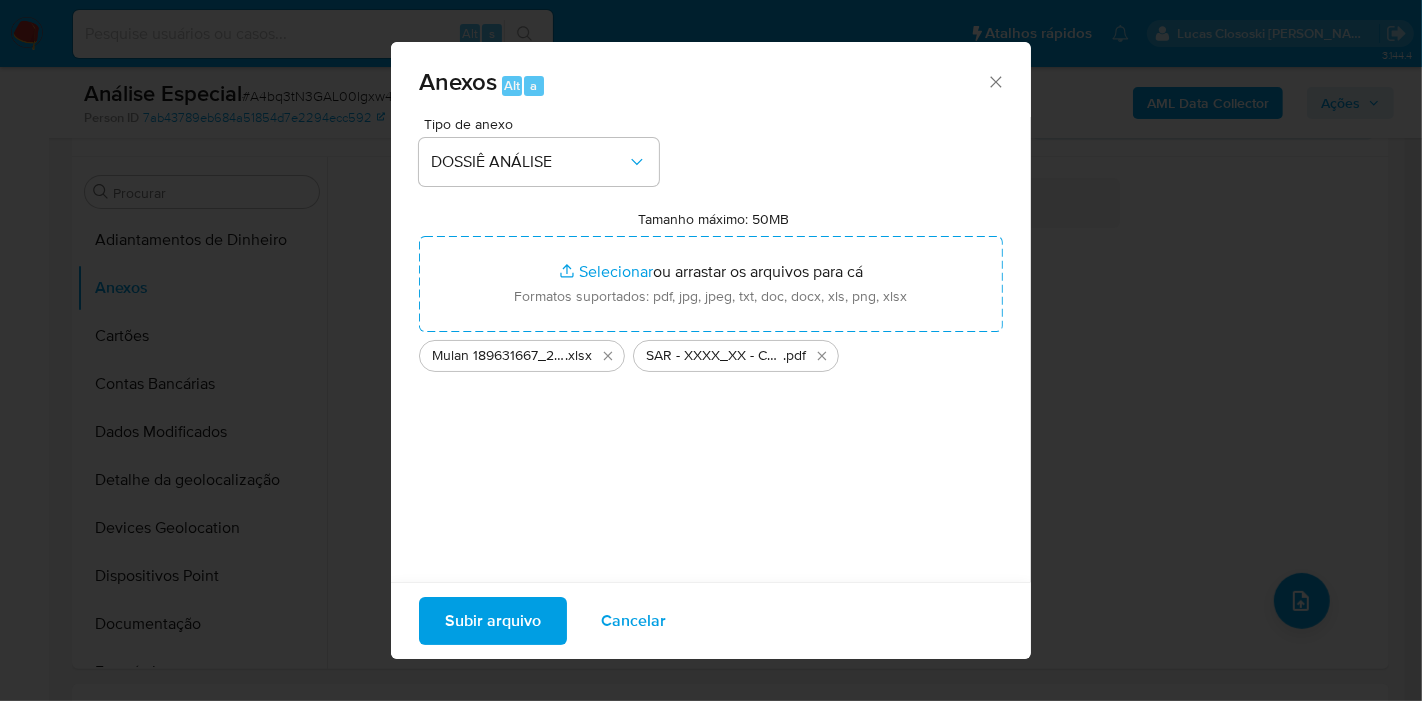 click on "Subir arquivo" at bounding box center (493, 621) 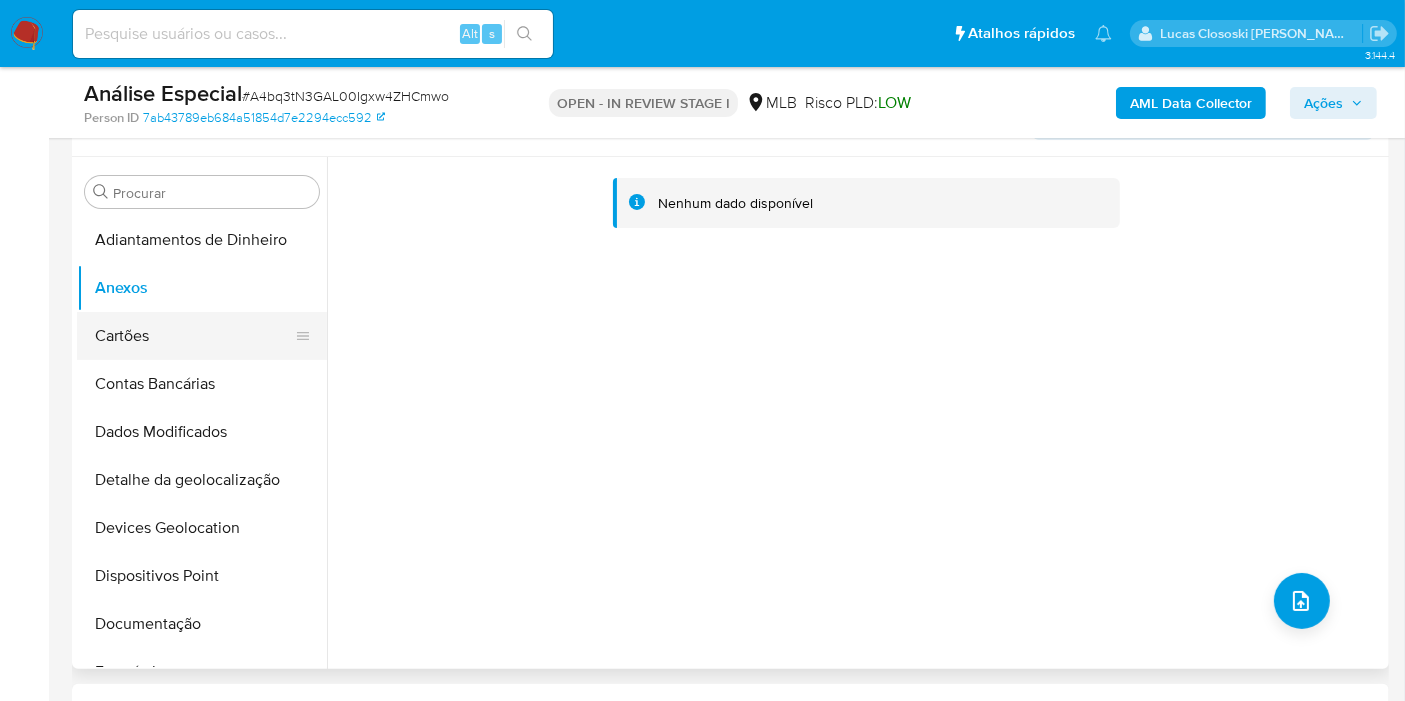 click on "Cartões" at bounding box center [194, 336] 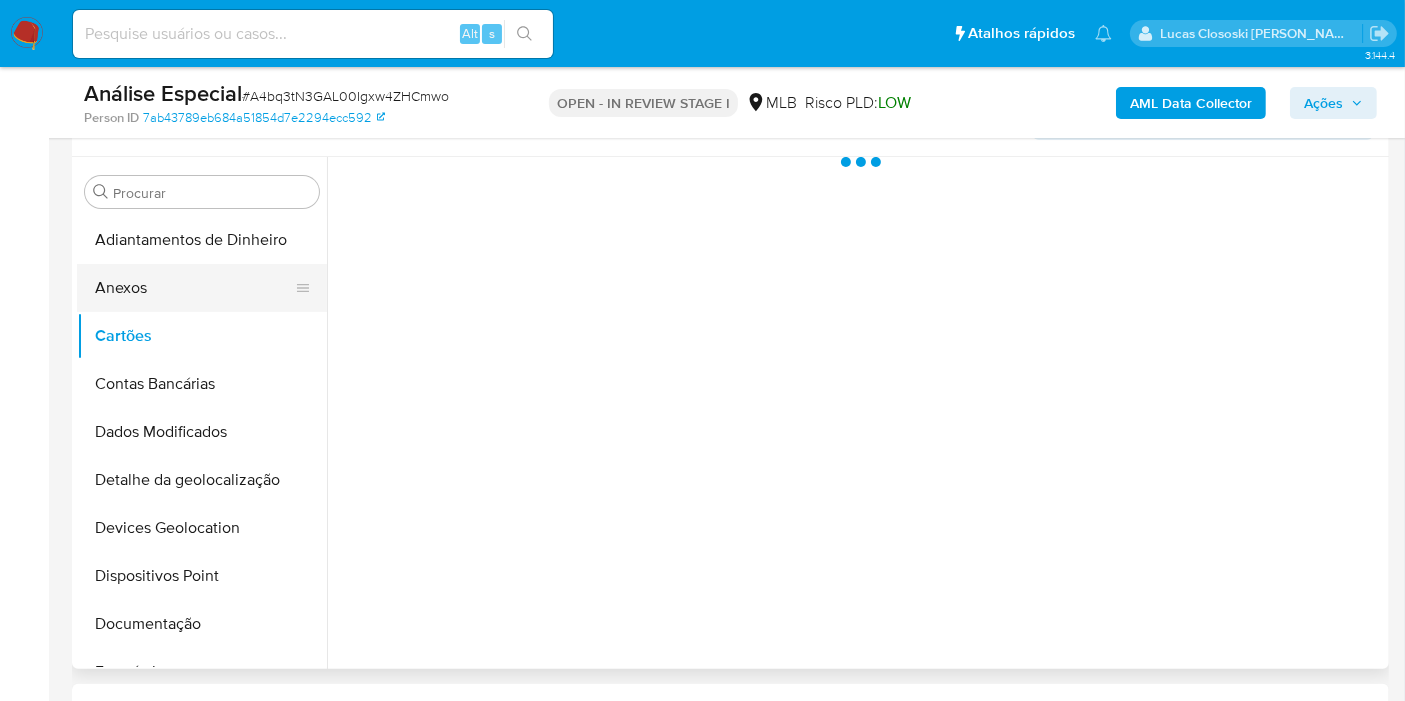 click on "Anexos" at bounding box center [194, 288] 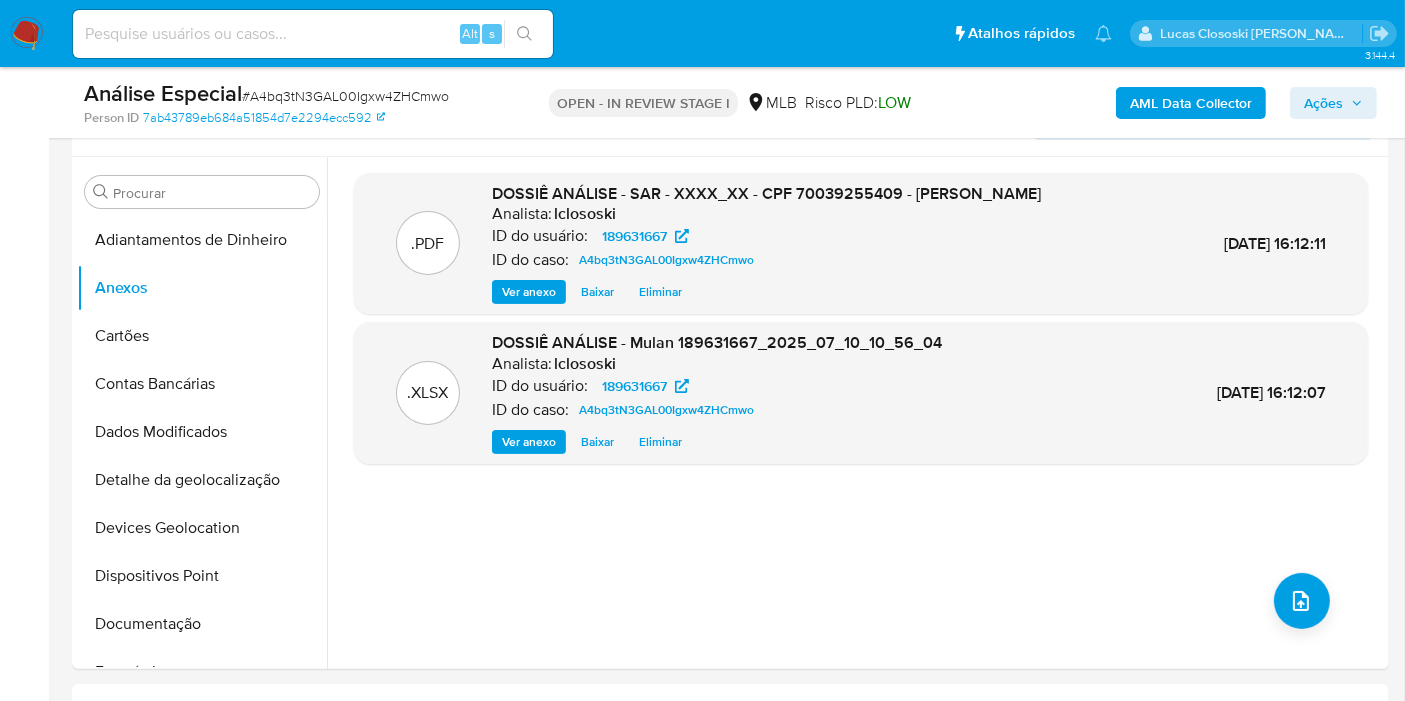 click on "Ações" at bounding box center [1333, 103] 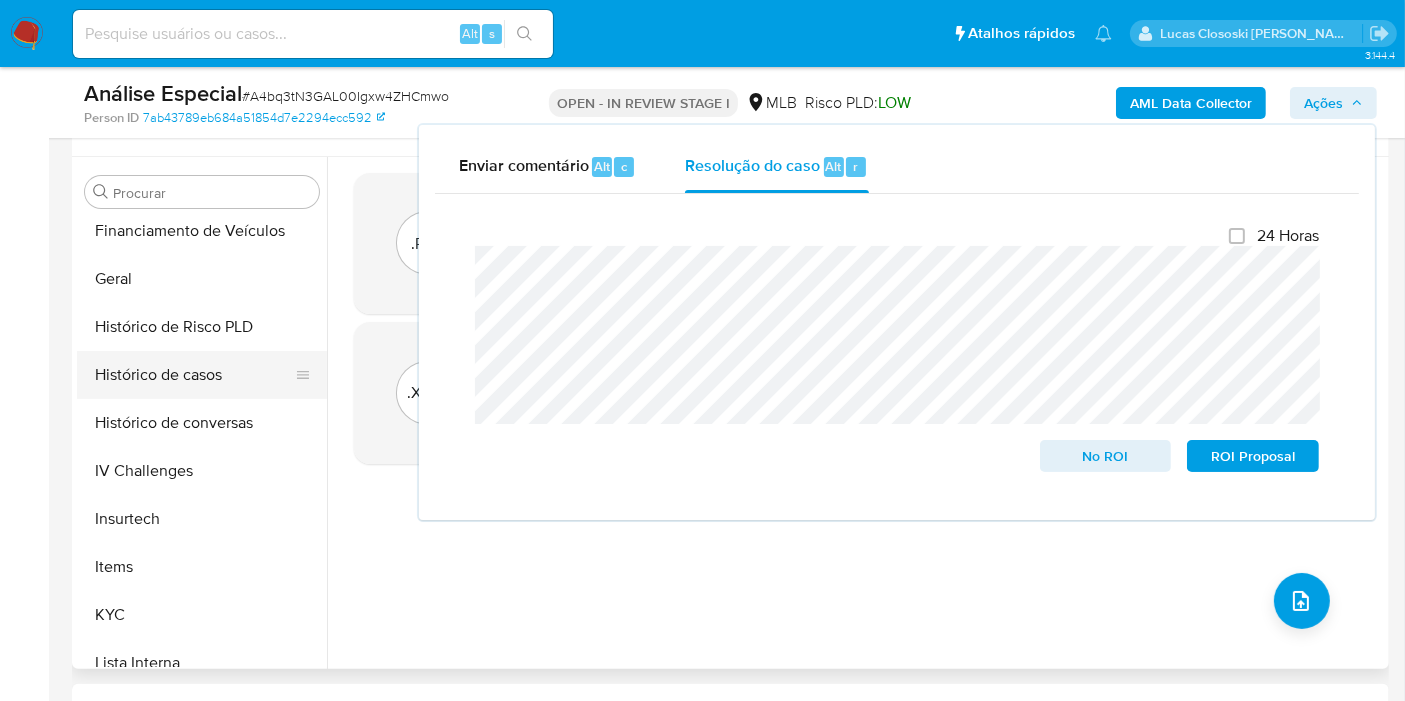 scroll, scrollTop: 665, scrollLeft: 0, axis: vertical 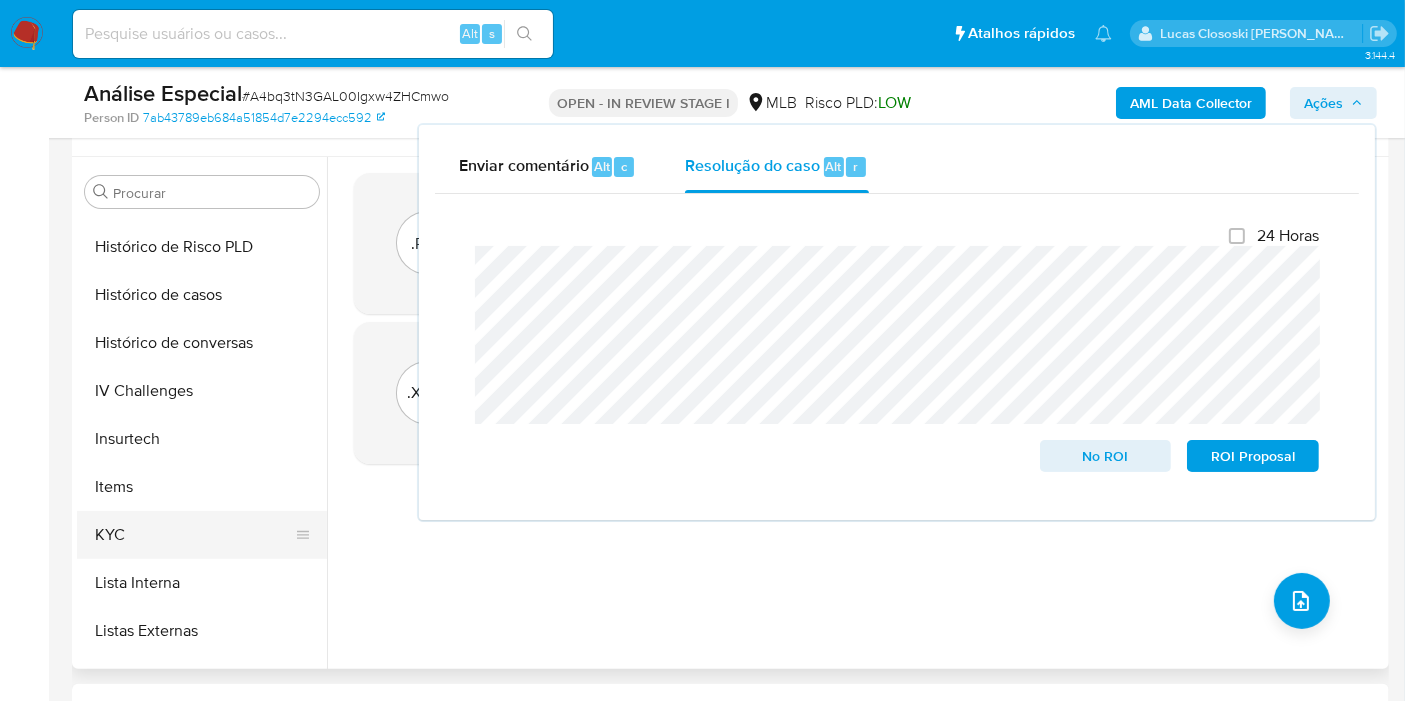 click on "KYC" at bounding box center [194, 535] 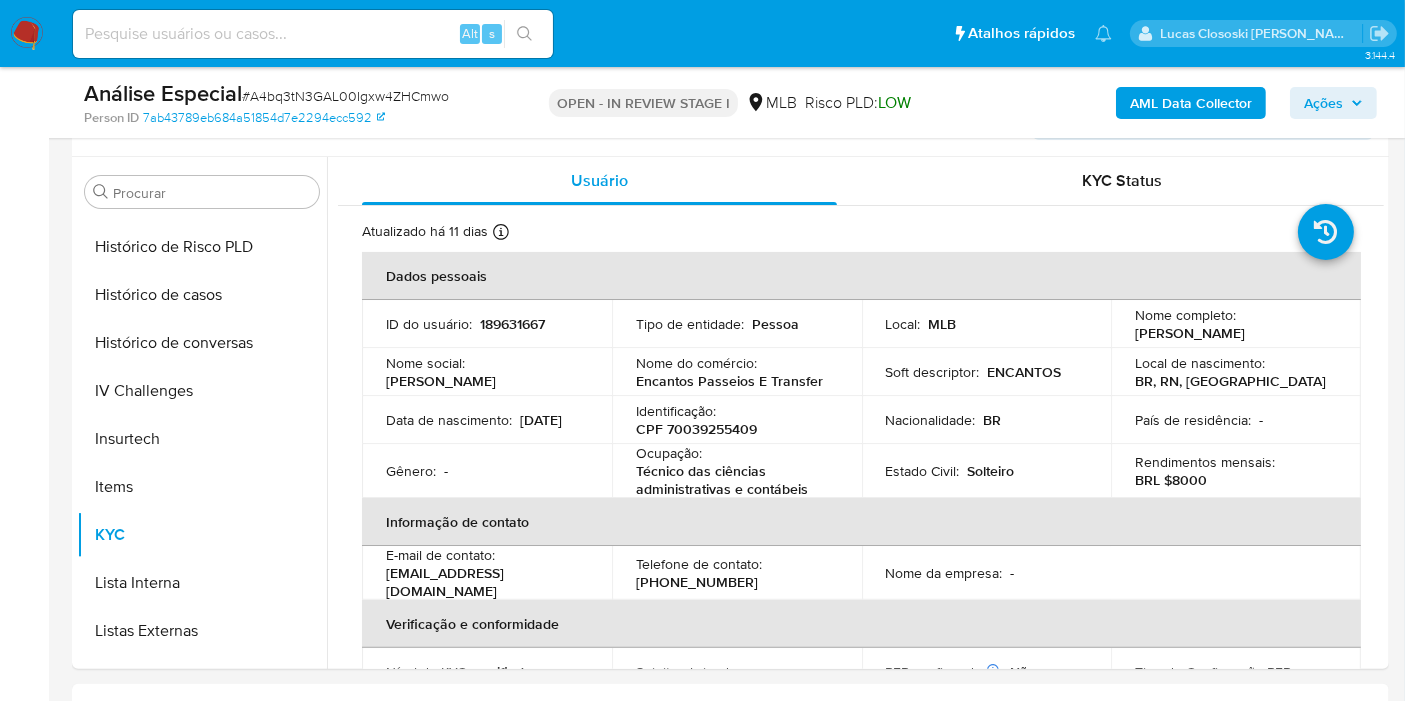 click on "Ações" at bounding box center (1333, 103) 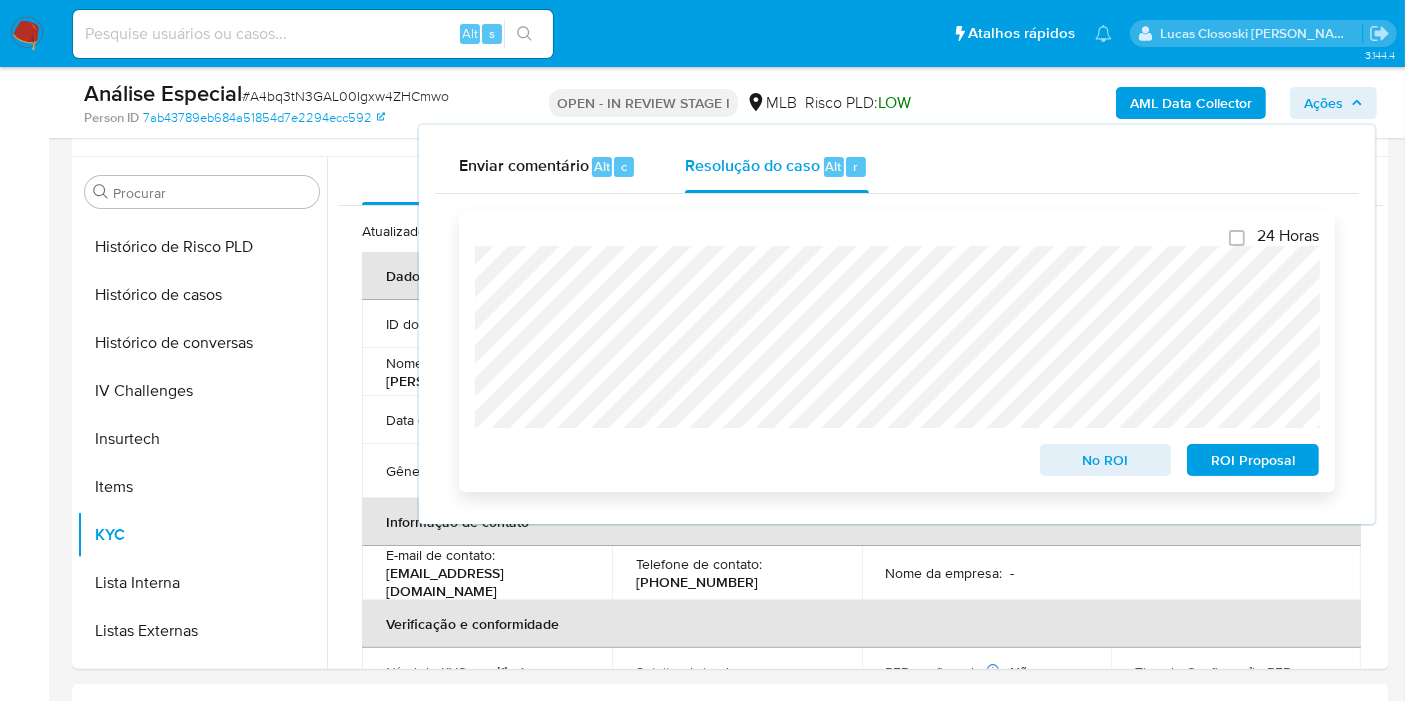 click on "ROI Proposal" at bounding box center (1253, 460) 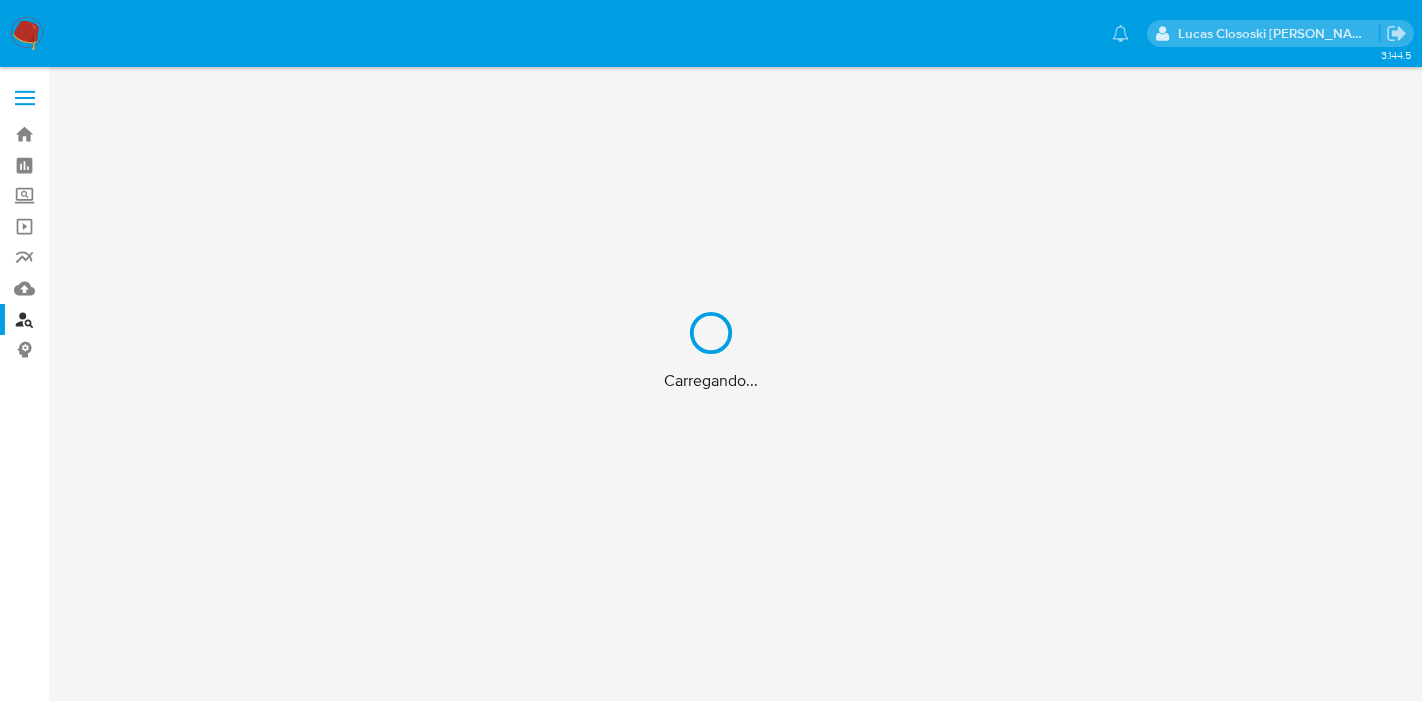 scroll, scrollTop: 0, scrollLeft: 0, axis: both 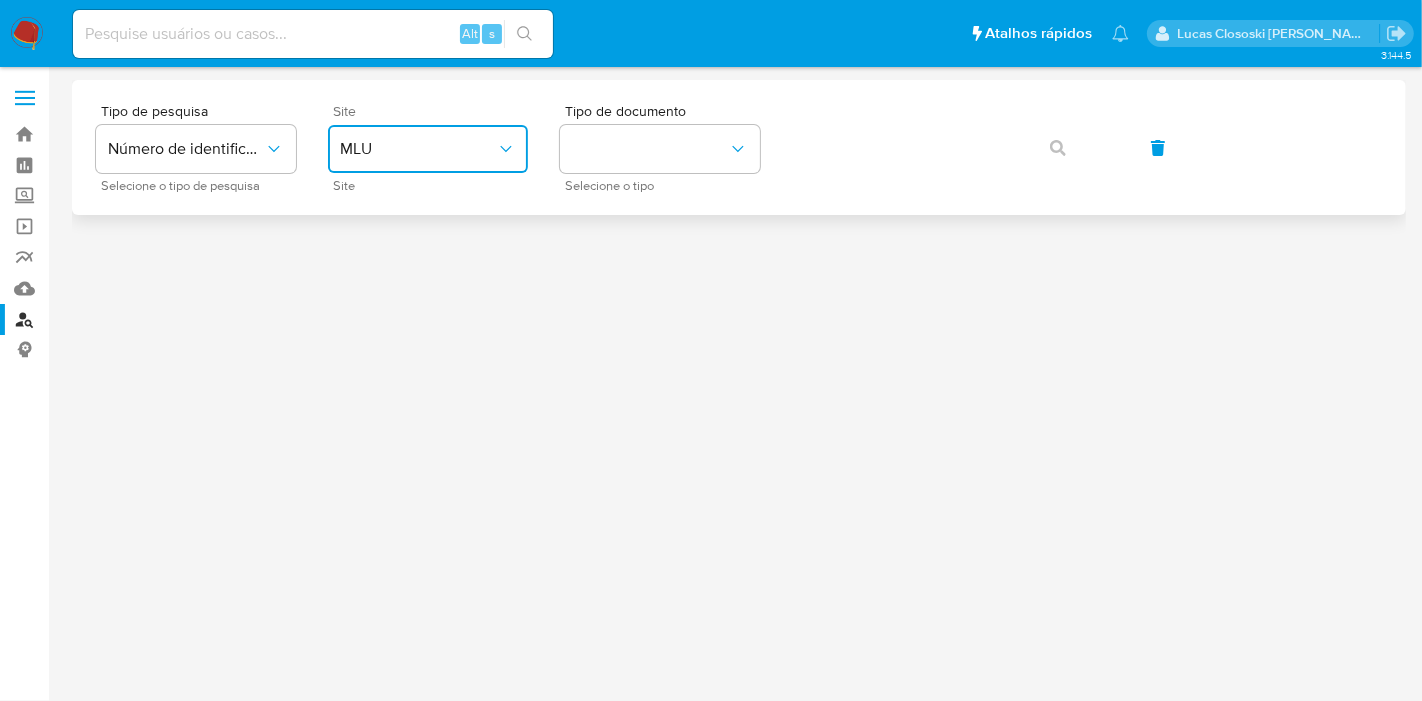 click on "MLU" at bounding box center [428, 149] 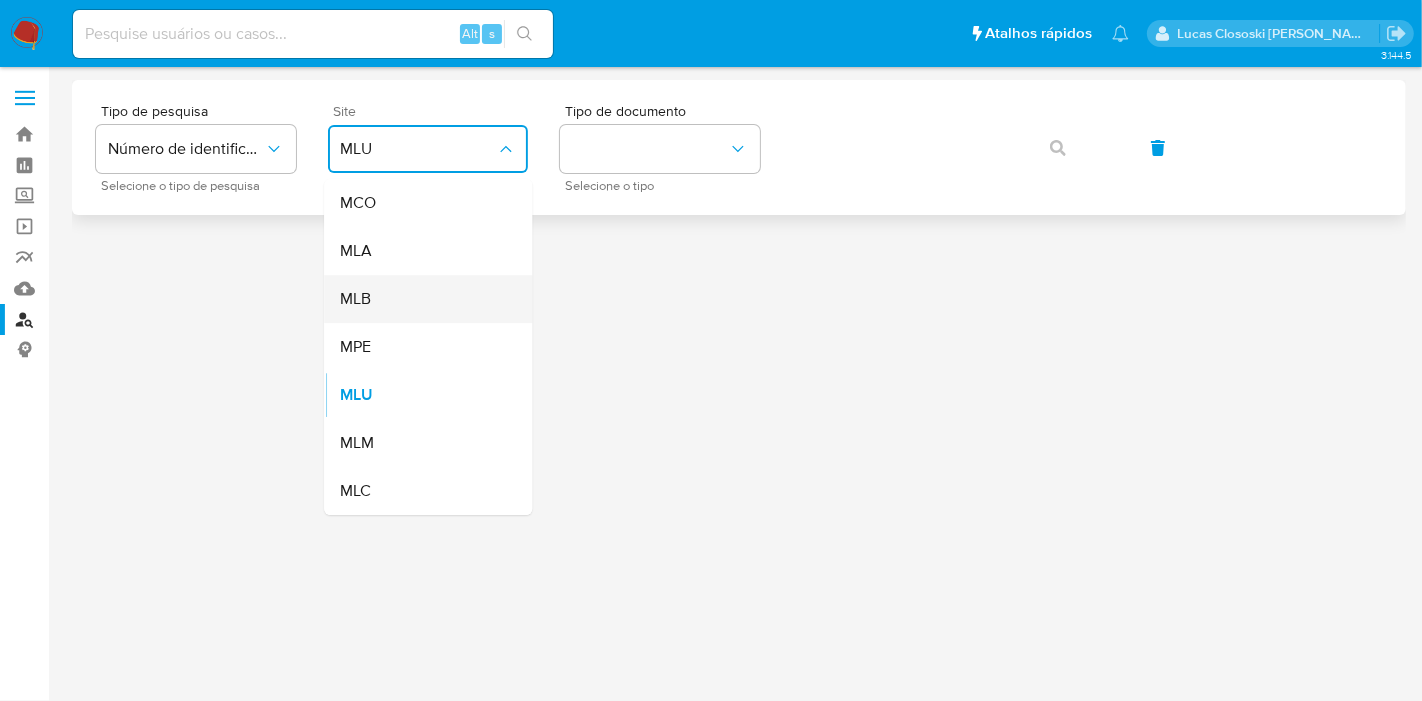 click on "MLB" at bounding box center [422, 299] 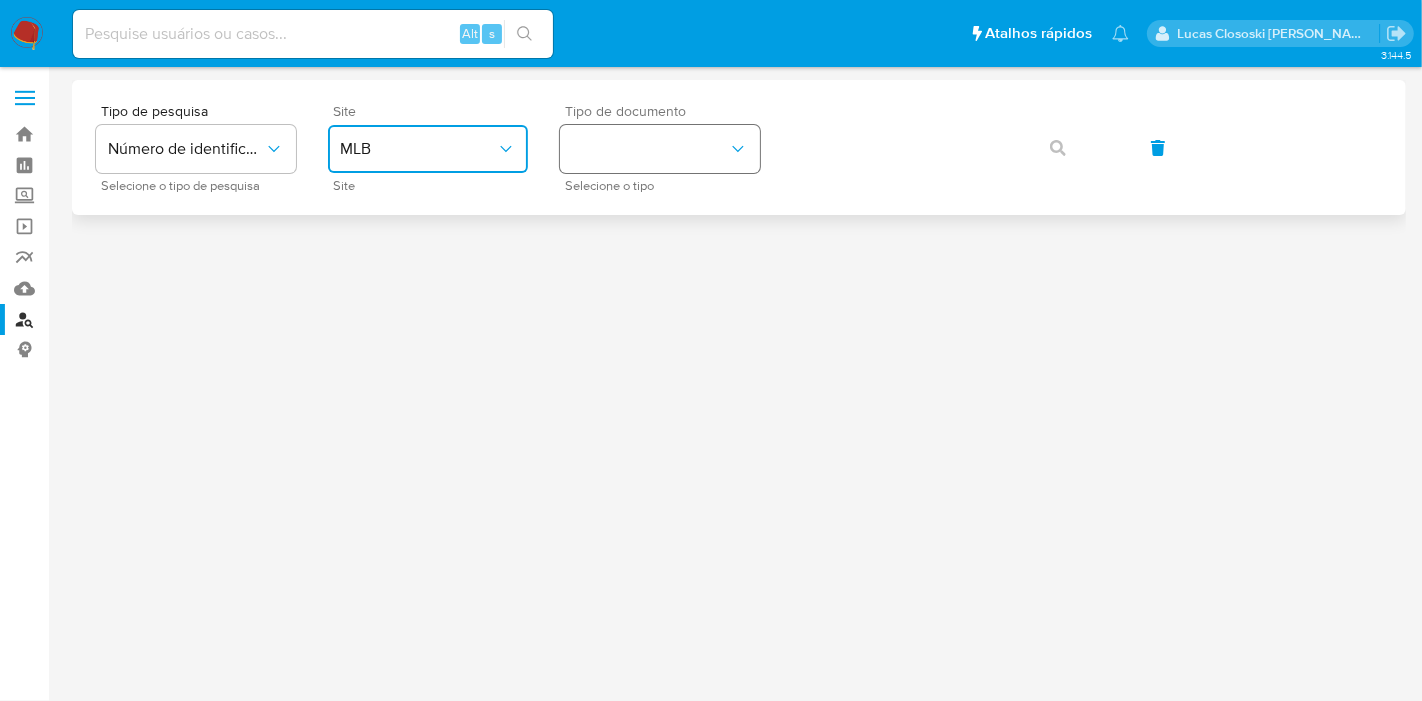 click at bounding box center [660, 149] 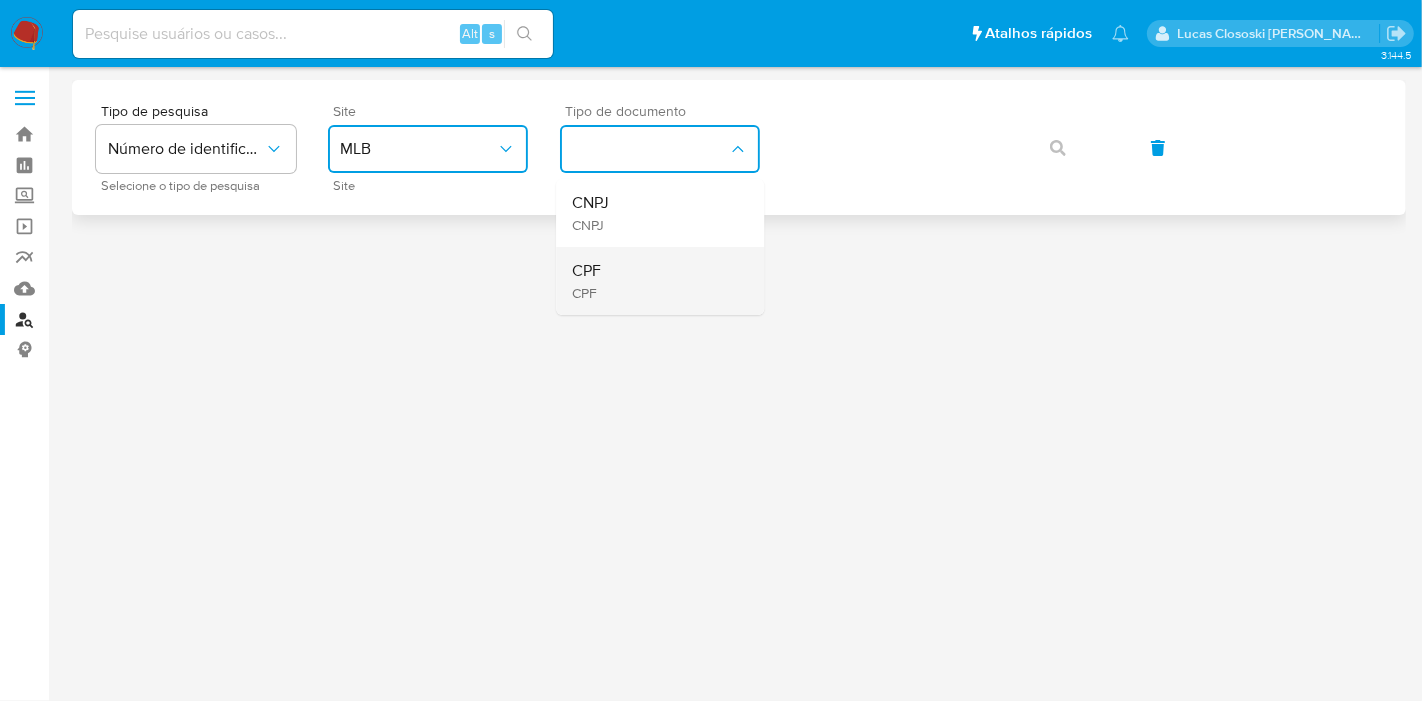 click on "CPF CPF" at bounding box center [654, 281] 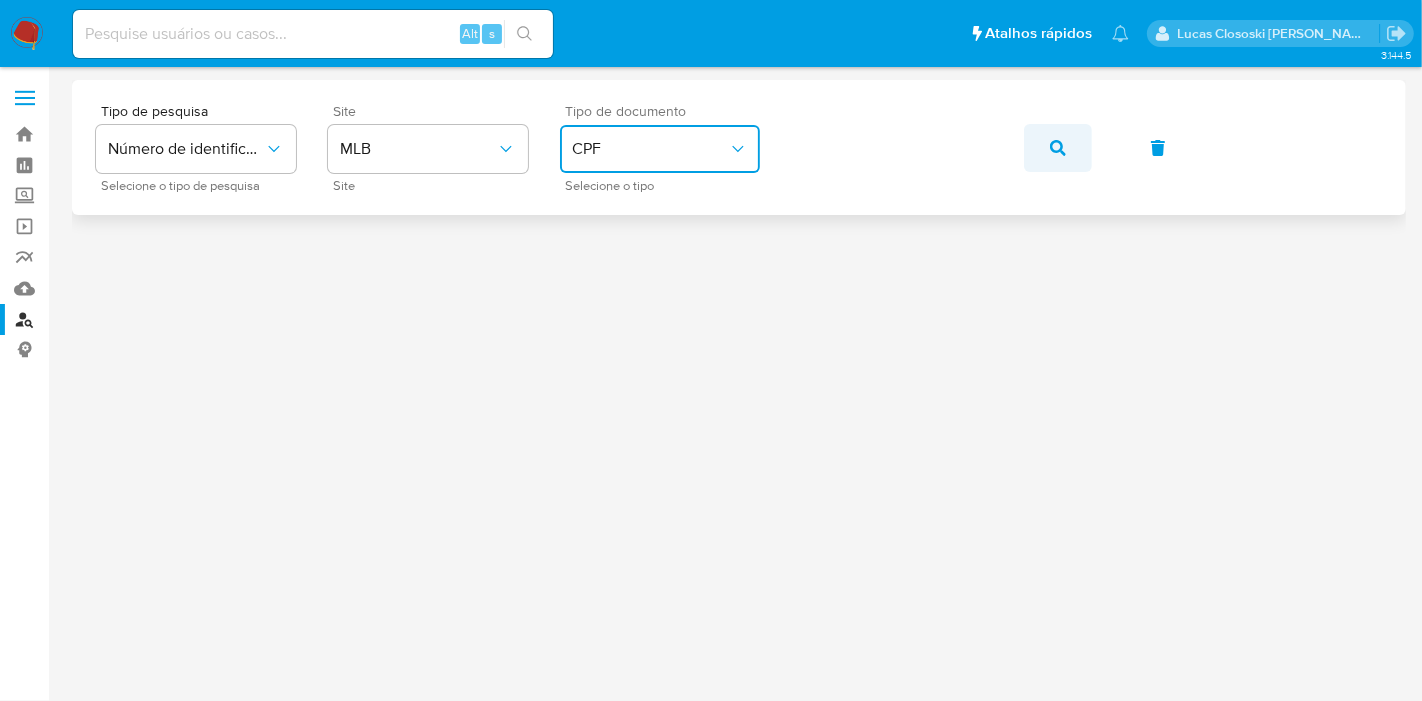 click 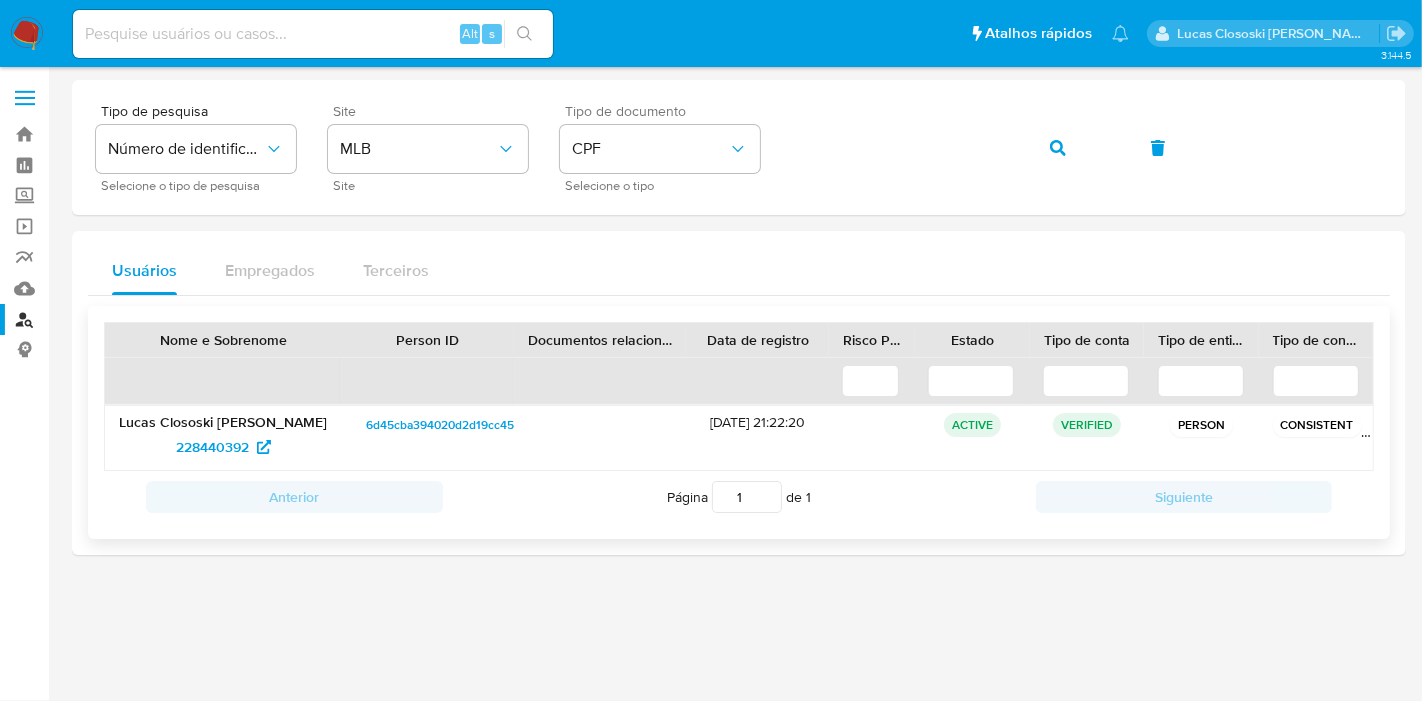 click on "Lucas Clososki [PERSON_NAME]" at bounding box center [223, 422] 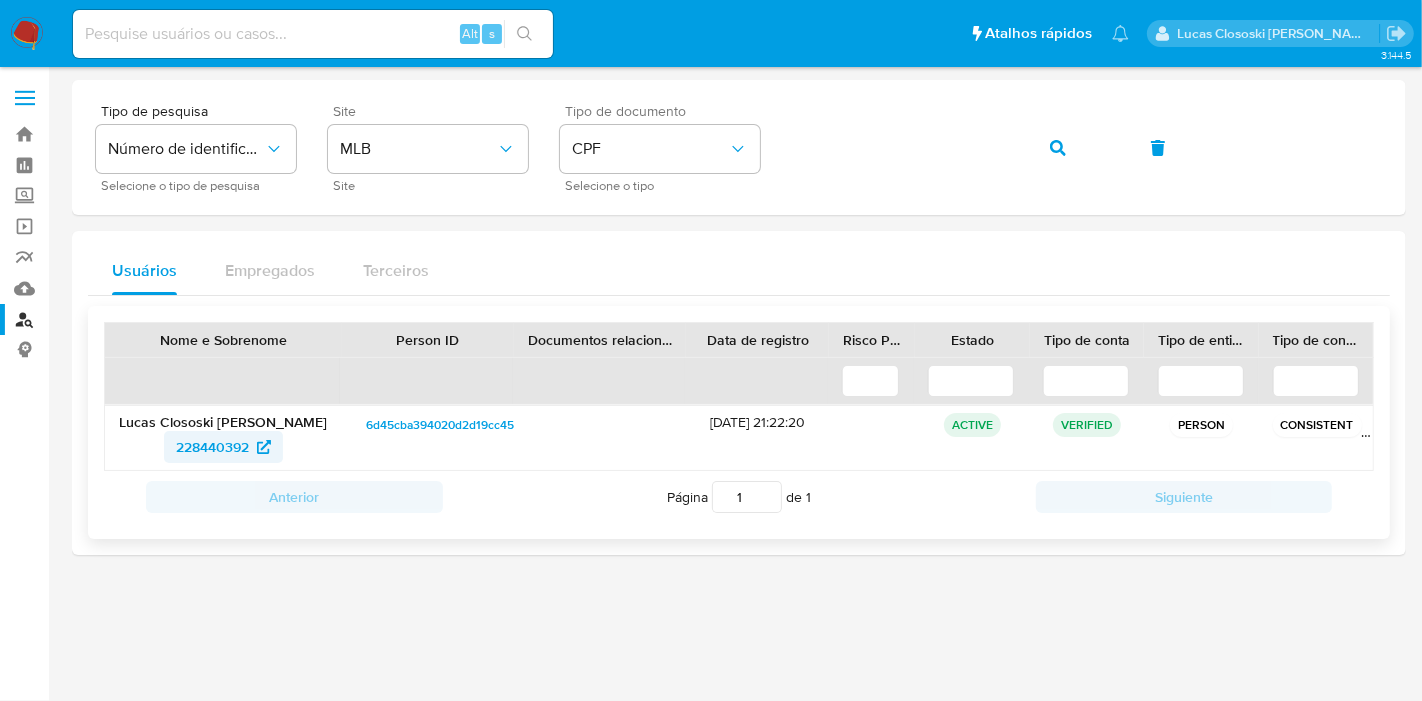 click on "228440392" at bounding box center [212, 447] 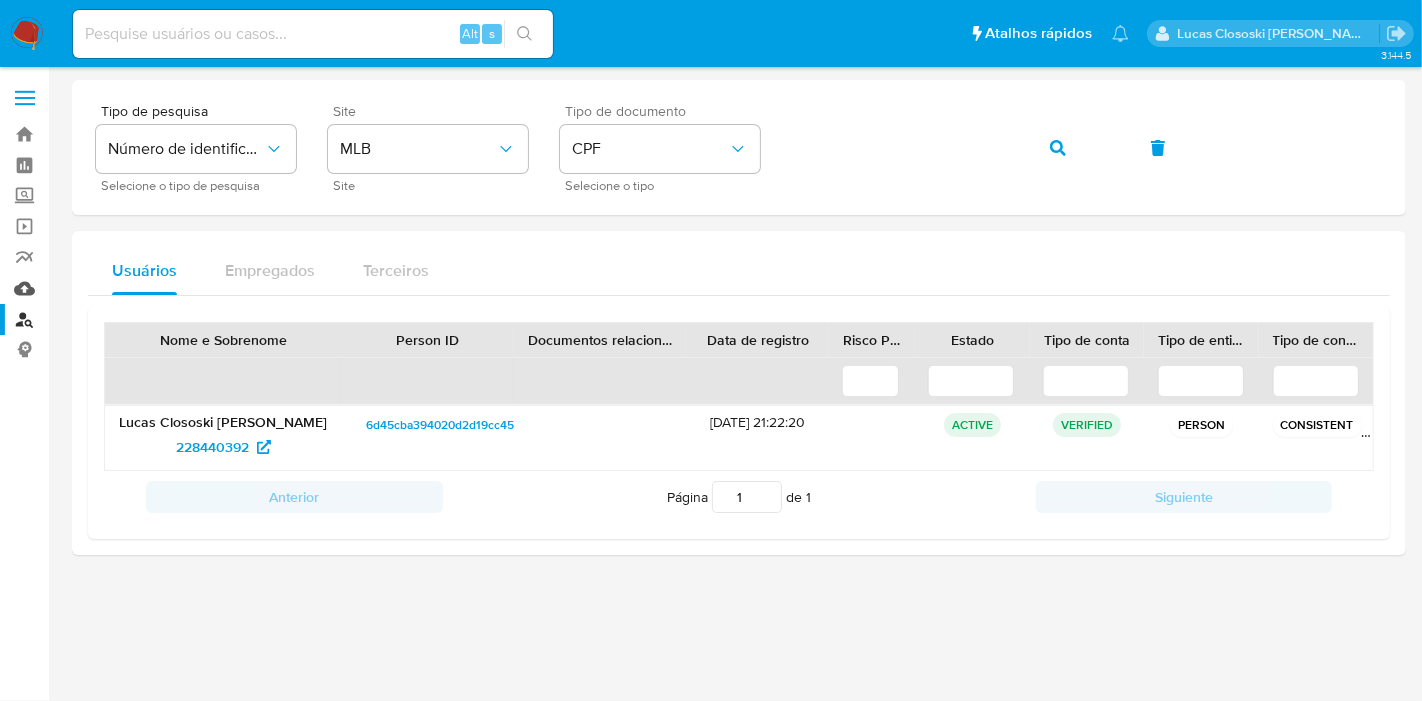 click on "Mulan" at bounding box center [119, 288] 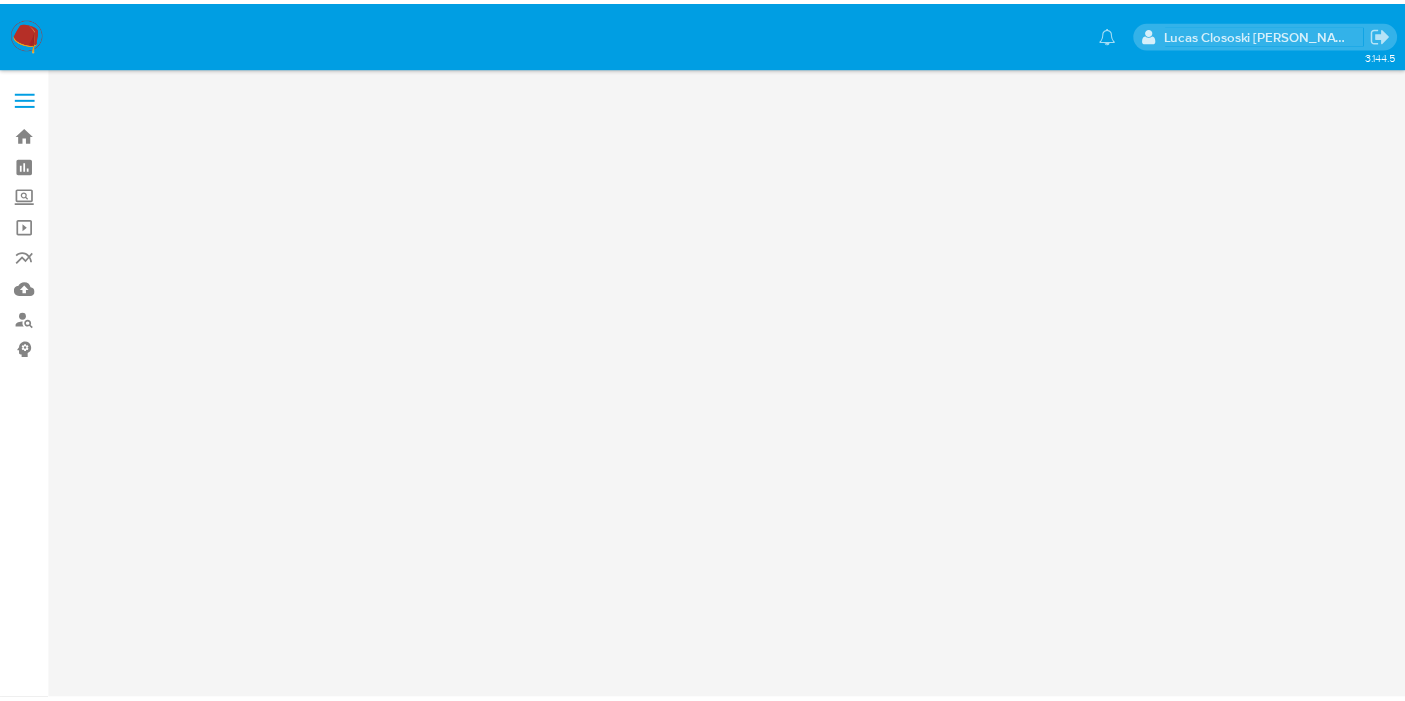 scroll, scrollTop: 0, scrollLeft: 0, axis: both 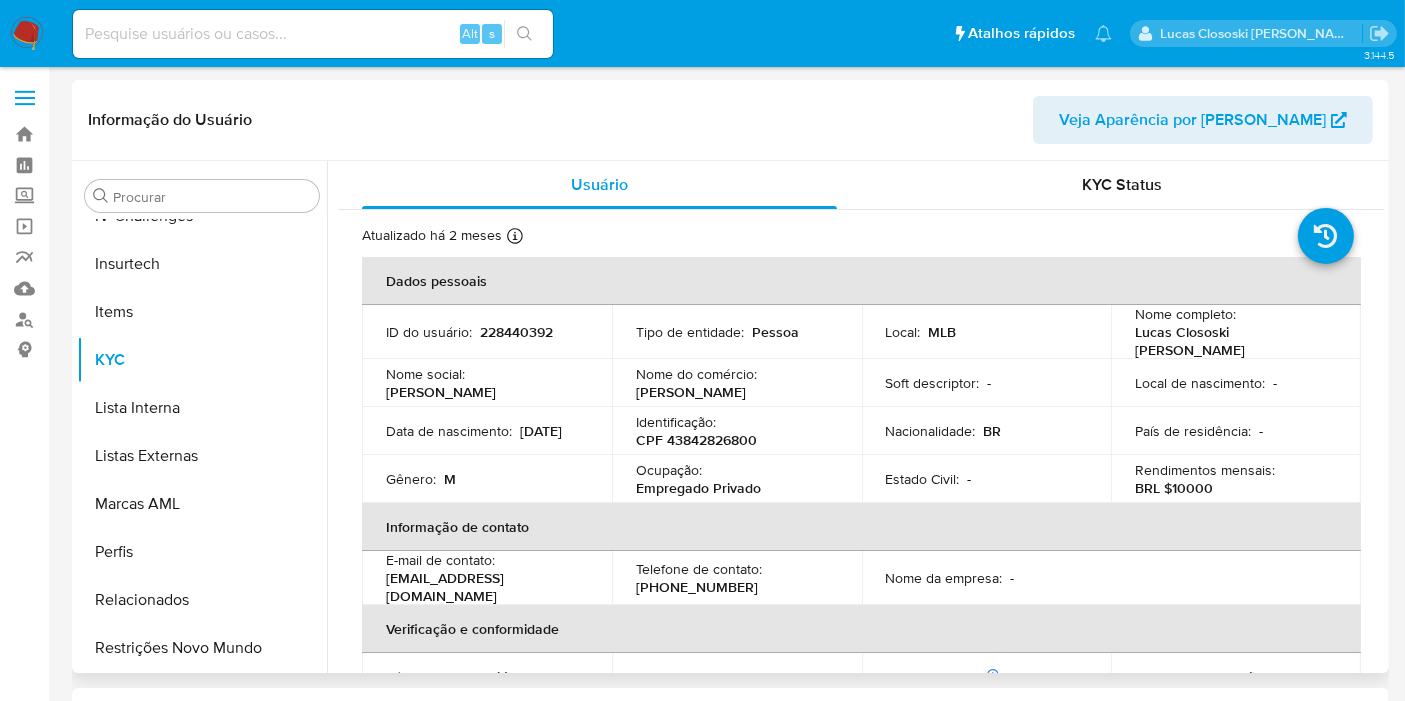 select on "10" 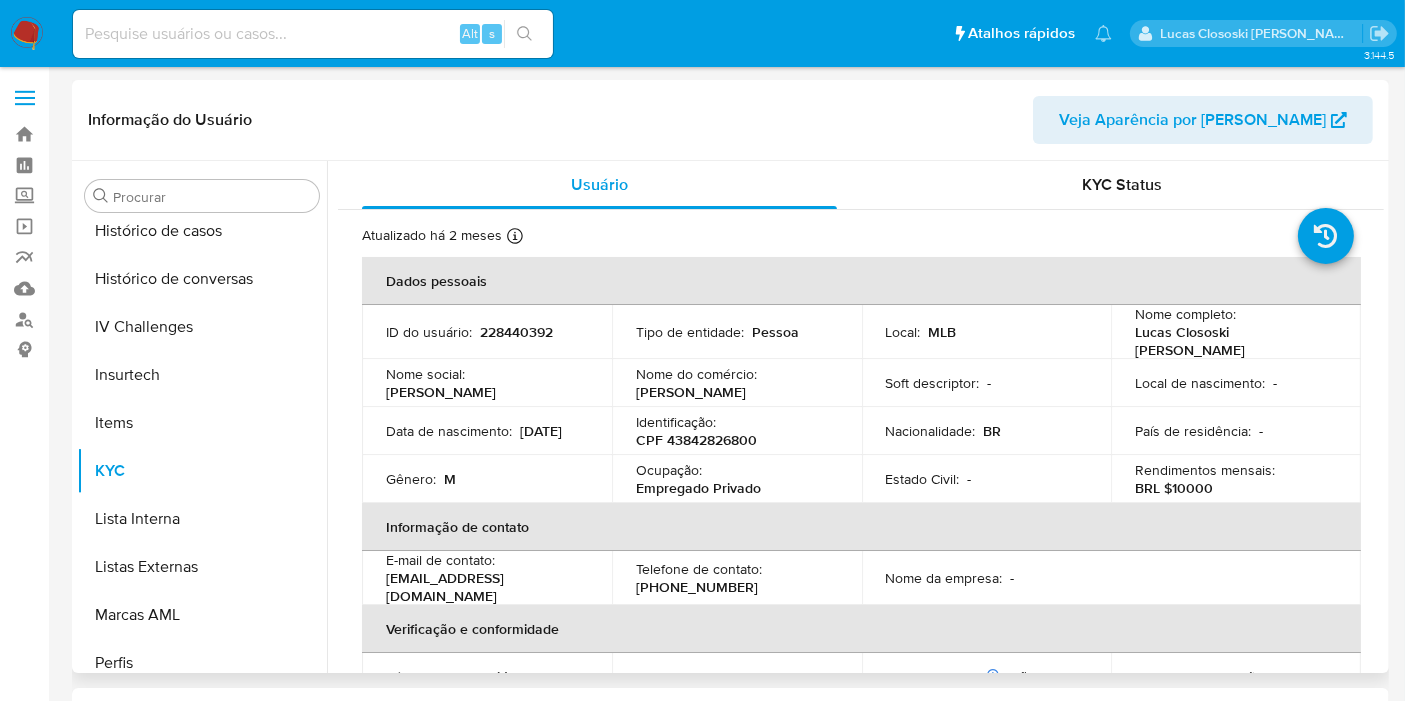 scroll, scrollTop: 400, scrollLeft: 0, axis: vertical 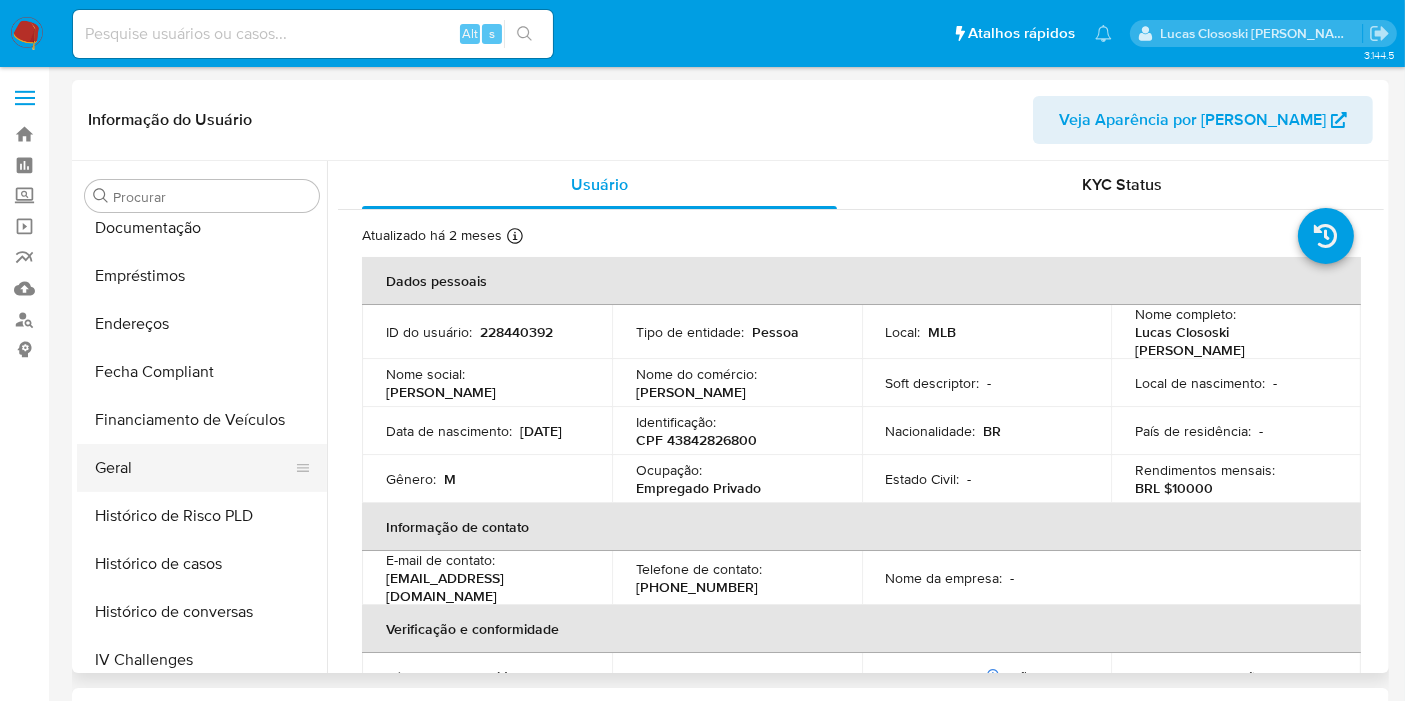 click on "Geral" at bounding box center (194, 468) 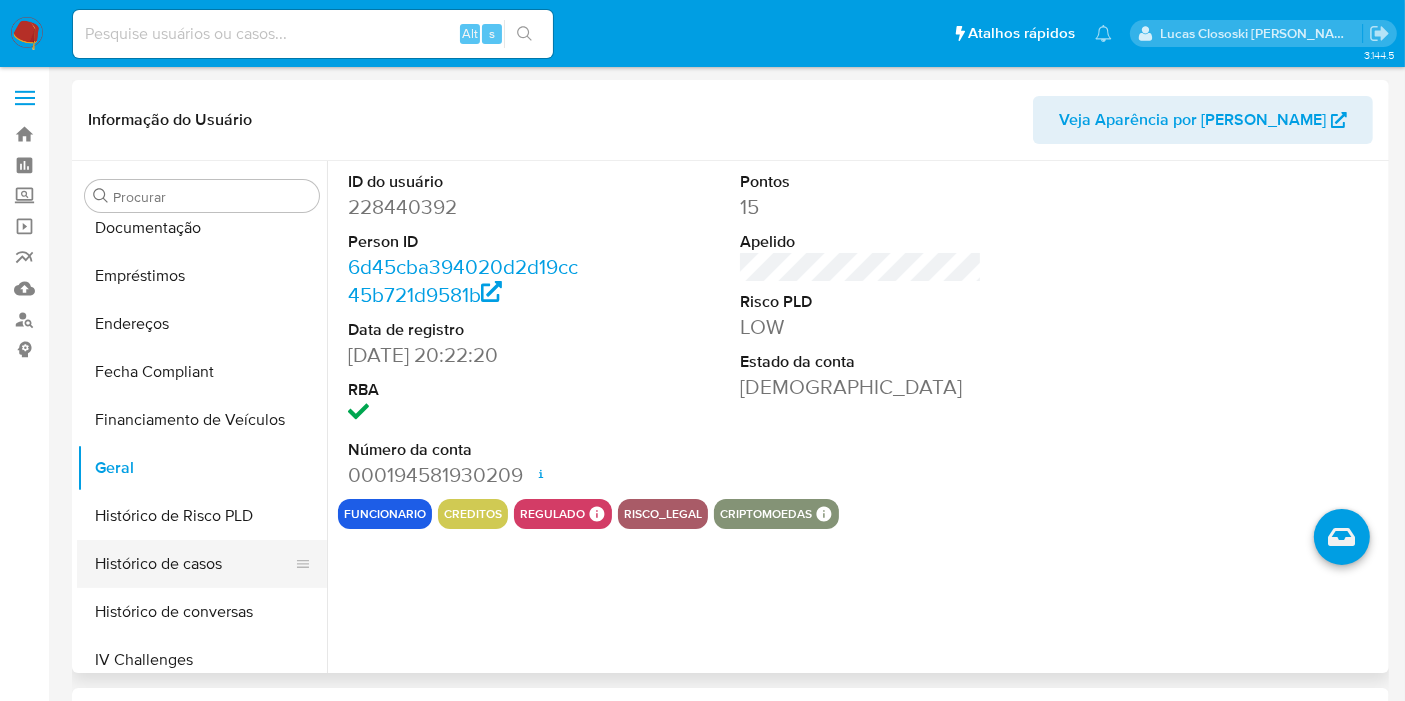 click on "Histórico de casos" at bounding box center [194, 564] 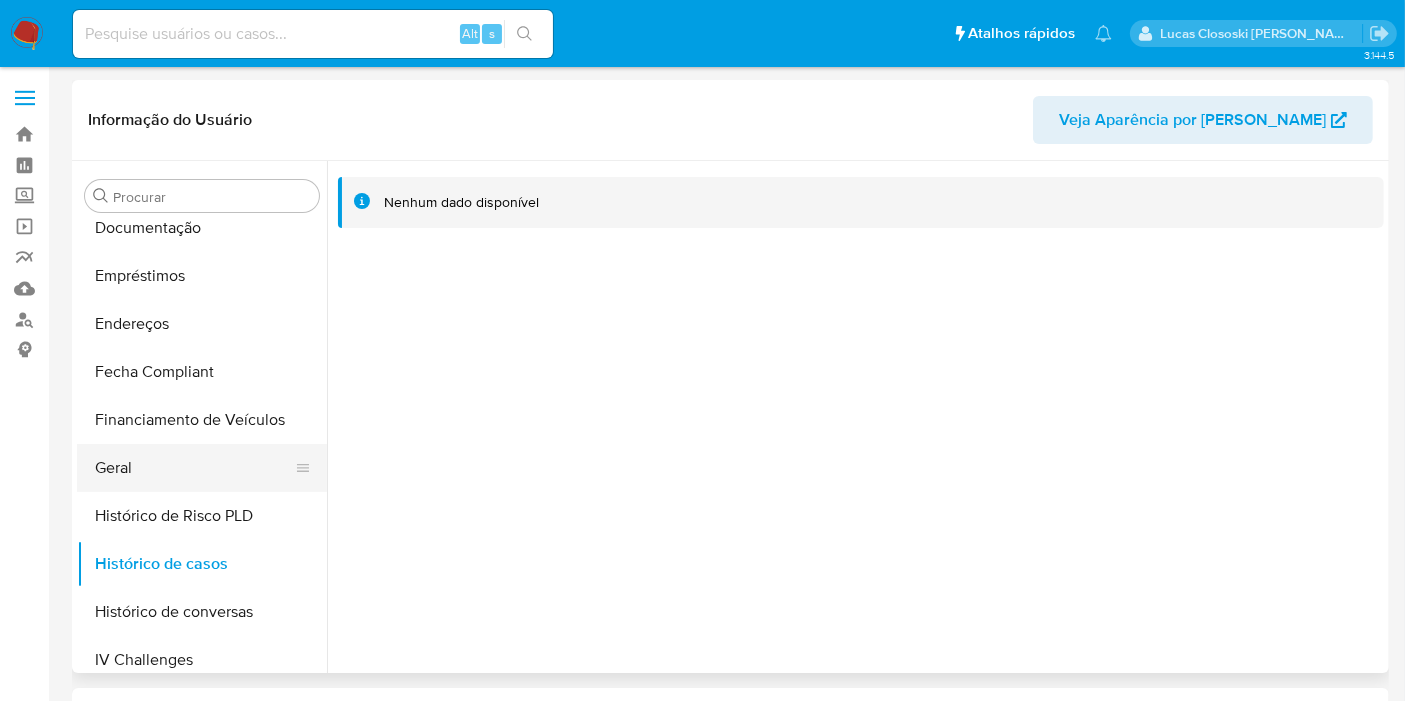 scroll, scrollTop: 622, scrollLeft: 0, axis: vertical 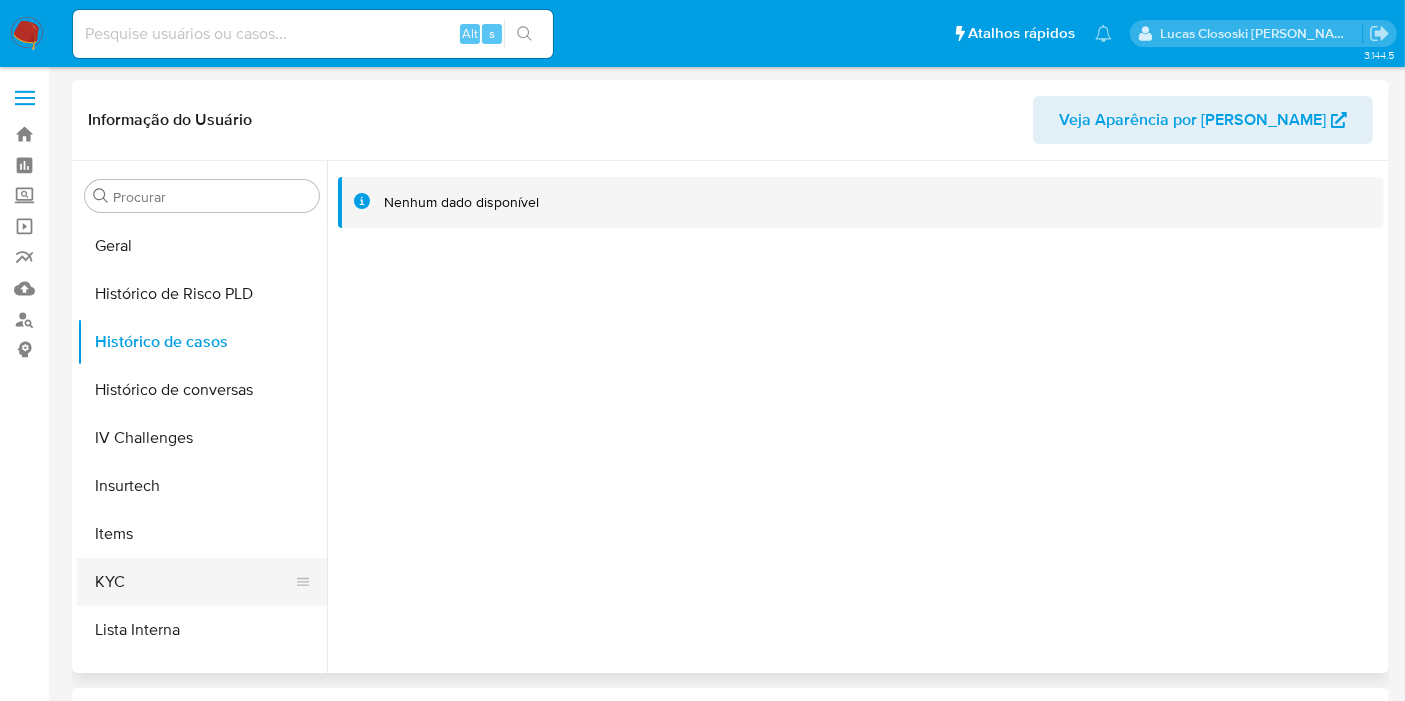 click on "KYC" at bounding box center [194, 582] 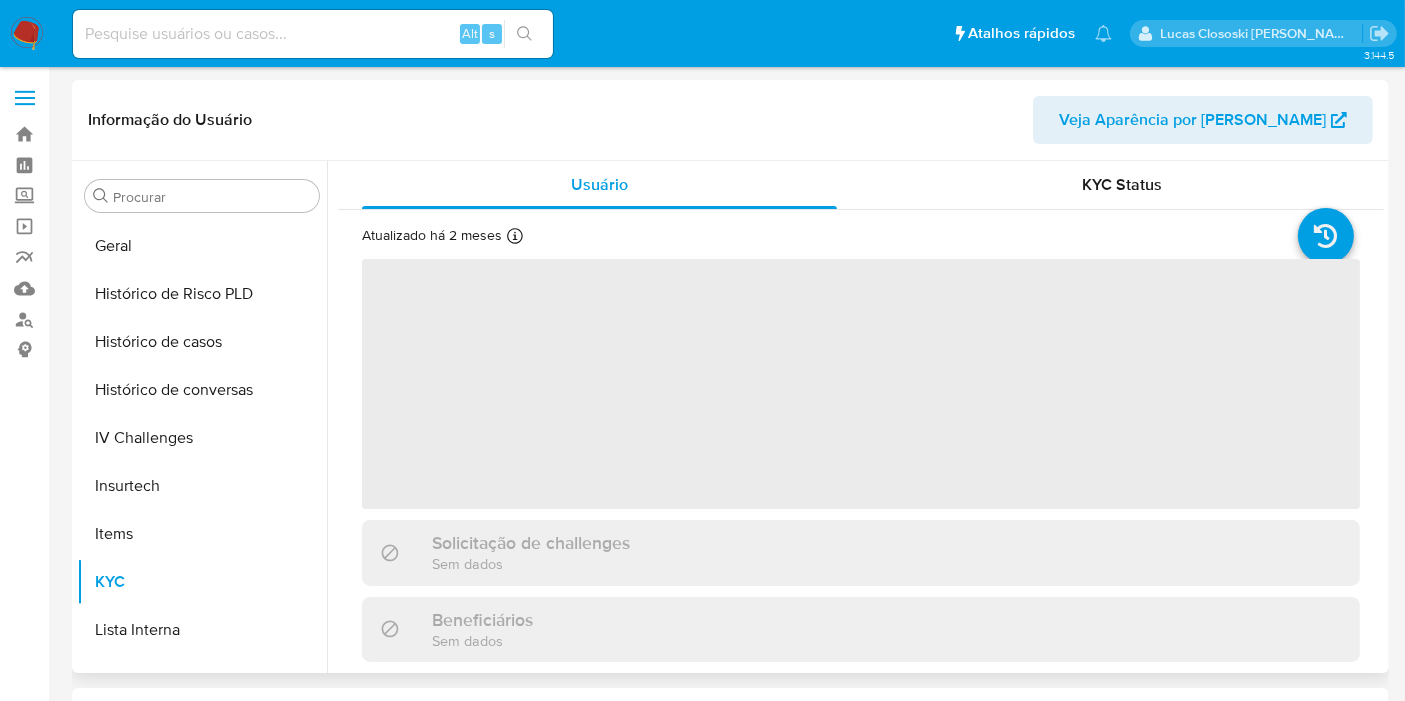 scroll, scrollTop: 600, scrollLeft: 0, axis: vertical 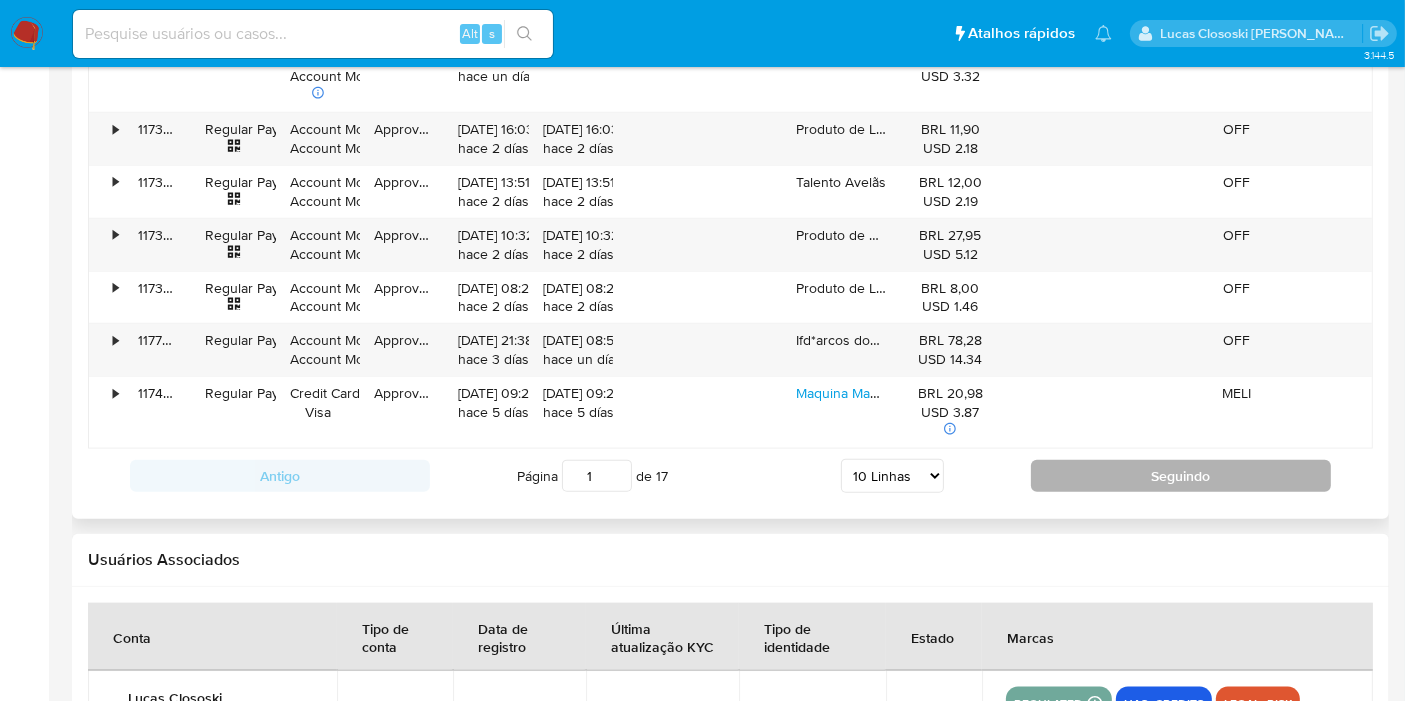 click on "Seguindo" at bounding box center [1181, 476] 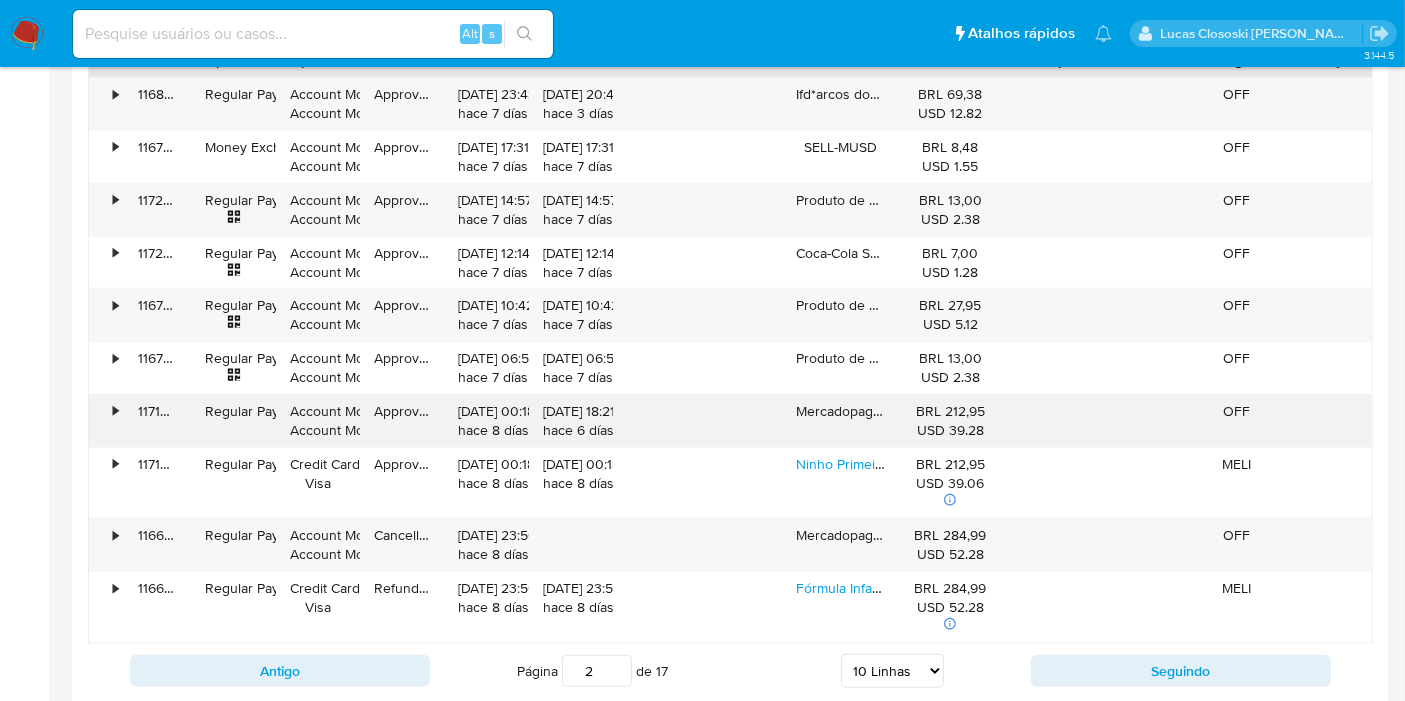 scroll, scrollTop: 2111, scrollLeft: 0, axis: vertical 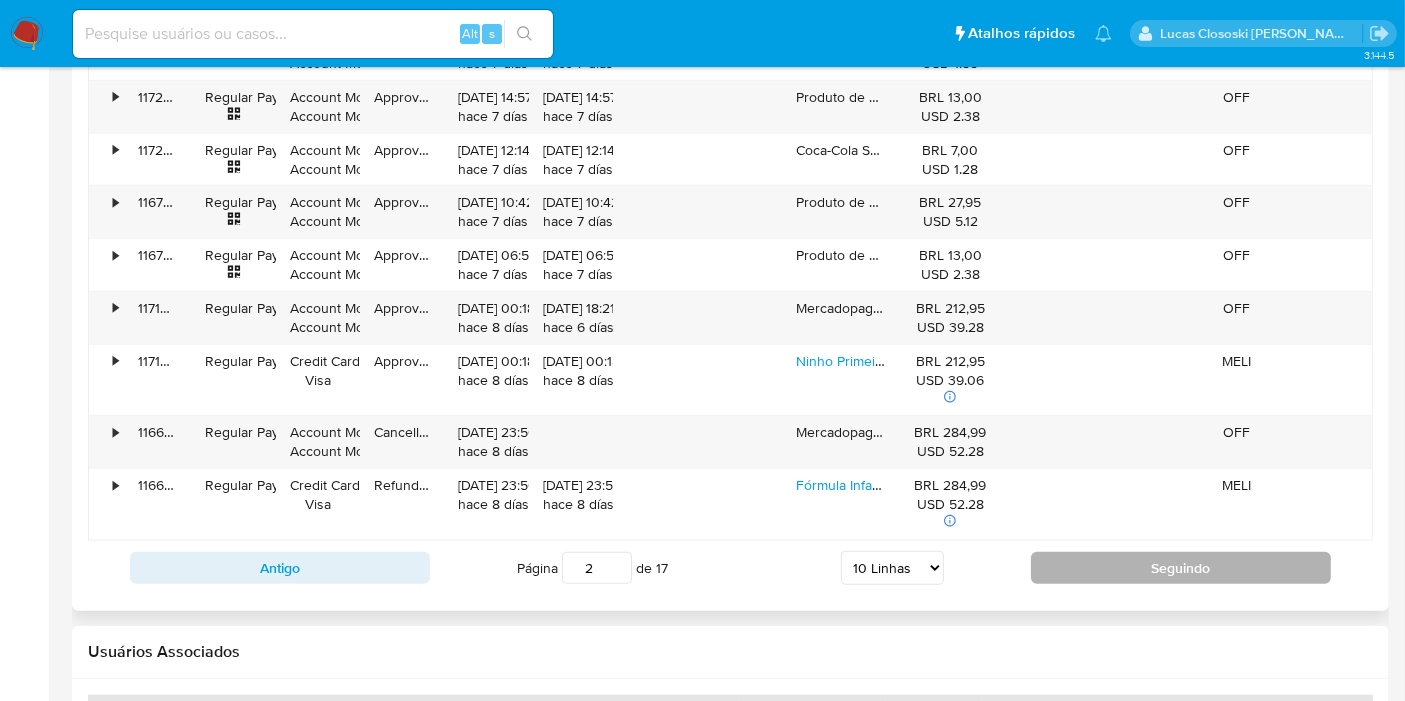click on "Seguindo" at bounding box center [1181, 568] 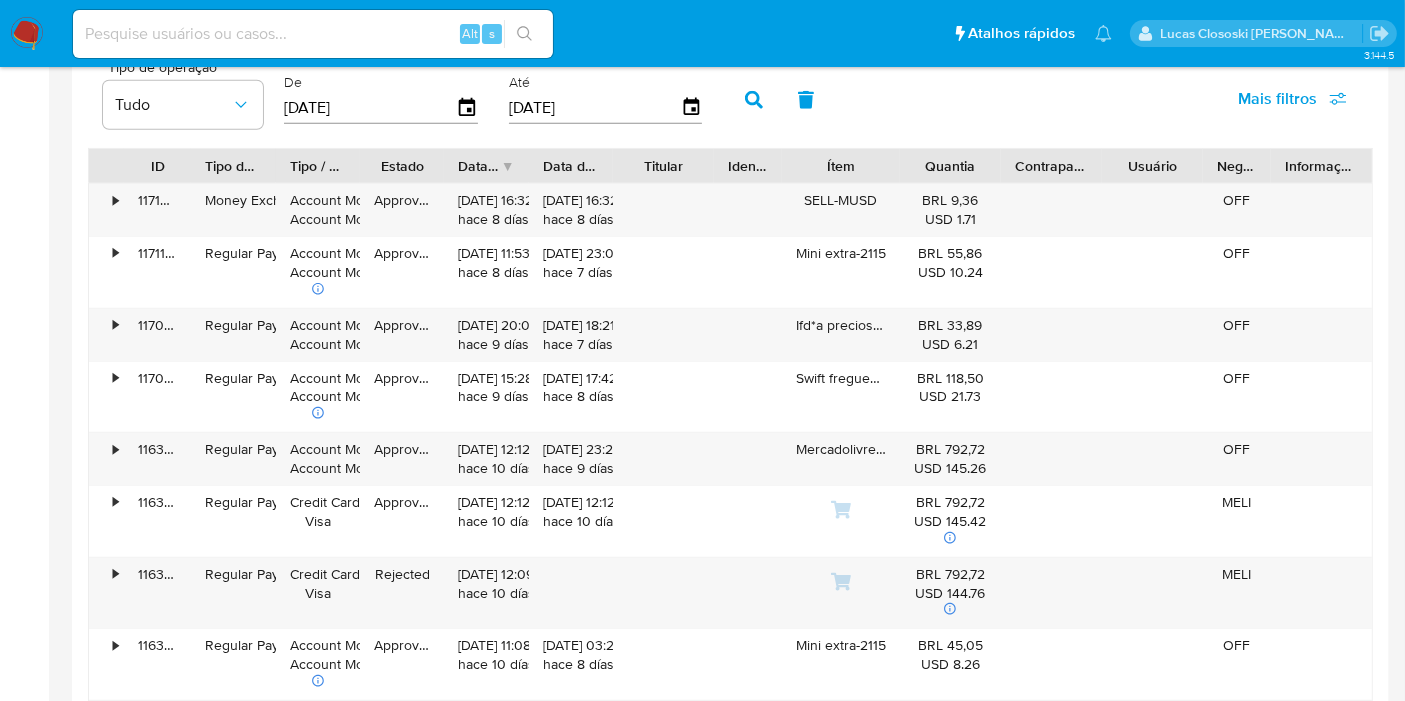 scroll, scrollTop: 2000, scrollLeft: 0, axis: vertical 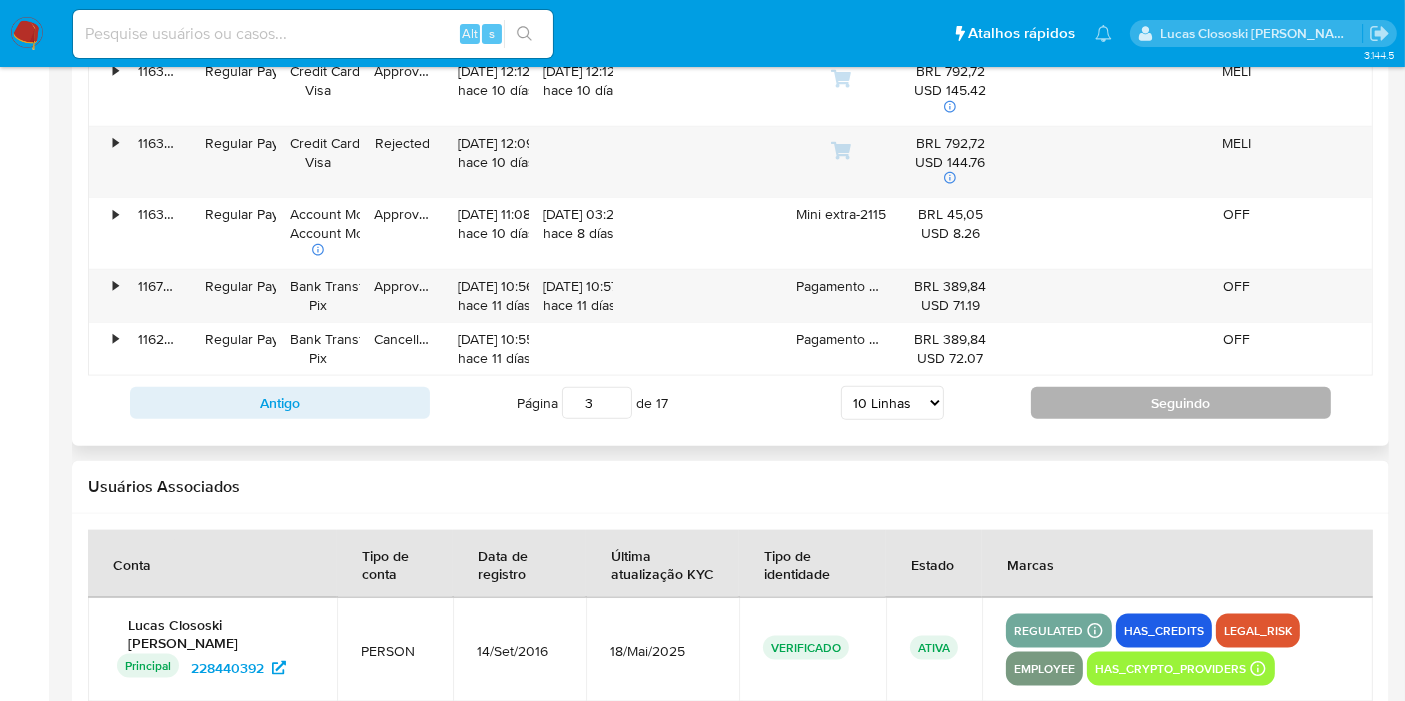 click on "Seguindo" at bounding box center (1181, 403) 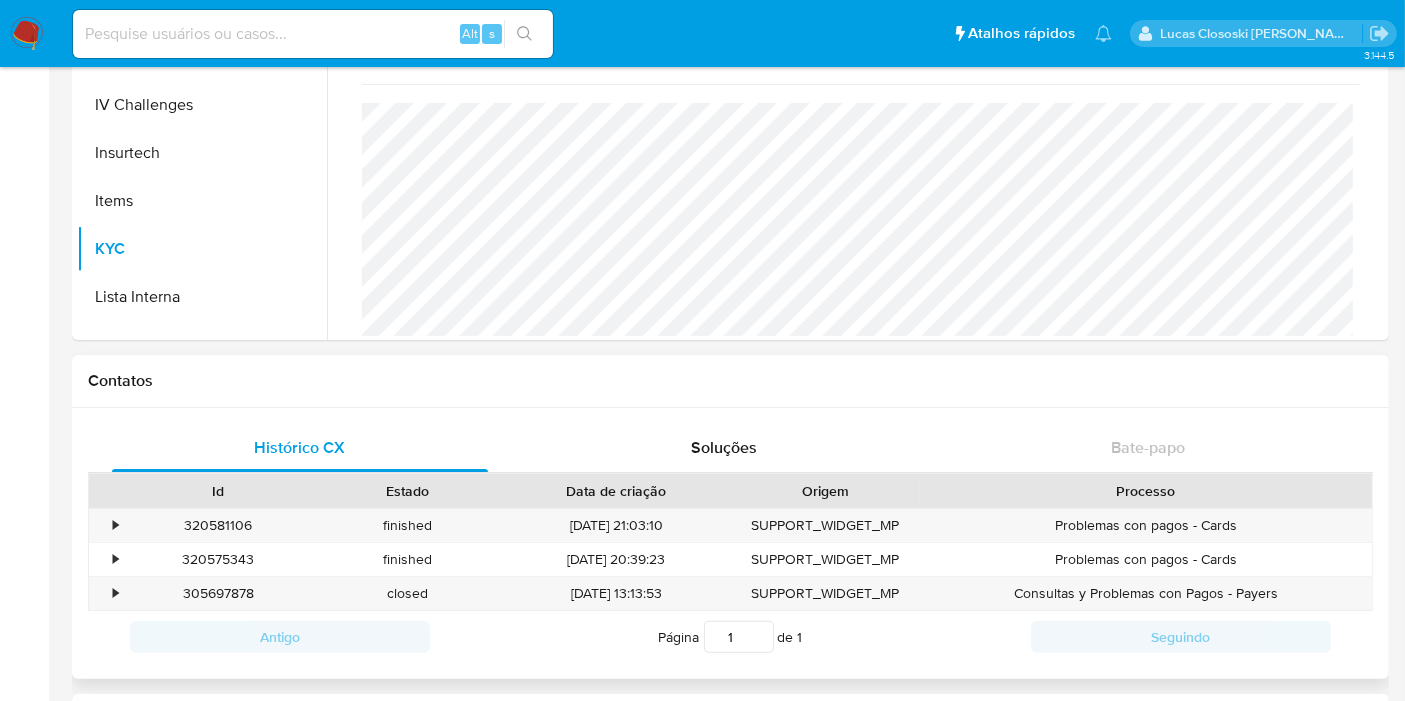 scroll, scrollTop: 0, scrollLeft: 0, axis: both 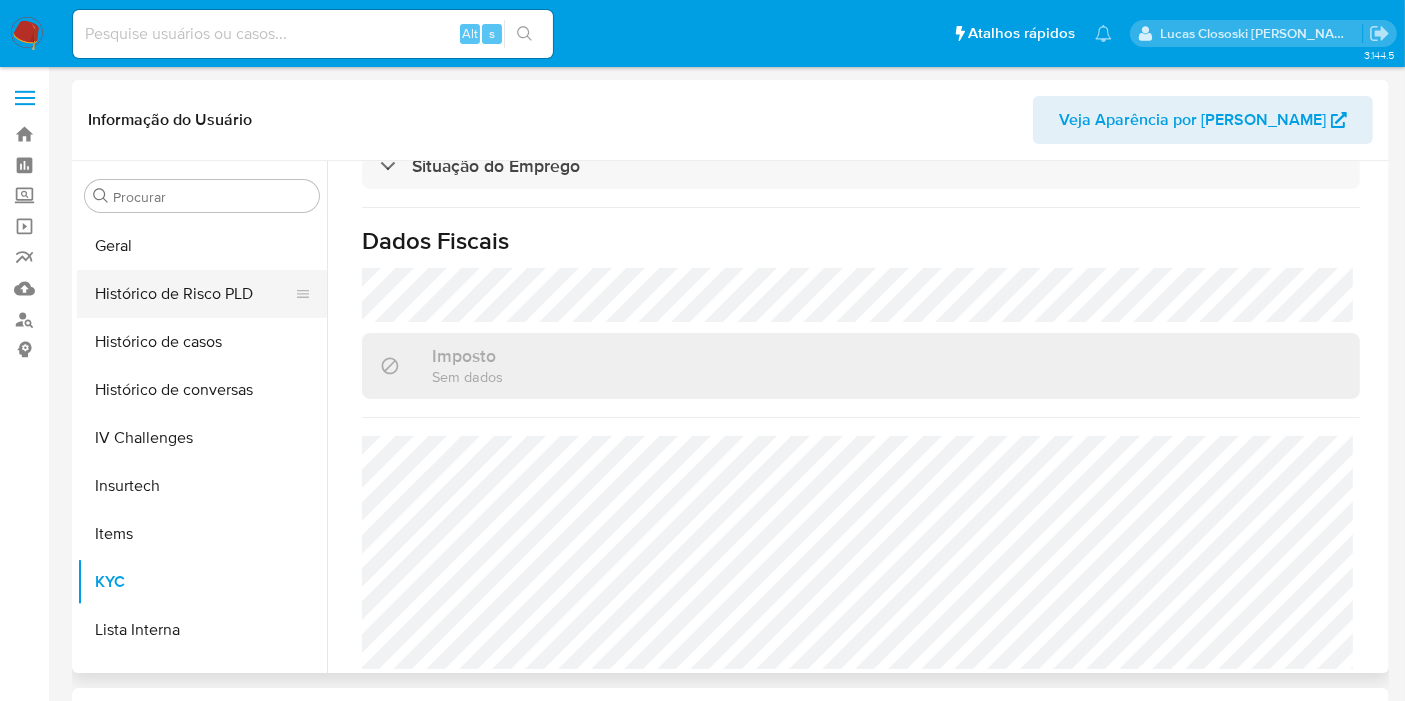 click on "Geral" at bounding box center [202, 246] 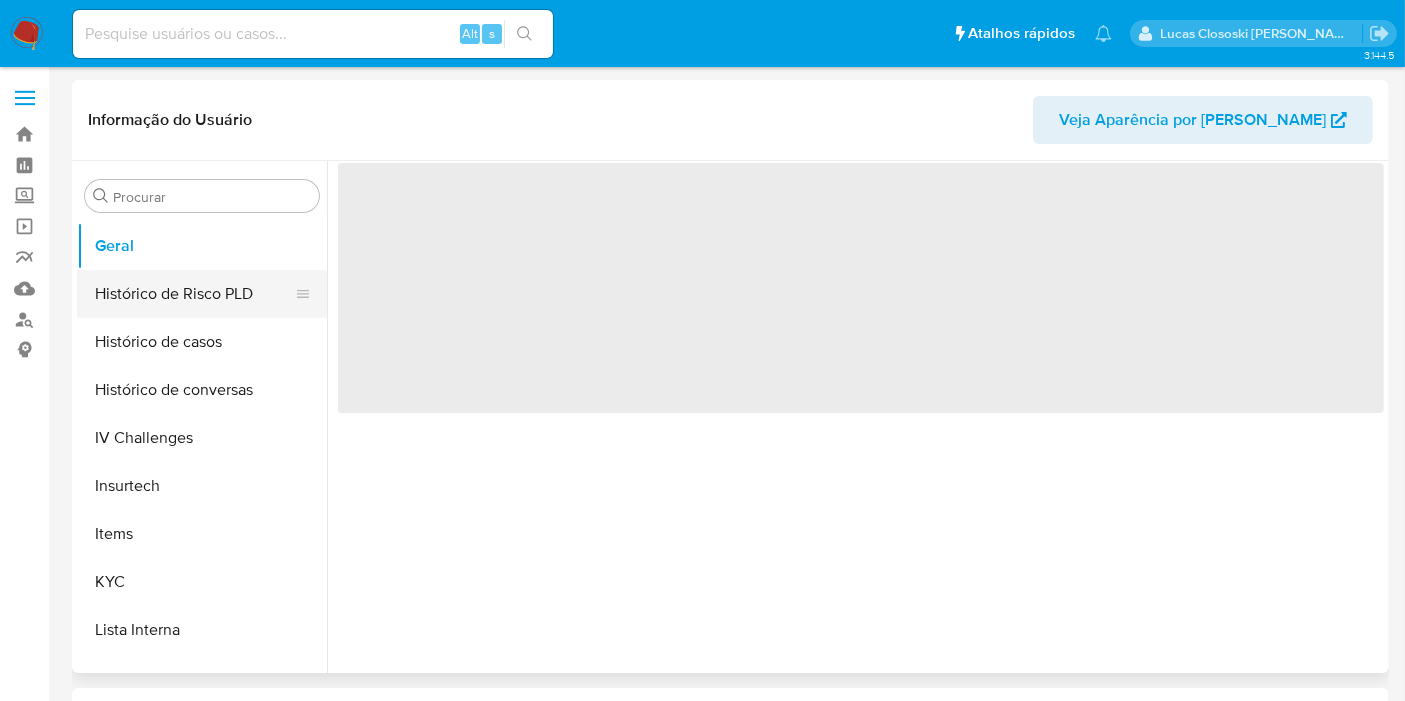 scroll, scrollTop: 0, scrollLeft: 0, axis: both 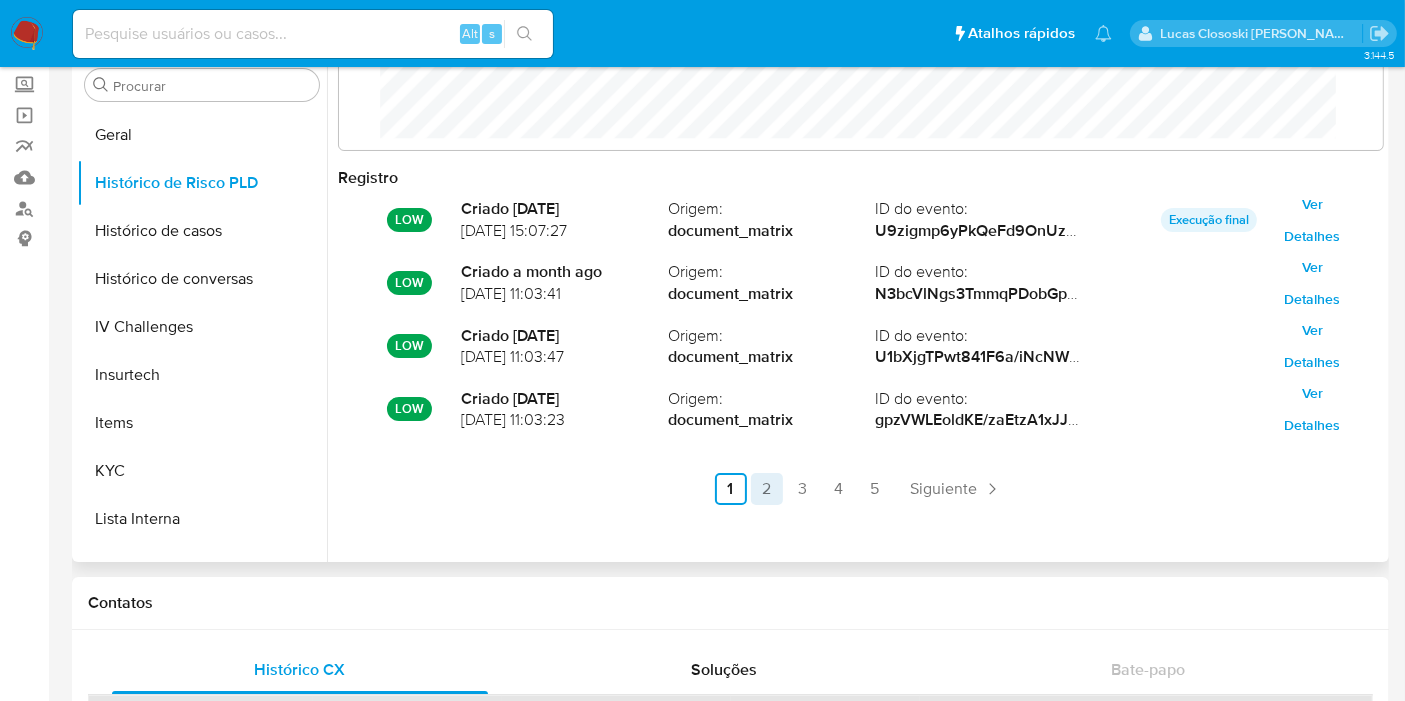 click on "2" at bounding box center (767, 489) 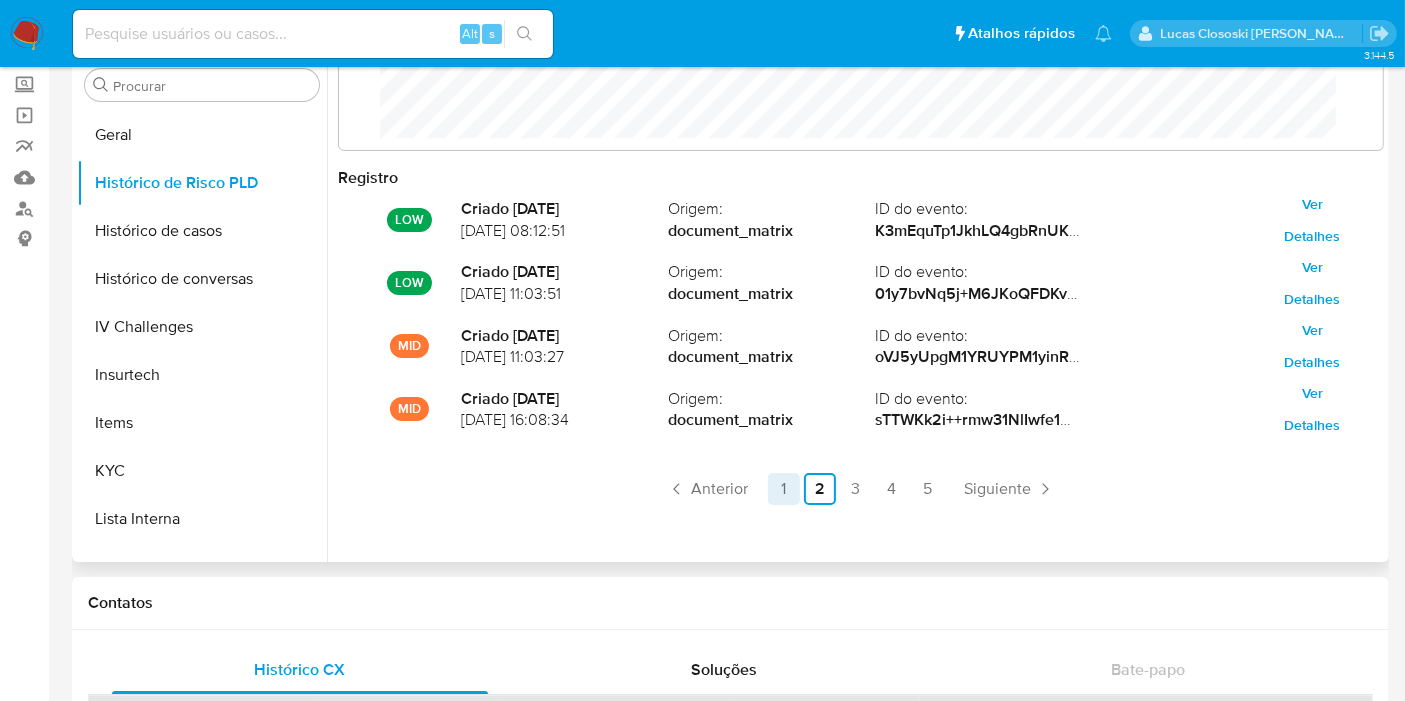 click on "1" at bounding box center (784, 489) 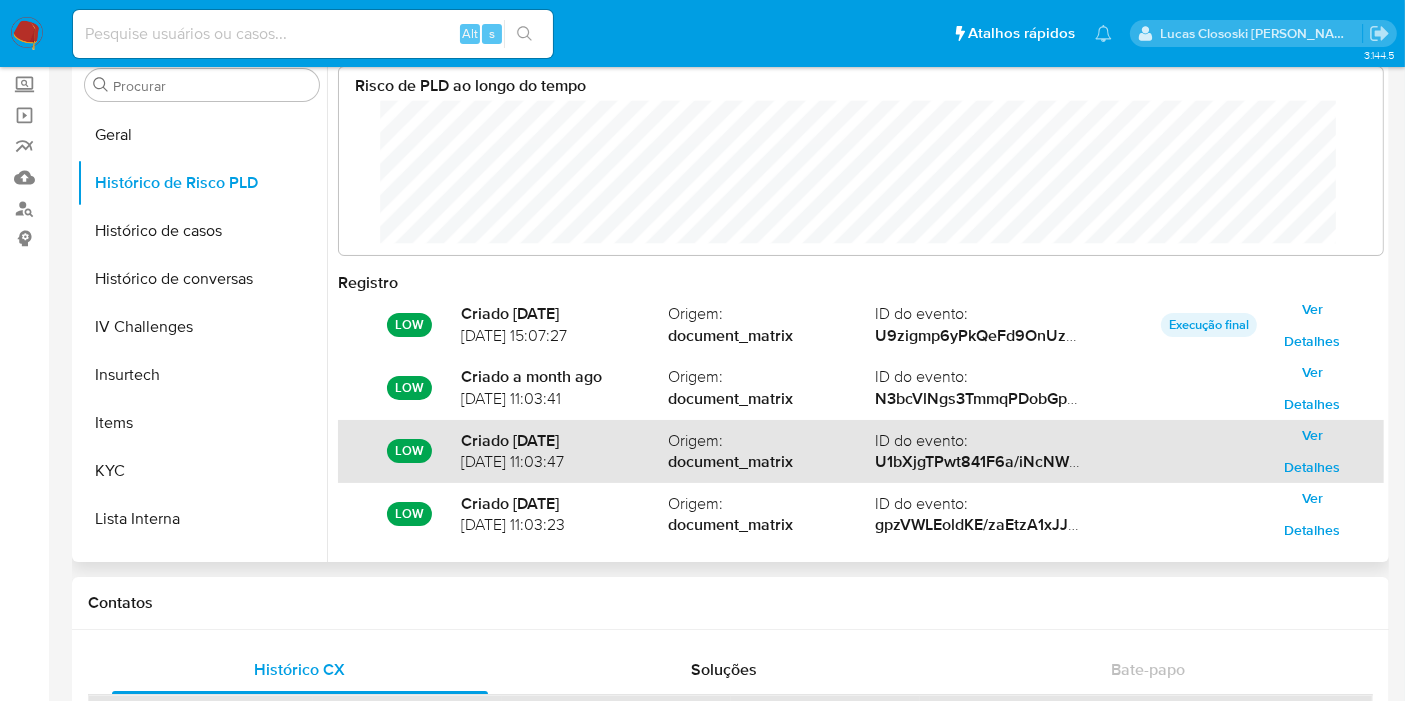 scroll, scrollTop: 105, scrollLeft: 0, axis: vertical 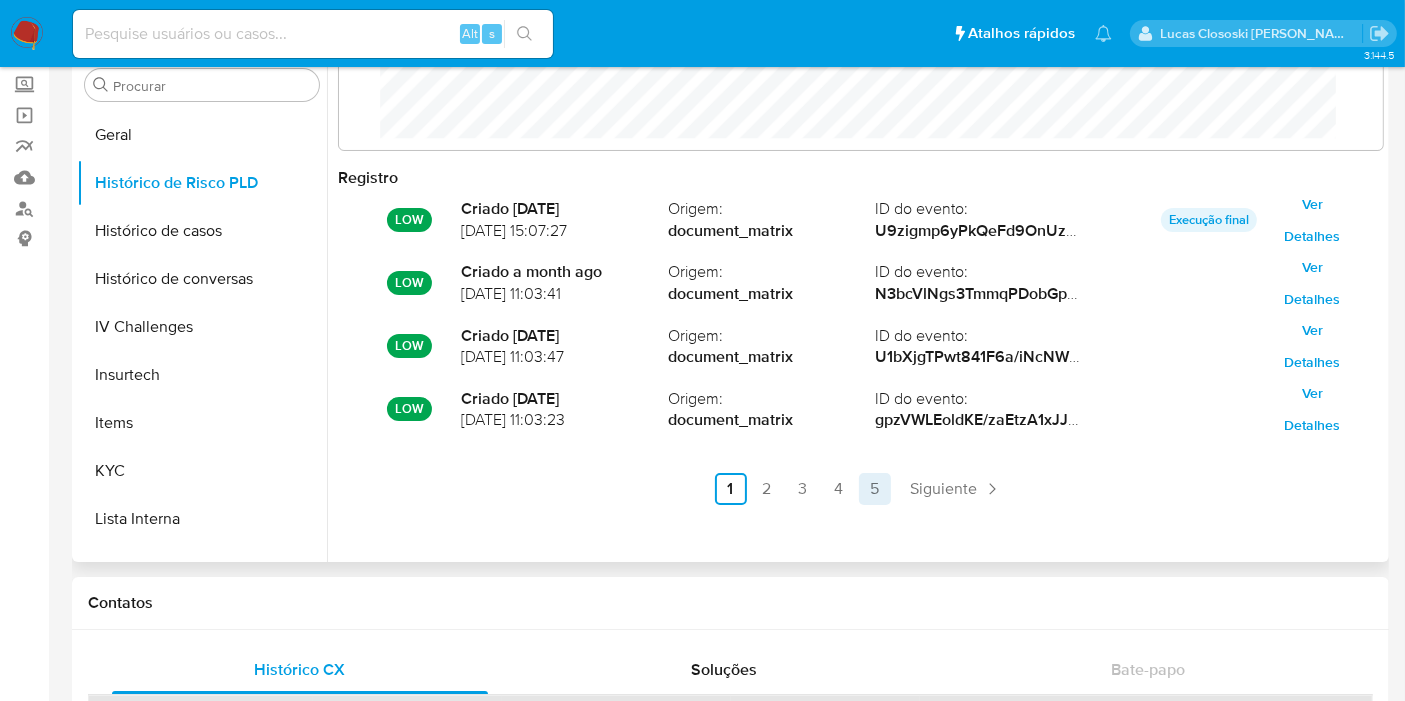 click on "5" at bounding box center (875, 489) 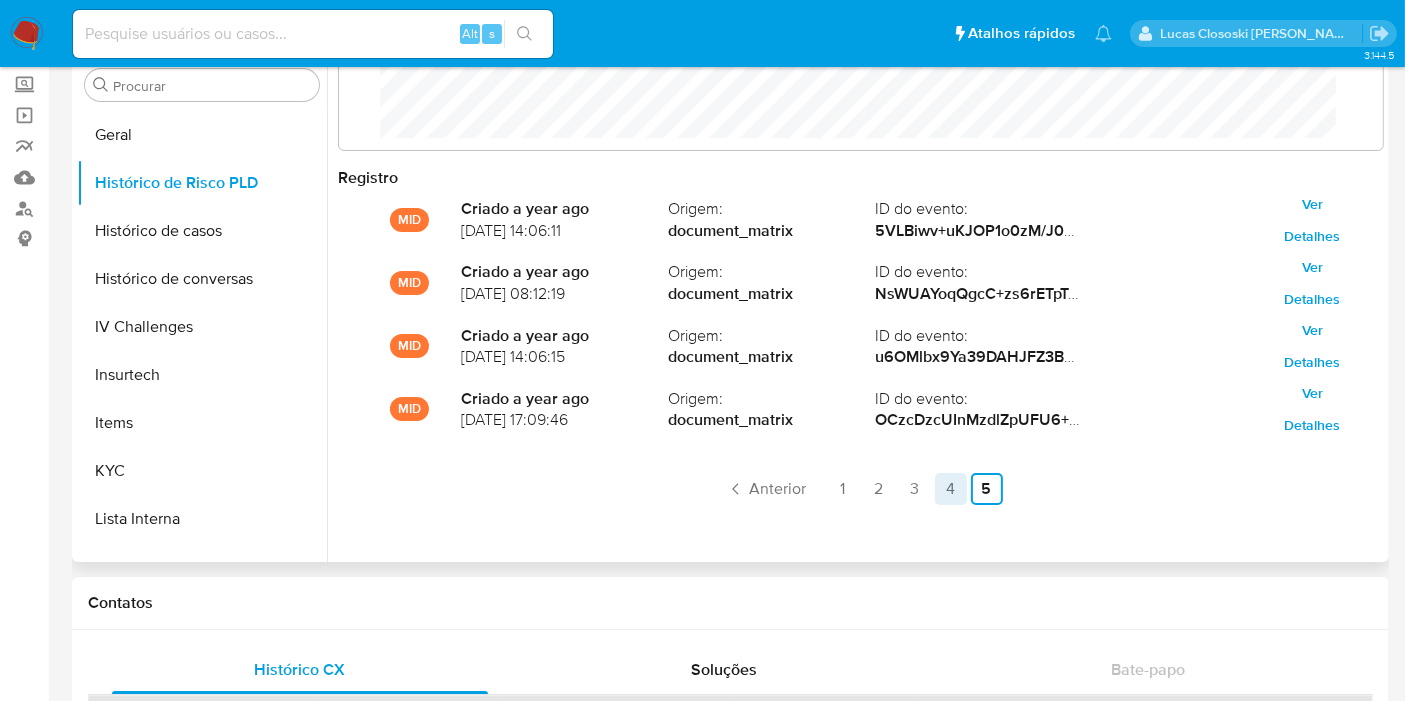 click on "4" at bounding box center (951, 489) 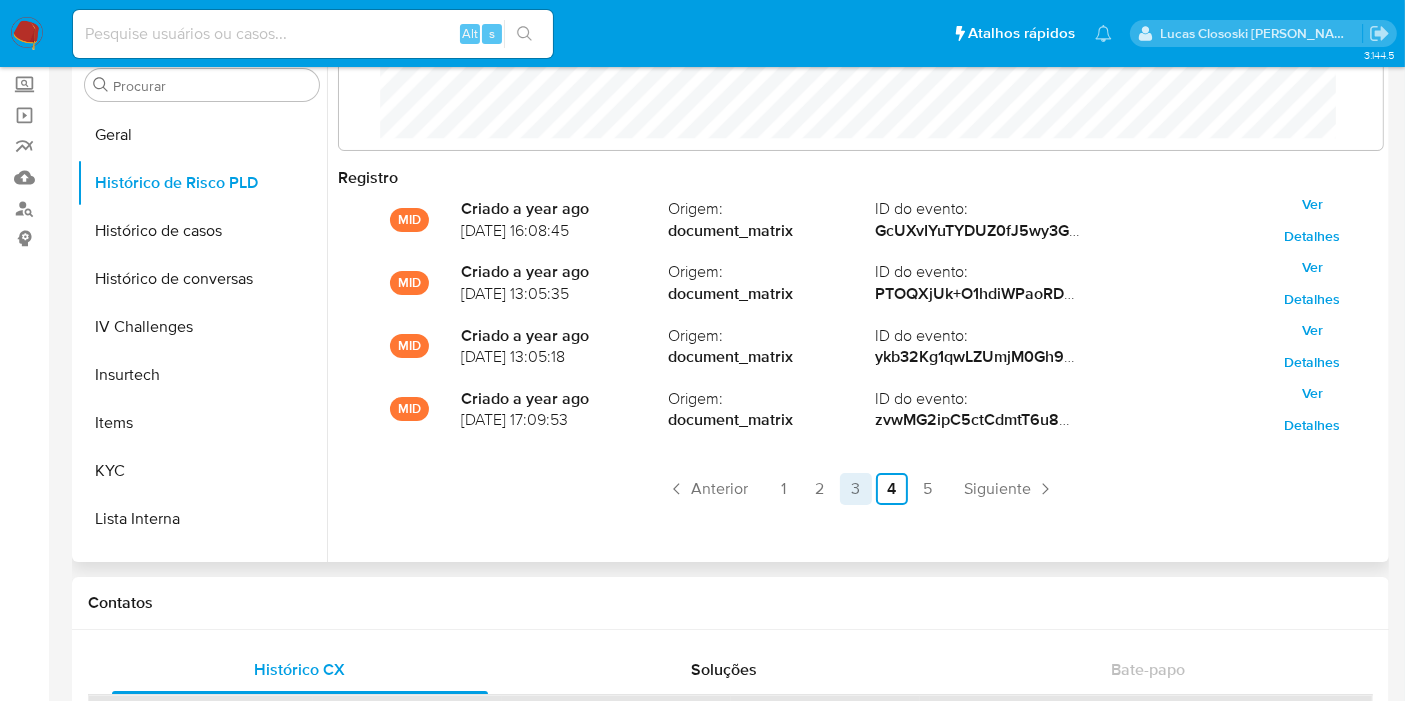 click on "3" at bounding box center (856, 489) 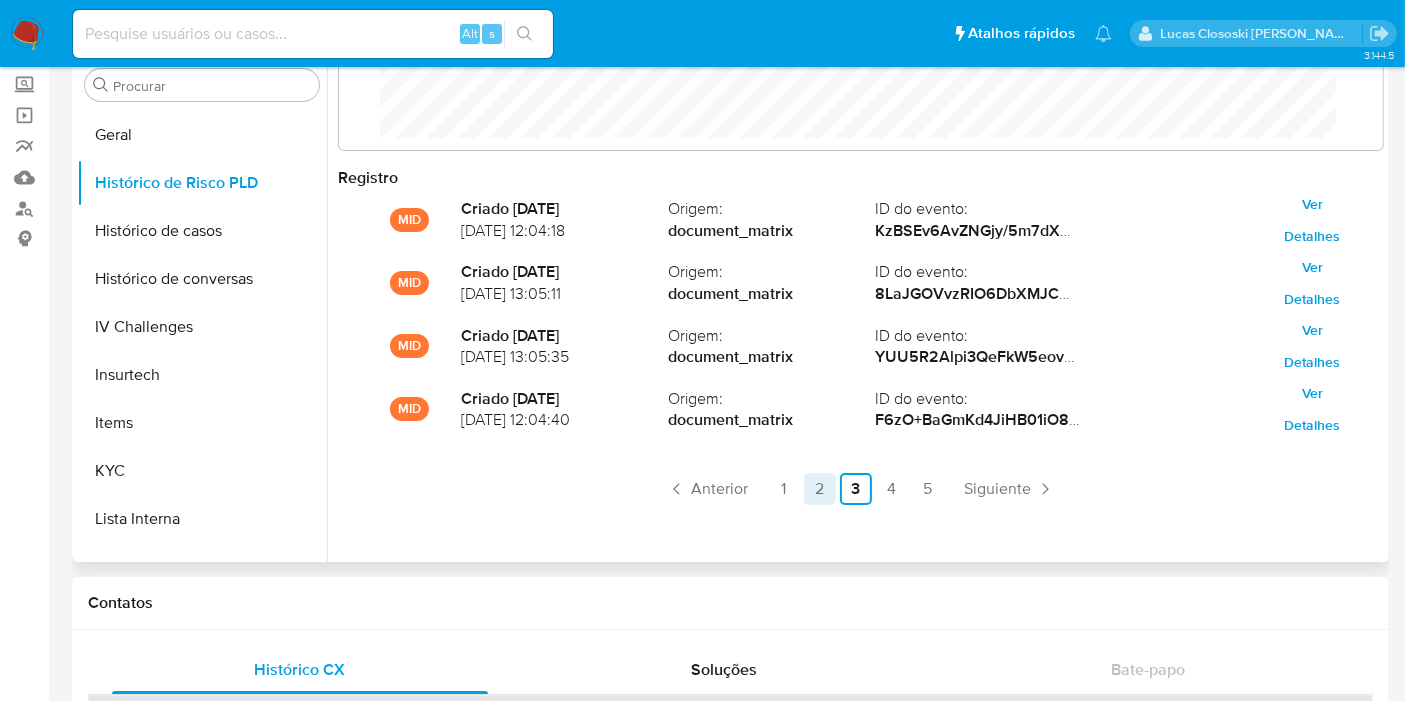 click on "2" at bounding box center (820, 489) 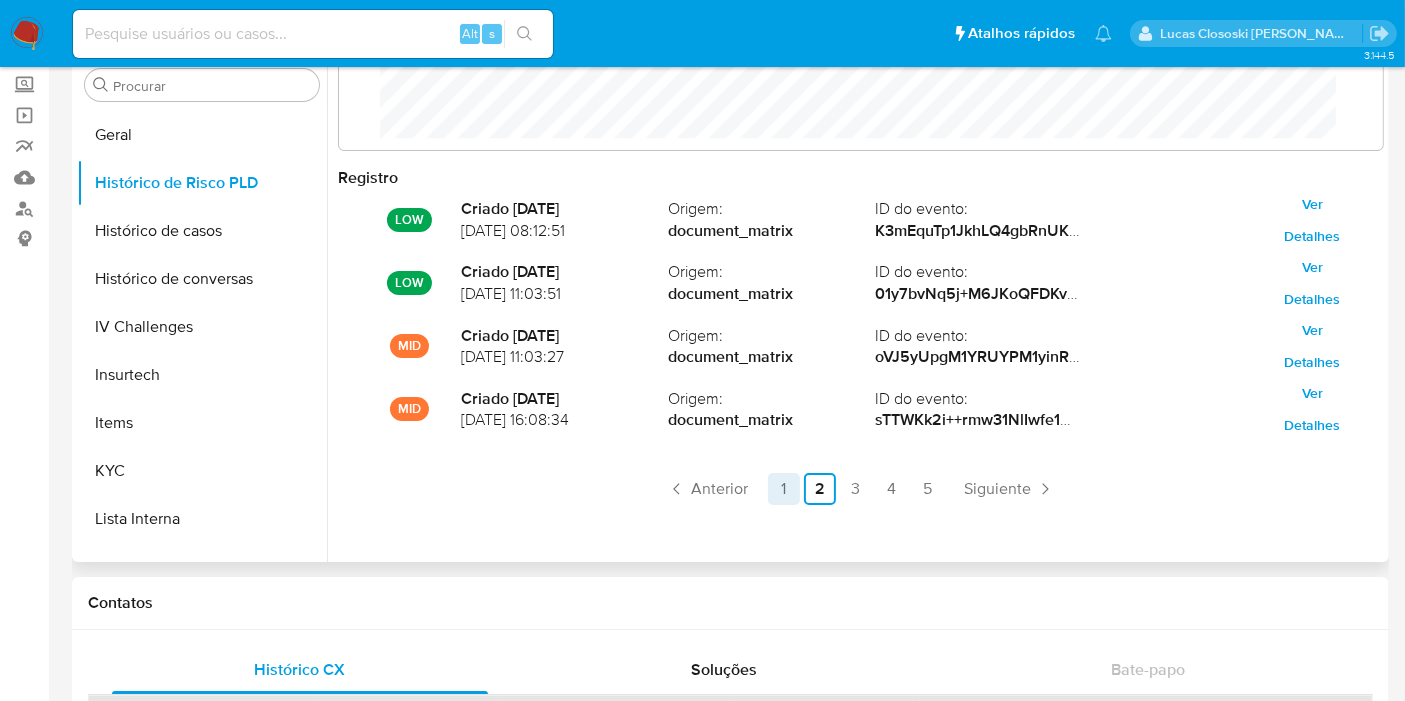 click on "1" at bounding box center (784, 489) 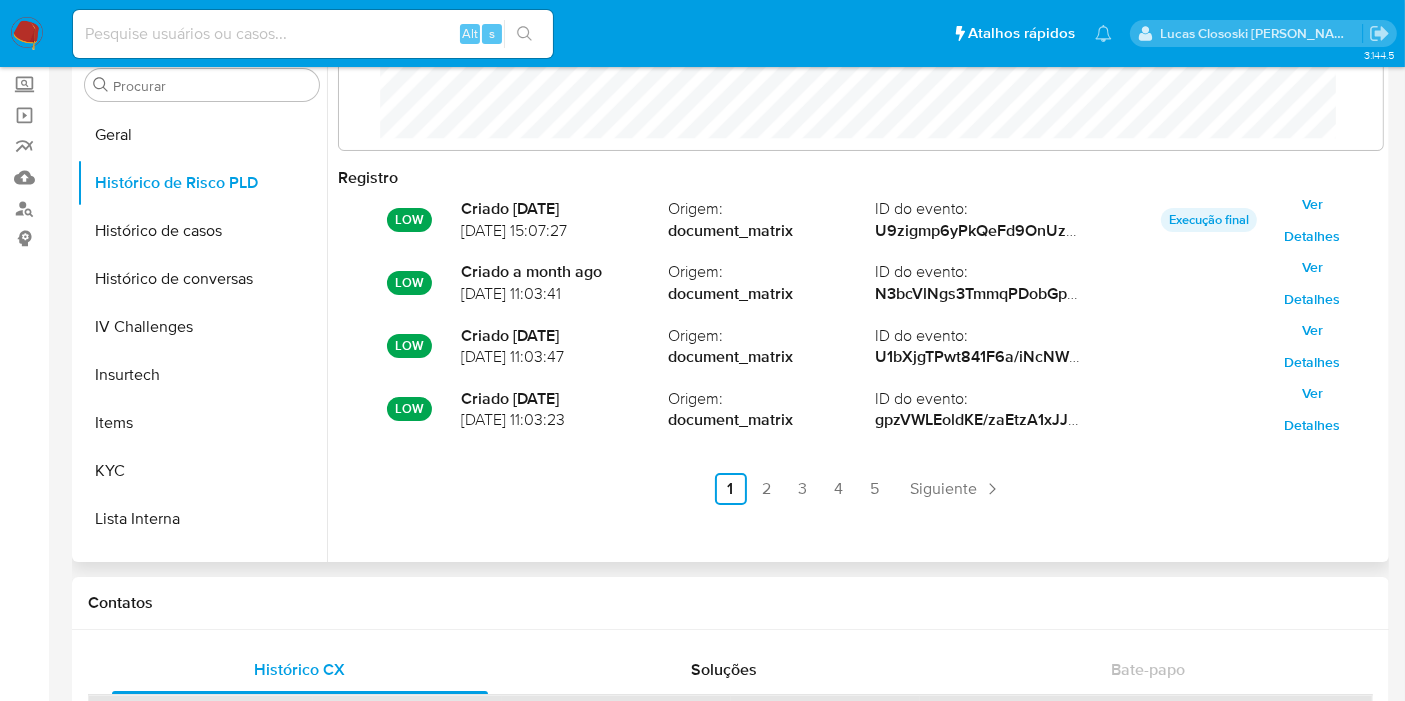 scroll, scrollTop: 0, scrollLeft: 0, axis: both 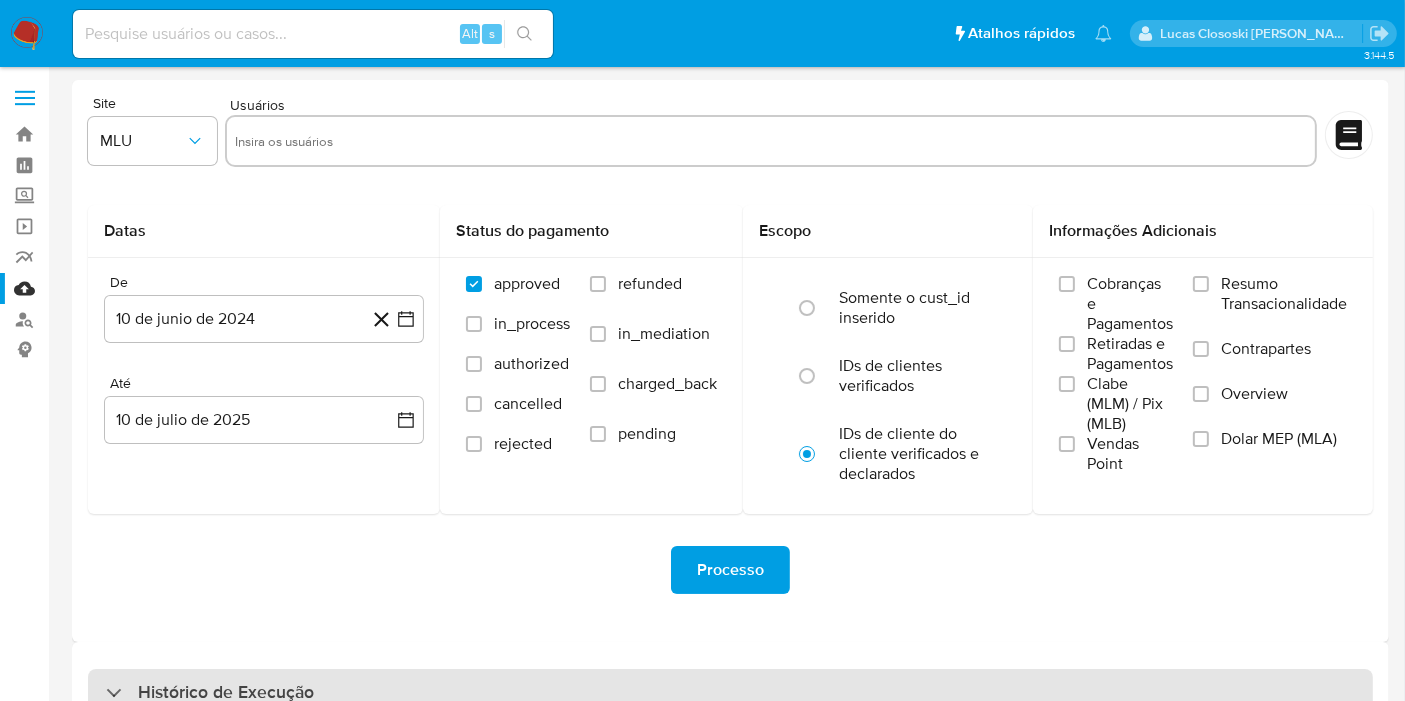 click on "Histórico de Execução" at bounding box center [730, 693] 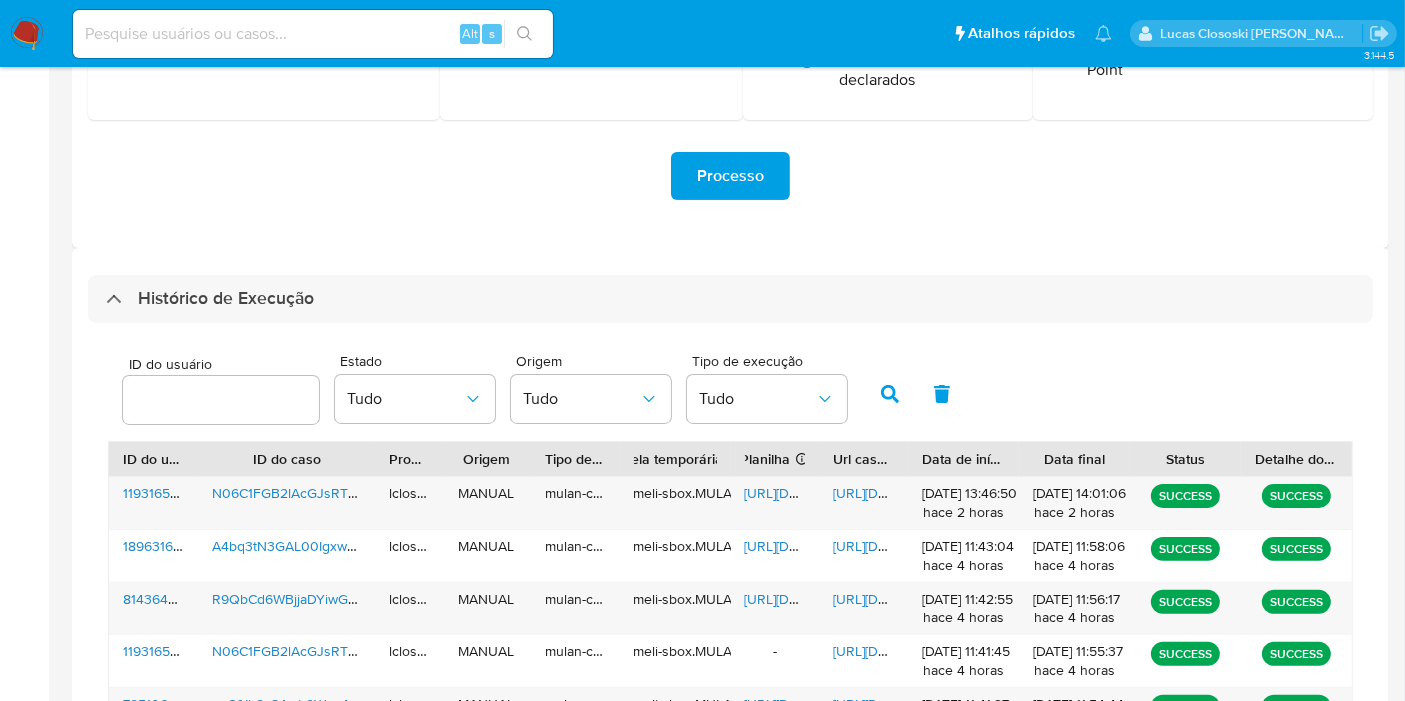 scroll, scrollTop: 444, scrollLeft: 0, axis: vertical 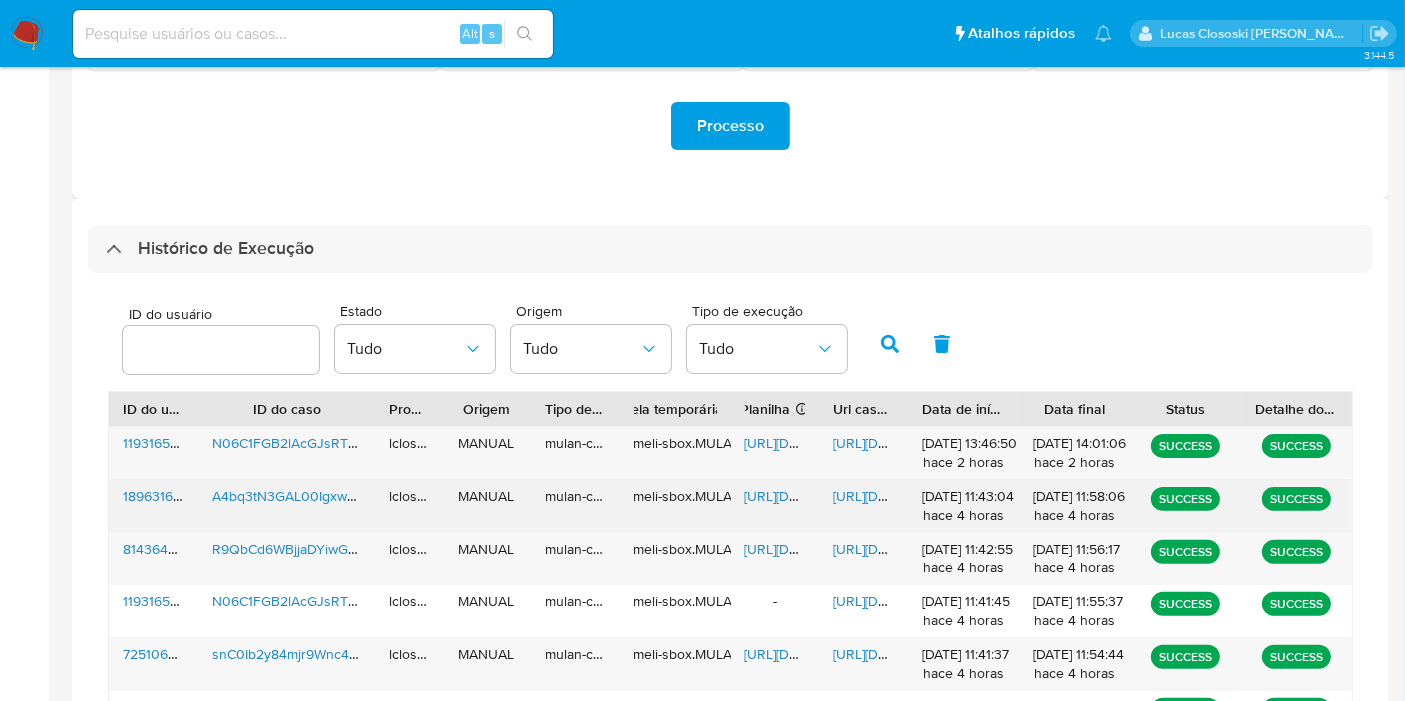 click on "[URL][DOMAIN_NAME]" at bounding box center (814, 496) 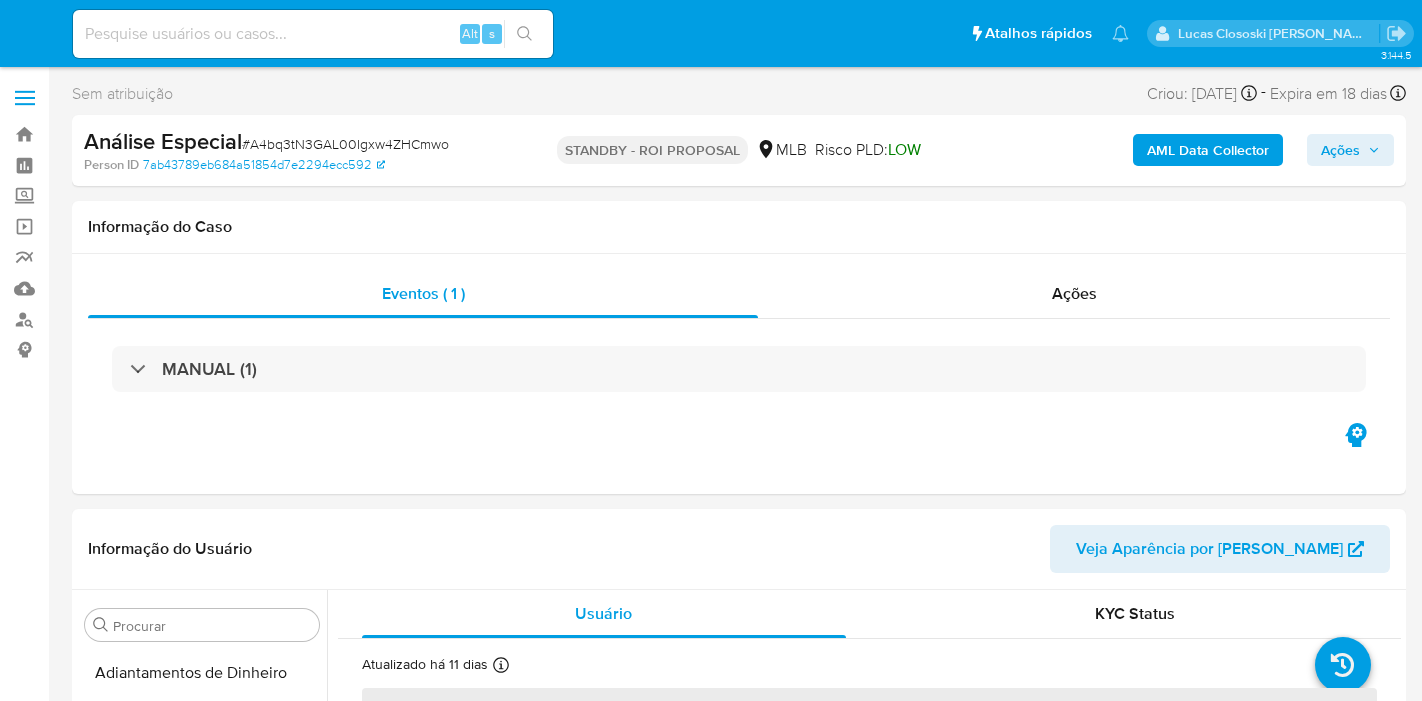 select on "10" 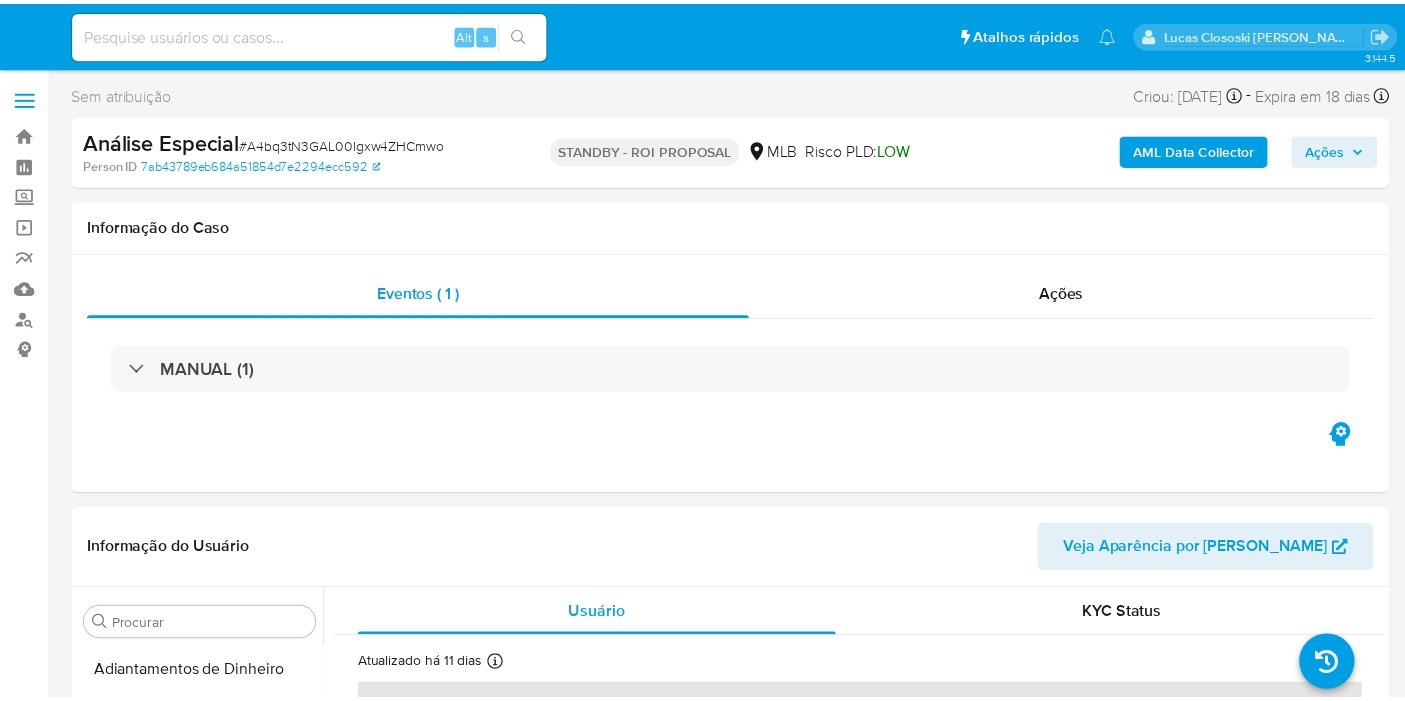 scroll, scrollTop: 0, scrollLeft: 0, axis: both 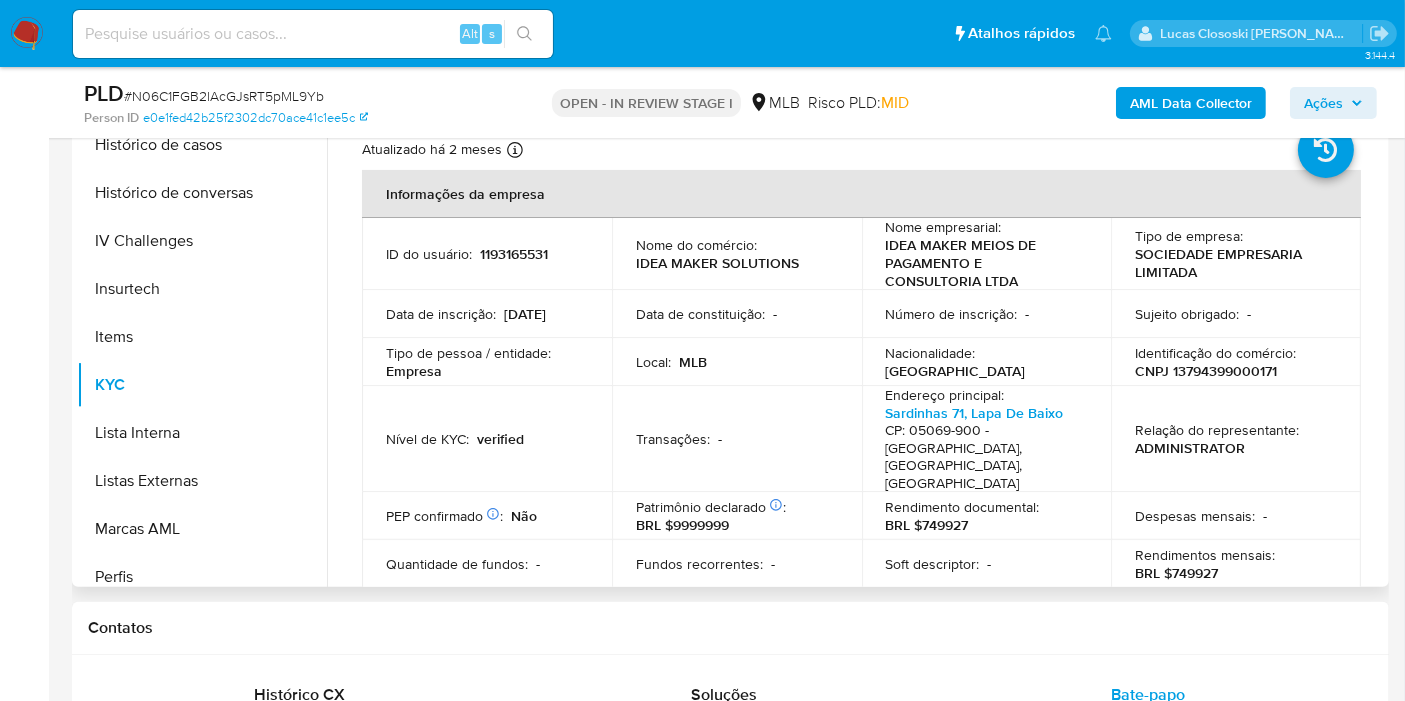 click on "CNPJ 13794399000171" at bounding box center [1206, 371] 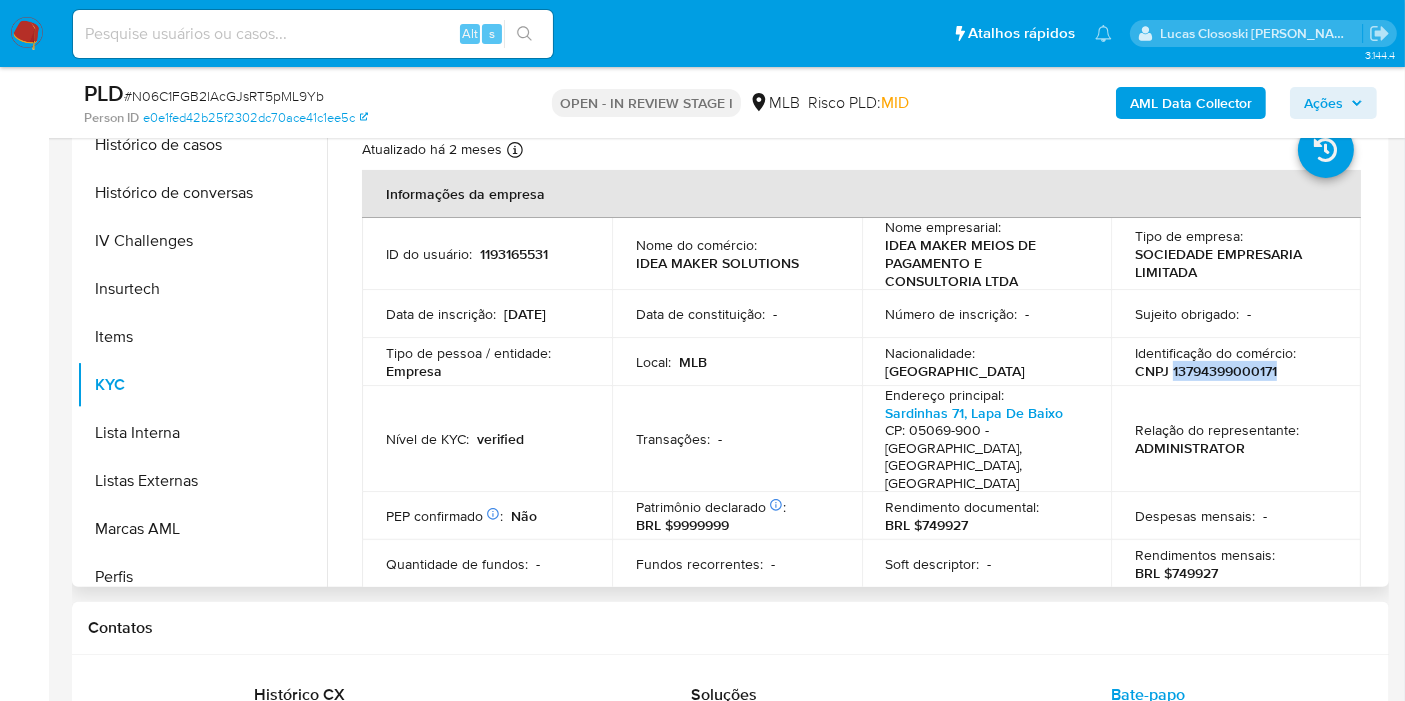 click on "CNPJ 13794399000171" at bounding box center [1206, 371] 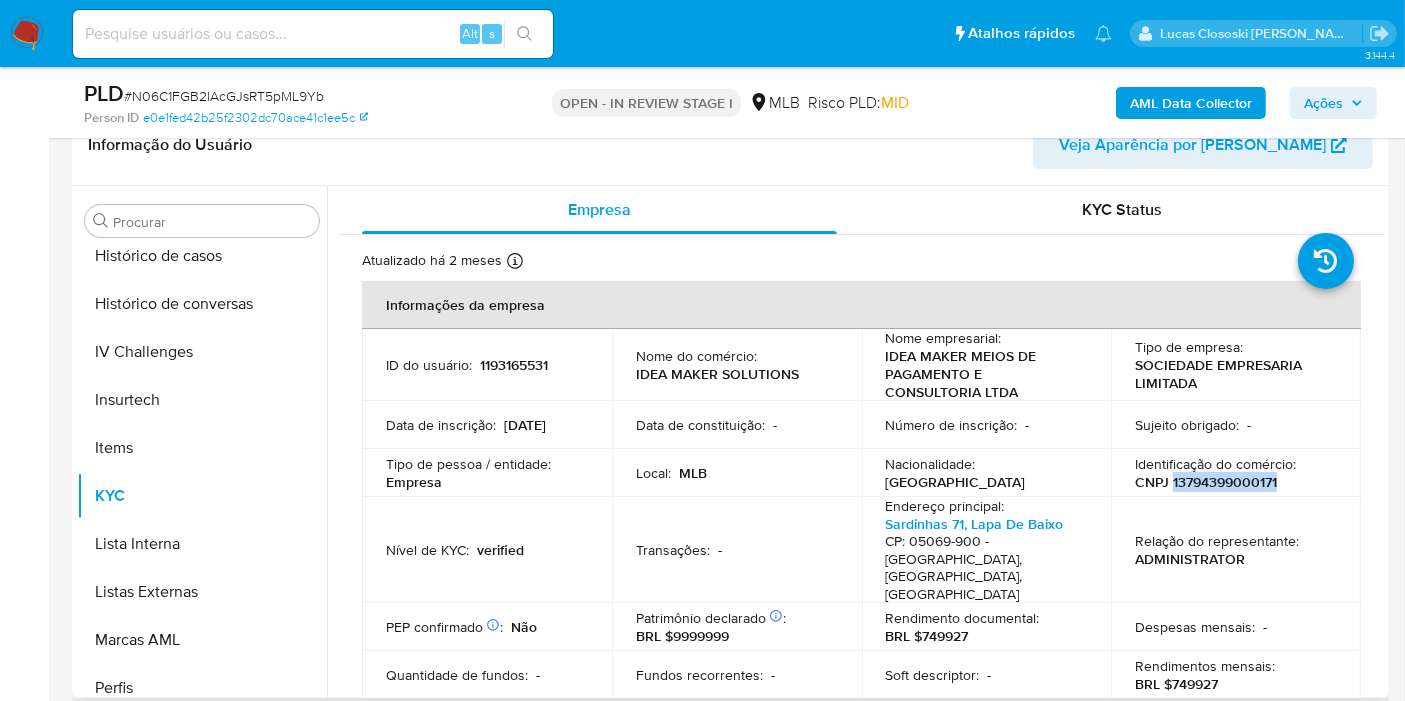 scroll, scrollTop: 111, scrollLeft: 0, axis: vertical 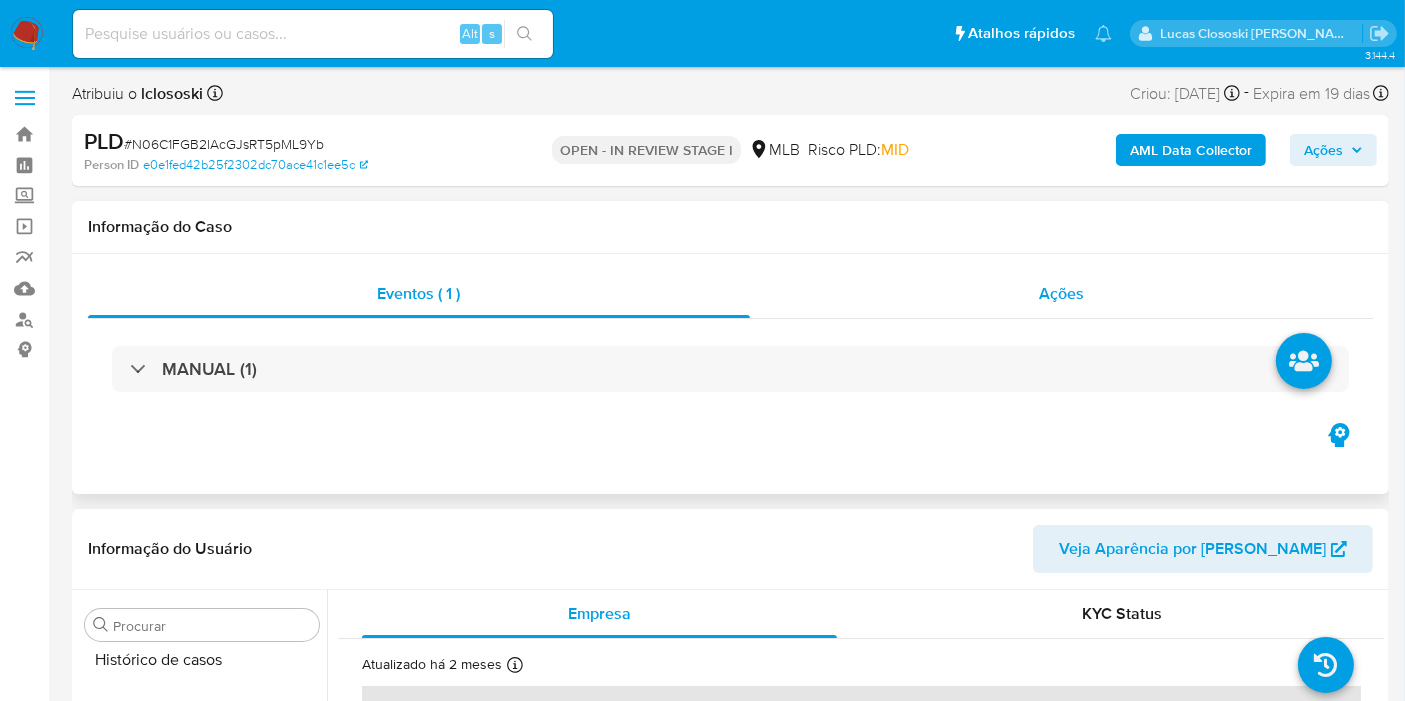 click on "Ações" at bounding box center [1062, 294] 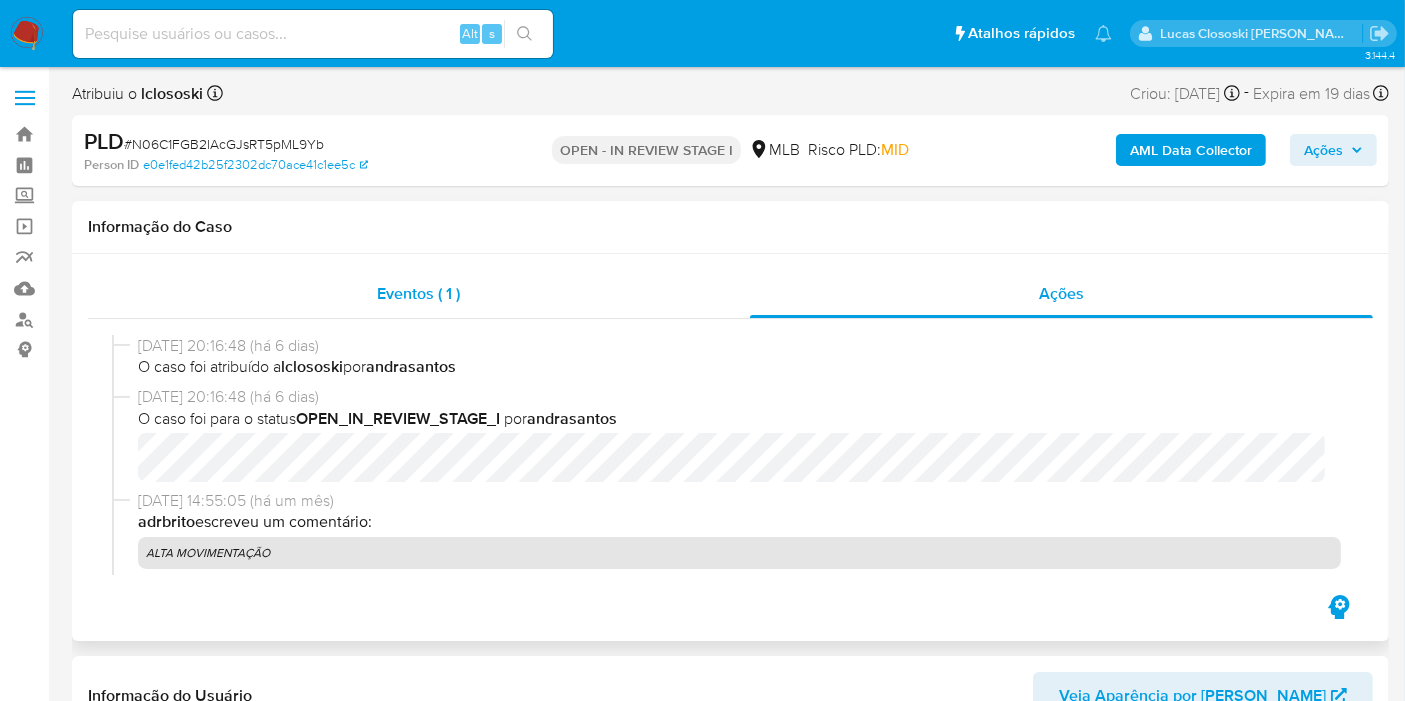 click on "Eventos ( 1 )" at bounding box center [419, 294] 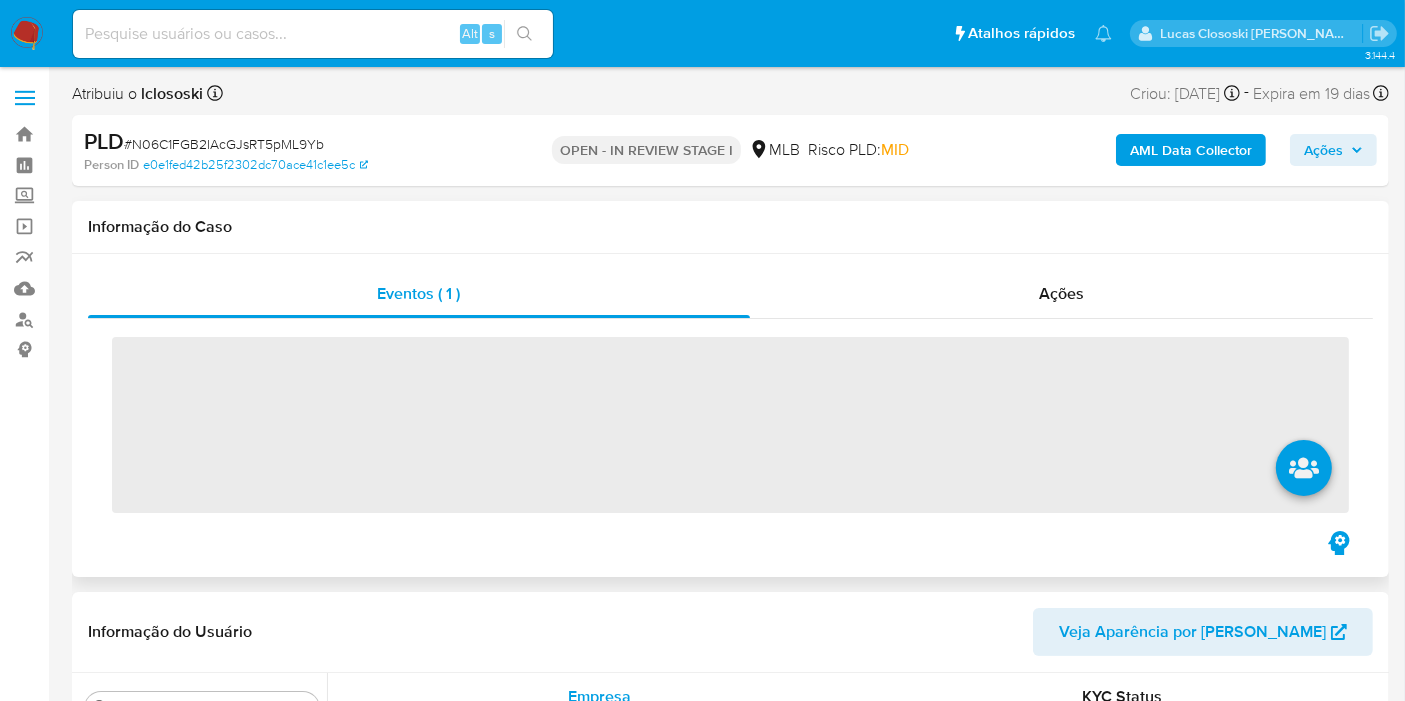click on "‌" at bounding box center [730, 425] 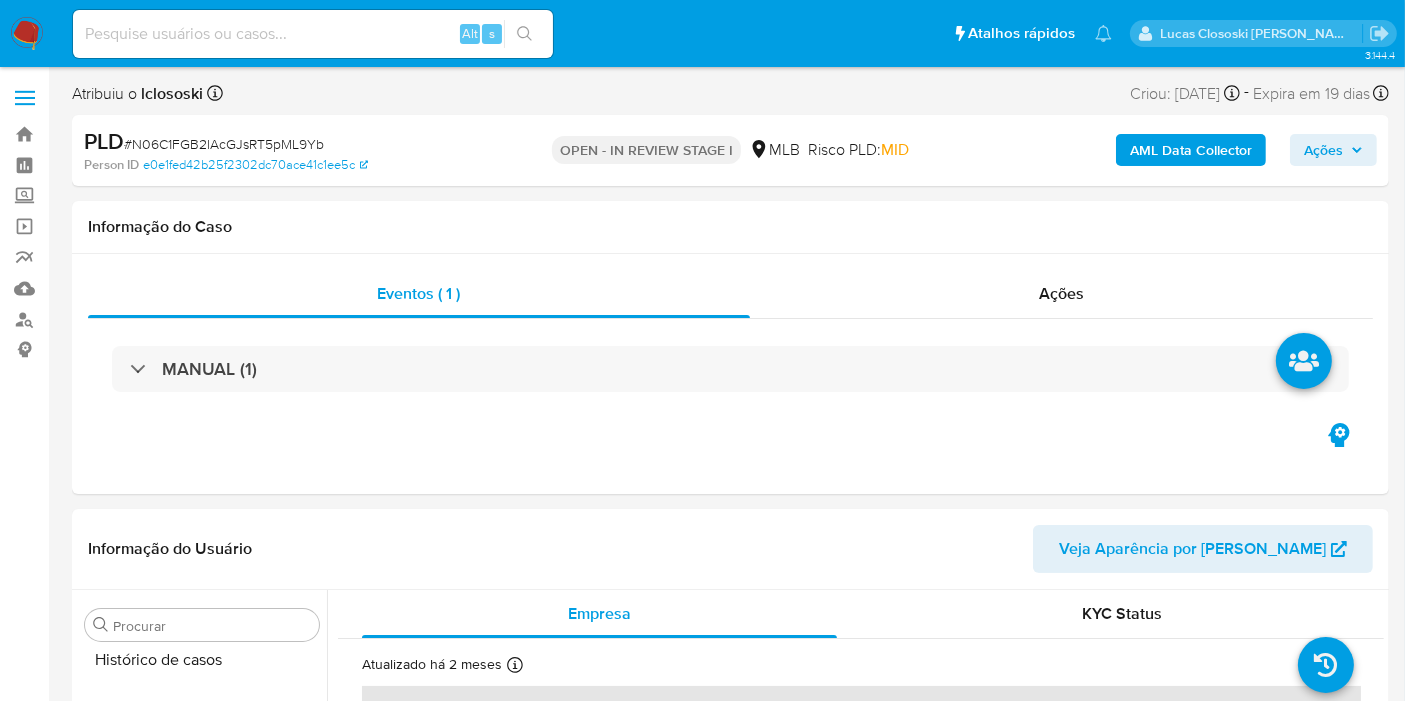 click on "MANUAL (1)" at bounding box center [730, 369] 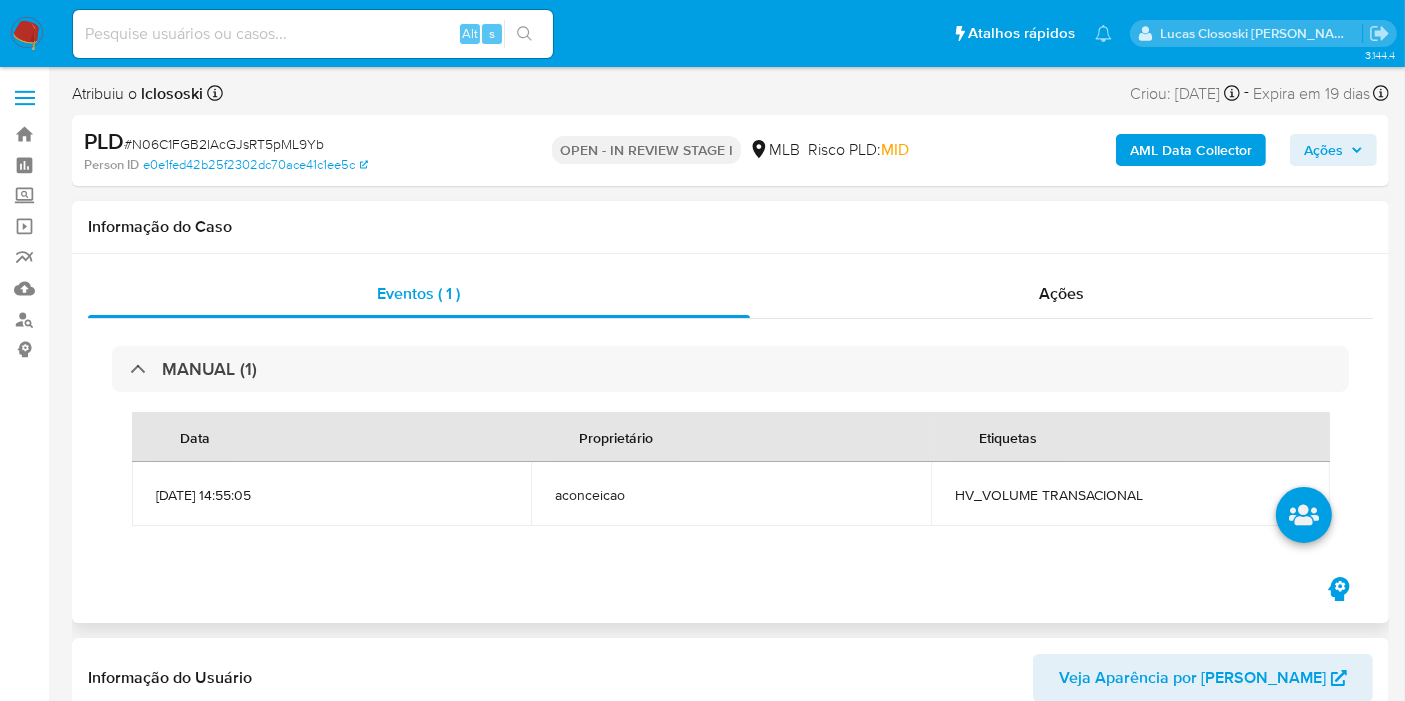 click on "Eventos ( 1 ) Ações MANUAL (1) Data Proprietário Etiquetas [DATE] 14:55:05 aconceicao HV_VOLUME TRANSACIONAL" at bounding box center (730, 438) 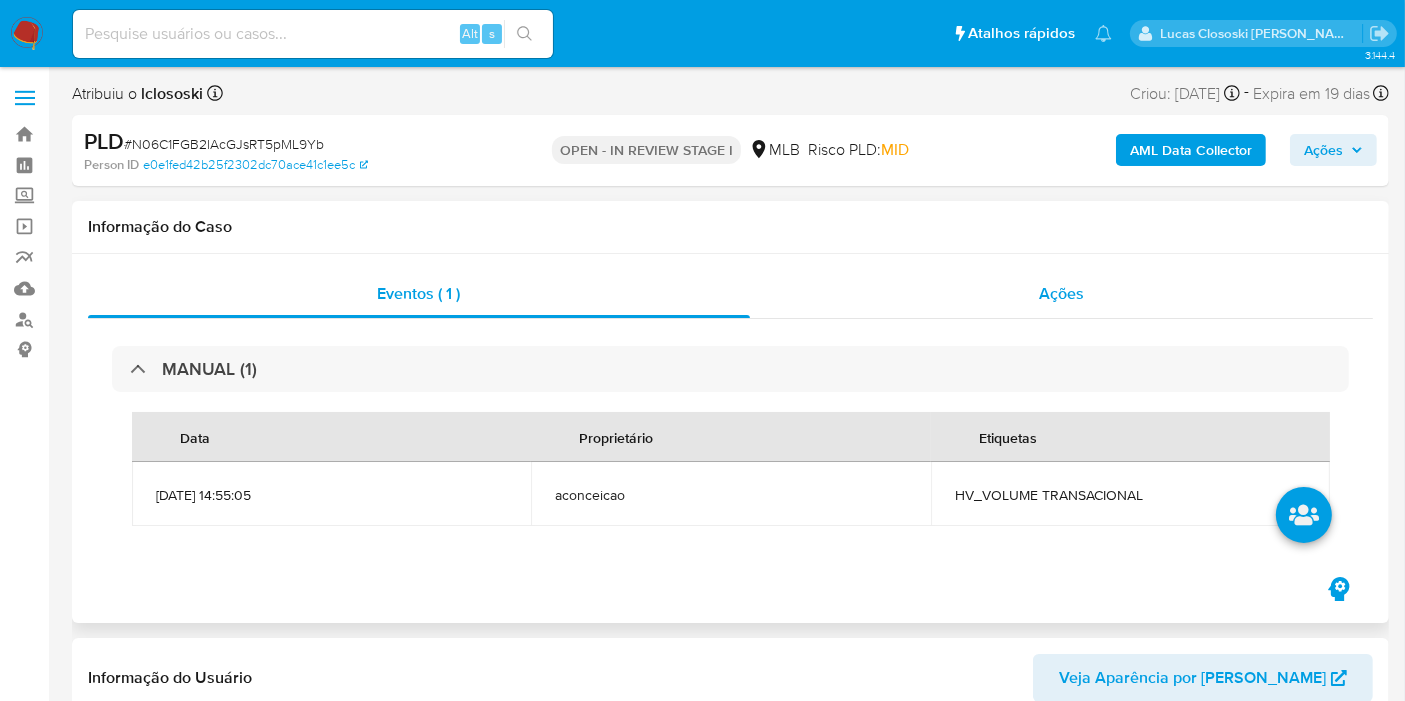 click on "Ações" at bounding box center [1062, 294] 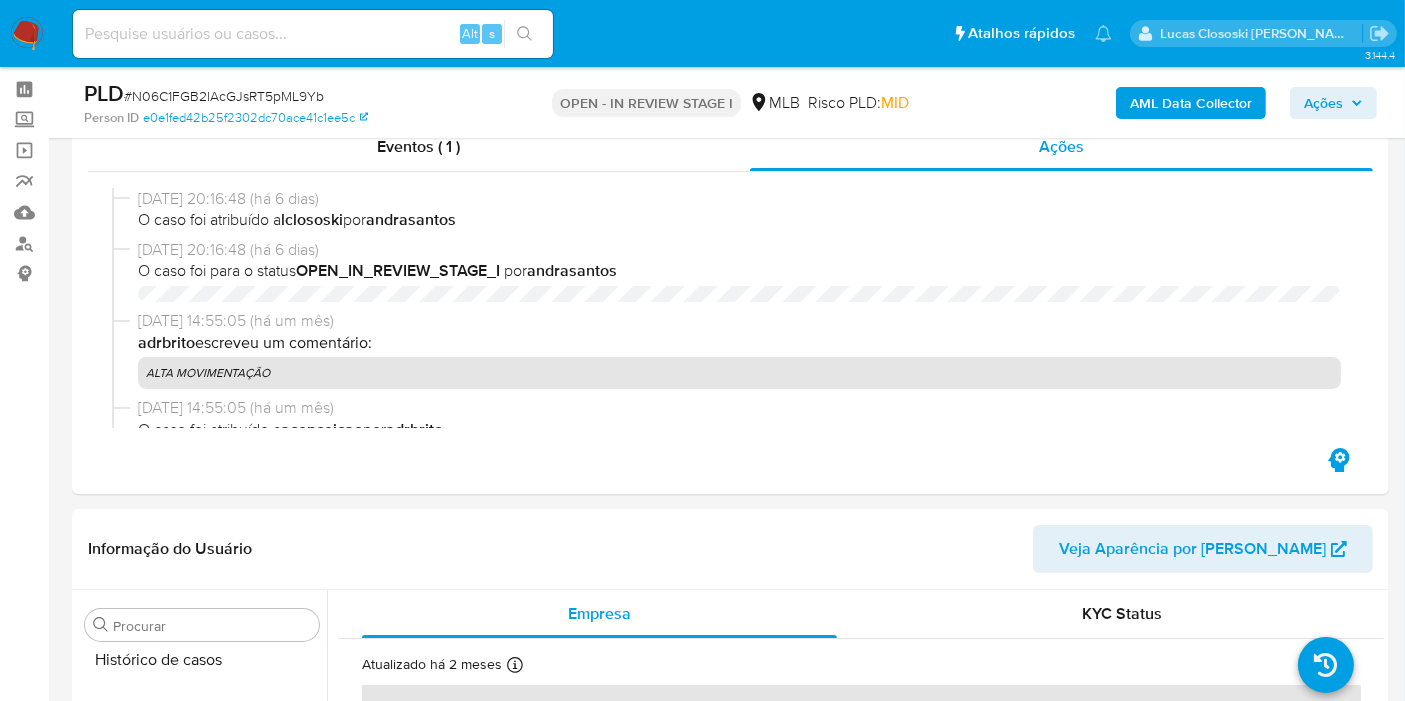 scroll, scrollTop: 111, scrollLeft: 0, axis: vertical 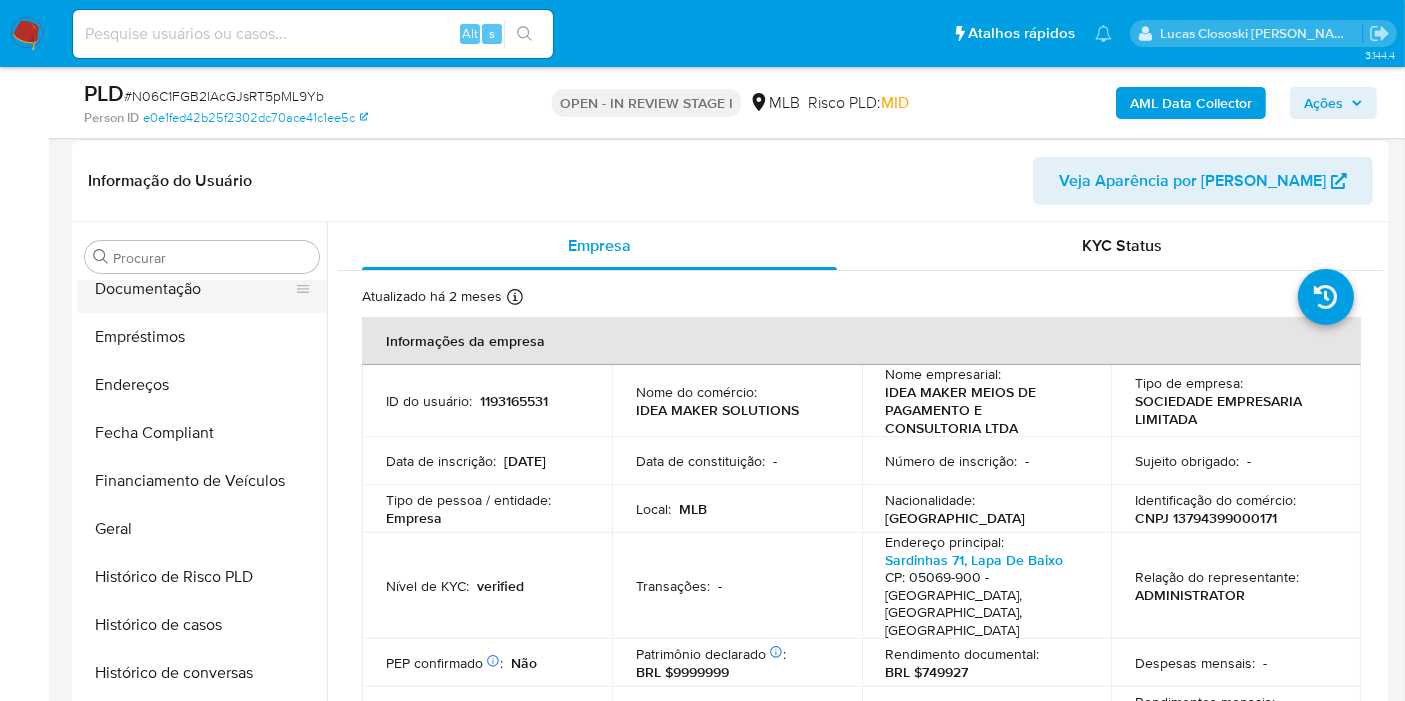 click on "Documentação" at bounding box center [194, 289] 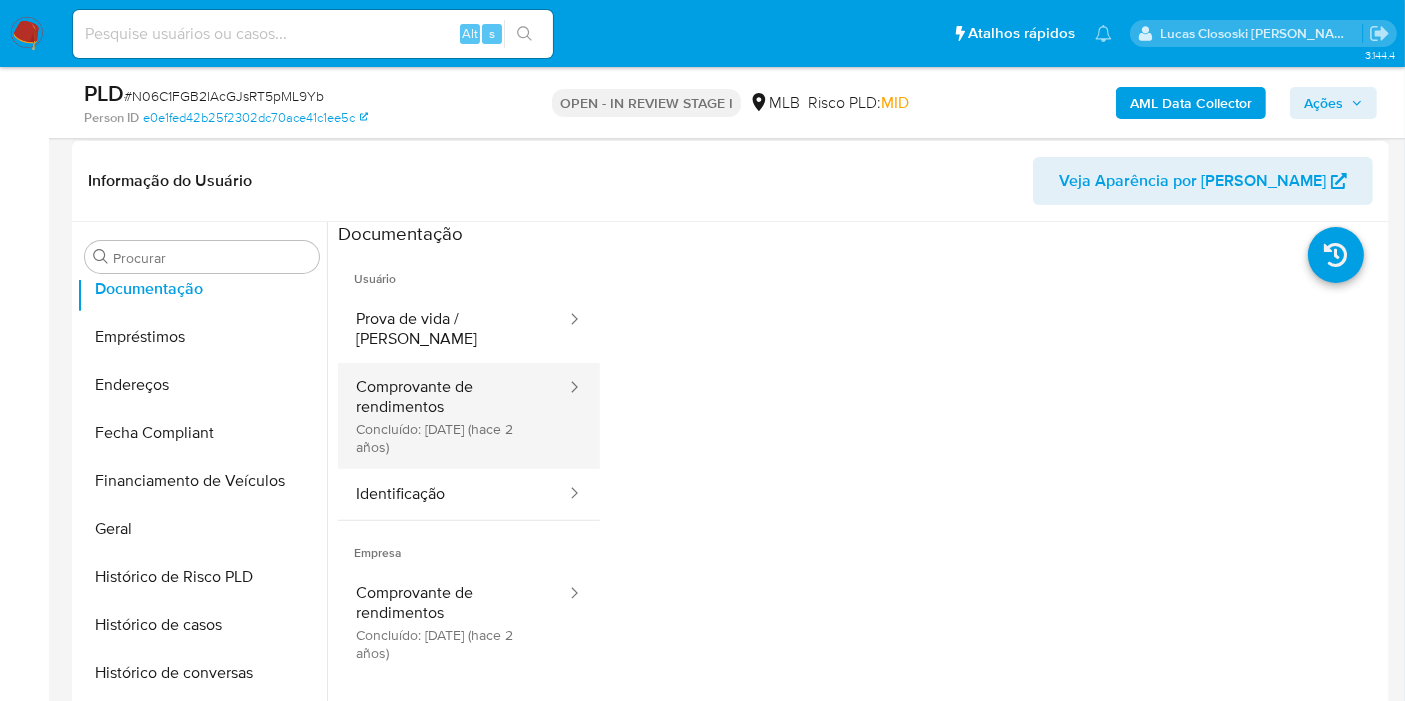click on "Comprovante de rendimentos Concluído: [DATE] (hace 2 años)" at bounding box center (453, 416) 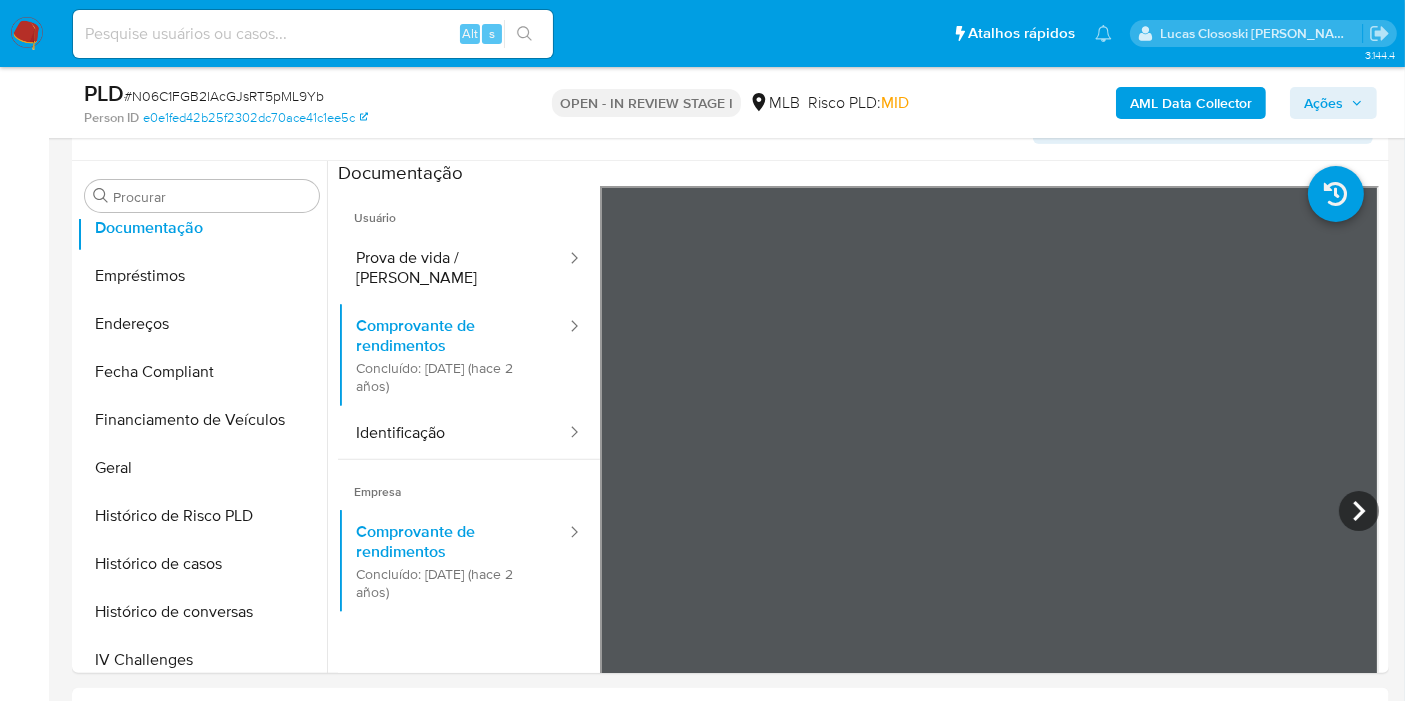 scroll, scrollTop: 555, scrollLeft: 0, axis: vertical 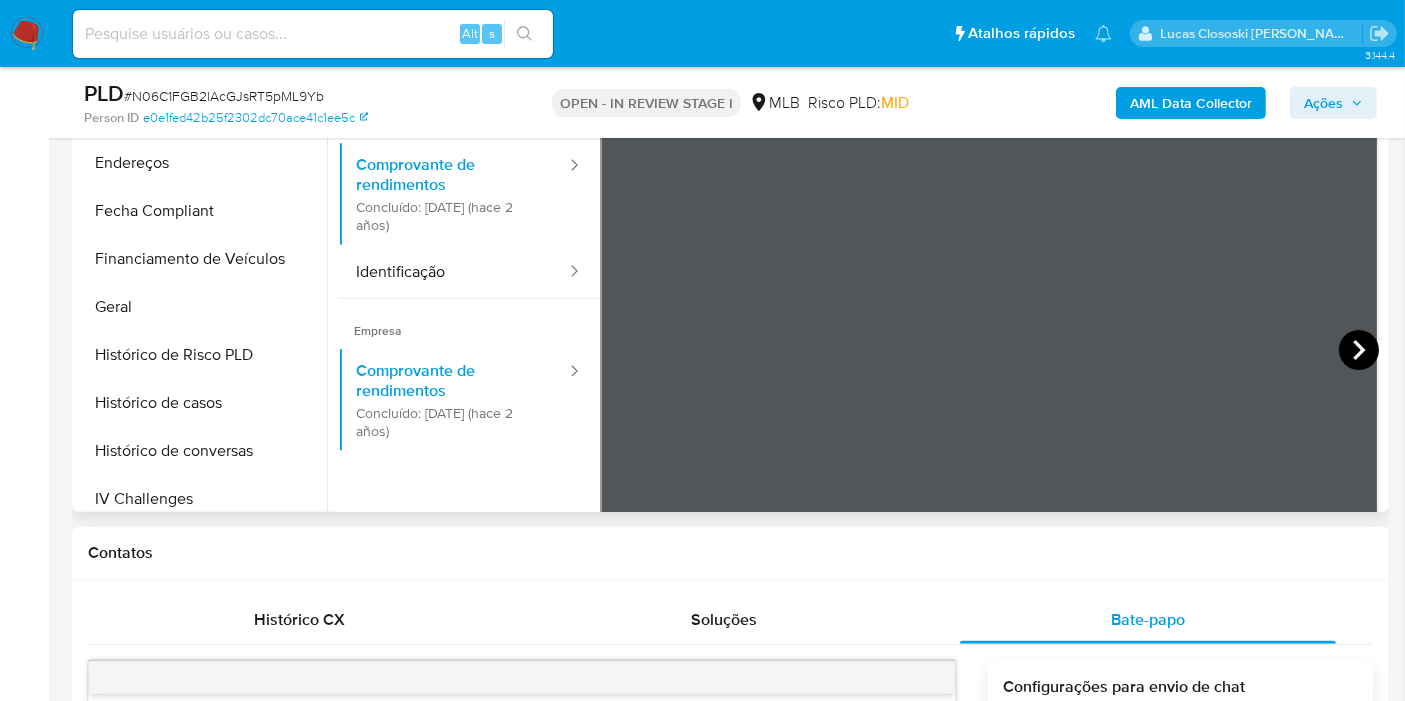 click 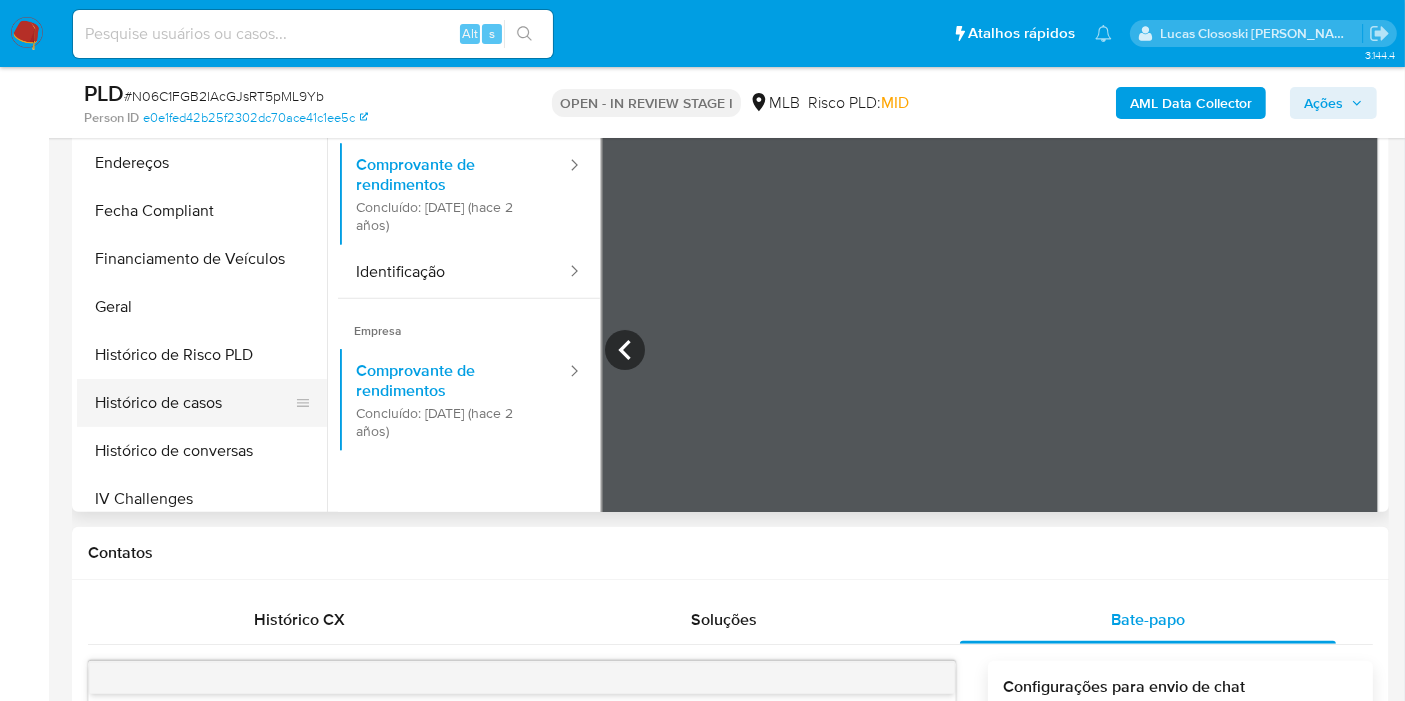 click on "Histórico de casos" at bounding box center [194, 403] 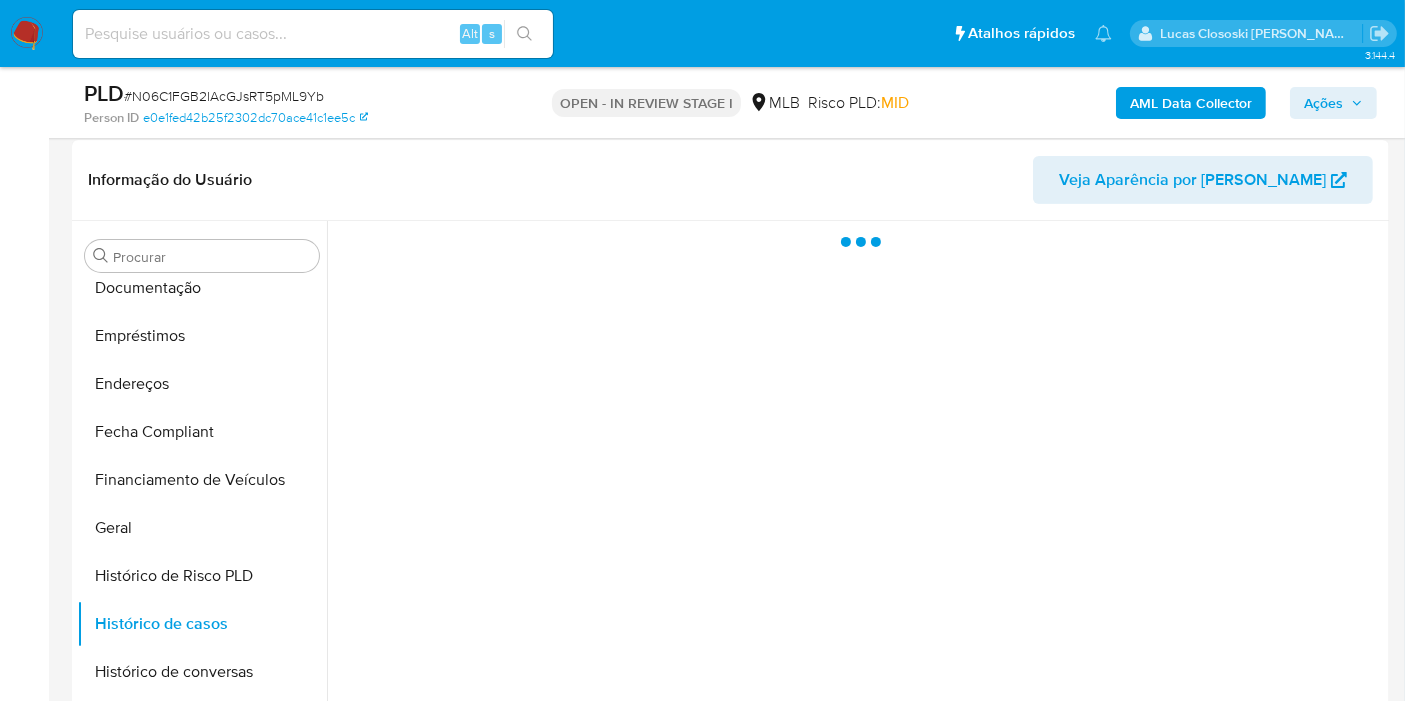 scroll, scrollTop: 444, scrollLeft: 0, axis: vertical 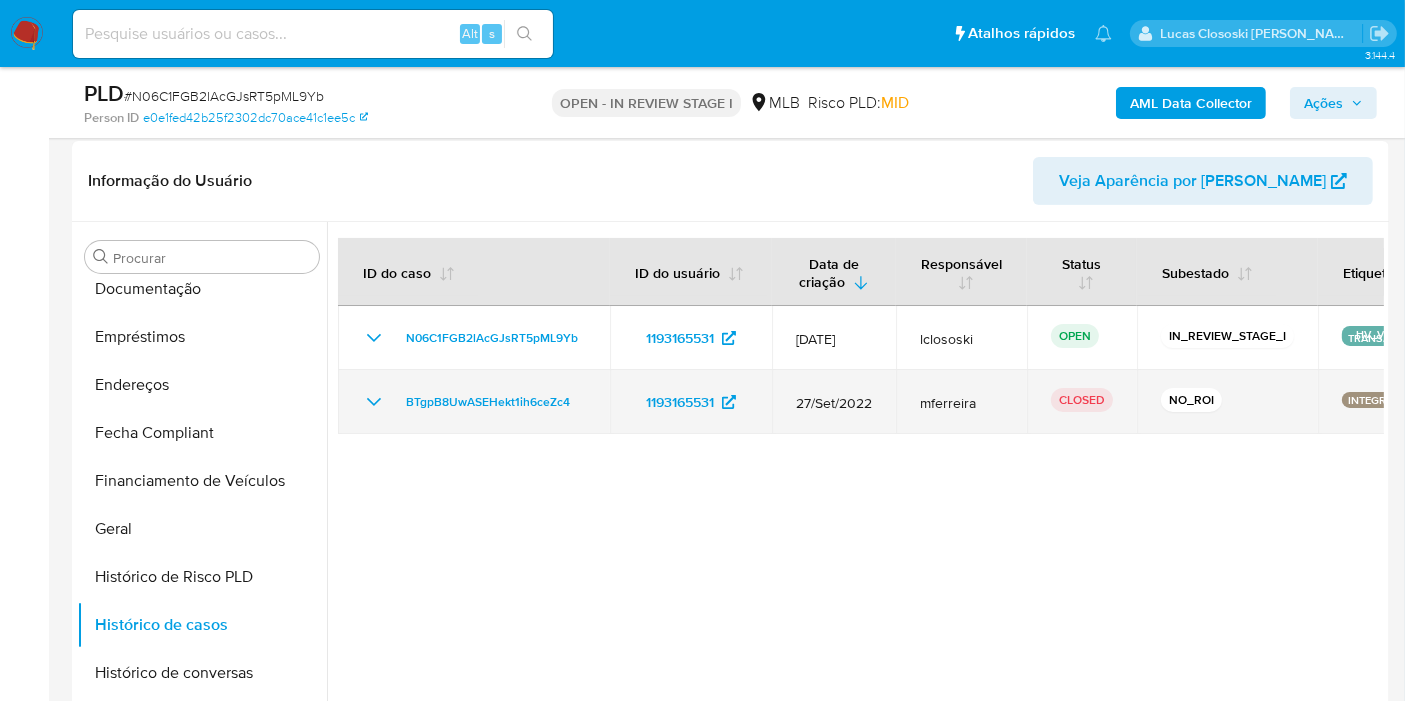 click 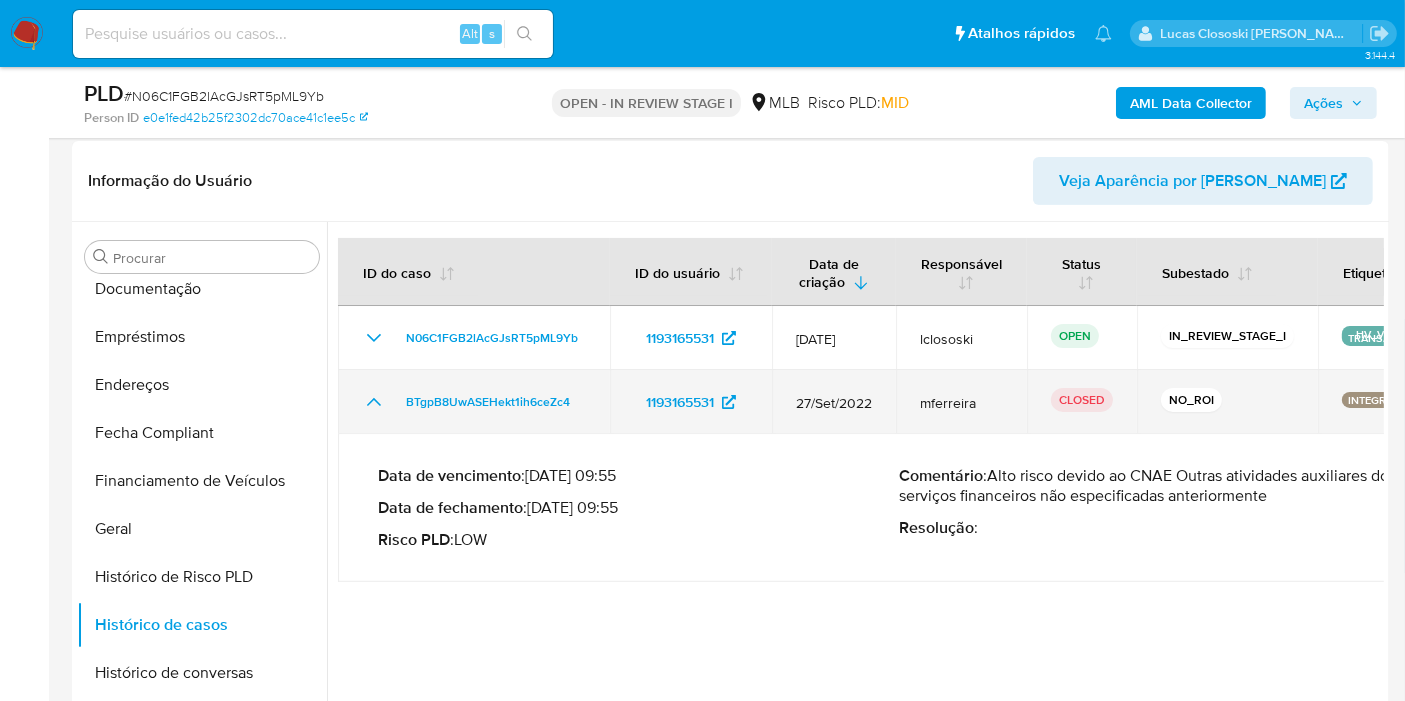 click 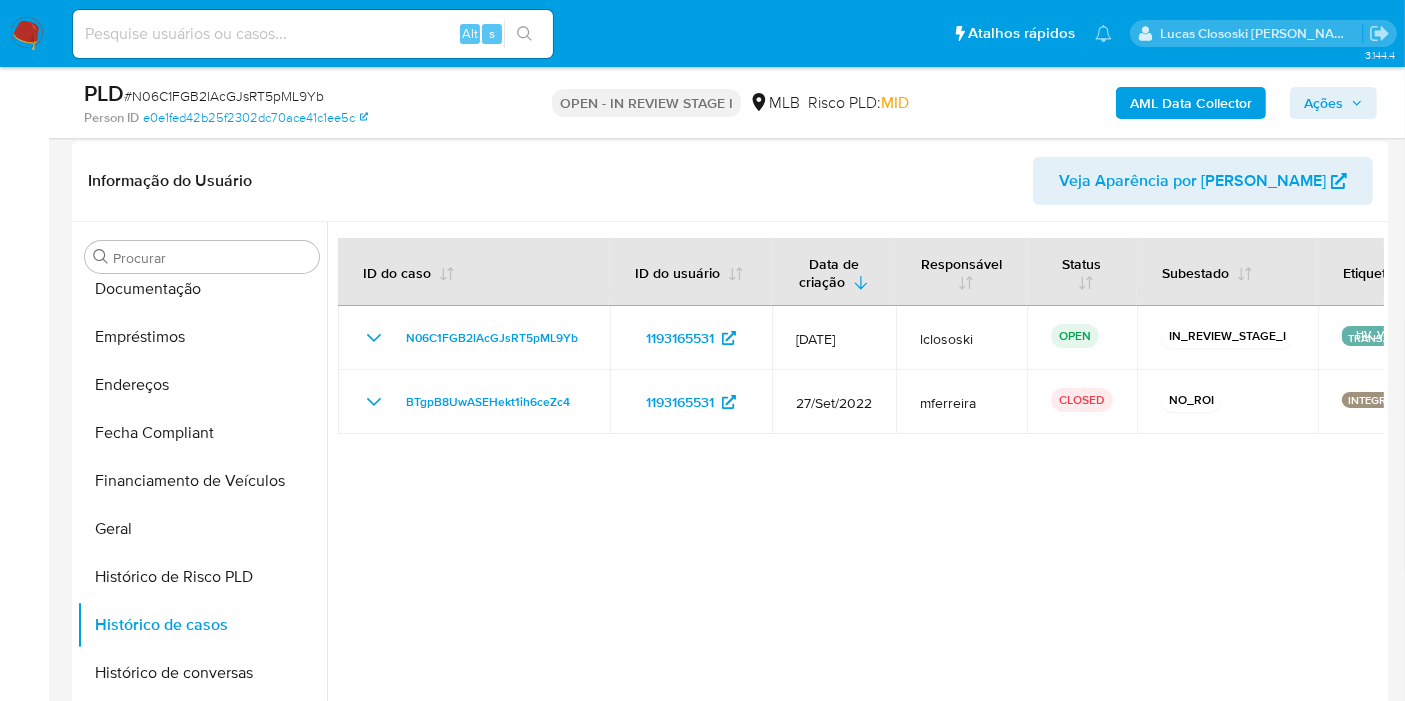 click at bounding box center (27, 34) 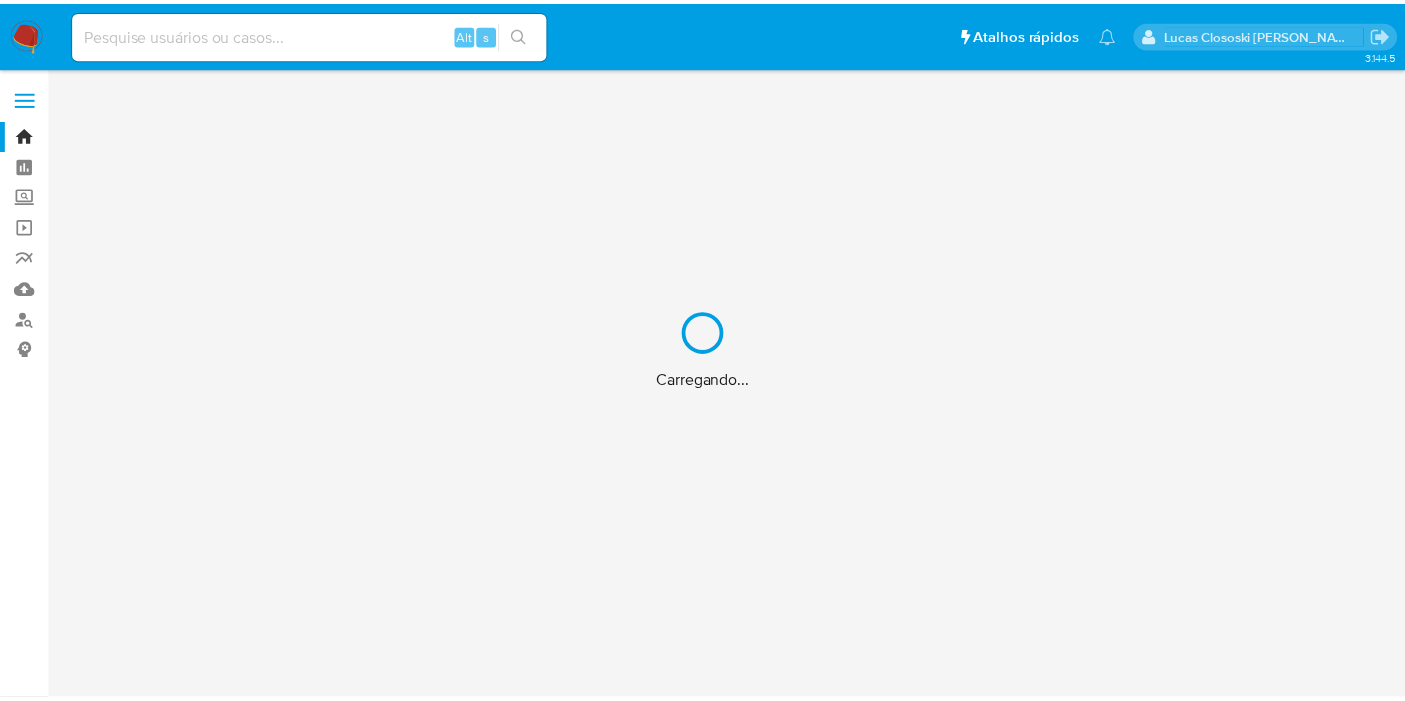 scroll, scrollTop: 0, scrollLeft: 0, axis: both 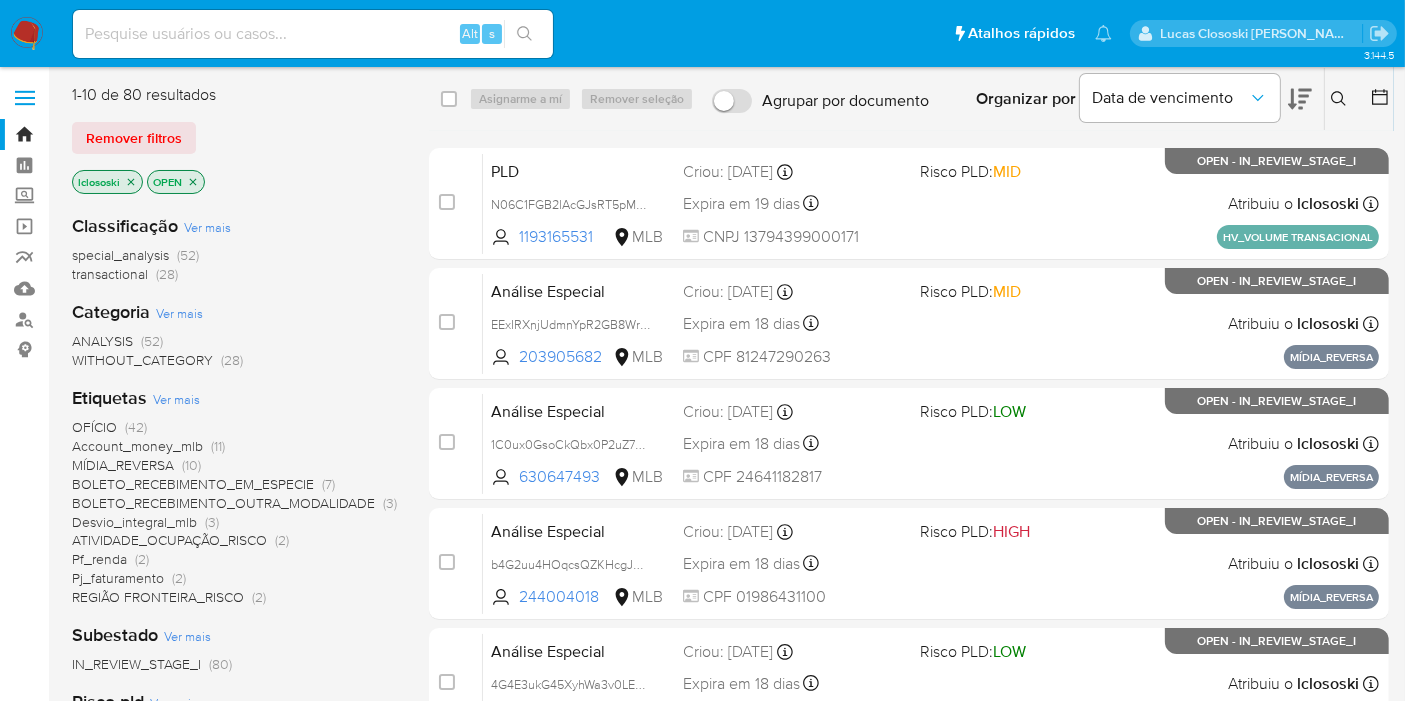 click on "Pf_renda" at bounding box center (99, 559) 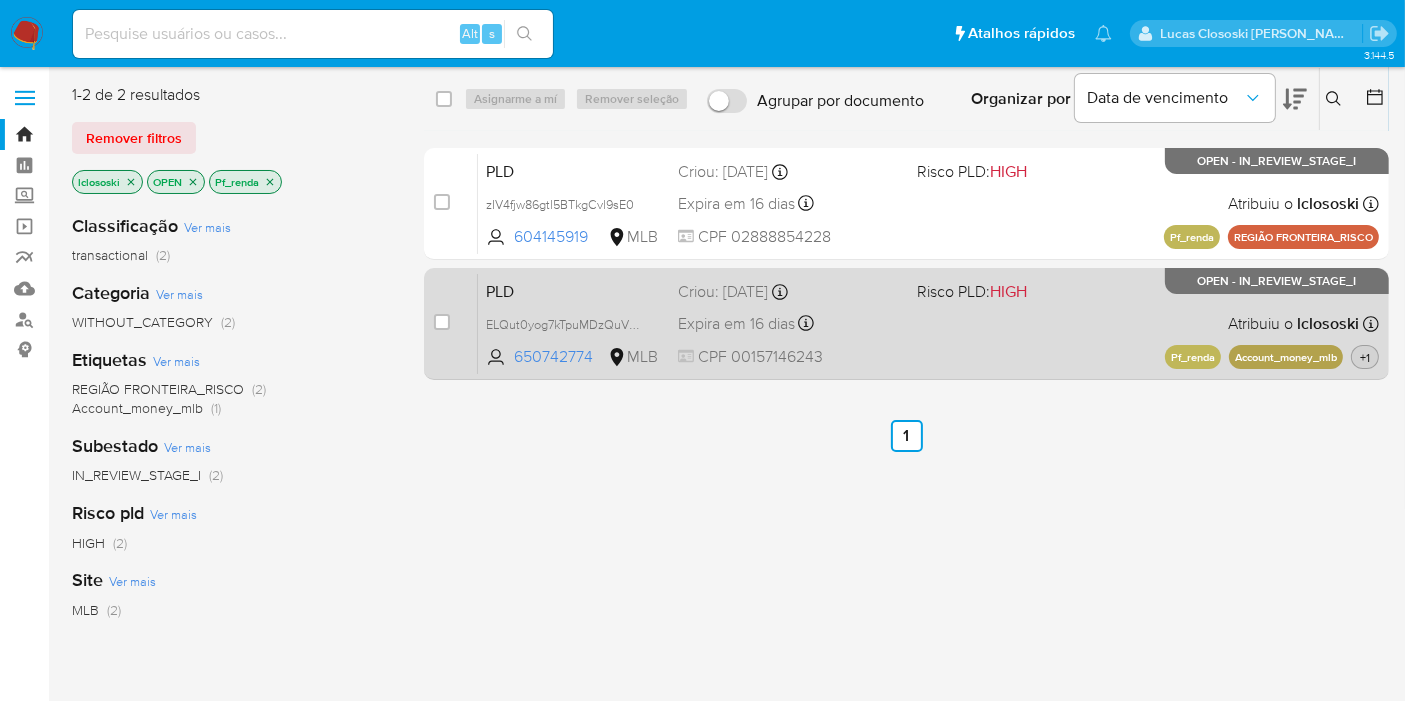 click on "+1" at bounding box center [1365, 357] 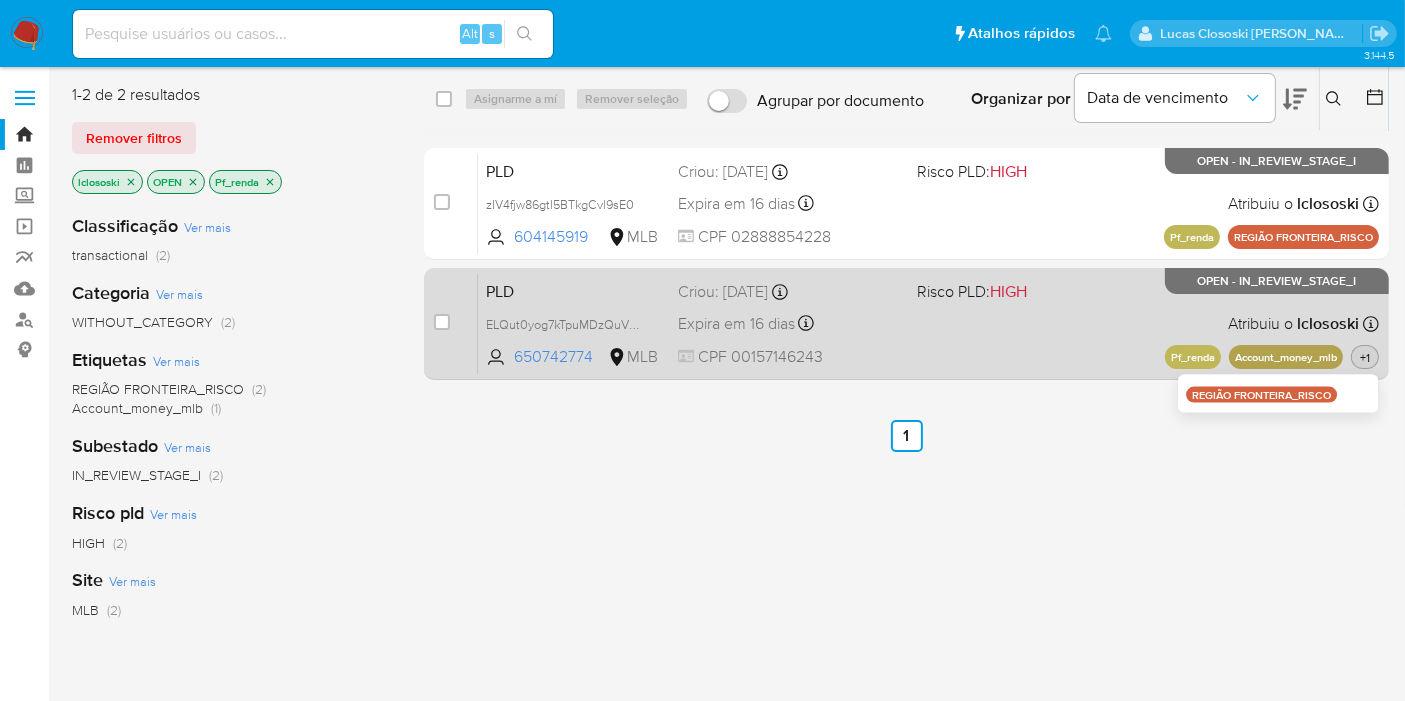 click on "+1" at bounding box center (1365, 357) 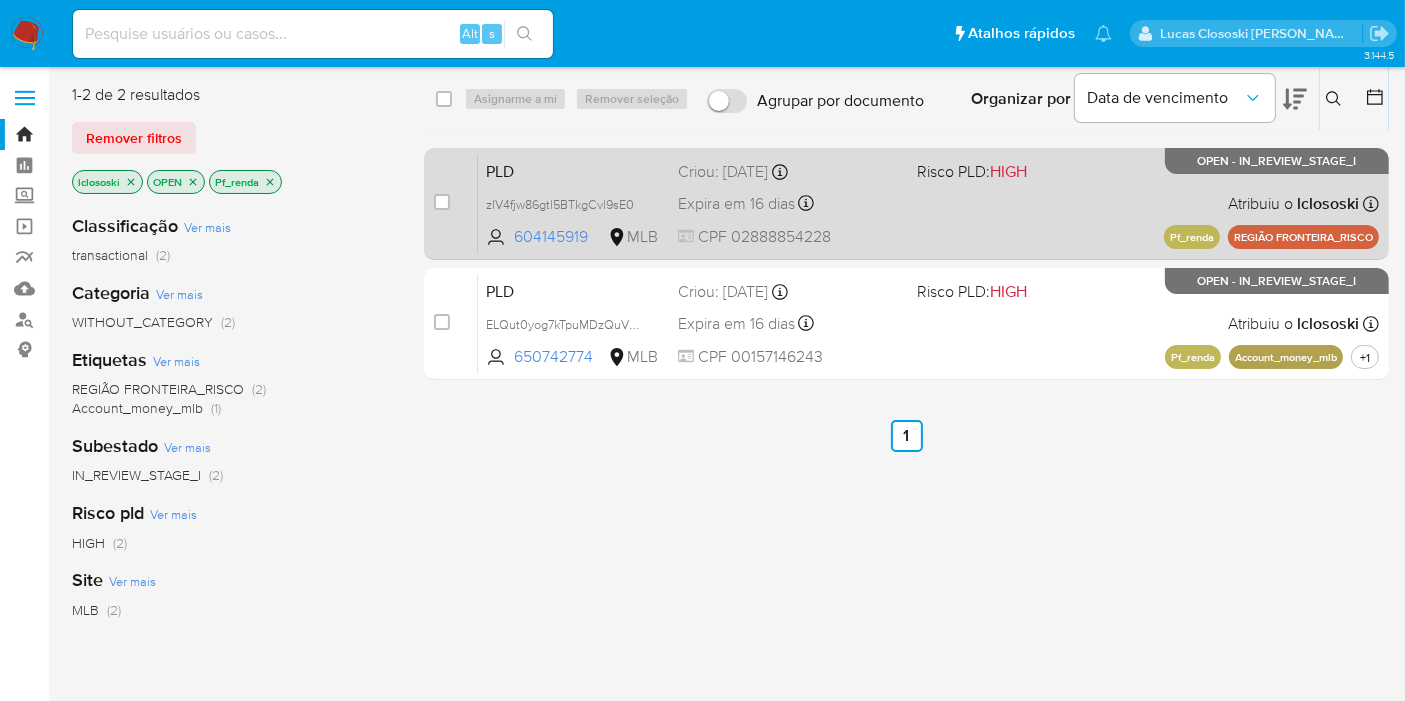 click on "PLD zIV4fjw86gtl5BTkgCvl9sE0 604145919 MLB Risco PLD:  HIGH Criou: [DATE]   Criou: [DATE] 00:17:16 Expira em 16 dias   Expira em [DATE] 00:17:16 CPF   02888854228 Atribuiu o   lclososki   Asignado el: [DATE] 15:05:51 Pf_renda REGIÃO FRONTEIRA_RISCO OPEN - IN_REVIEW_STAGE_I" at bounding box center (928, 203) 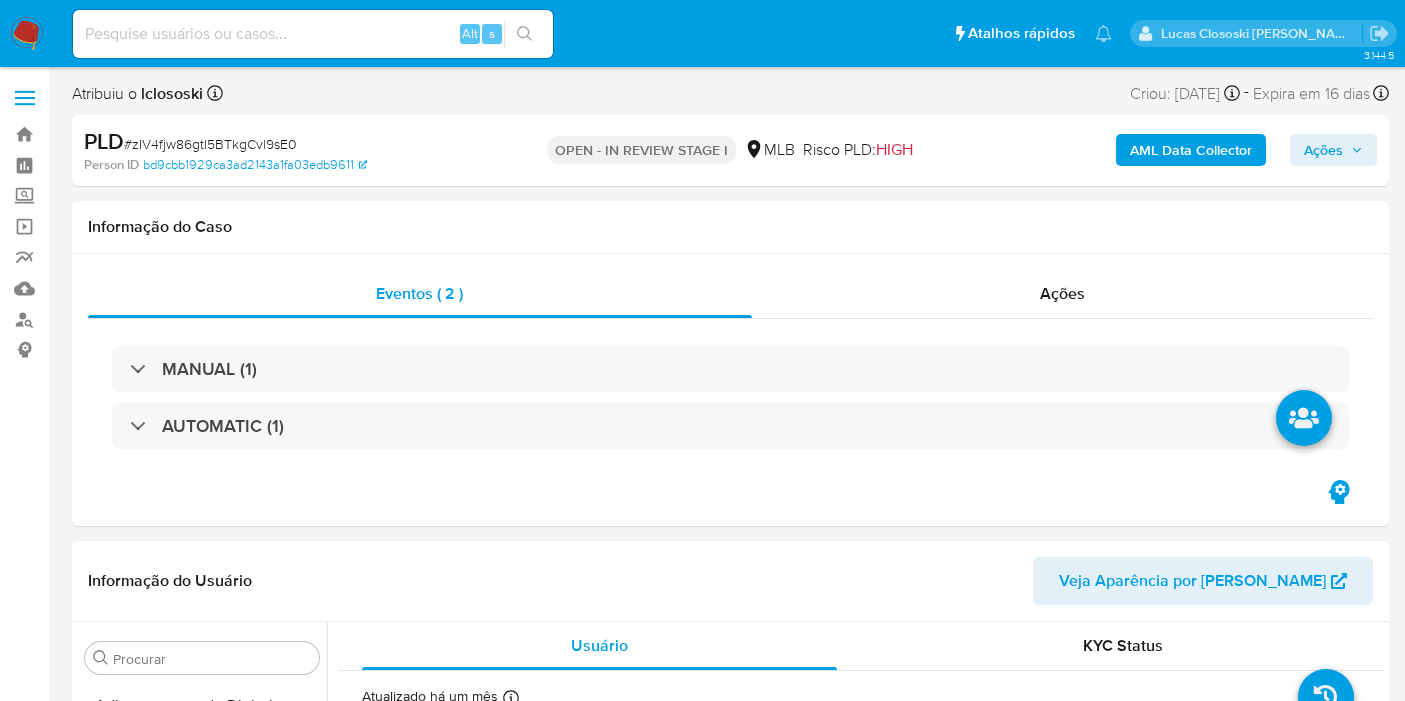 scroll, scrollTop: 0, scrollLeft: 0, axis: both 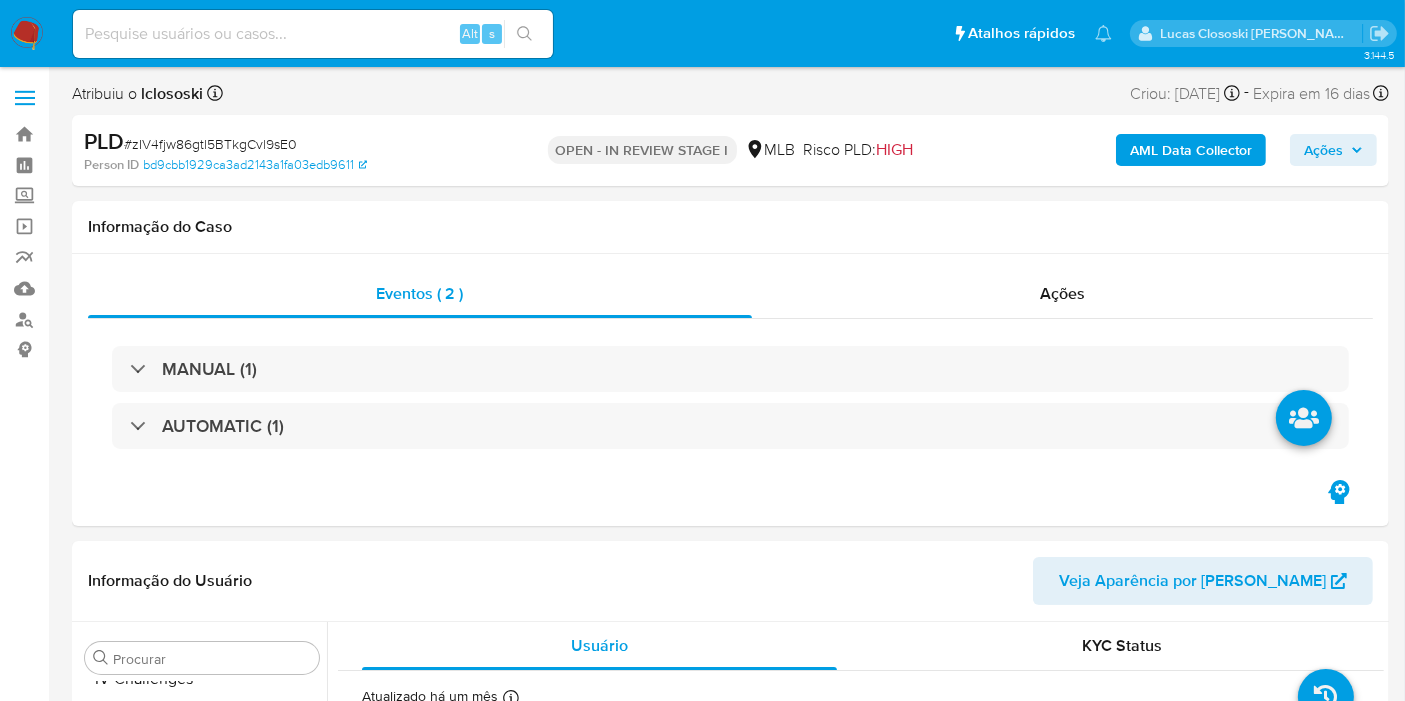 select on "10" 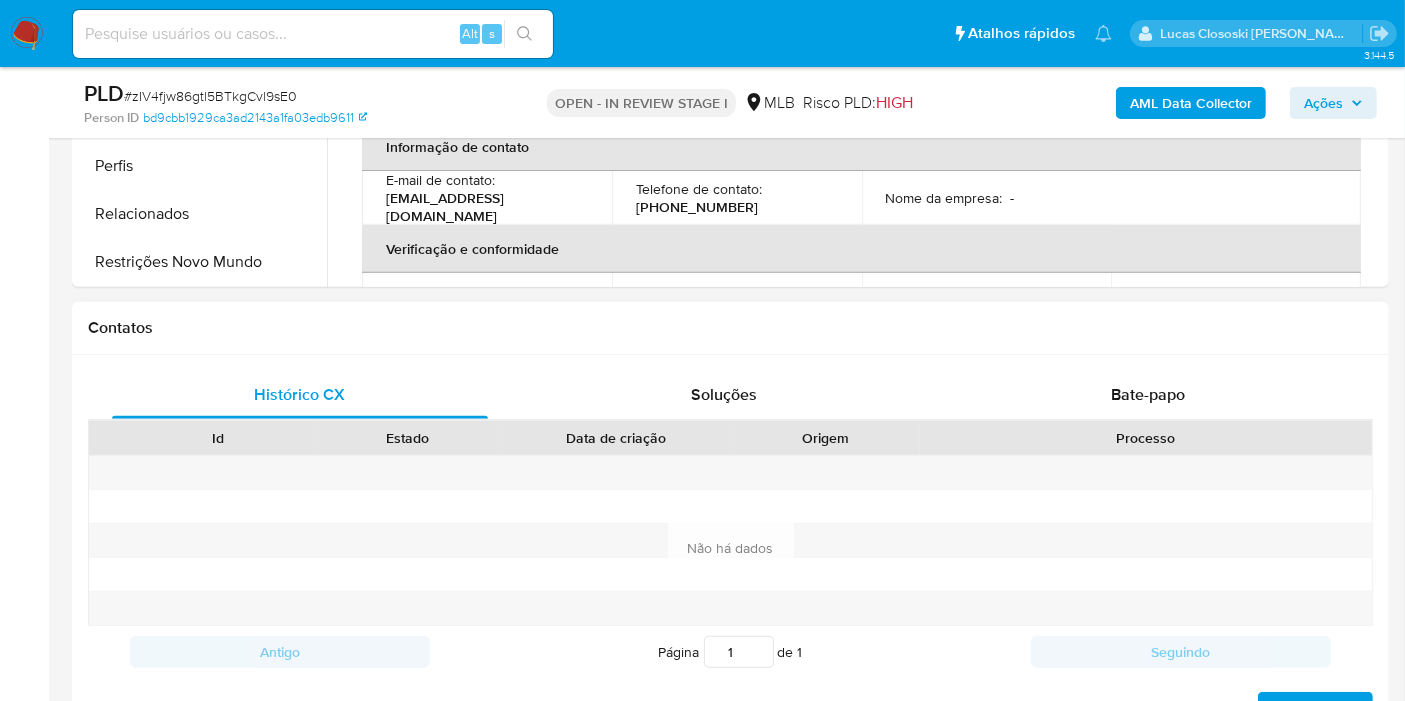scroll, scrollTop: 333, scrollLeft: 0, axis: vertical 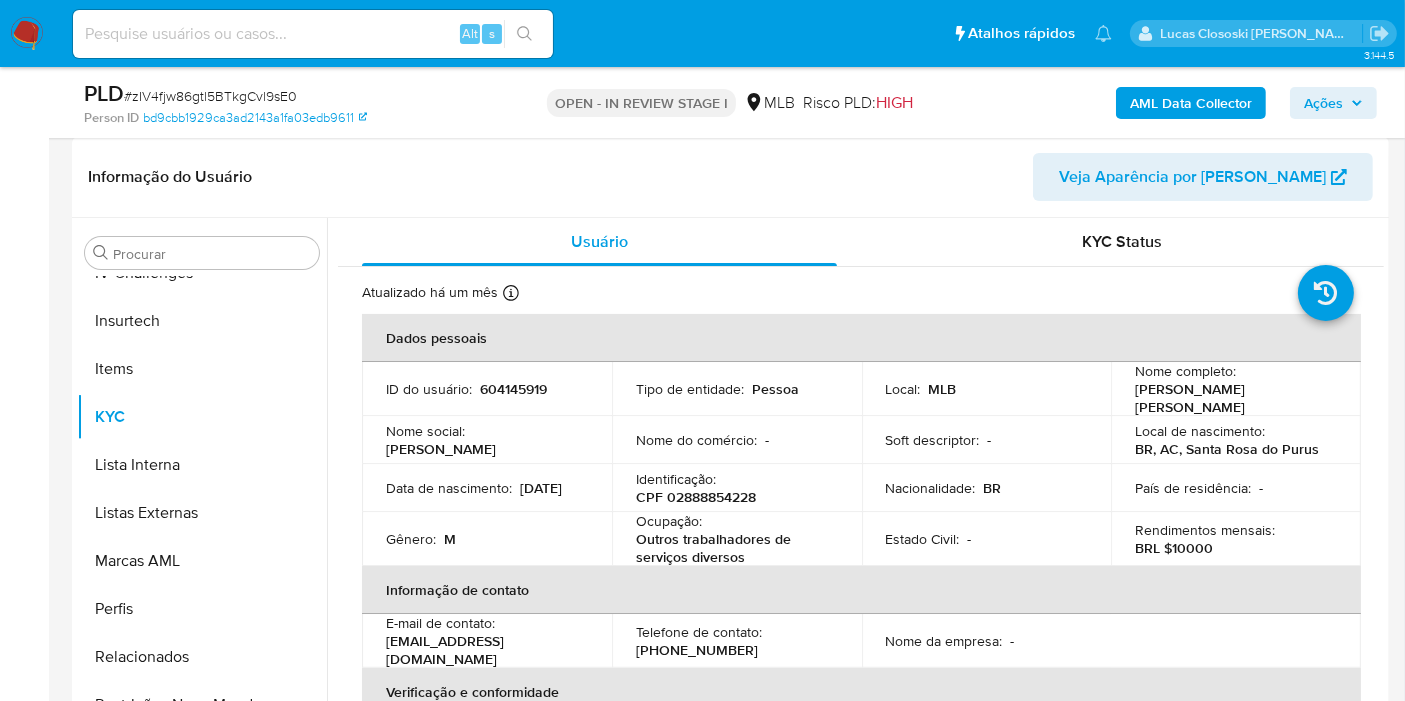 click on "CPF 02888854228" at bounding box center (696, 497) 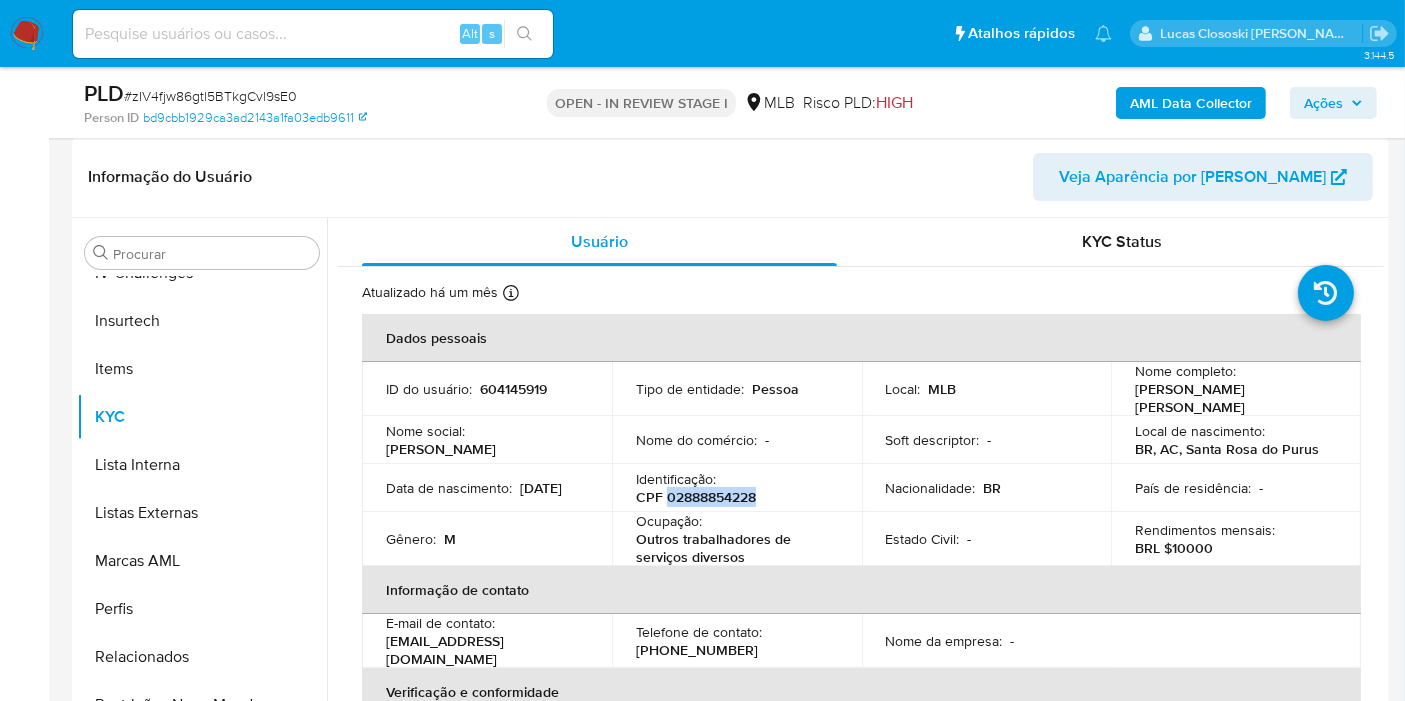 click on "CPF 02888854228" at bounding box center (696, 497) 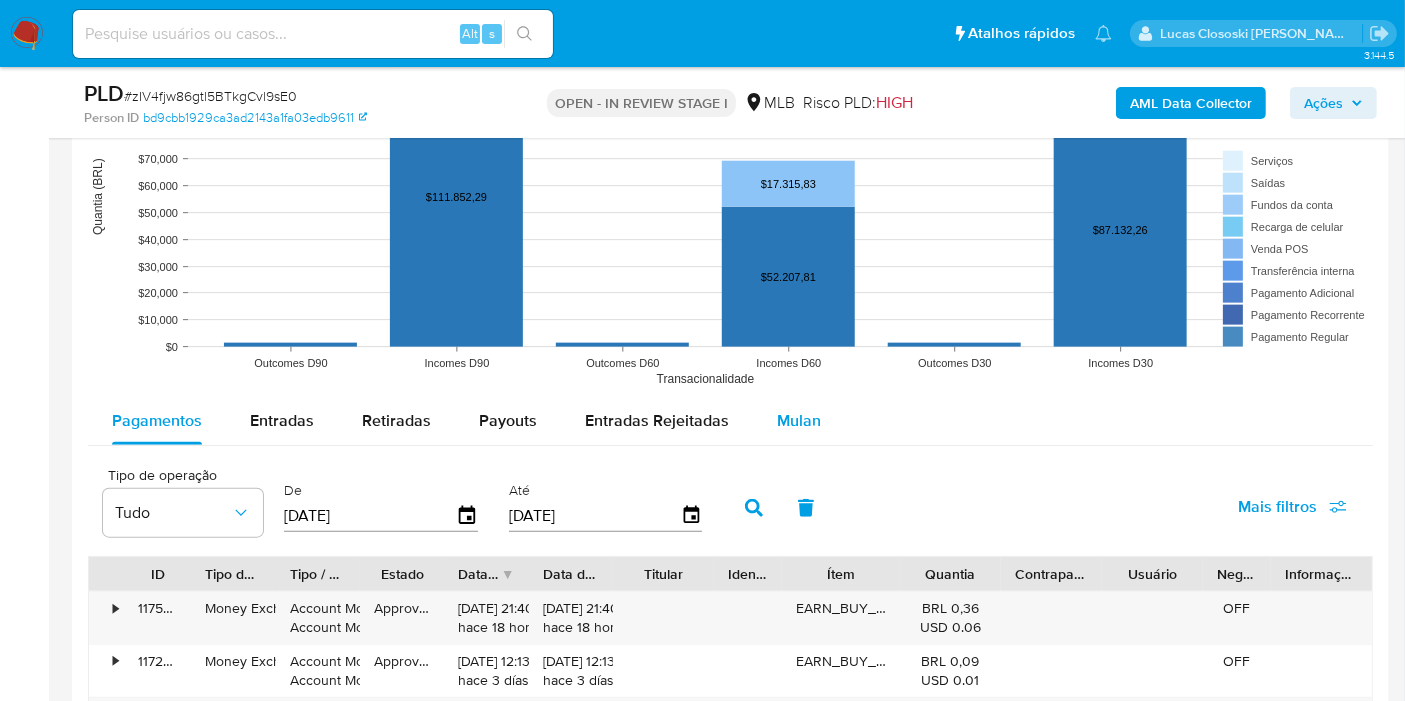 click on "Mulan" at bounding box center [799, 420] 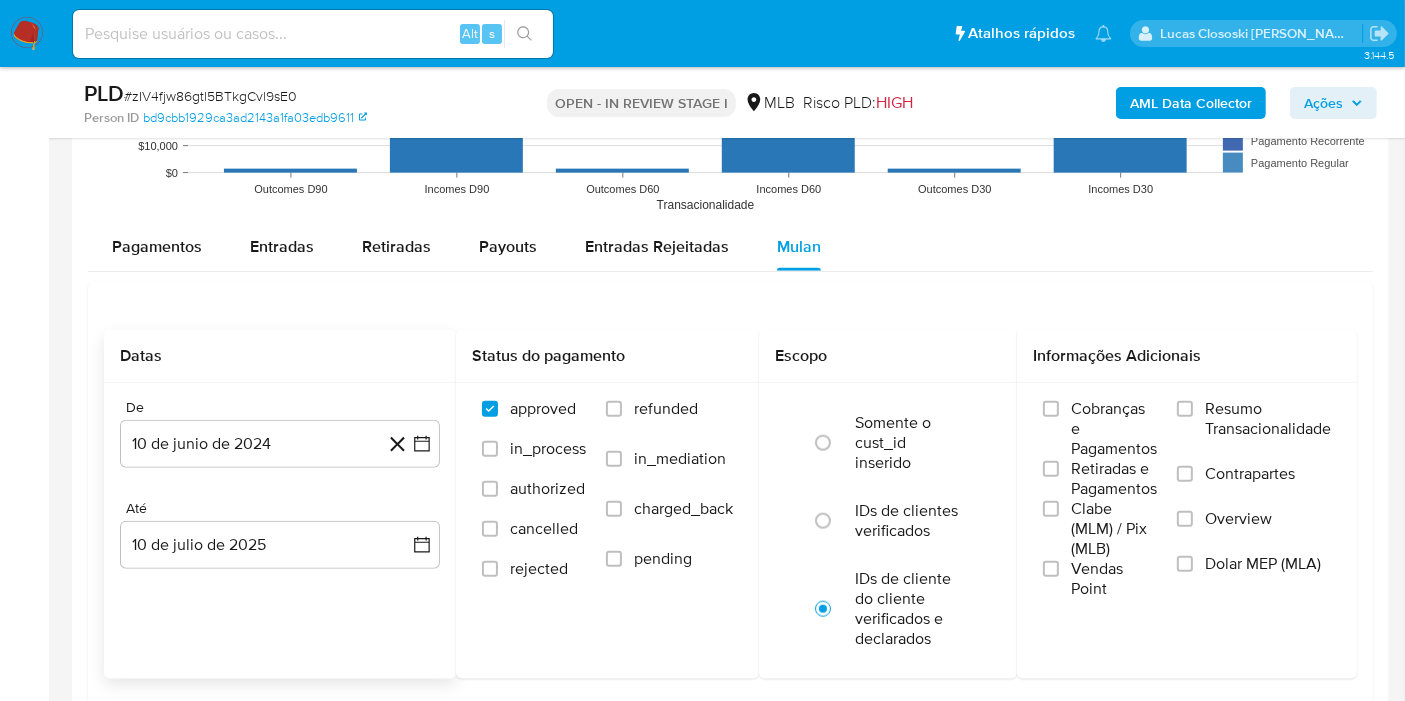 scroll, scrollTop: 2222, scrollLeft: 0, axis: vertical 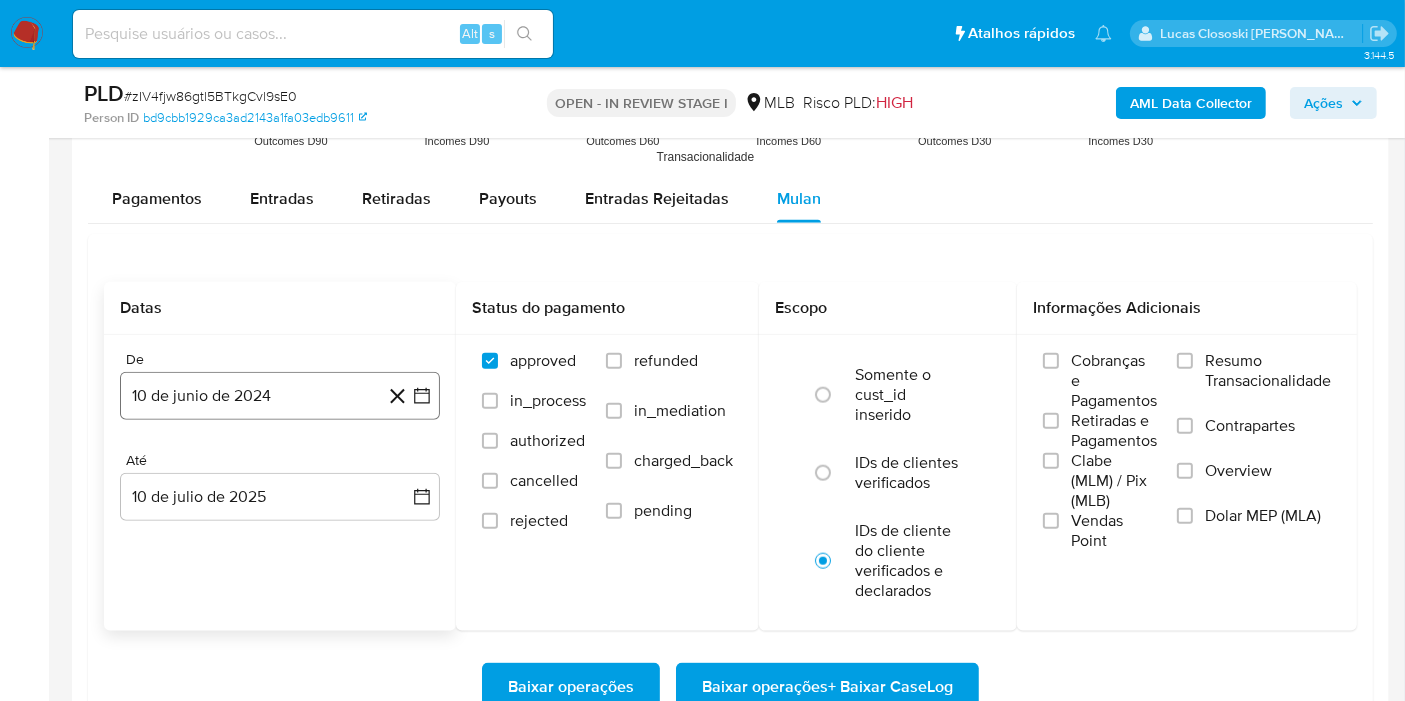 click 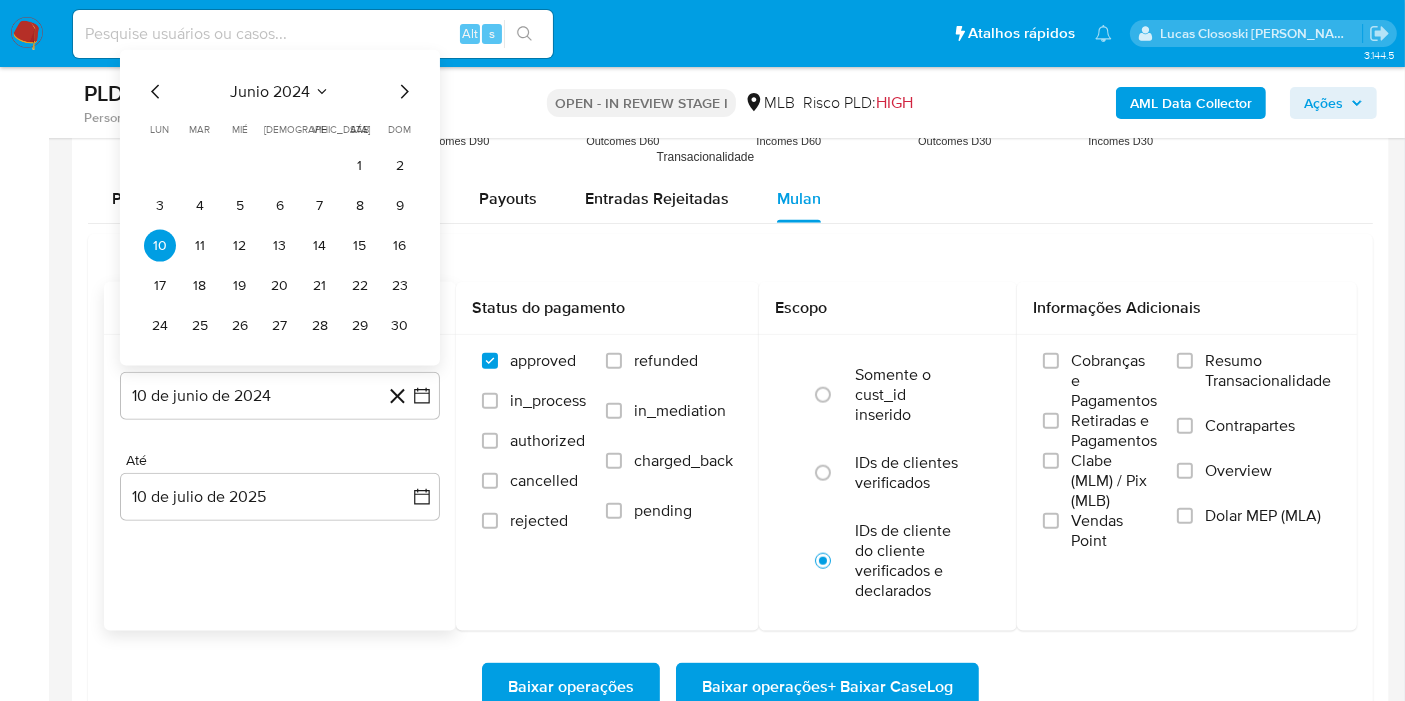 click on "junio 2024" at bounding box center [270, 92] 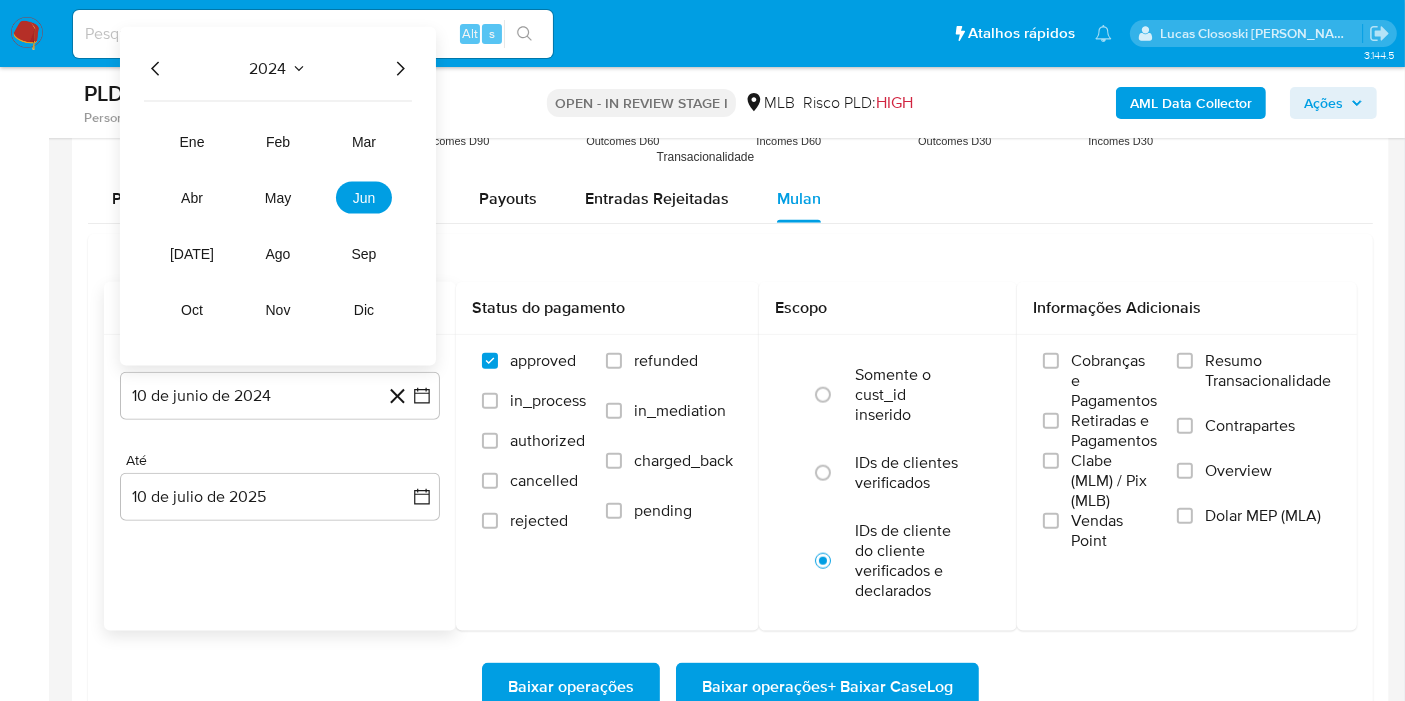 click on "2024 2024 ene feb mar abr may jun jul ago sep oct nov dic" at bounding box center (278, 196) 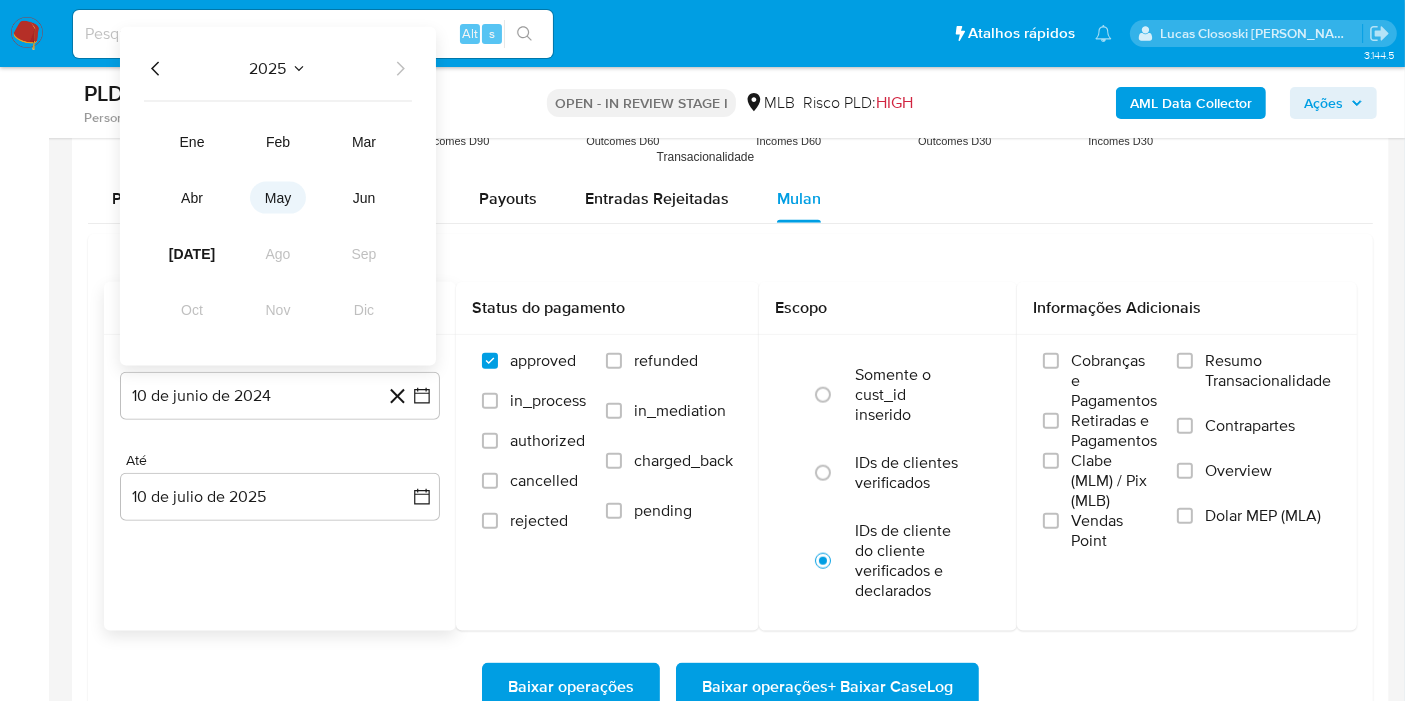 click on "may" at bounding box center (278, 198) 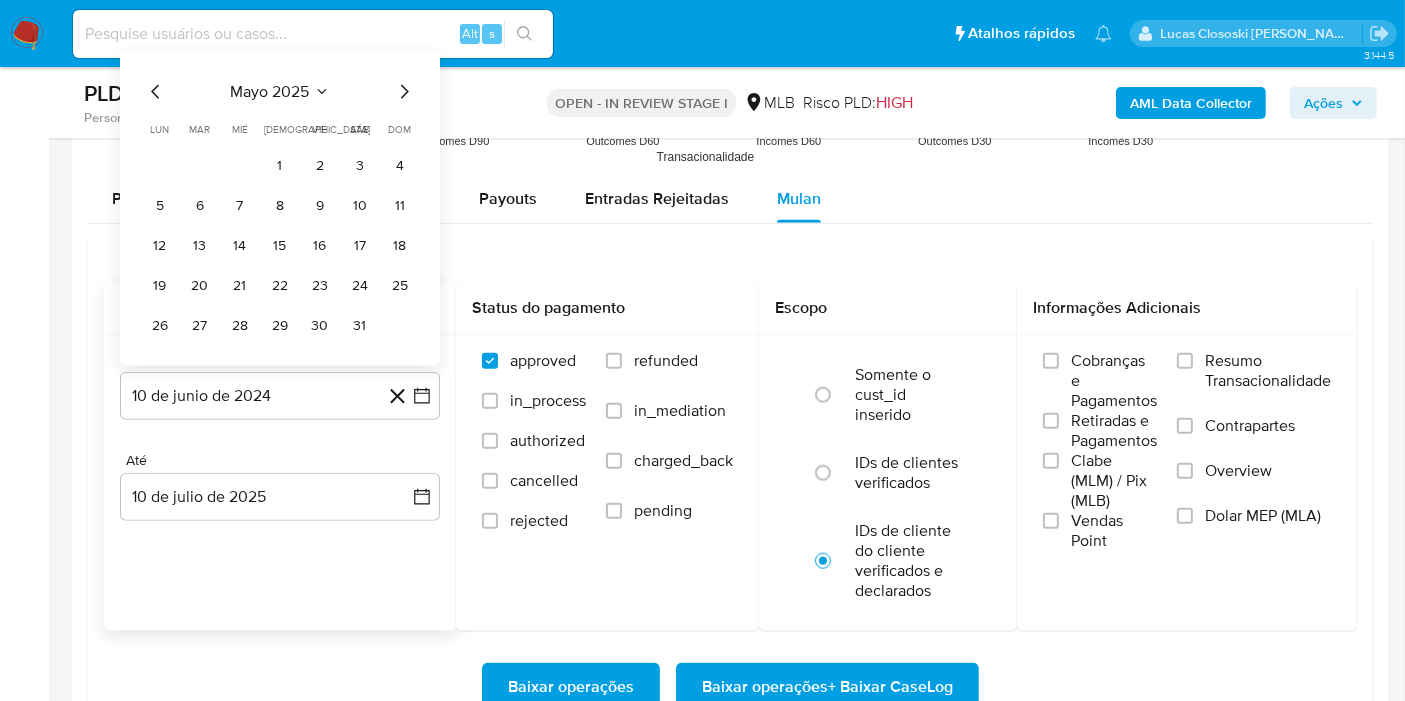 click on "lun lunes mar martes mié miércoles jue jueves vie viernes sáb sábado dom domingo 1 2 3 4 5 6 7 8 9 10 11 12 13 14 15 16 17 18 19 20 21 22 23 24 25 26 27 28 29 30 31" at bounding box center (280, 232) 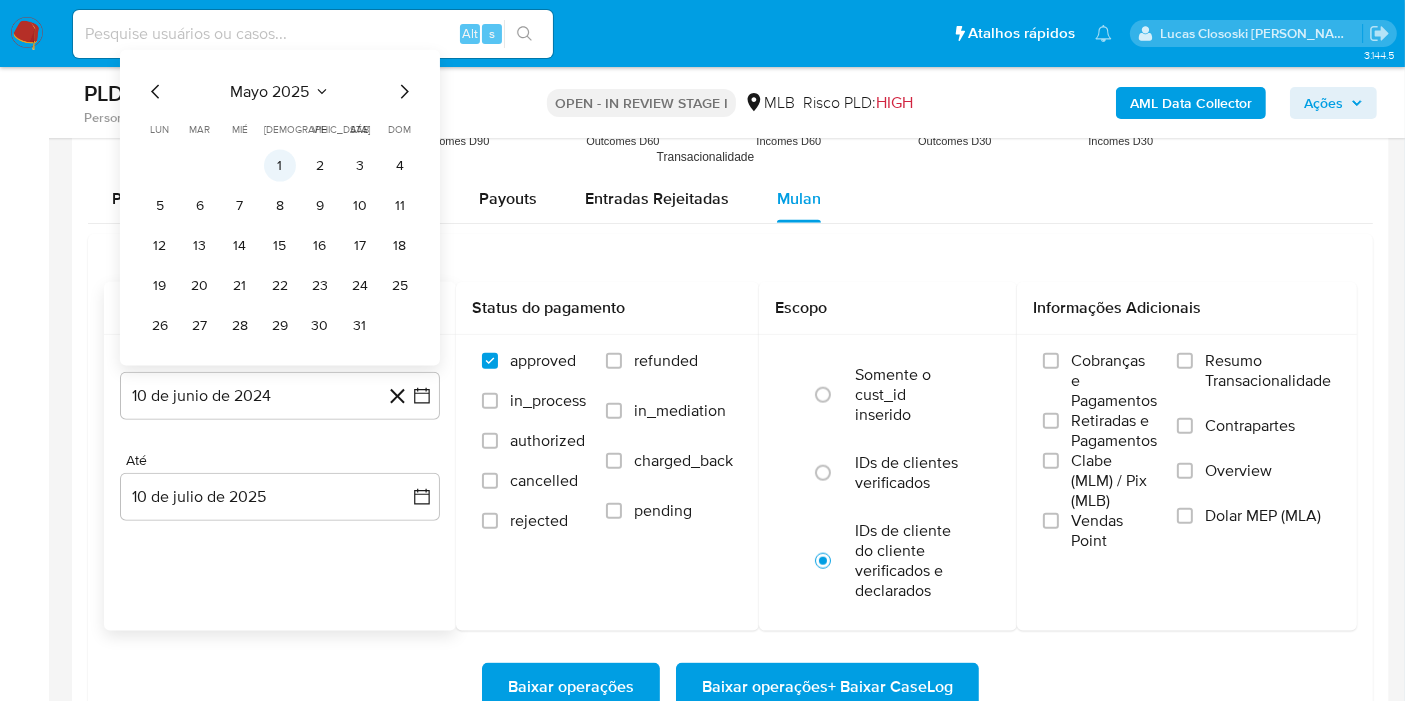 click on "1" at bounding box center [280, 166] 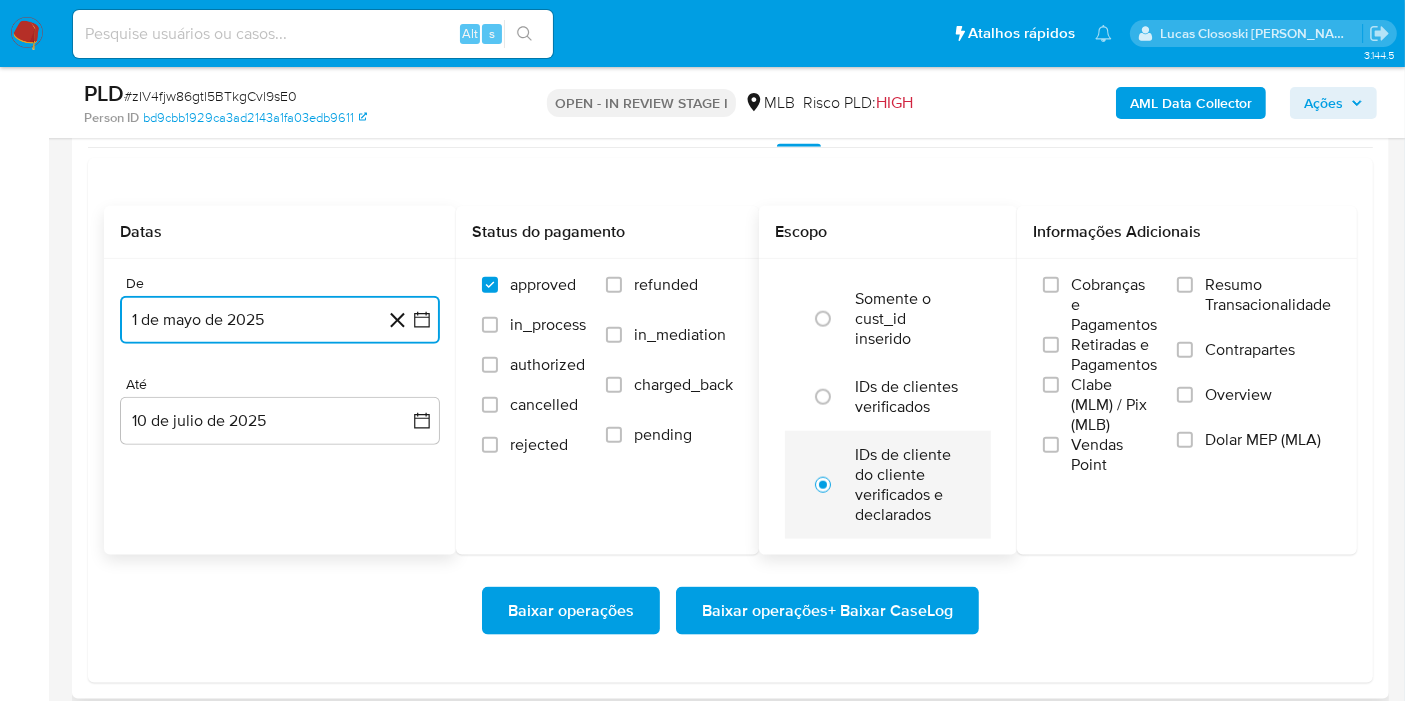 scroll, scrollTop: 2333, scrollLeft: 0, axis: vertical 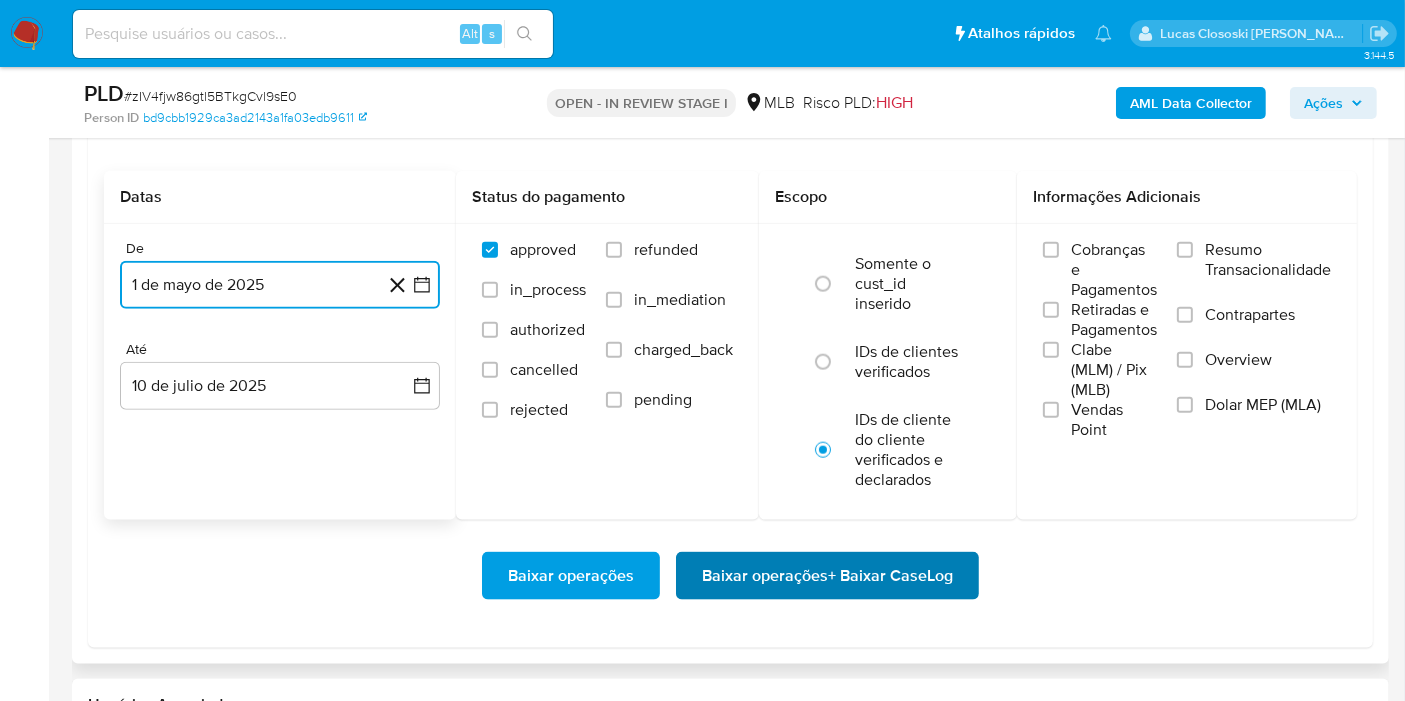 click on "Baixar operações  +   Baixar CaseLog" at bounding box center (827, 576) 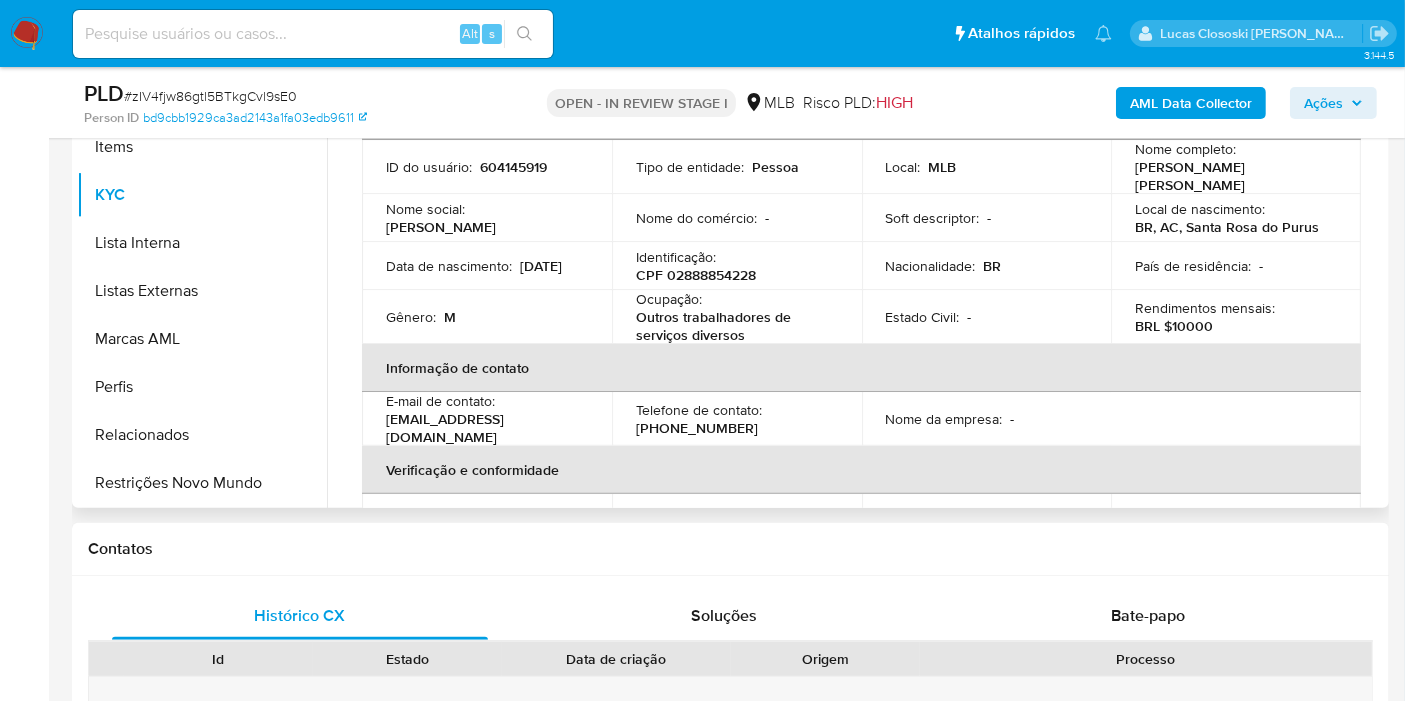 scroll, scrollTop: 222, scrollLeft: 0, axis: vertical 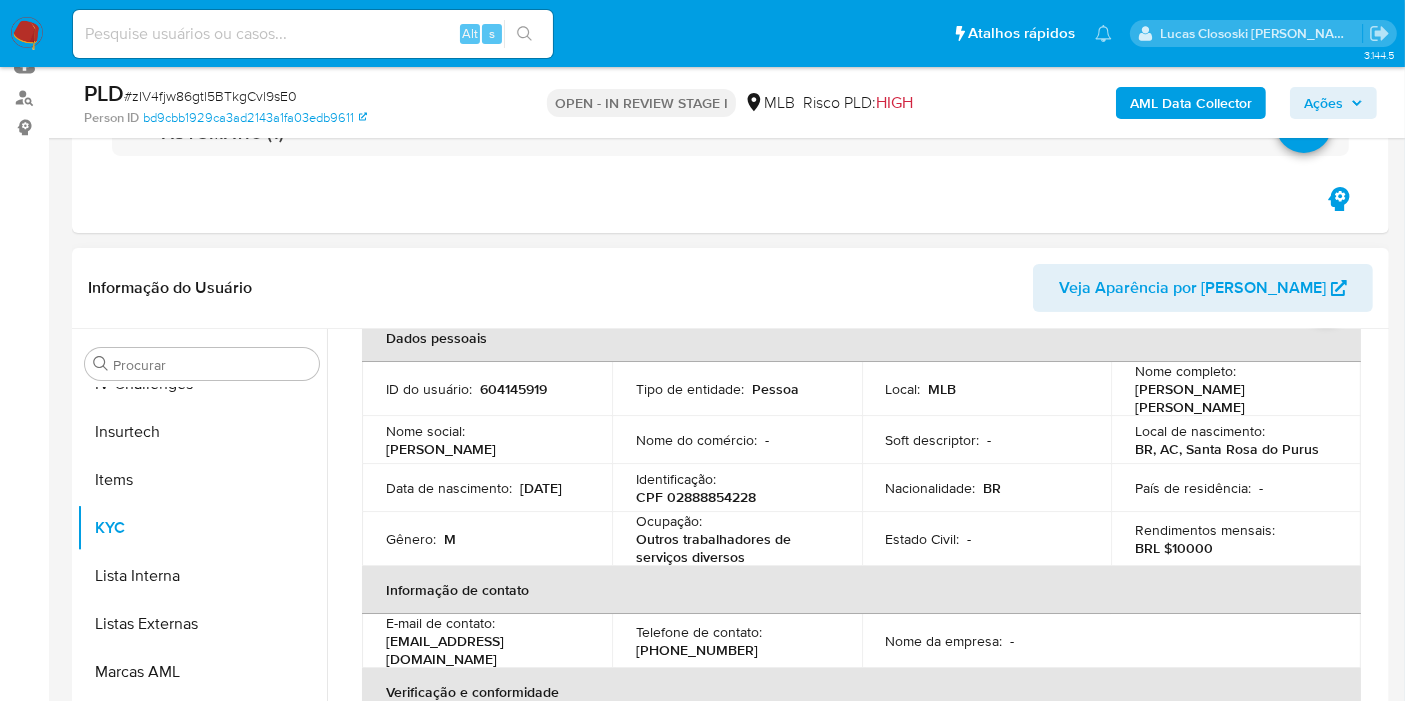click on "CPF 02888854228" at bounding box center (696, 497) 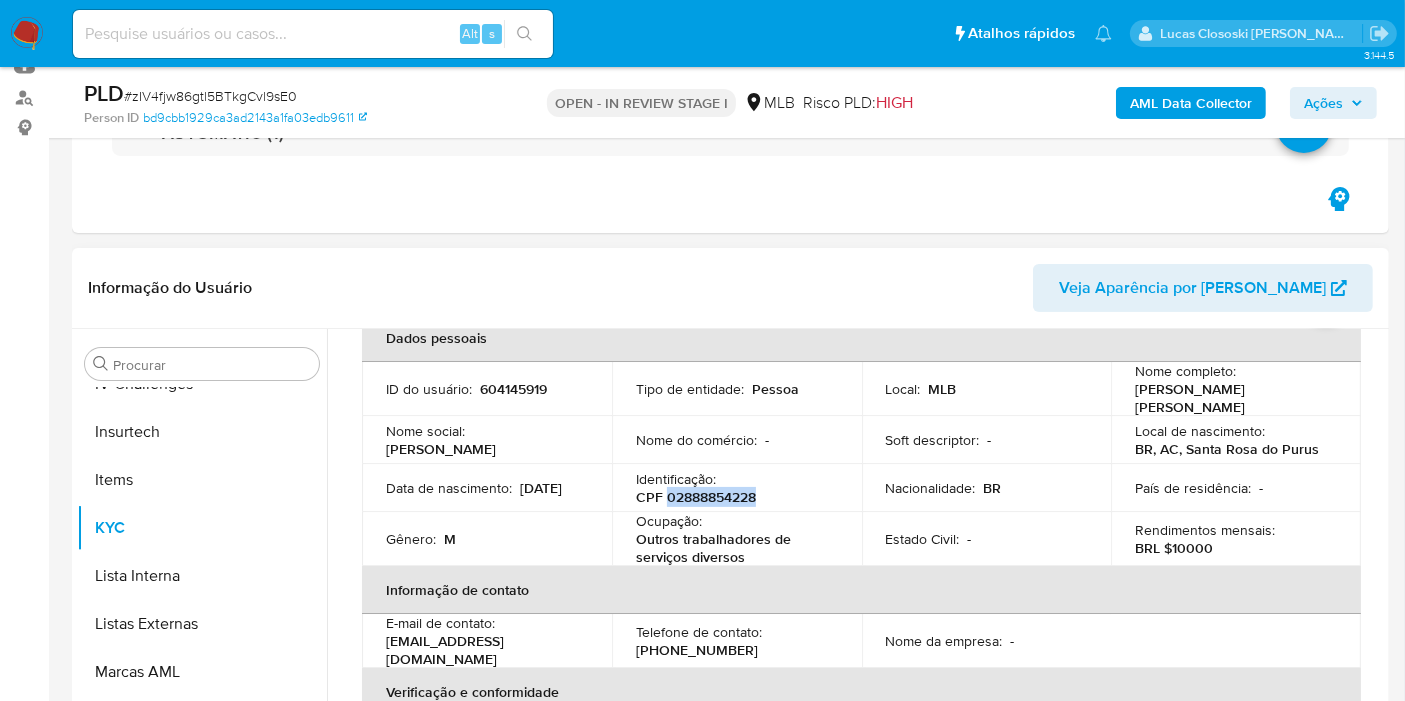 click on "CPF 02888854228" at bounding box center [696, 497] 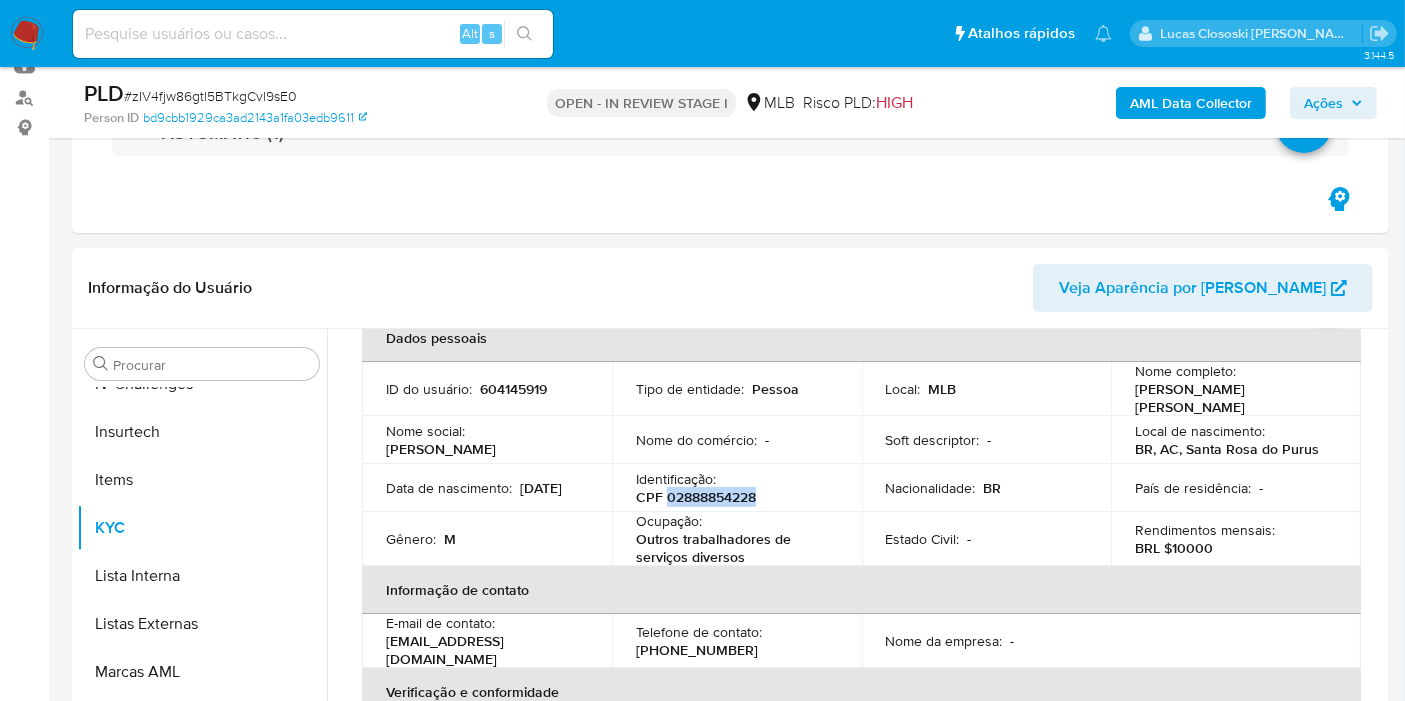 copy on "02888854228" 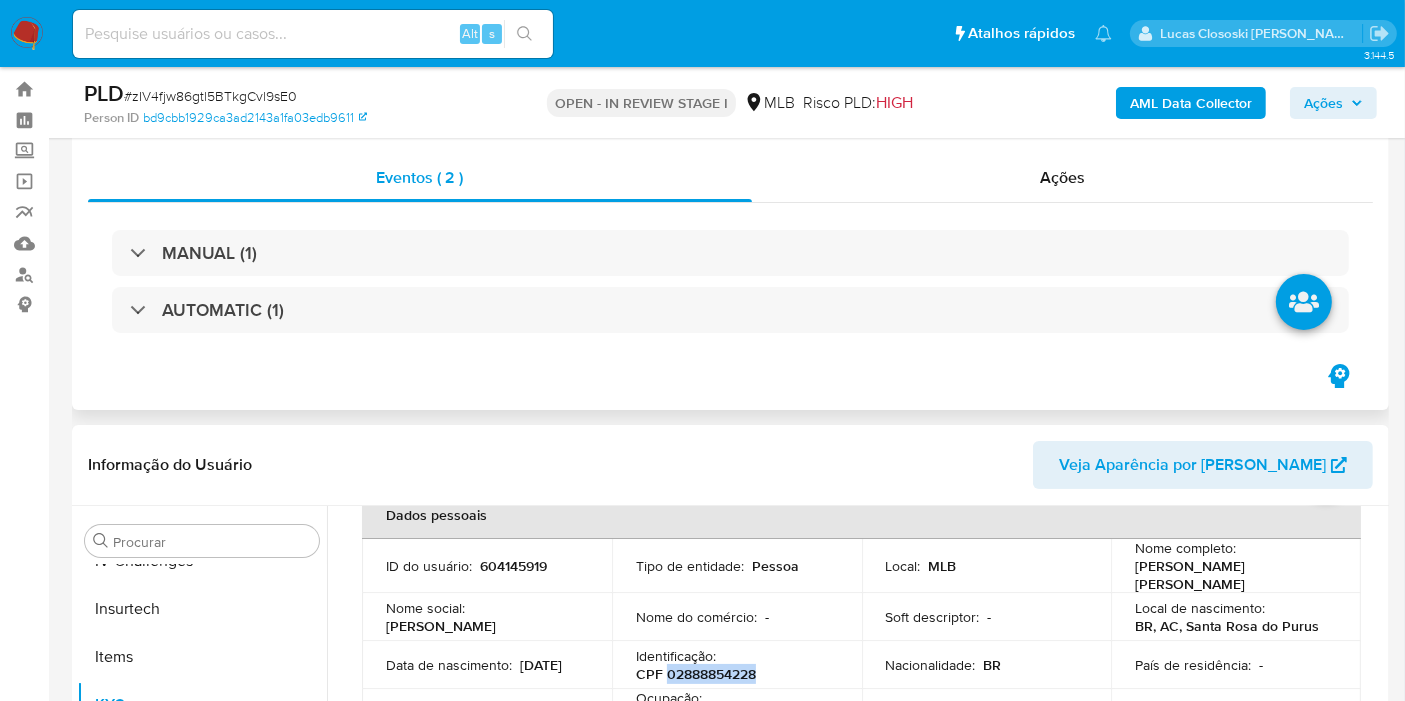 scroll, scrollTop: 0, scrollLeft: 0, axis: both 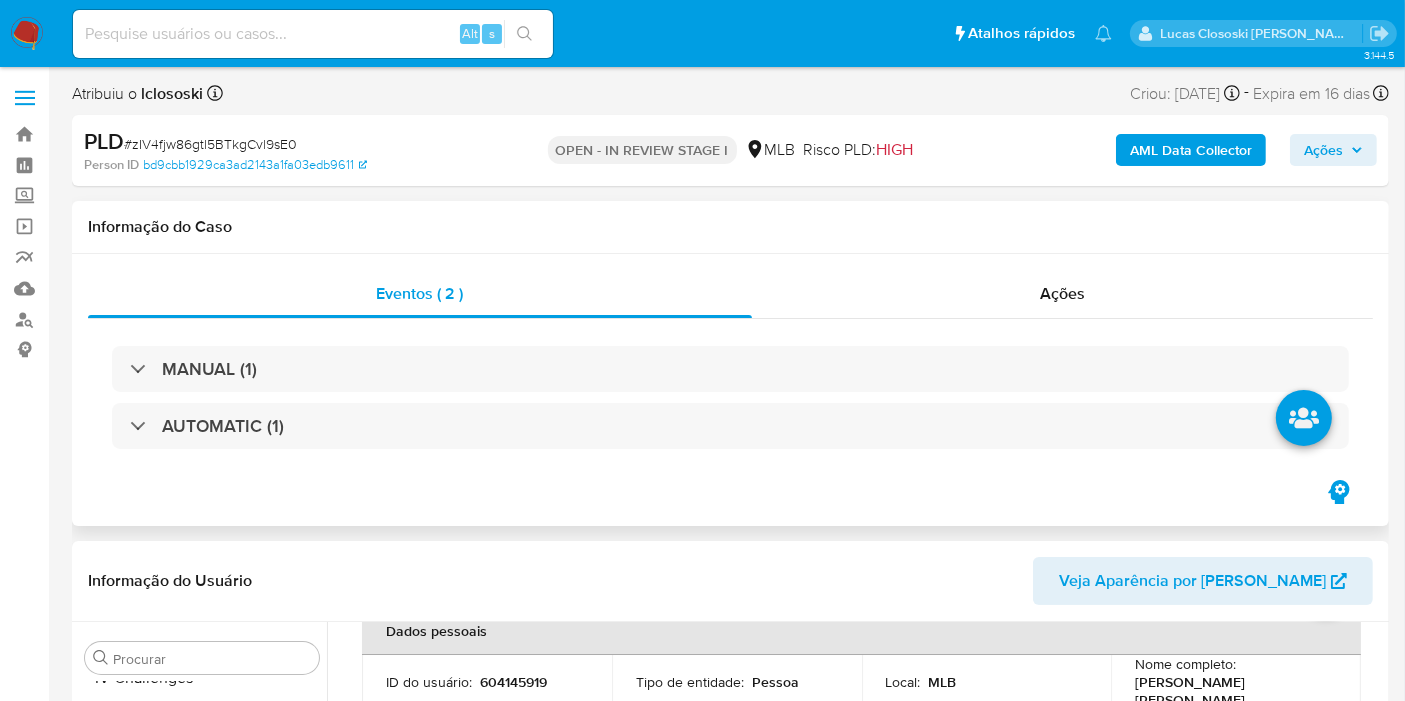 click on "Eventos ( 2 ) Ações MANUAL (1) AUTOMATIC (1)" at bounding box center [730, 390] 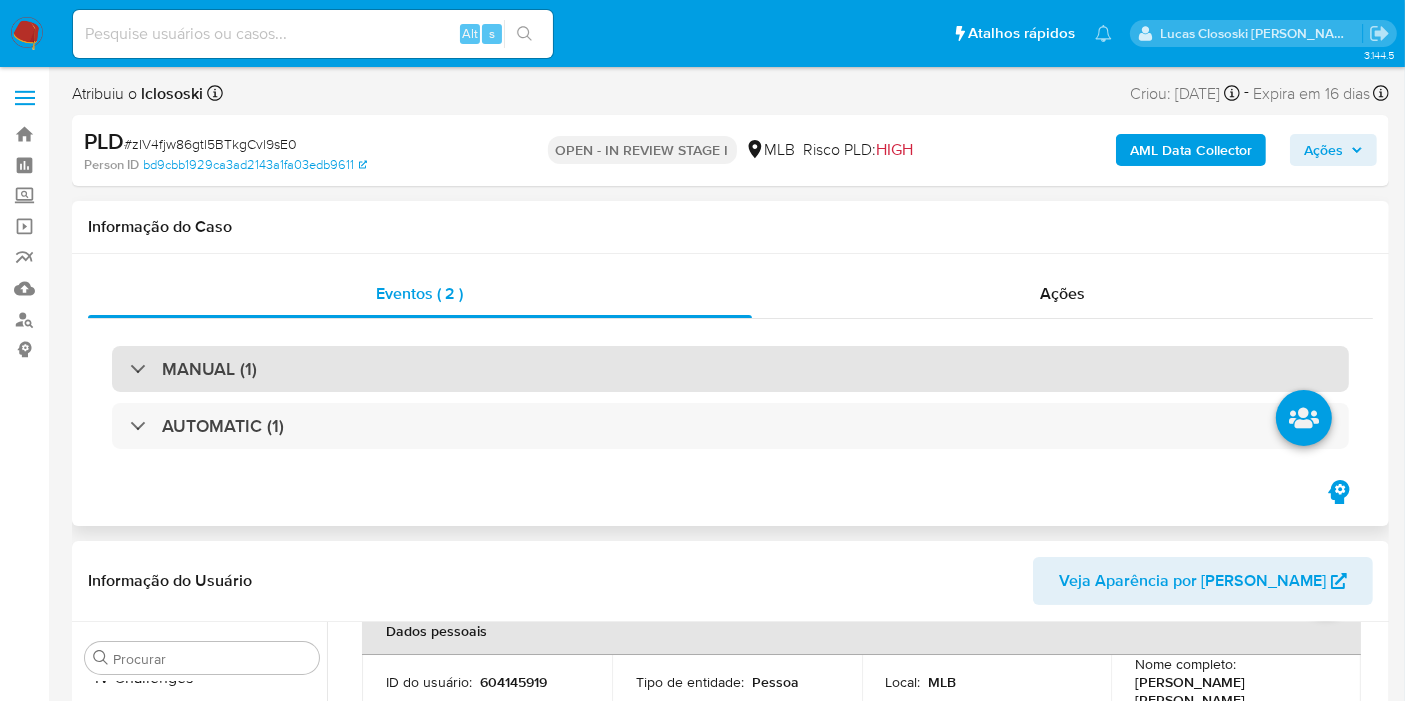 click on "MANUAL (1)" at bounding box center [730, 369] 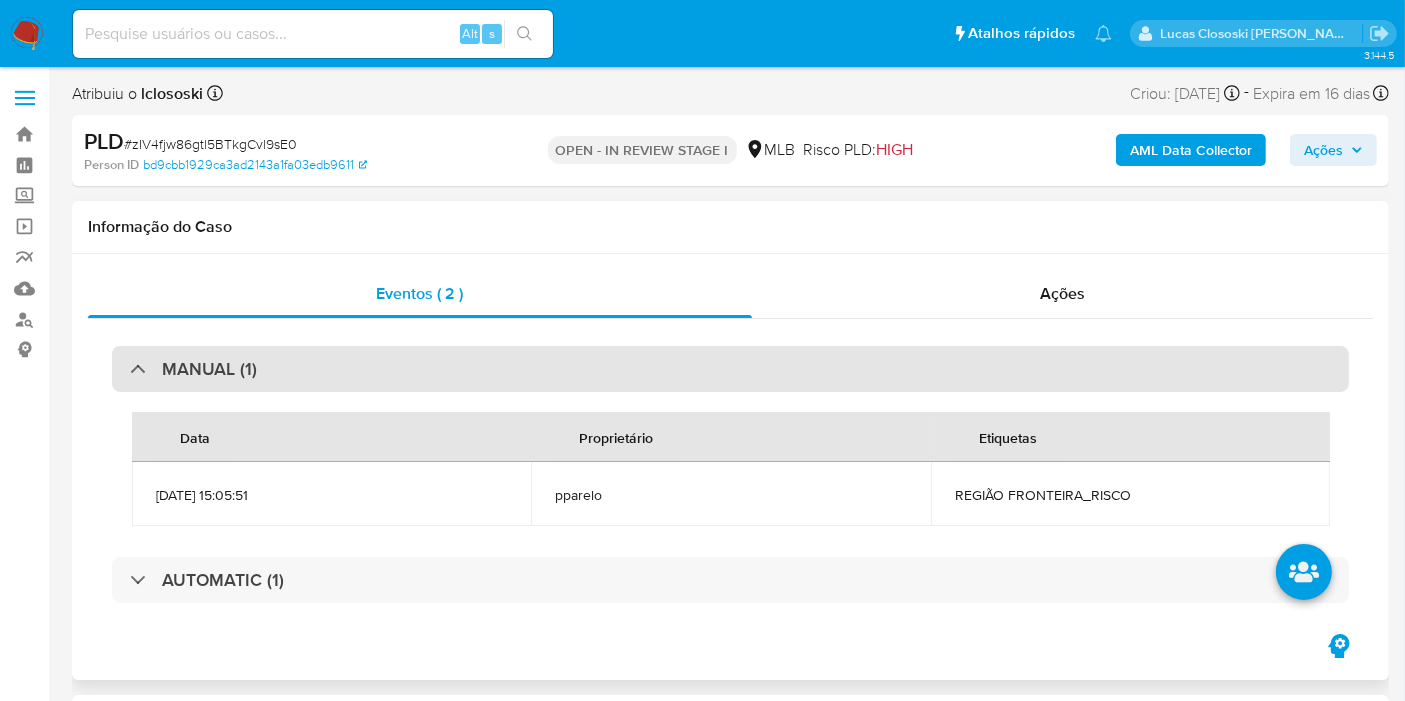 click on "MANUAL (1)" at bounding box center [730, 369] 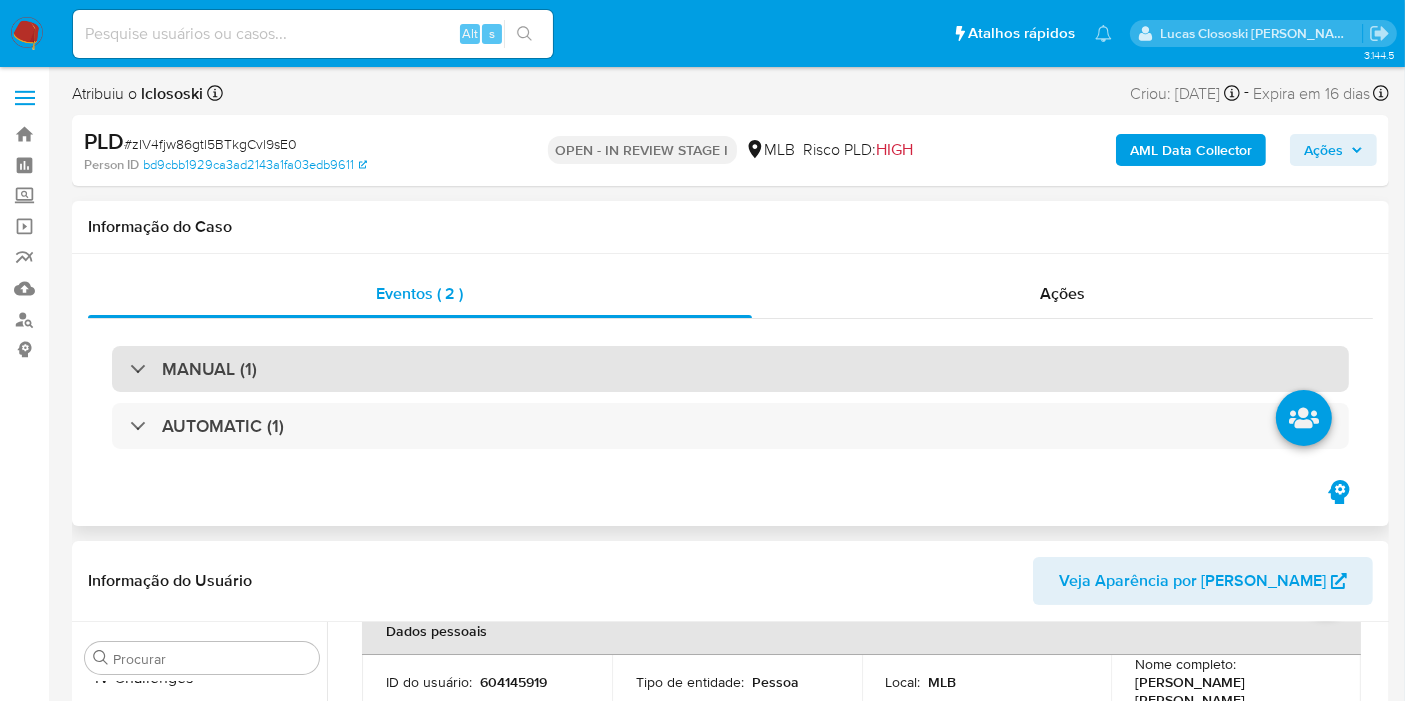 click on "MANUAL (1)" at bounding box center [730, 369] 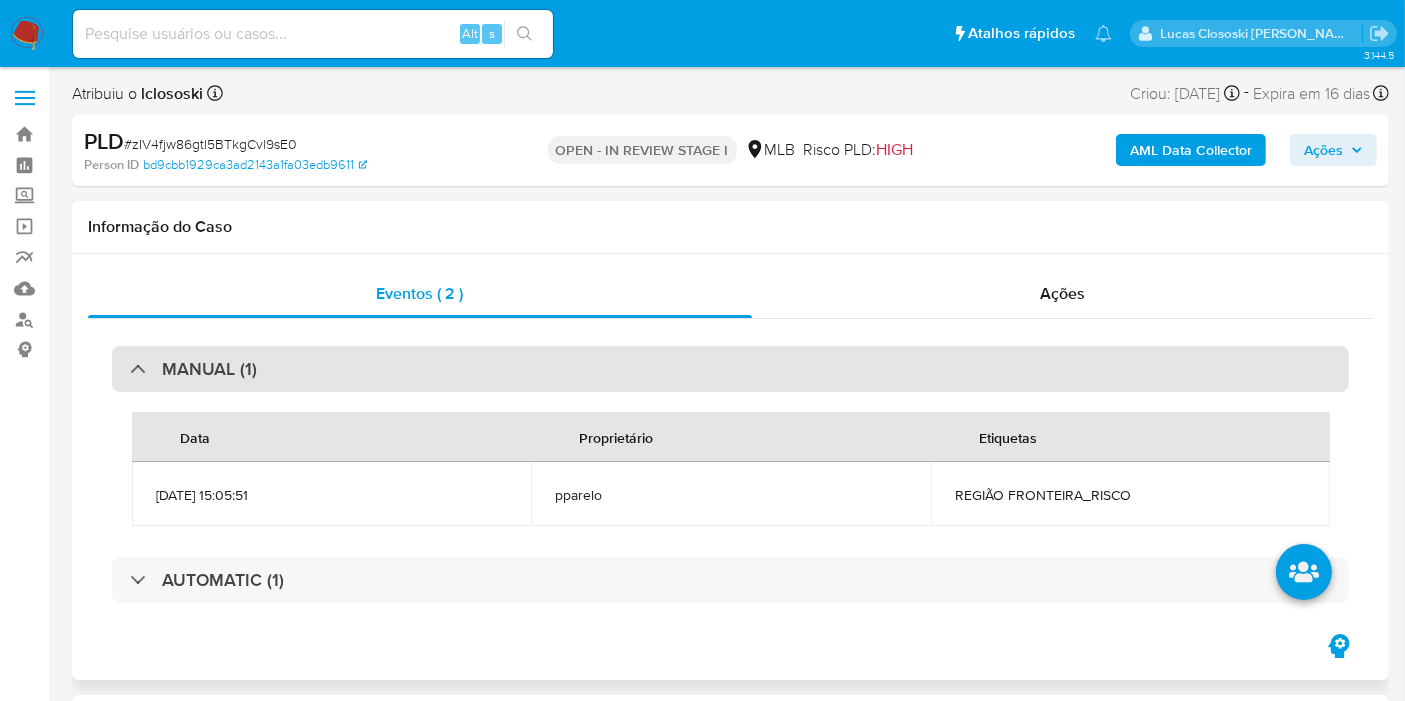 click on "MANUAL (1)" at bounding box center (730, 369) 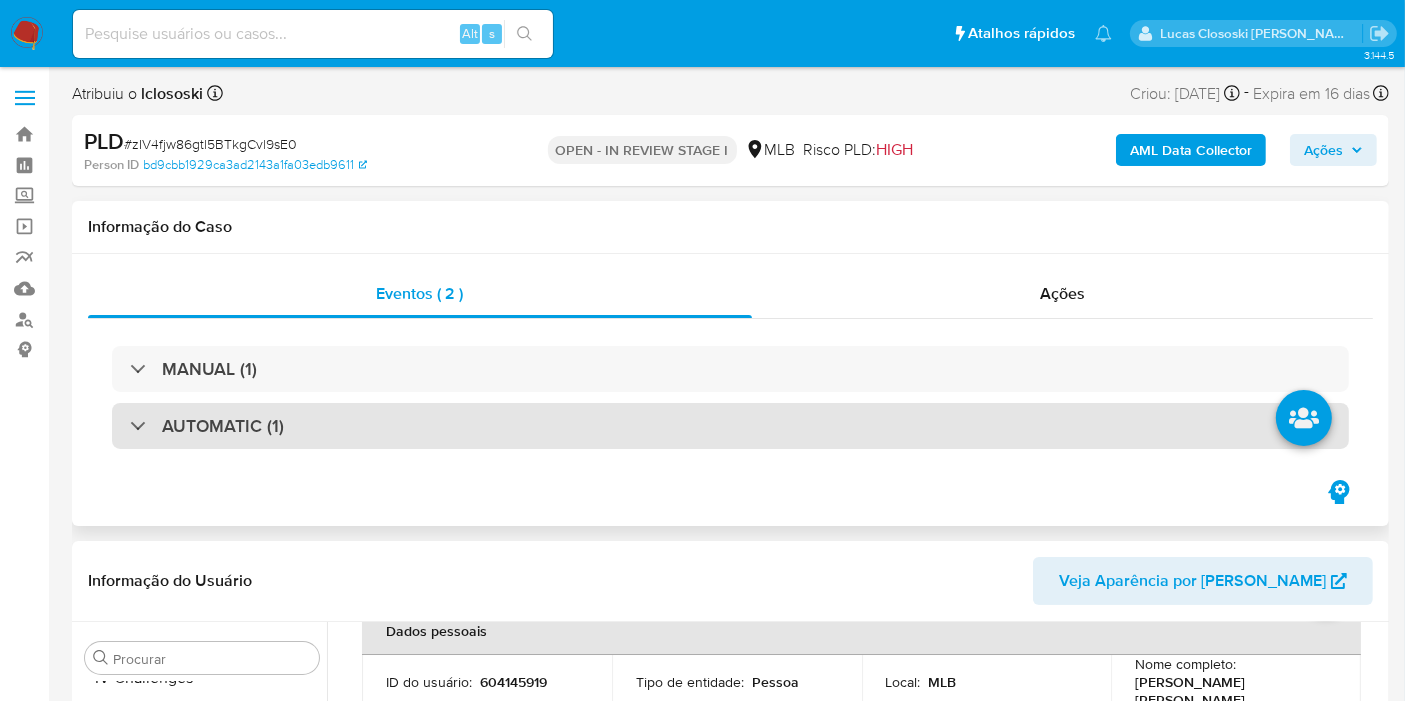 click on "AUTOMATIC (1)" at bounding box center [730, 426] 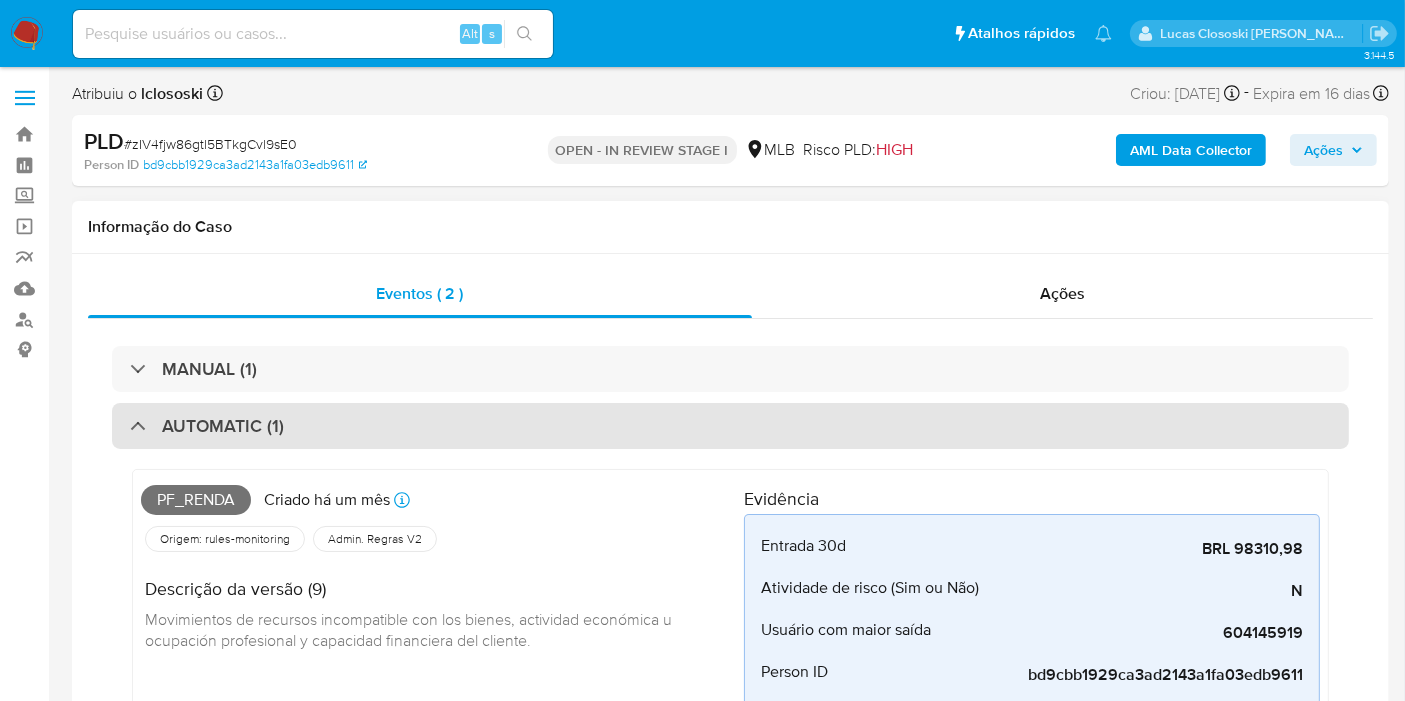 click on "AUTOMATIC (1)" at bounding box center [730, 426] 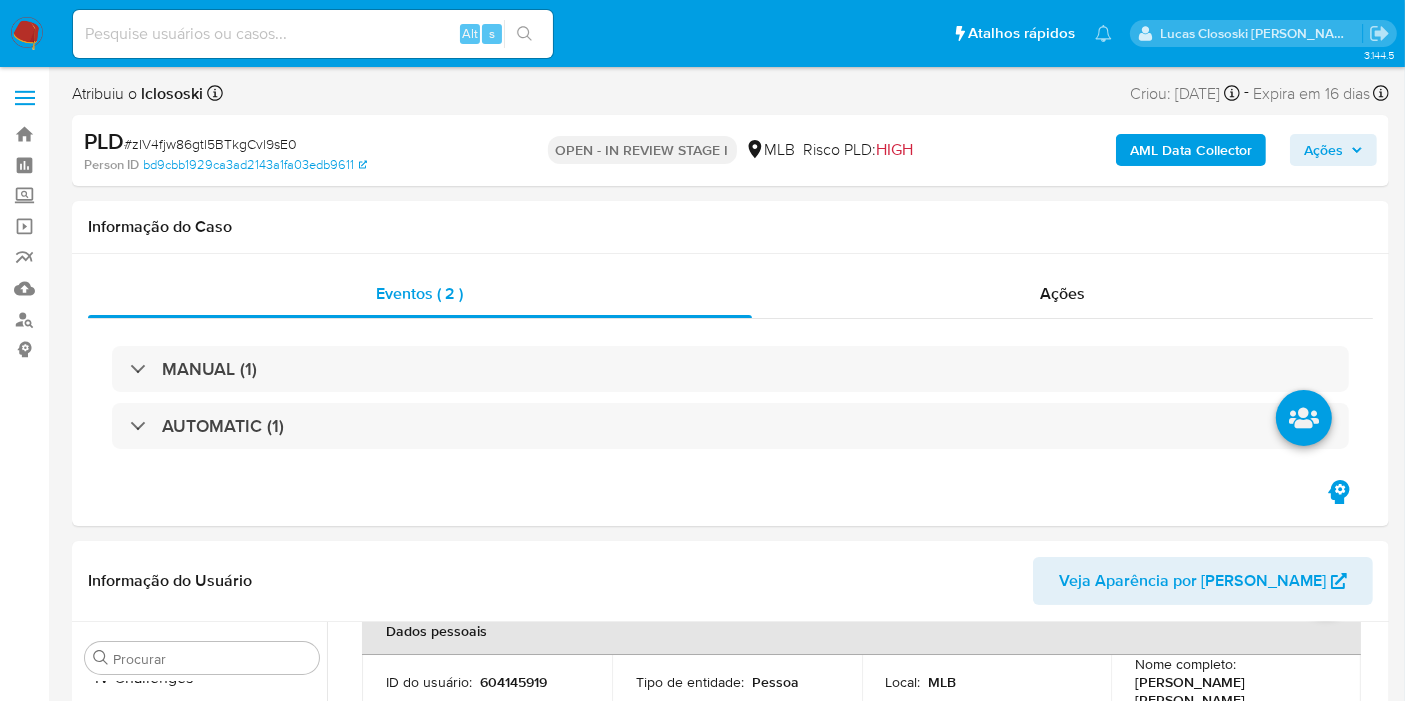 click on "AML Data Collector" at bounding box center (1191, 150) 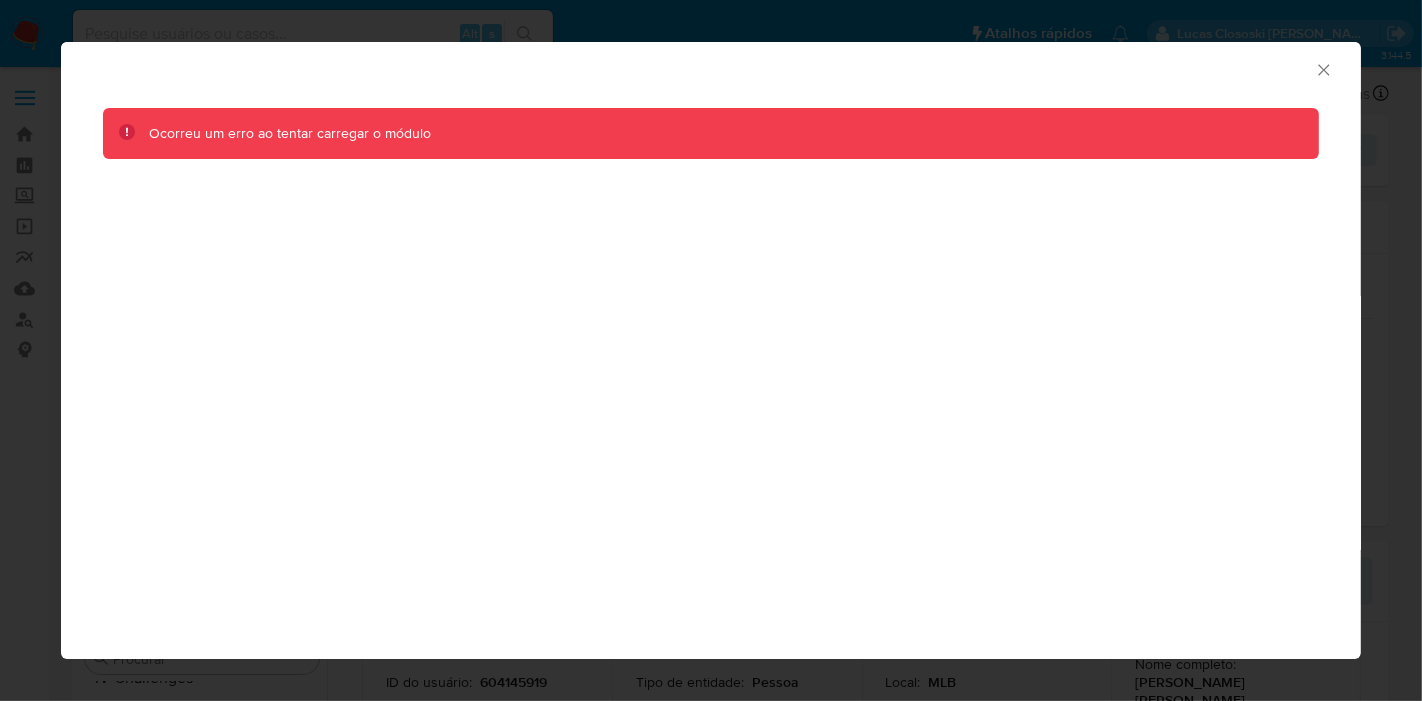 click on "AML Data Collector" at bounding box center [711, 67] 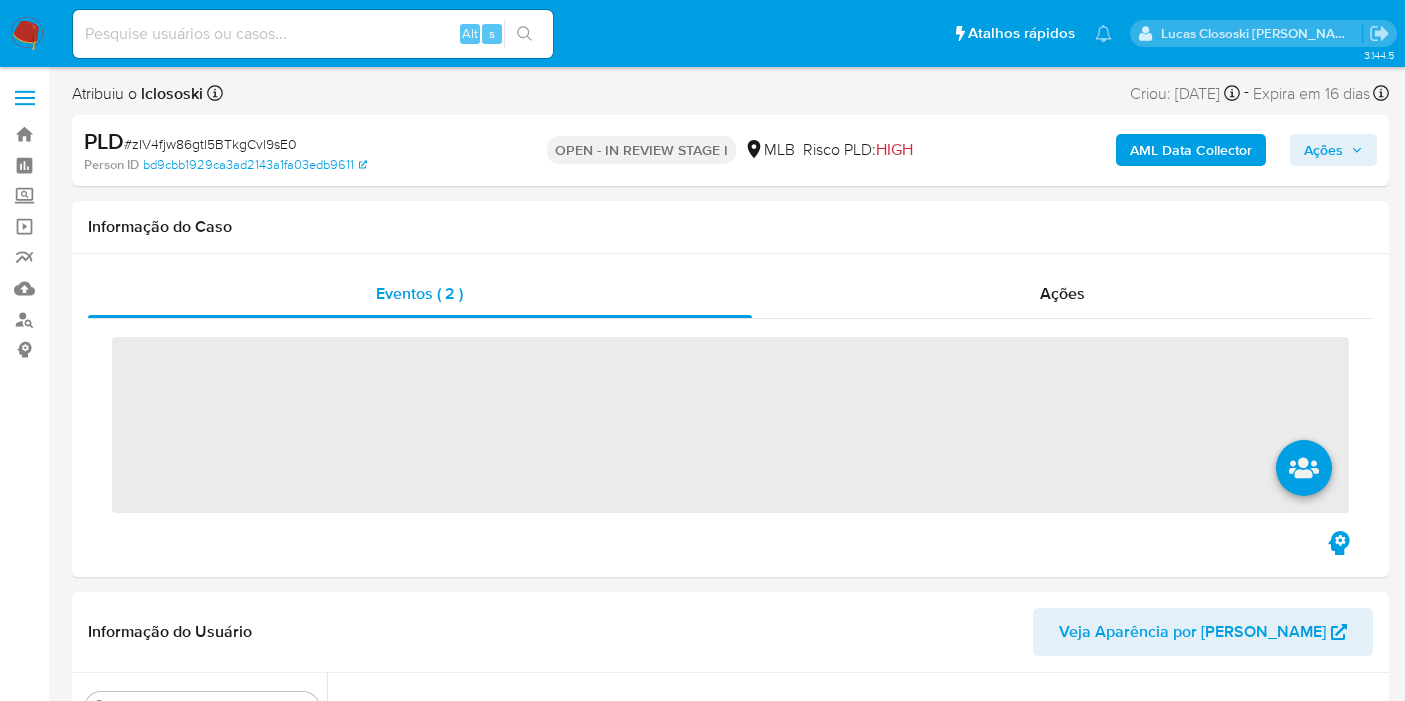 scroll, scrollTop: 0, scrollLeft: 0, axis: both 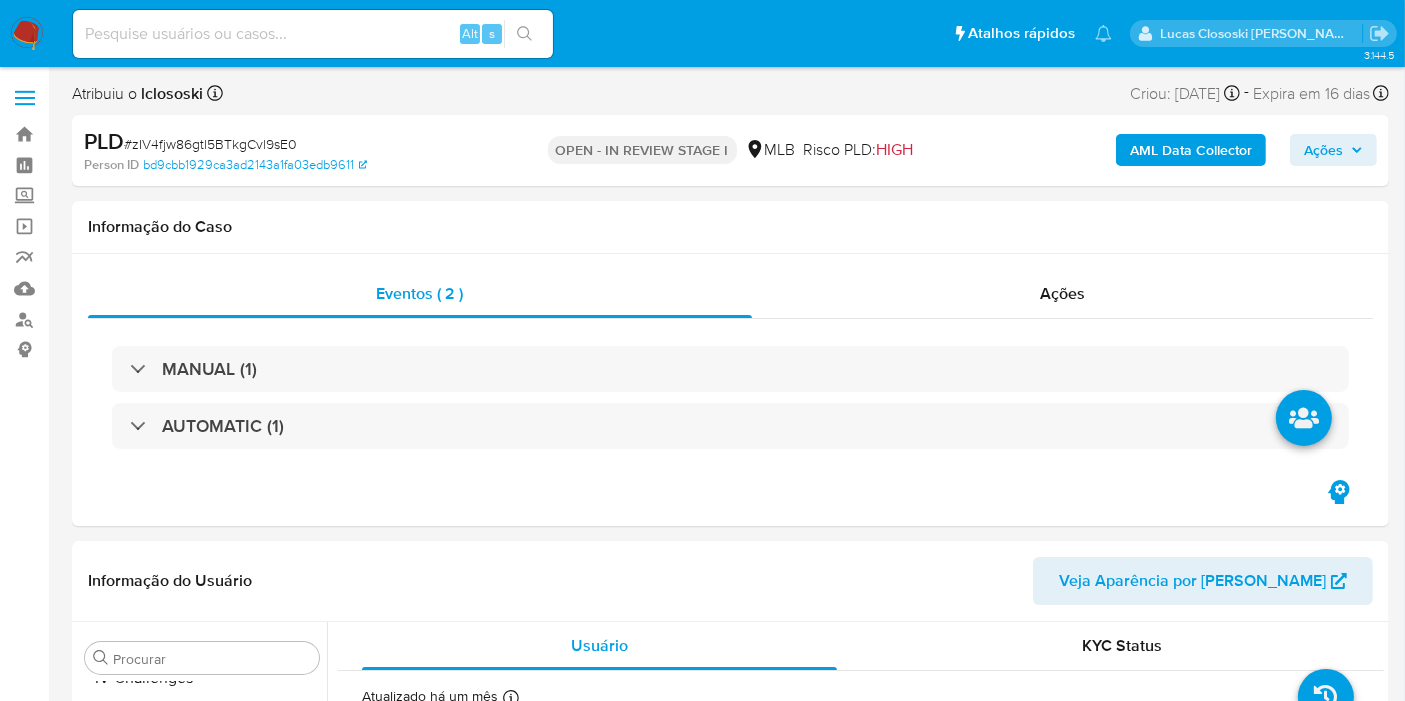 select on "10" 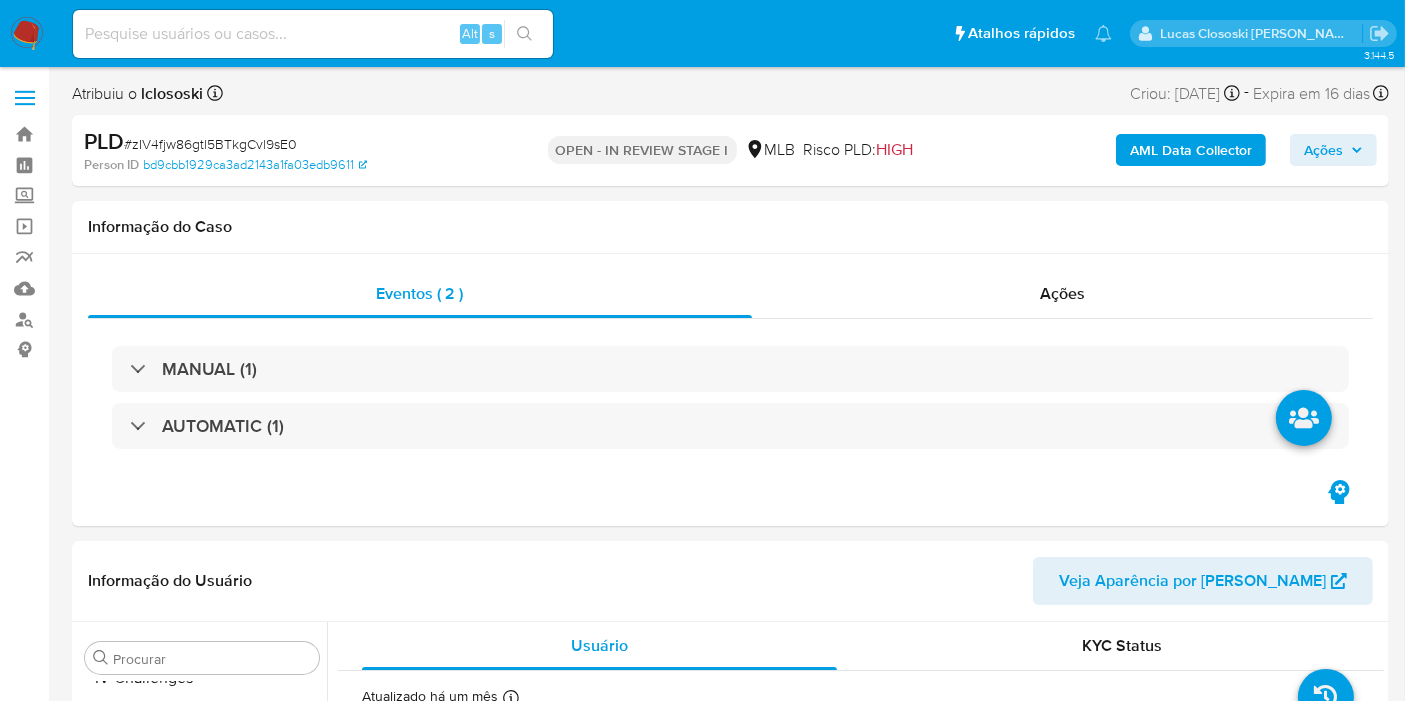 click on "AML Data Collector" at bounding box center [1191, 150] 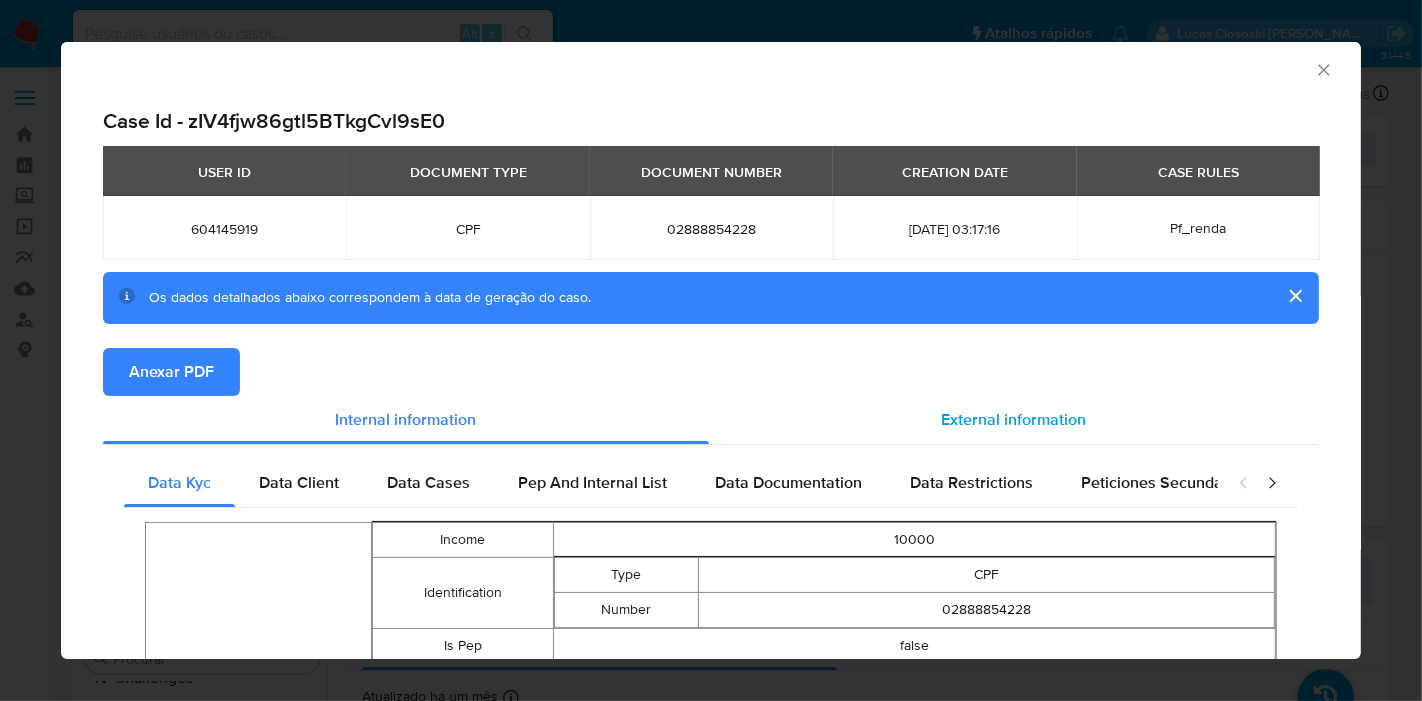 click on "External information" at bounding box center (1014, 420) 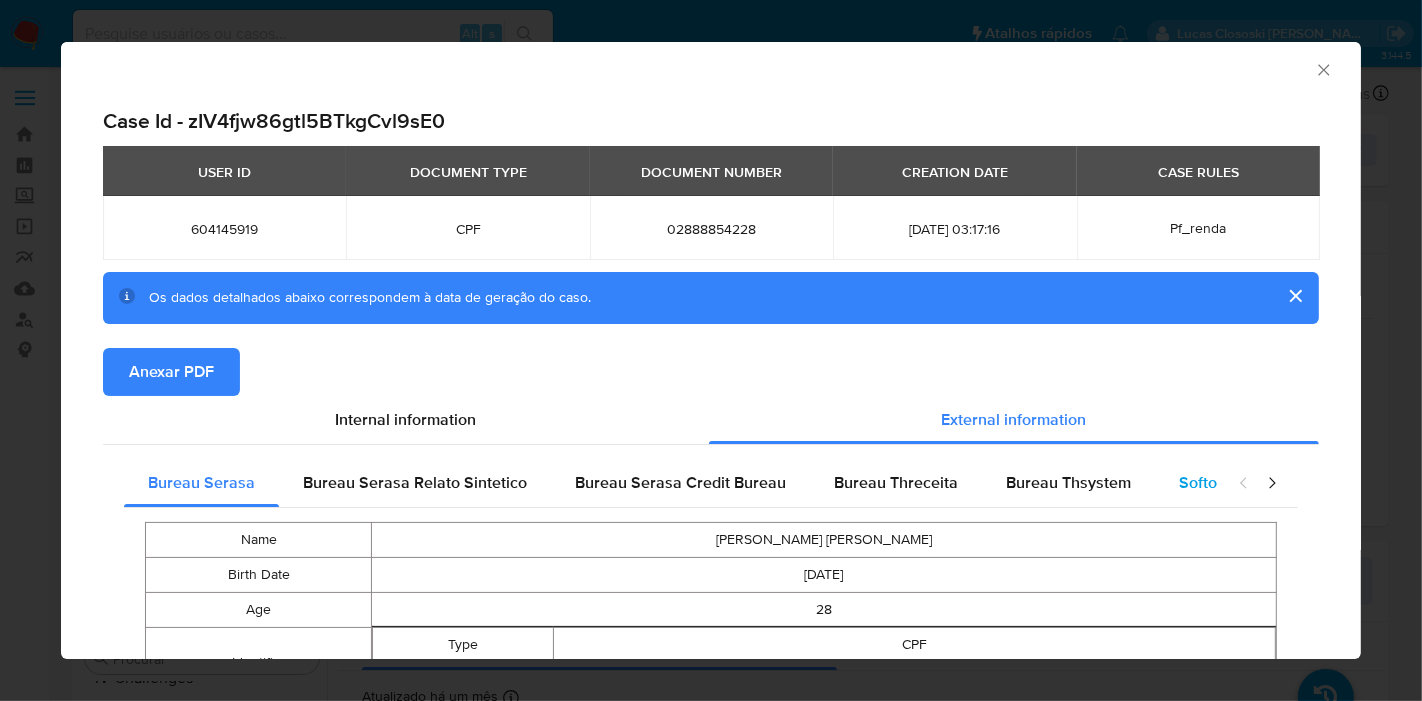 click on "Softon" at bounding box center (1202, 482) 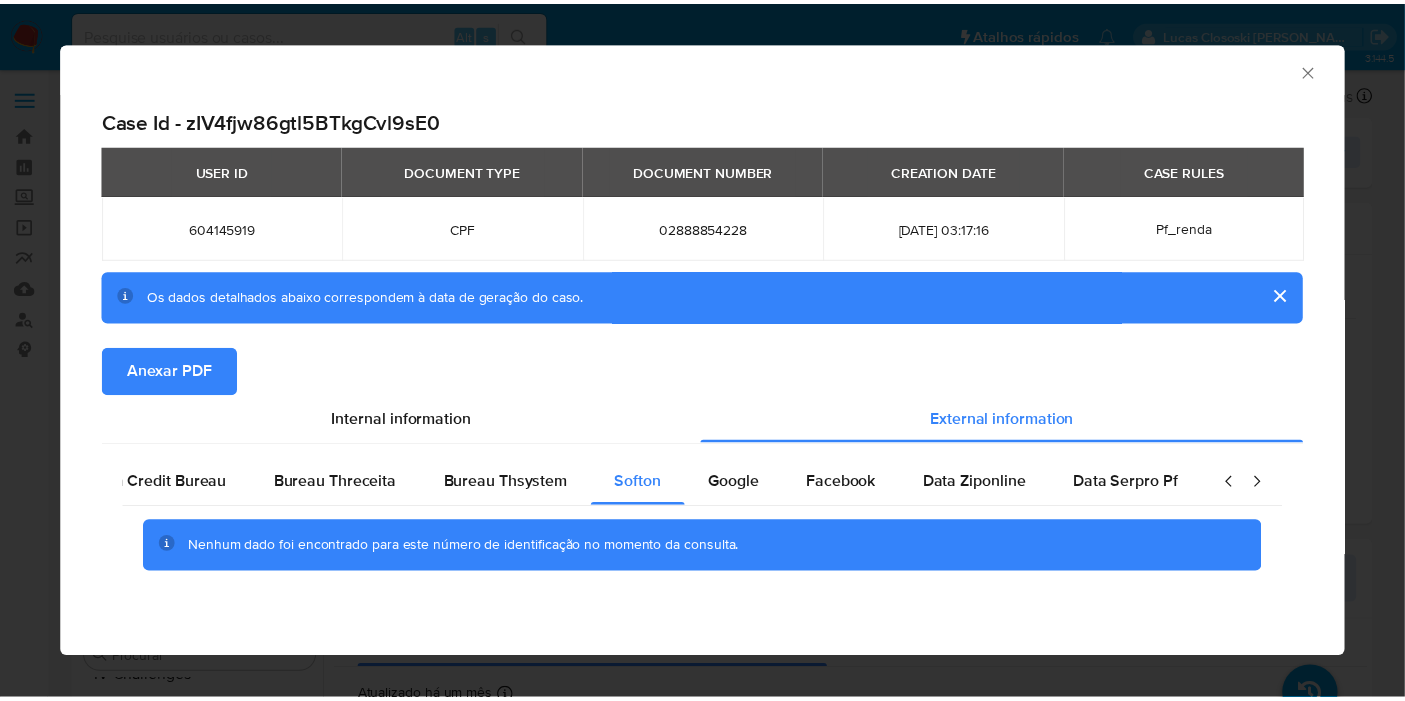 scroll, scrollTop: 0, scrollLeft: 711, axis: horizontal 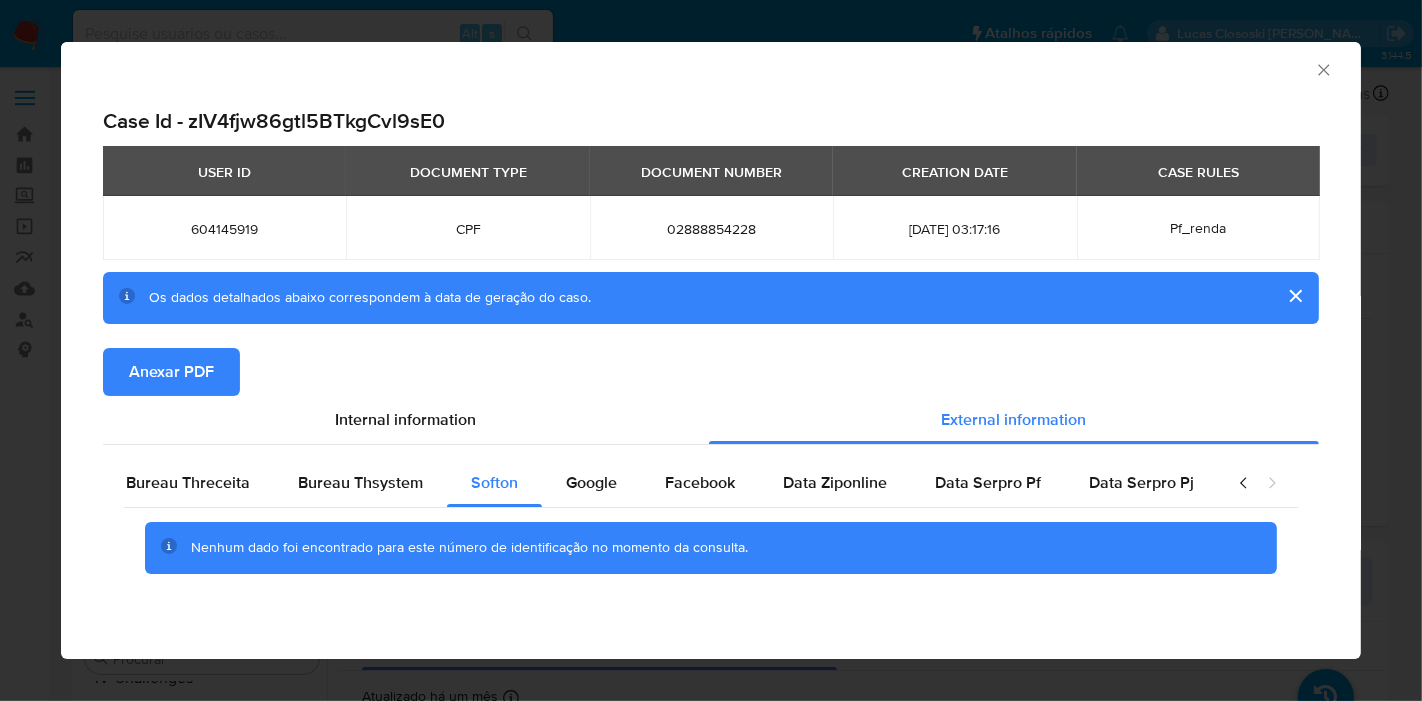 click on "AML Data Collector" at bounding box center (711, 67) 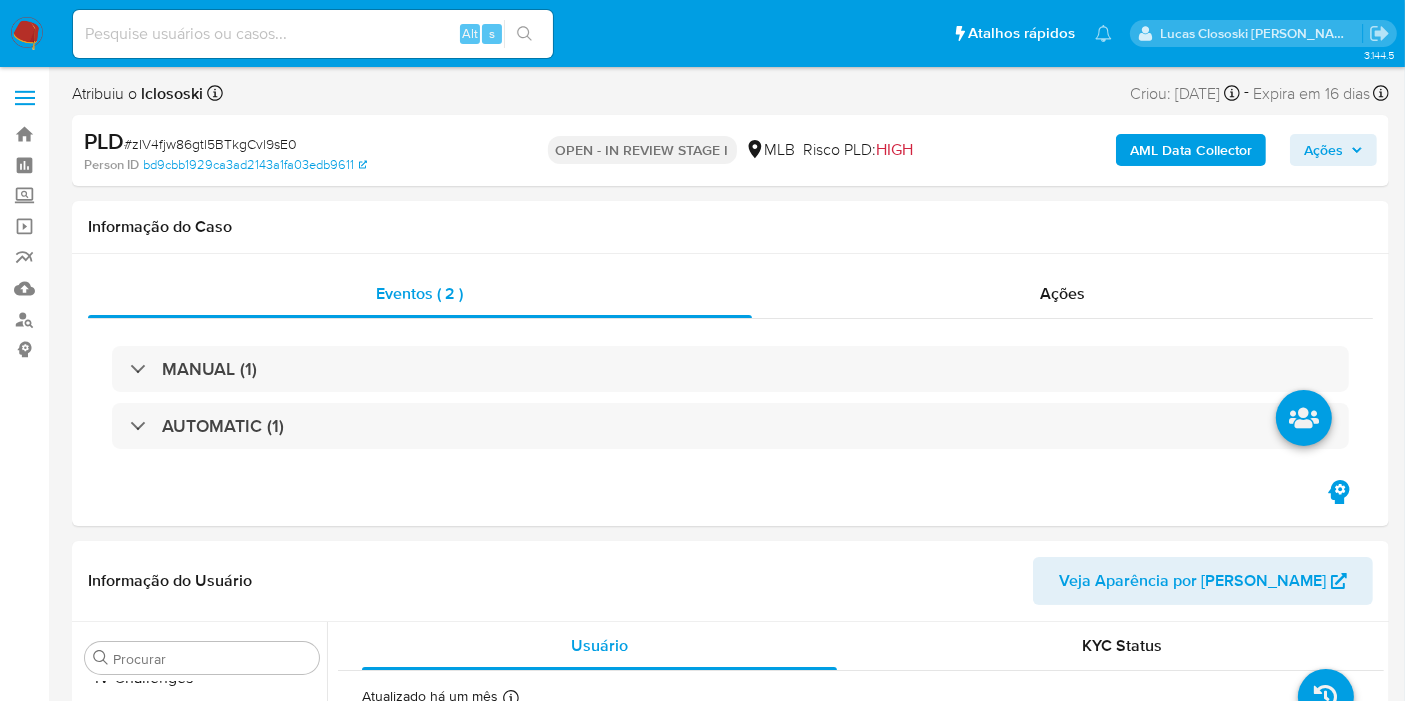 scroll, scrollTop: 333, scrollLeft: 0, axis: vertical 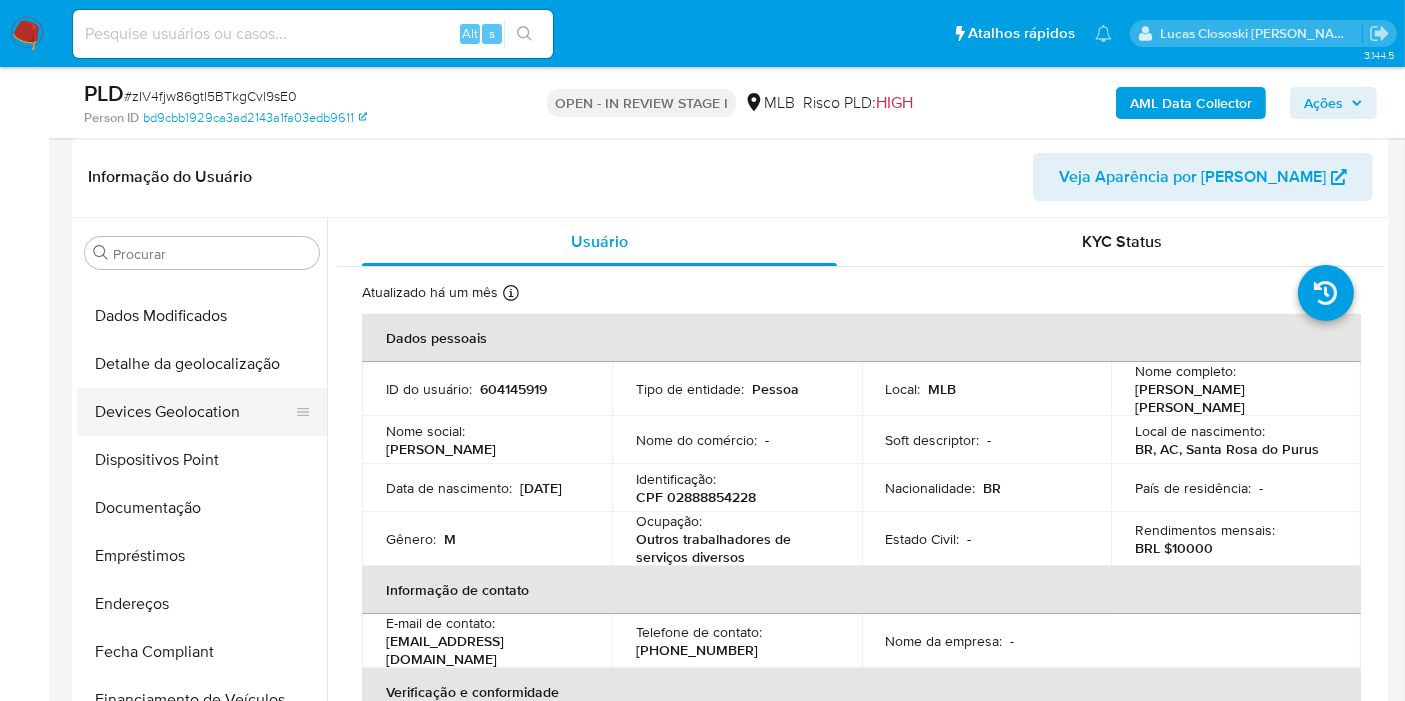 click on "Devices Geolocation" at bounding box center (194, 412) 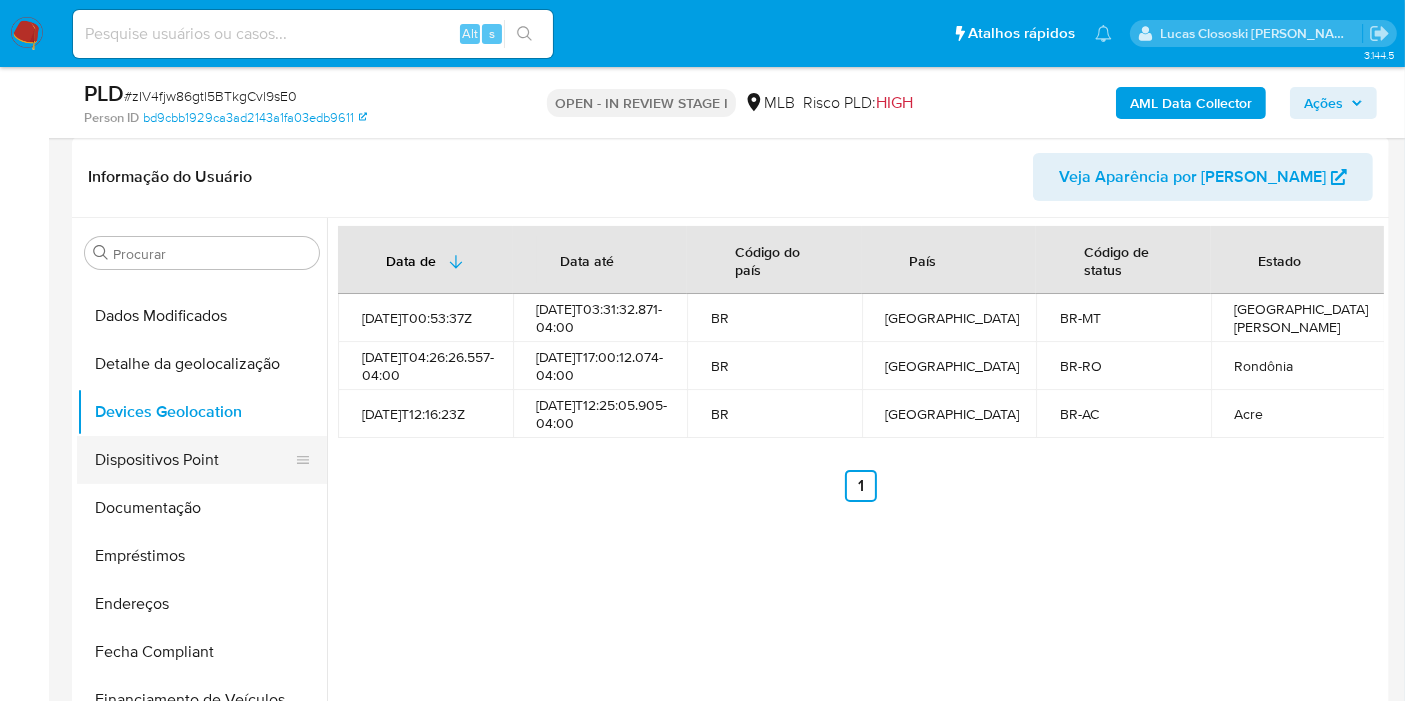 click on "Dispositivos Point" at bounding box center [194, 460] 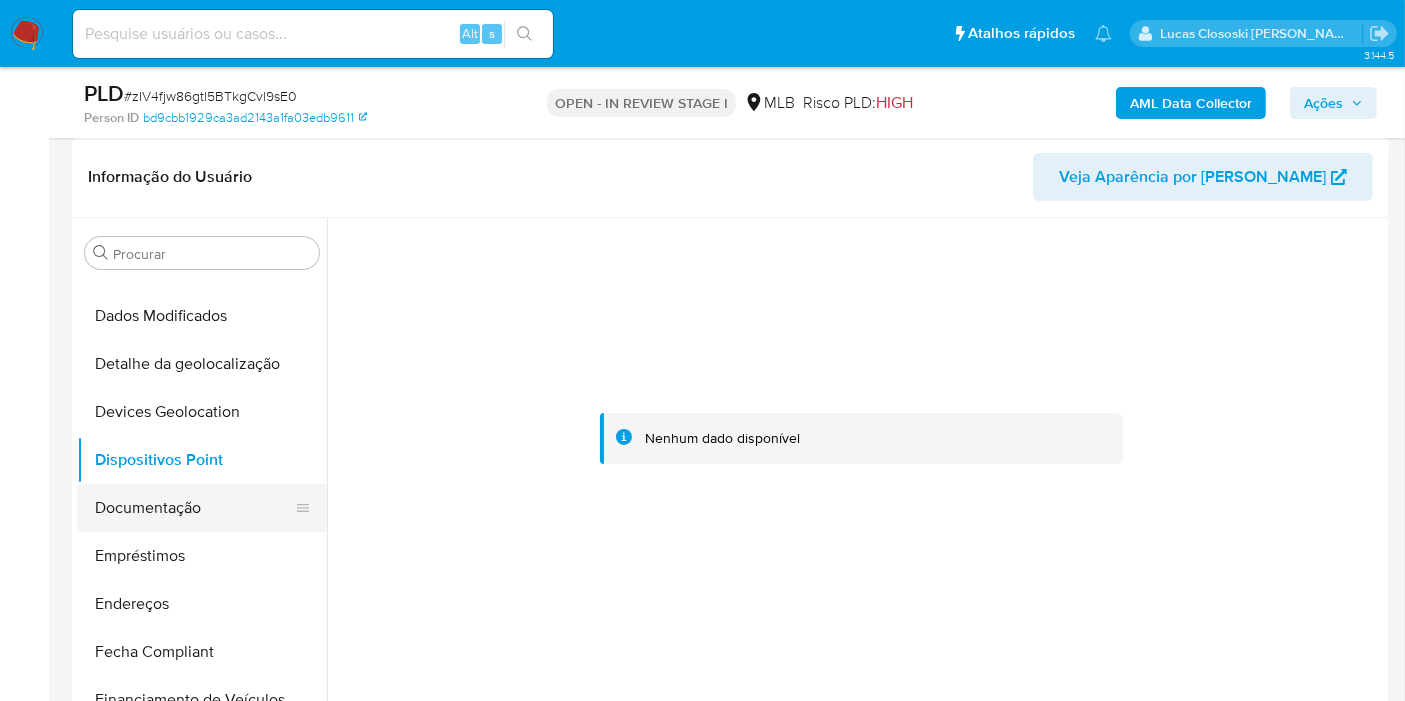 click on "Documentação" at bounding box center [194, 508] 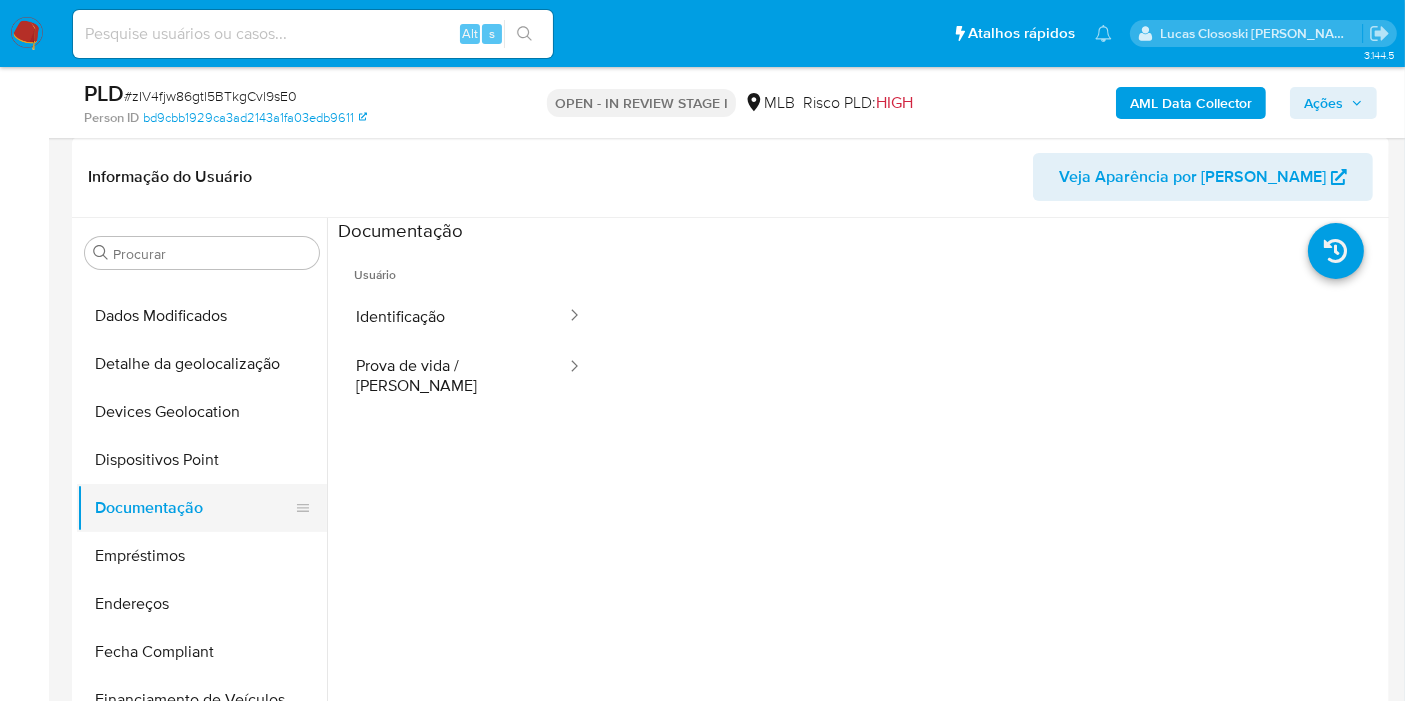 scroll, scrollTop: 288, scrollLeft: 0, axis: vertical 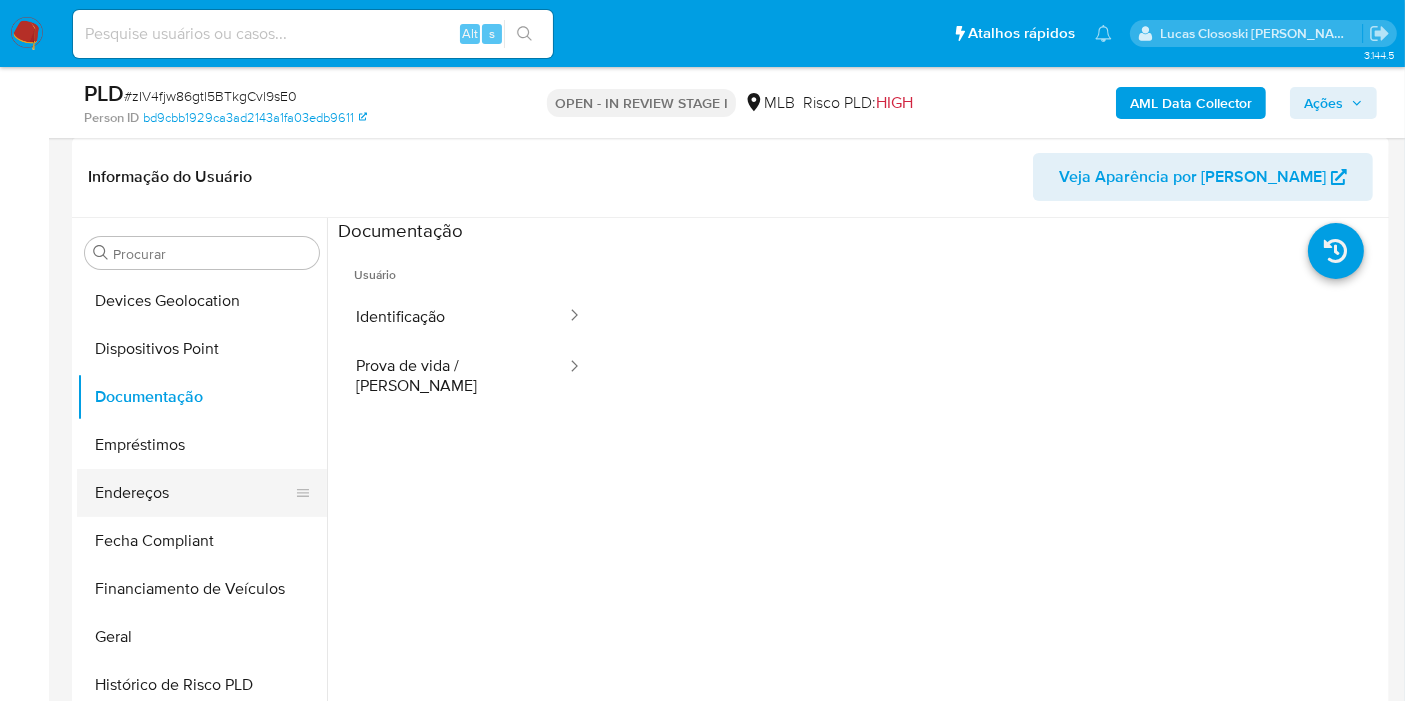 click on "Endereços" at bounding box center (194, 493) 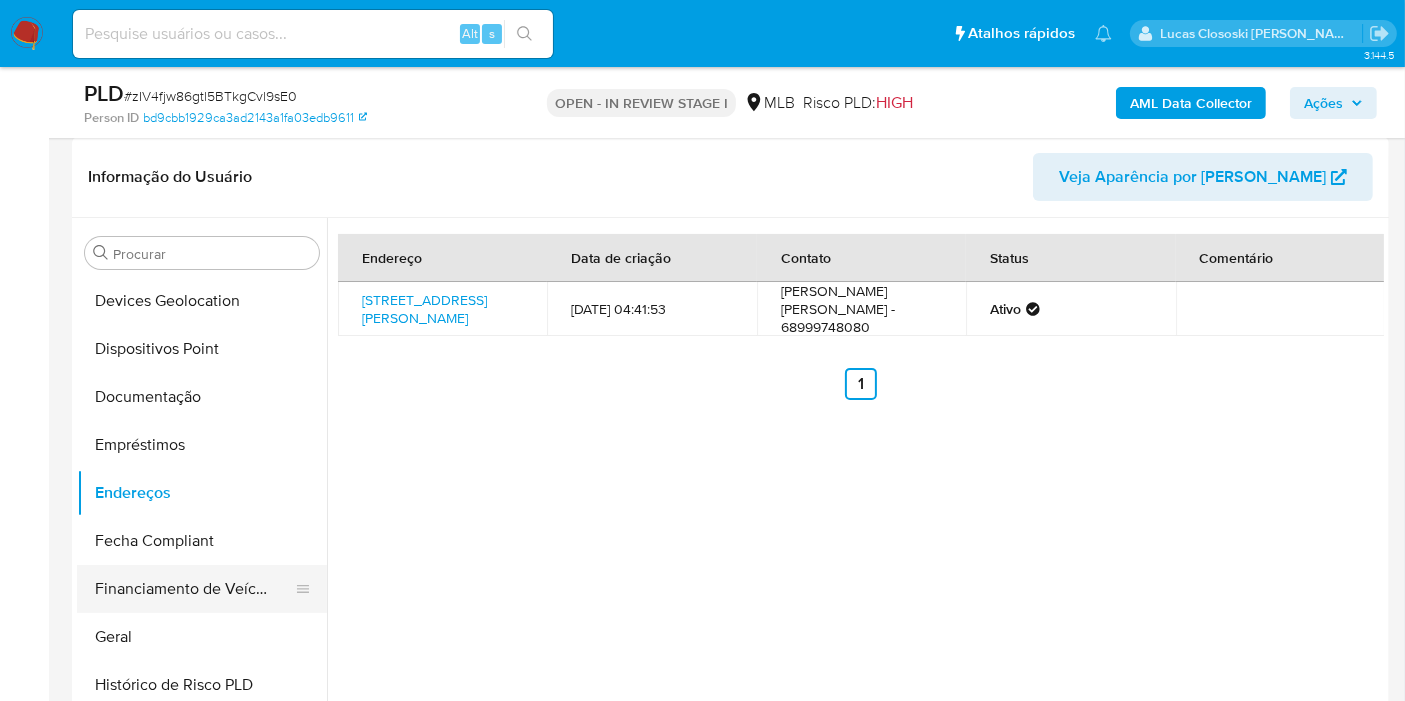 click on "Financiamento de Veículos" at bounding box center [194, 589] 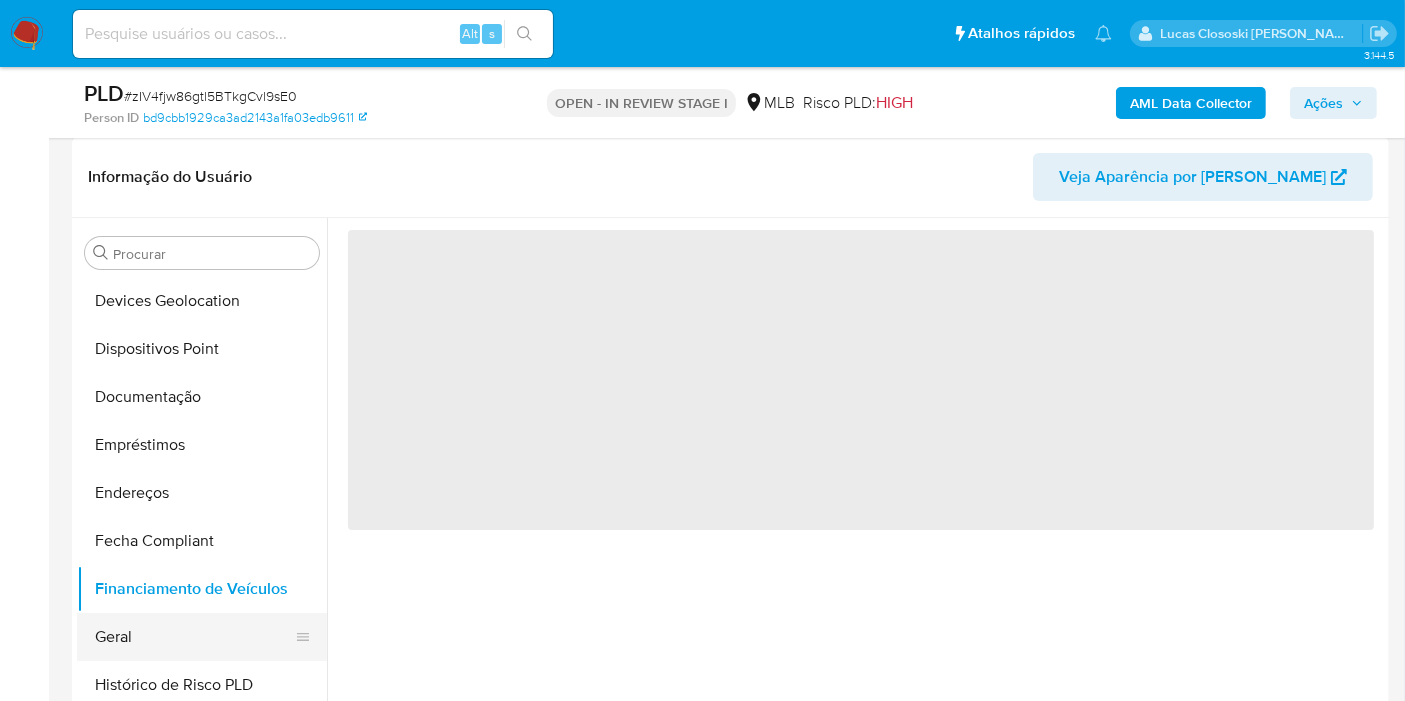 click on "Geral" at bounding box center (194, 637) 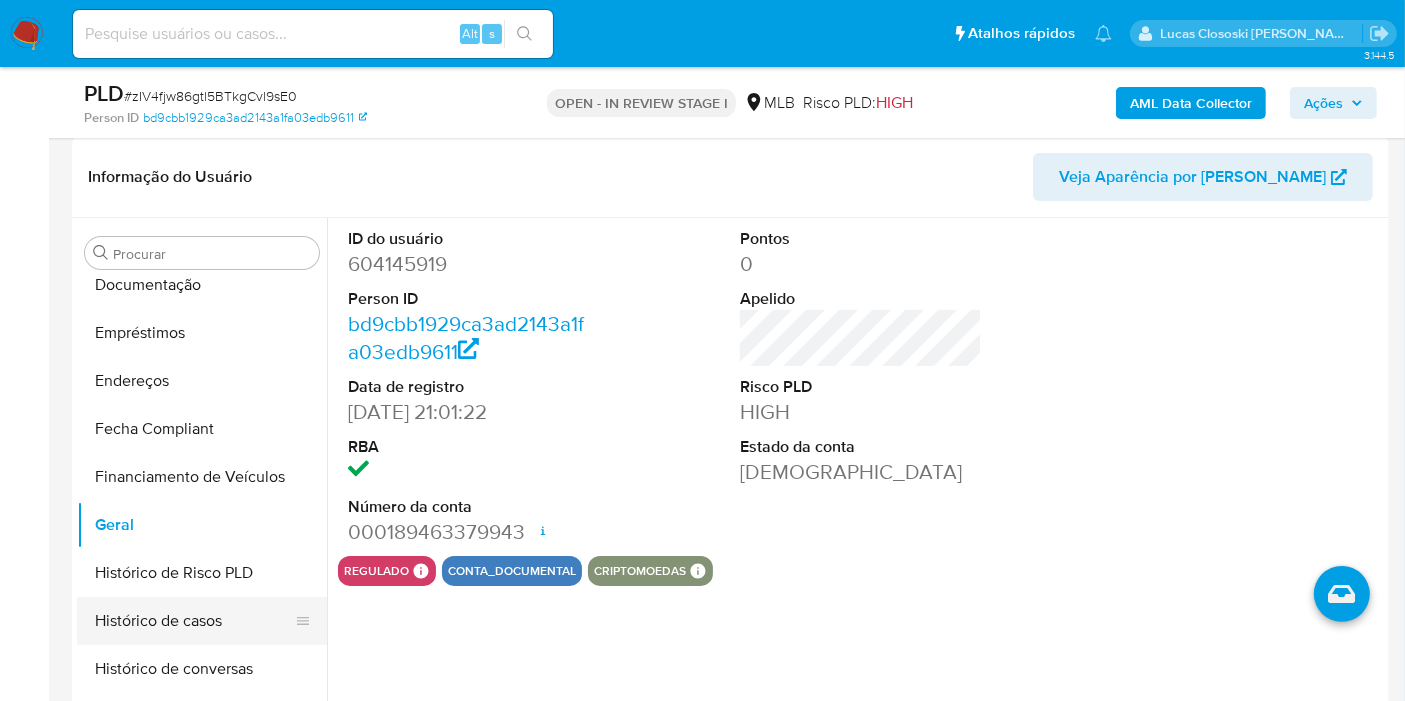 click on "Histórico de casos" at bounding box center (194, 621) 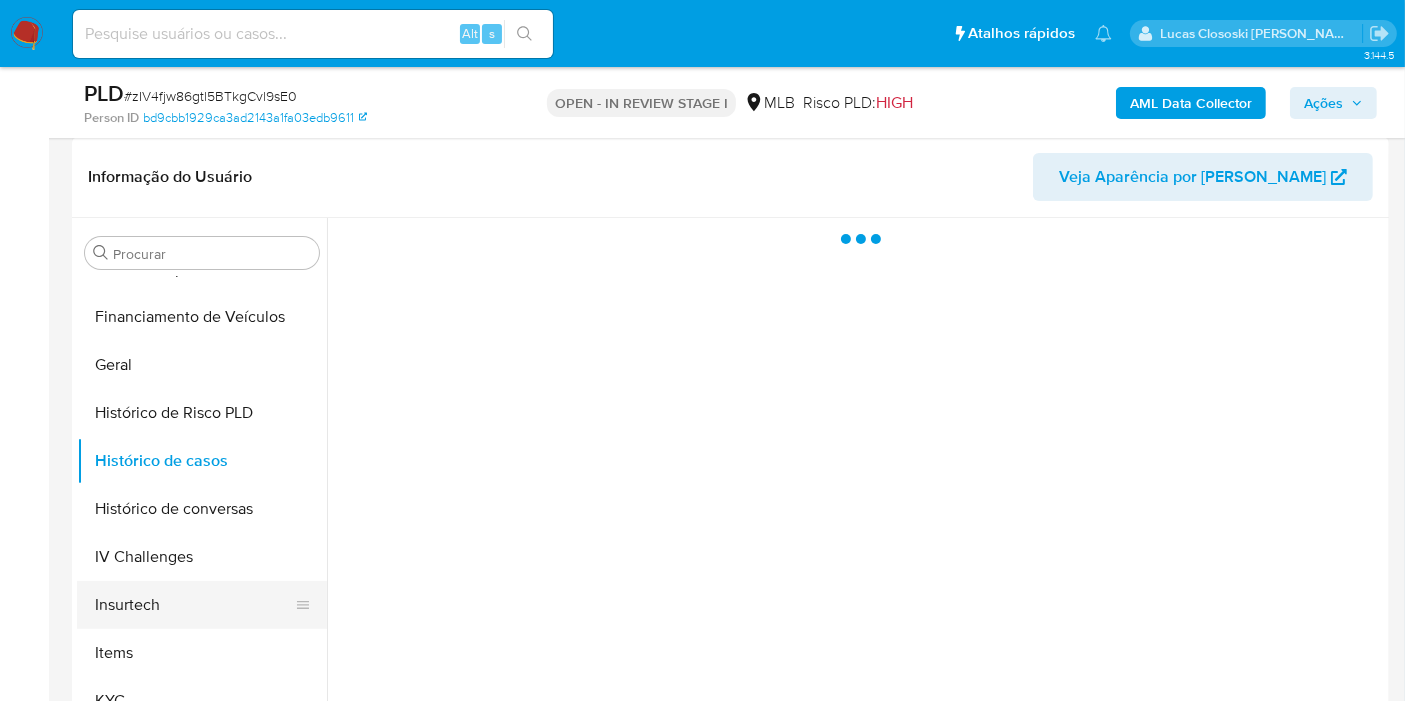 scroll, scrollTop: 622, scrollLeft: 0, axis: vertical 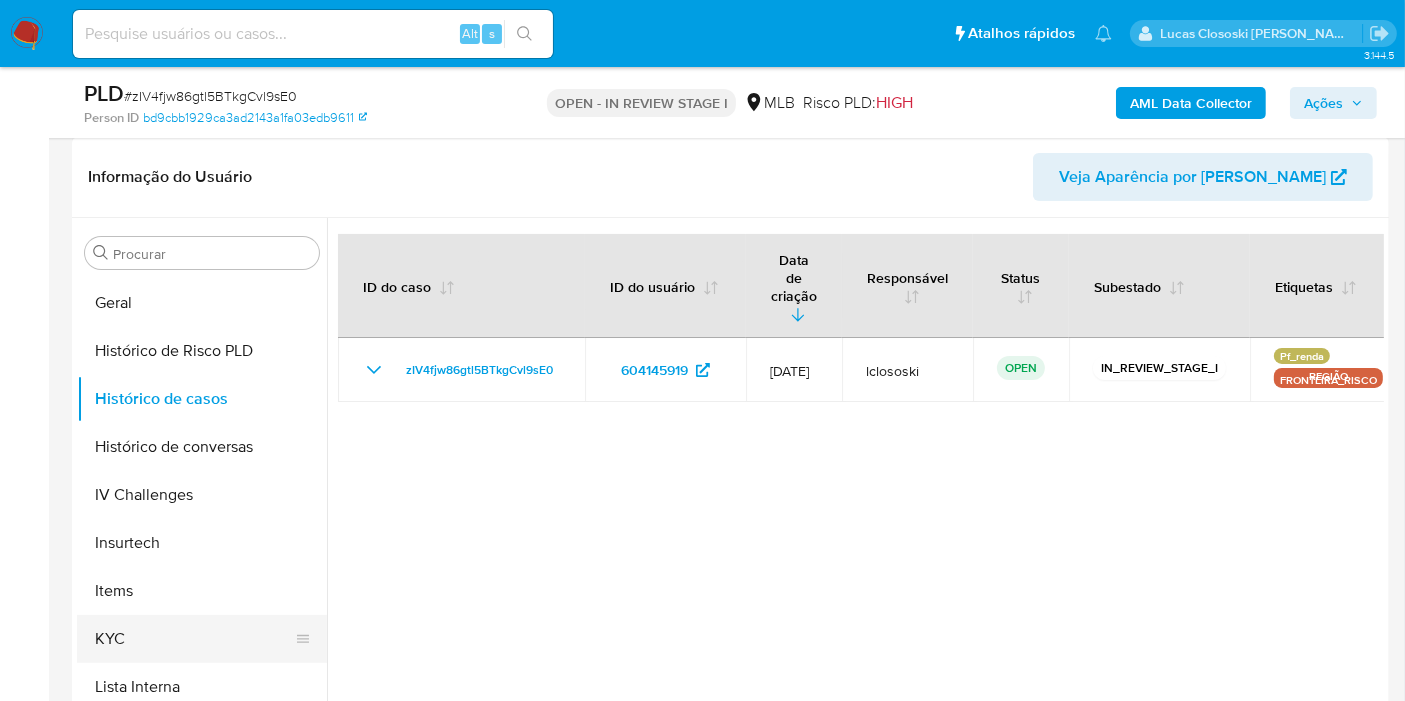 click on "KYC" at bounding box center (194, 639) 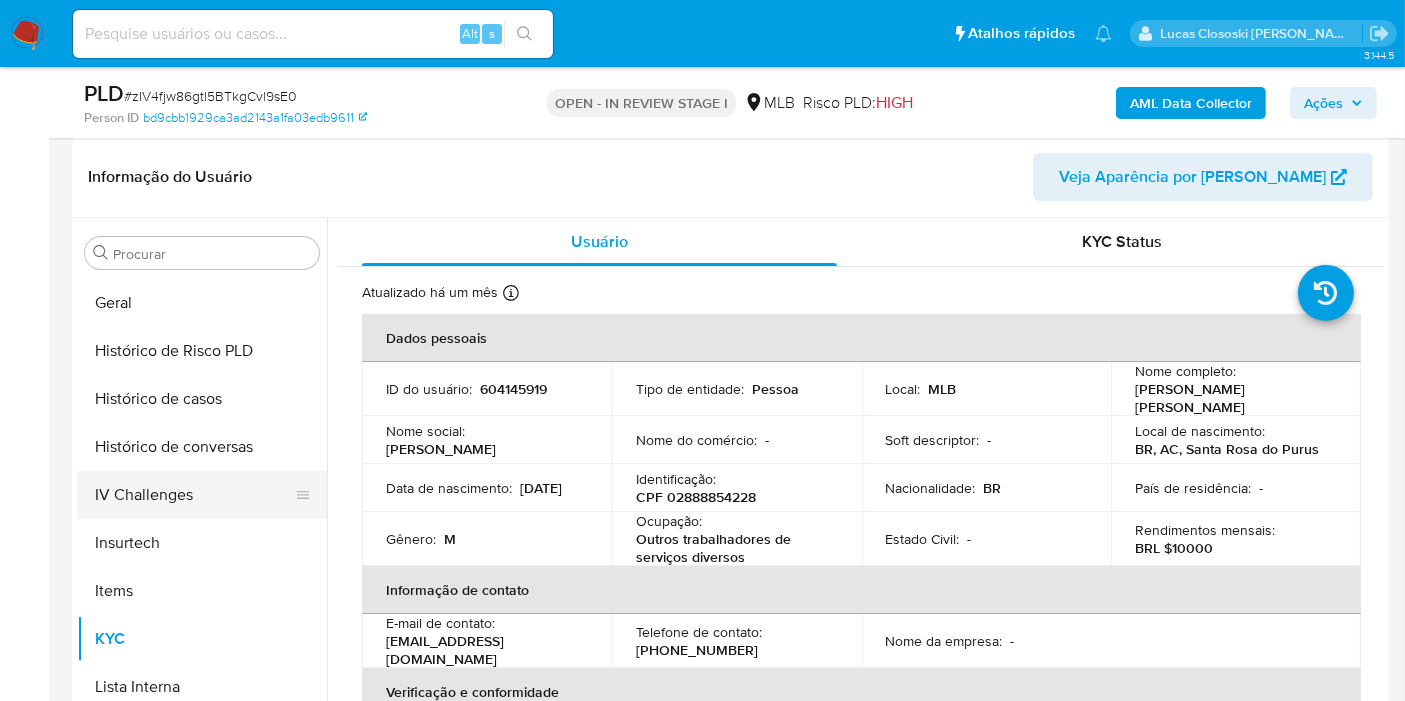 scroll, scrollTop: 844, scrollLeft: 0, axis: vertical 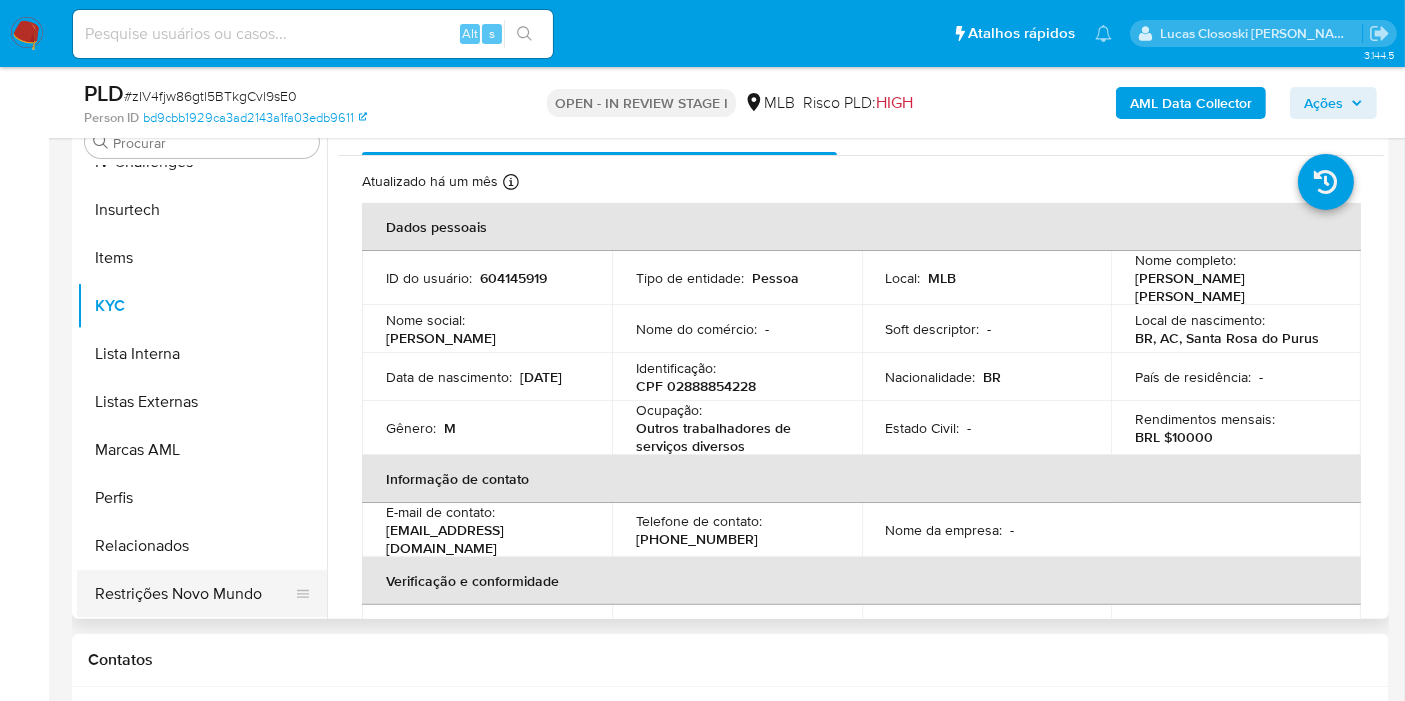 click on "Restrições Novo Mundo" at bounding box center [194, 594] 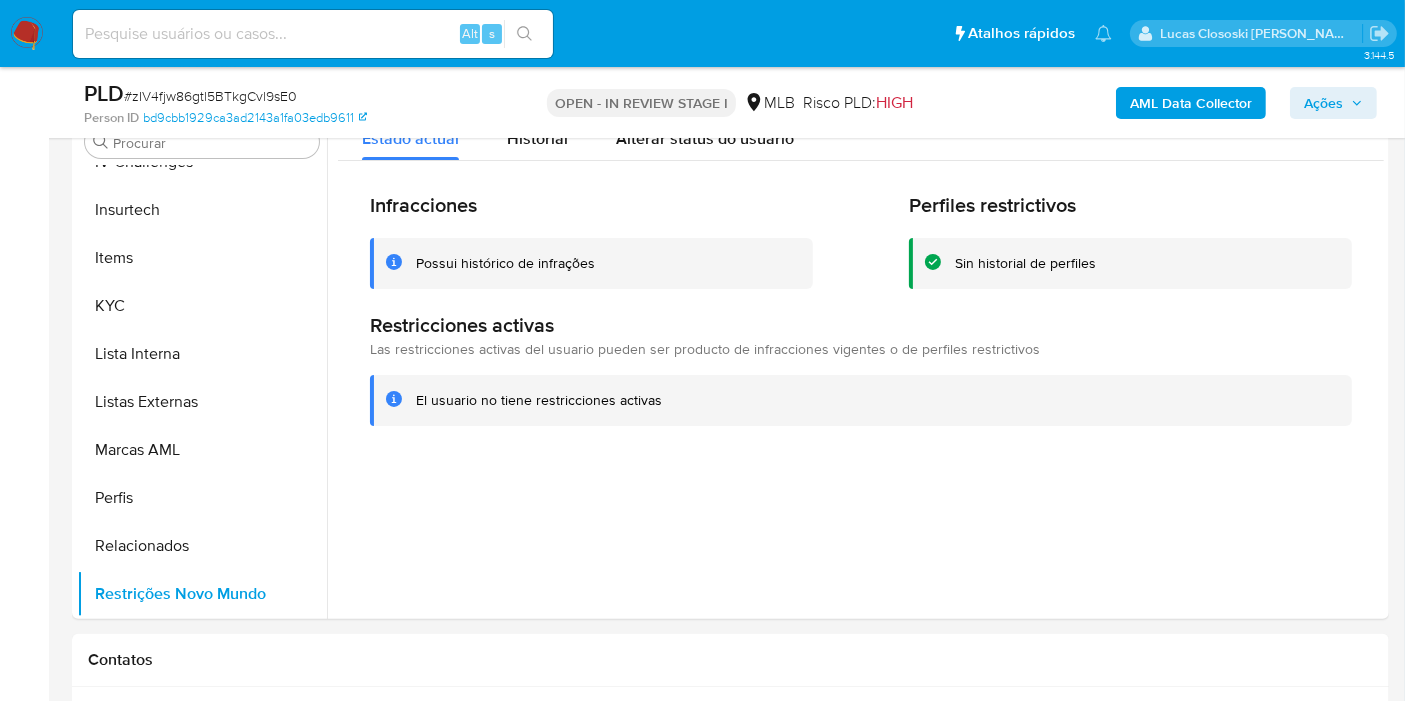 click on "# zIV4fjw86gtl5BTkgCvl9sE0" at bounding box center [210, 96] 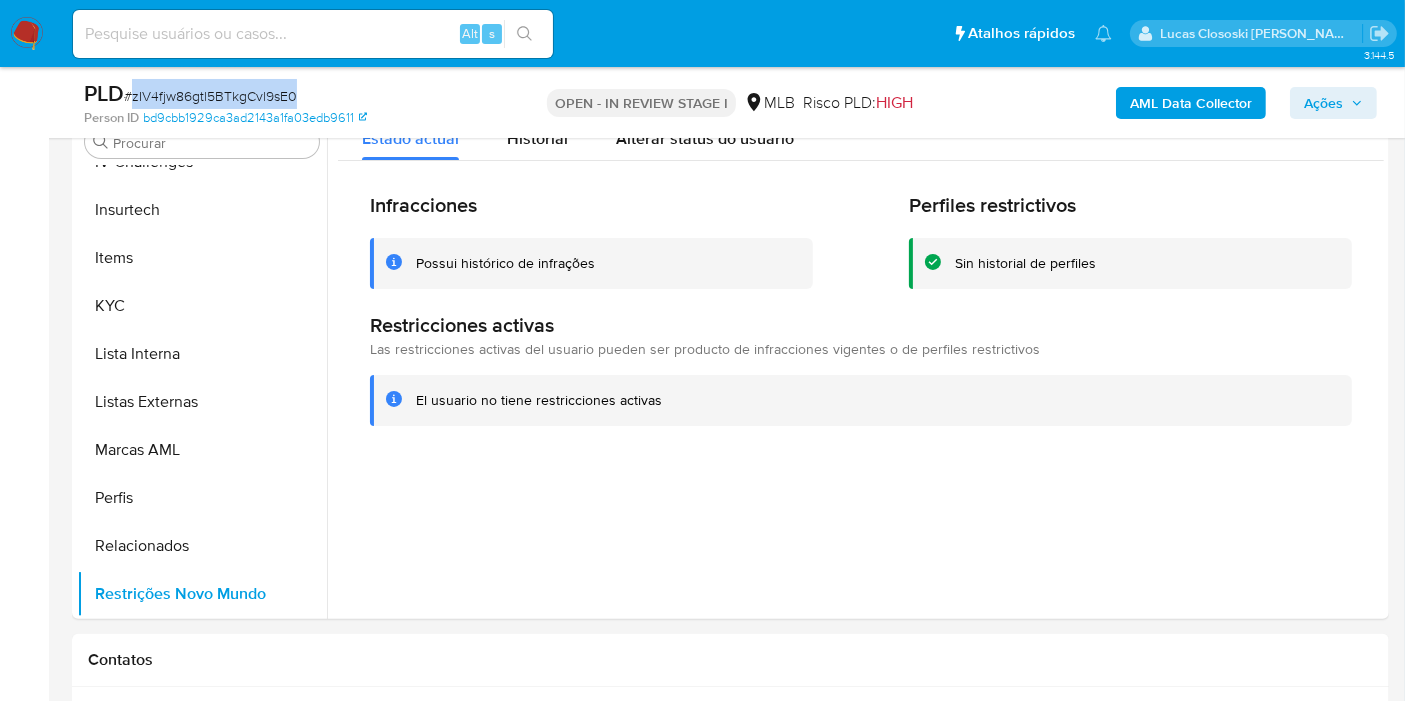 click on "# zIV4fjw86gtl5BTkgCvl9sE0" at bounding box center [210, 96] 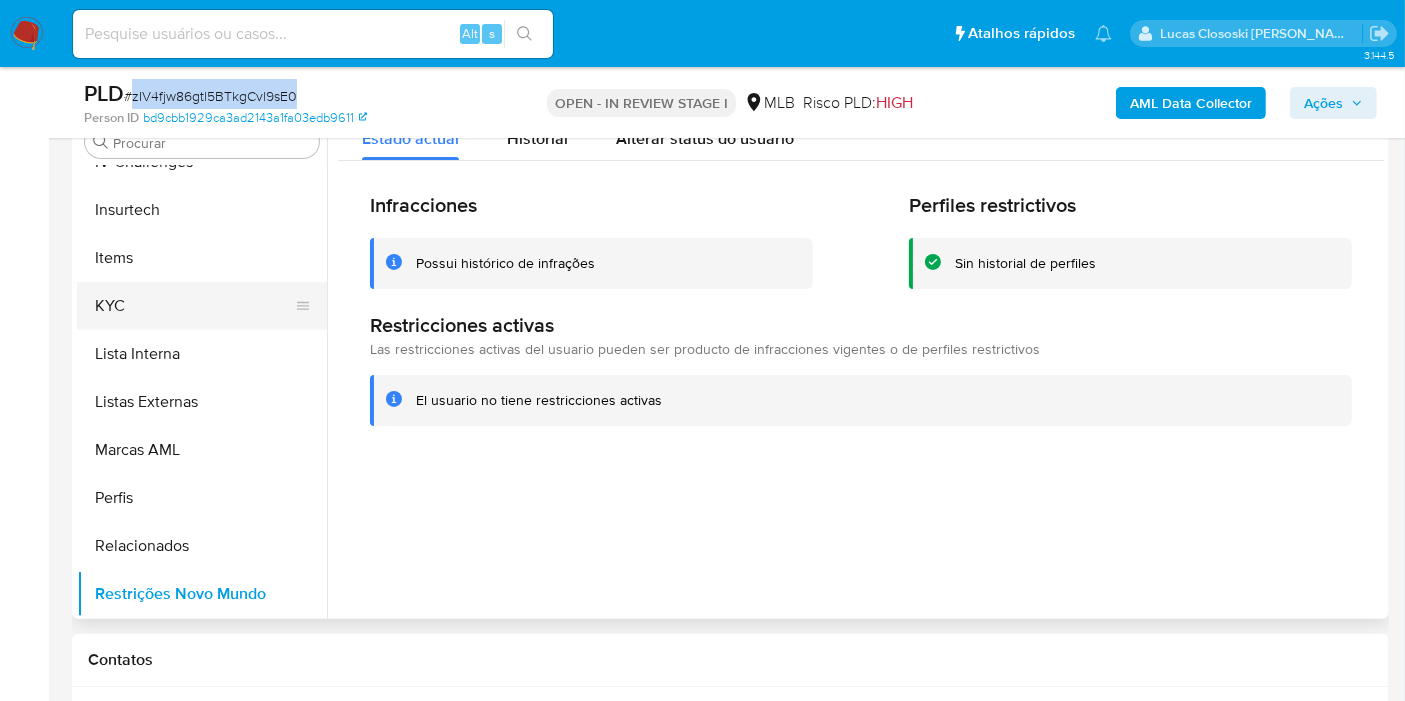 click on "KYC" at bounding box center [194, 306] 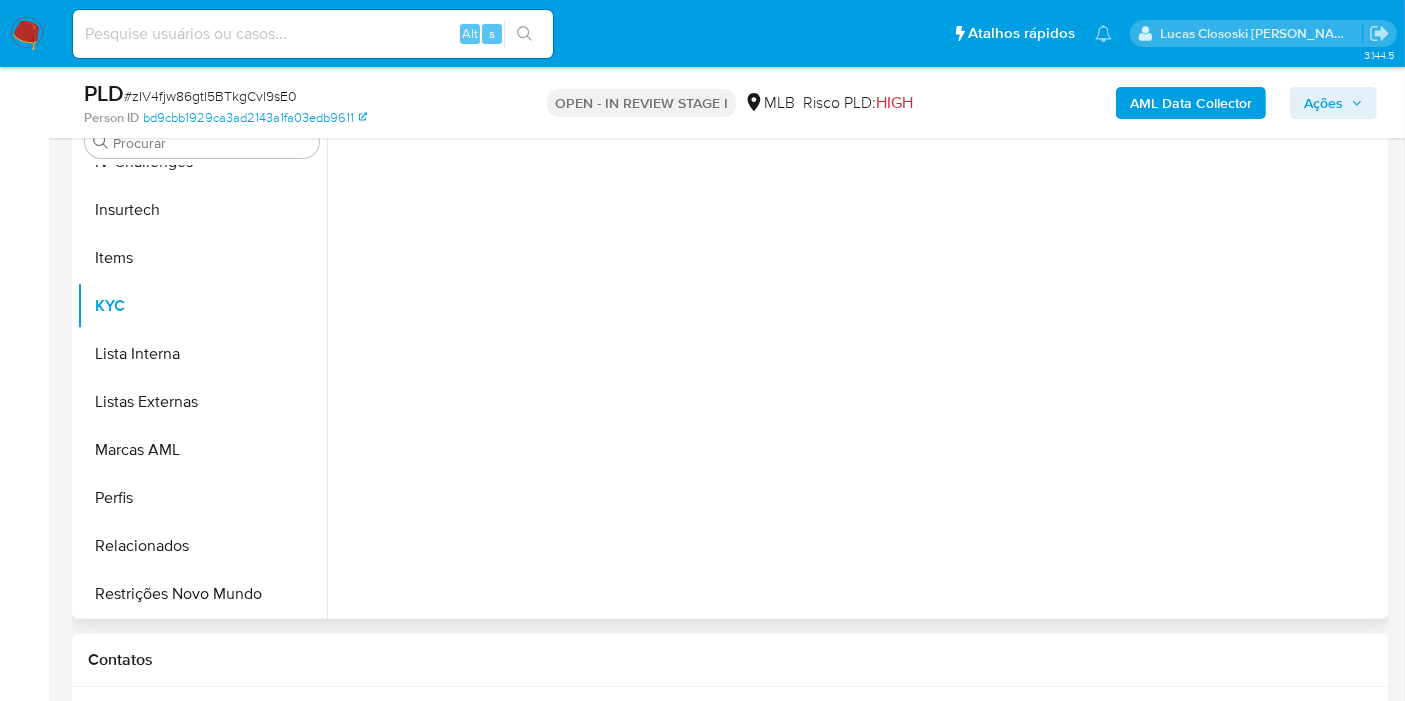 click at bounding box center (861, 358) 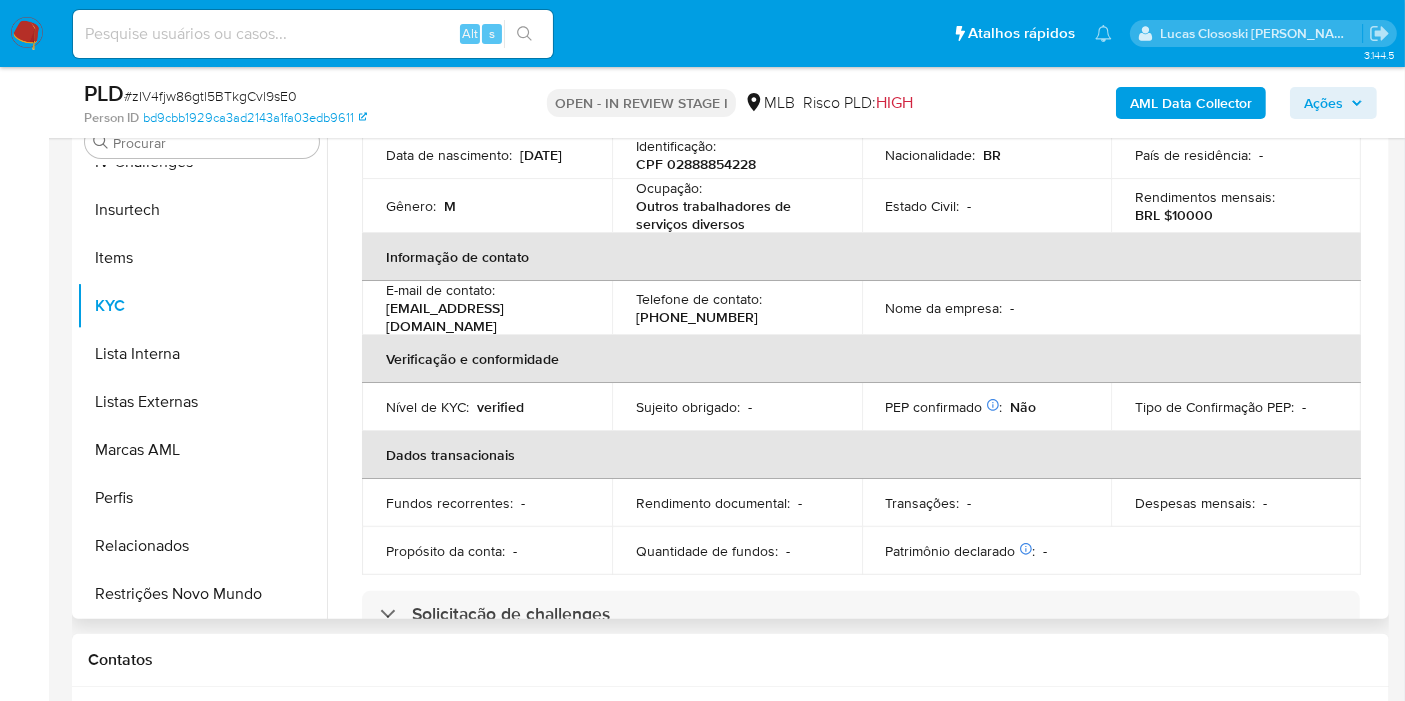 scroll, scrollTop: 0, scrollLeft: 0, axis: both 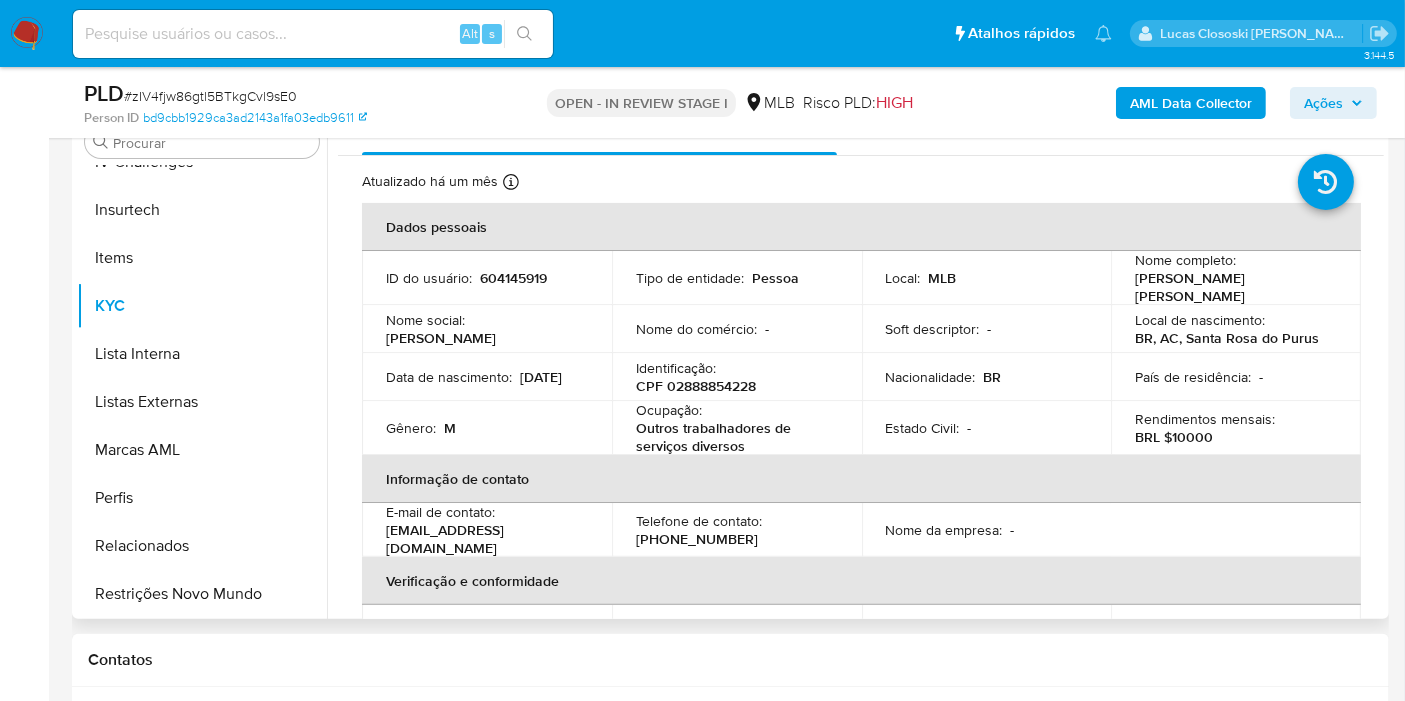 click on "CPF 02888854228" at bounding box center (696, 386) 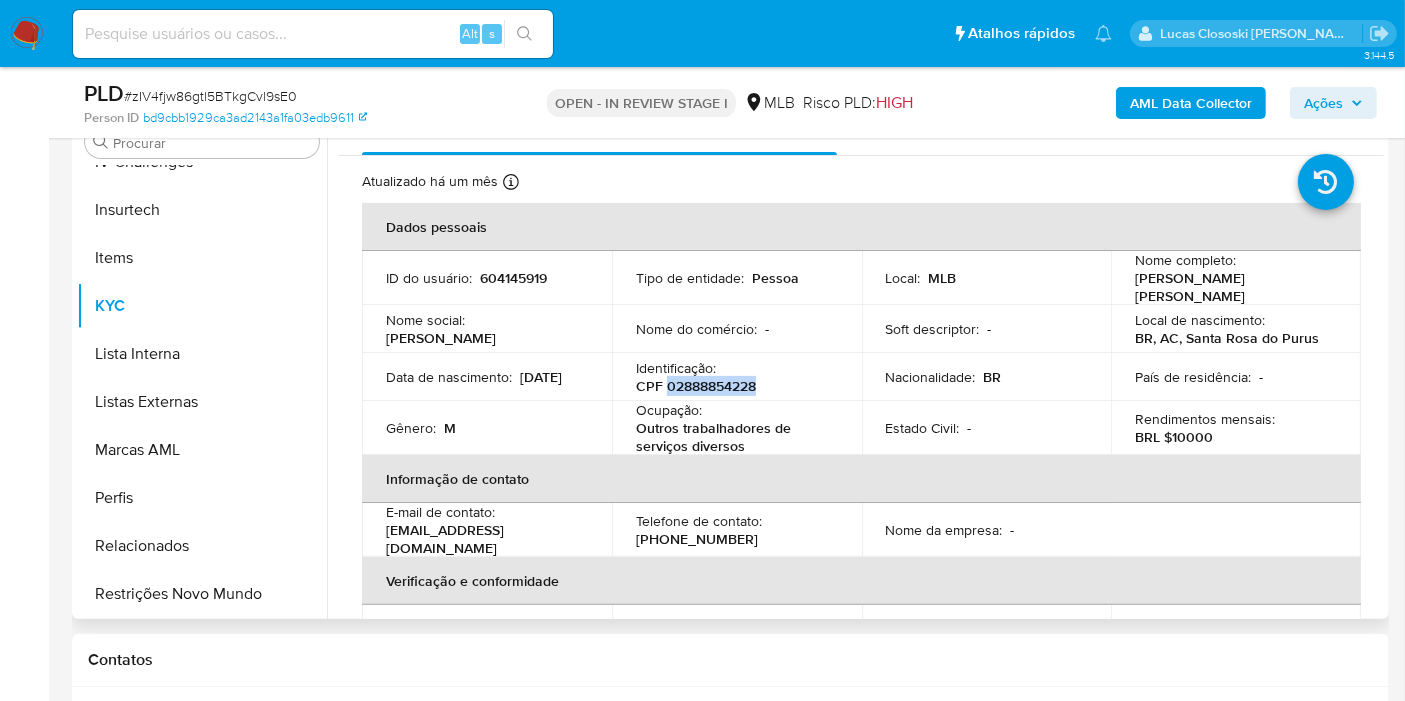 click on "CPF 02888854228" at bounding box center (696, 386) 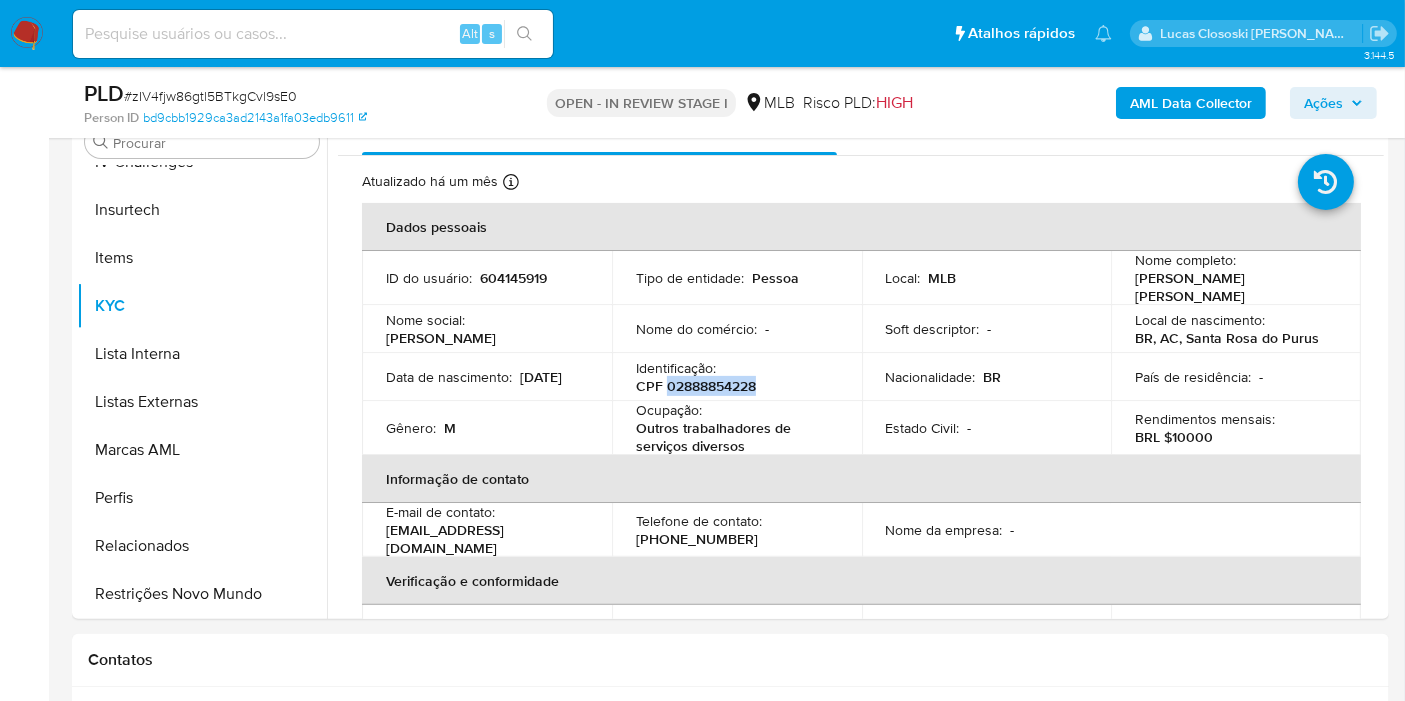 copy on "02888854228" 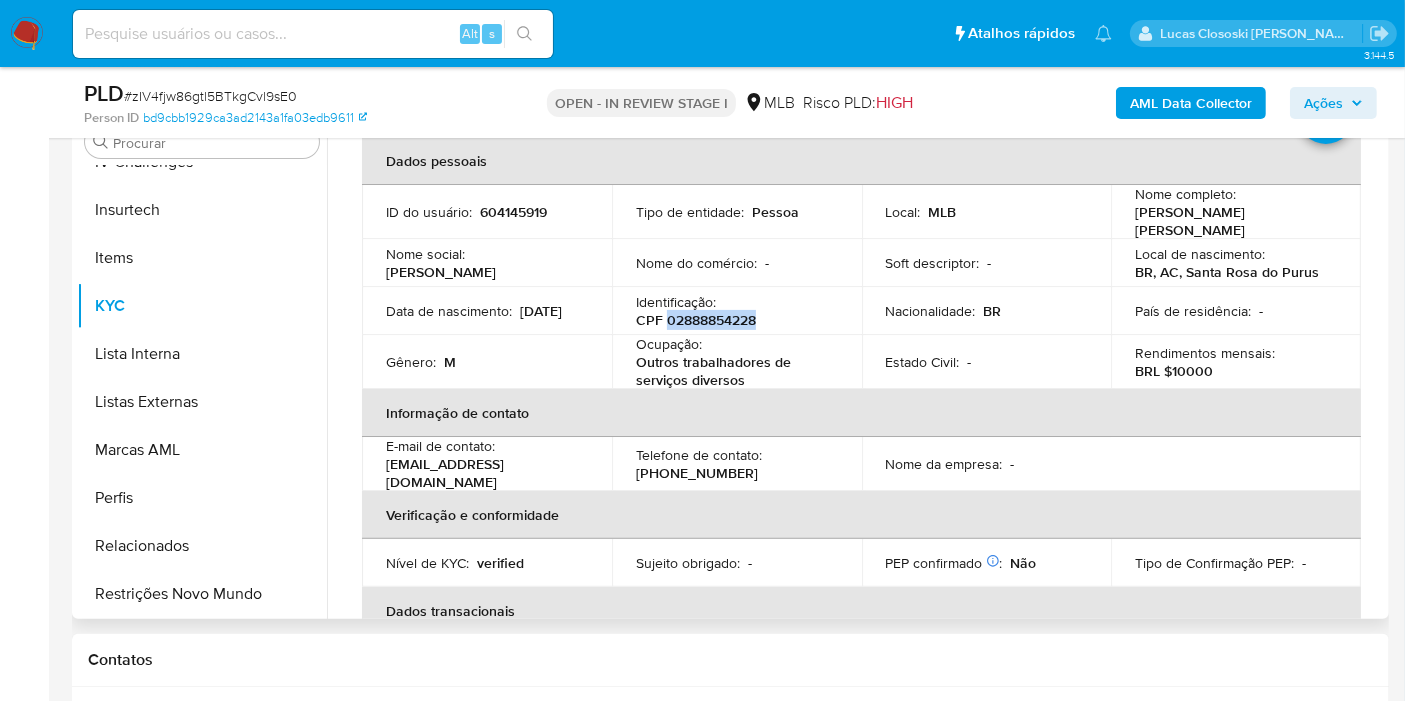 scroll, scrollTop: 31, scrollLeft: 0, axis: vertical 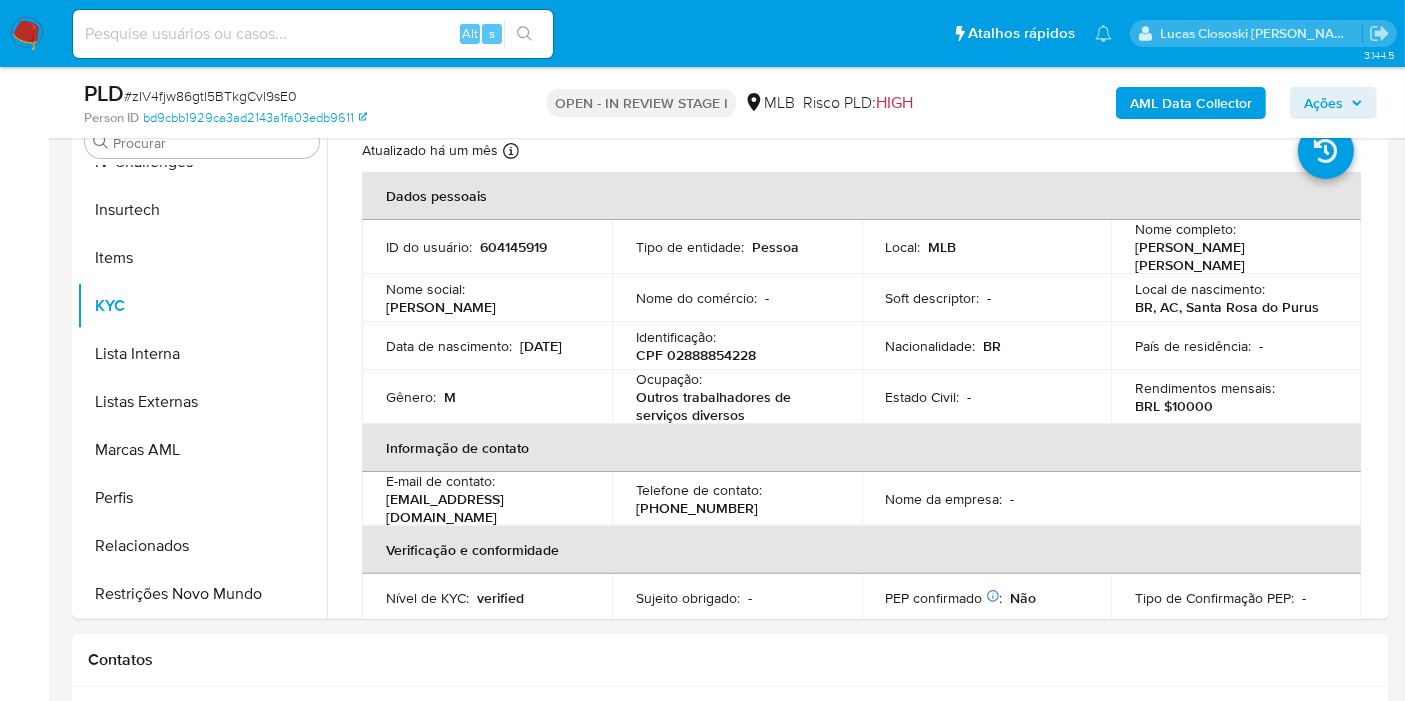 click on "PLD # zIV4fjw86gtl5BTkgCvl9sE0" at bounding box center [296, 94] 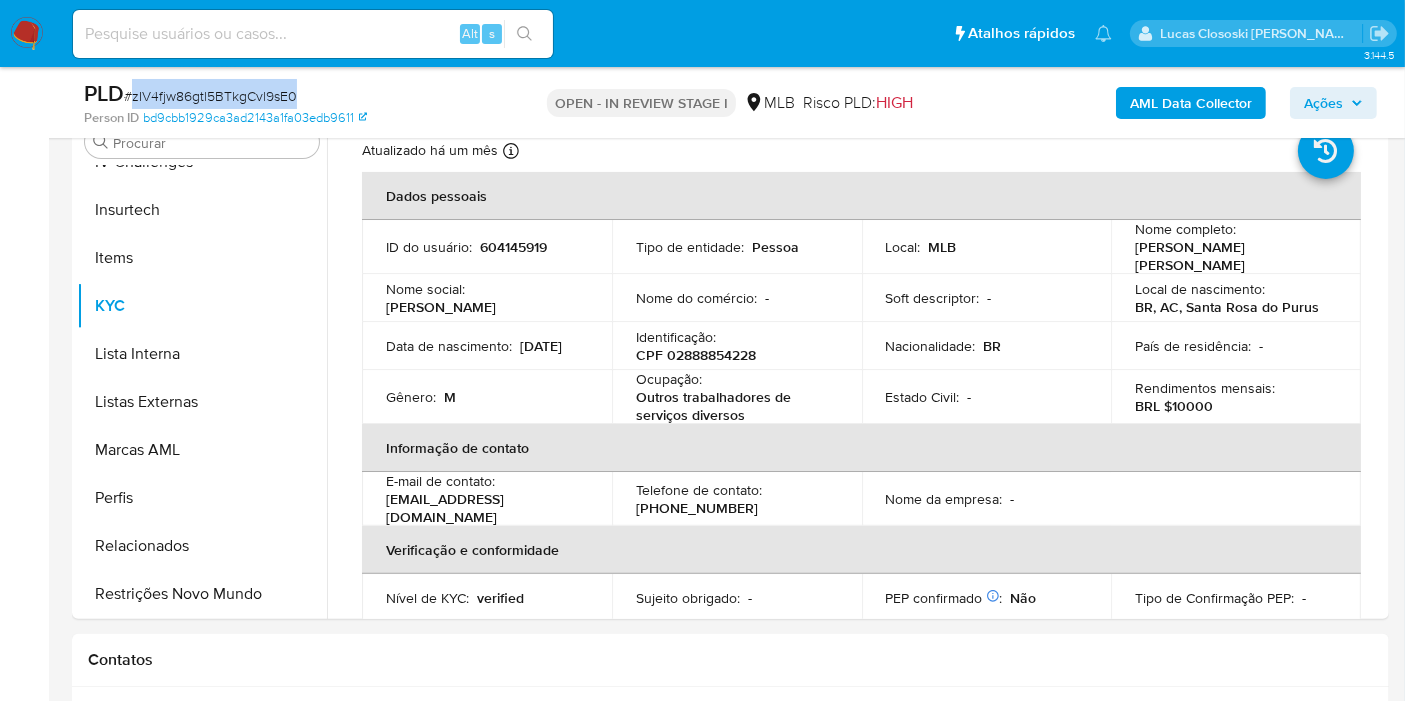 click on "PLD # zIV4fjw86gtl5BTkgCvl9sE0" at bounding box center (296, 94) 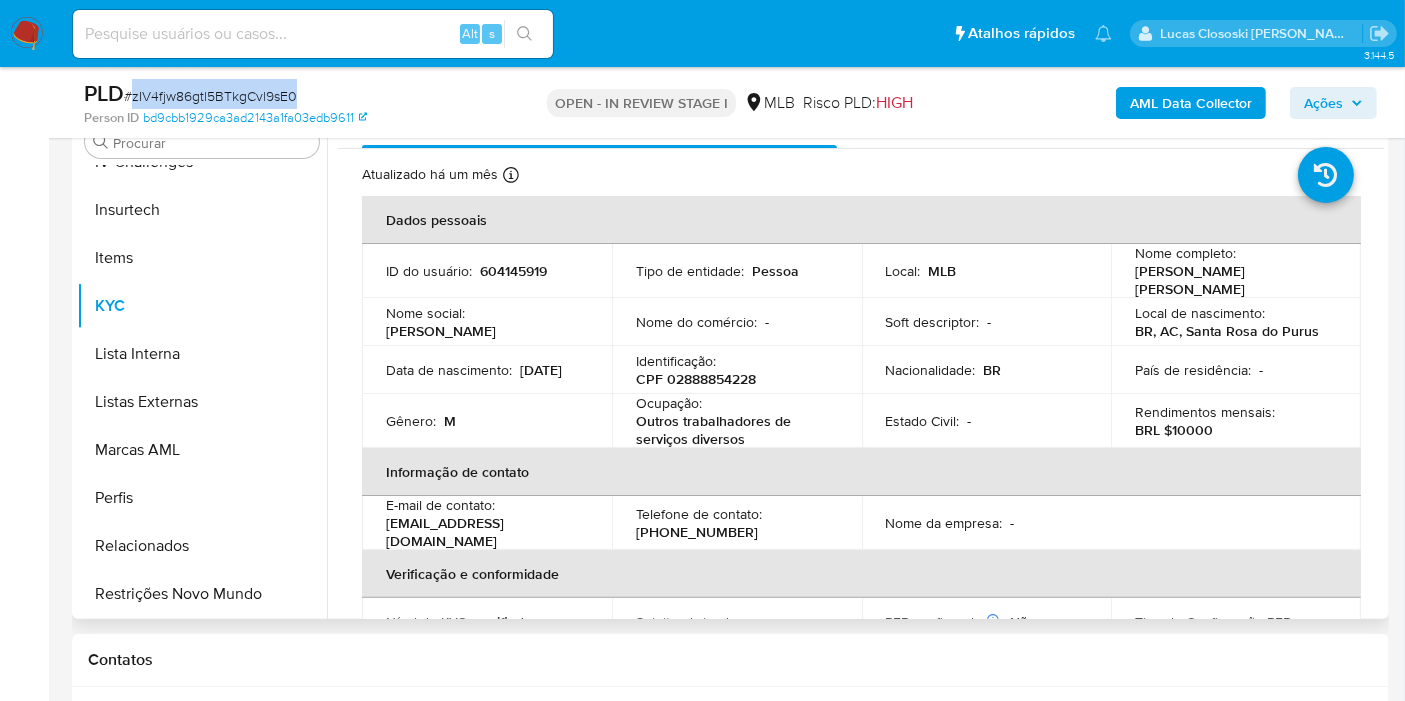 scroll, scrollTop: 0, scrollLeft: 0, axis: both 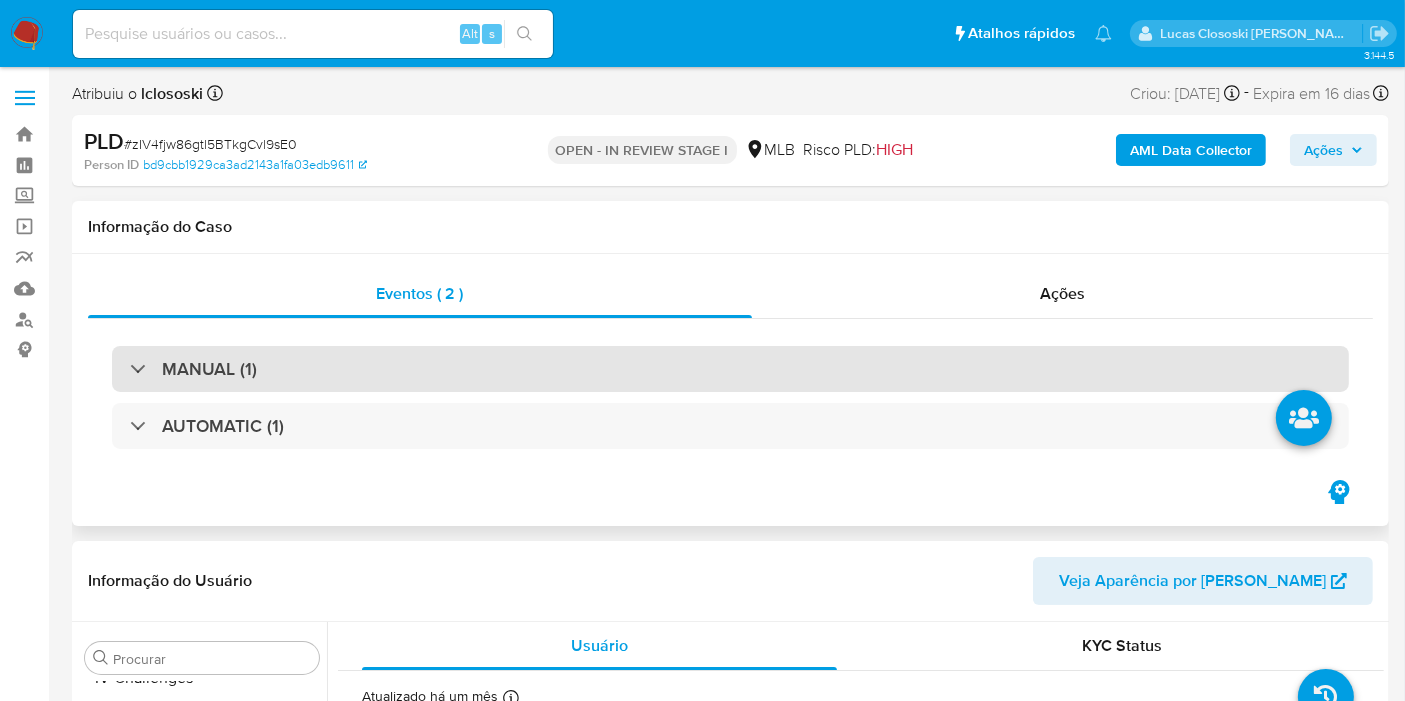 click on "MANUAL (1)" at bounding box center [730, 369] 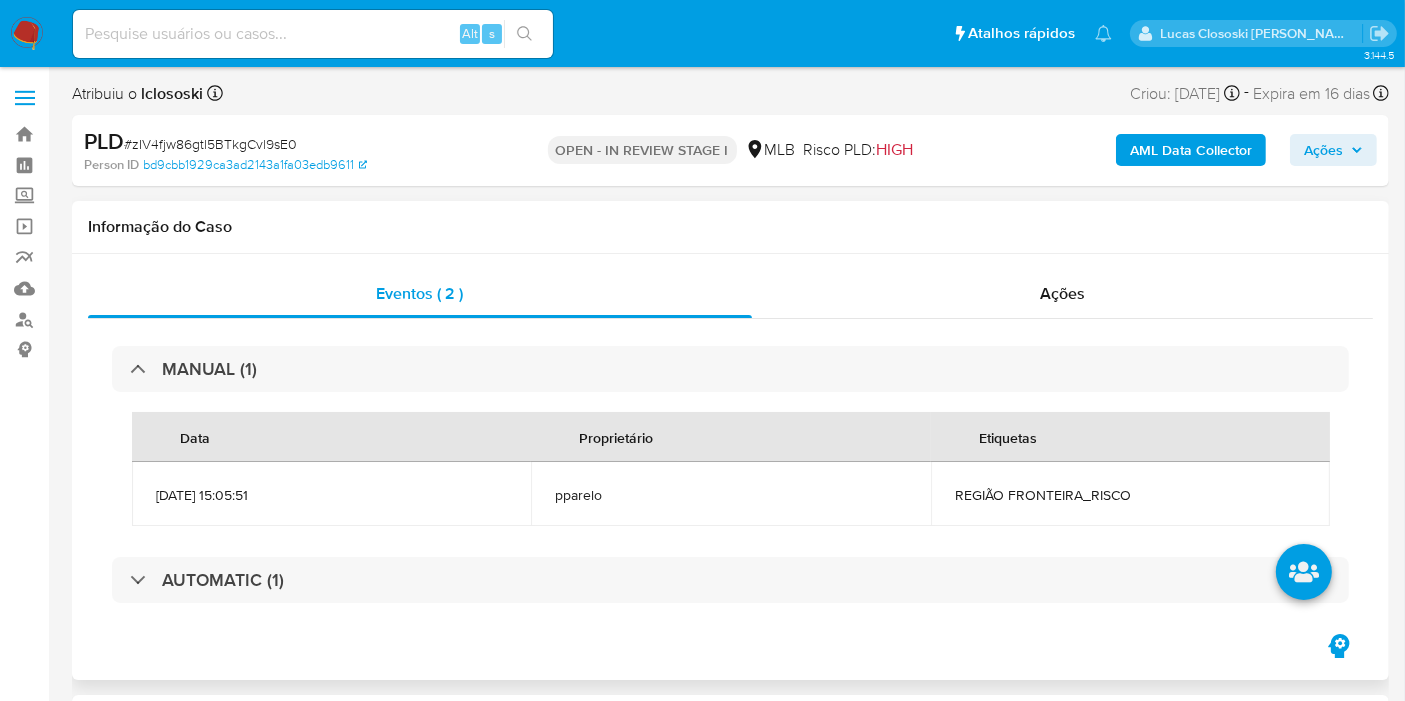 click on "REGIÃO FRONTEIRA_RISCO" at bounding box center [1130, 494] 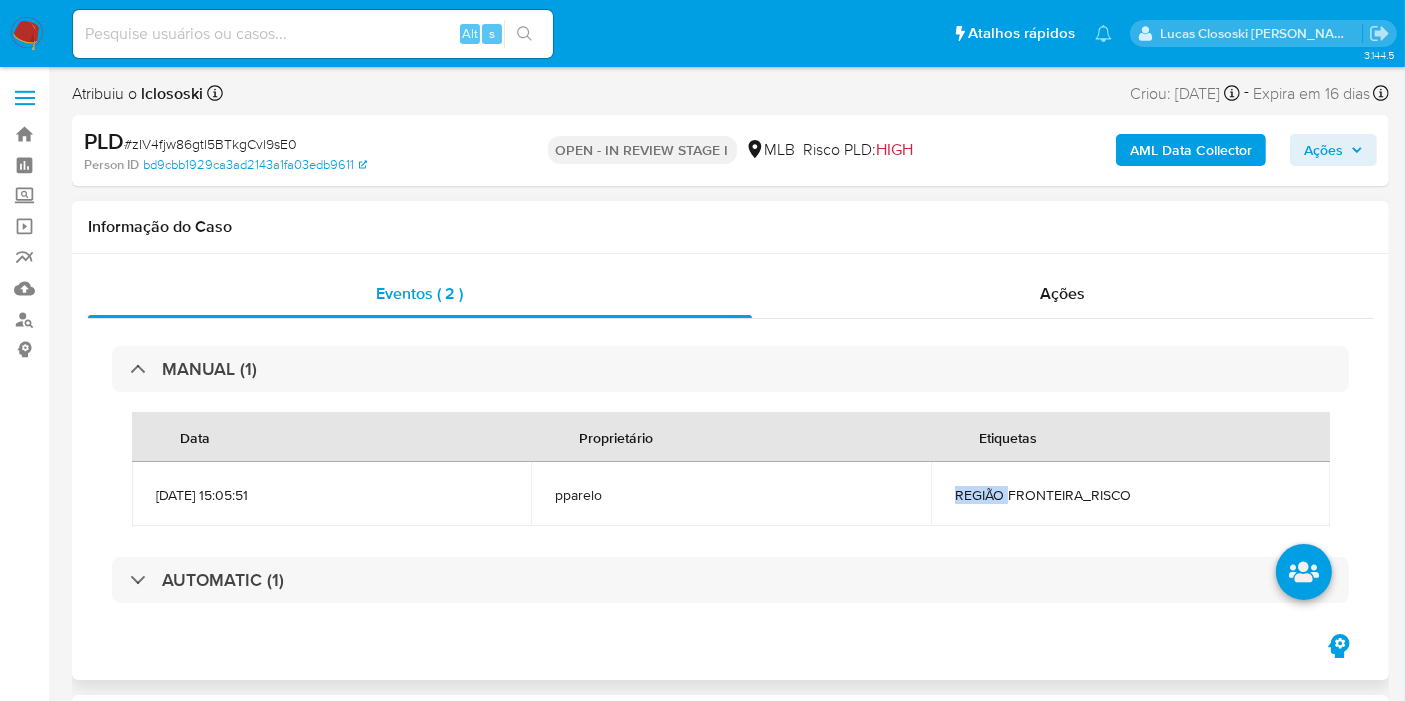 click on "REGIÃO FRONTEIRA_RISCO" at bounding box center [1130, 495] 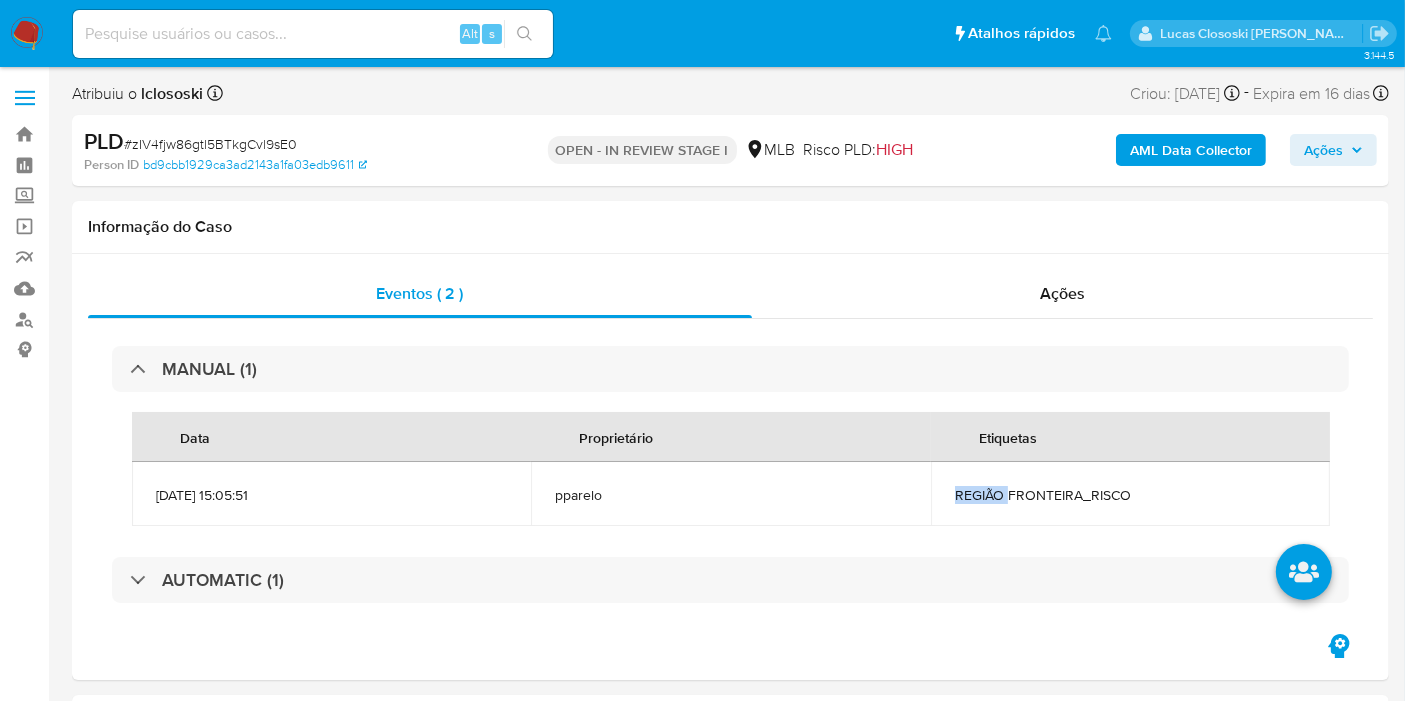 copy on "REGIÃO" 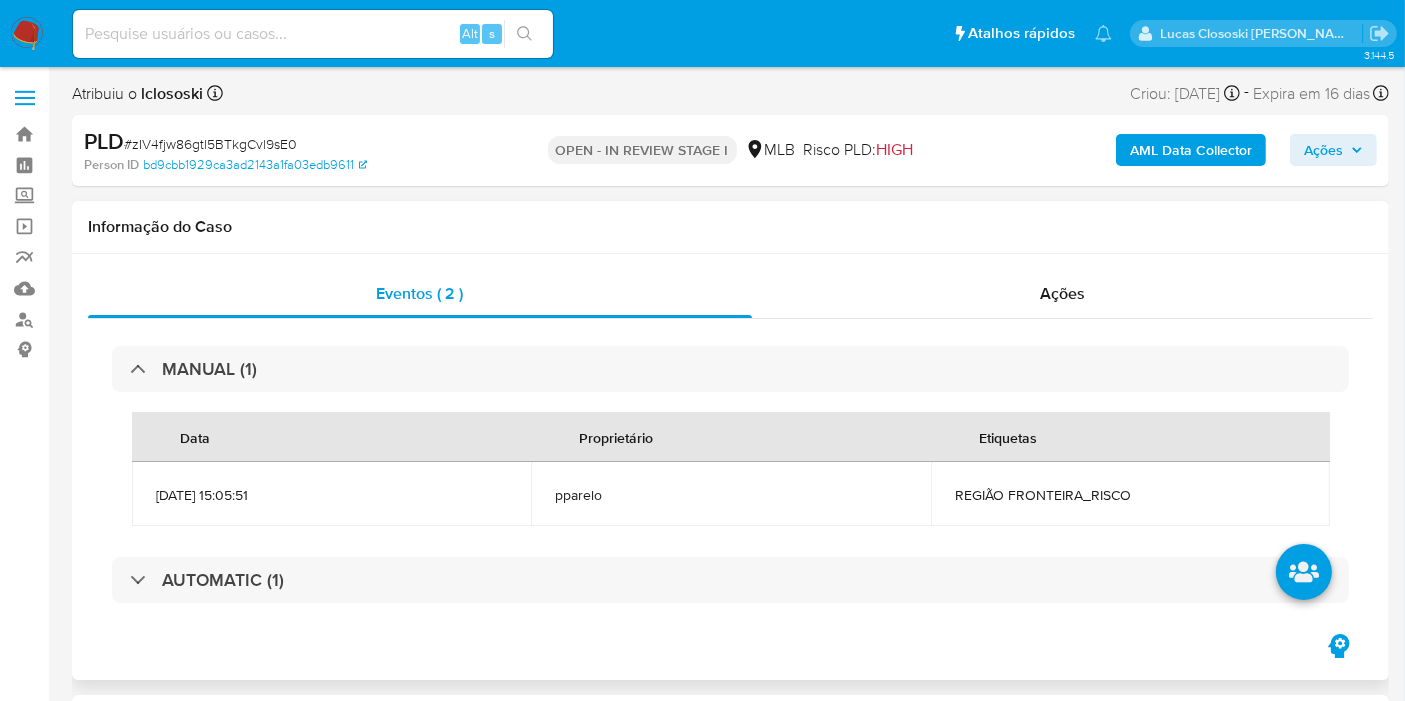 click on "REGIÃO FRONTEIRA_RISCO" at bounding box center [1130, 495] 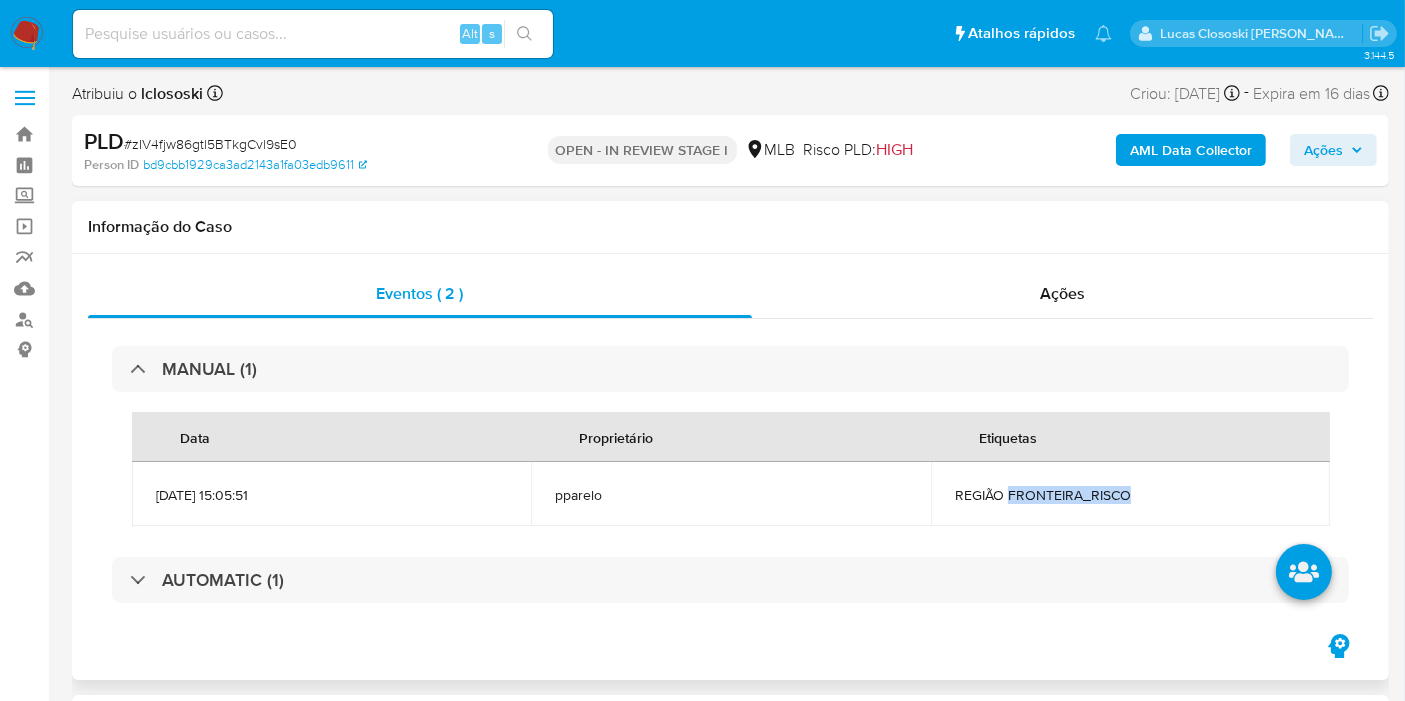 click on "REGIÃO FRONTEIRA_RISCO" at bounding box center (1130, 495) 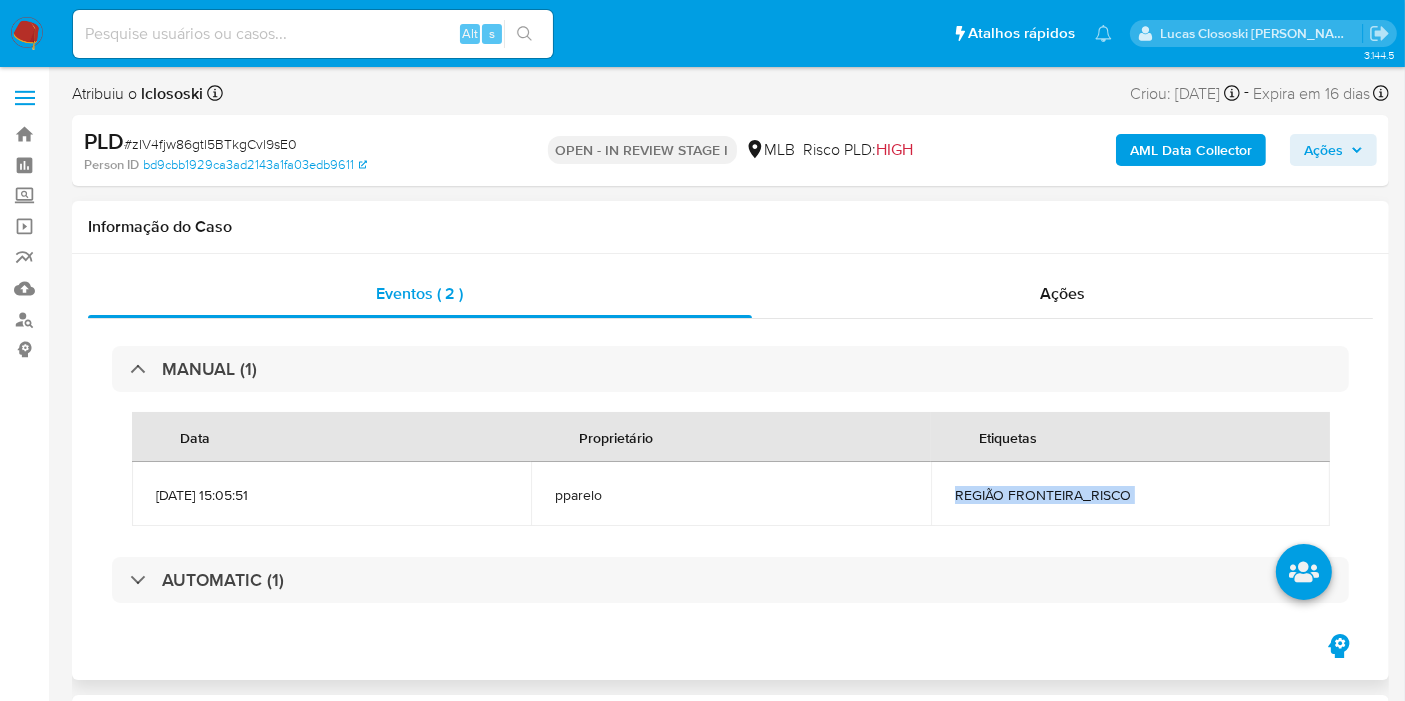 click on "REGIÃO FRONTEIRA_RISCO" at bounding box center [1130, 495] 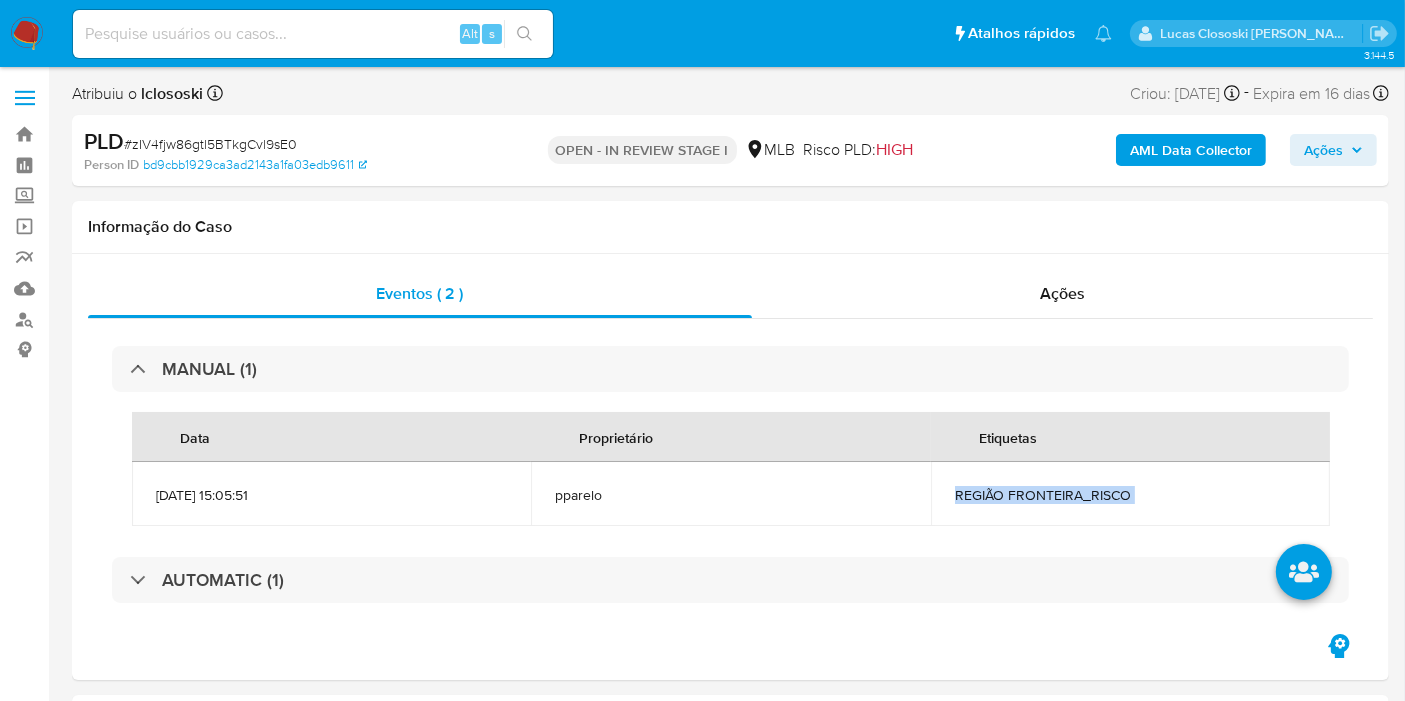 copy on "REGIÃO FRONTEIRA_RISCO" 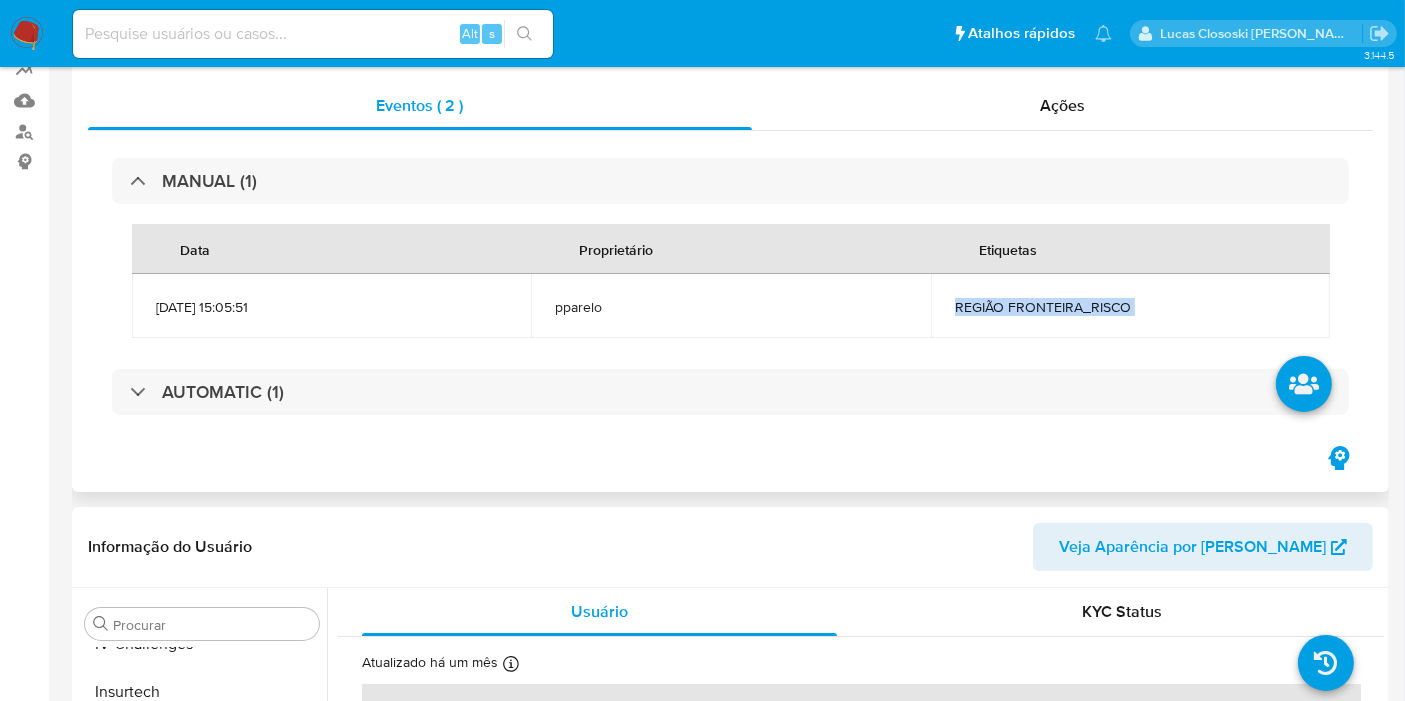 scroll, scrollTop: 444, scrollLeft: 0, axis: vertical 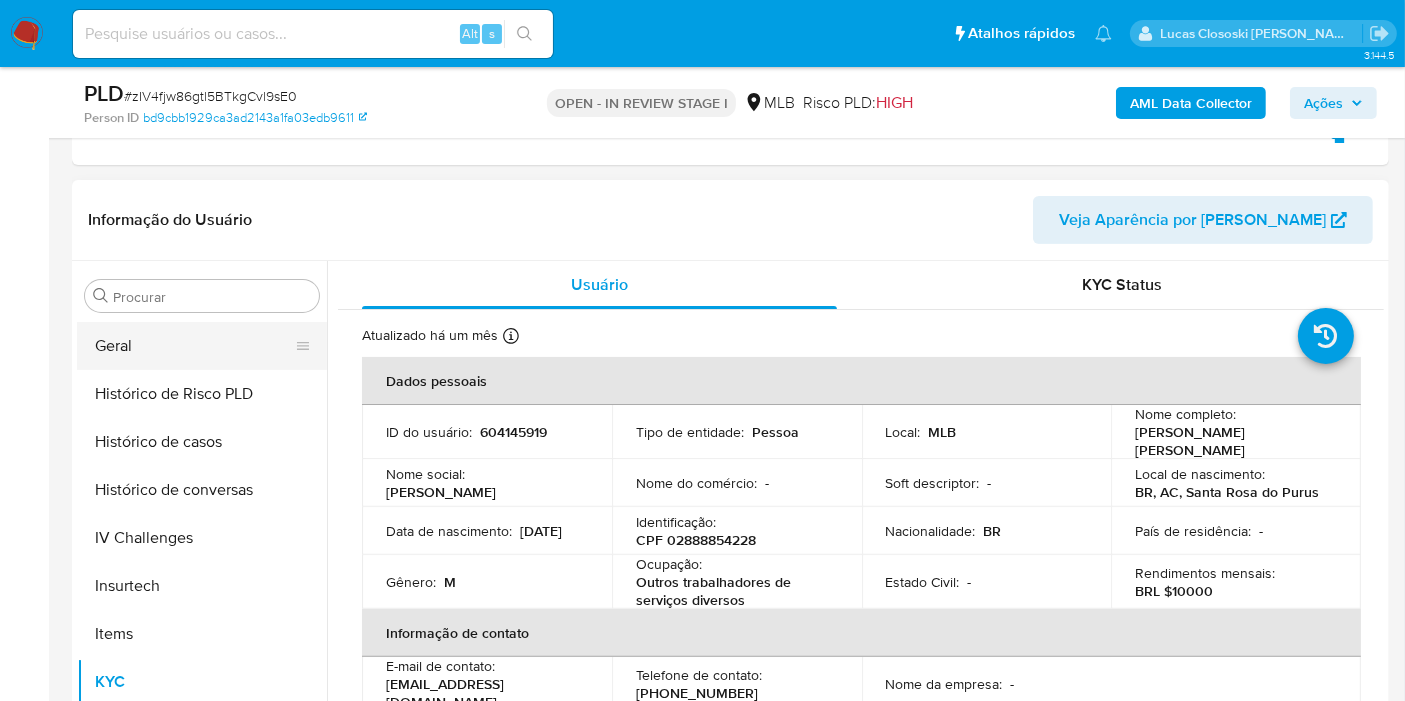 click on "Geral" at bounding box center (194, 346) 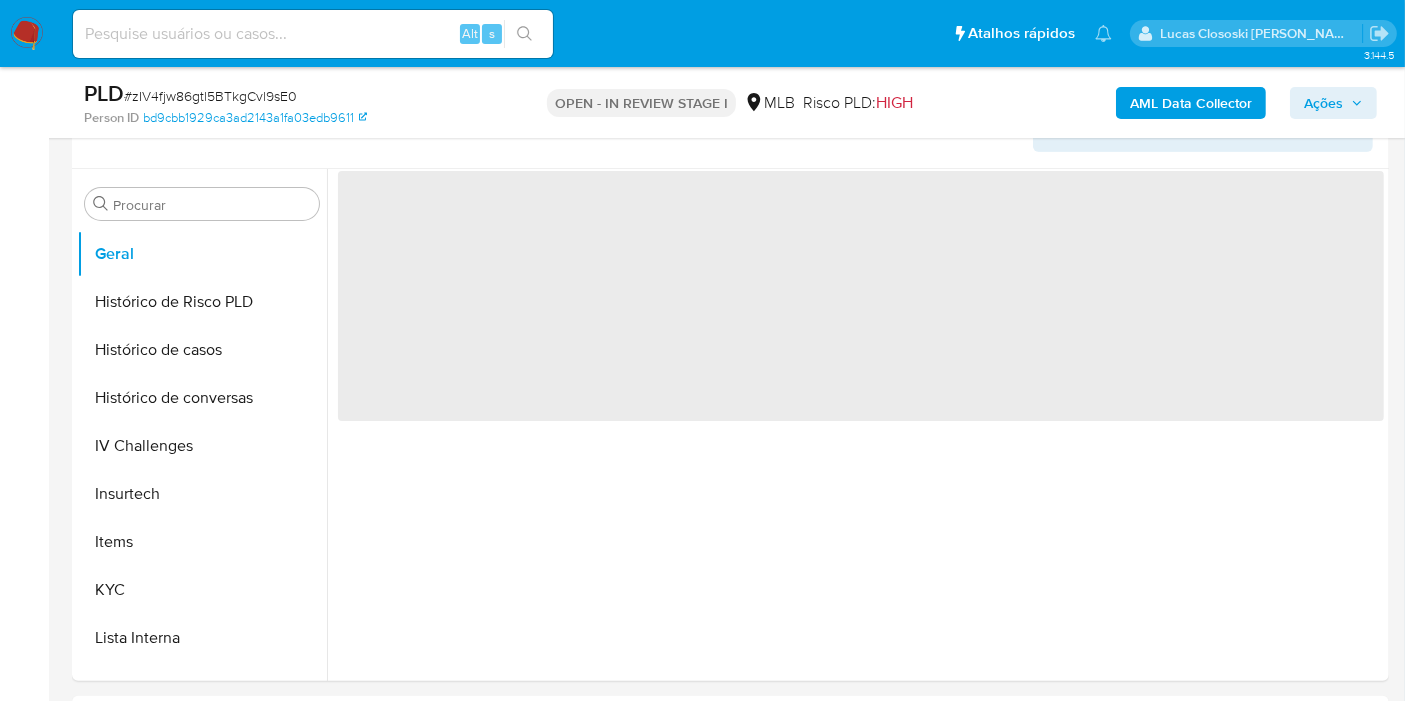scroll, scrollTop: 535, scrollLeft: 0, axis: vertical 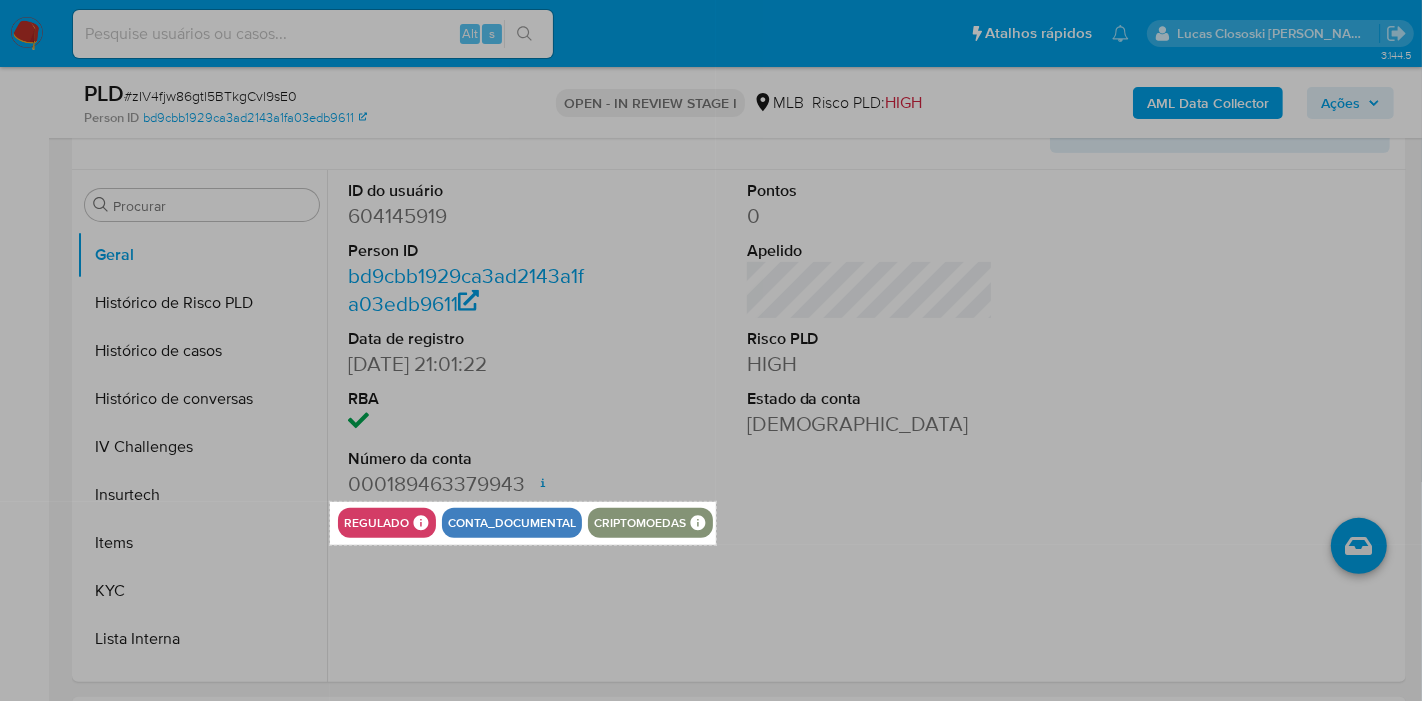 drag, startPoint x: 331, startPoint y: 502, endPoint x: 716, endPoint y: 544, distance: 387.28412 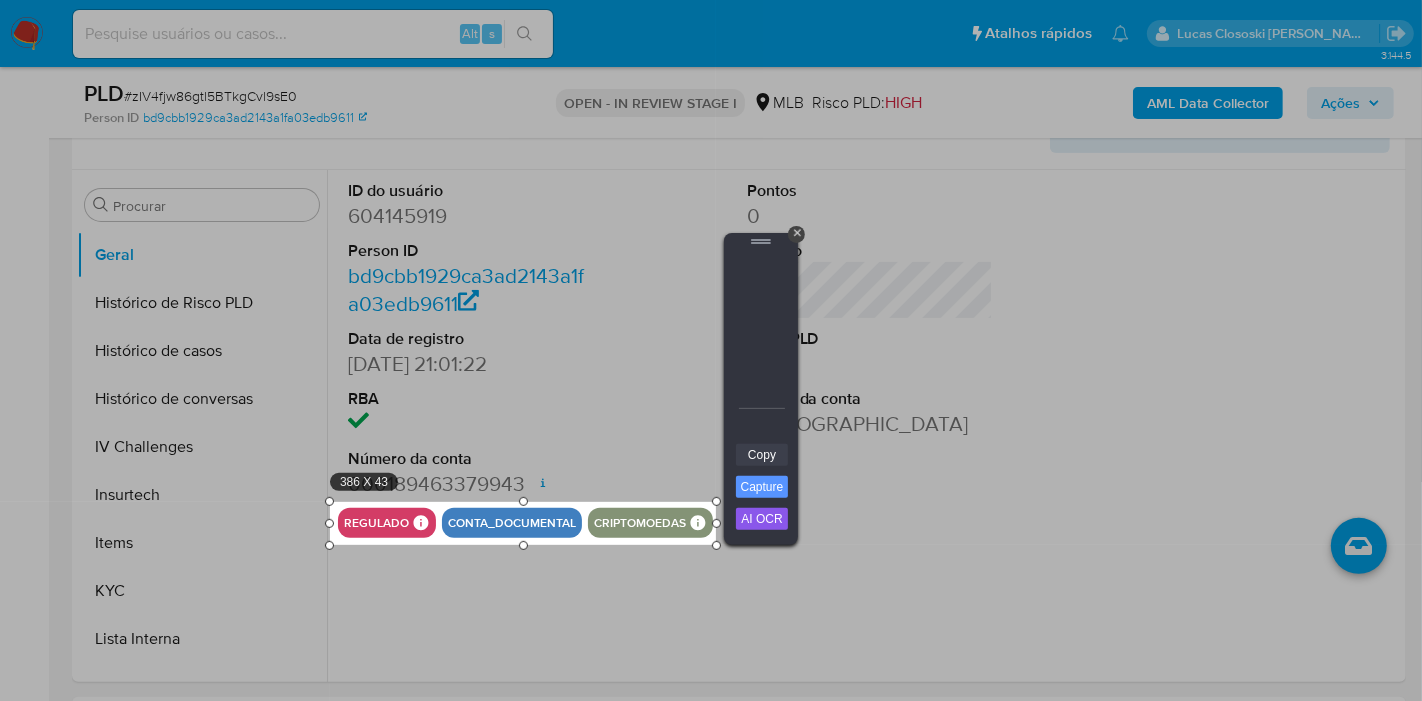 click on "Copy" at bounding box center [762, 455] 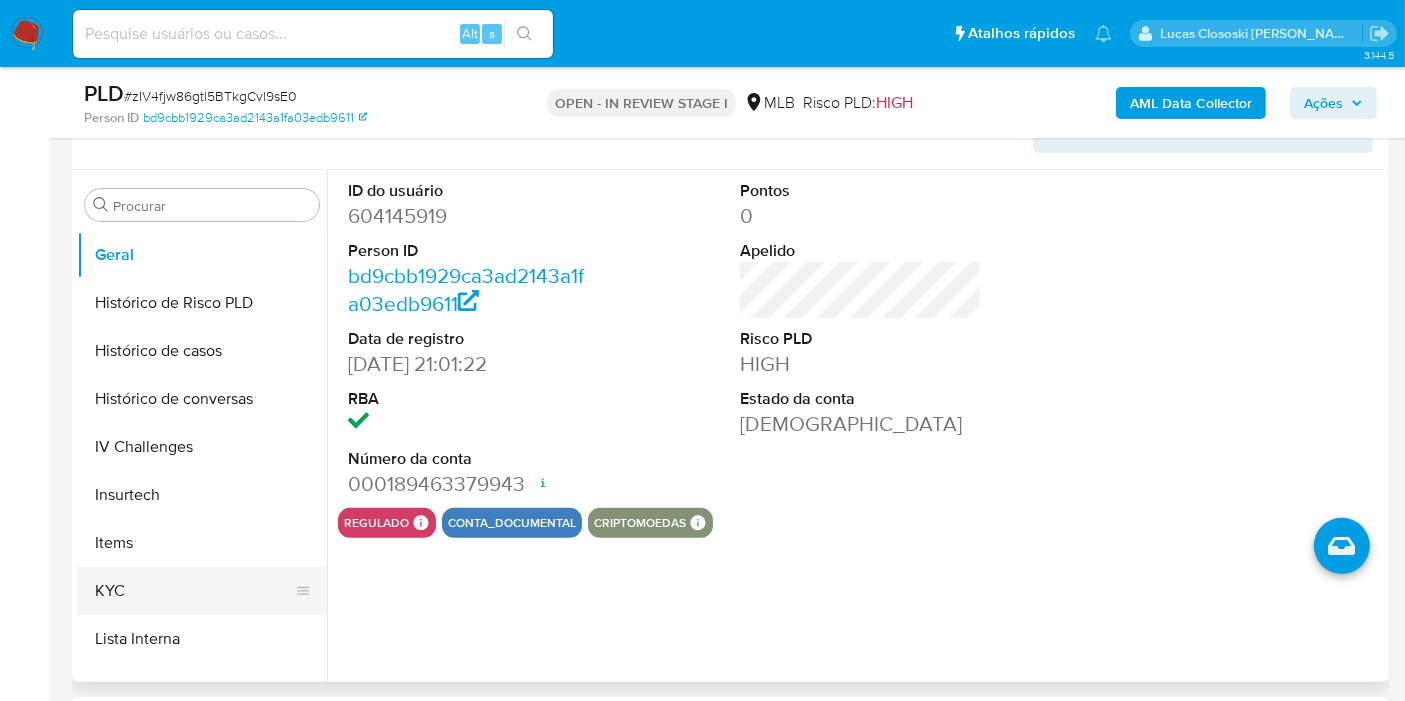 click on "KYC" at bounding box center (194, 591) 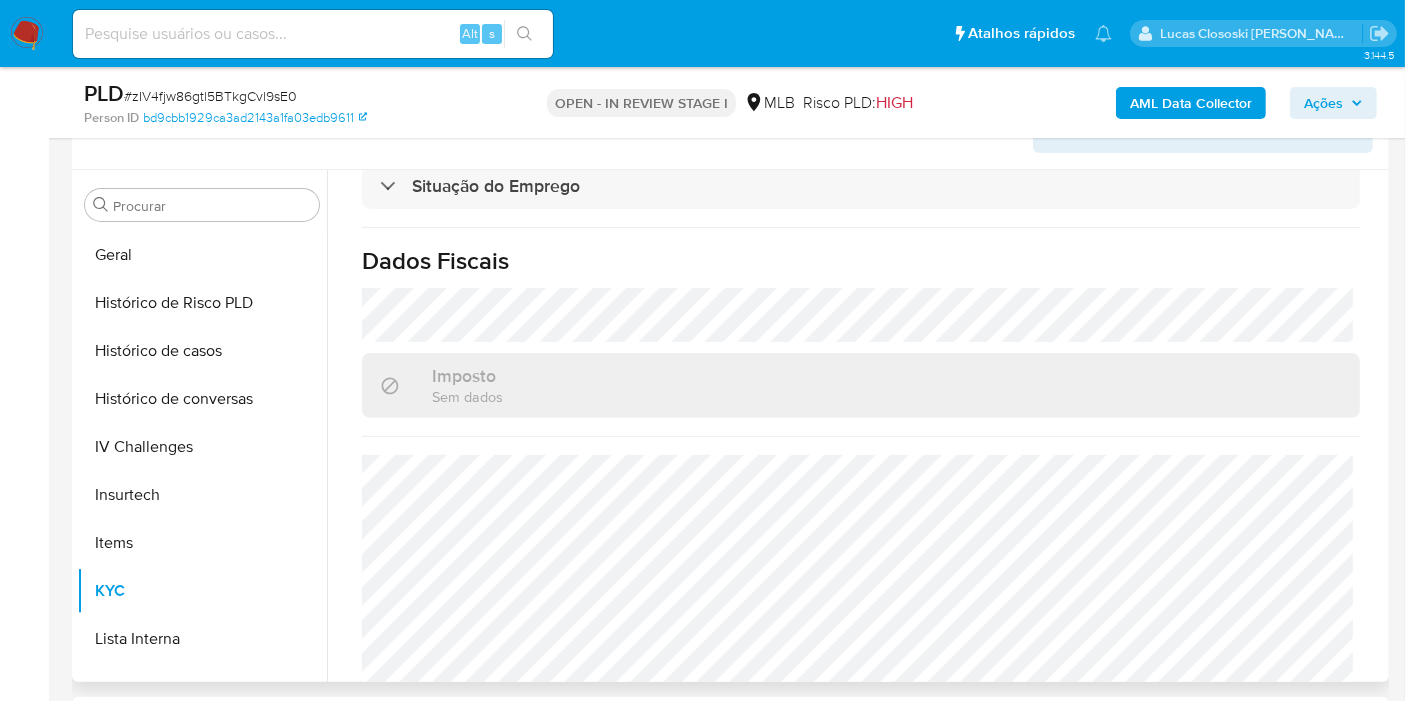scroll, scrollTop: 920, scrollLeft: 0, axis: vertical 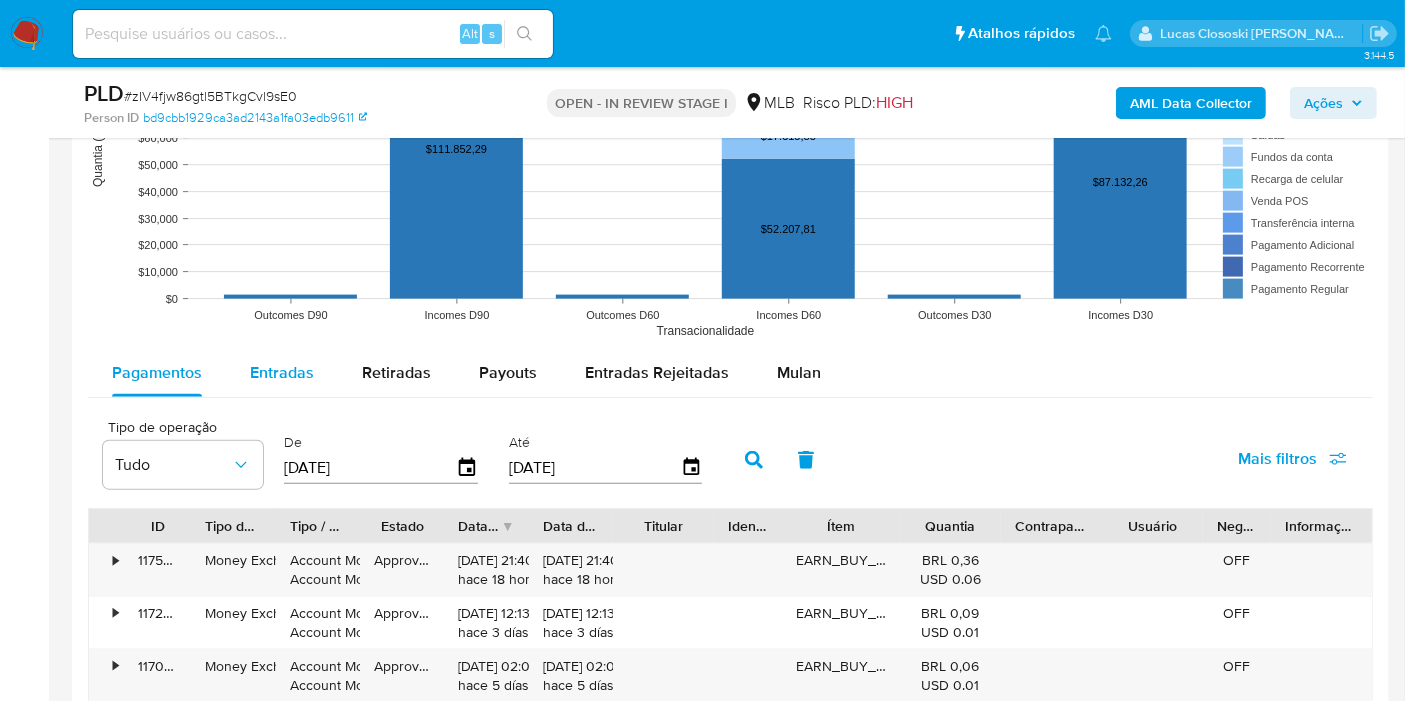 click on "Entradas" at bounding box center (282, 372) 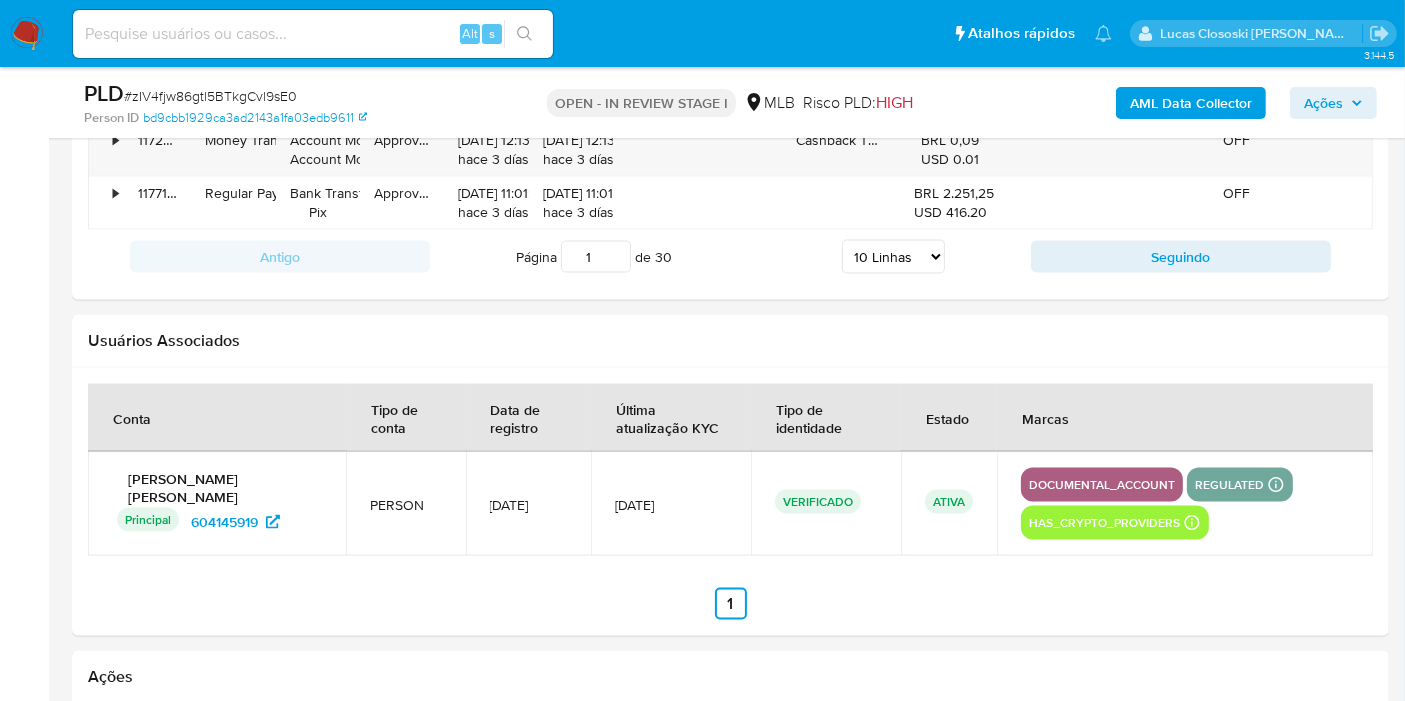 scroll, scrollTop: 3091, scrollLeft: 0, axis: vertical 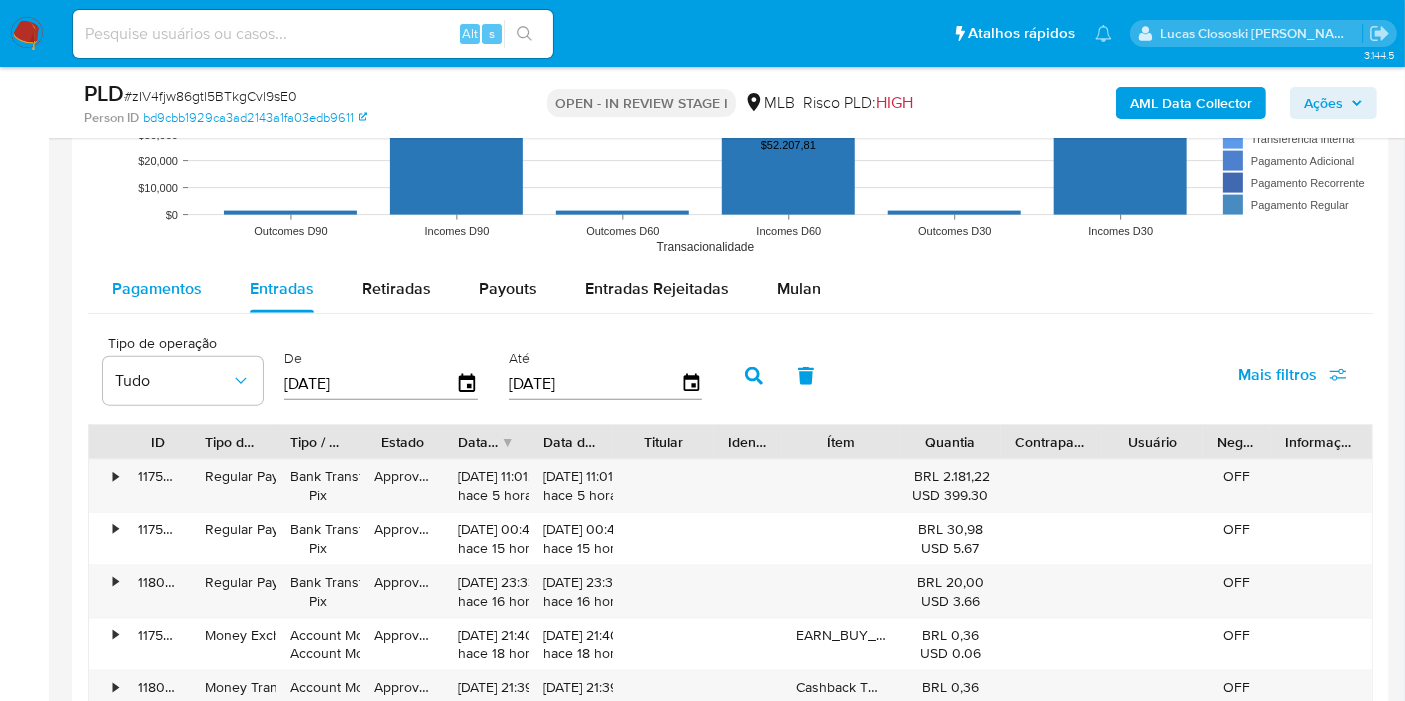 click on "Pagamentos" at bounding box center [157, 289] 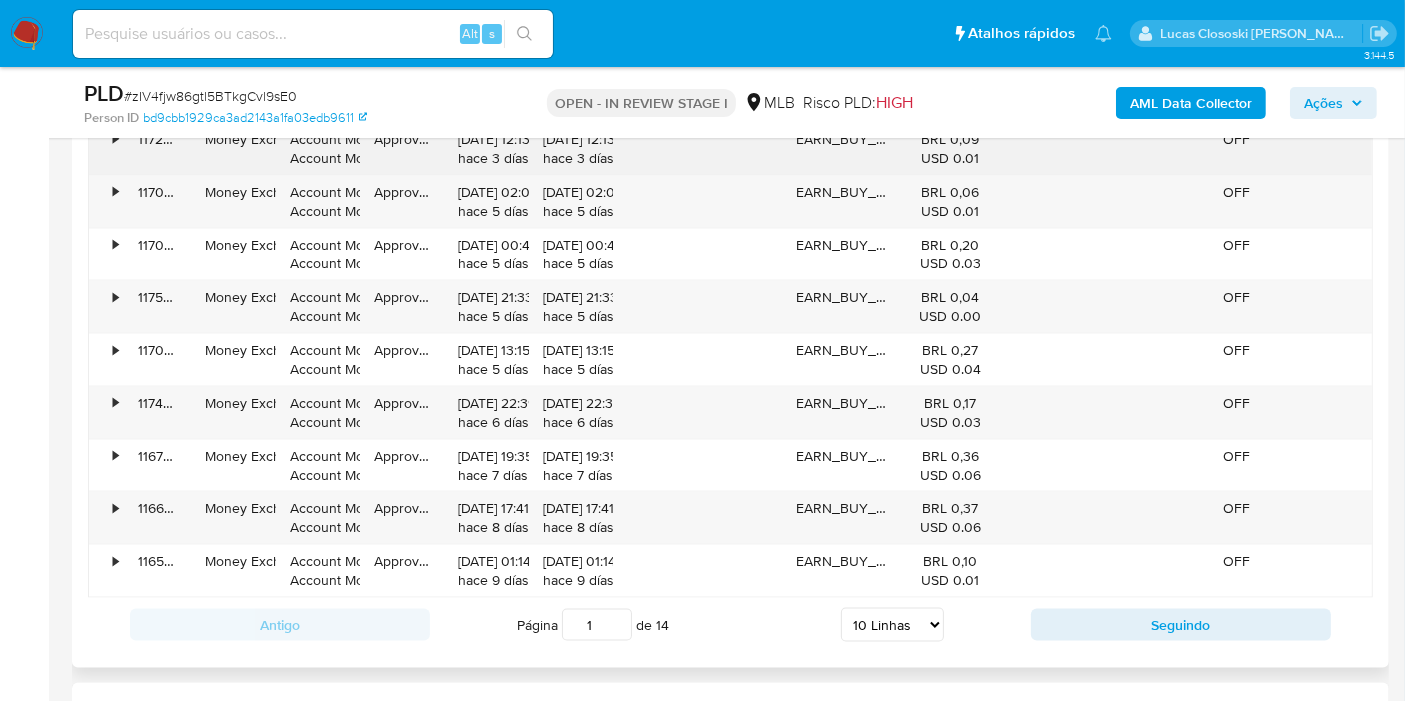 scroll, scrollTop: 2842, scrollLeft: 0, axis: vertical 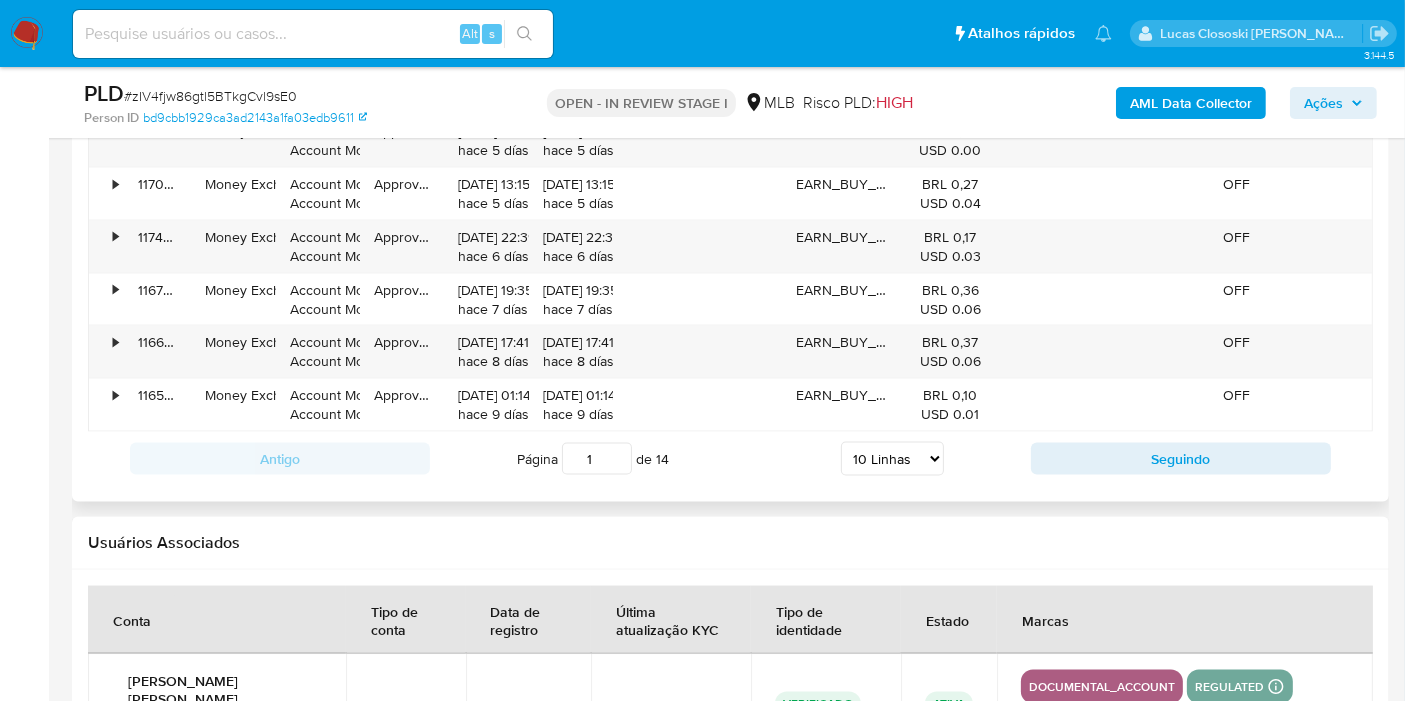 click on "5   Linhas 10   Linhas 20   Linhas 25   Linhas 50   Linhas 100   Linhas" at bounding box center [892, 459] 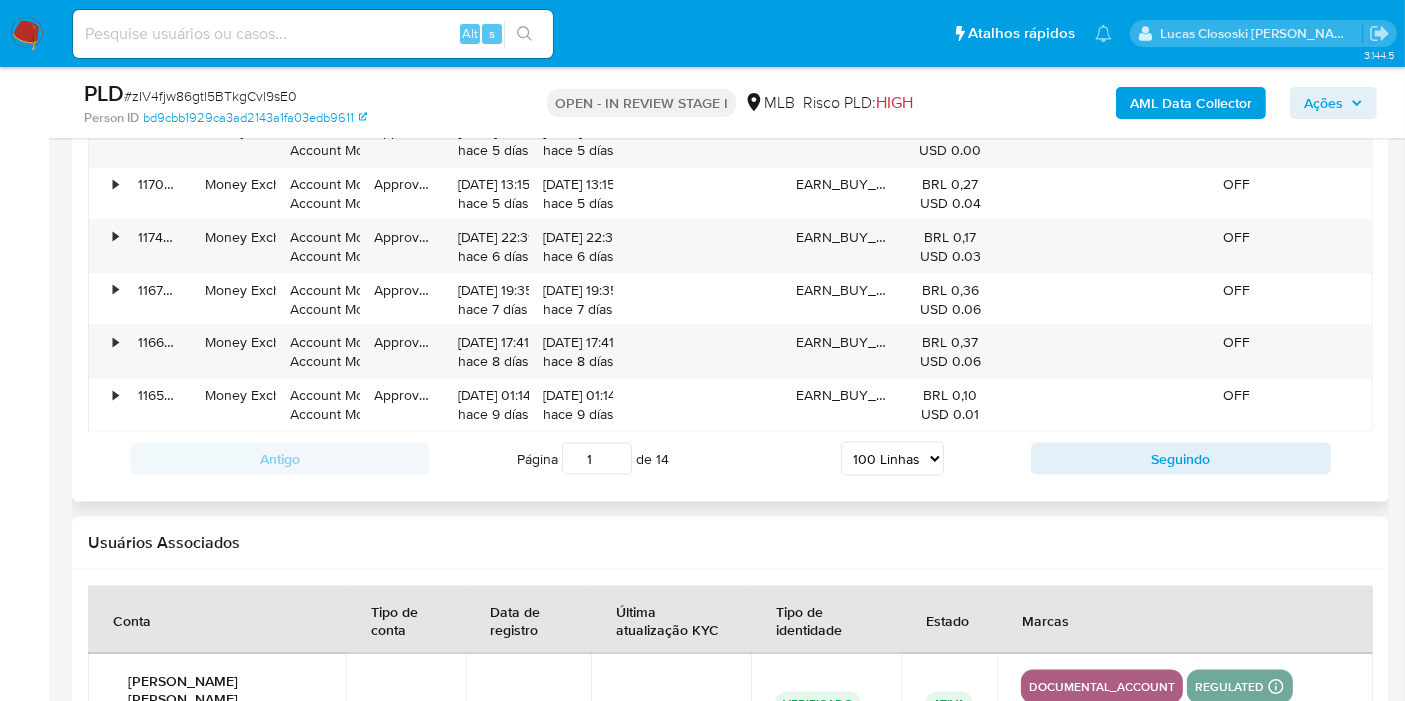 click on "5   Linhas 10   Linhas 20   Linhas 25   Linhas 50   Linhas 100   Linhas" at bounding box center (892, 459) 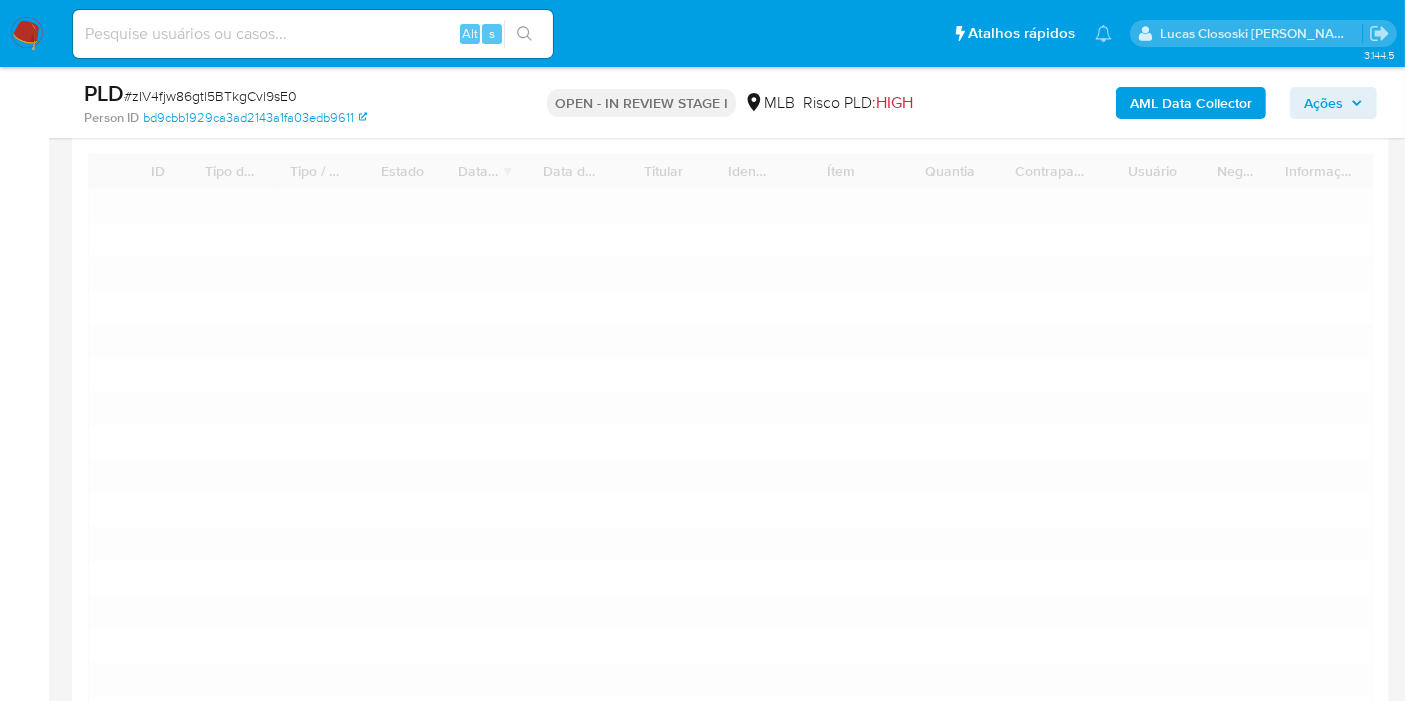 scroll, scrollTop: 2397, scrollLeft: 0, axis: vertical 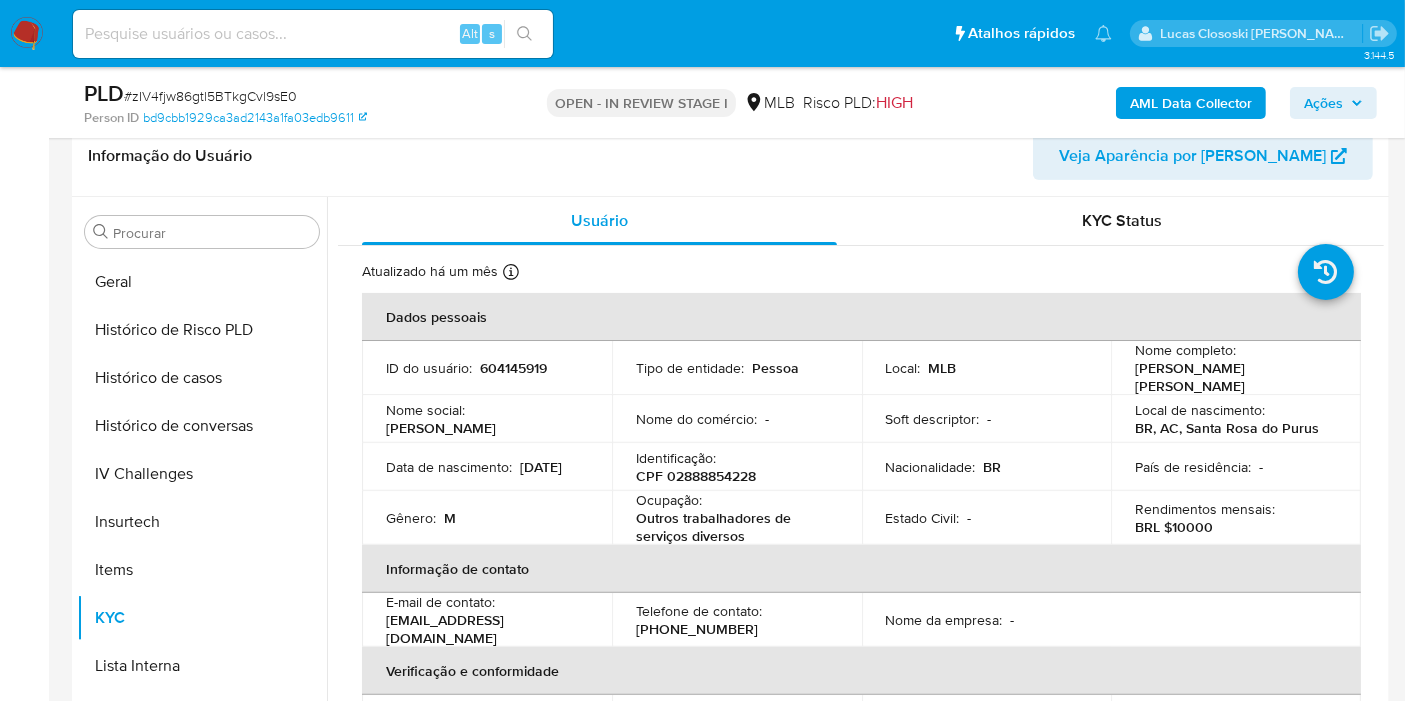 click on "604145919" at bounding box center (513, 368) 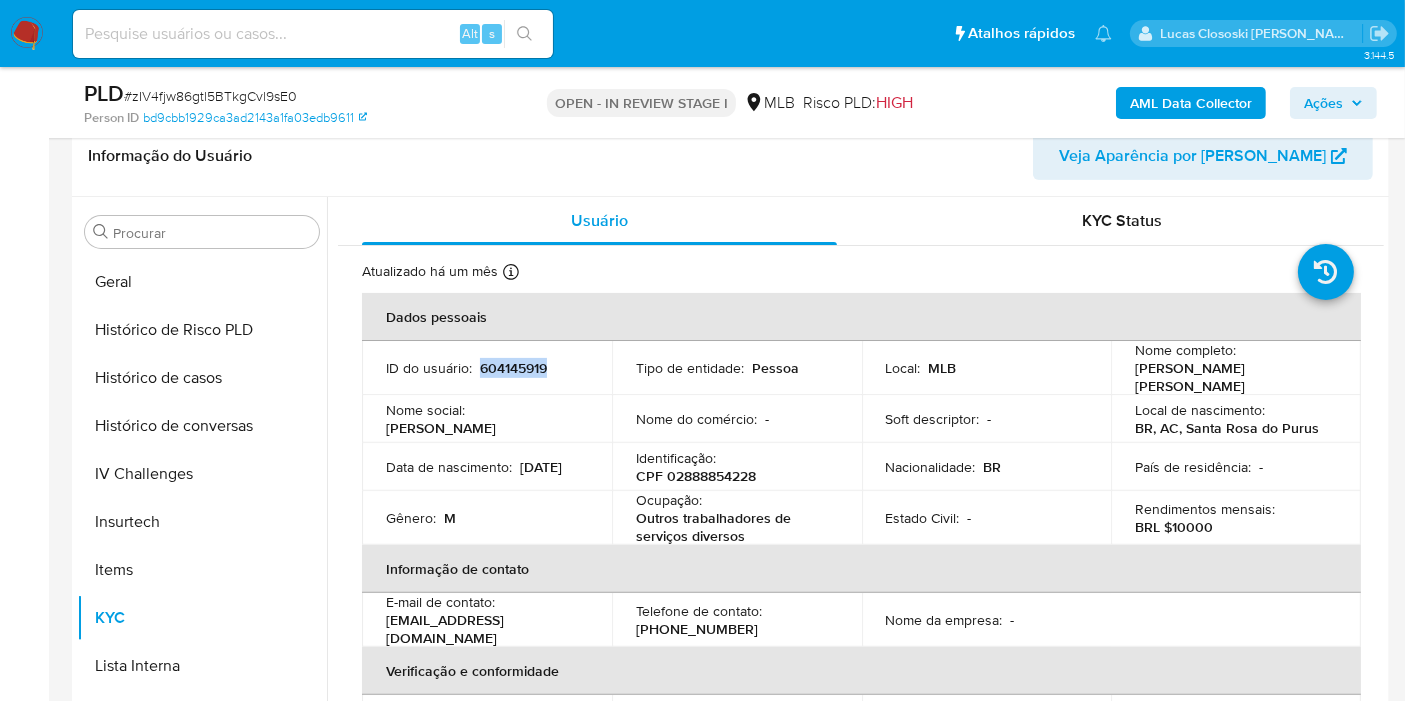 click on "604145919" at bounding box center (513, 368) 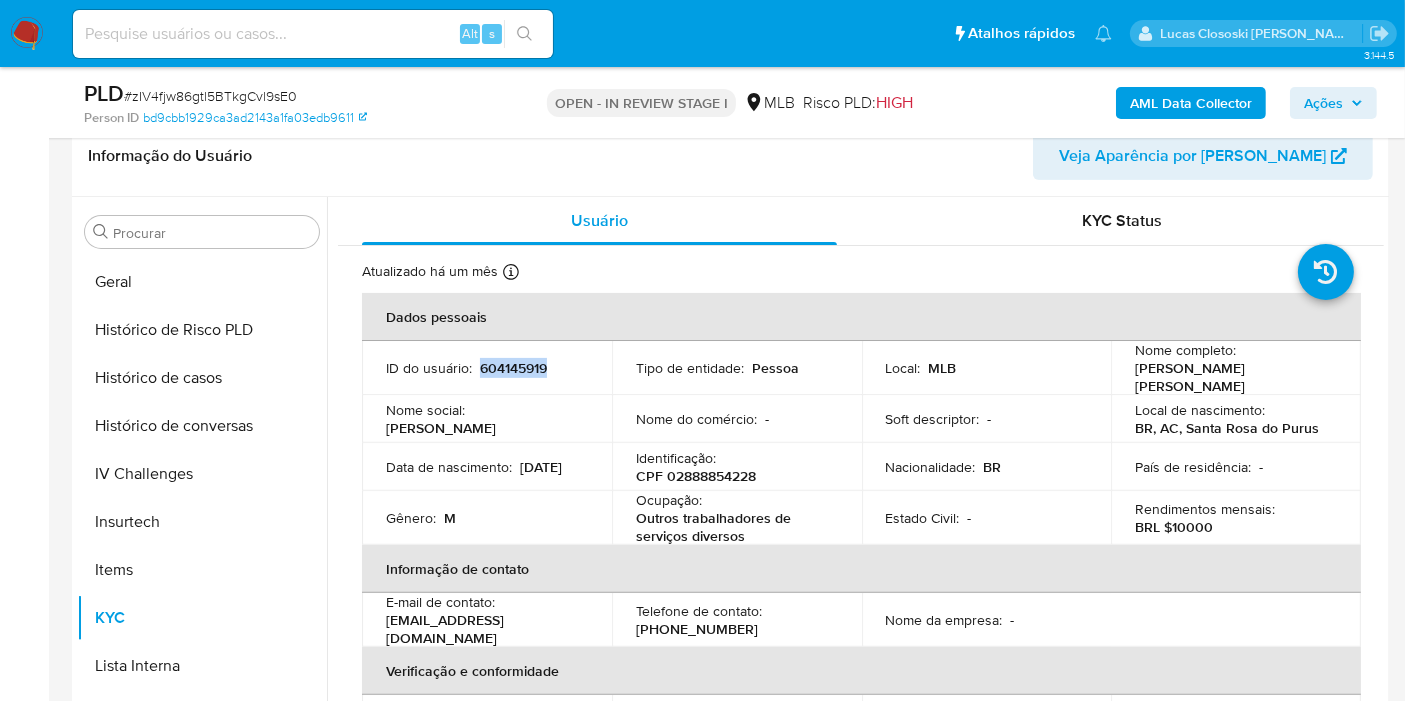 copy on "604145919" 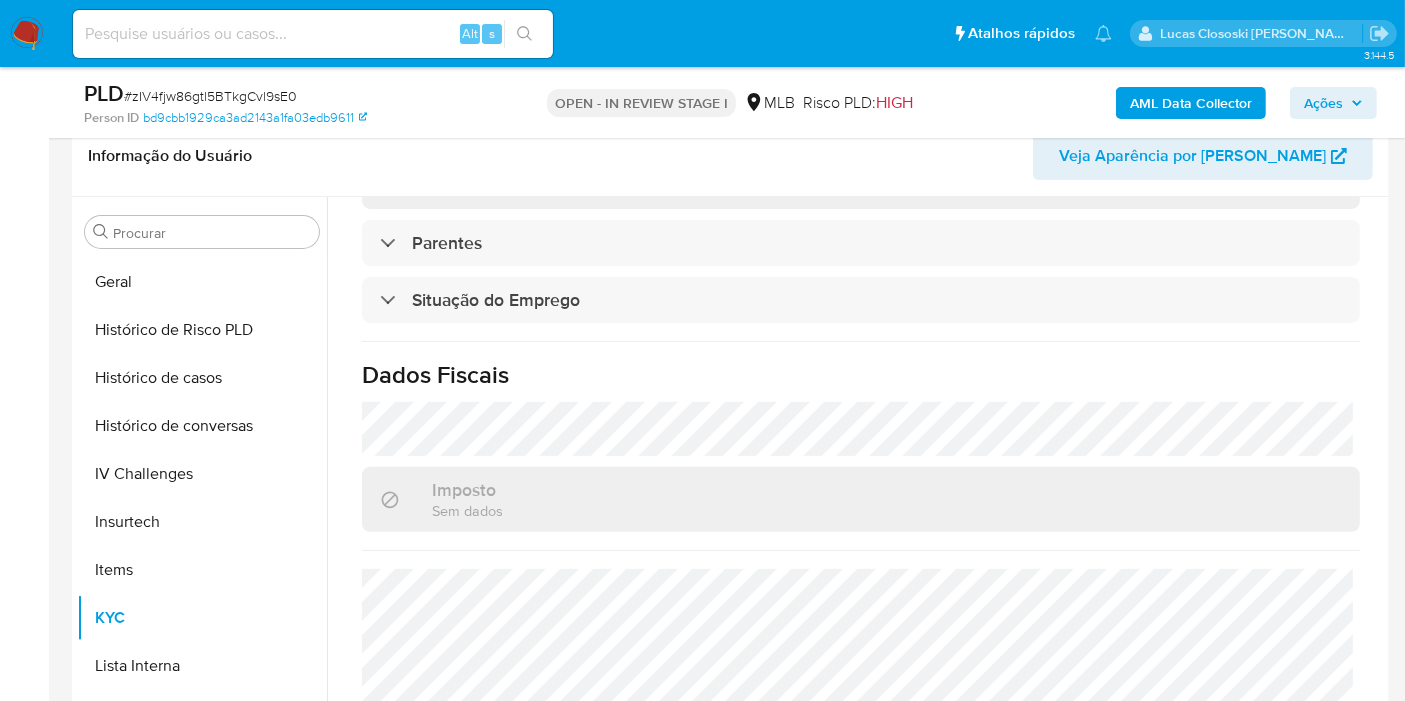 scroll, scrollTop: 920, scrollLeft: 0, axis: vertical 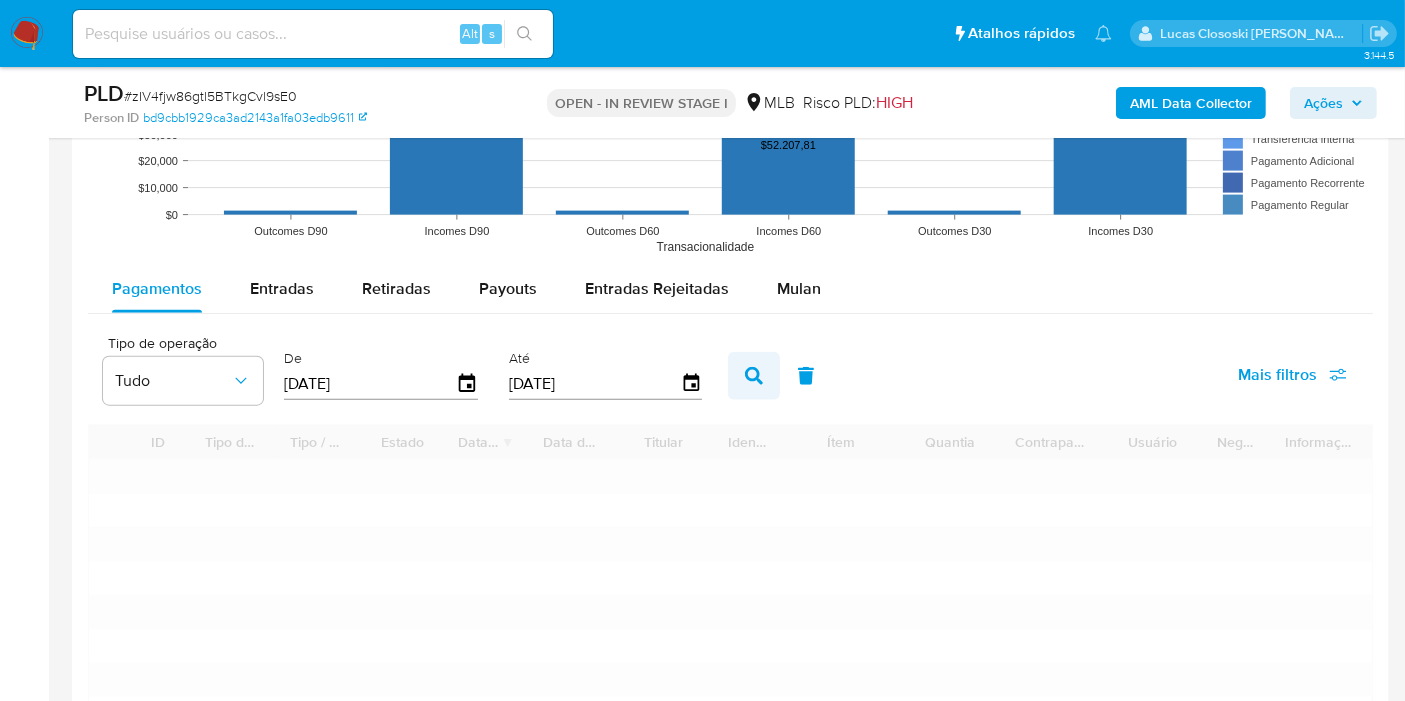 drag, startPoint x: 746, startPoint y: 345, endPoint x: 734, endPoint y: 380, distance: 37 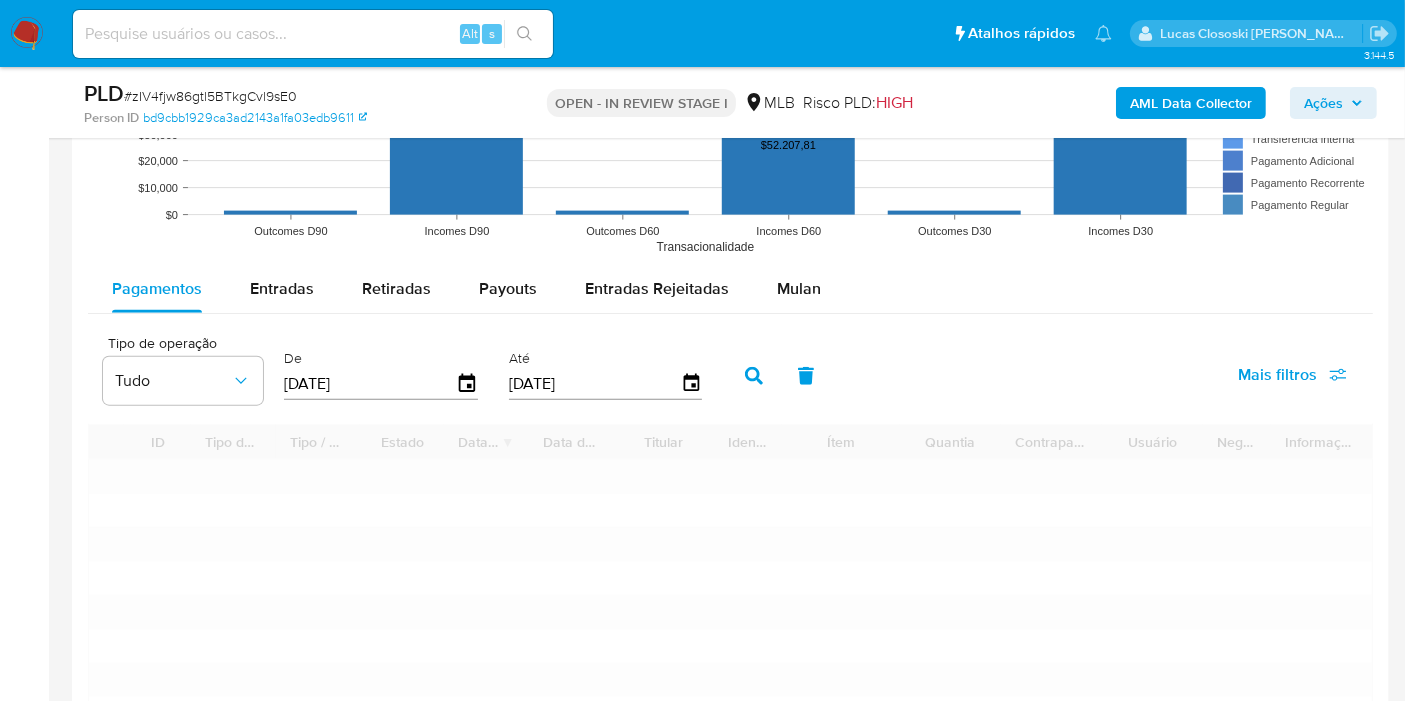 click at bounding box center (754, 376) 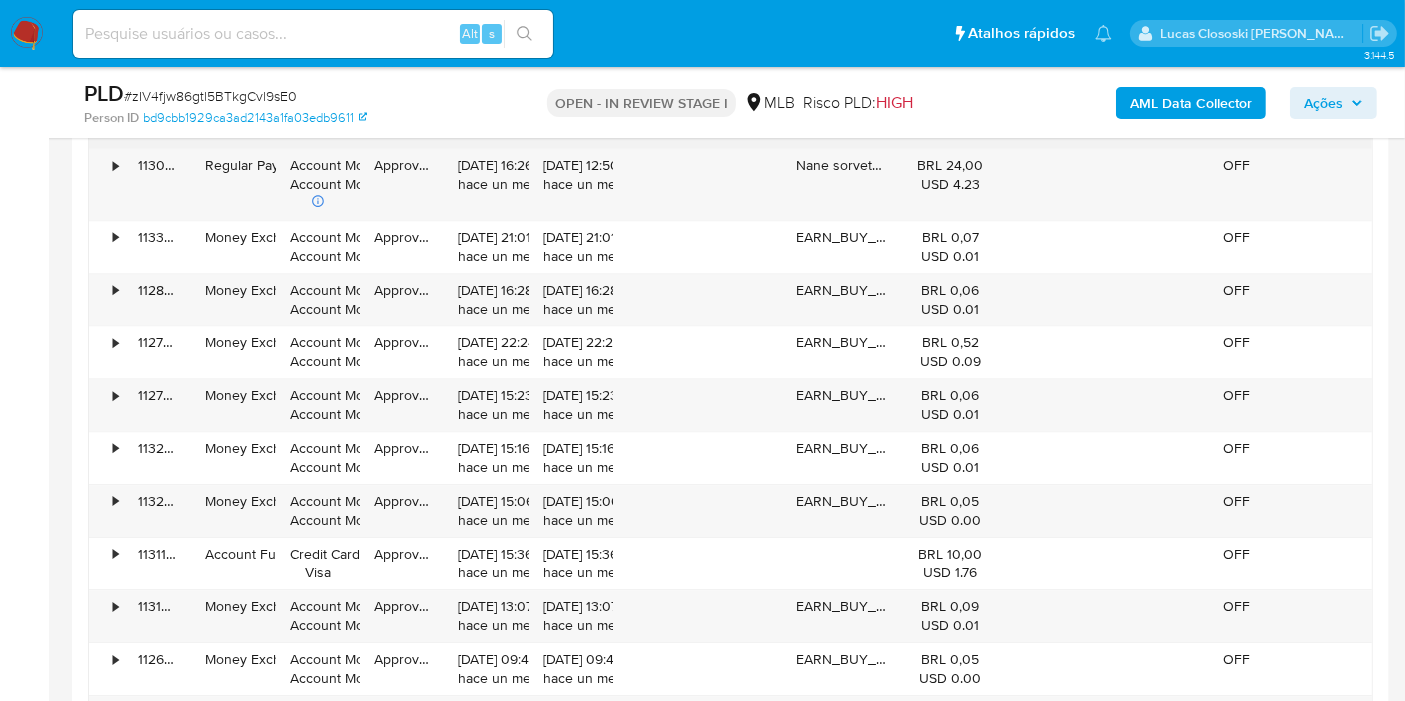 scroll, scrollTop: 5842, scrollLeft: 0, axis: vertical 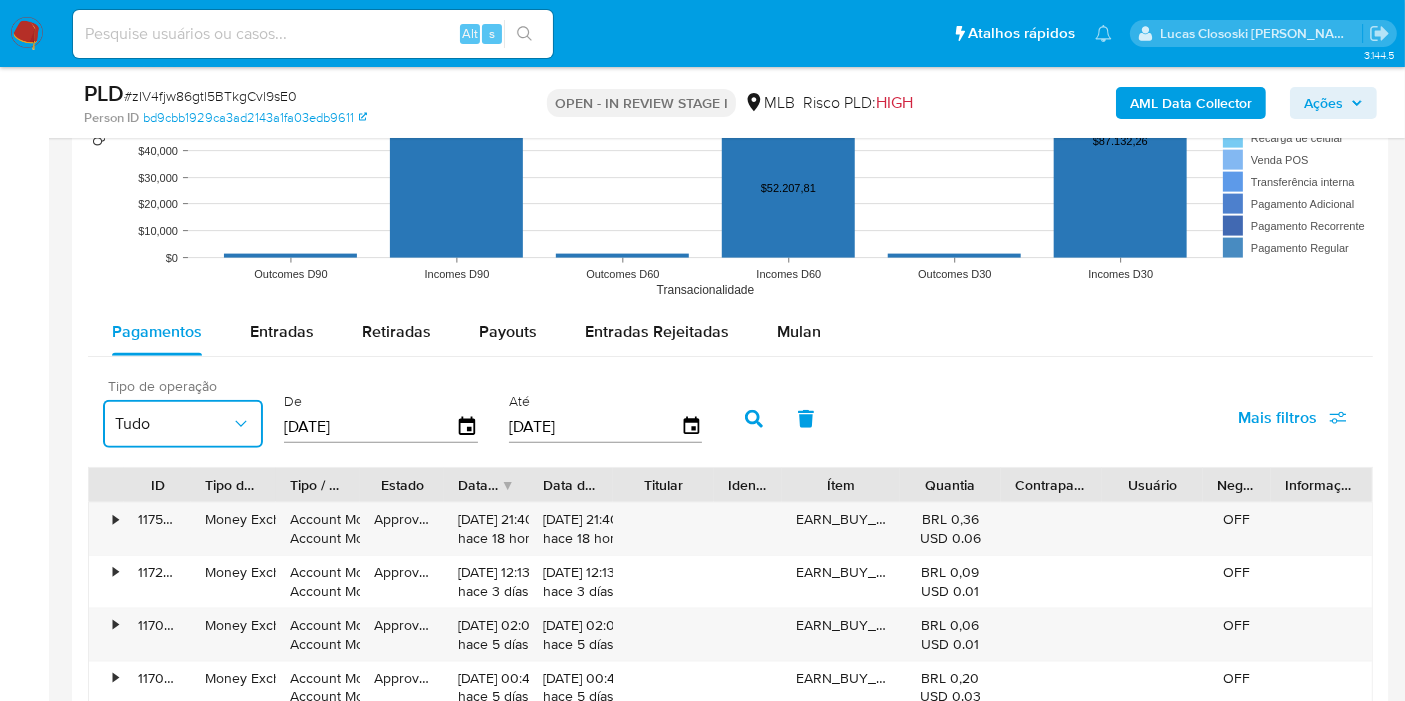 click on "Tudo" at bounding box center (183, 424) 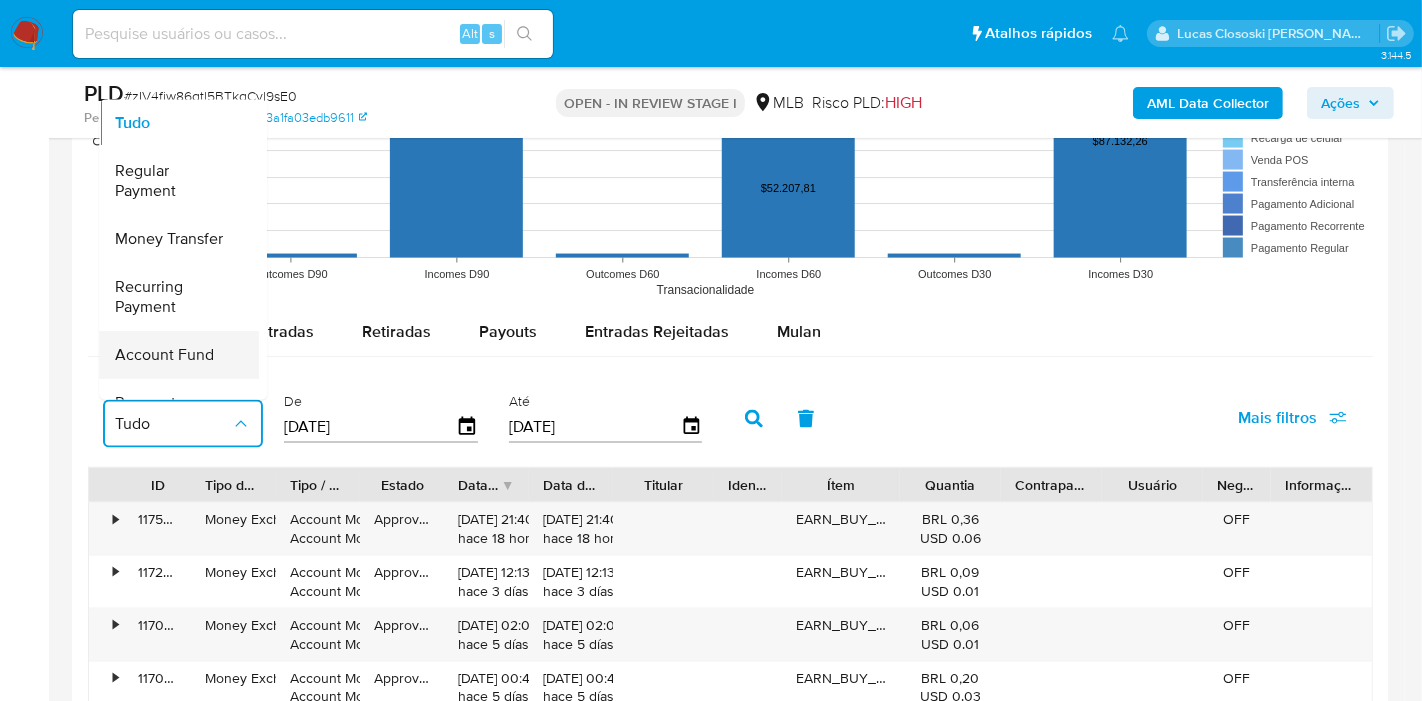 click on "Account Fund" at bounding box center [164, 356] 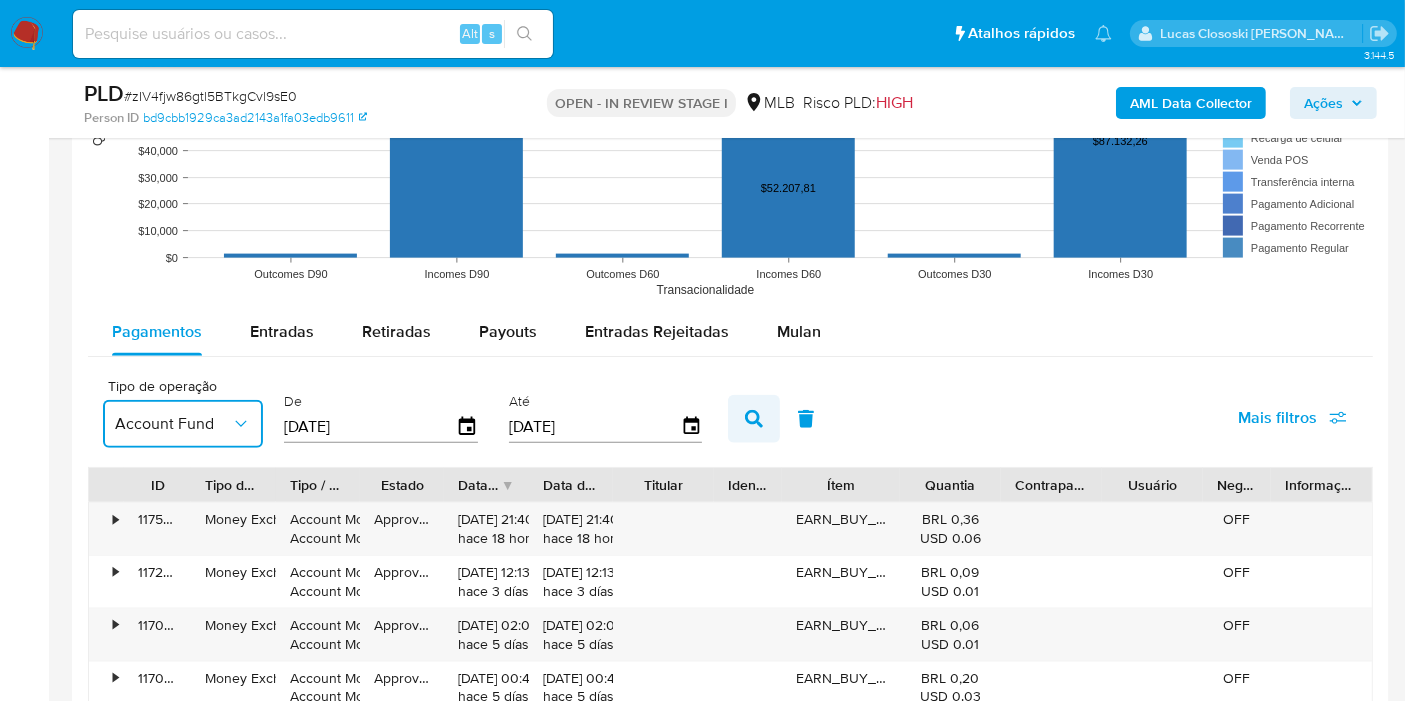 click at bounding box center (754, 419) 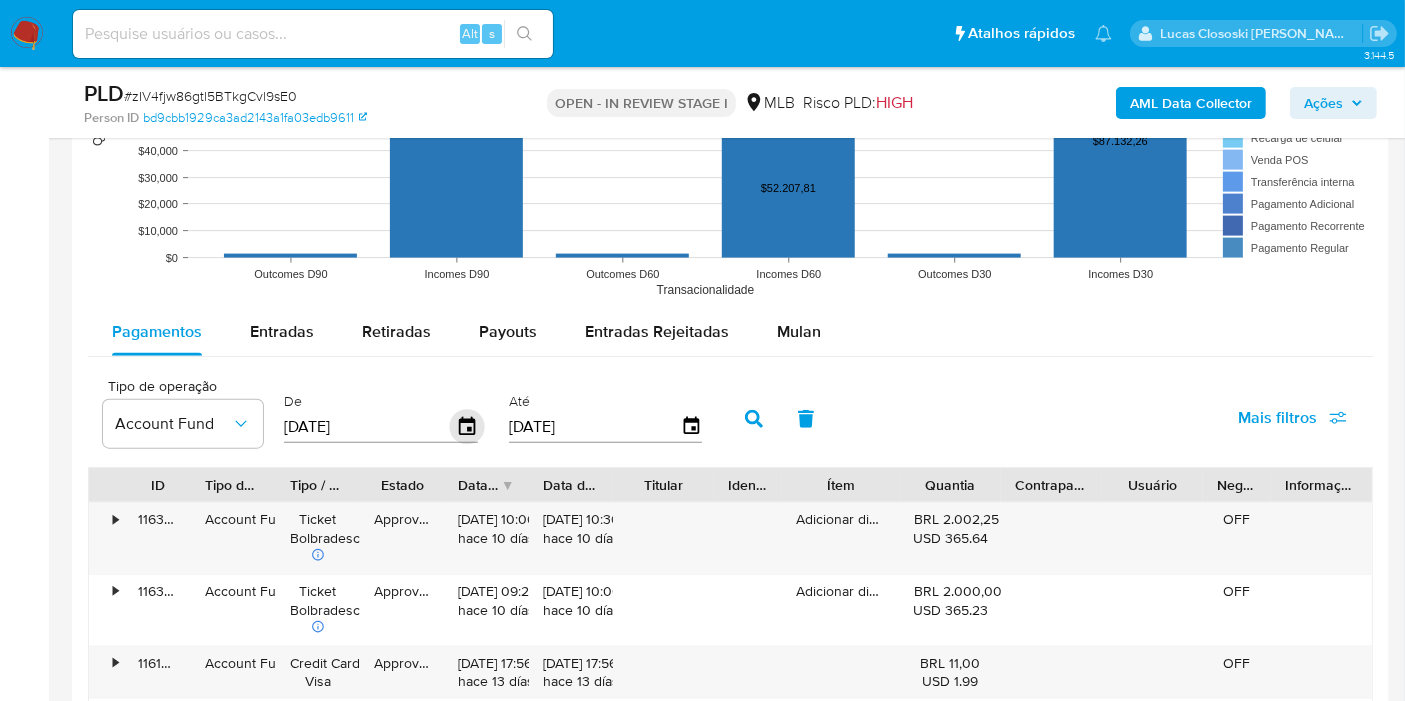 click 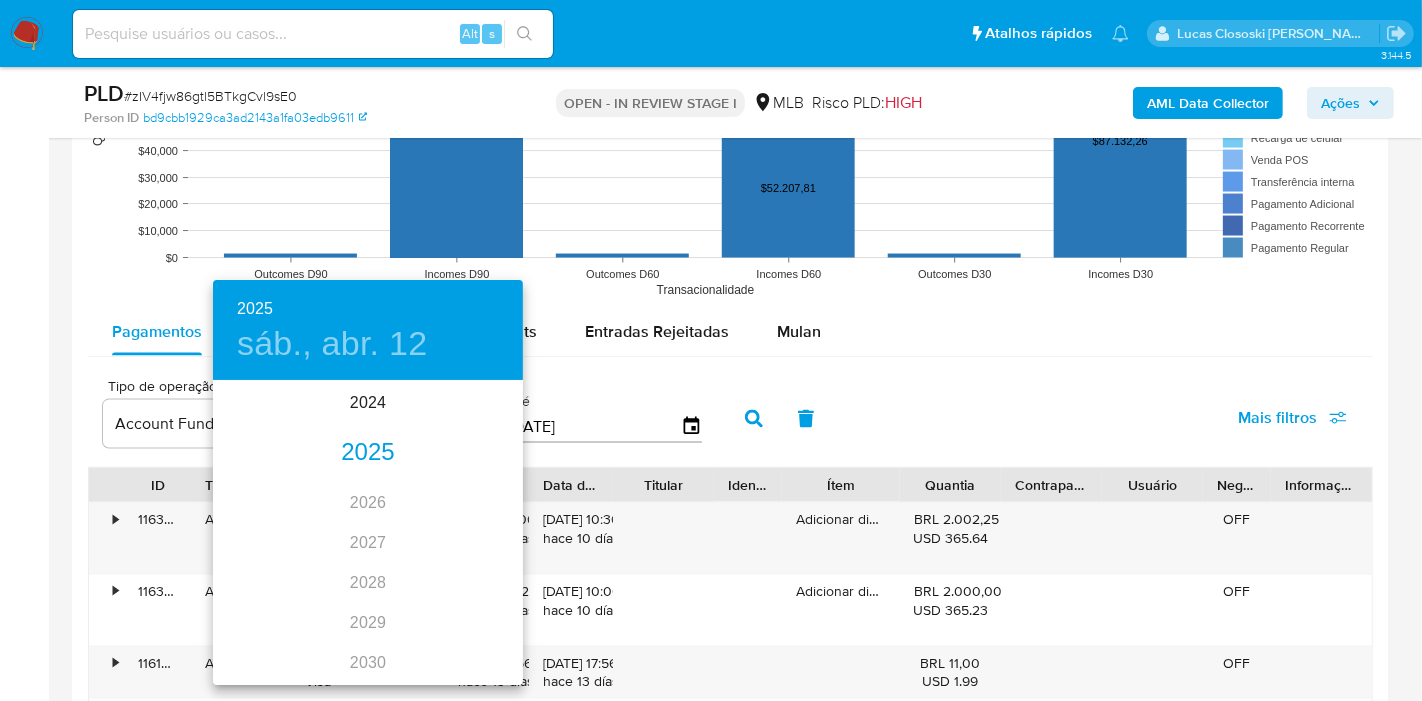 click on "2025" at bounding box center [368, 453] 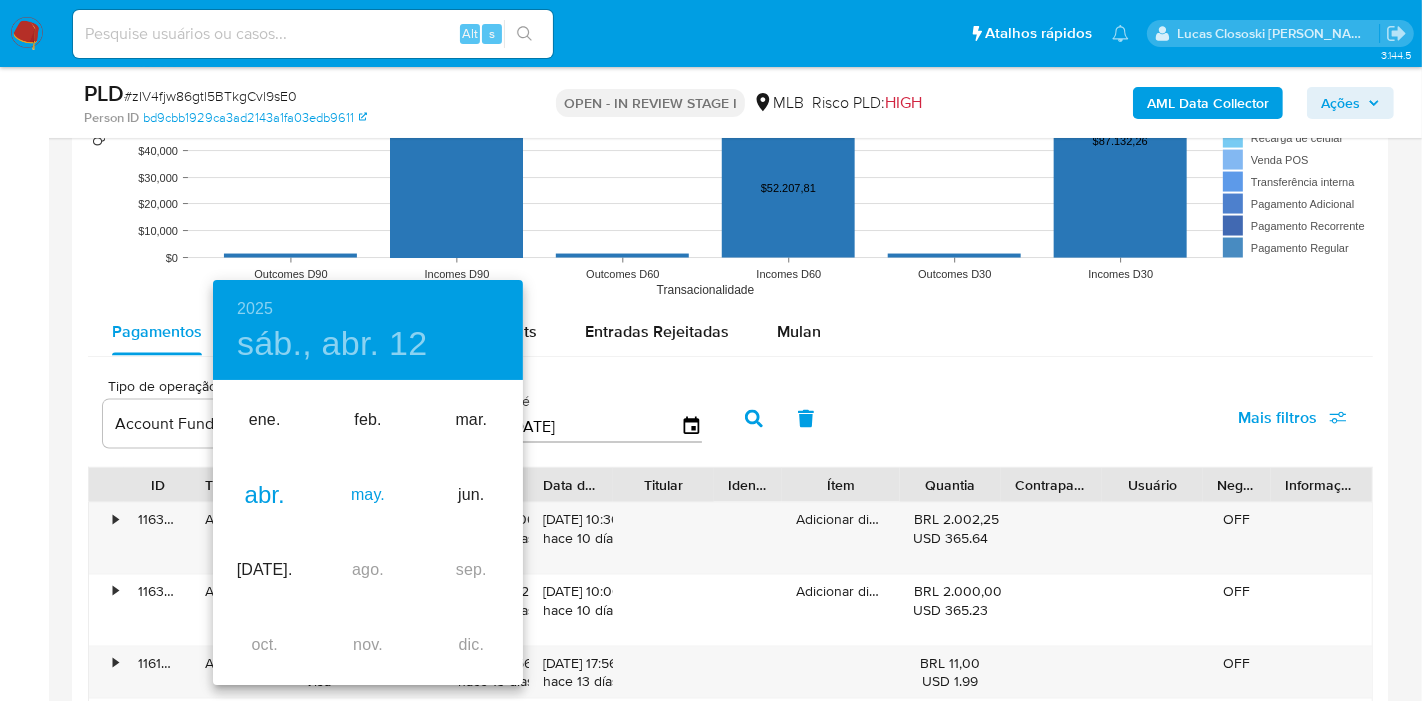 click on "may." at bounding box center (367, 495) 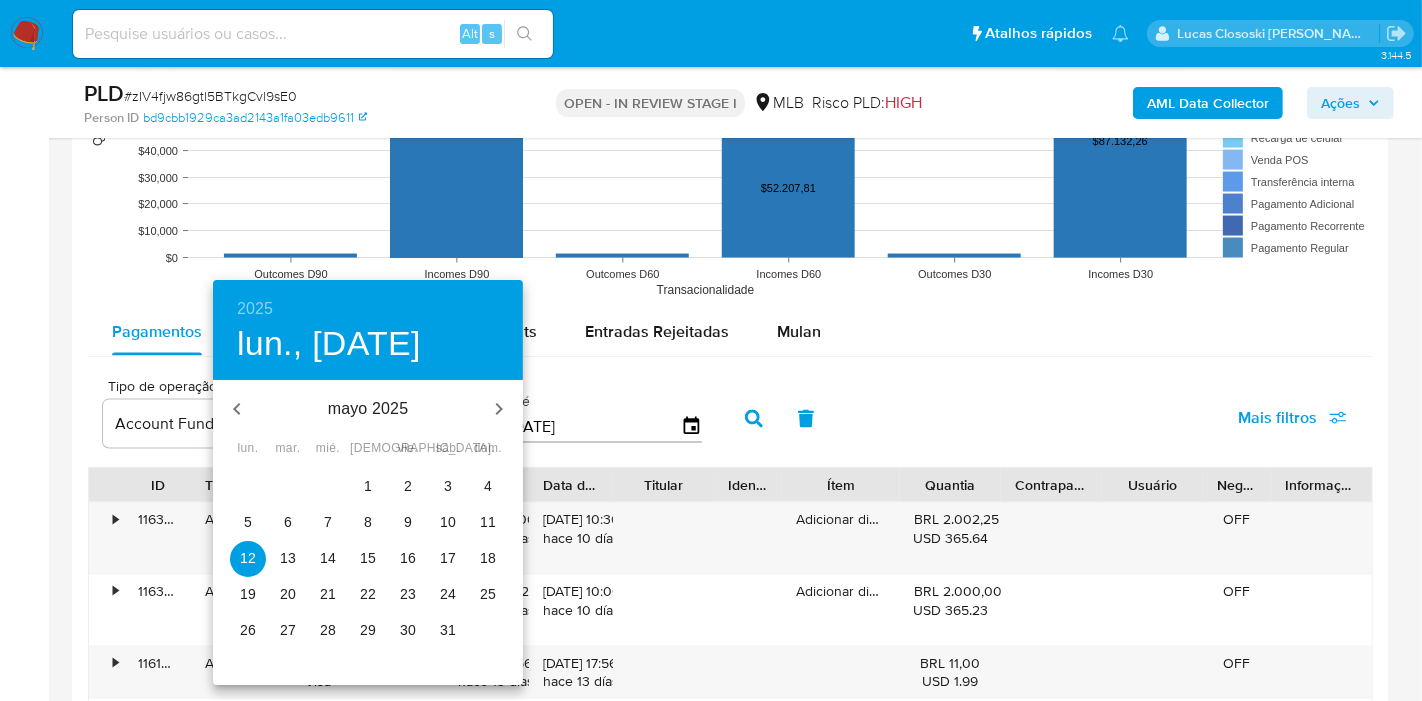 click on "1" at bounding box center (368, 487) 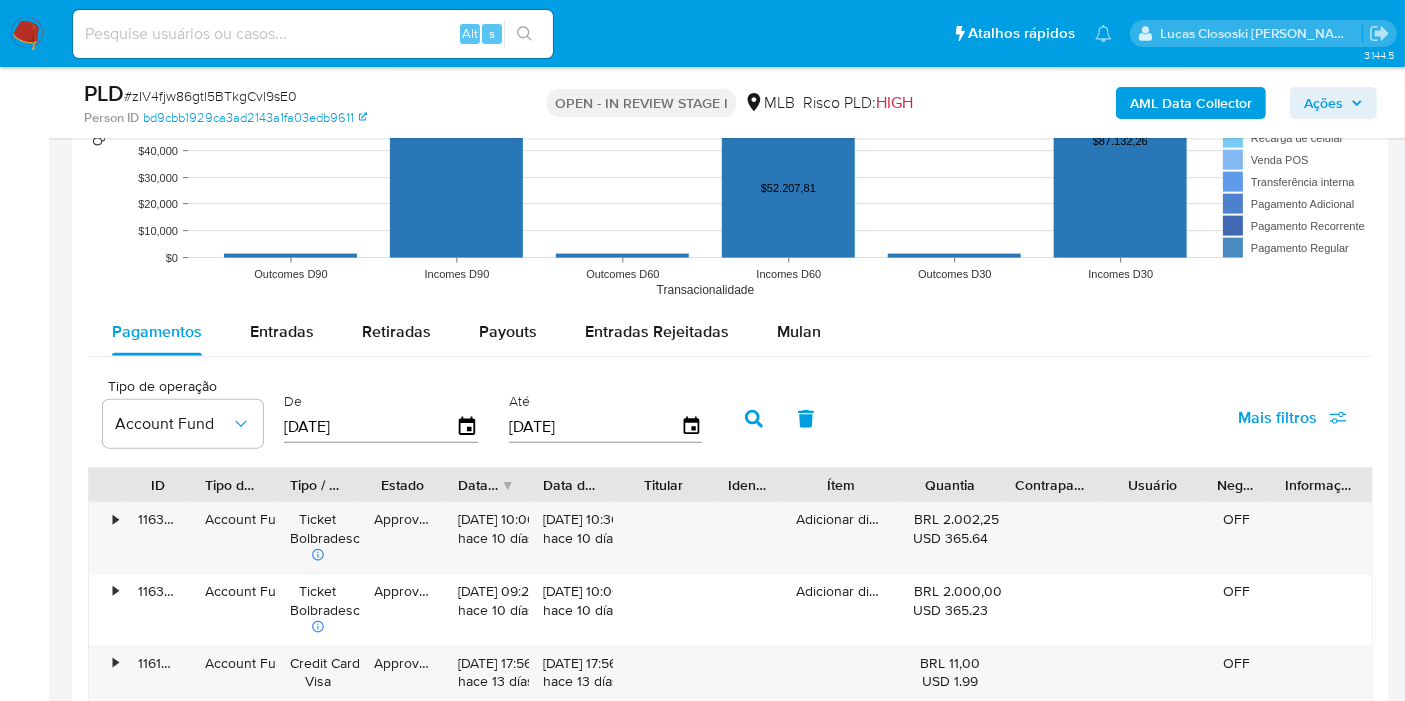 click 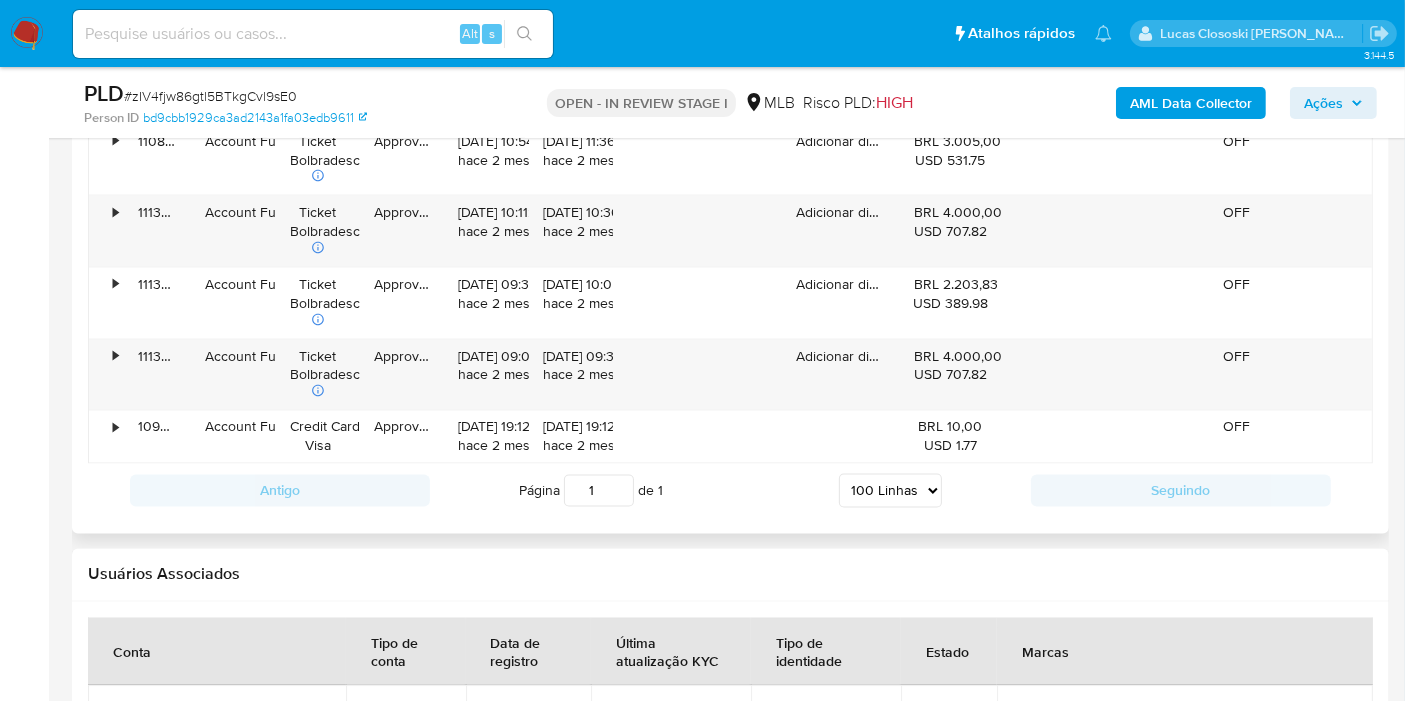 scroll, scrollTop: 3354, scrollLeft: 0, axis: vertical 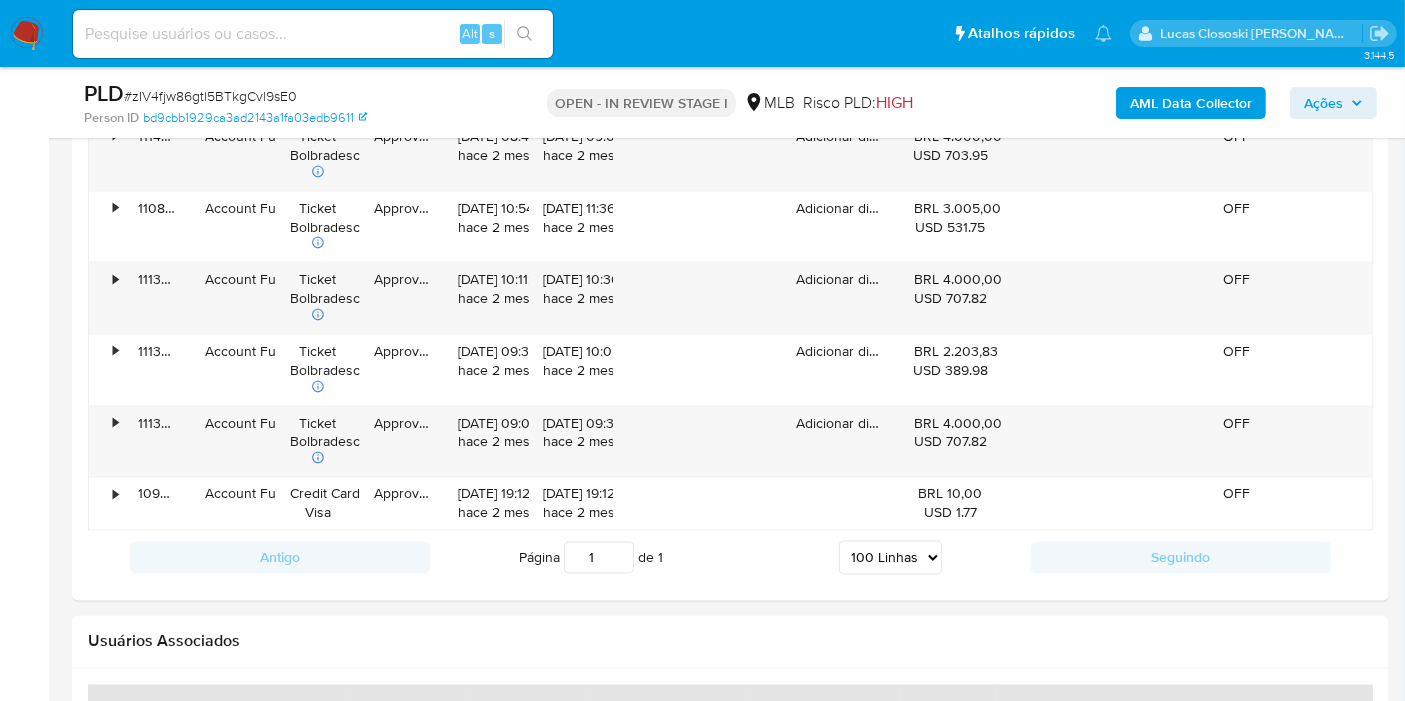 click on "Ações" at bounding box center [1333, 103] 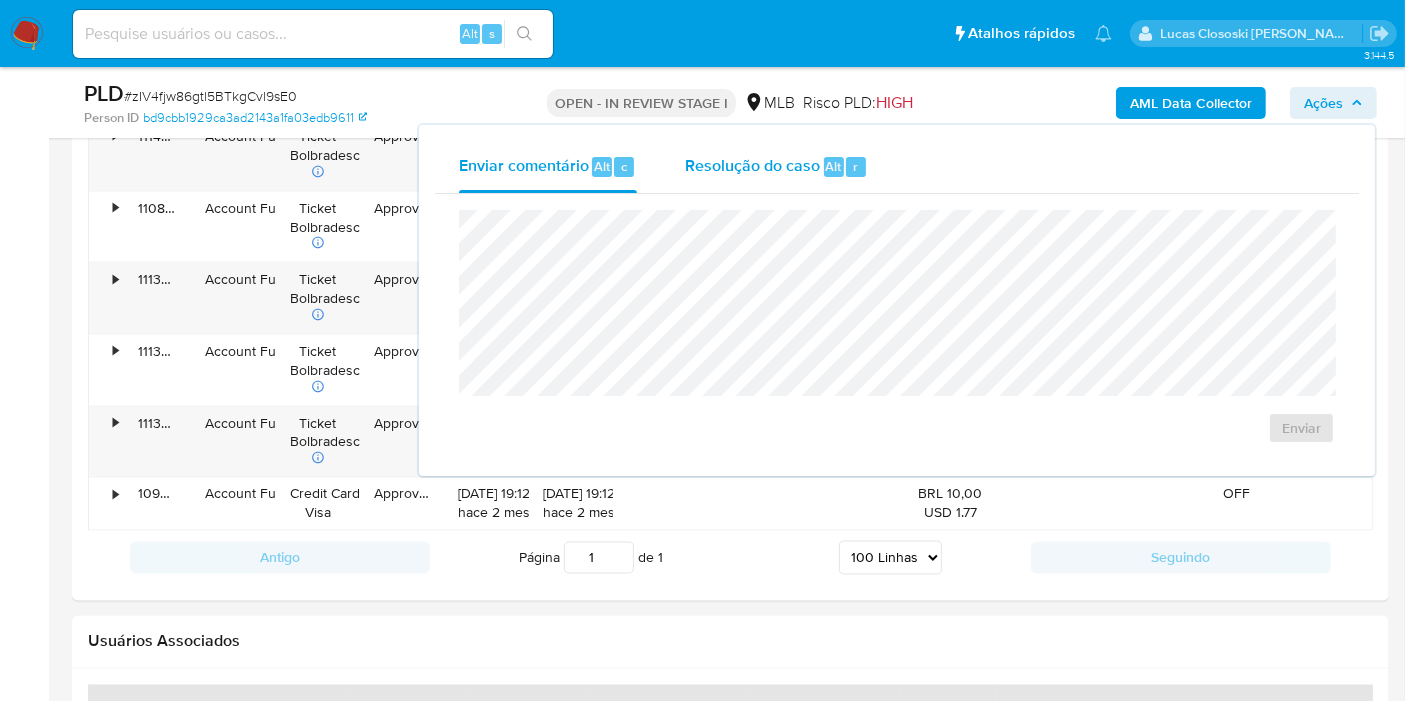click on "Alt" at bounding box center (834, 166) 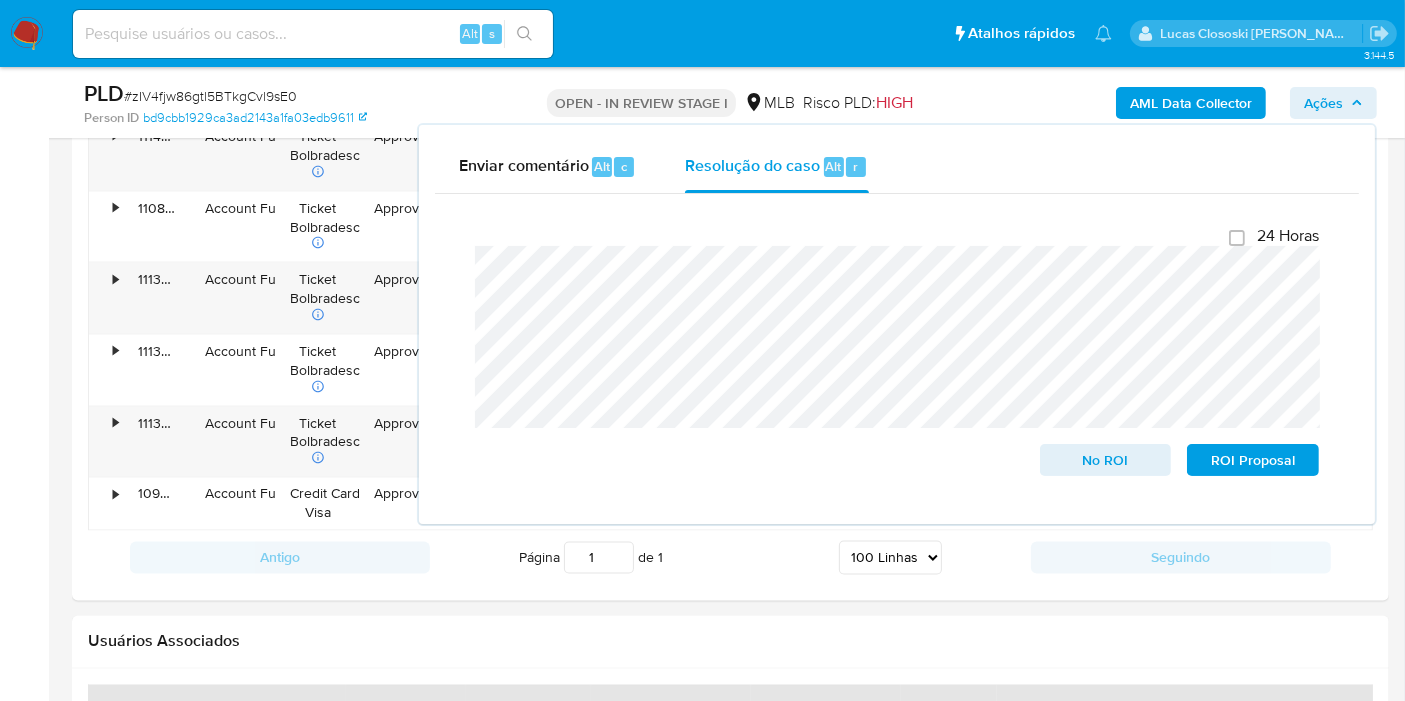 click on "Ações" at bounding box center (1323, 103) 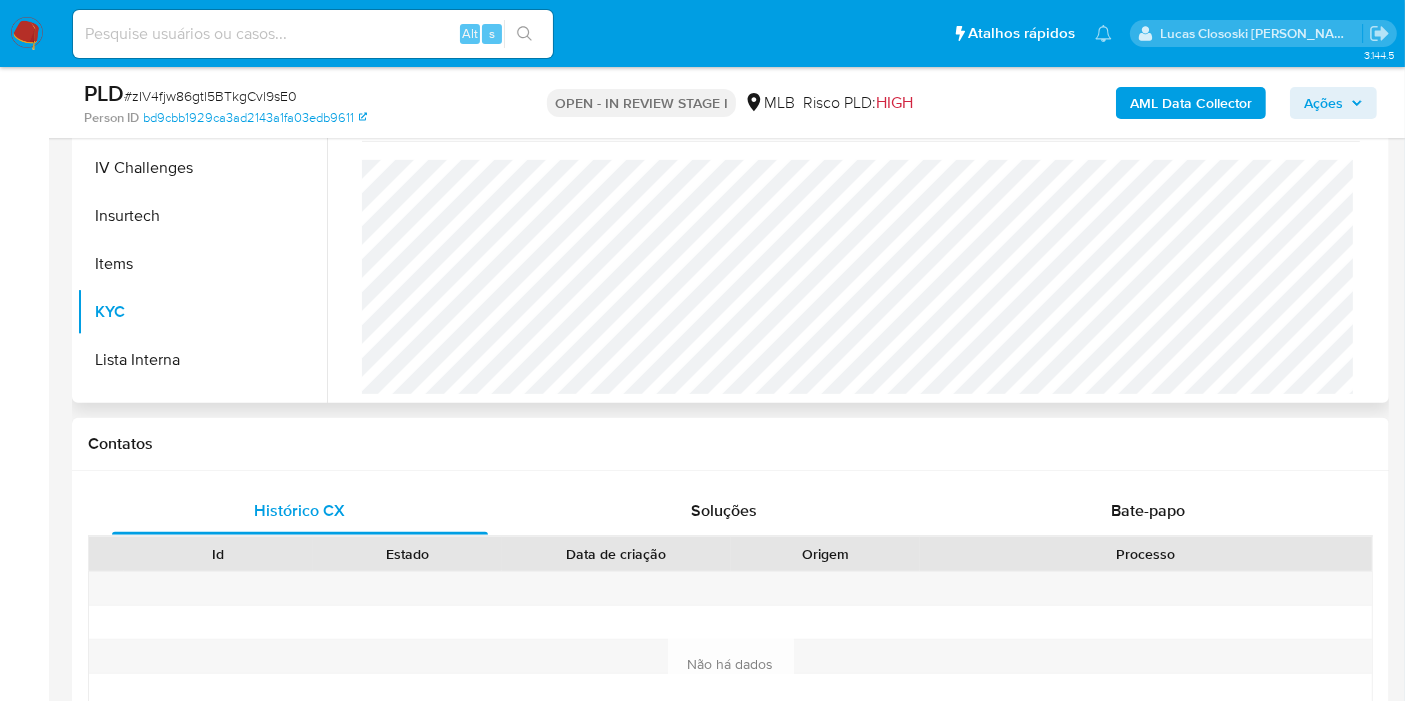 scroll, scrollTop: 577, scrollLeft: 0, axis: vertical 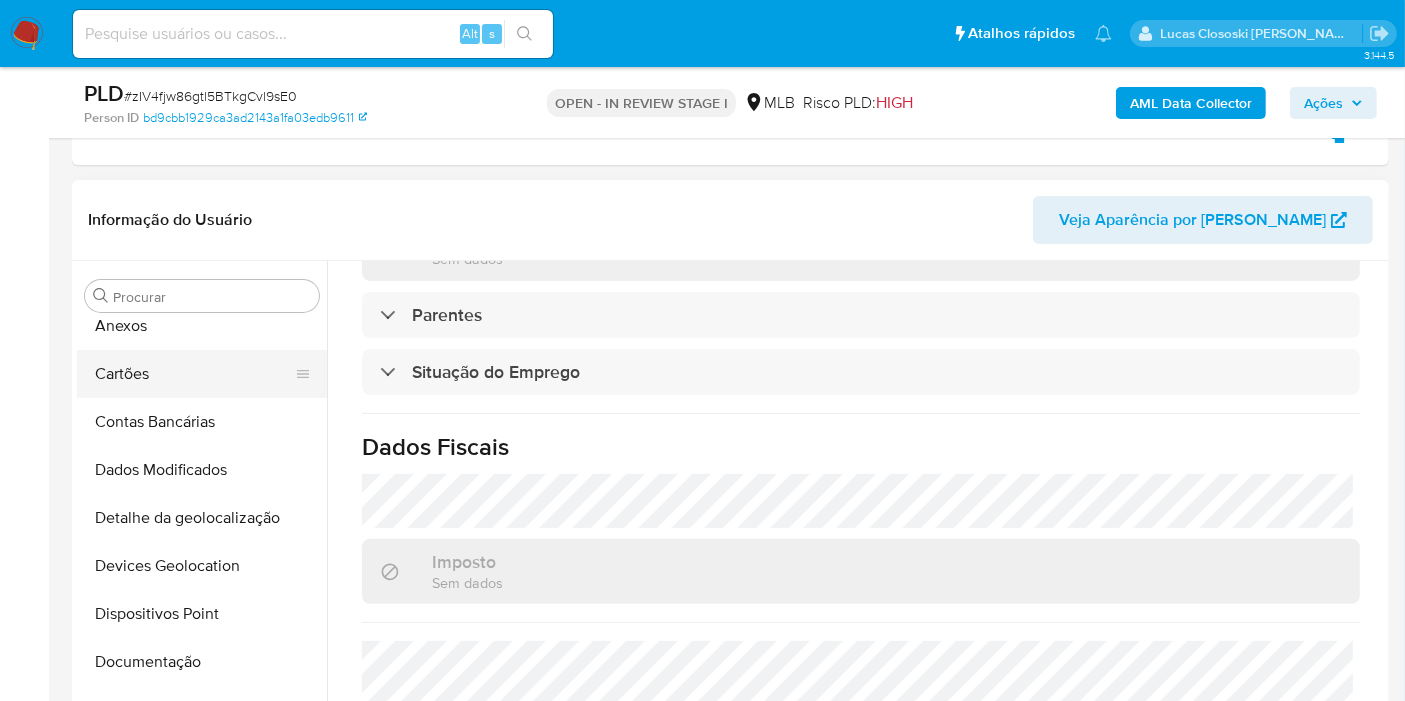 drag, startPoint x: 134, startPoint y: 344, endPoint x: 171, endPoint y: 343, distance: 37.01351 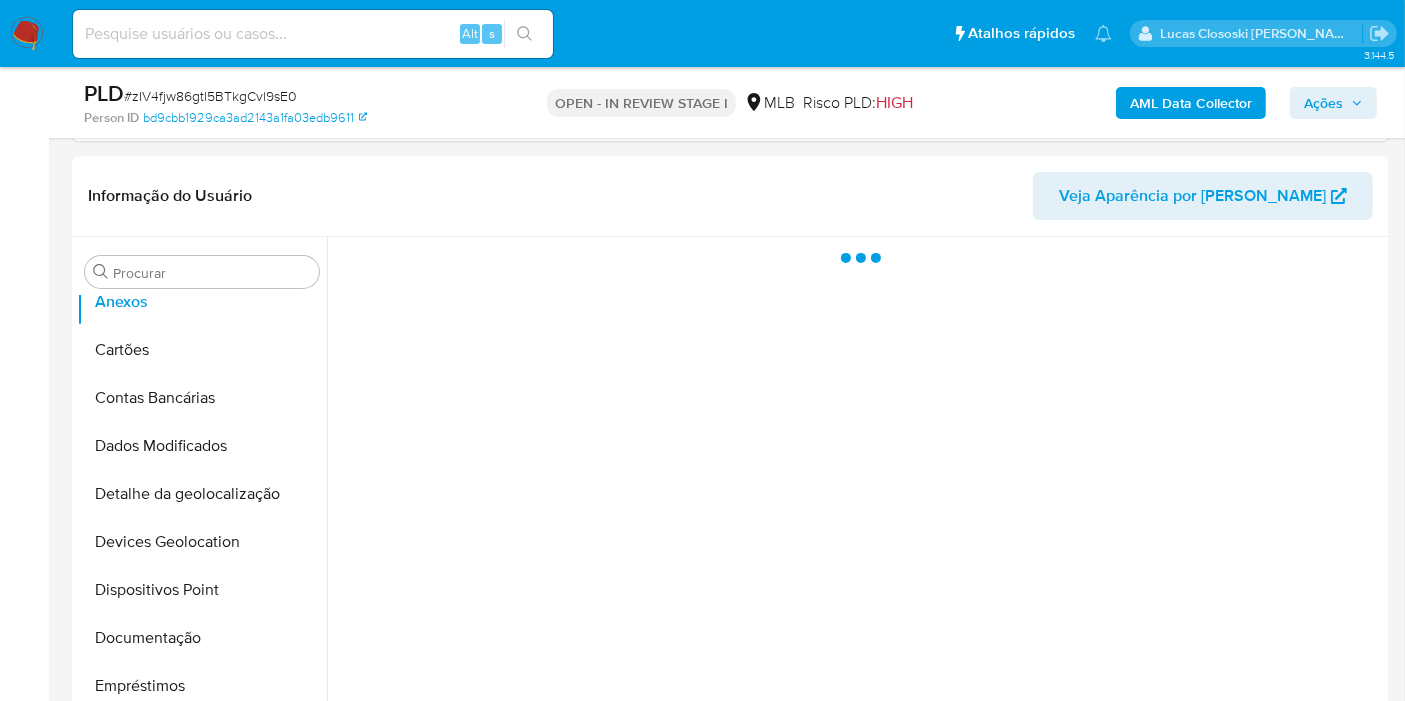 scroll, scrollTop: 0, scrollLeft: 0, axis: both 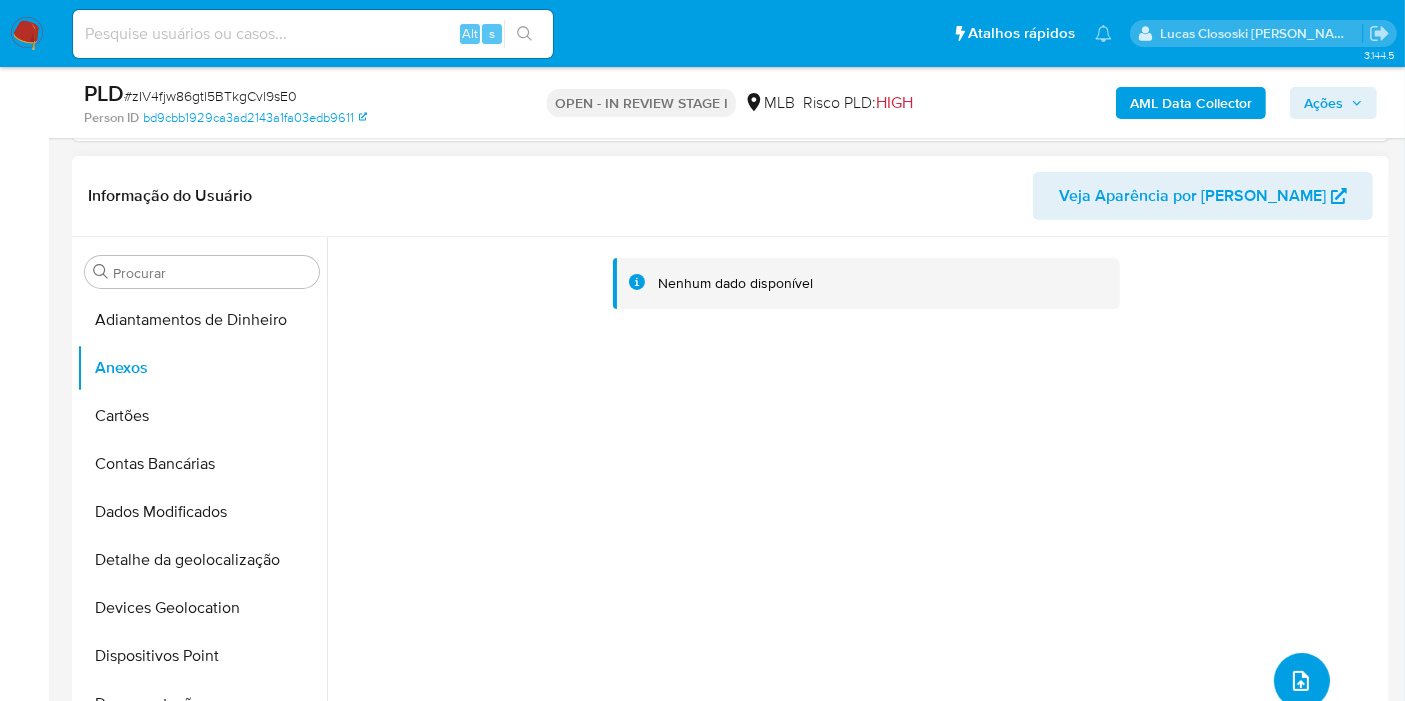 click at bounding box center [1302, 681] 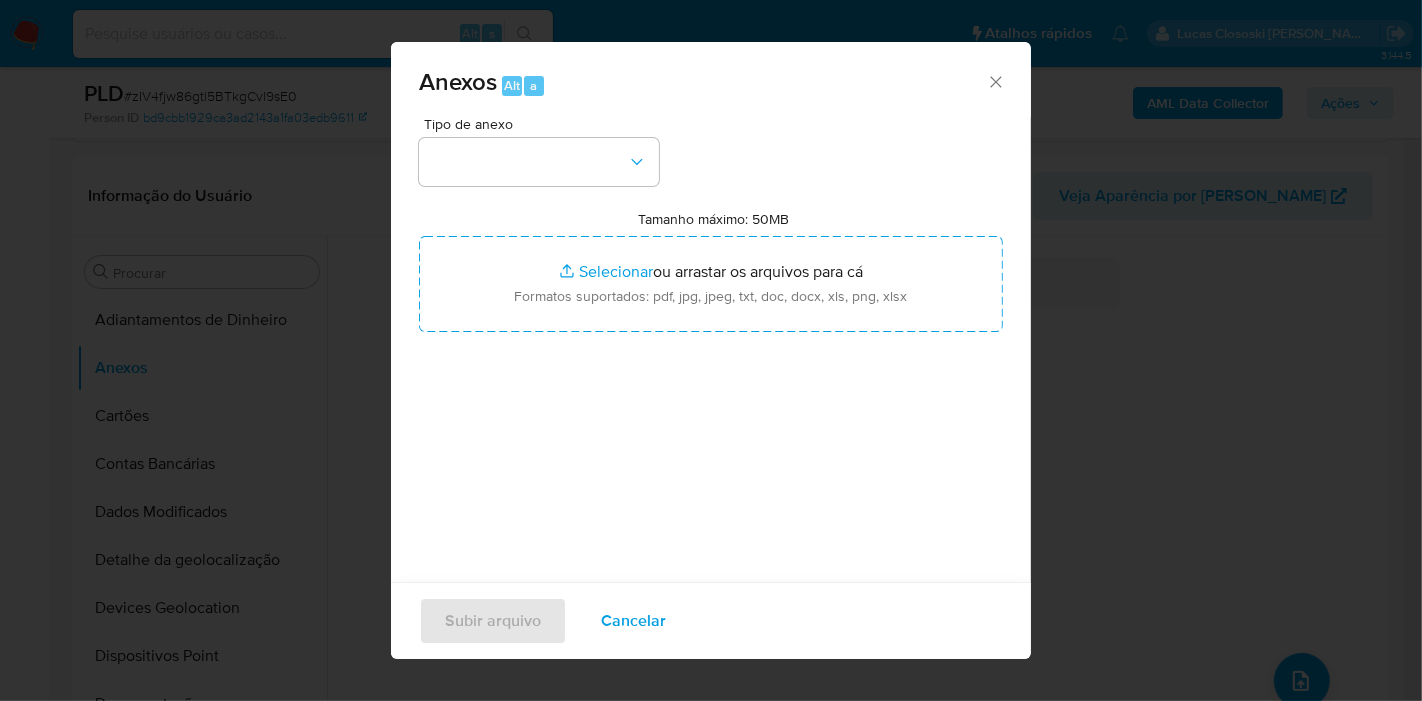 click at bounding box center [539, 162] 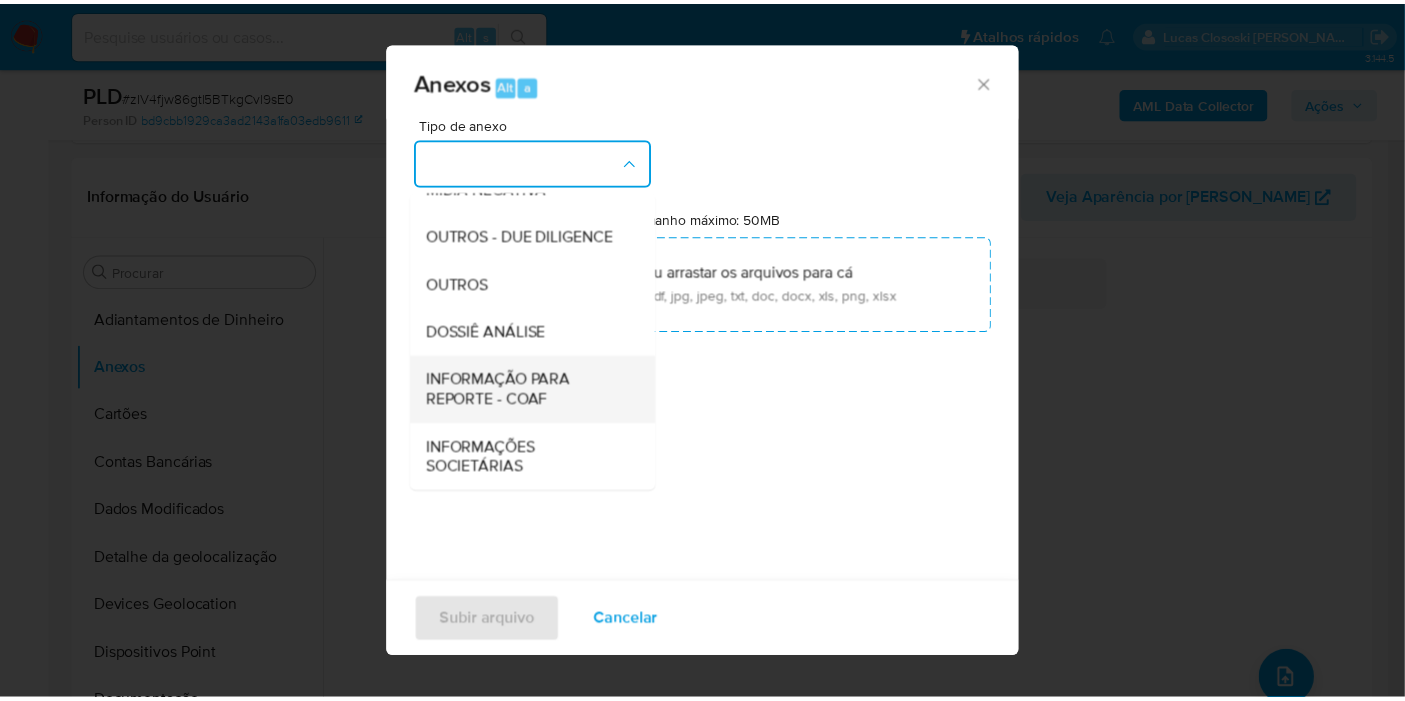 scroll, scrollTop: 307, scrollLeft: 0, axis: vertical 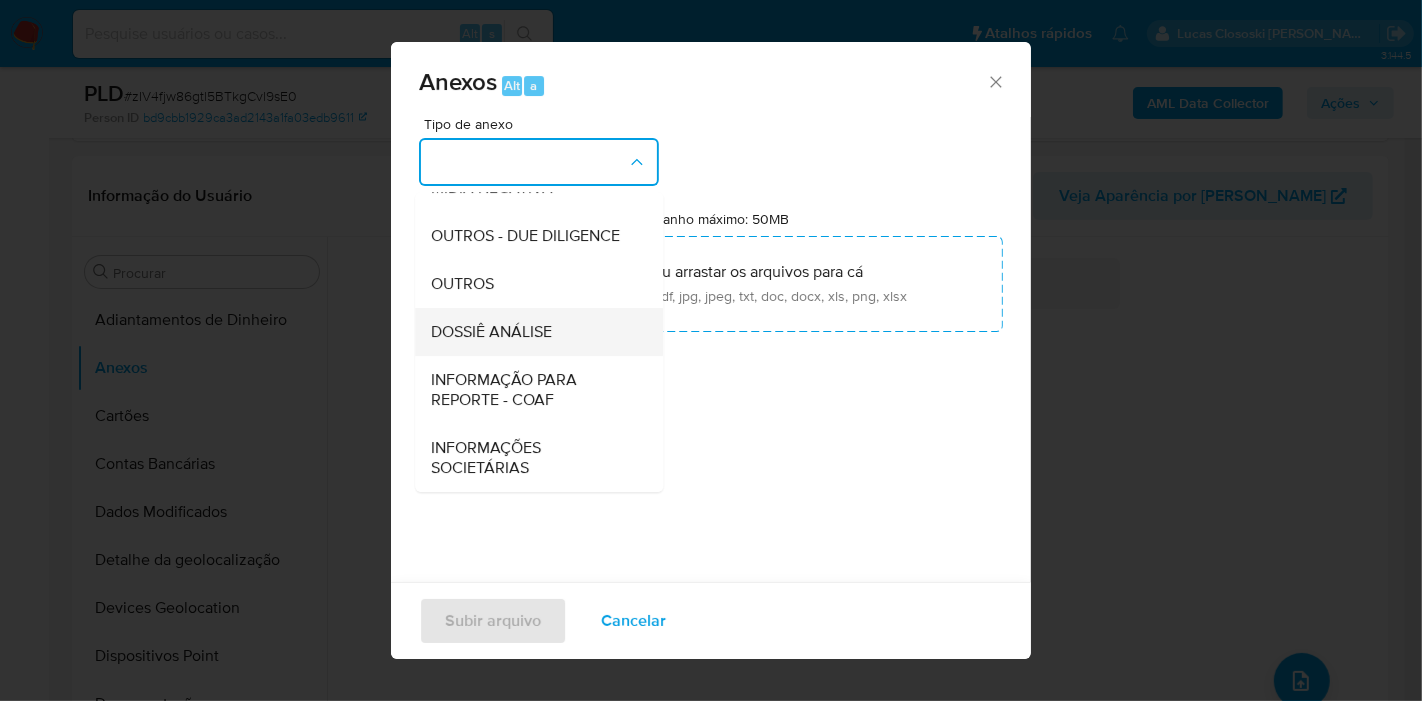 click on "DOSSIÊ ANÁLISE" at bounding box center [491, 332] 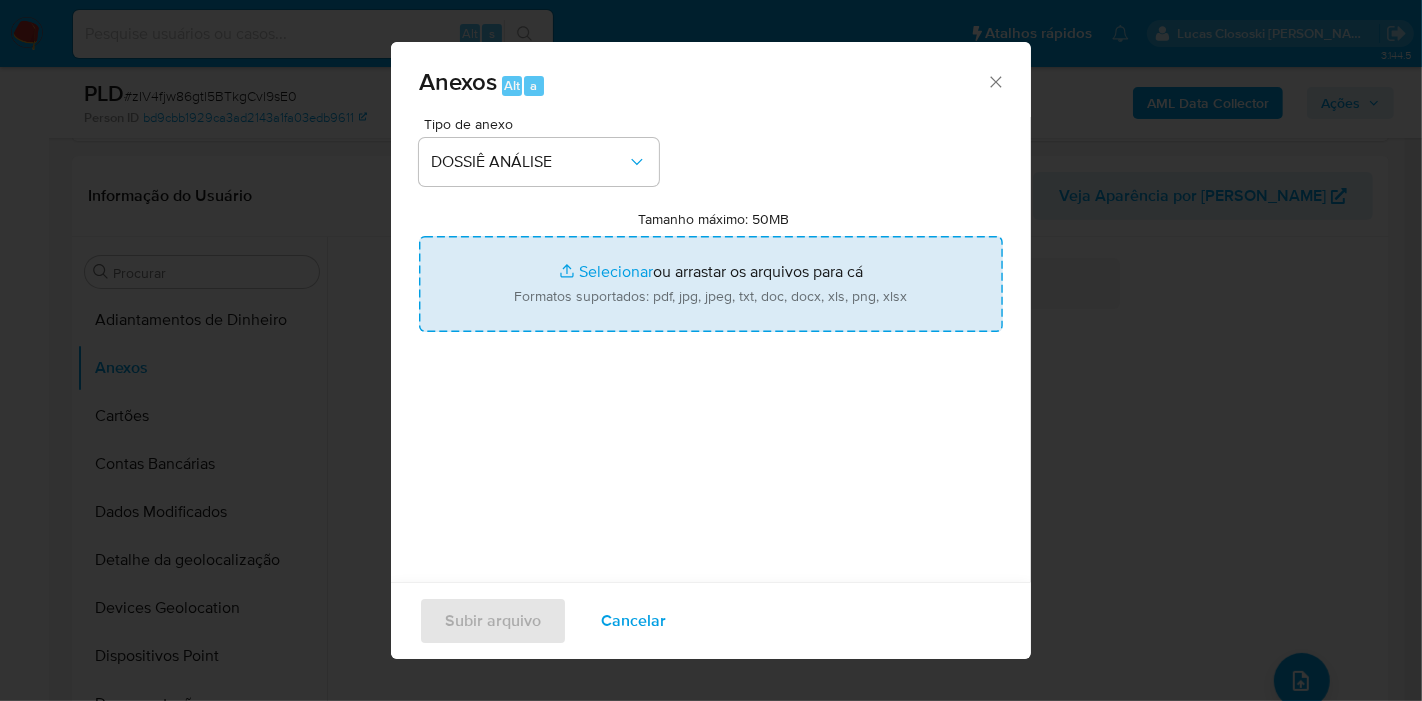 click on "Tamanho máximo: 50MB Selecionar arquivos" at bounding box center (711, 284) 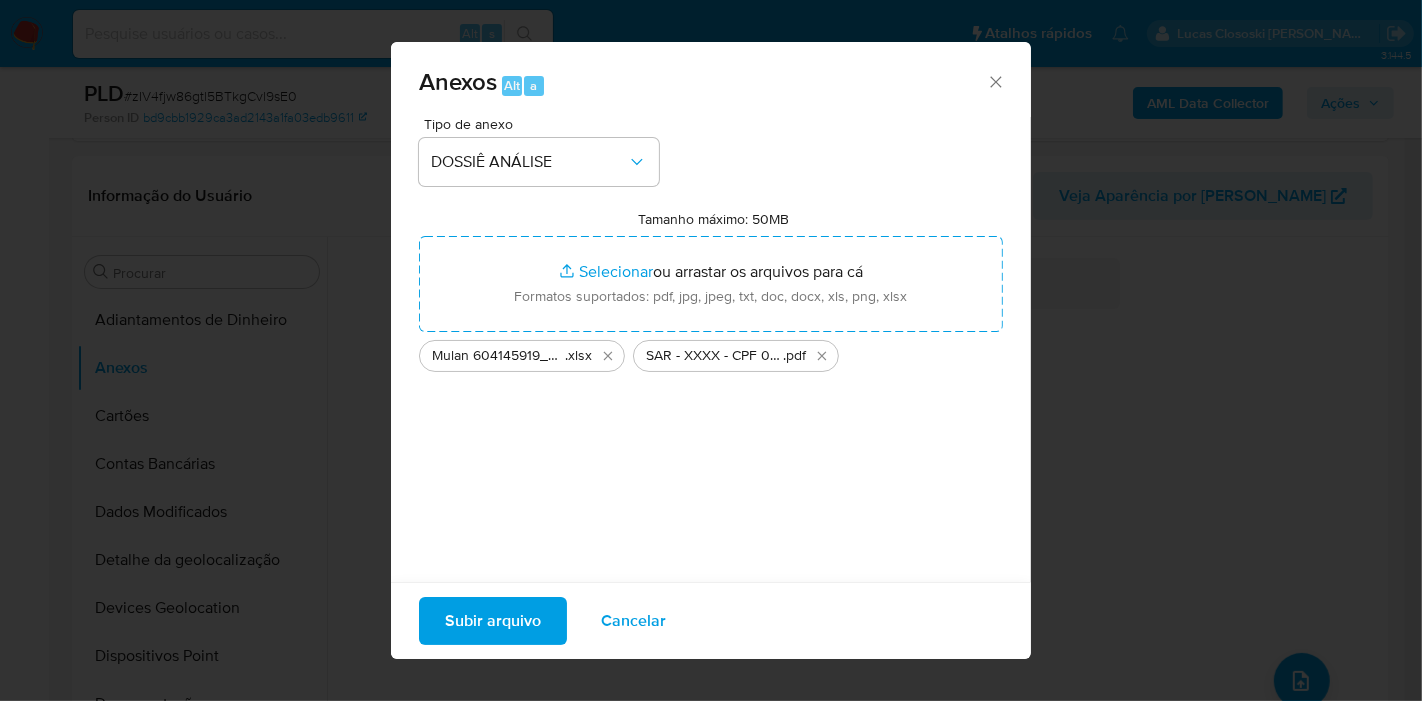 click on "Subir arquivo" at bounding box center (493, 621) 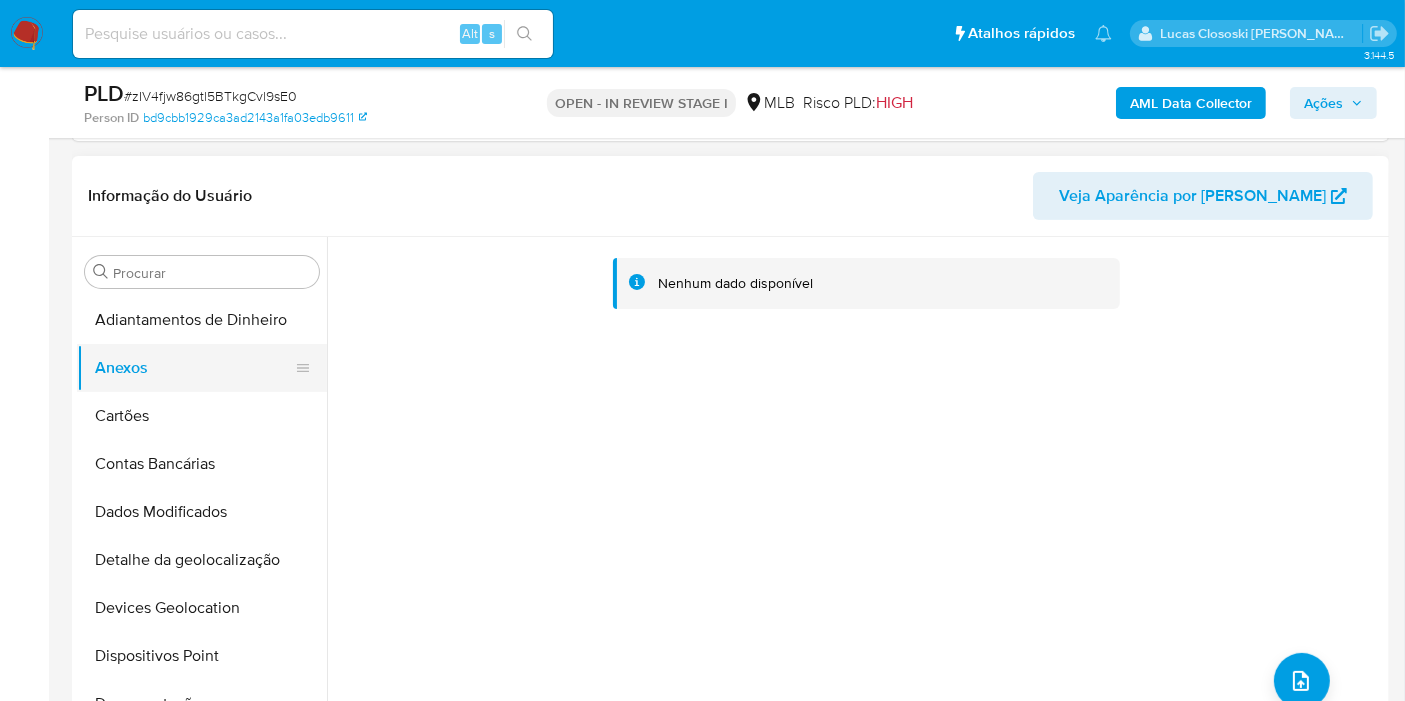 drag, startPoint x: 116, startPoint y: 429, endPoint x: 112, endPoint y: 372, distance: 57.14018 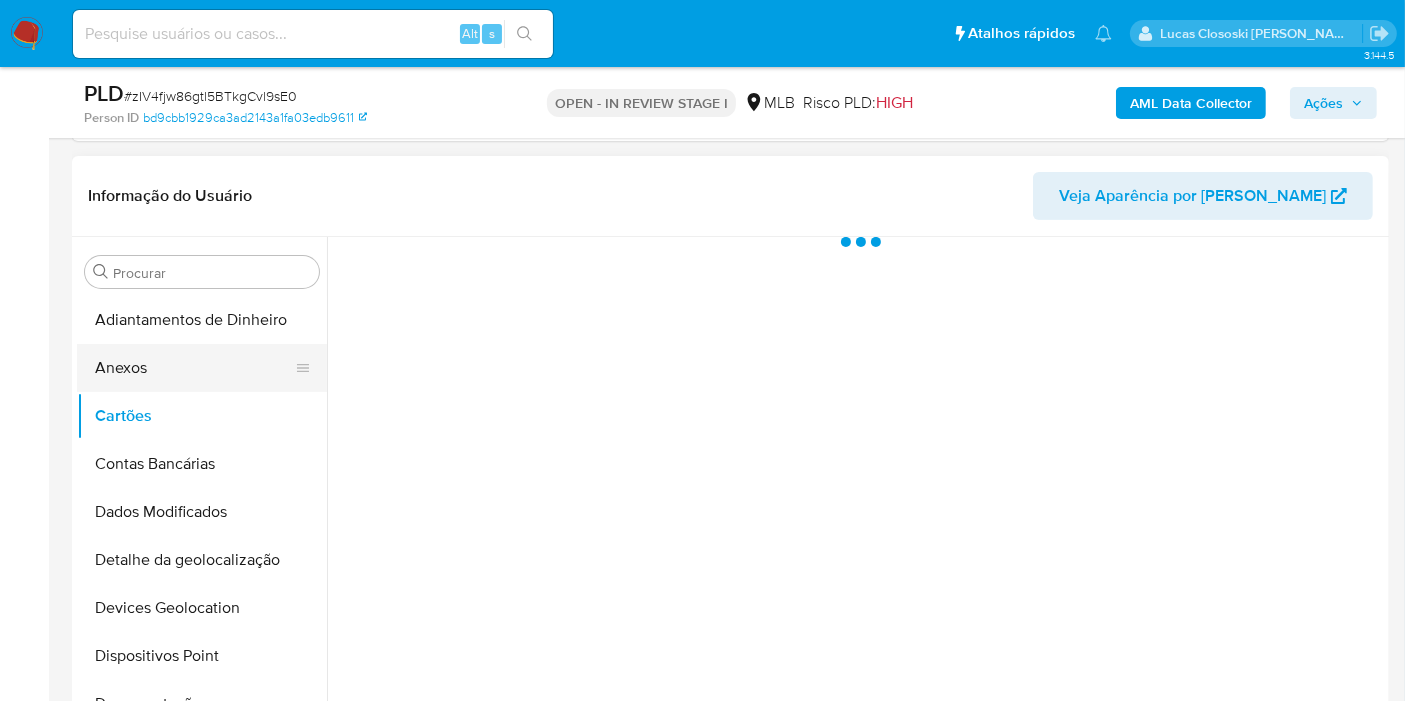 click on "Anexos" at bounding box center (194, 368) 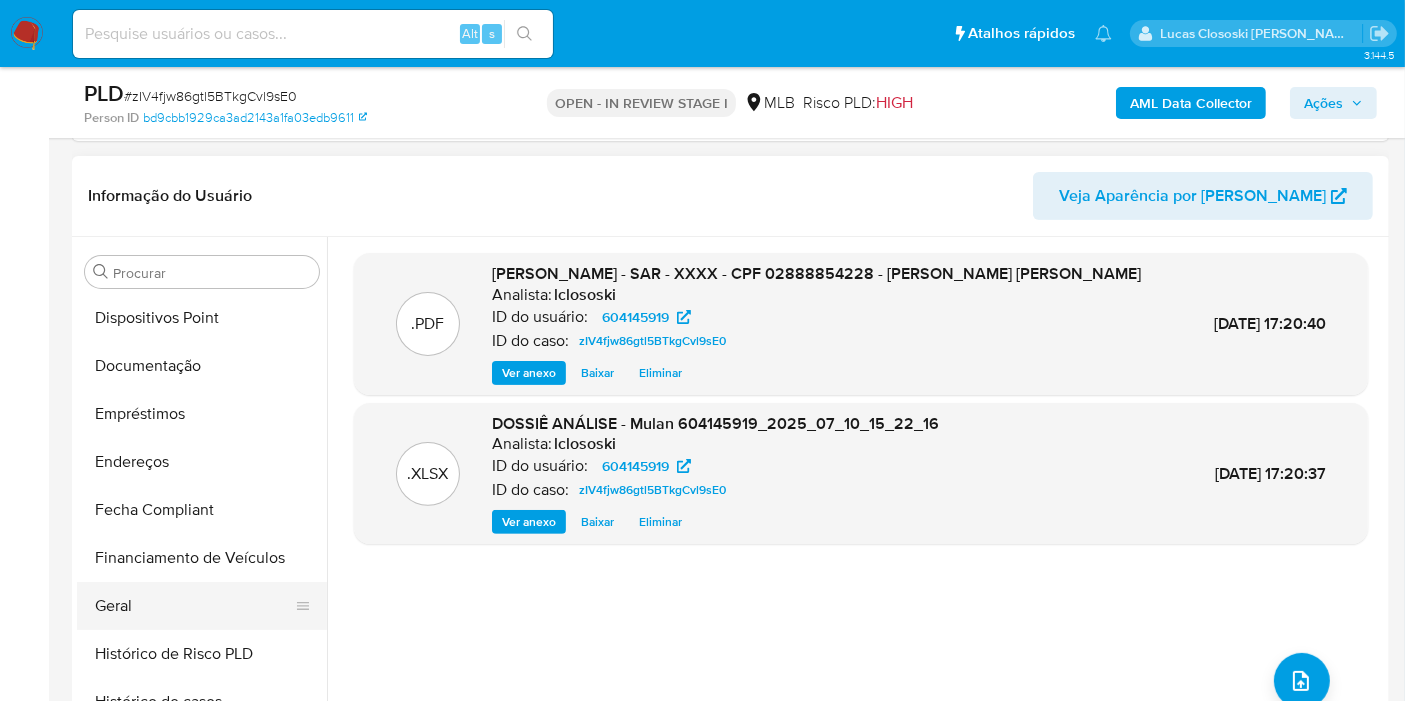 scroll, scrollTop: 444, scrollLeft: 0, axis: vertical 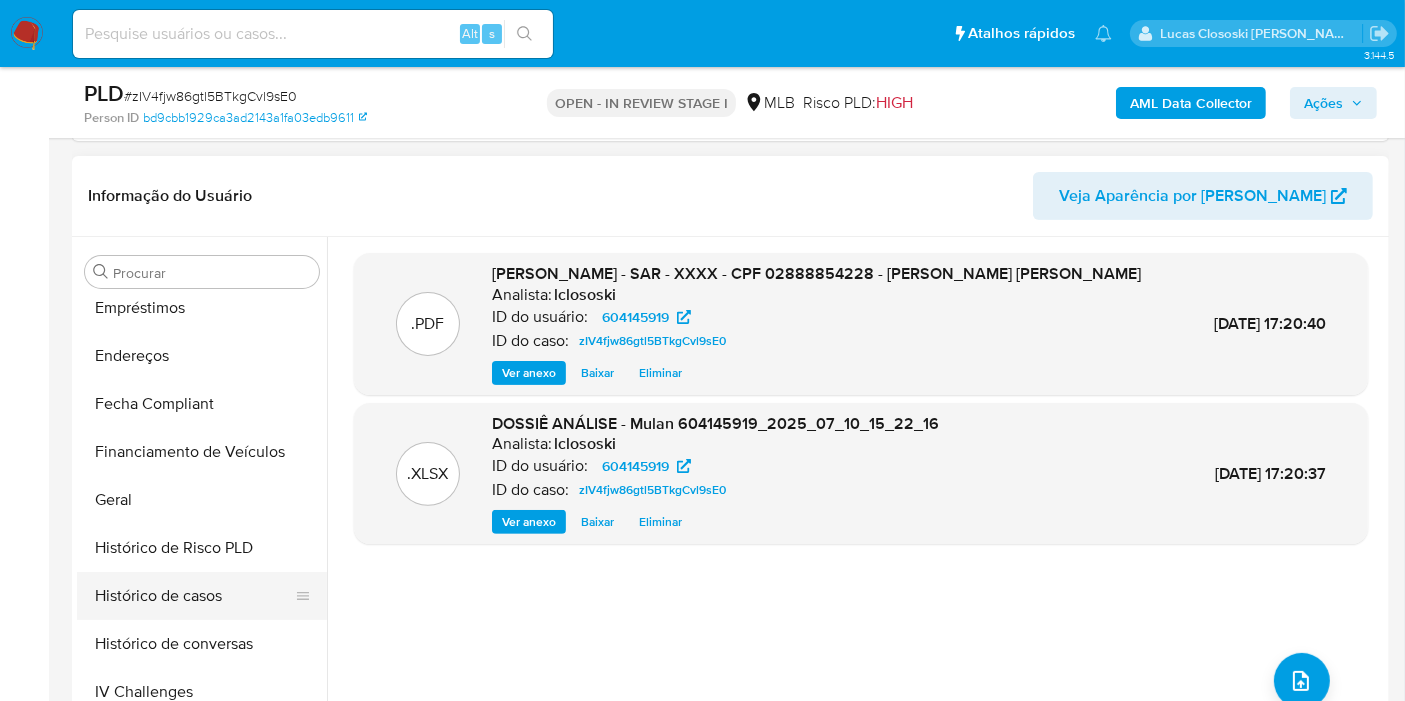 click on "Histórico de casos" at bounding box center [194, 596] 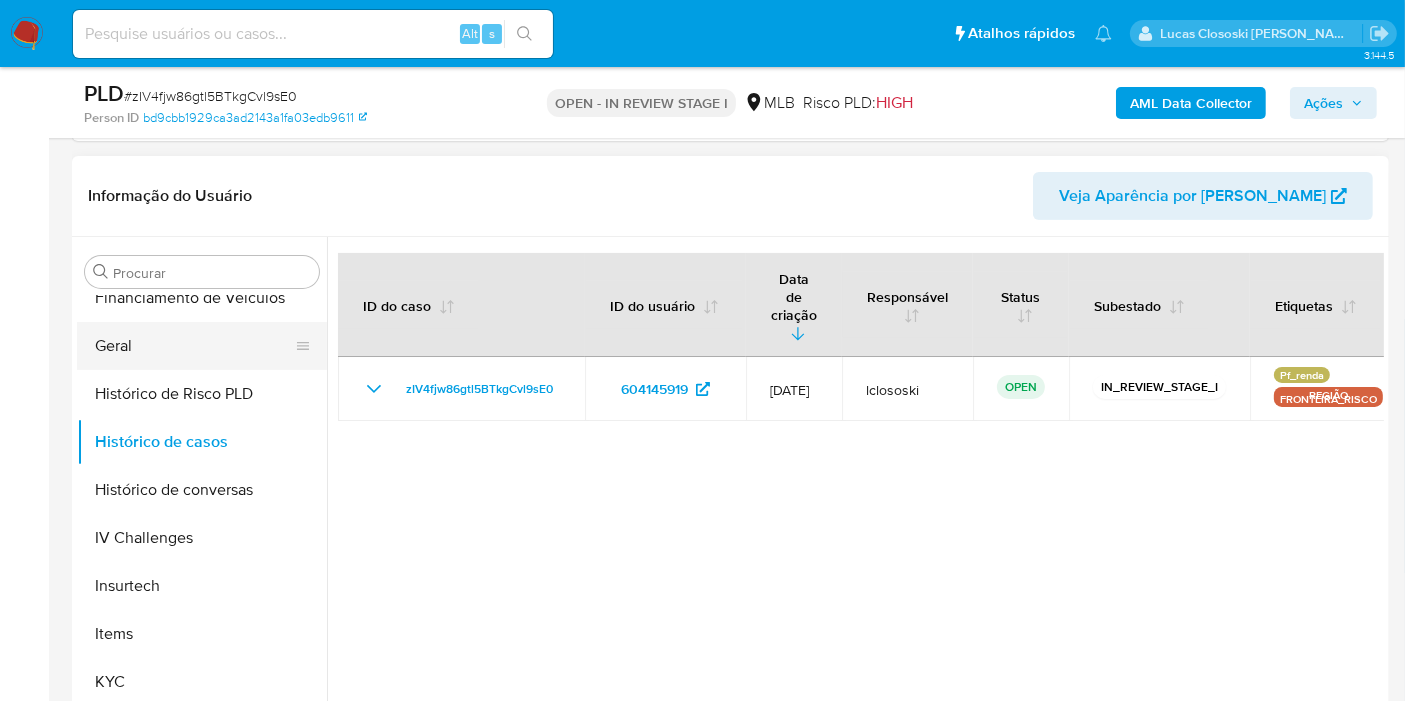 scroll, scrollTop: 777, scrollLeft: 0, axis: vertical 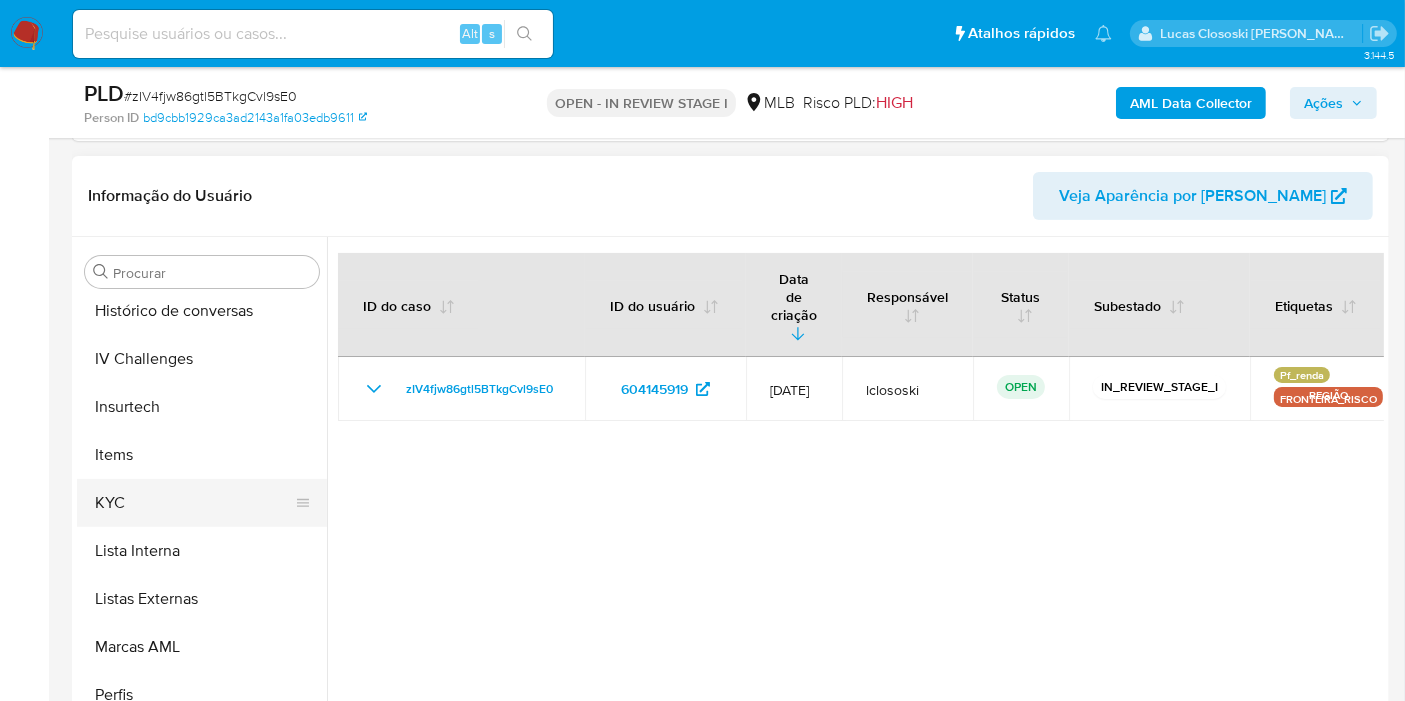 click on "KYC" at bounding box center [194, 503] 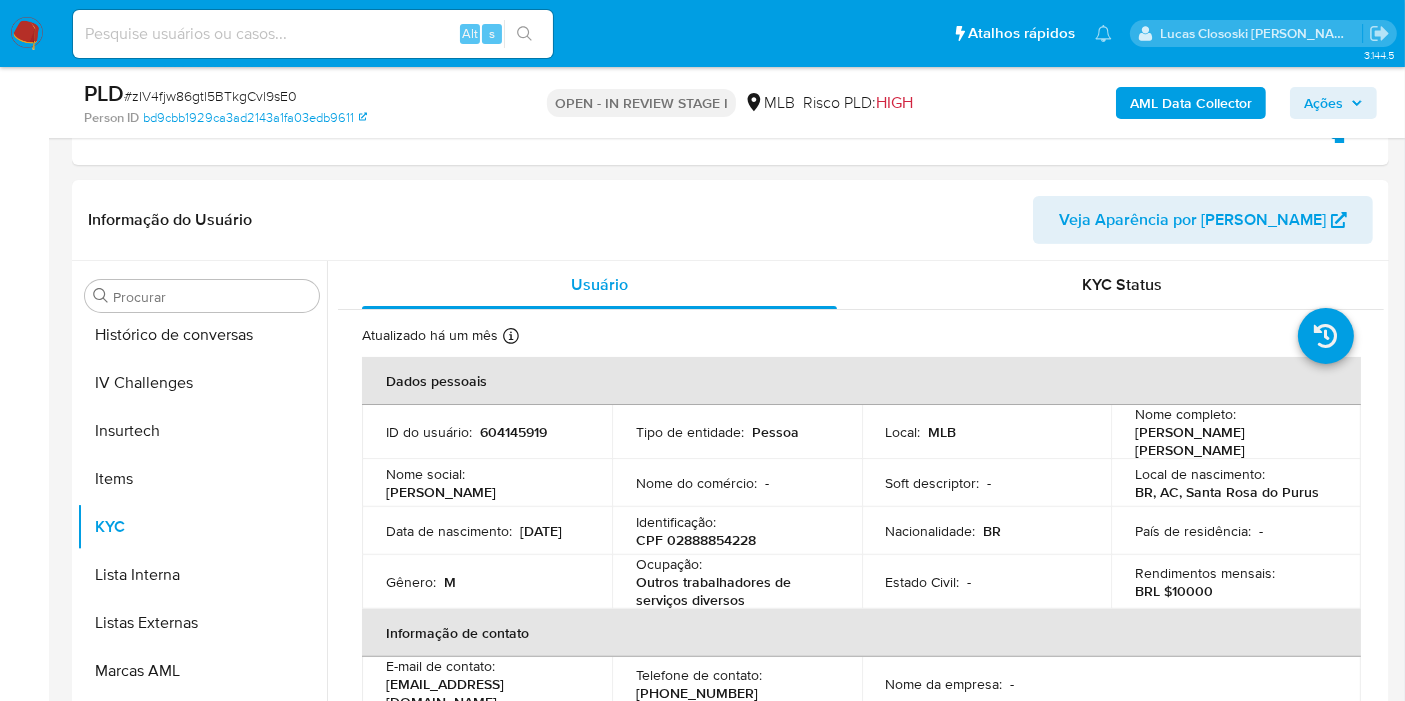 click on "Ações" at bounding box center (1323, 103) 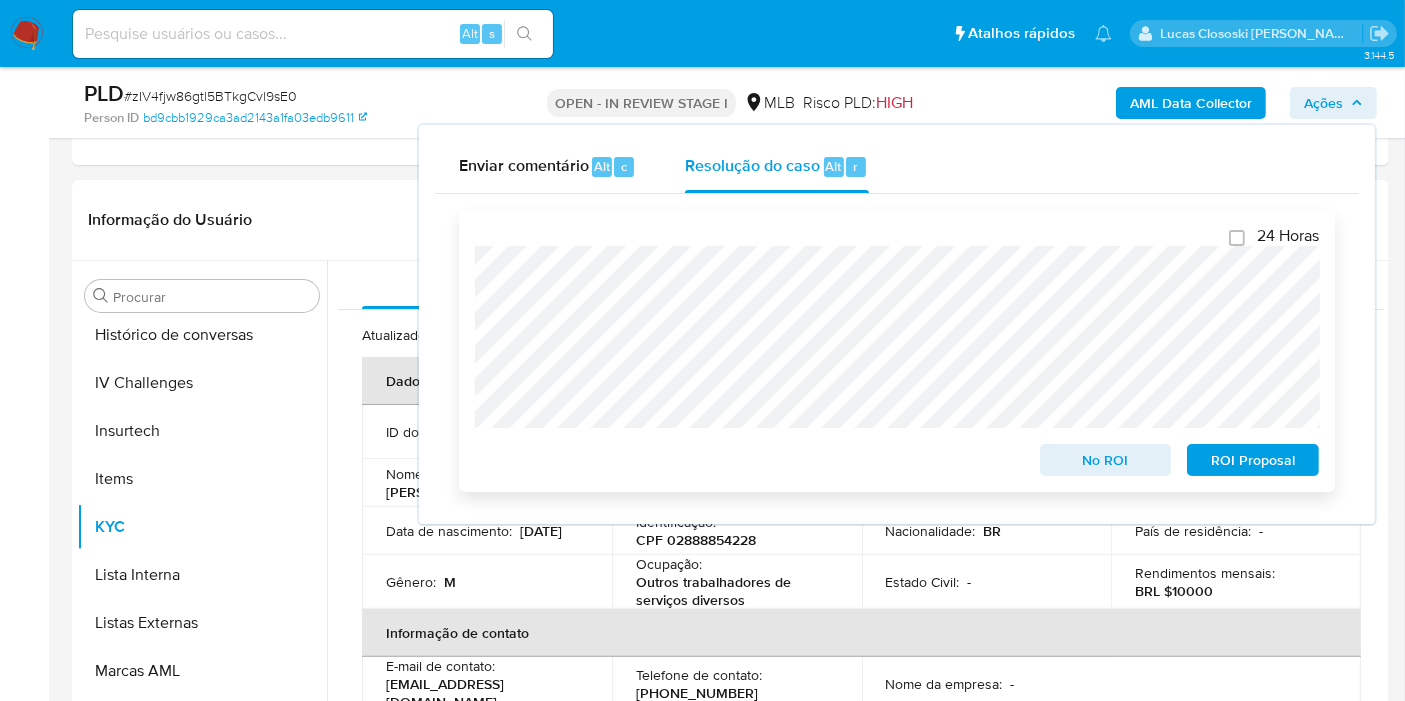 click on "ROI Proposal" at bounding box center [1253, 460] 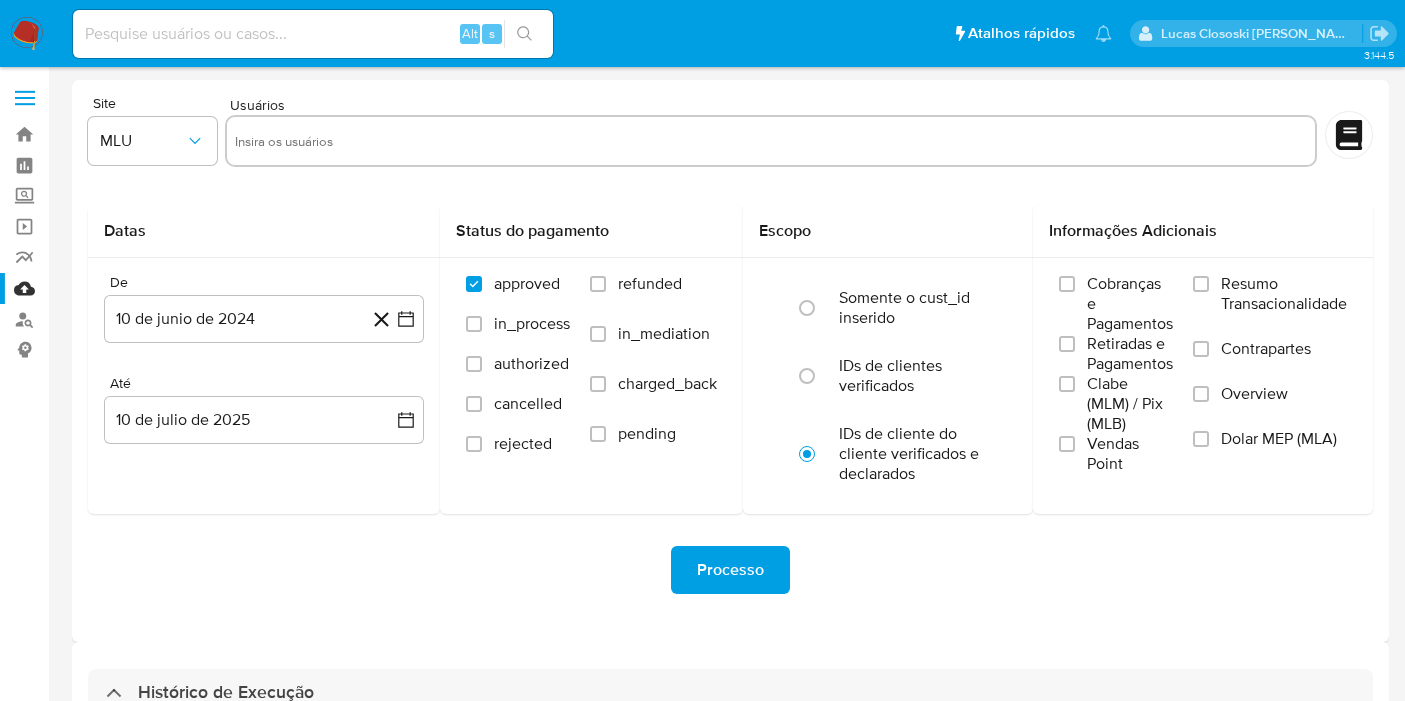 select on "10" 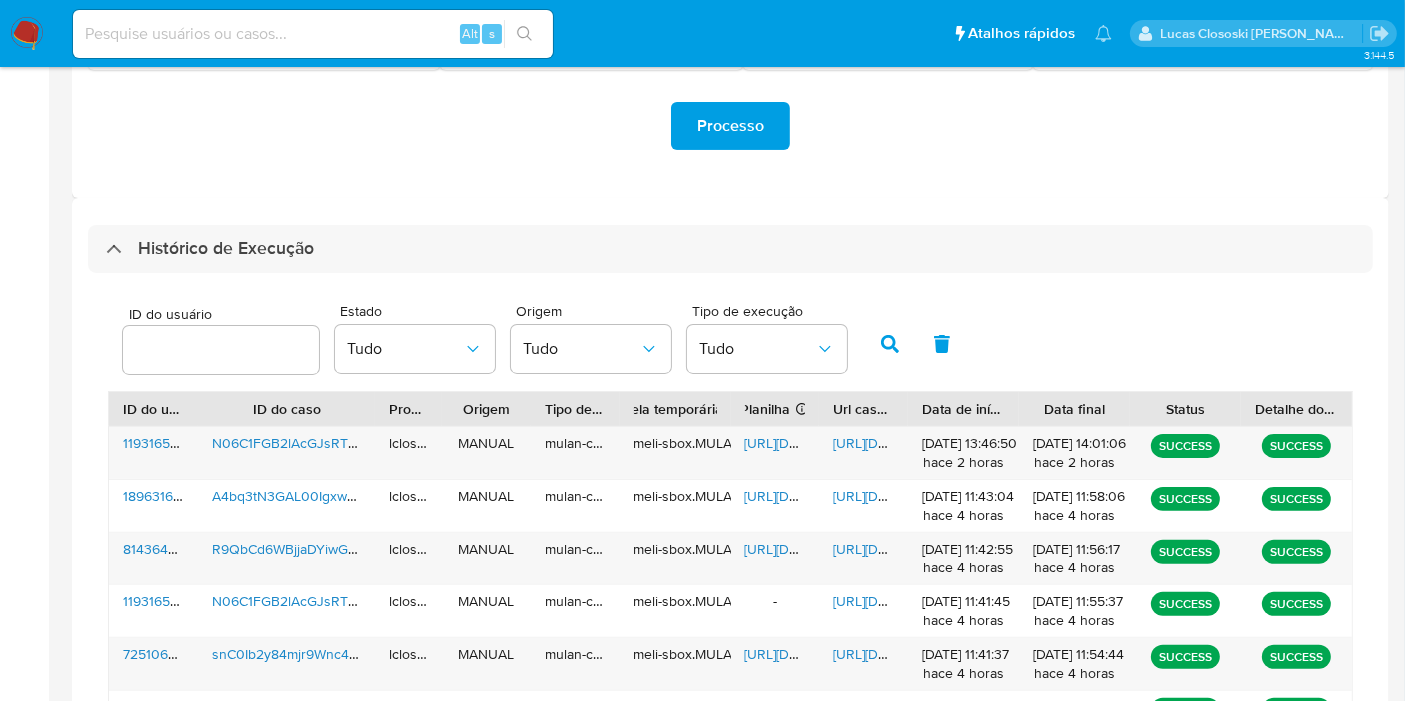 click on "Histórico de Execução ID do usuário Estado Tudo Origem Tudo Tipo de execução Tudo ID do usuário ID do caso Proprietário Origem Tipo de execução Tabela temporária Duração da tabela   Conclusão bem sucedida :  1 dia Com erro :  7 [PERSON_NAME] Planilha   [PERSON_NAME] estiver vazio, é devido a um erro ao gerar Mulan Url caseLog Data de início Data final Status Detalhe do status 1193165531 N06C1FGB2lAcGJsRT5pML9Yb lclososki MANUAL mulan-caselog meli-sbox.MULANIT.mulan_result_lclososki_20250710T124649_dc5e_1193165531 [URL][DOMAIN_NAME] [URL][DOMAIN_NAME] [DATE] 13:46:50 hace 2 horas [DATE] 14:01:06 hace 2 horas SUCCESS SUCCESS 189631667 A4bq3tN3GAL00Igxw4ZHCmwo lclososki MANUAL mulan-caselog meli-sbox.MULANIT.mulan_result_lclososki_20250710T104303_6031_189631667 [URL][DOMAIN_NAME] hace 4 horas -   1" at bounding box center [730, 627] 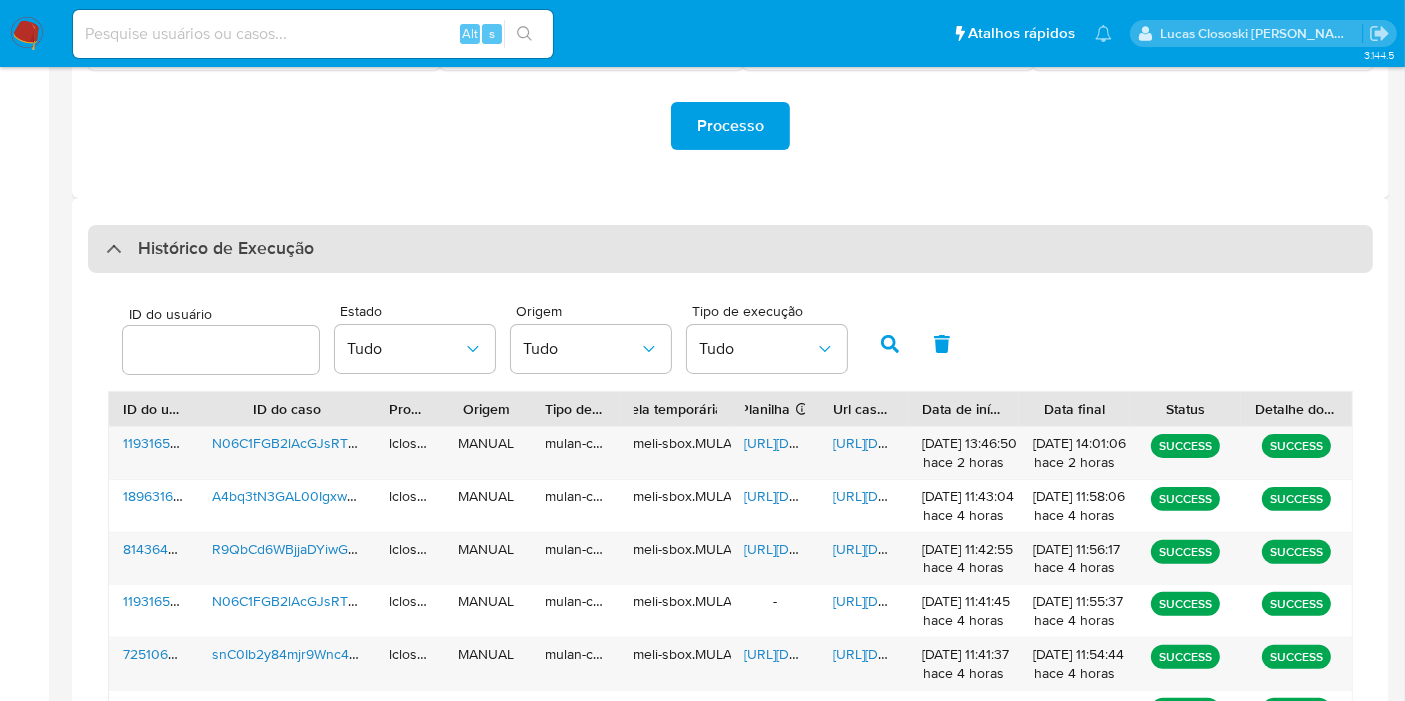 click on "Histórico de Execução" at bounding box center [730, 249] 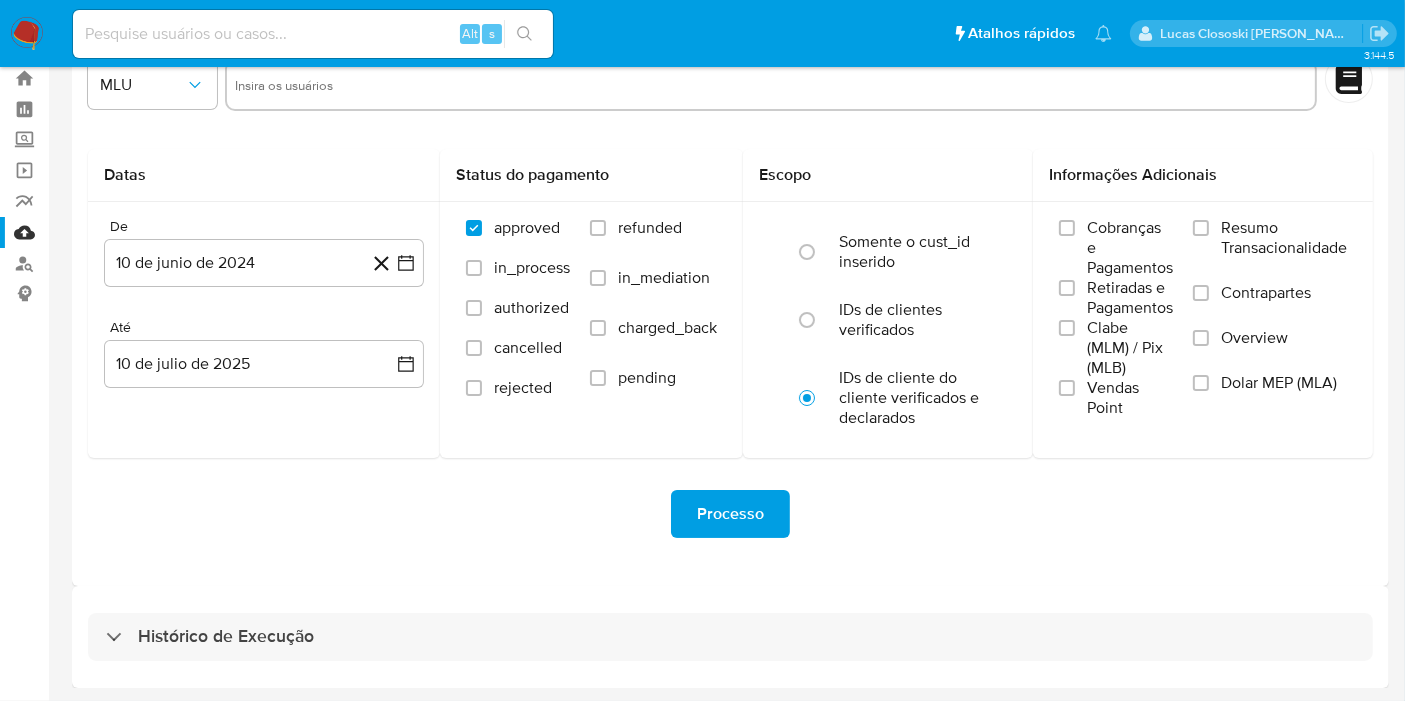 scroll, scrollTop: 54, scrollLeft: 0, axis: vertical 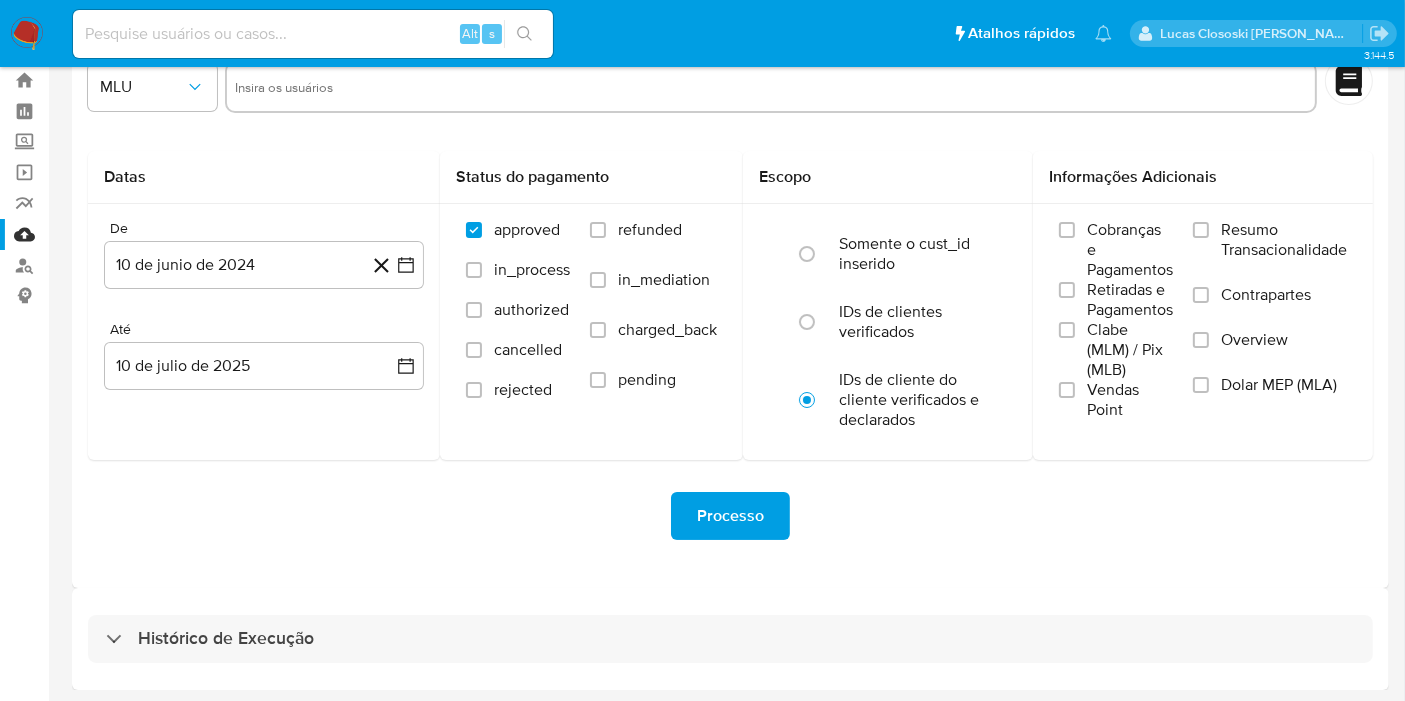 click on "Histórico de Execução" at bounding box center [730, 639] 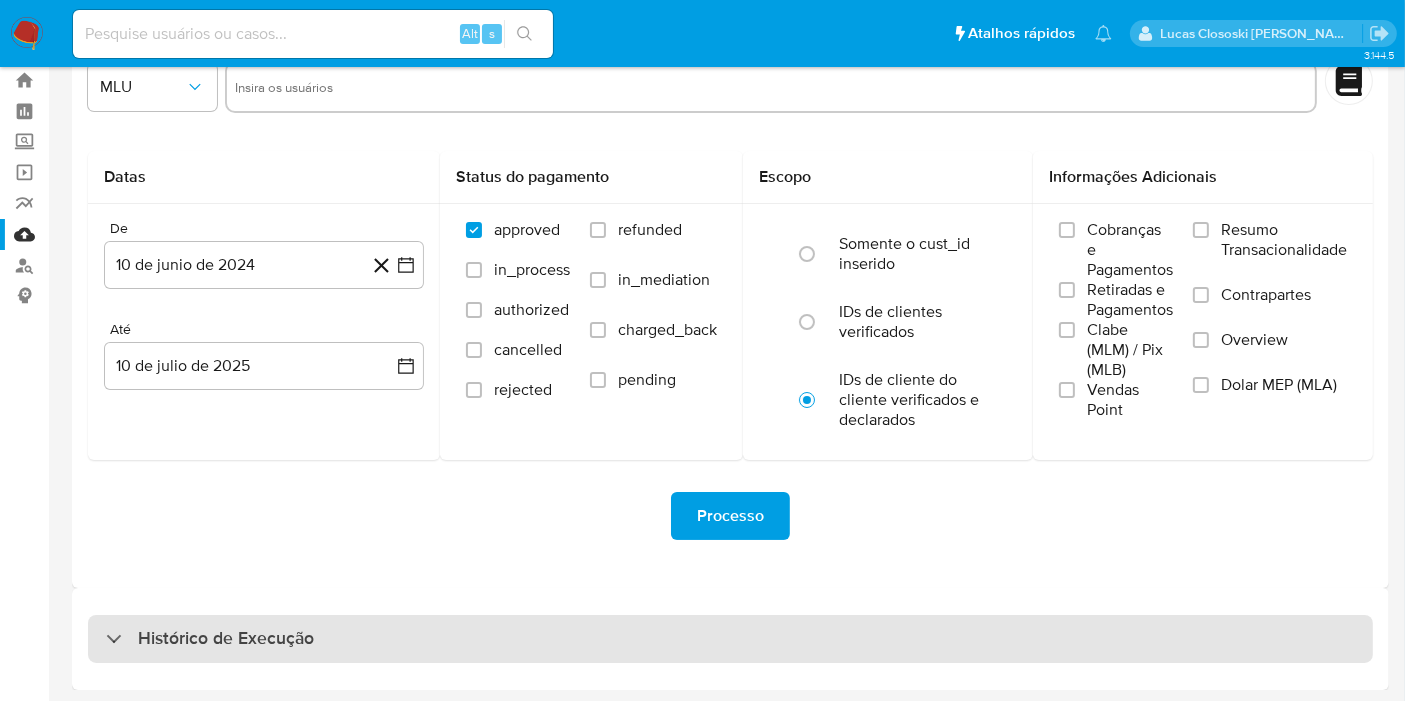 click on "Histórico de Execução" at bounding box center (730, 639) 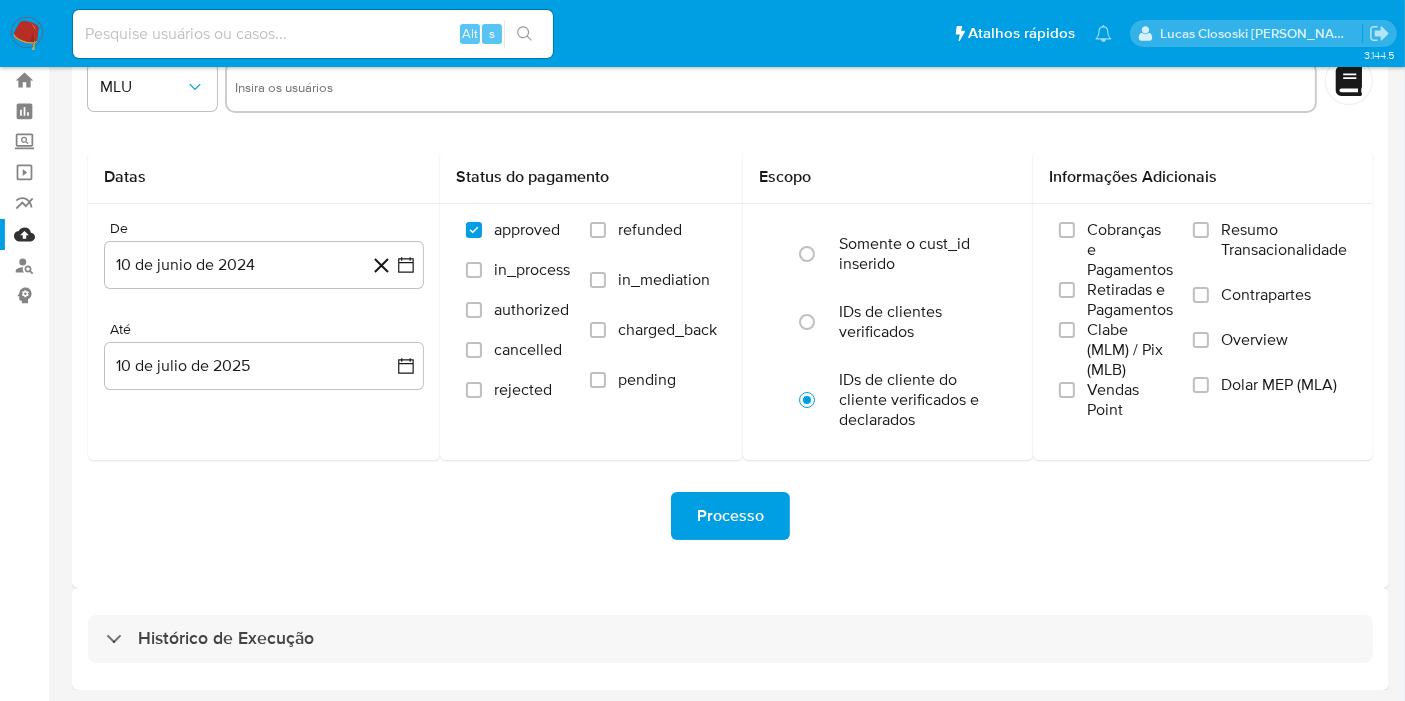 select on "10" 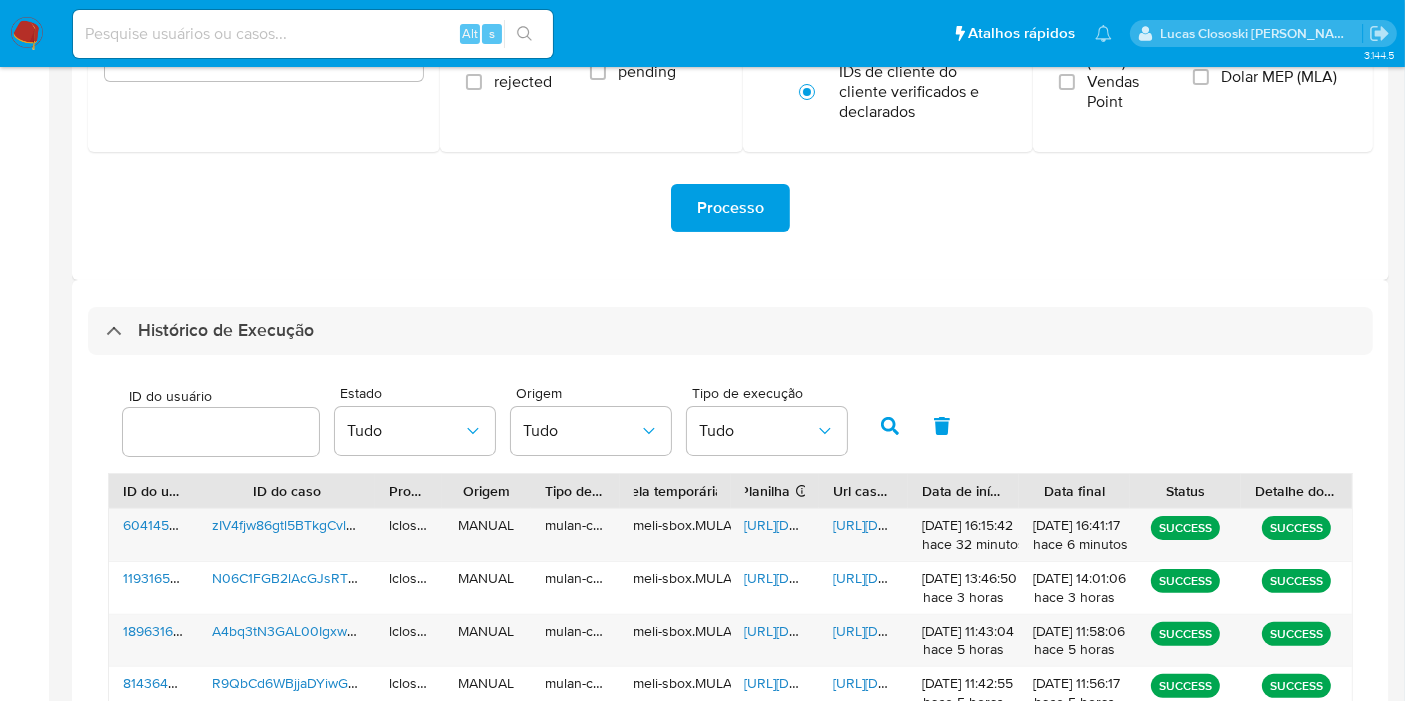 scroll, scrollTop: 499, scrollLeft: 0, axis: vertical 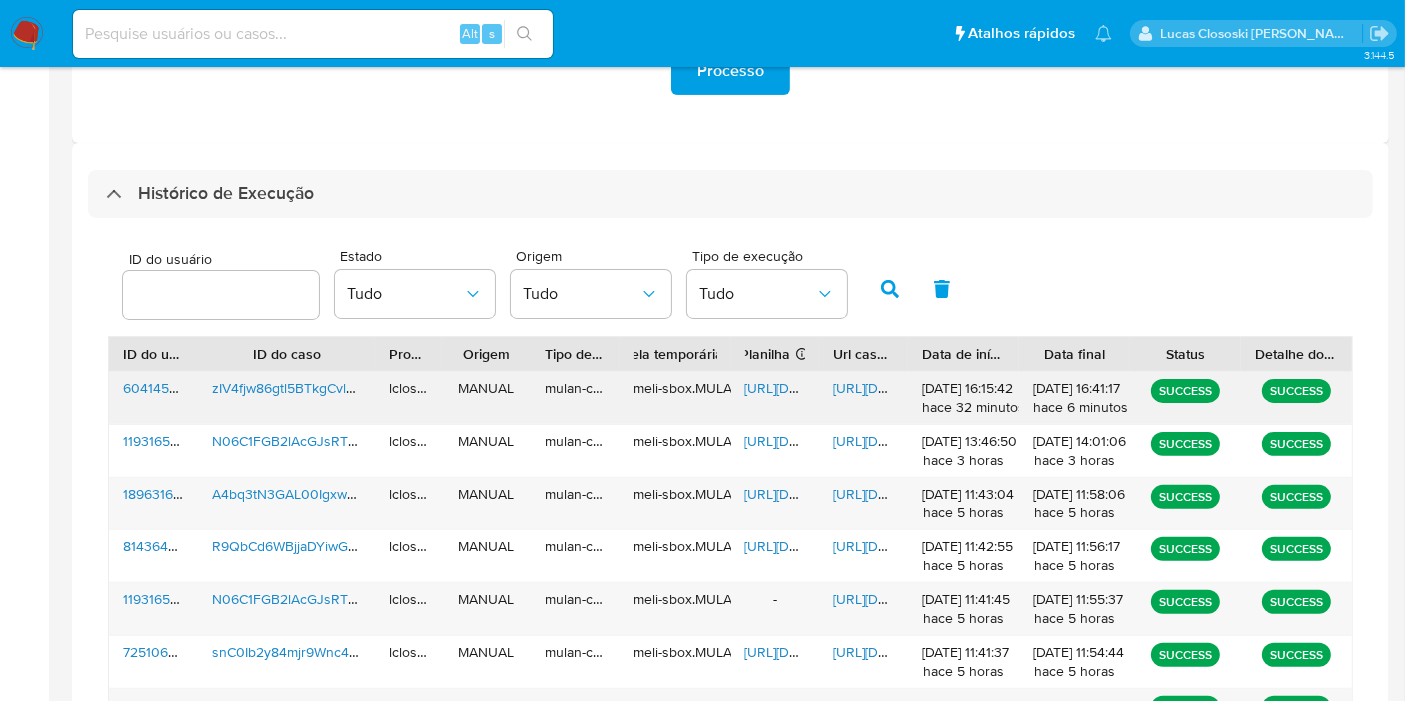 click on "https://docs.google.com/spreadsheets/d/1LT8ywu76b5bWN-OsdskR7nUPvmx6RXApJ8v-owvjBWk/edit" at bounding box center [814, 388] 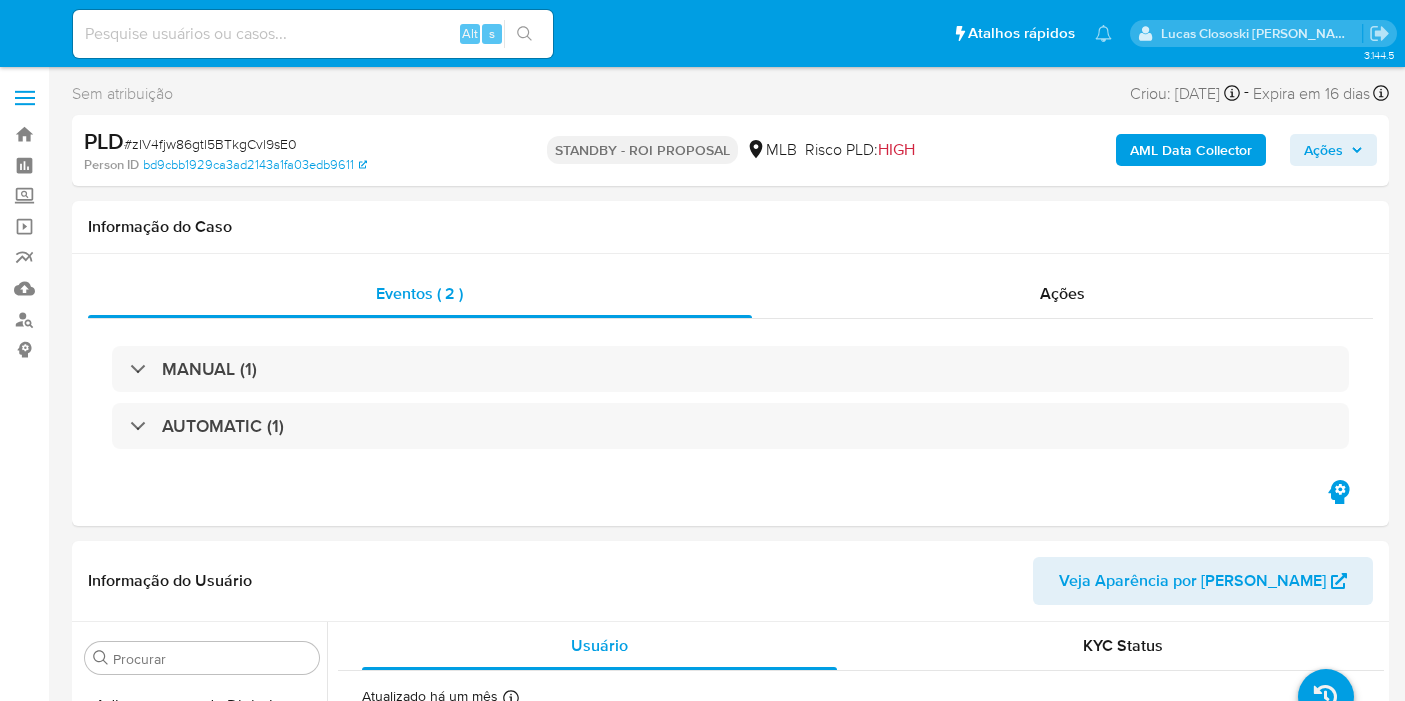 select on "10" 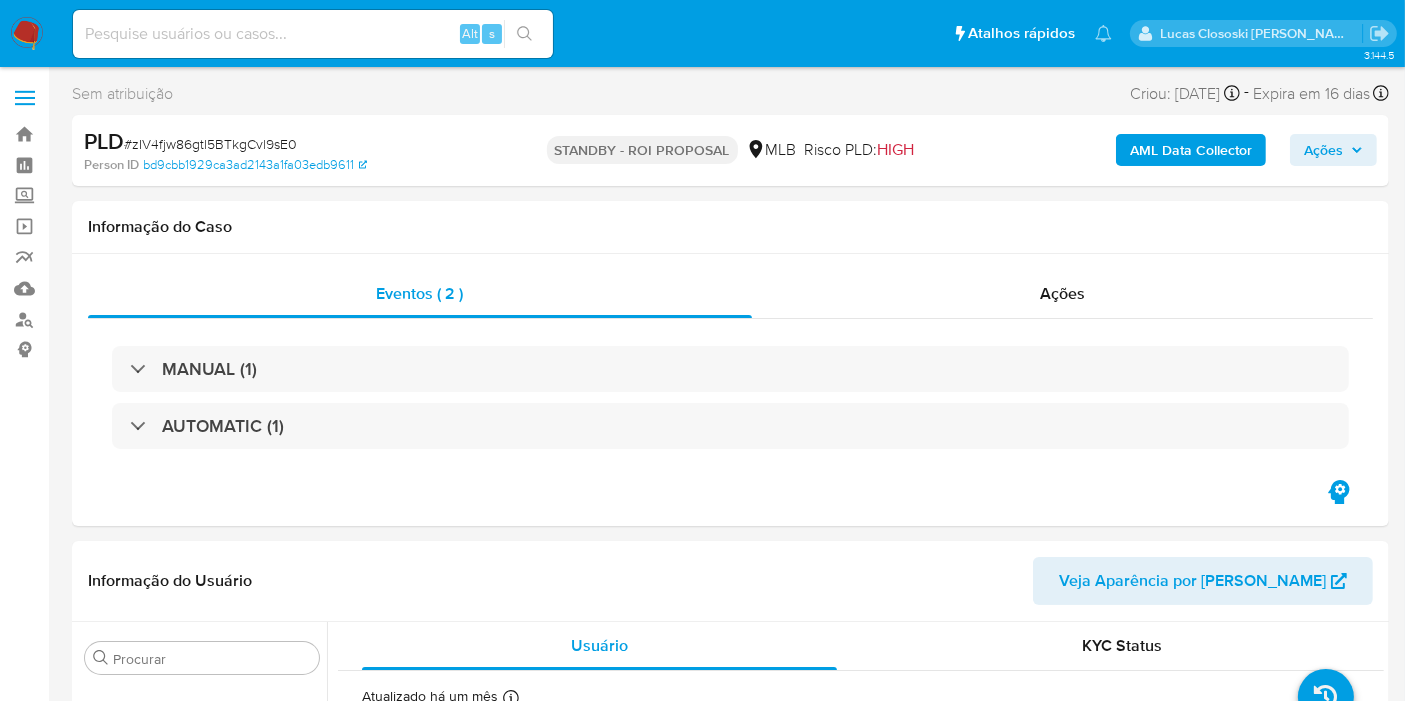 scroll, scrollTop: 844, scrollLeft: 0, axis: vertical 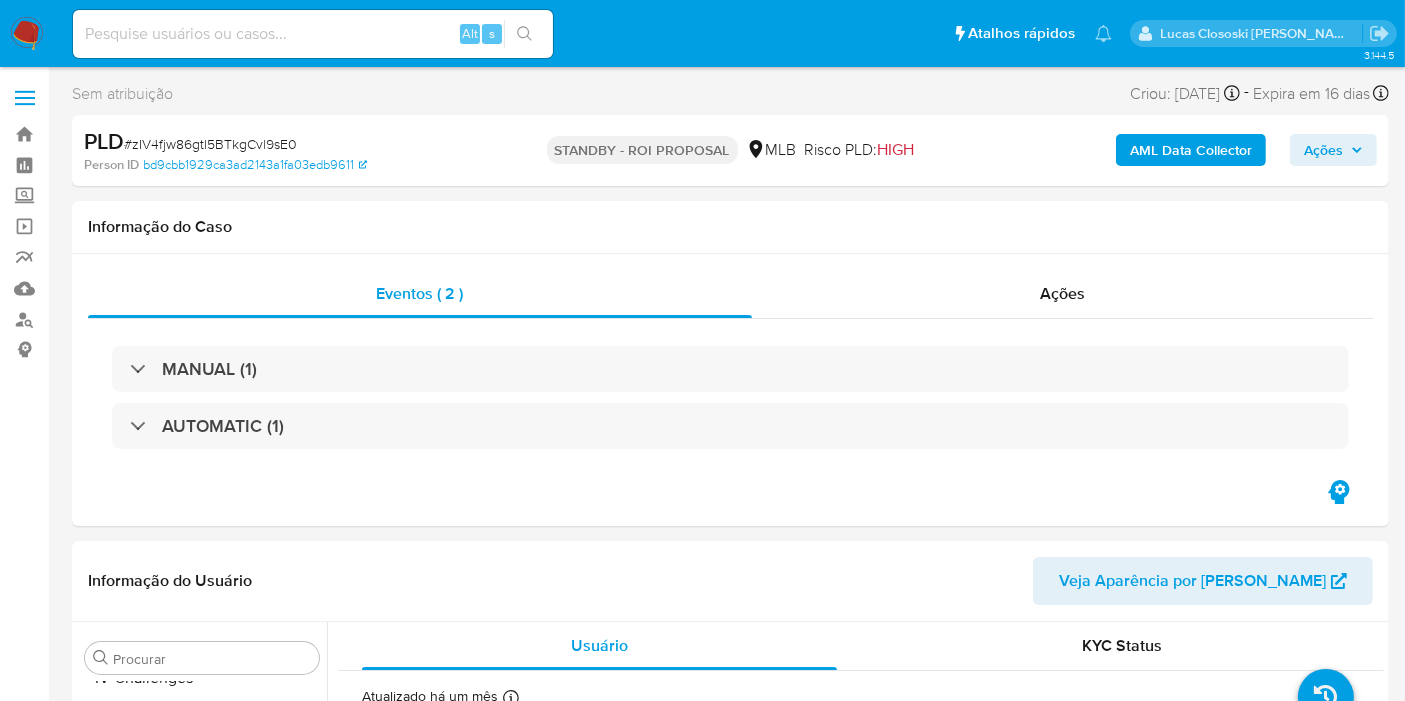 click at bounding box center (27, 34) 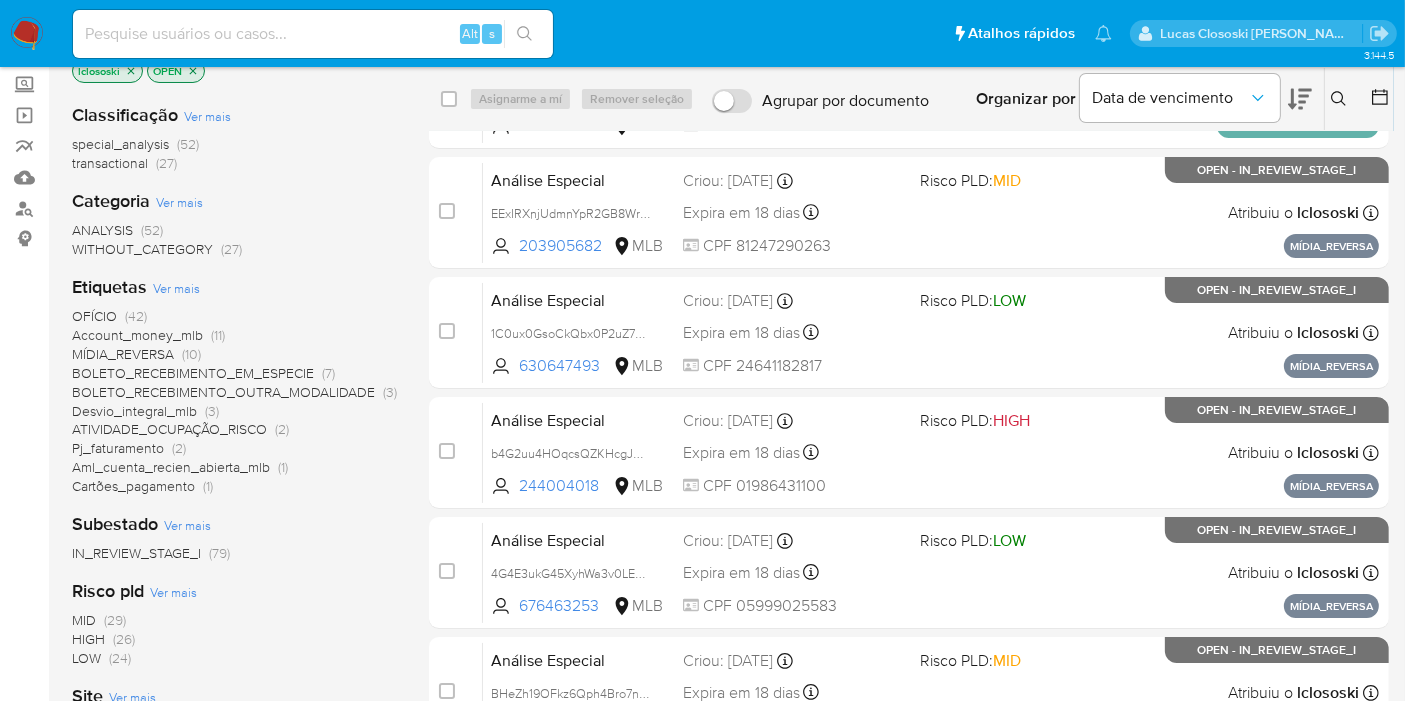 scroll, scrollTop: 0, scrollLeft: 0, axis: both 